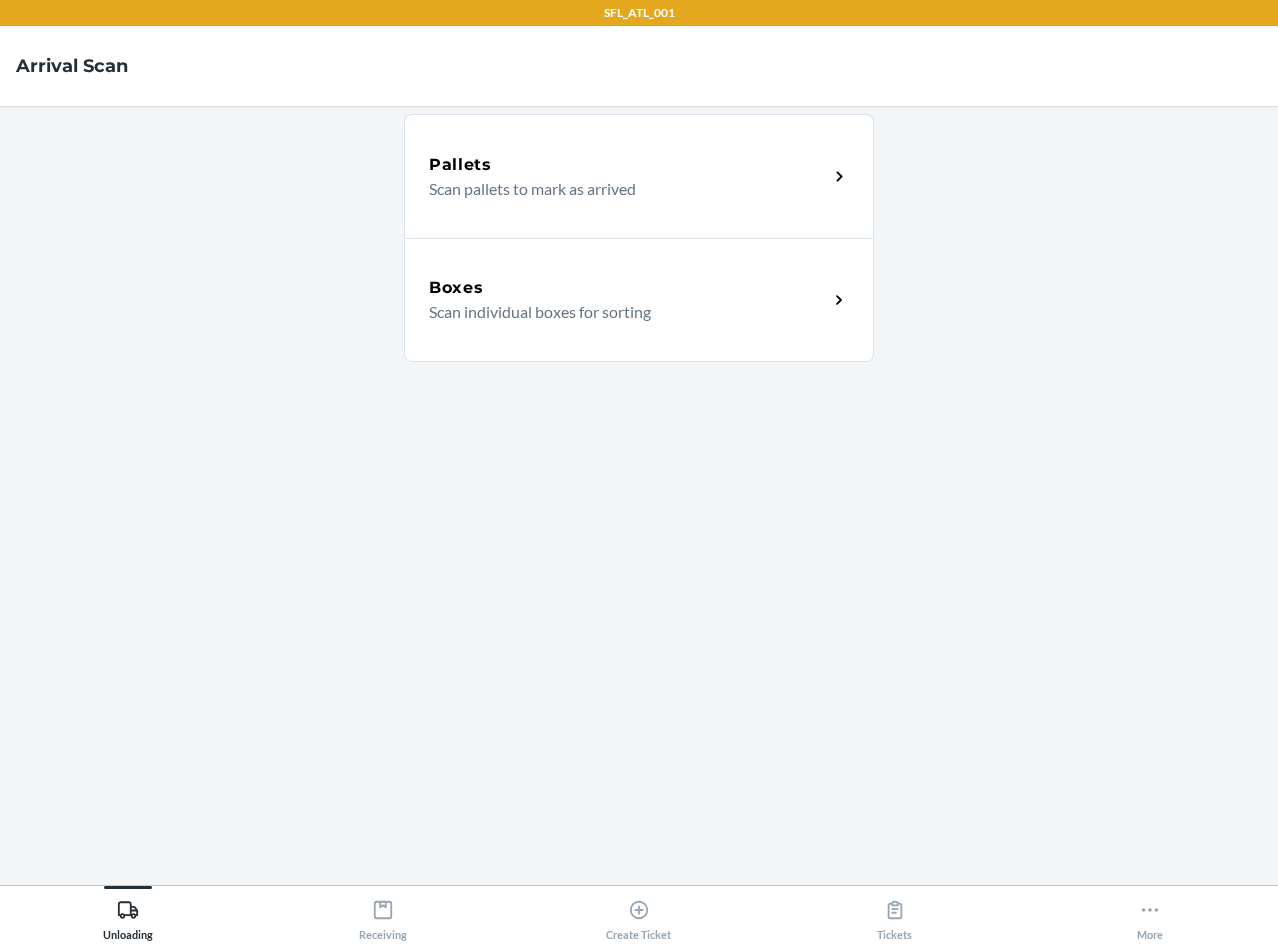 scroll, scrollTop: 0, scrollLeft: 0, axis: both 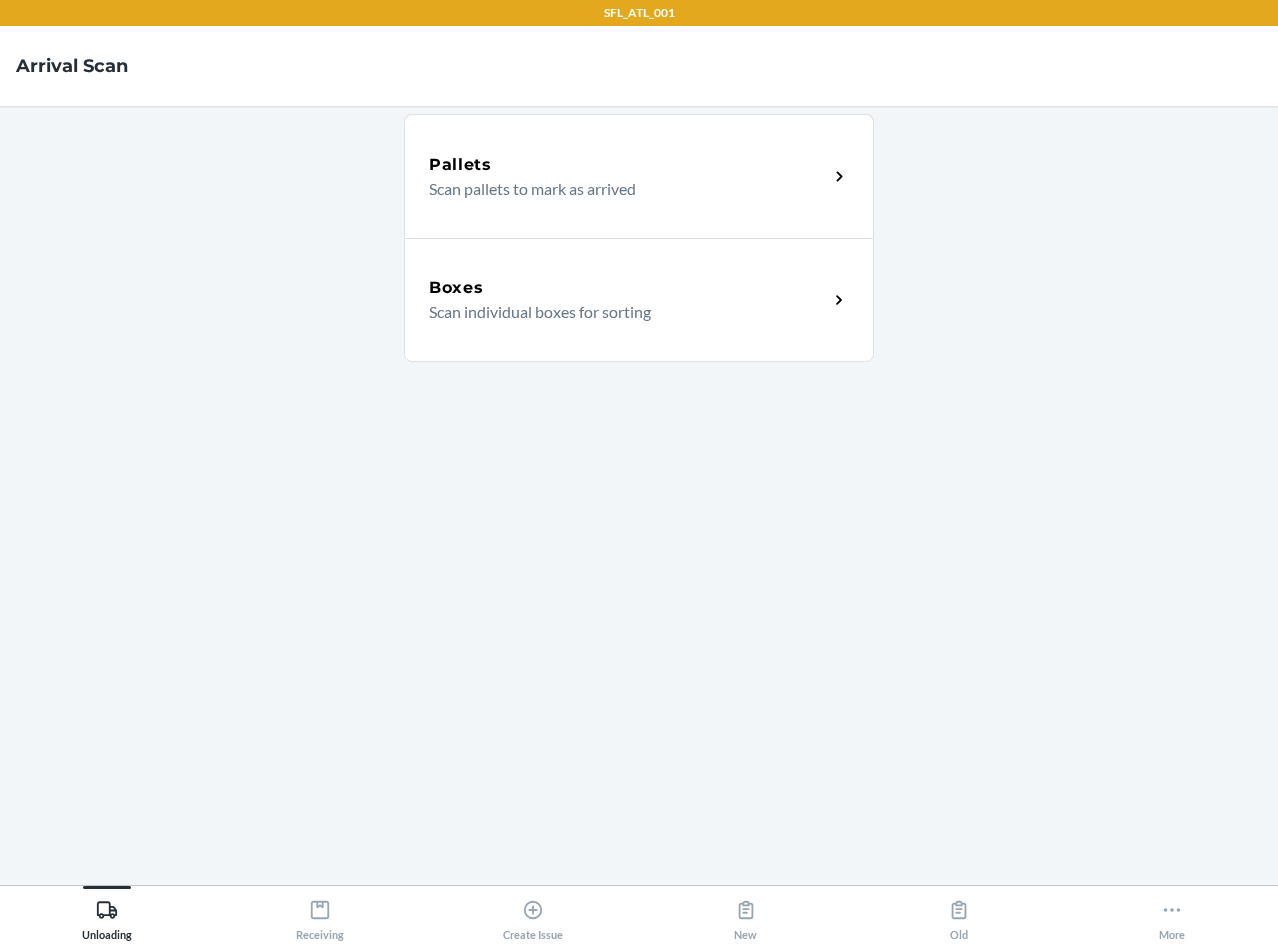 click on "Pallets Scan pallets to mark as arrived Boxes Scan individual boxes for sorting" at bounding box center [639, 495] 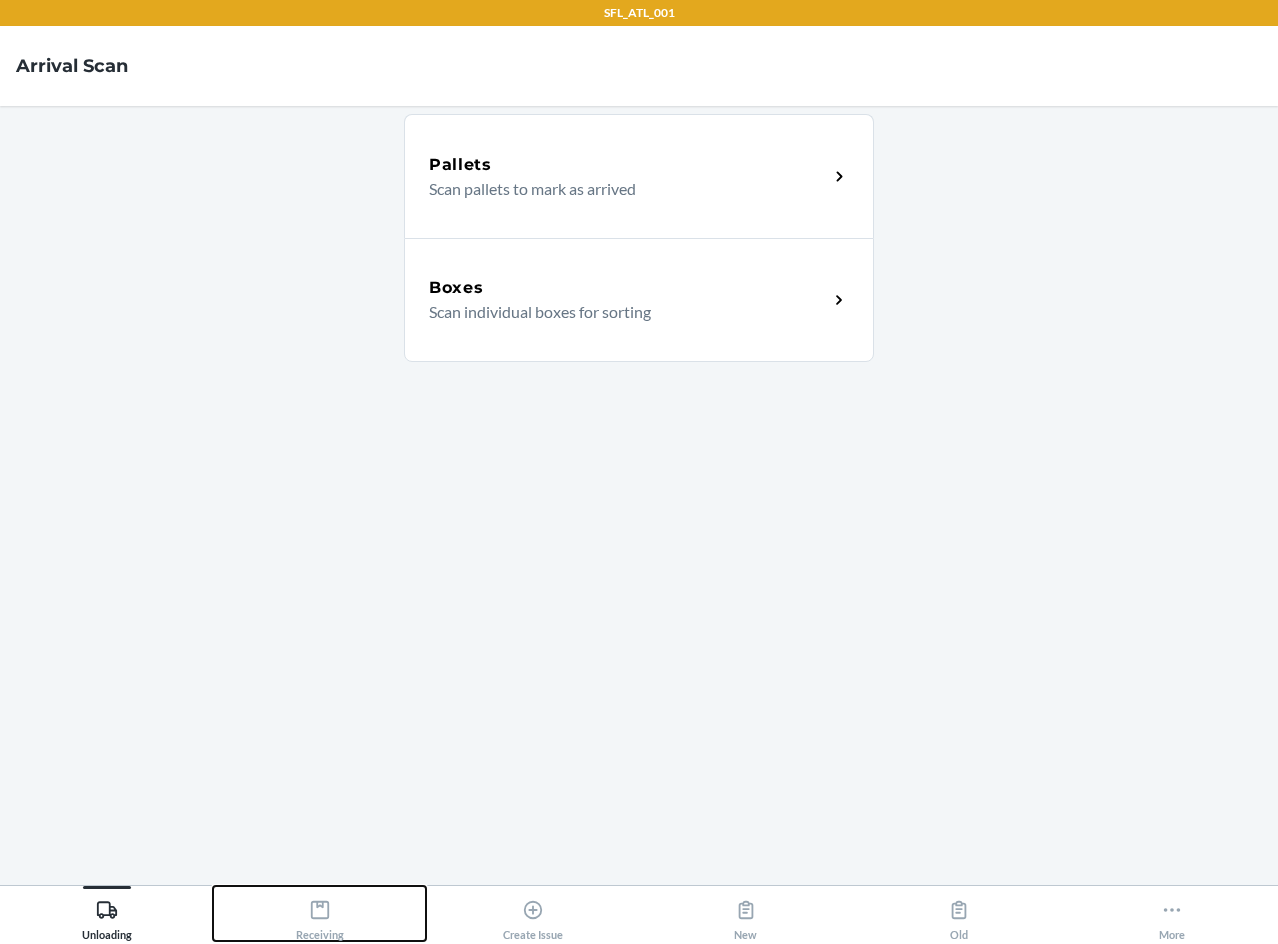 click on "Receiving" at bounding box center (320, 916) 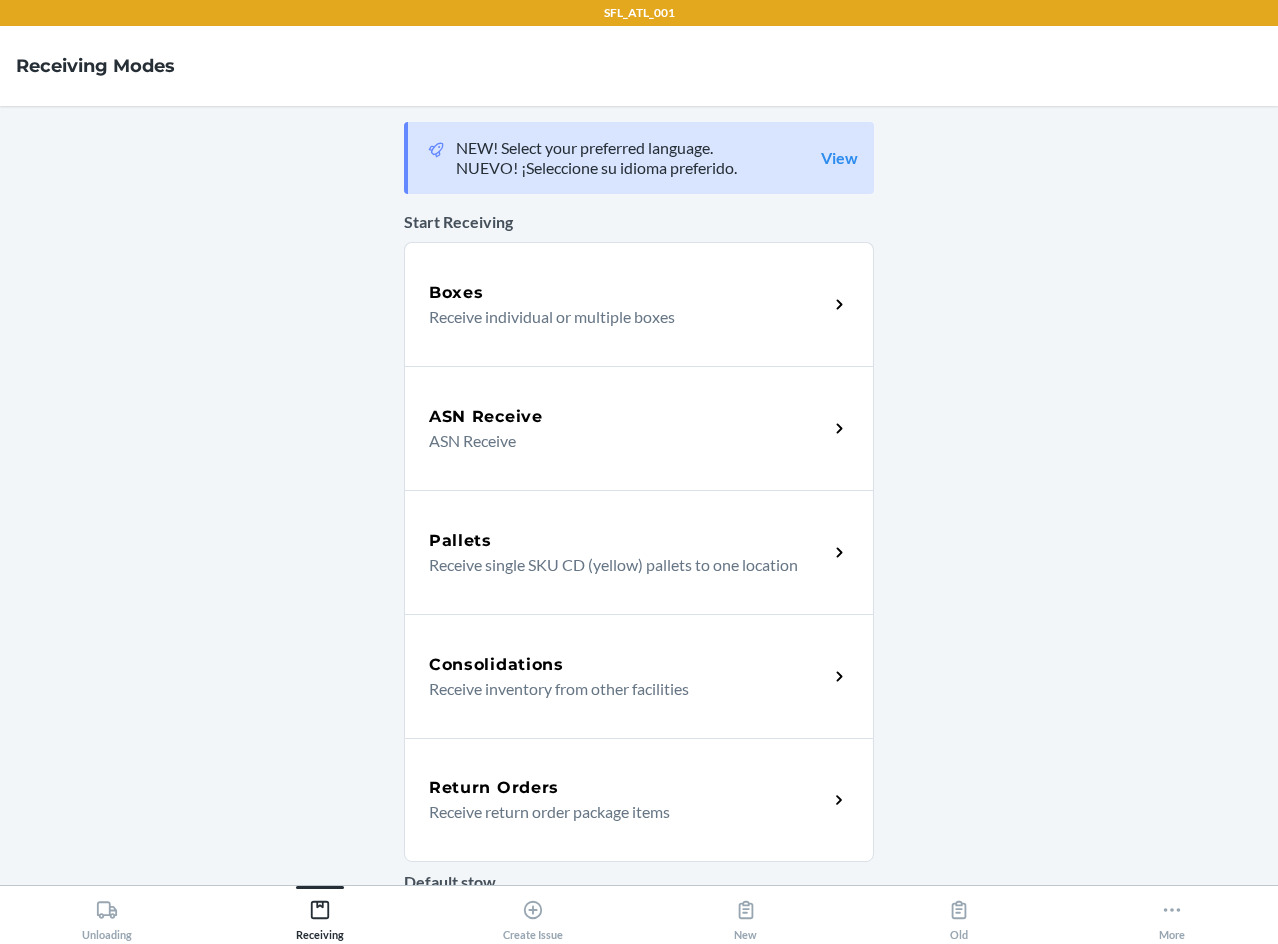 click on "ASN Receive ASN Receive" at bounding box center [639, 428] 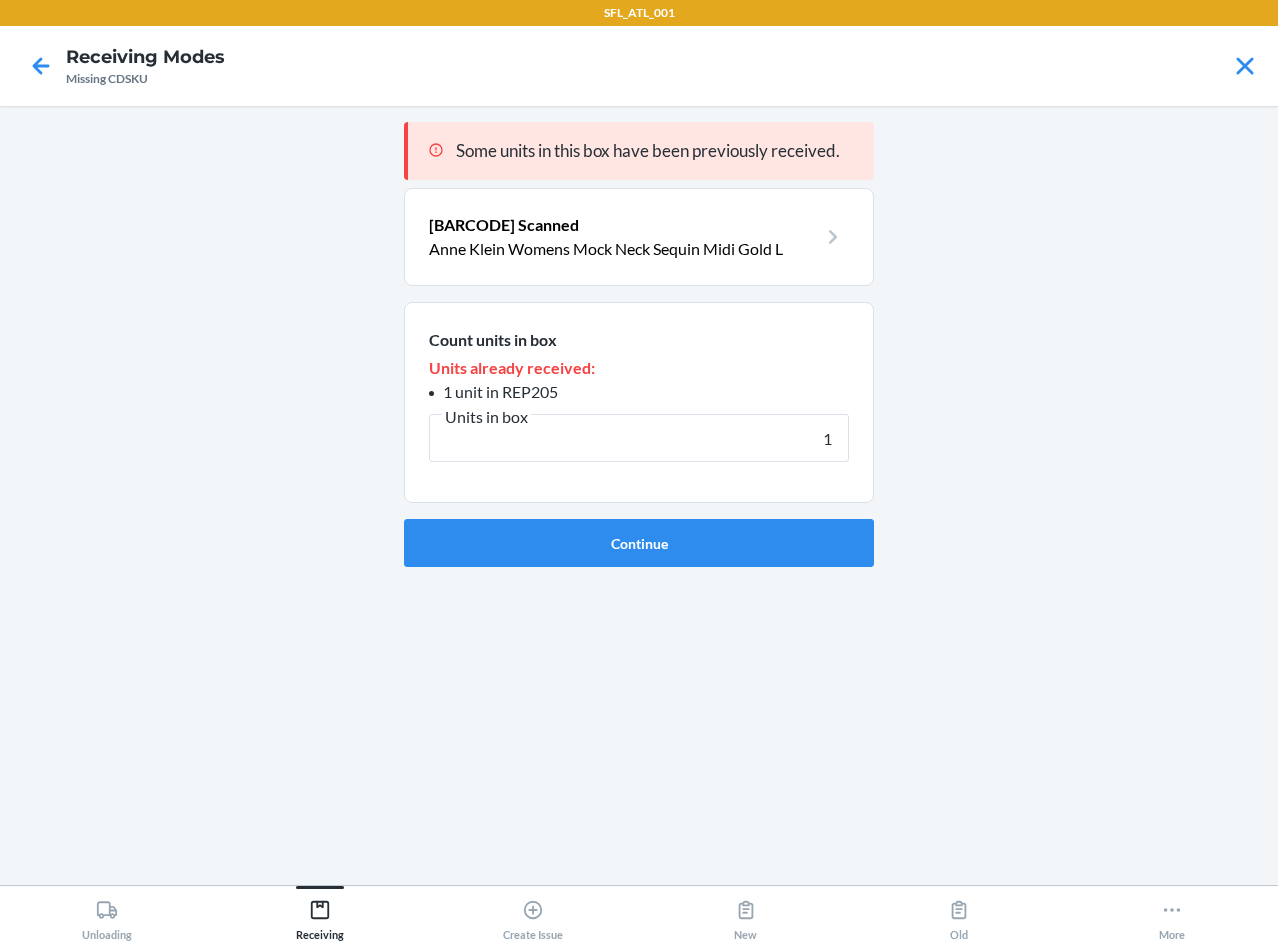 type on "1" 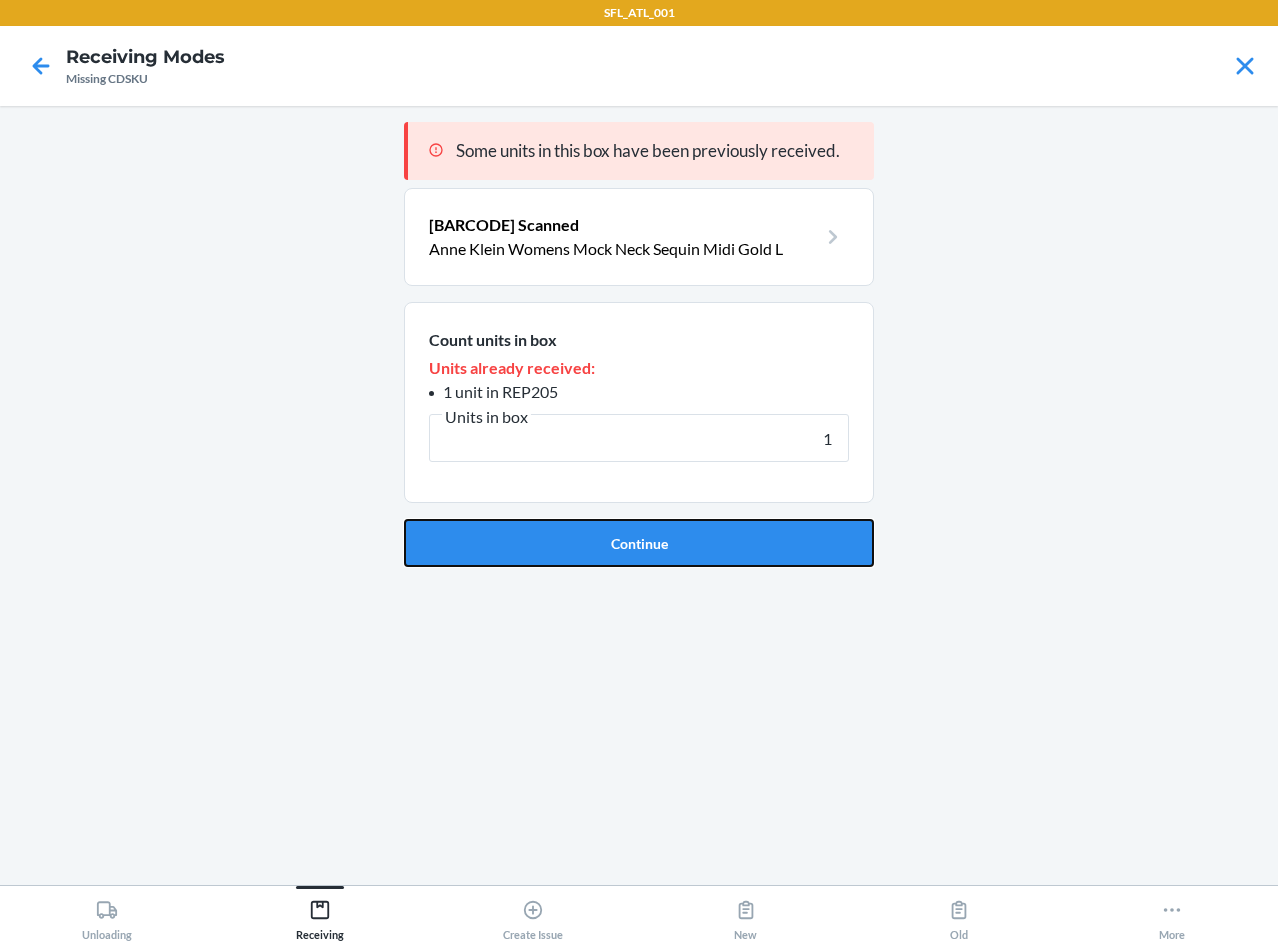 click on "Continue" at bounding box center (639, 543) 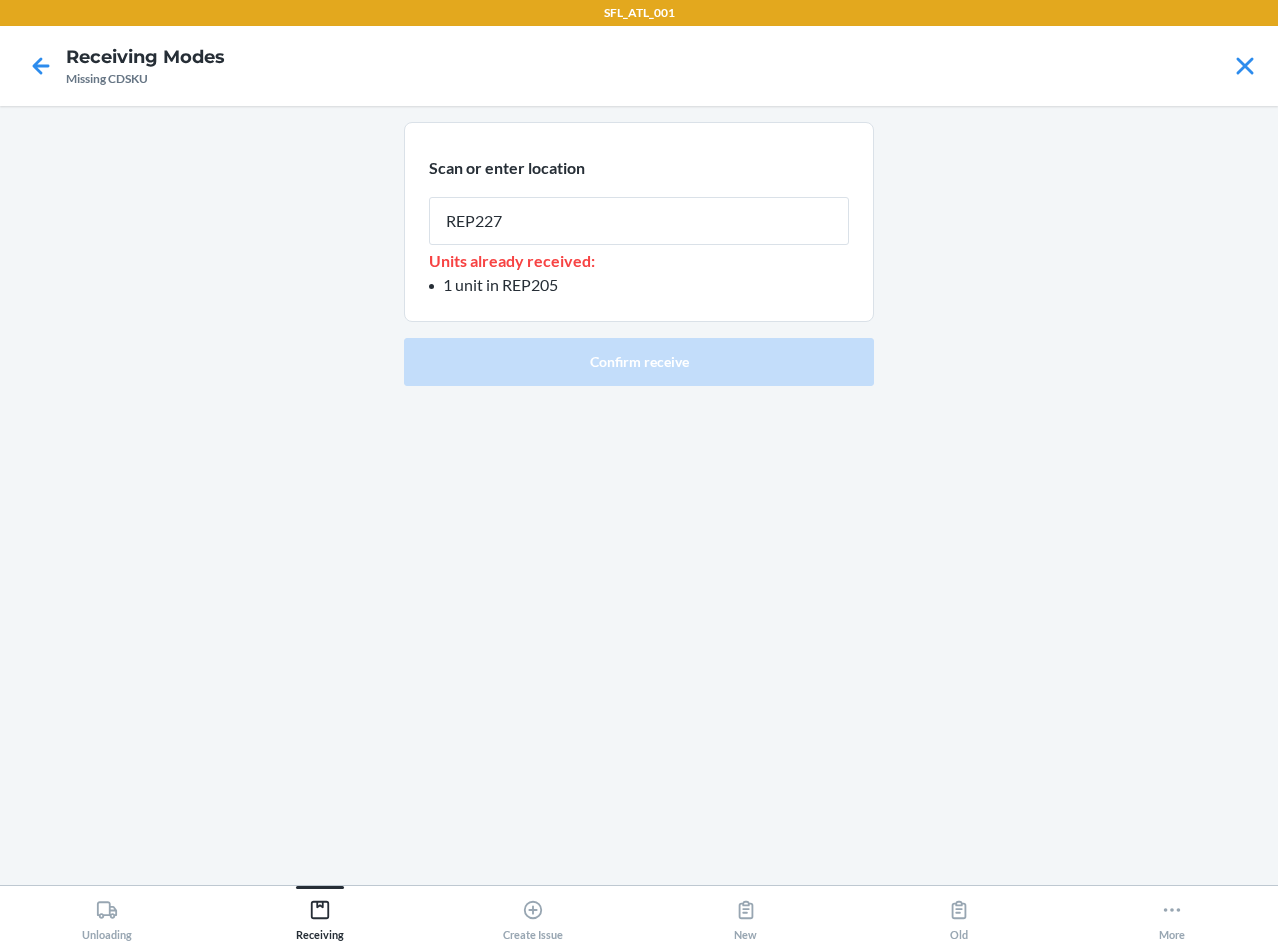 type on "REP227" 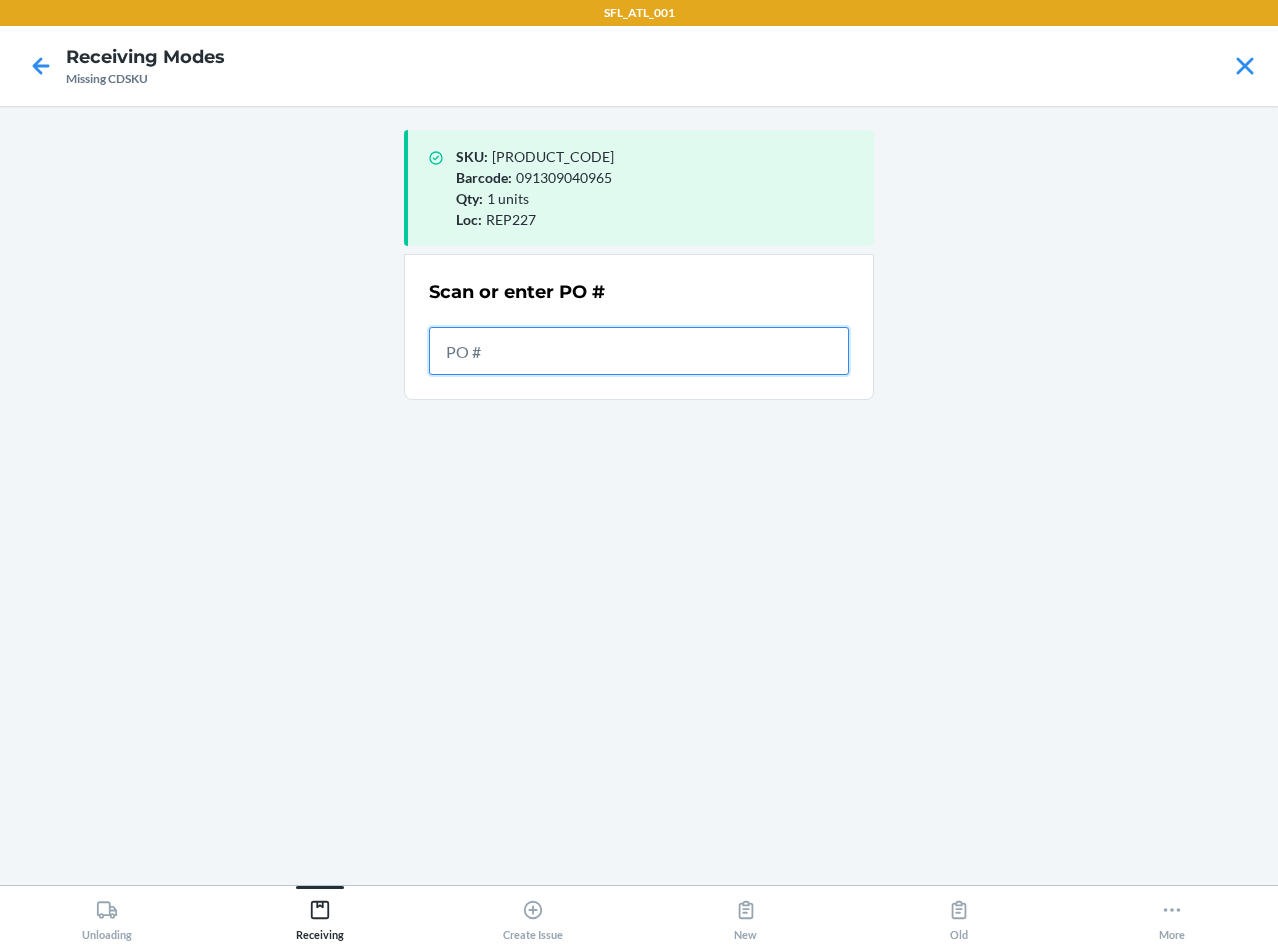 click at bounding box center (639, 351) 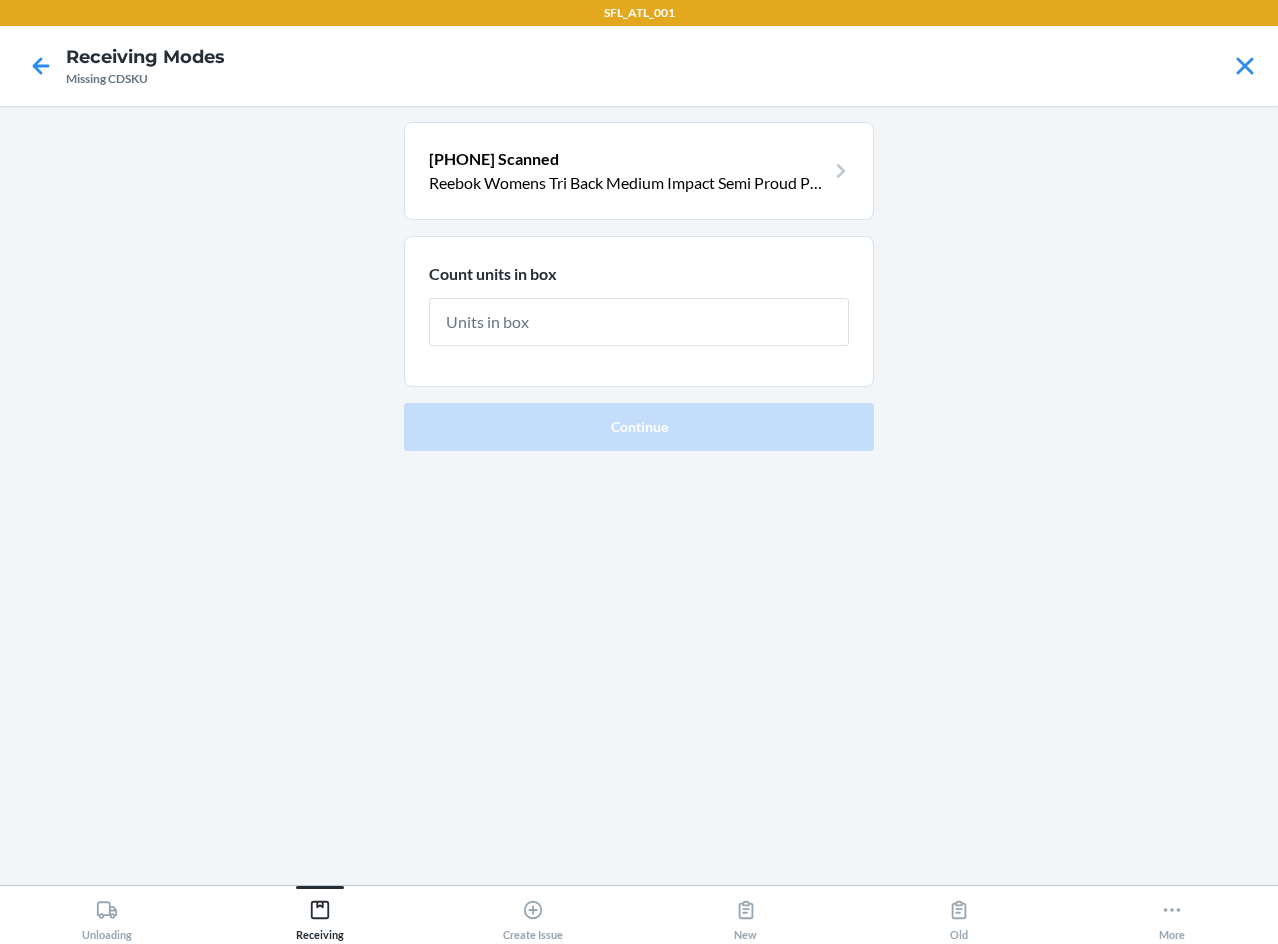 click at bounding box center (639, 322) 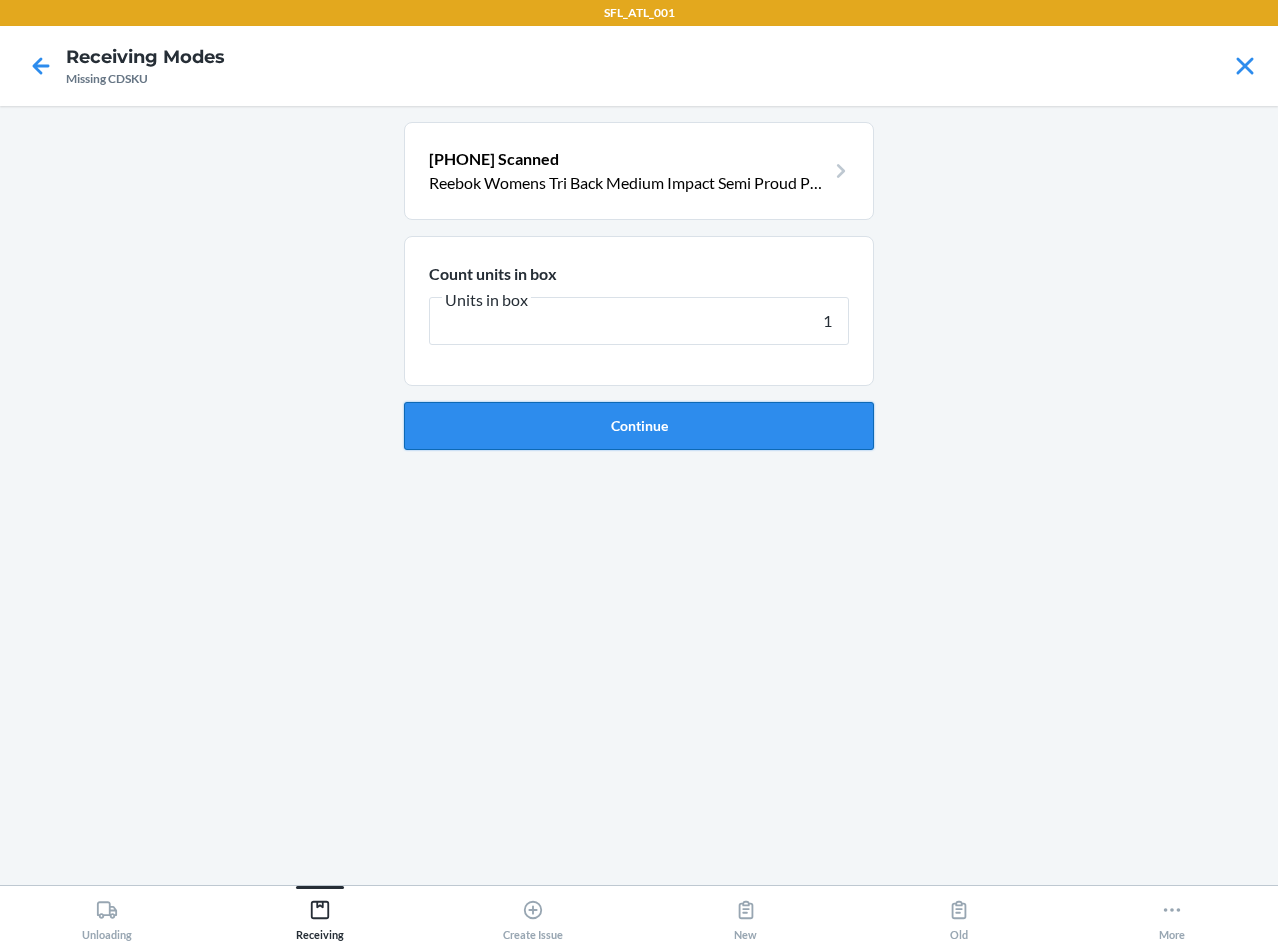 type on "1" 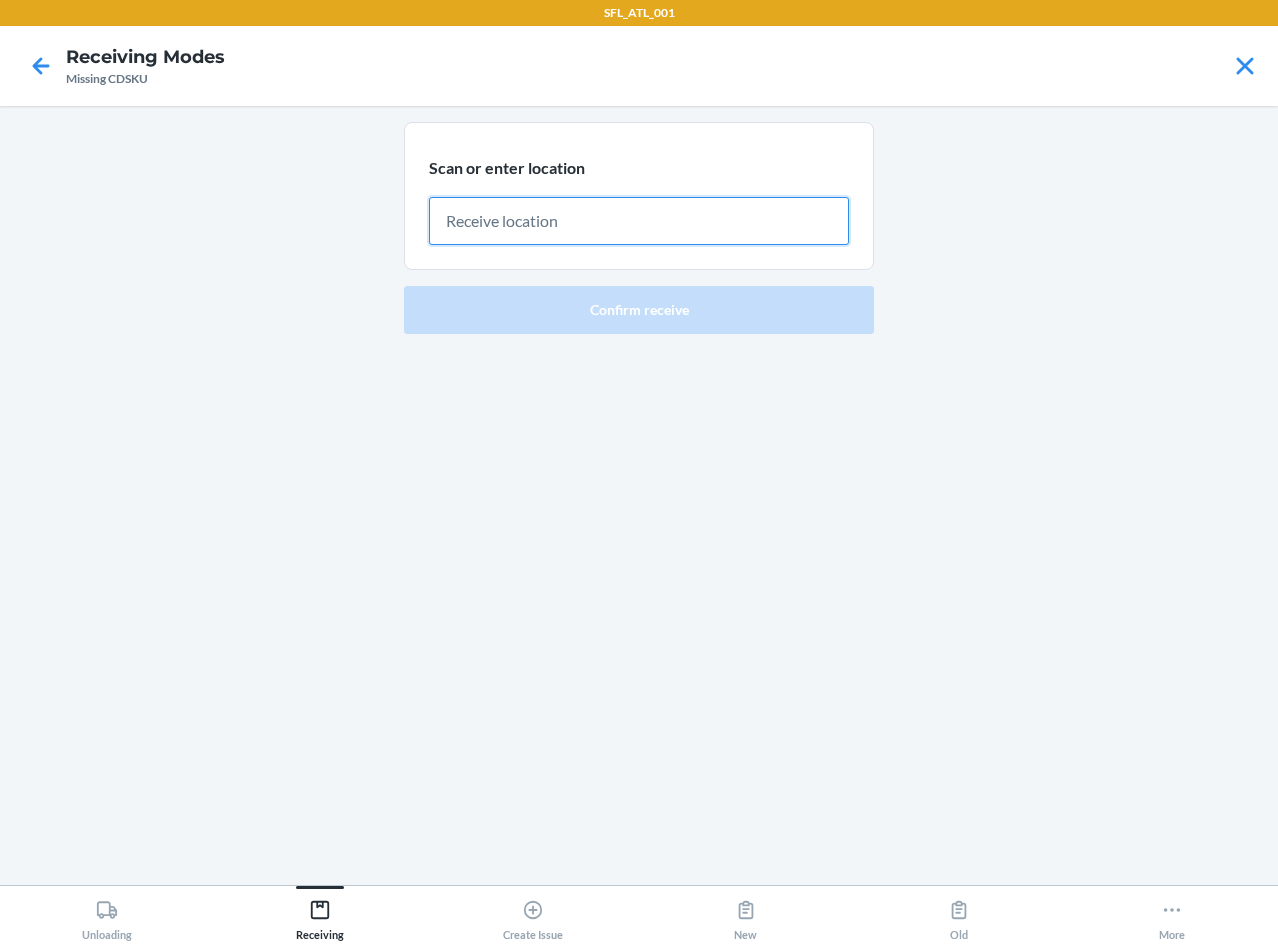 click at bounding box center (639, 221) 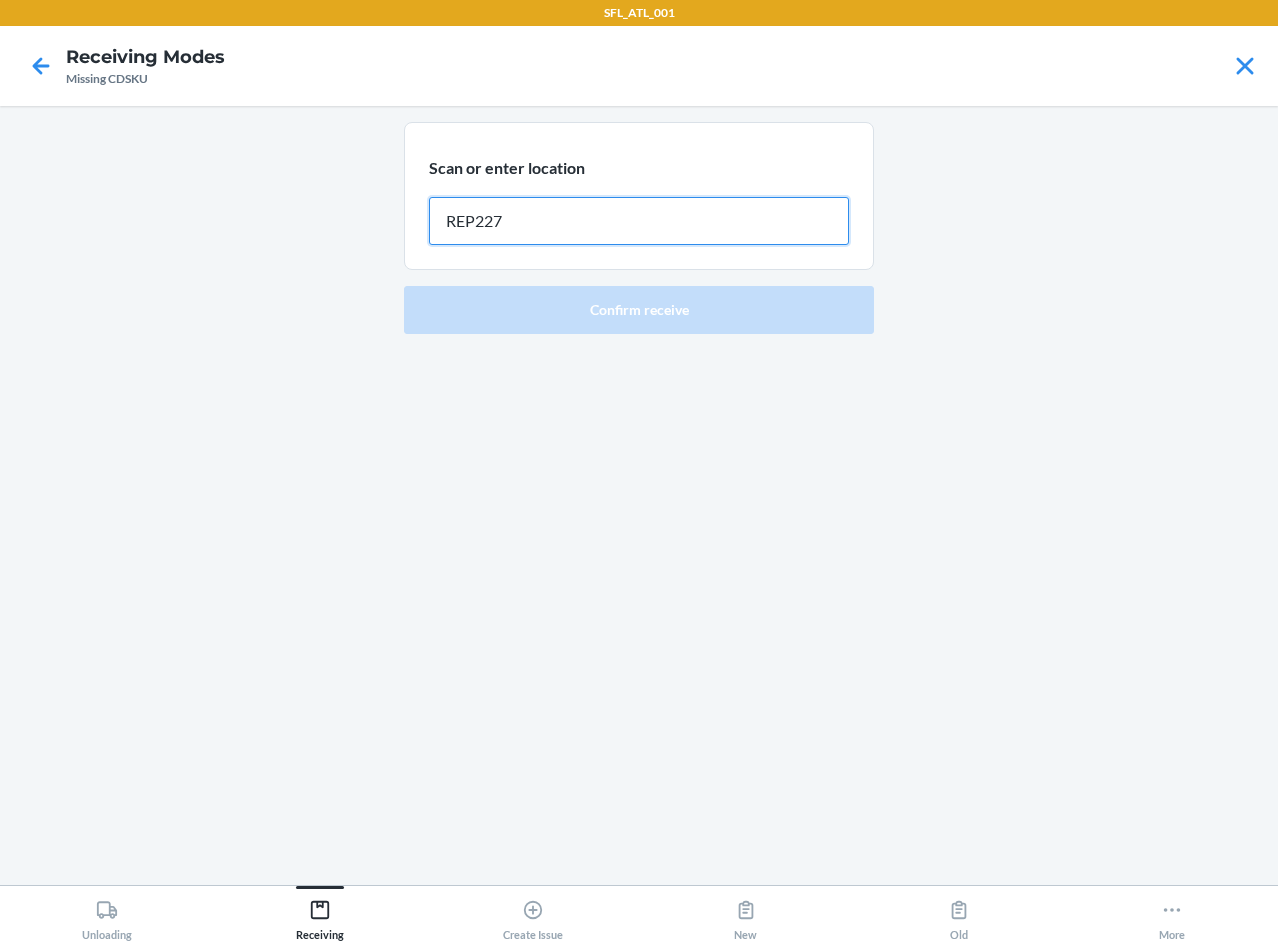 type on "REP227" 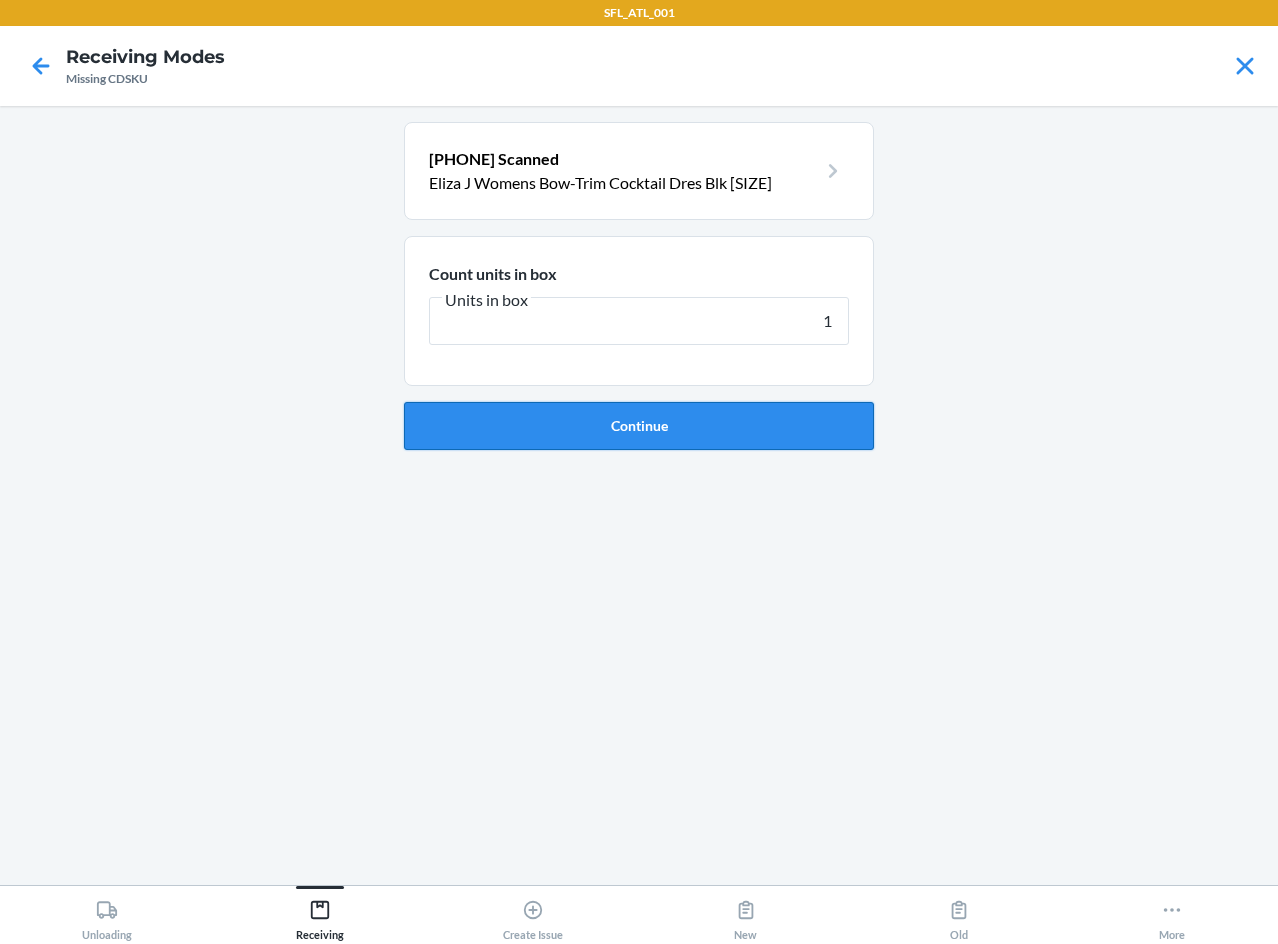 type on "1" 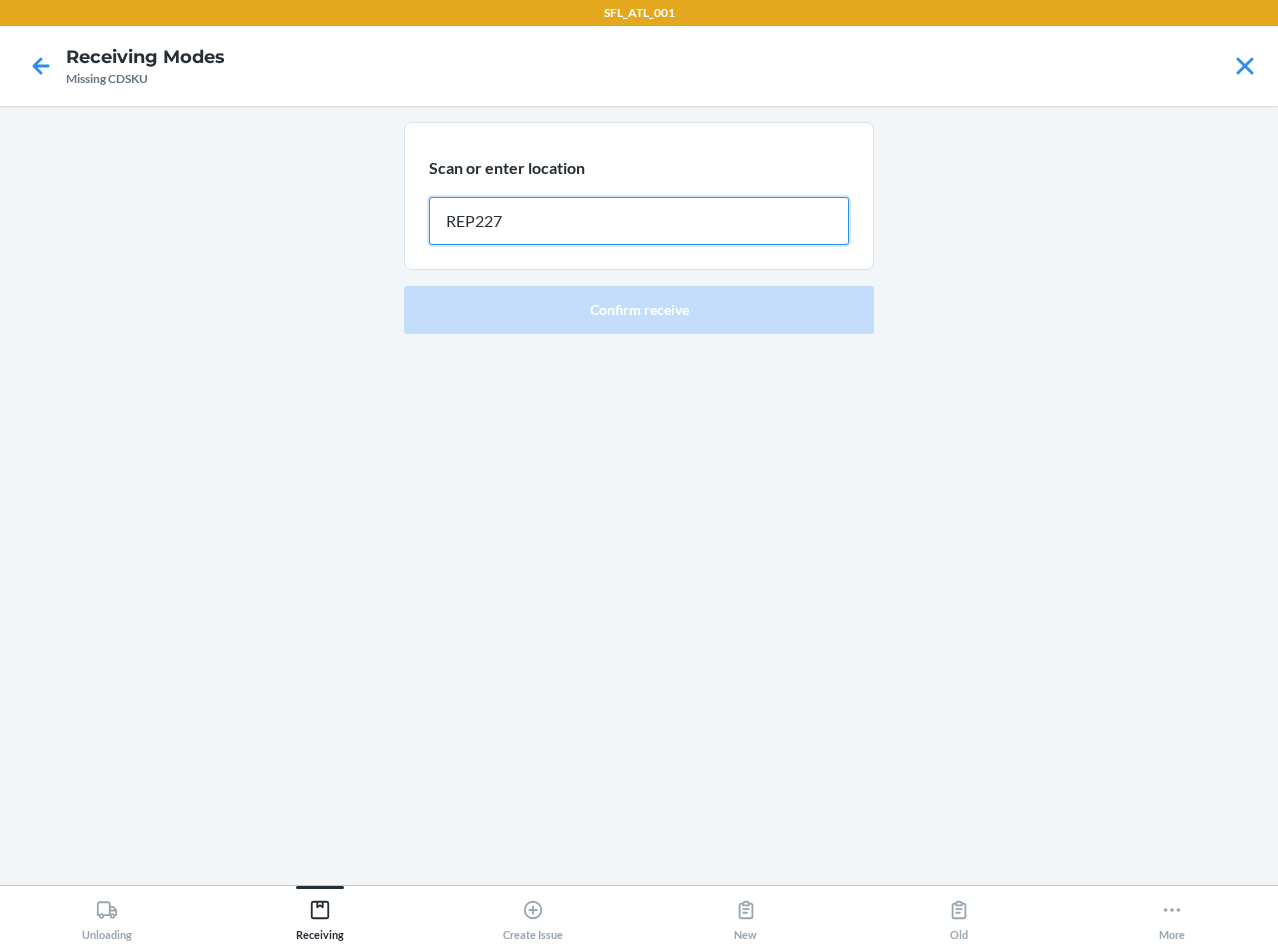 type on "REP227" 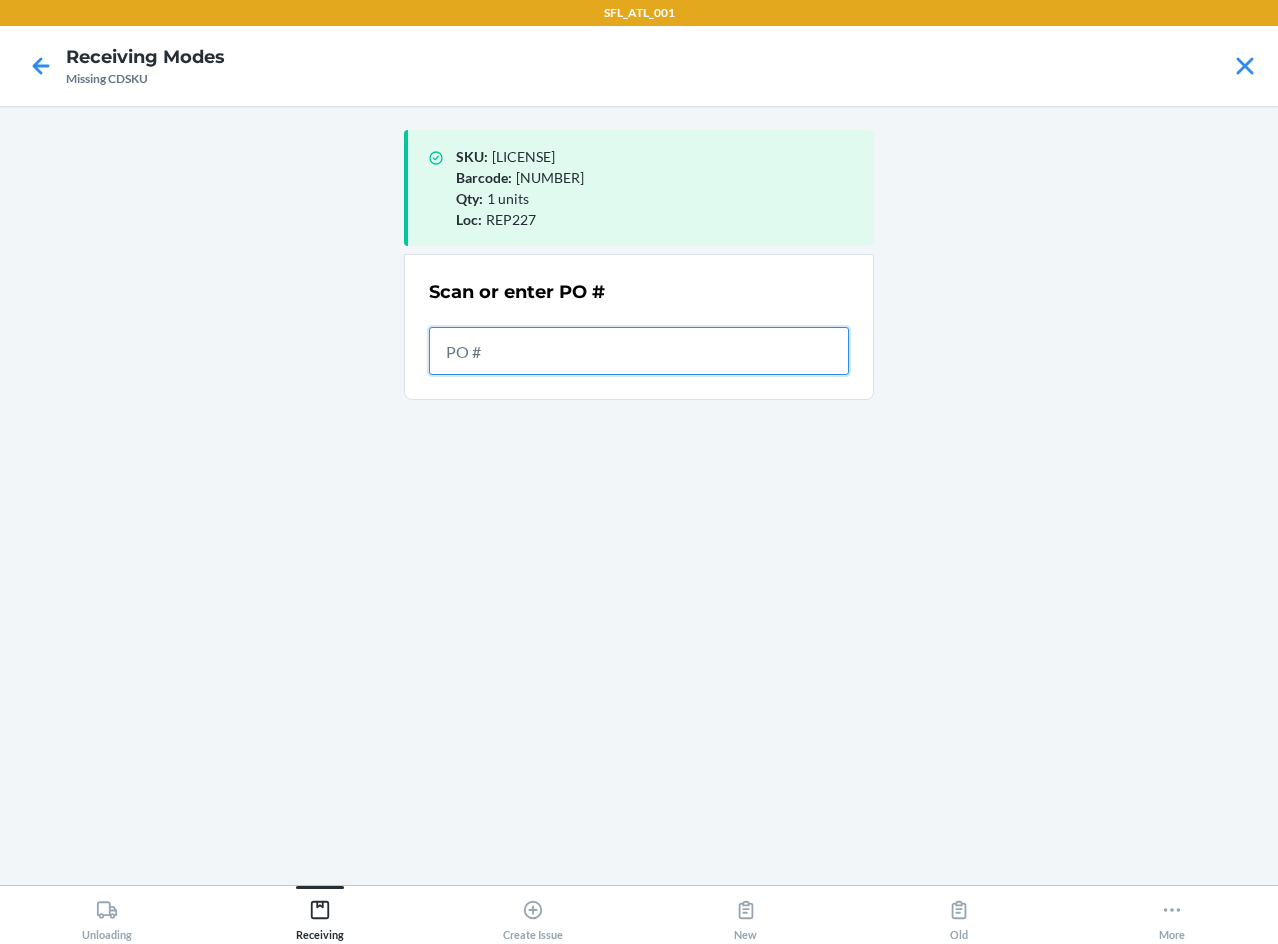 click at bounding box center (639, 351) 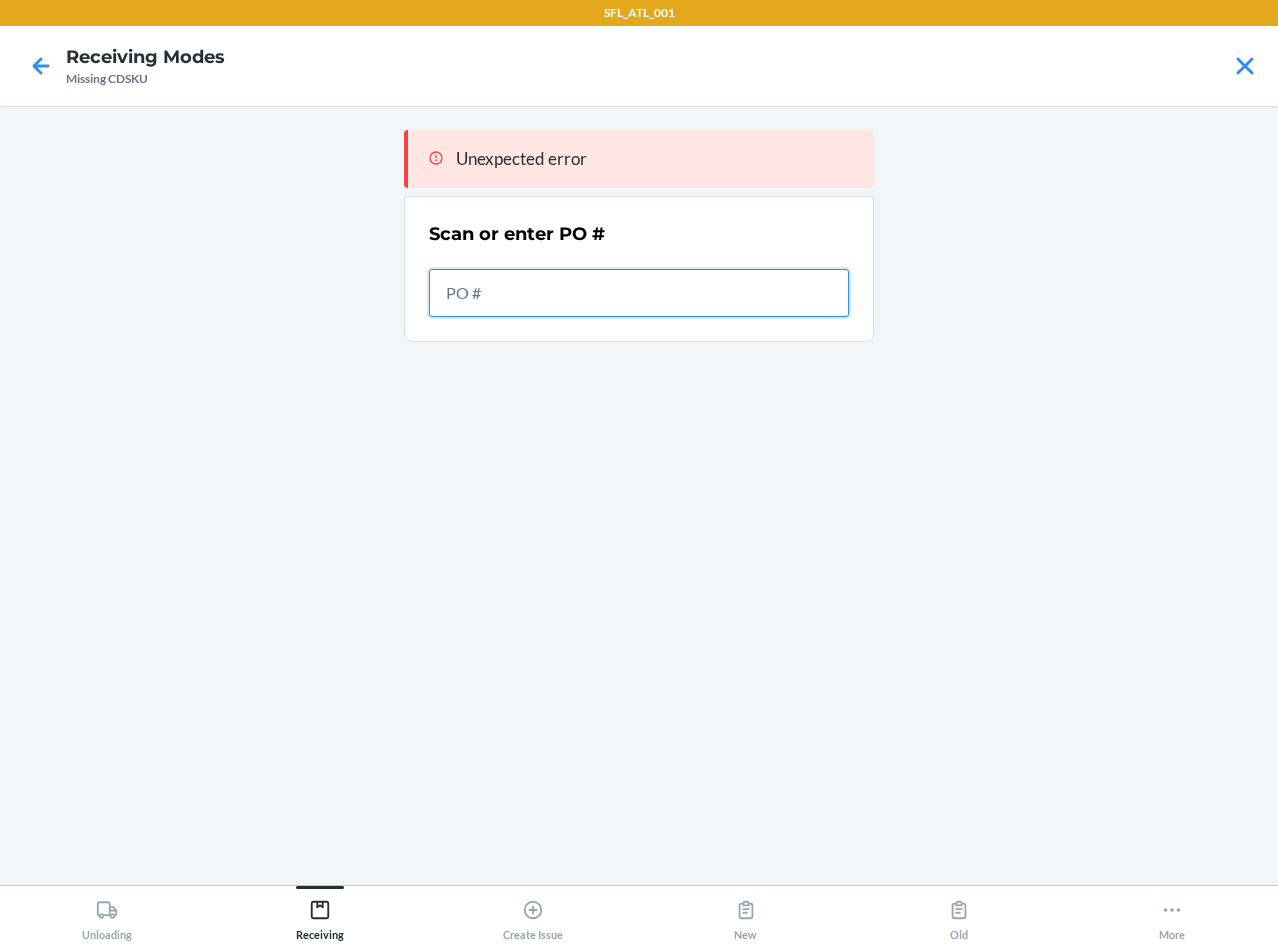 click at bounding box center (639, 293) 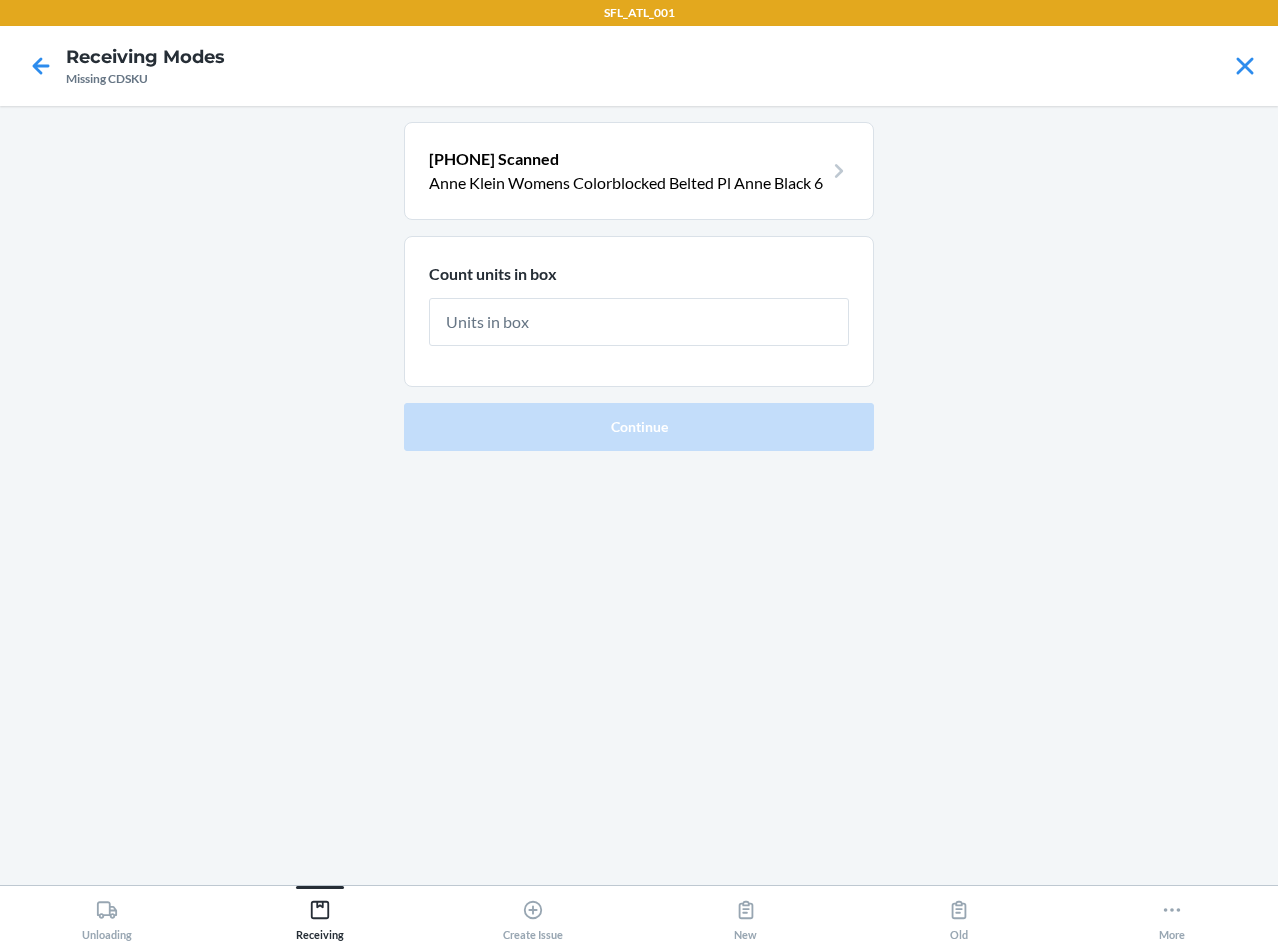 type on "1" 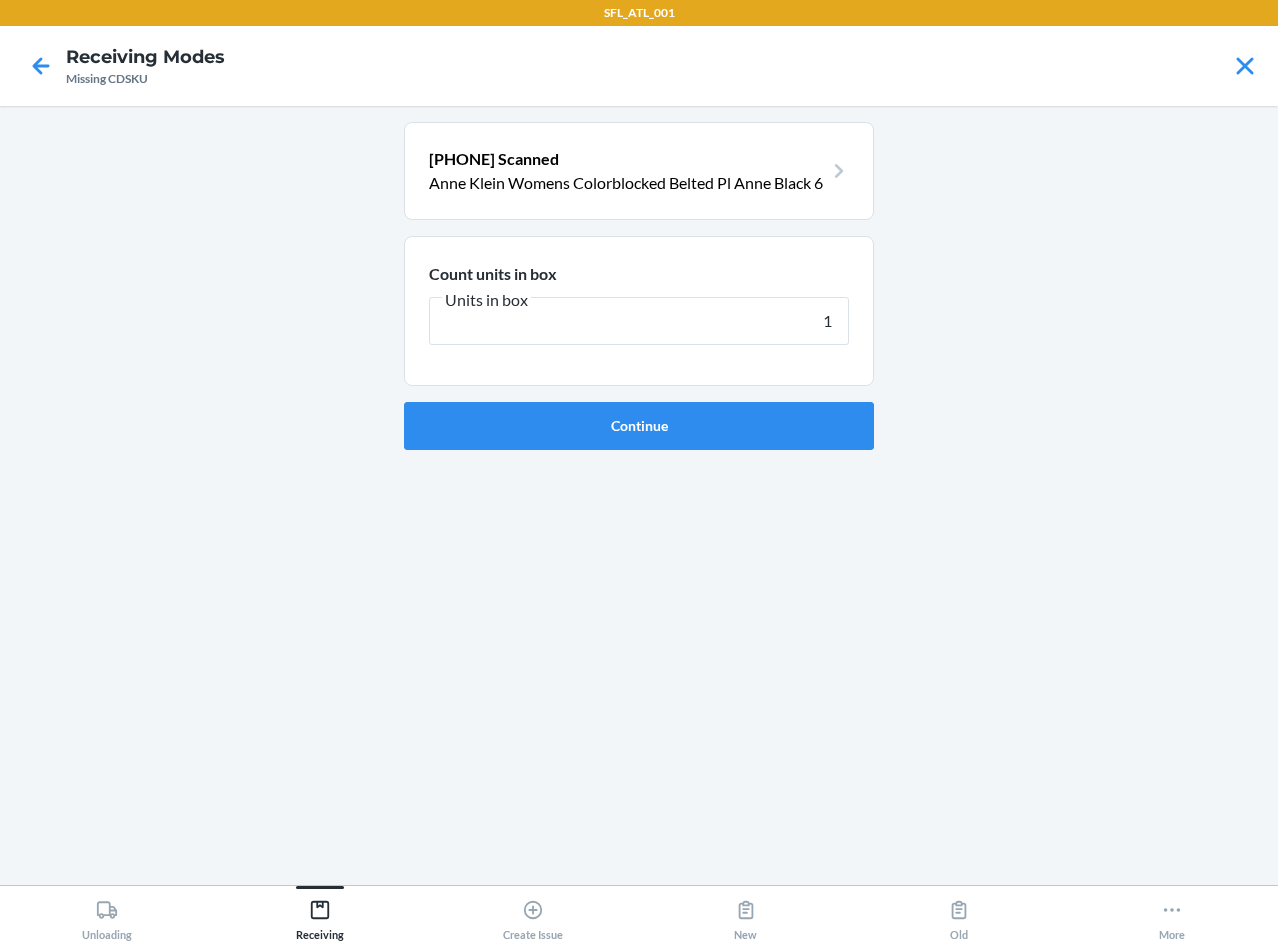click on "Continue" at bounding box center (639, 426) 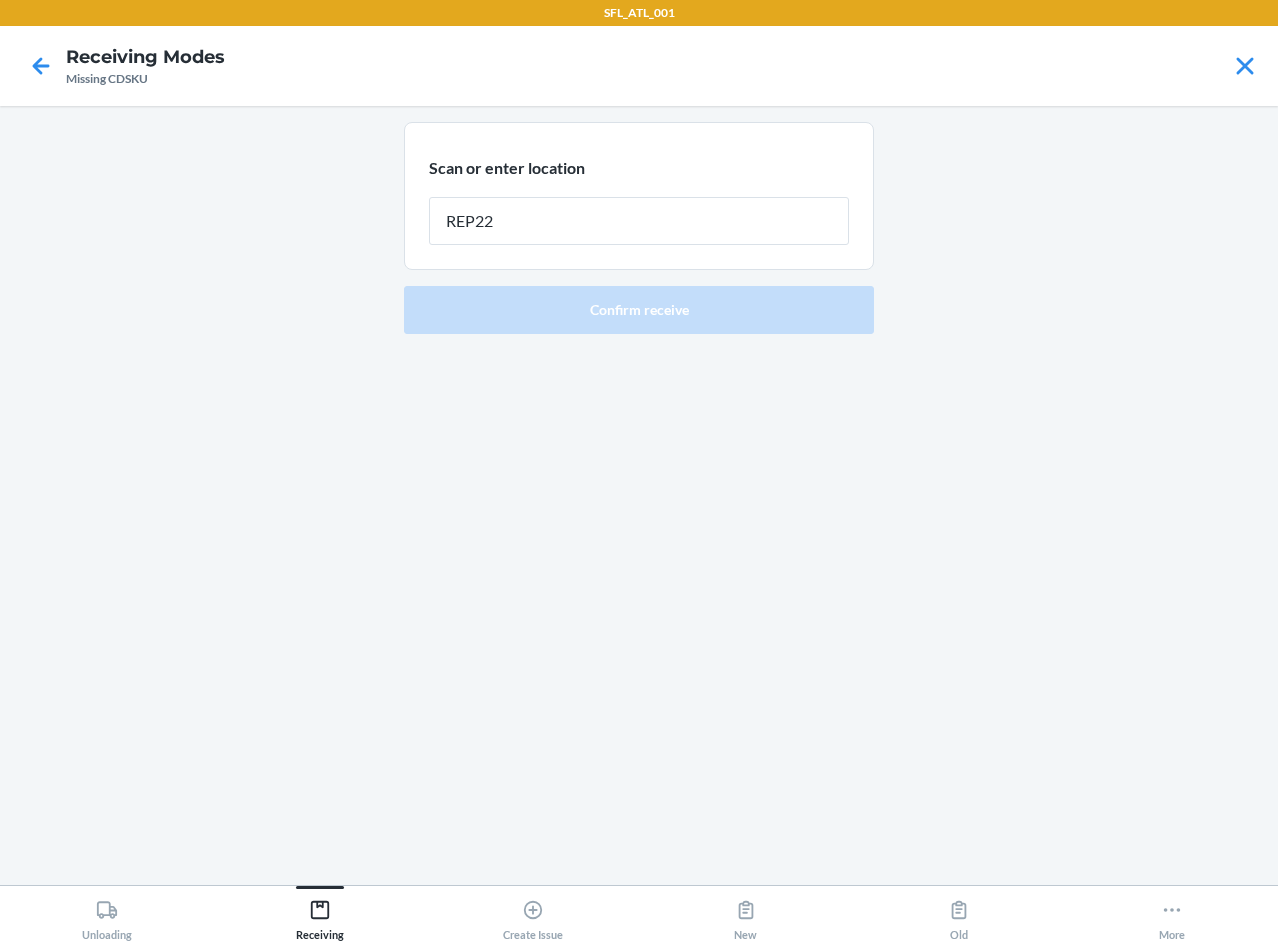 type on "REP227" 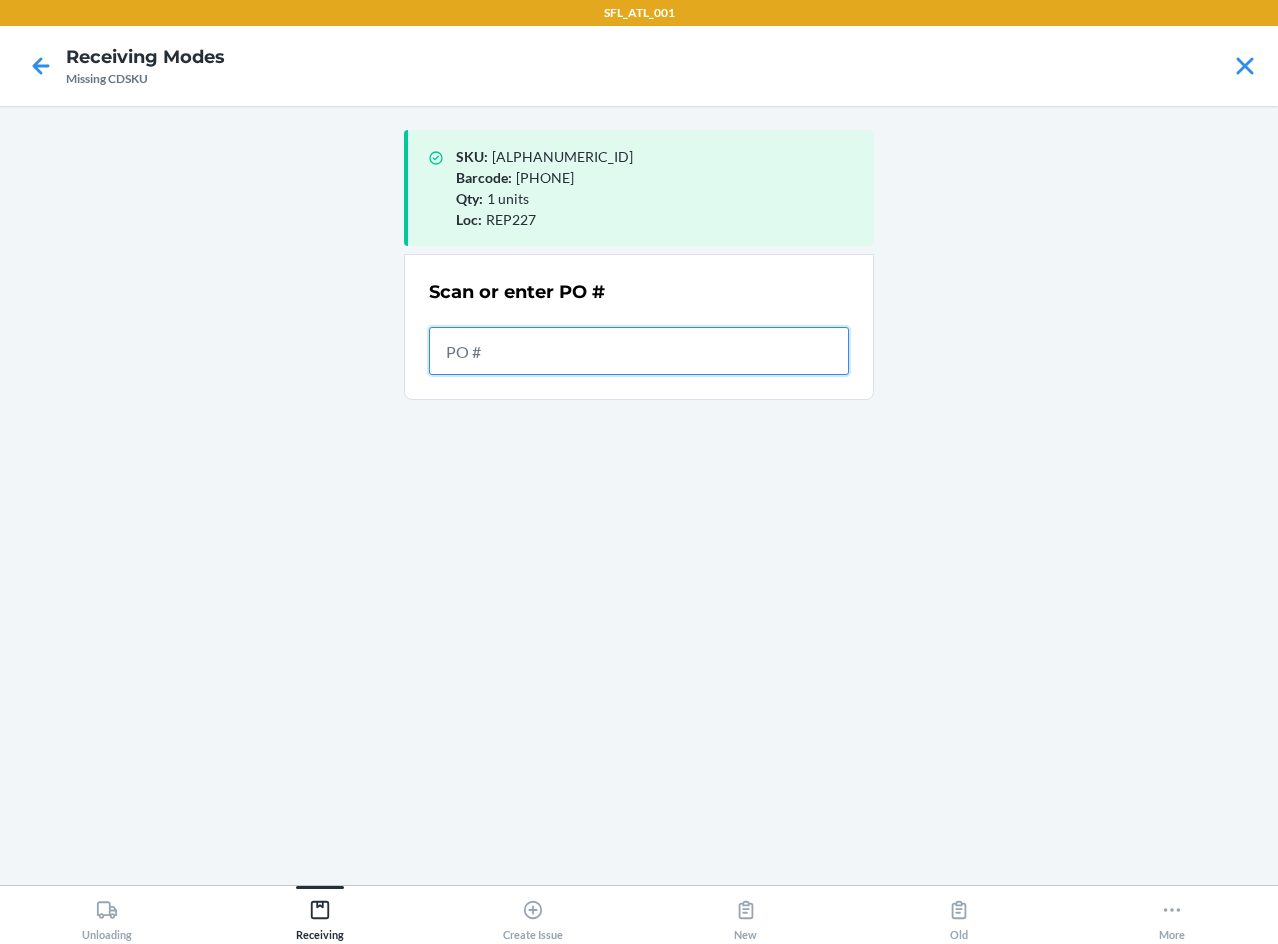 click at bounding box center [639, 351] 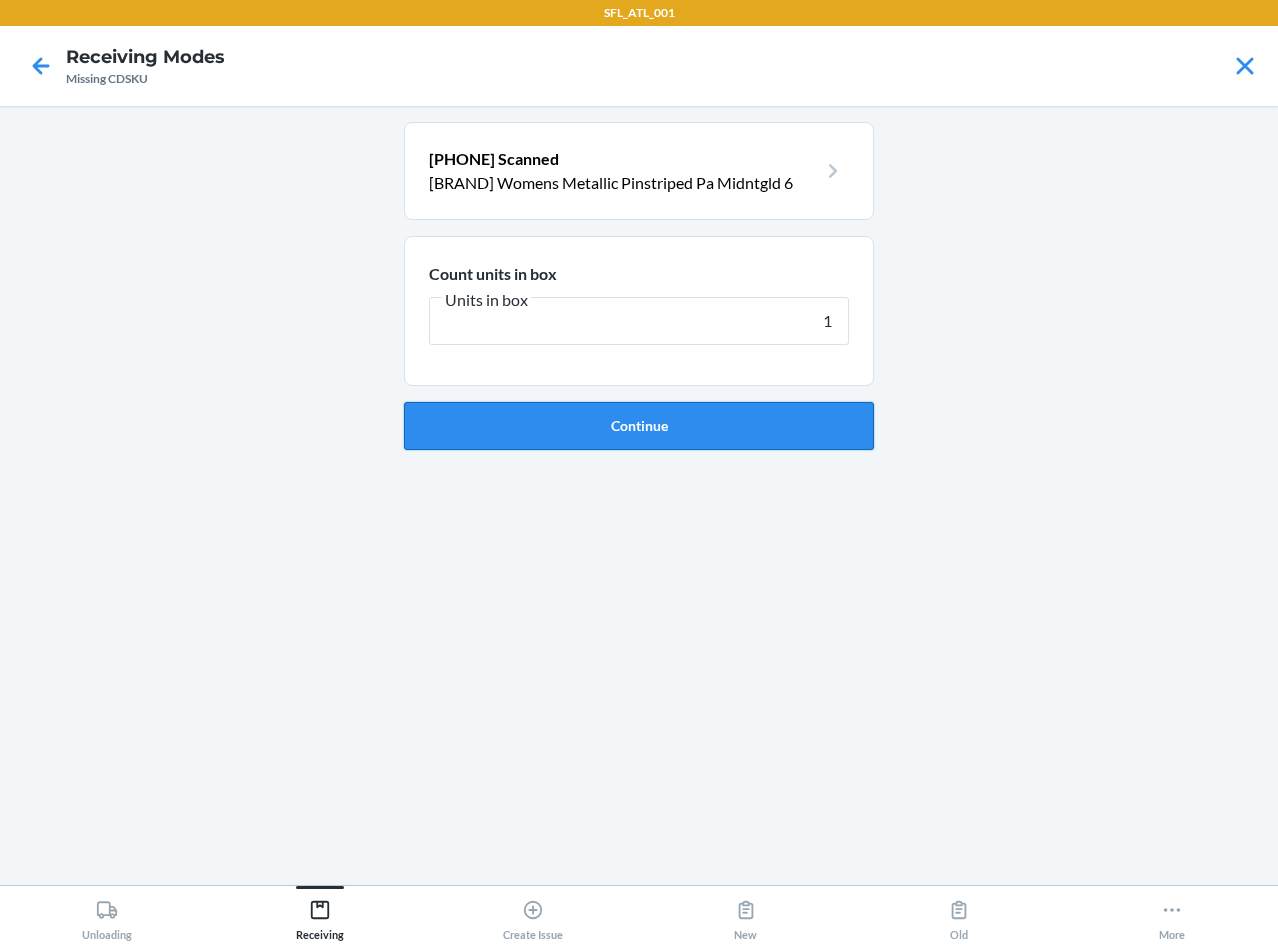 type on "1" 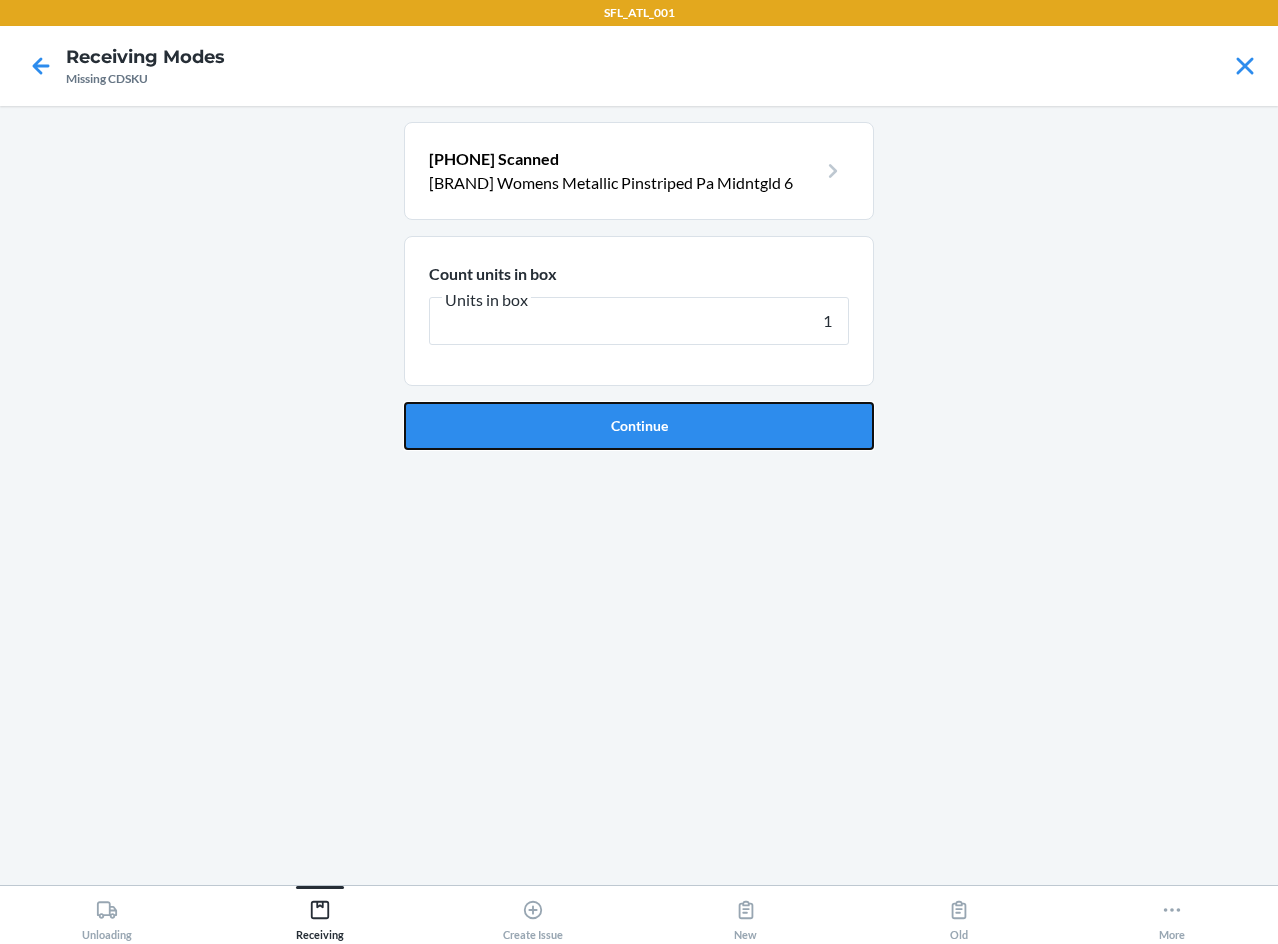 drag, startPoint x: 732, startPoint y: 438, endPoint x: 751, endPoint y: 429, distance: 21.023796 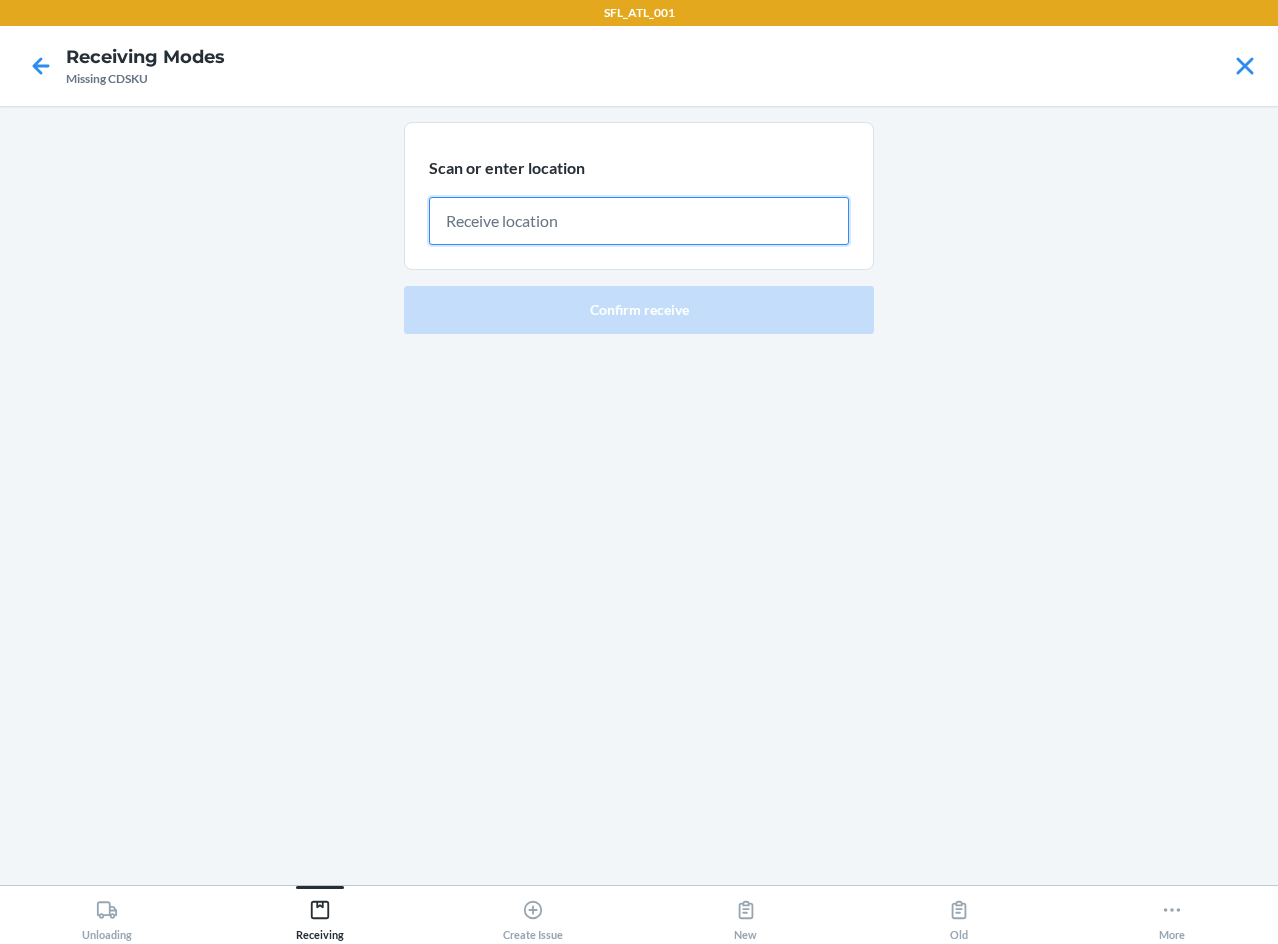 click at bounding box center [639, 221] 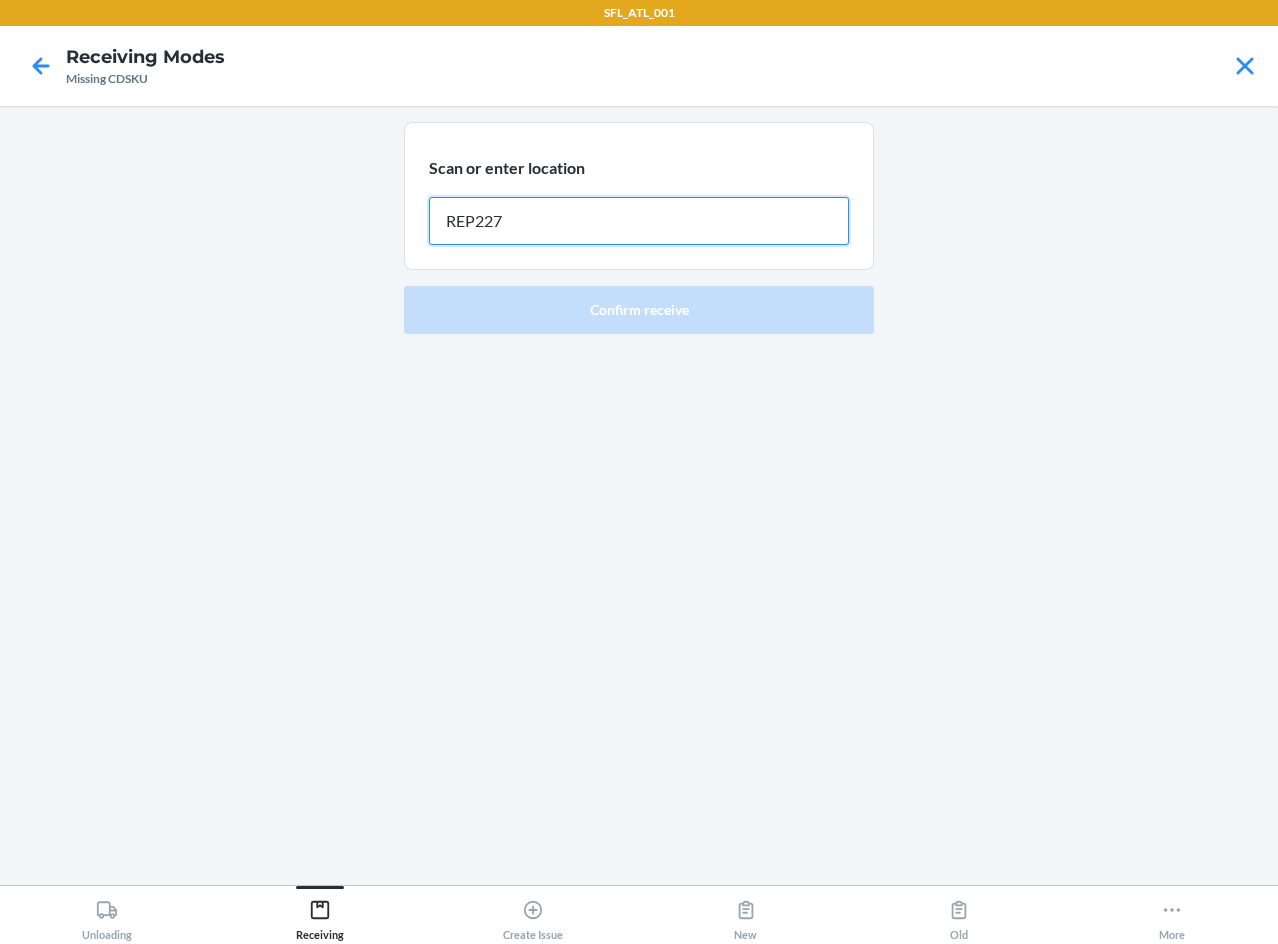 type on "REP227" 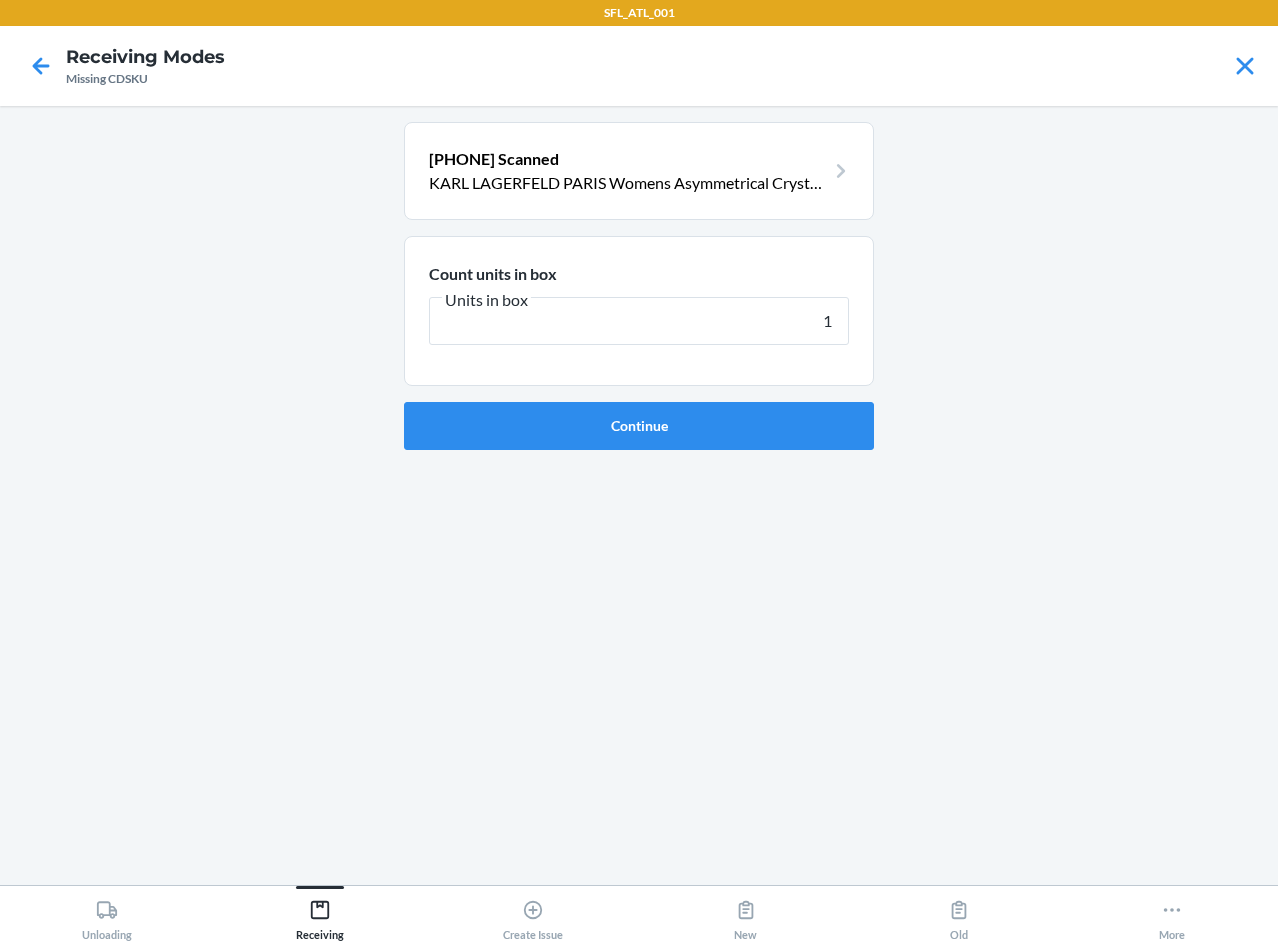 type on "1" 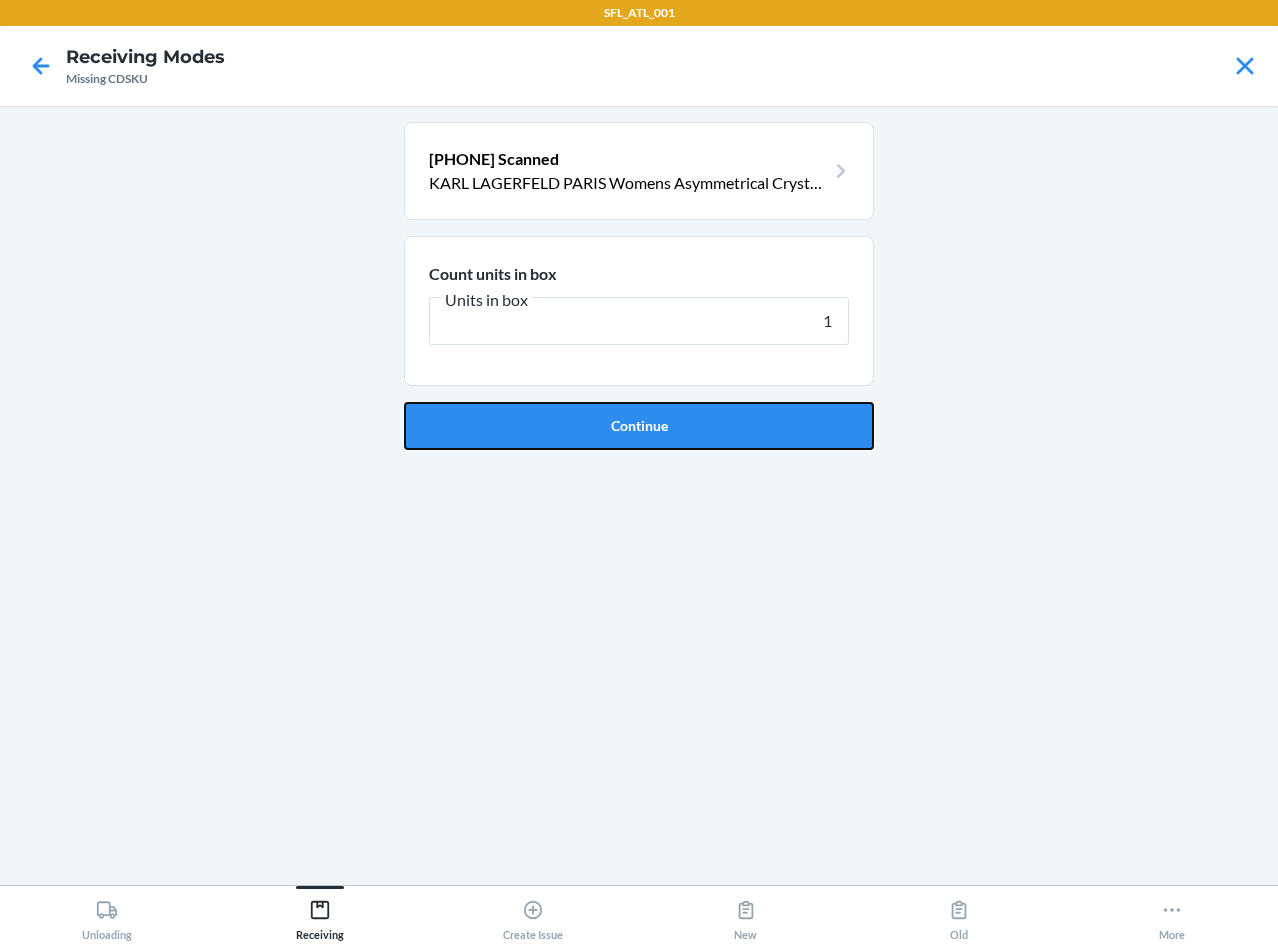 click on "Continue" at bounding box center [639, 426] 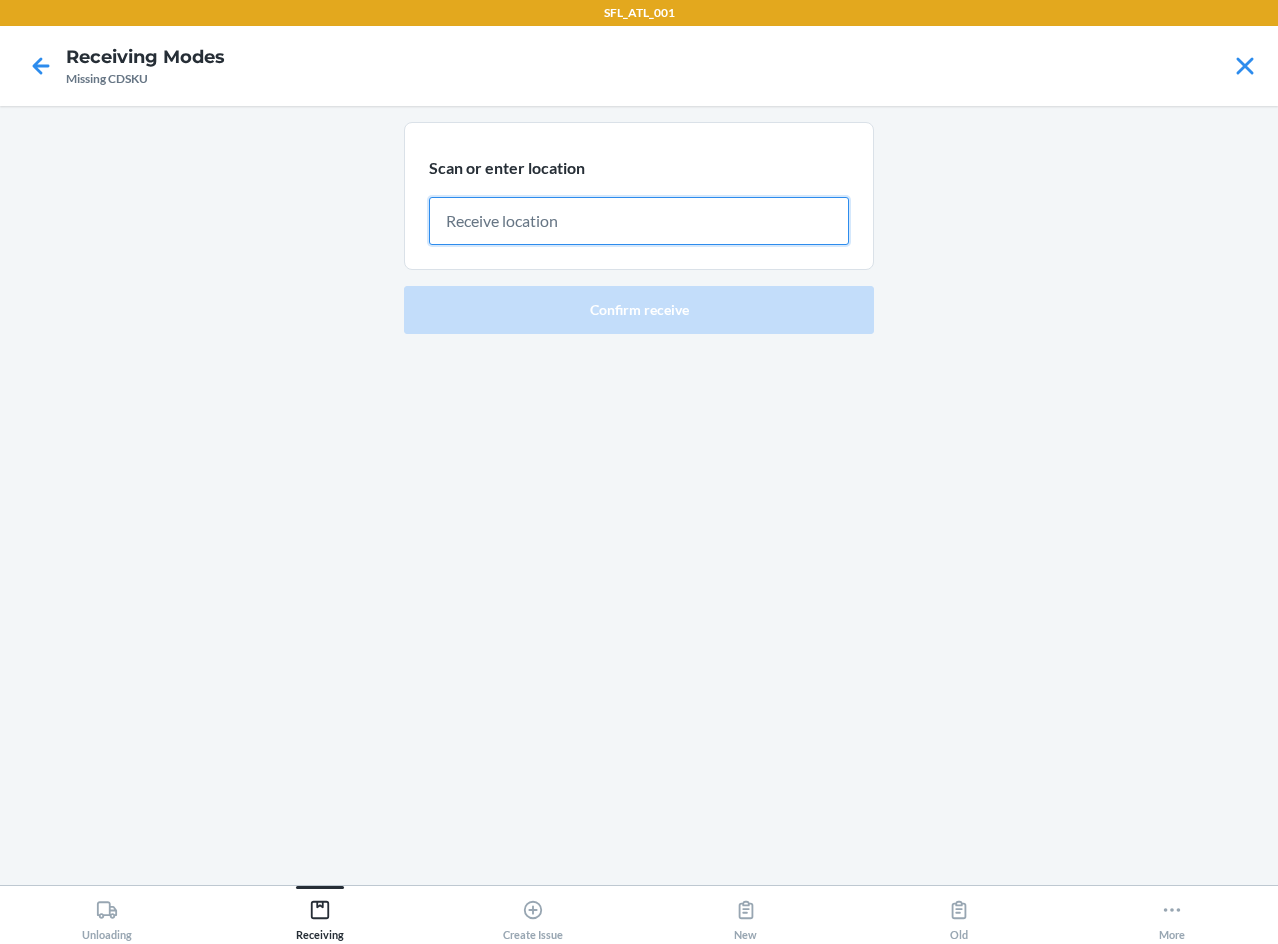 click at bounding box center (639, 221) 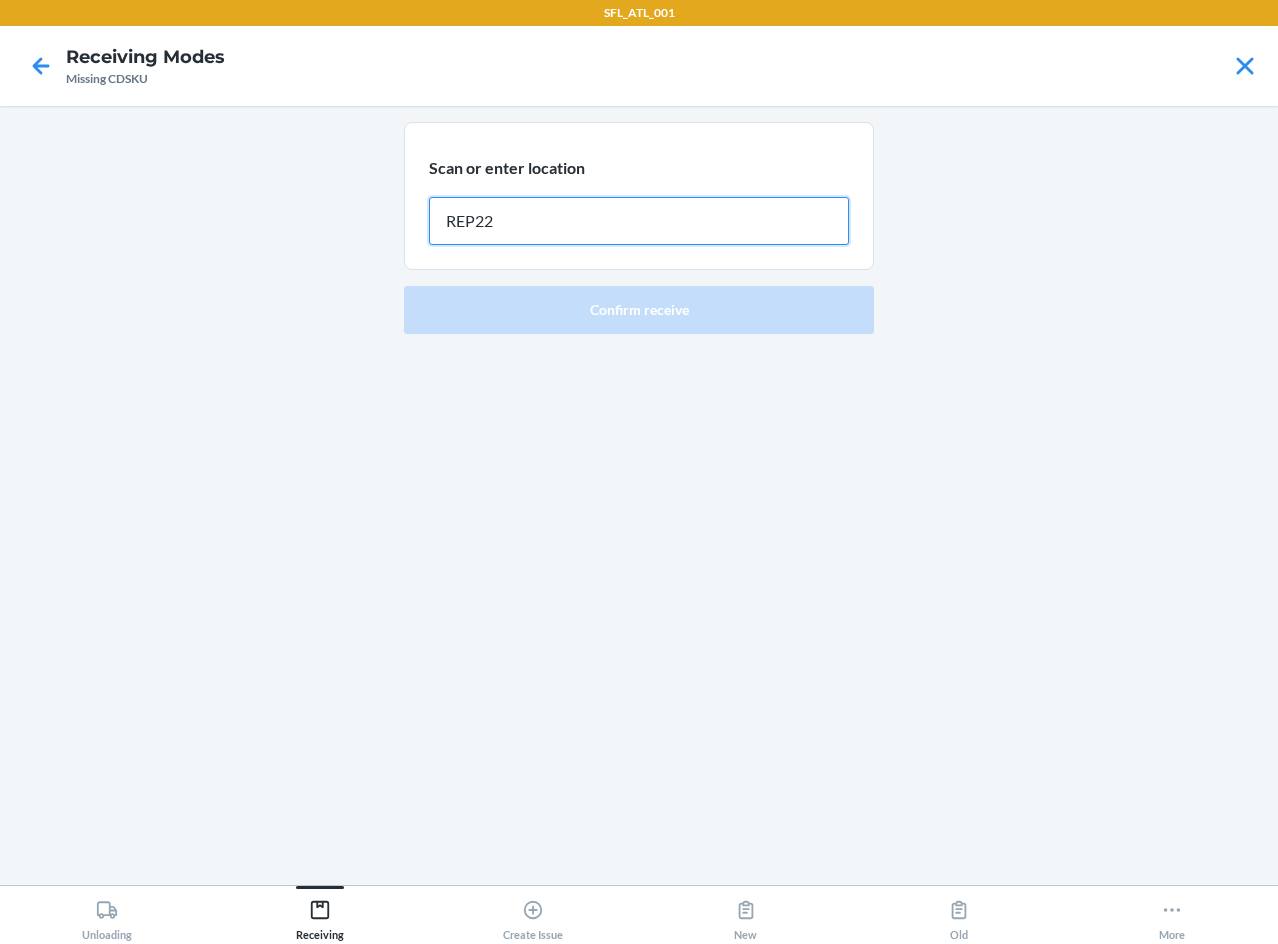 type on "REP227" 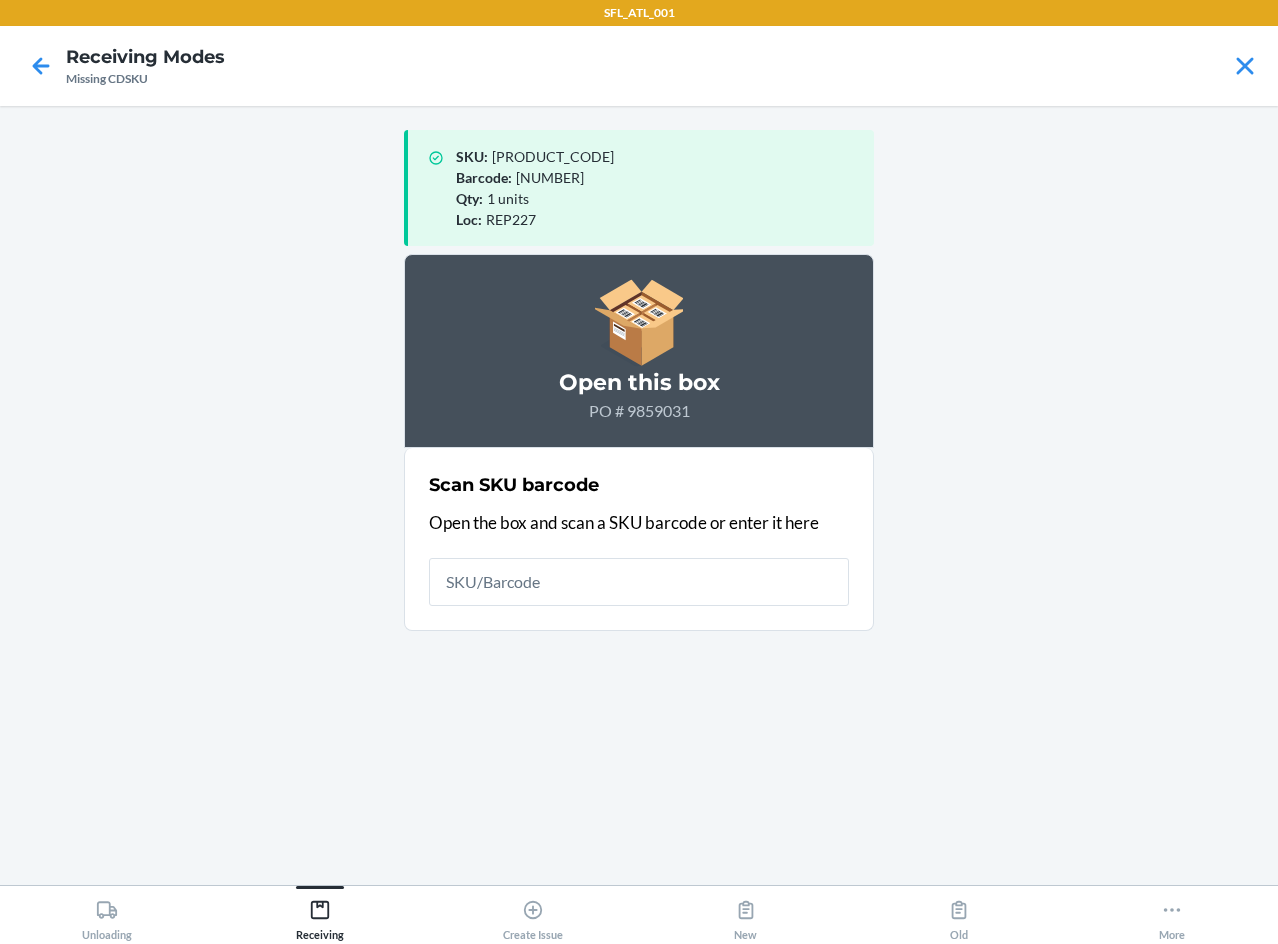 click at bounding box center (639, 582) 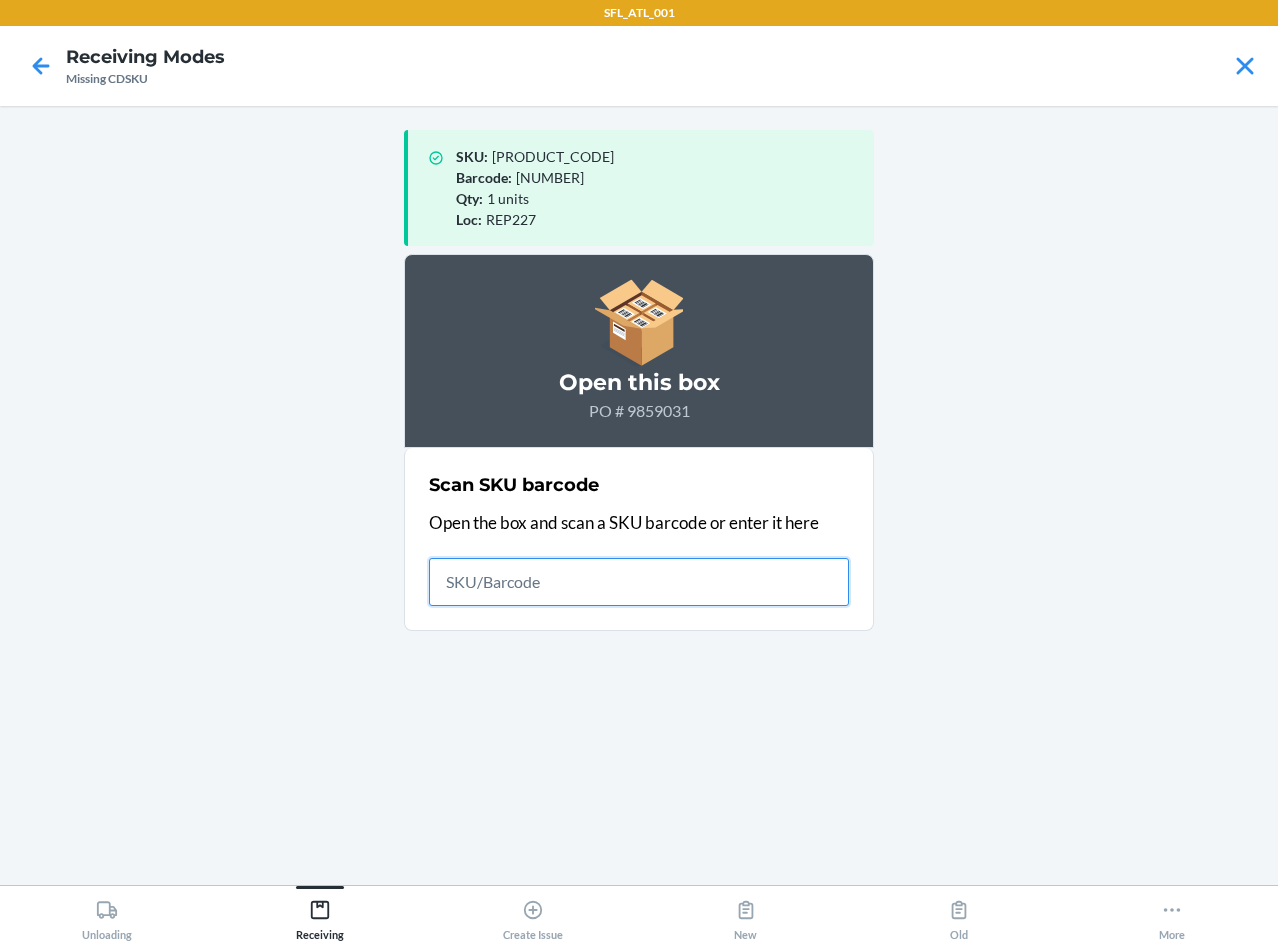 click at bounding box center [639, 582] 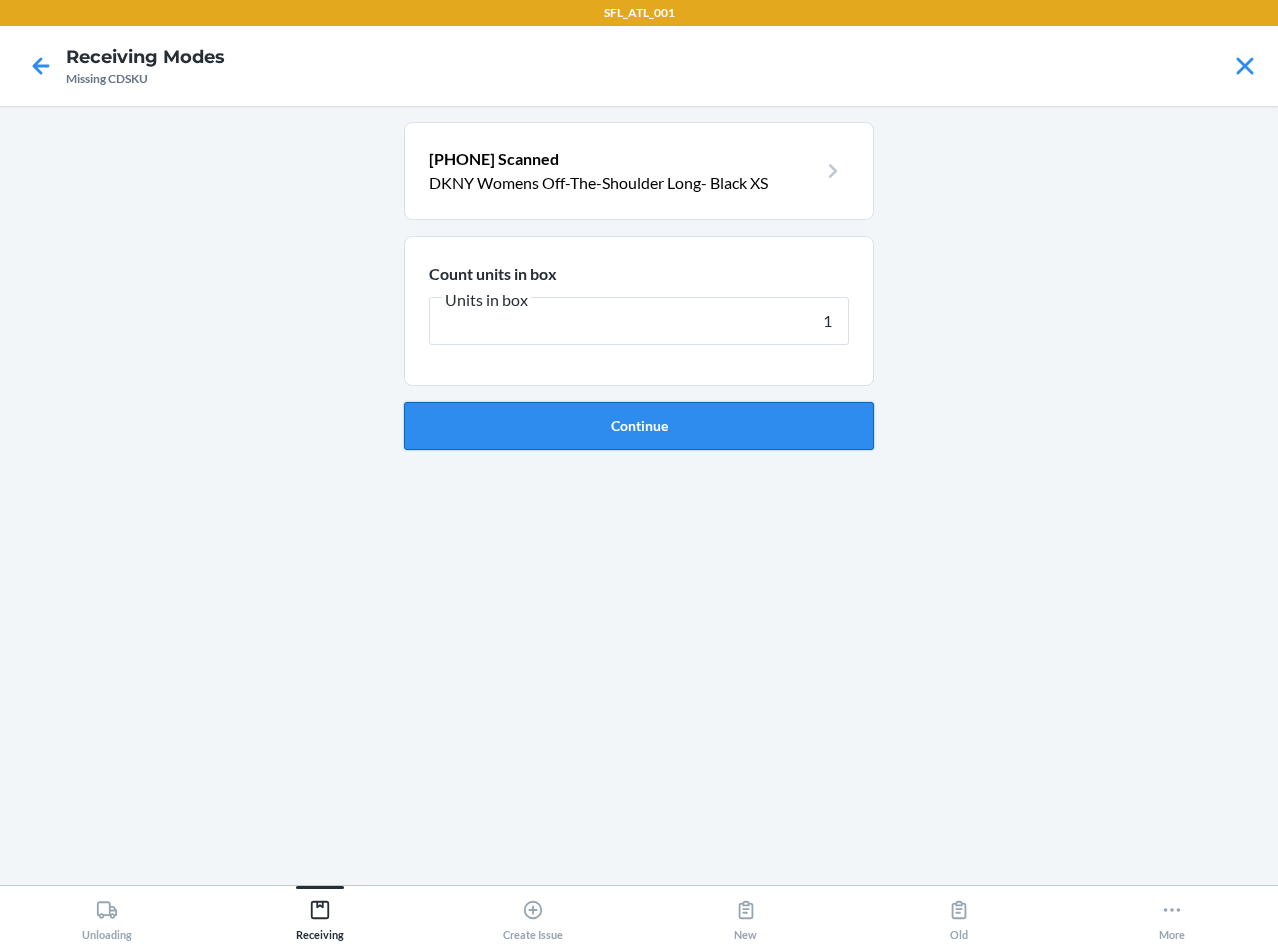 type on "1" 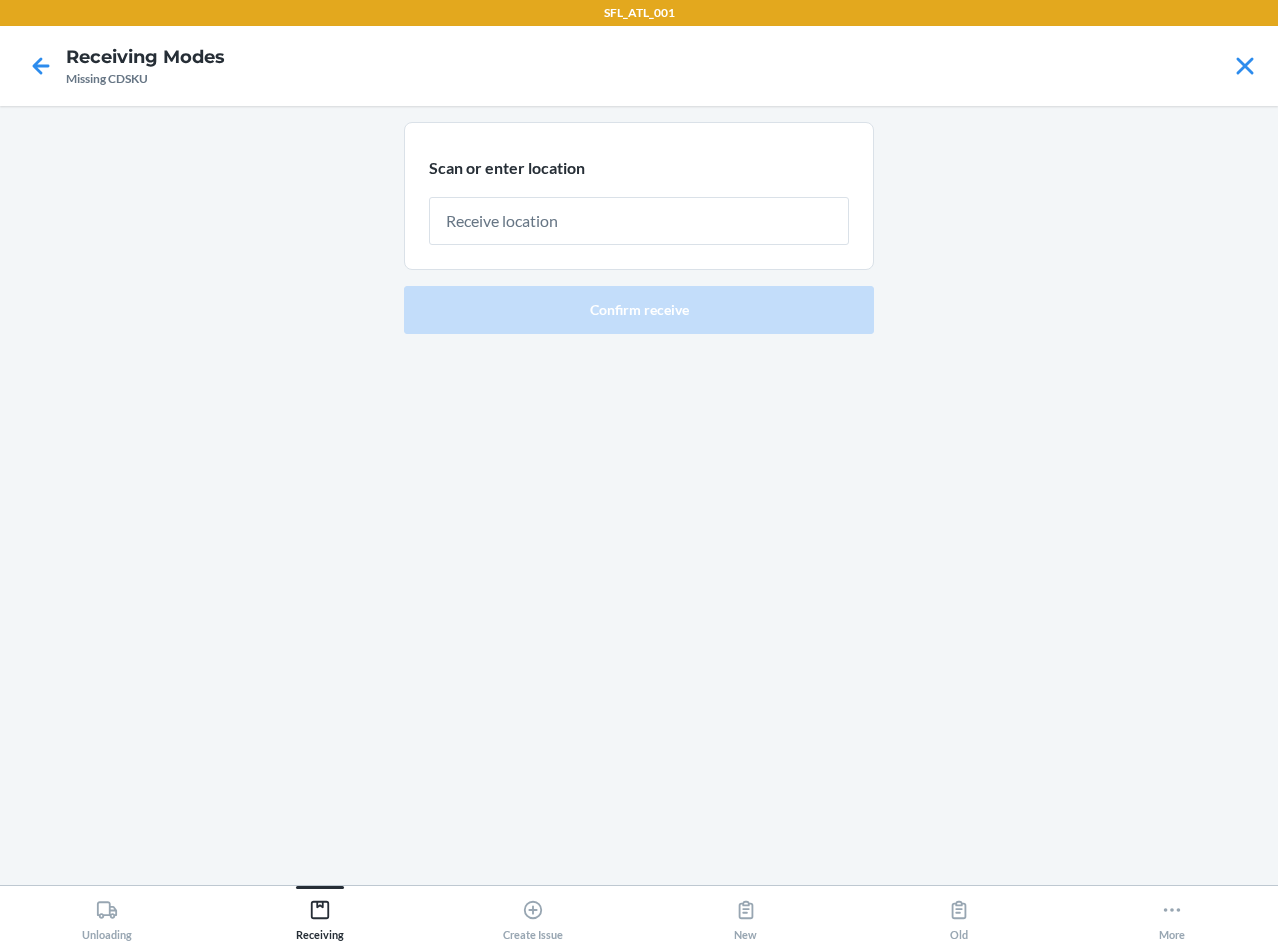 click on "Scan or enter location" at bounding box center [639, 196] 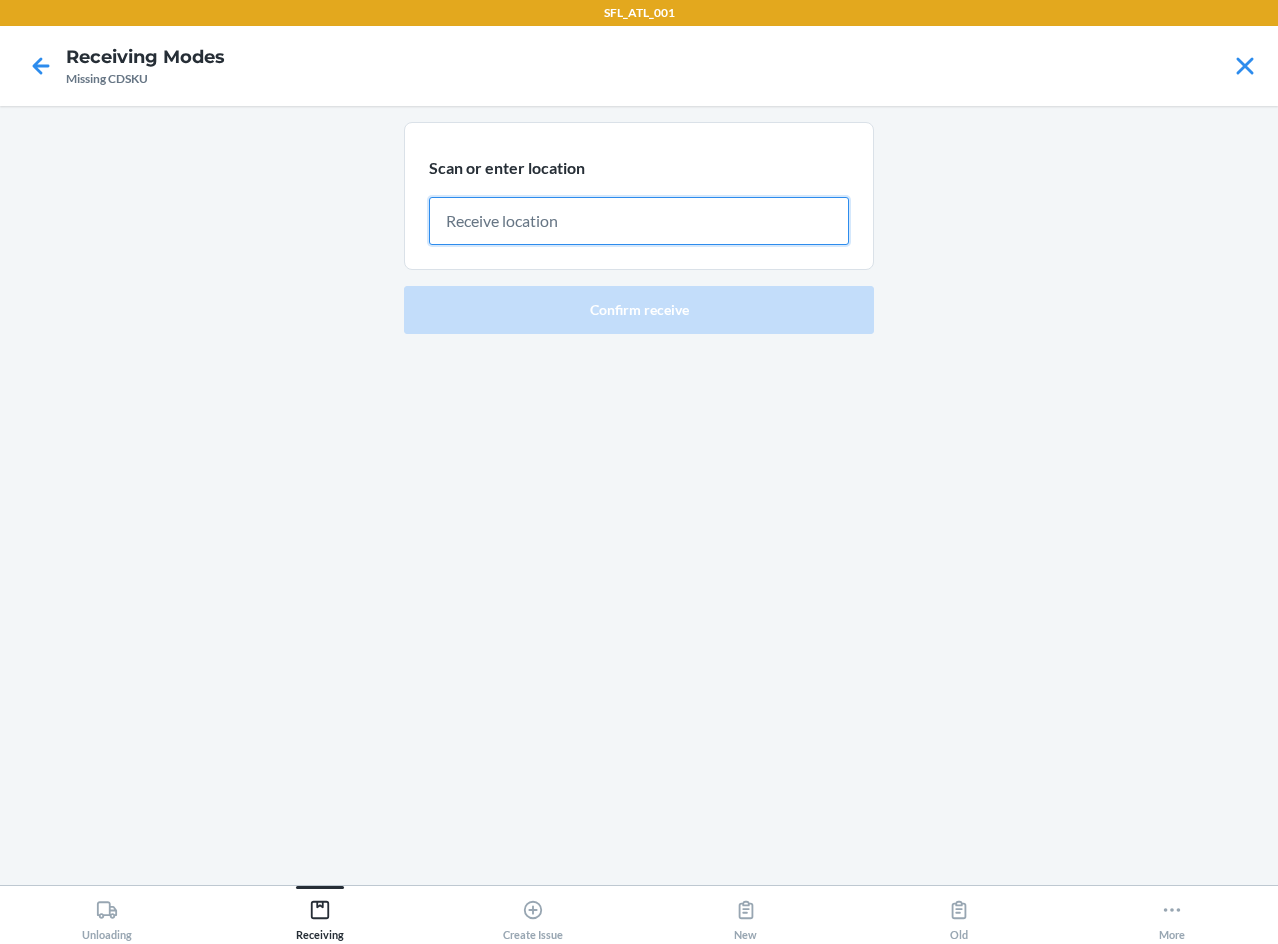 click at bounding box center [639, 221] 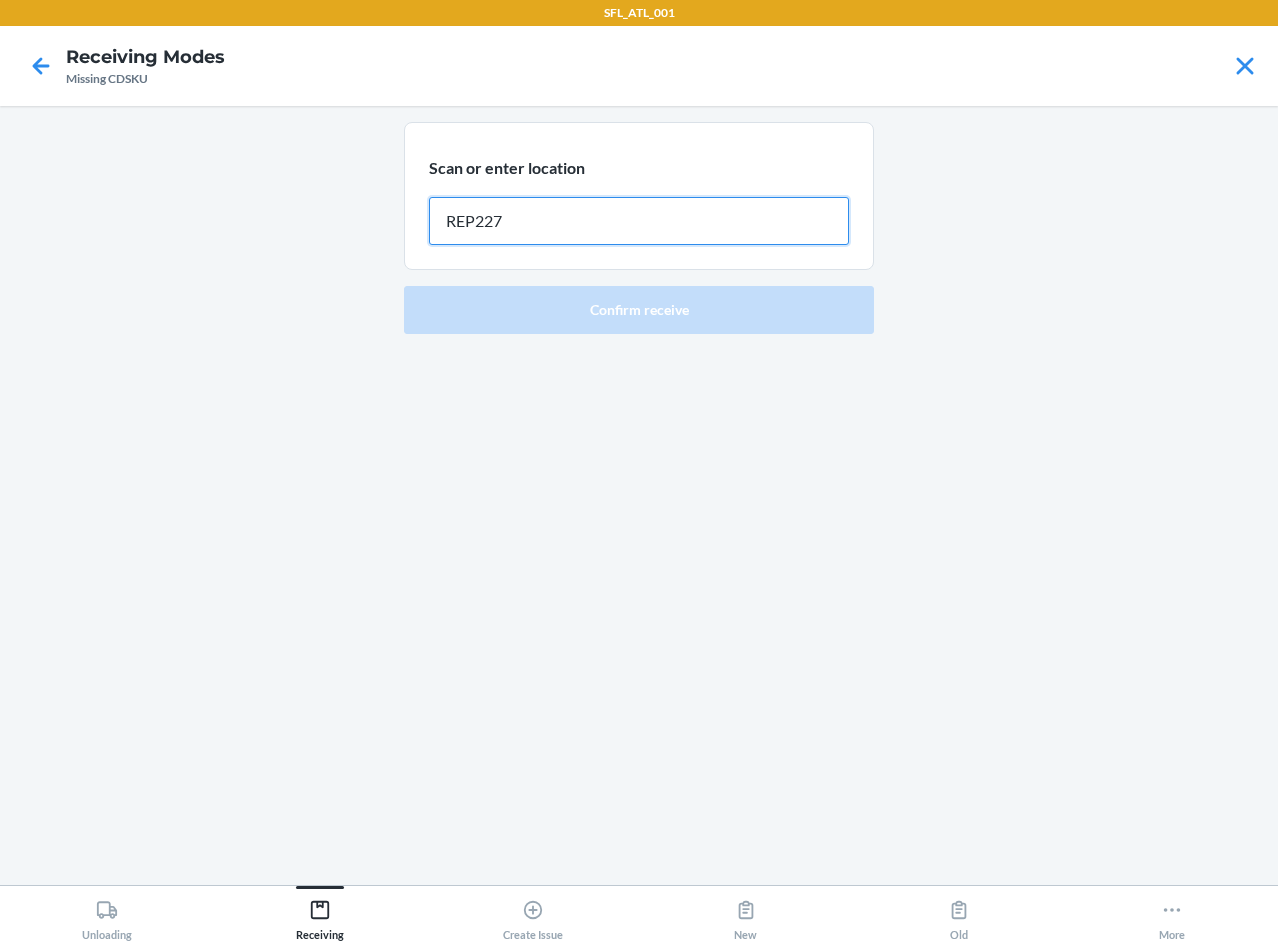 type on "REP227" 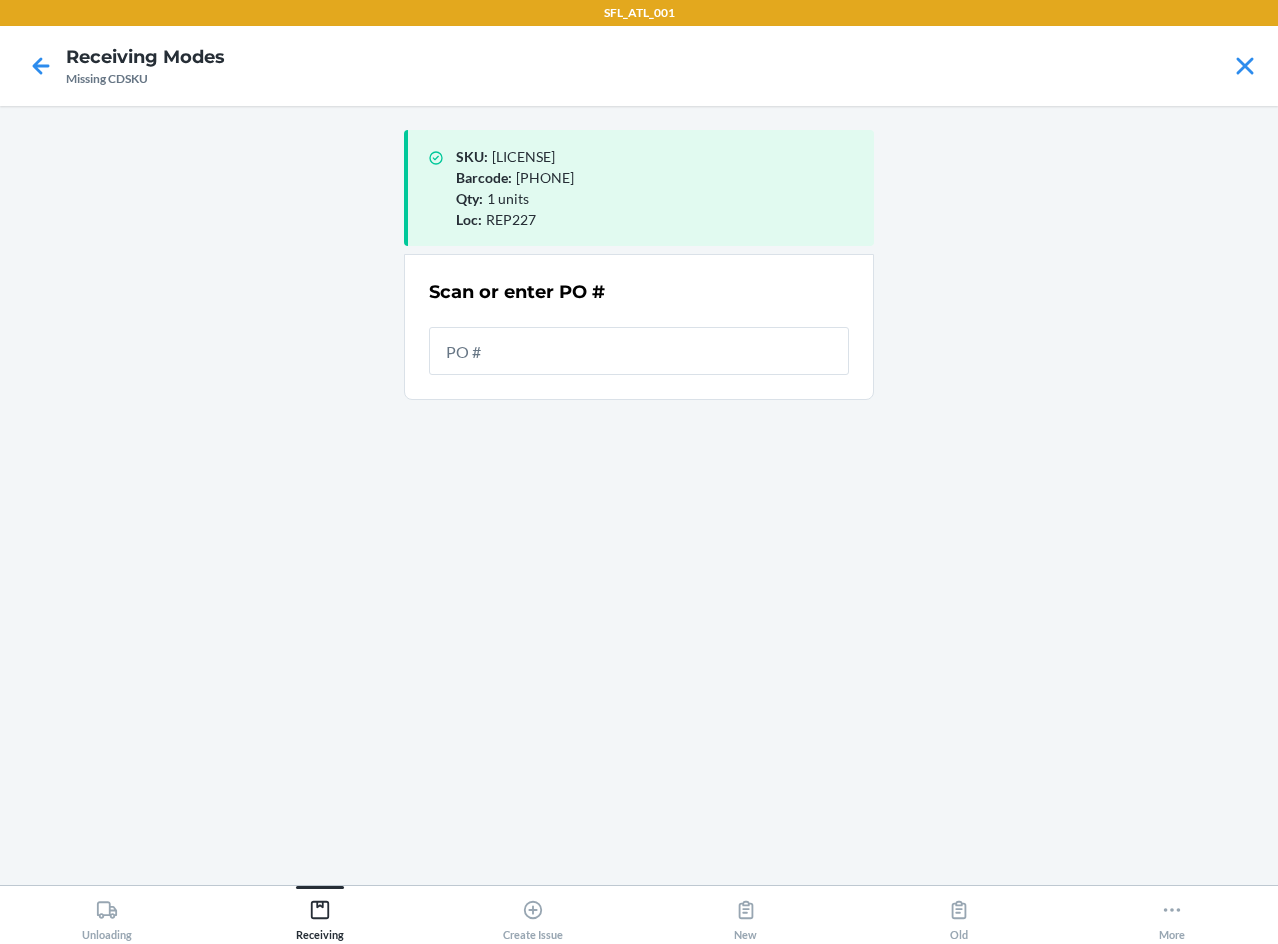 click at bounding box center (639, 351) 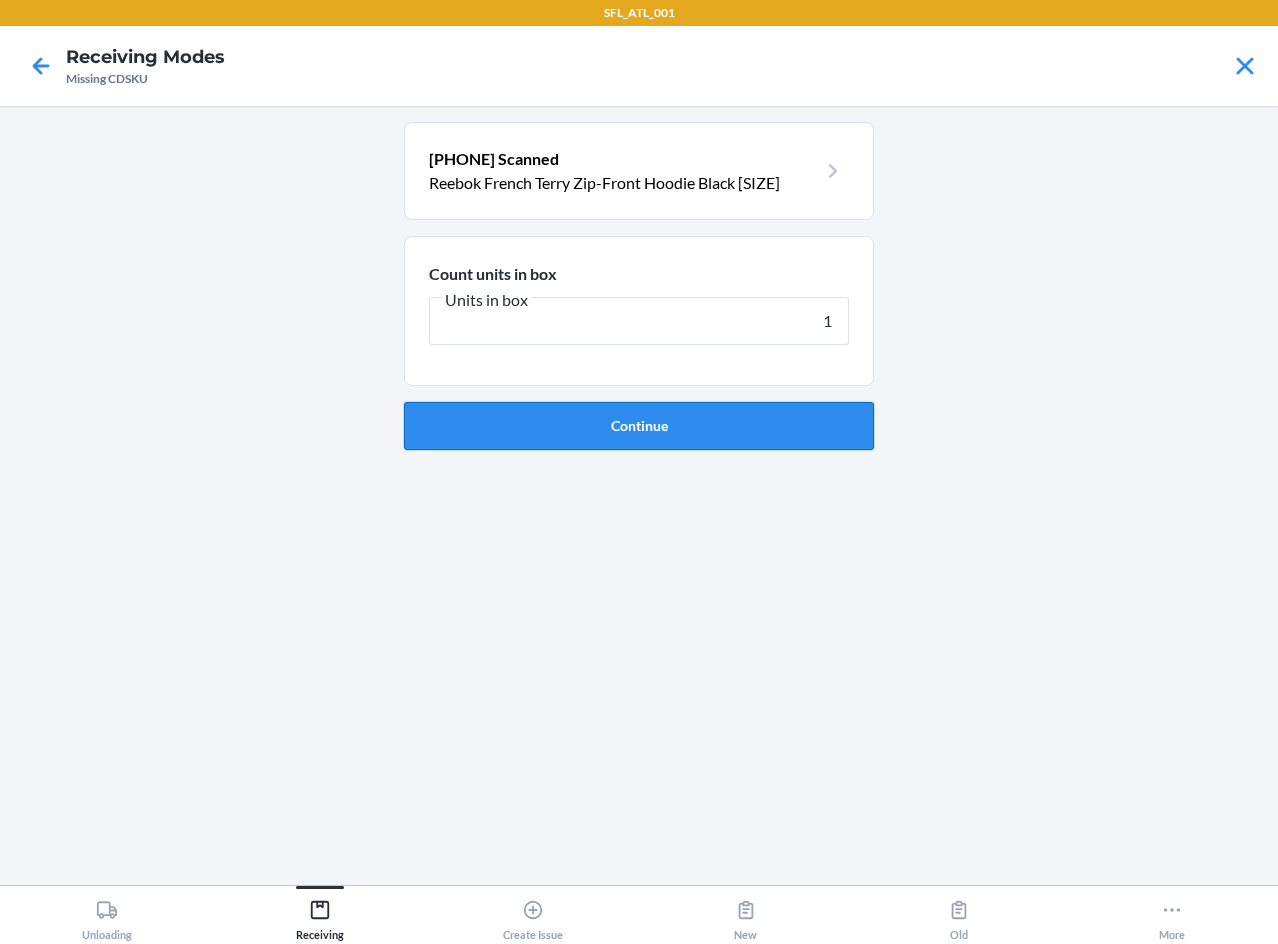type on "1" 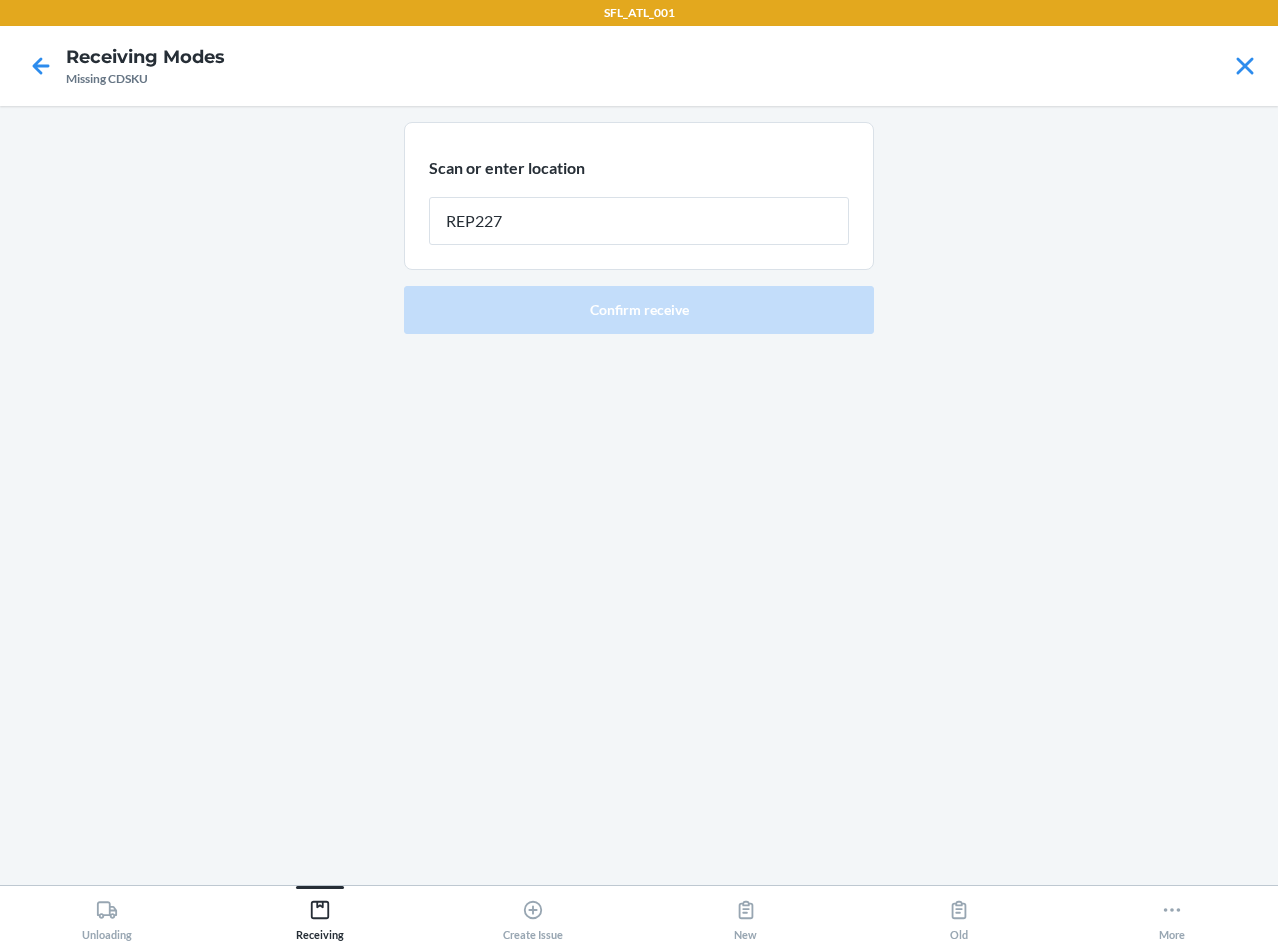 type on "REP227" 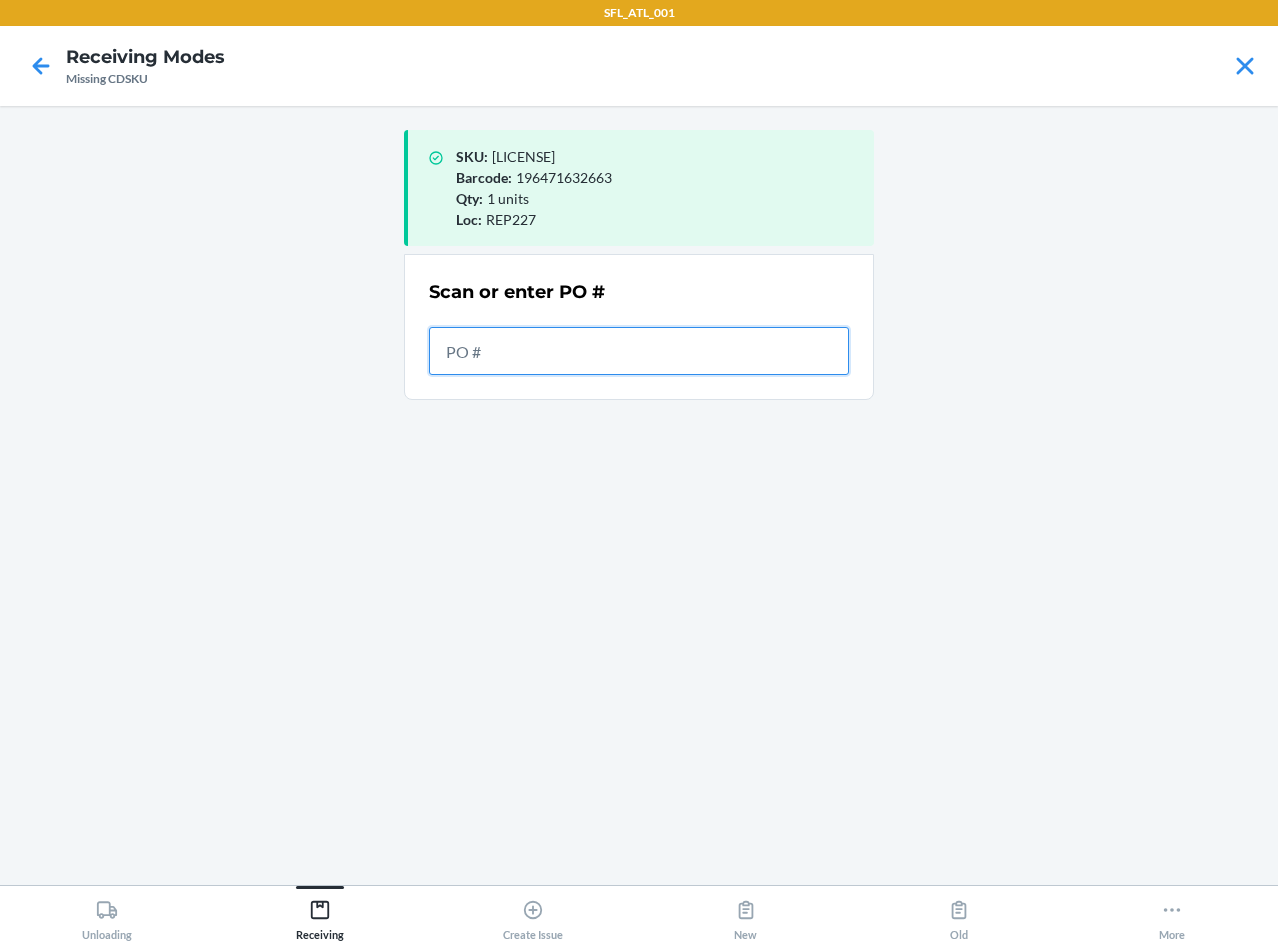click at bounding box center (639, 351) 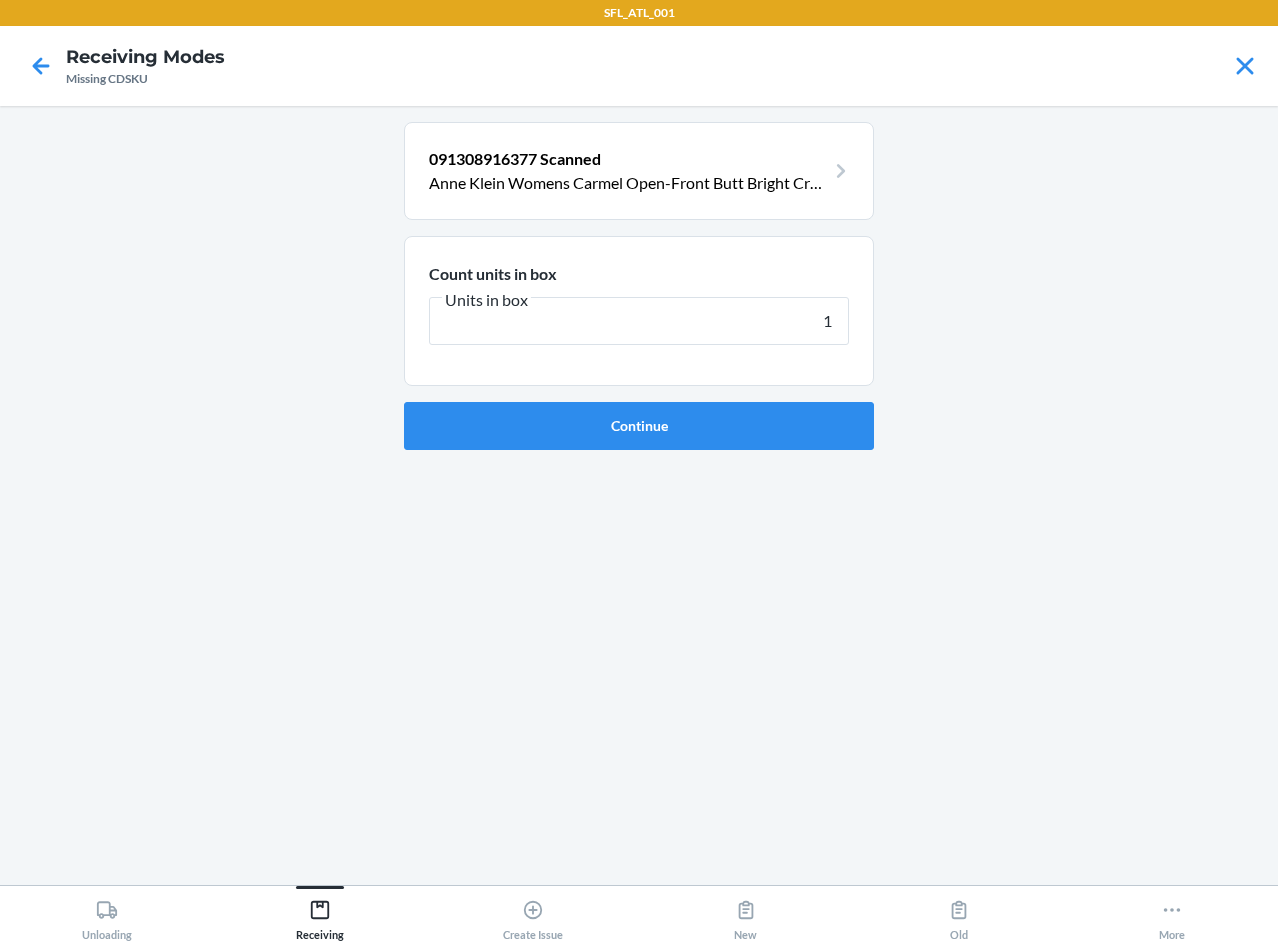 type on "1" 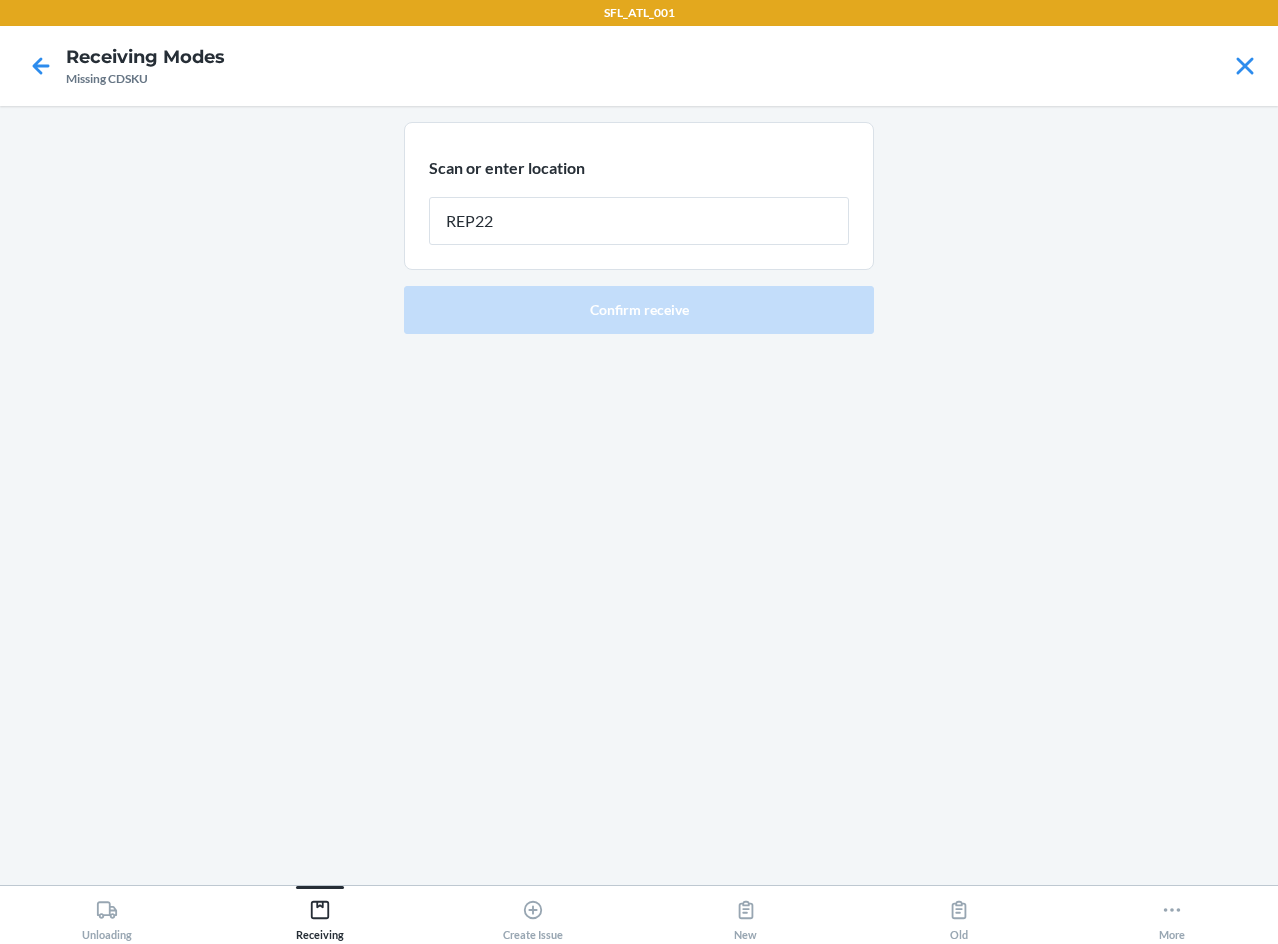 type on "REP227" 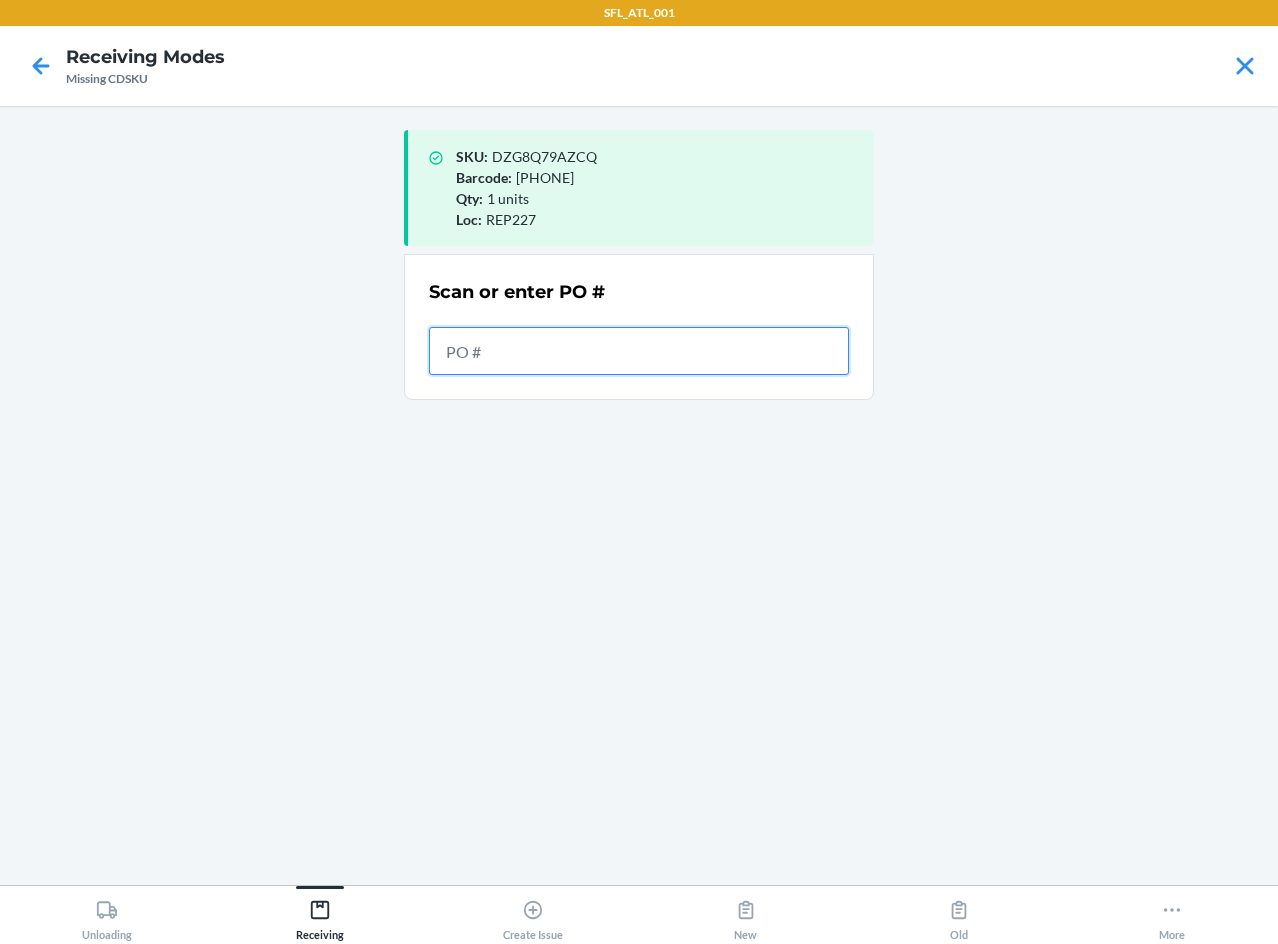 click at bounding box center (639, 351) 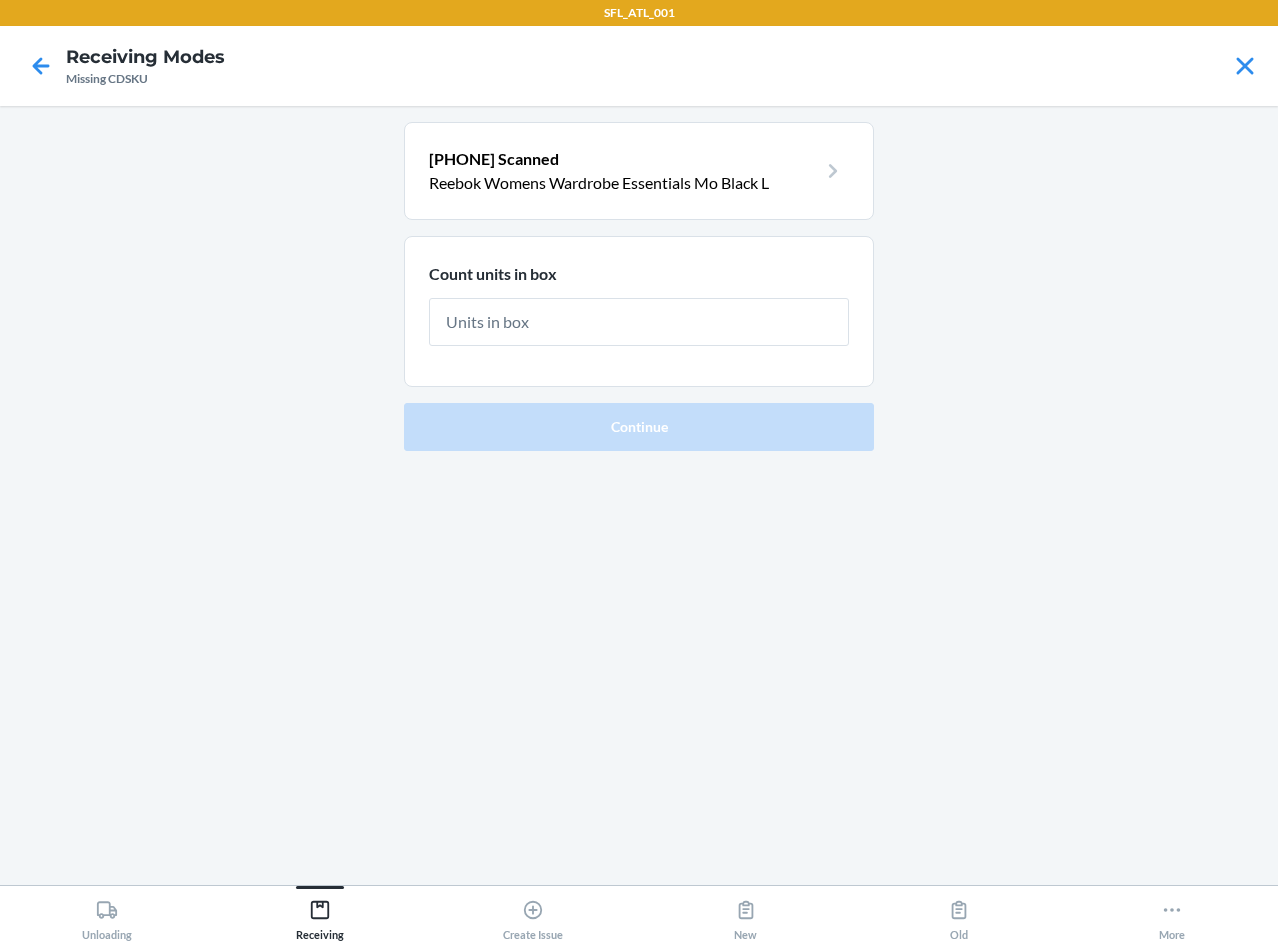 type on "1" 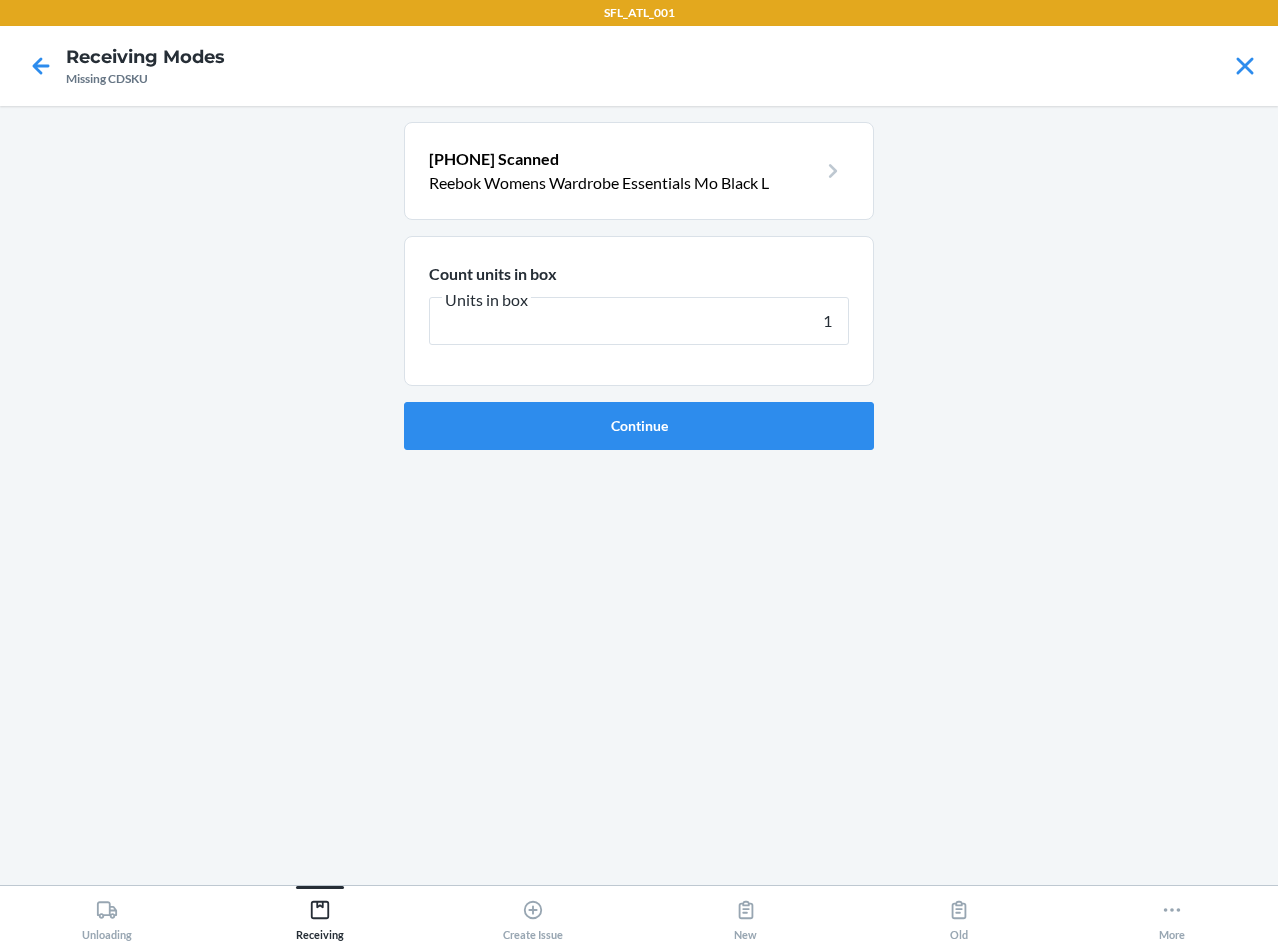 click on "Continue" at bounding box center [639, 426] 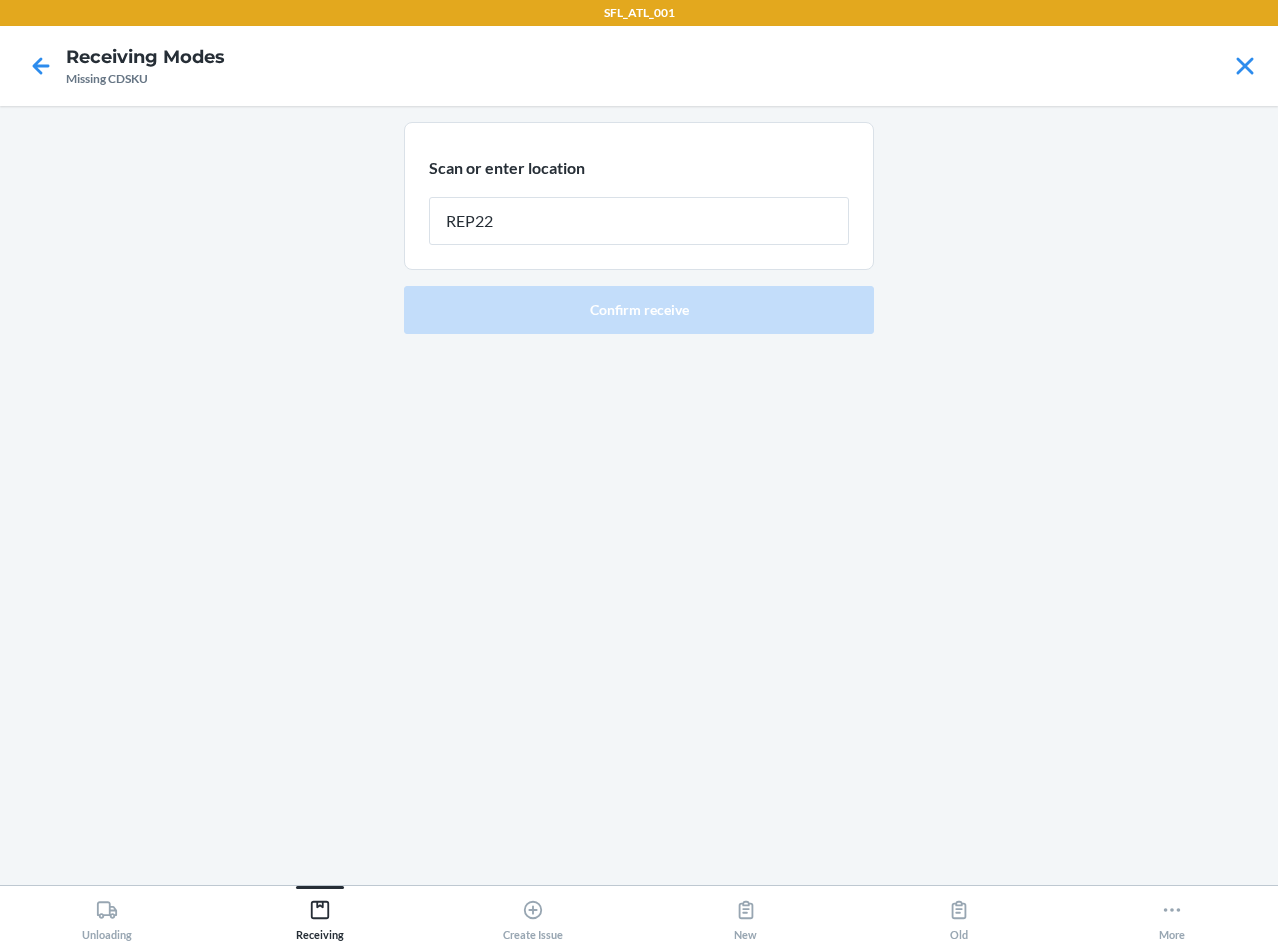 type on "REP227" 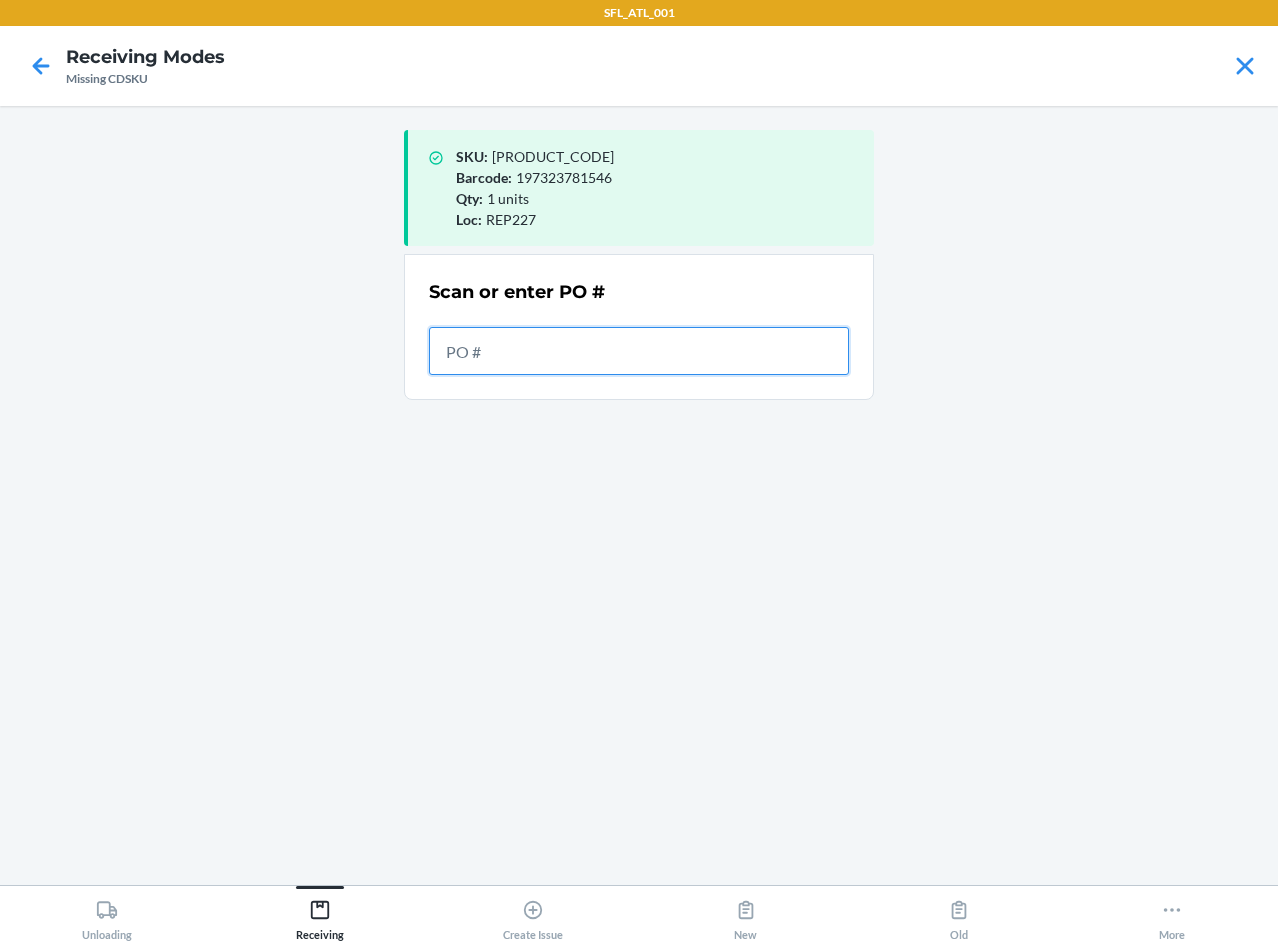 click at bounding box center (639, 351) 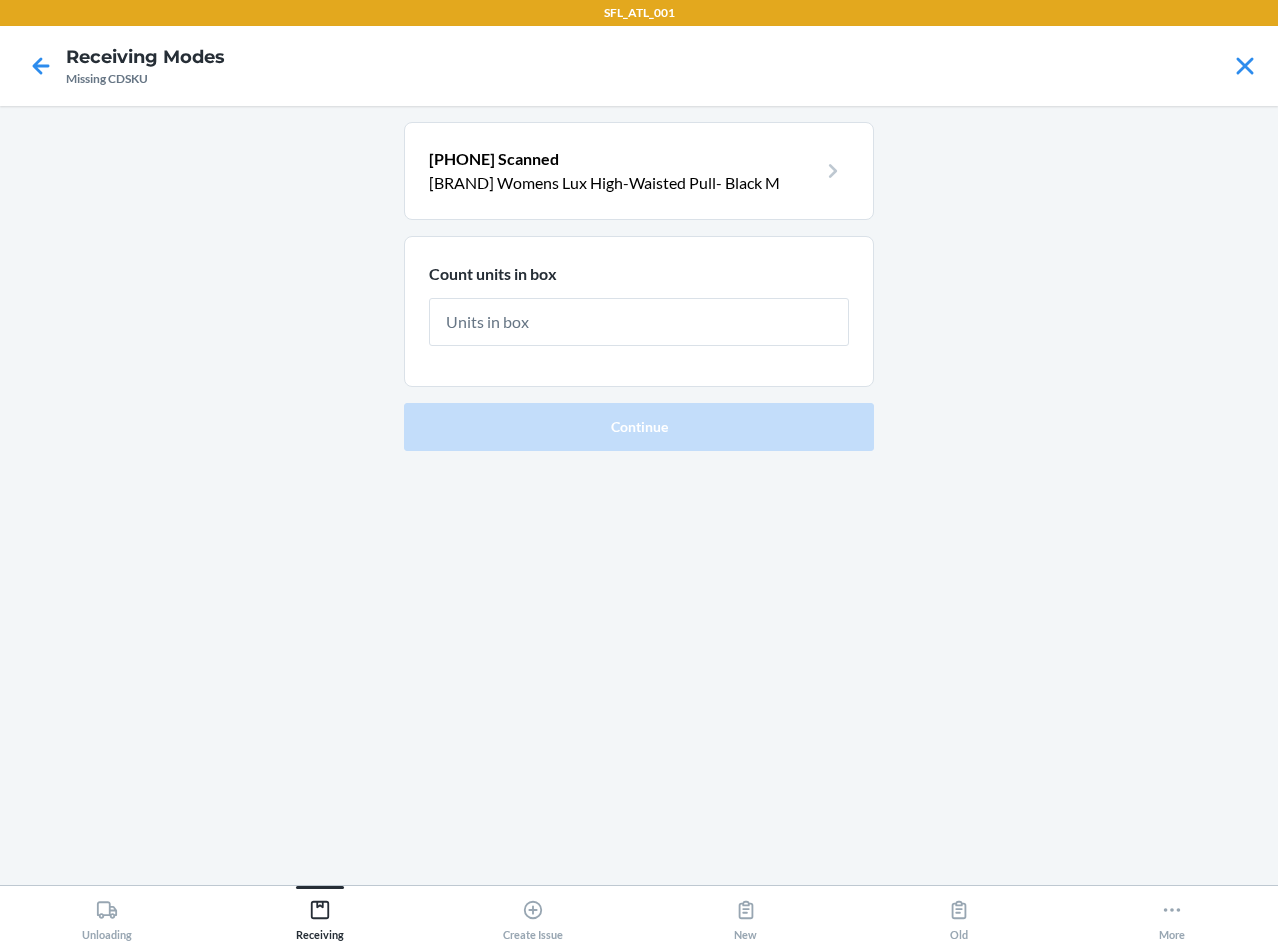 type on "1" 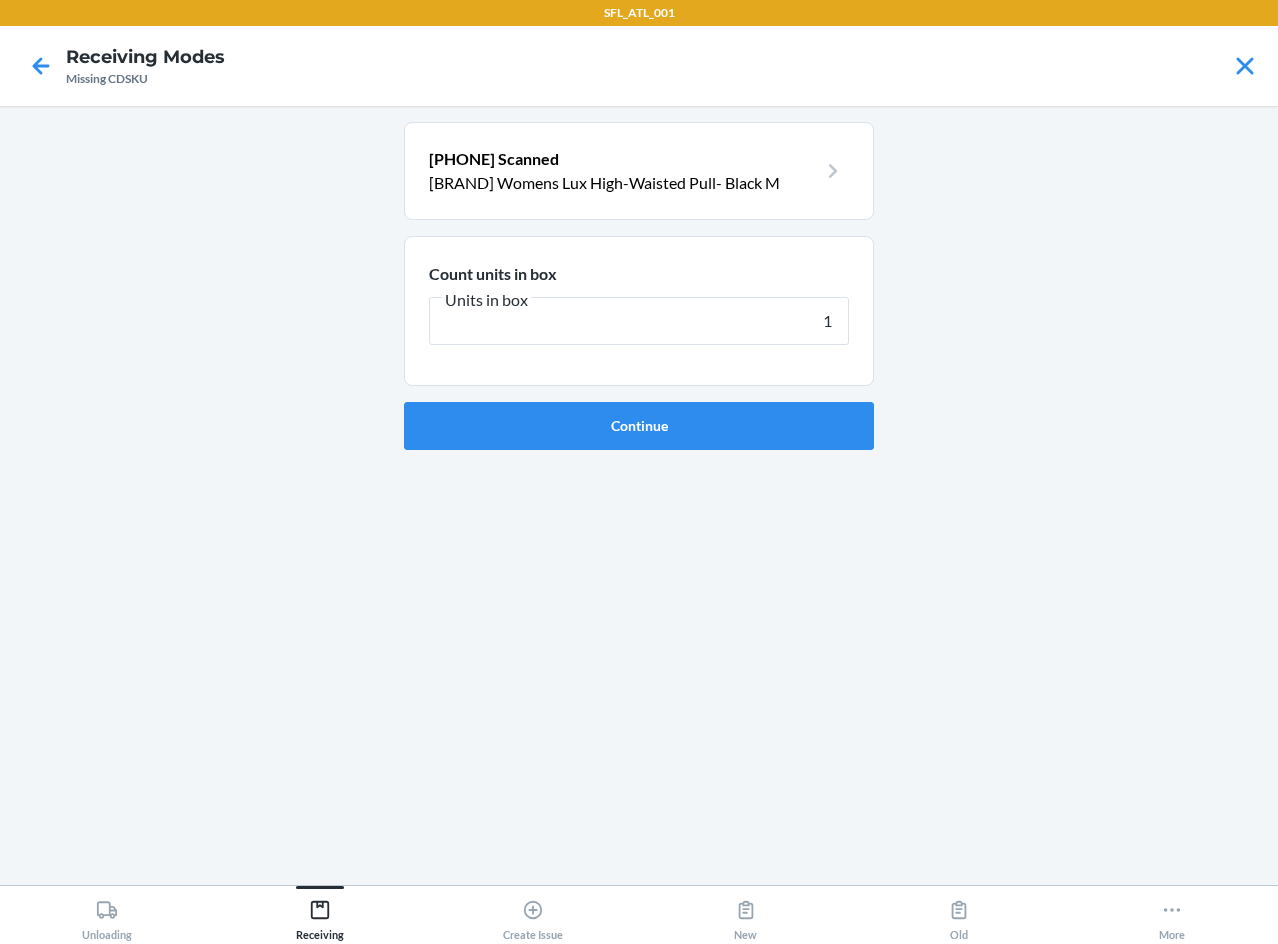 click on "Continue" at bounding box center (639, 426) 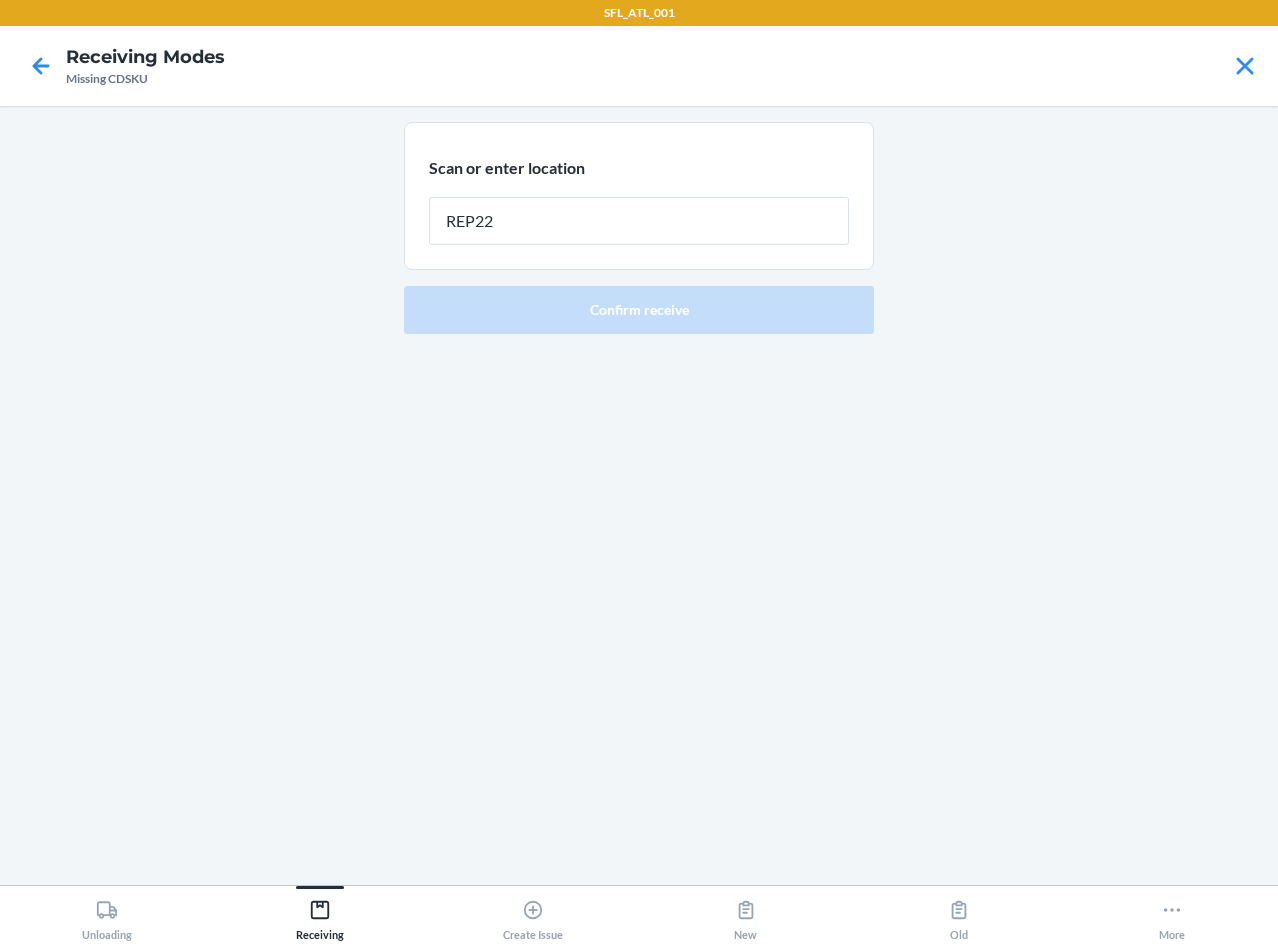 type on "REP227" 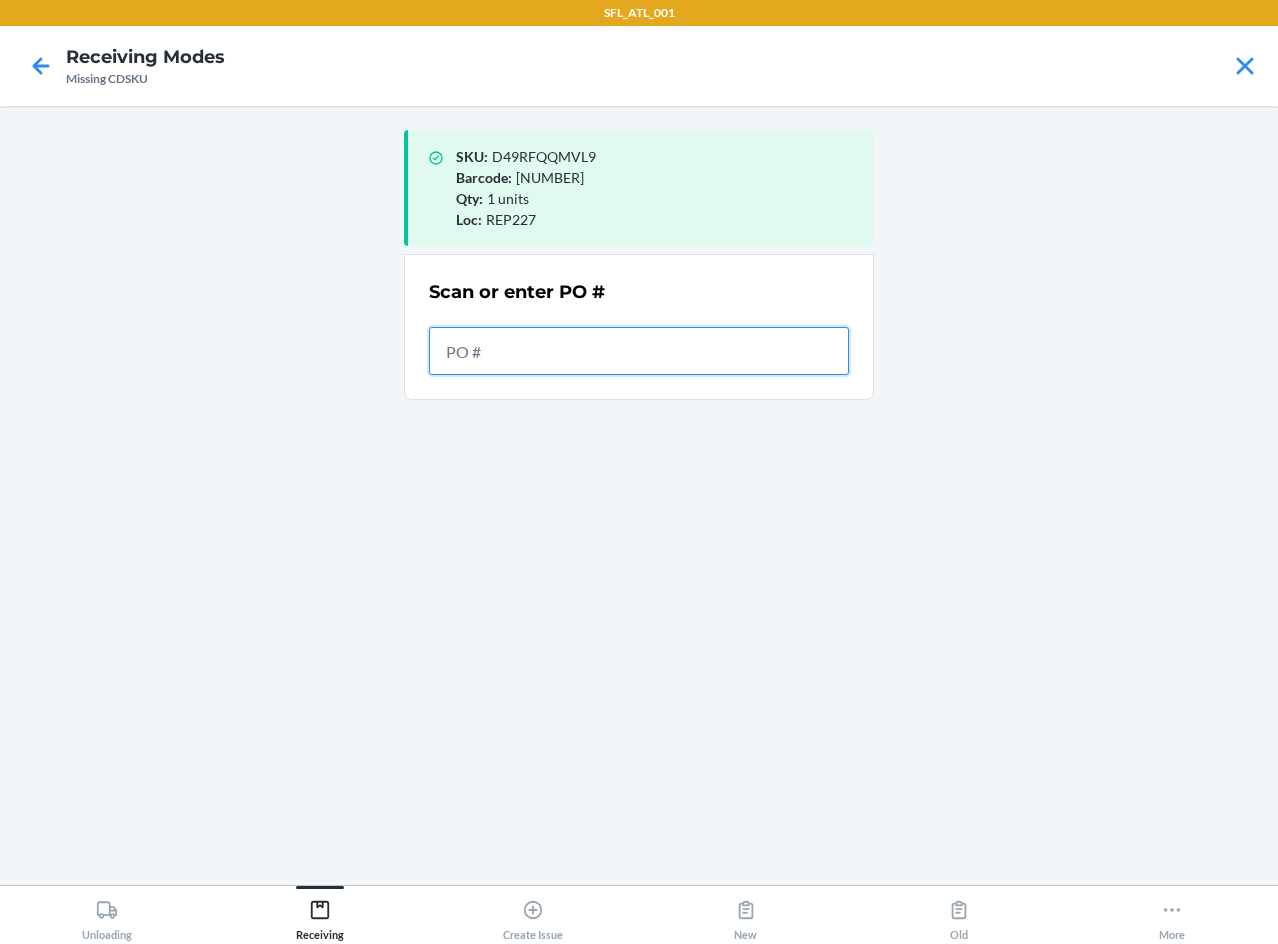 drag, startPoint x: 803, startPoint y: 367, endPoint x: 776, endPoint y: 318, distance: 55.946404 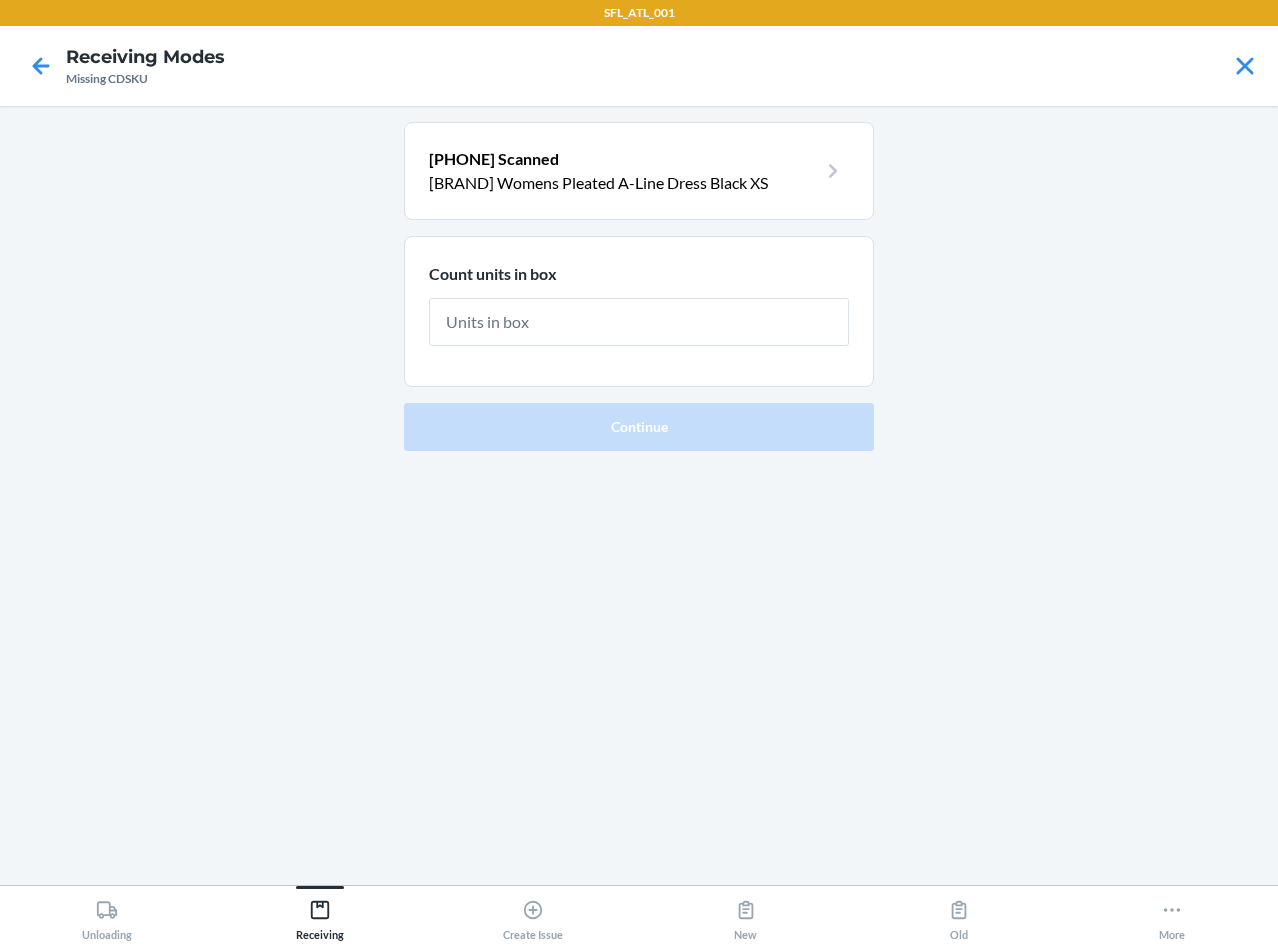 type on "1" 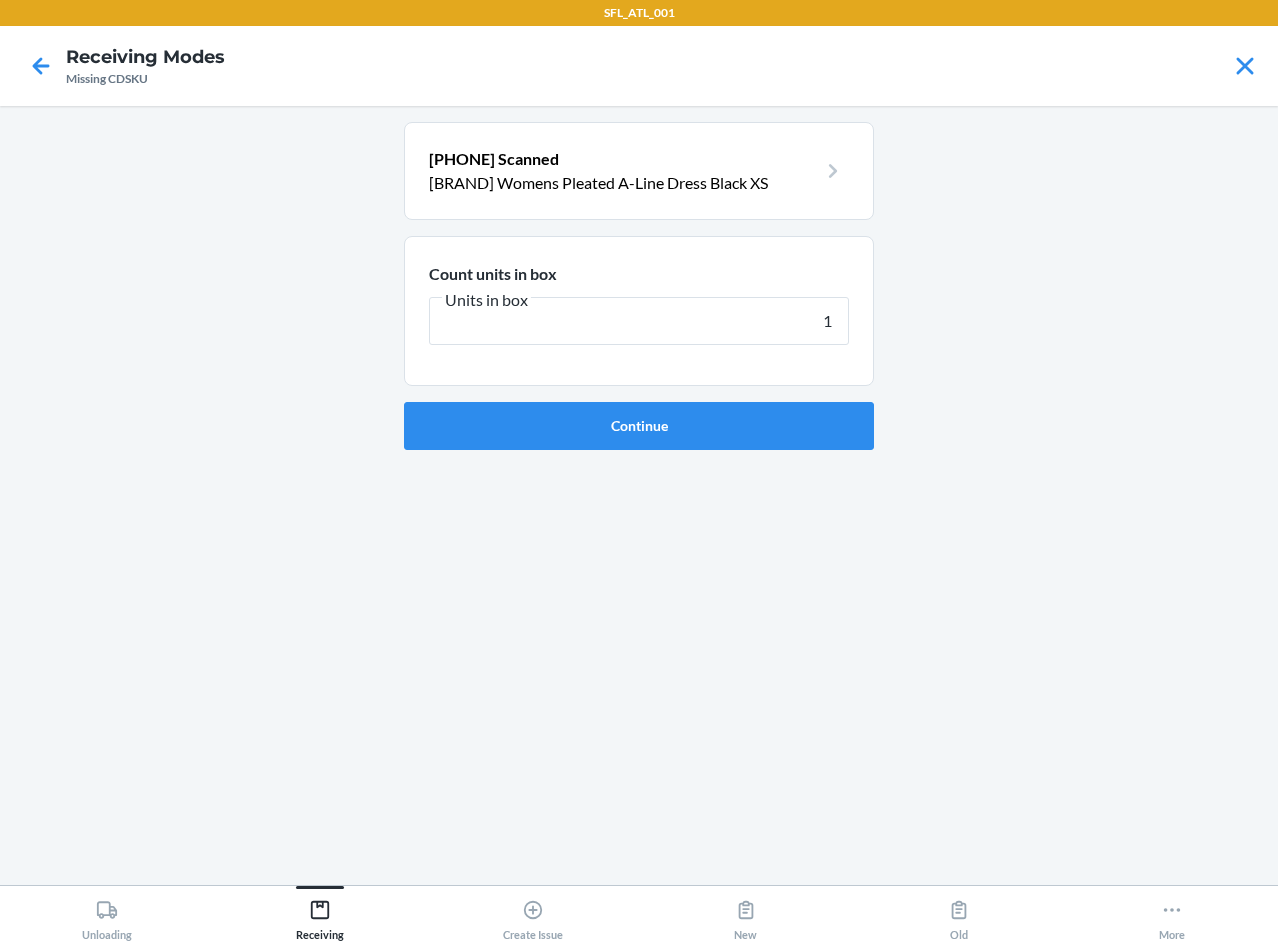 click on "Continue" at bounding box center [639, 426] 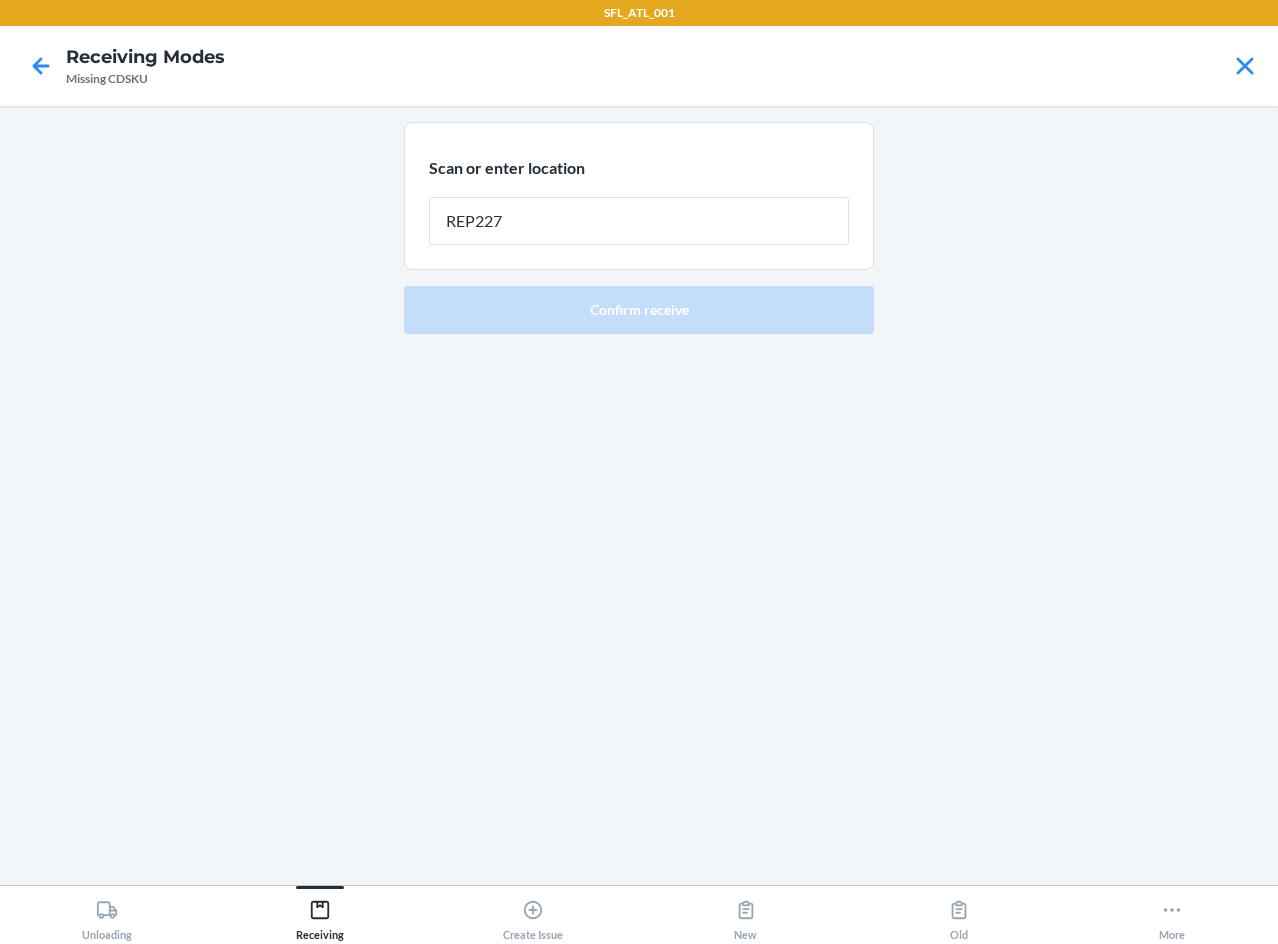 type on "REP227" 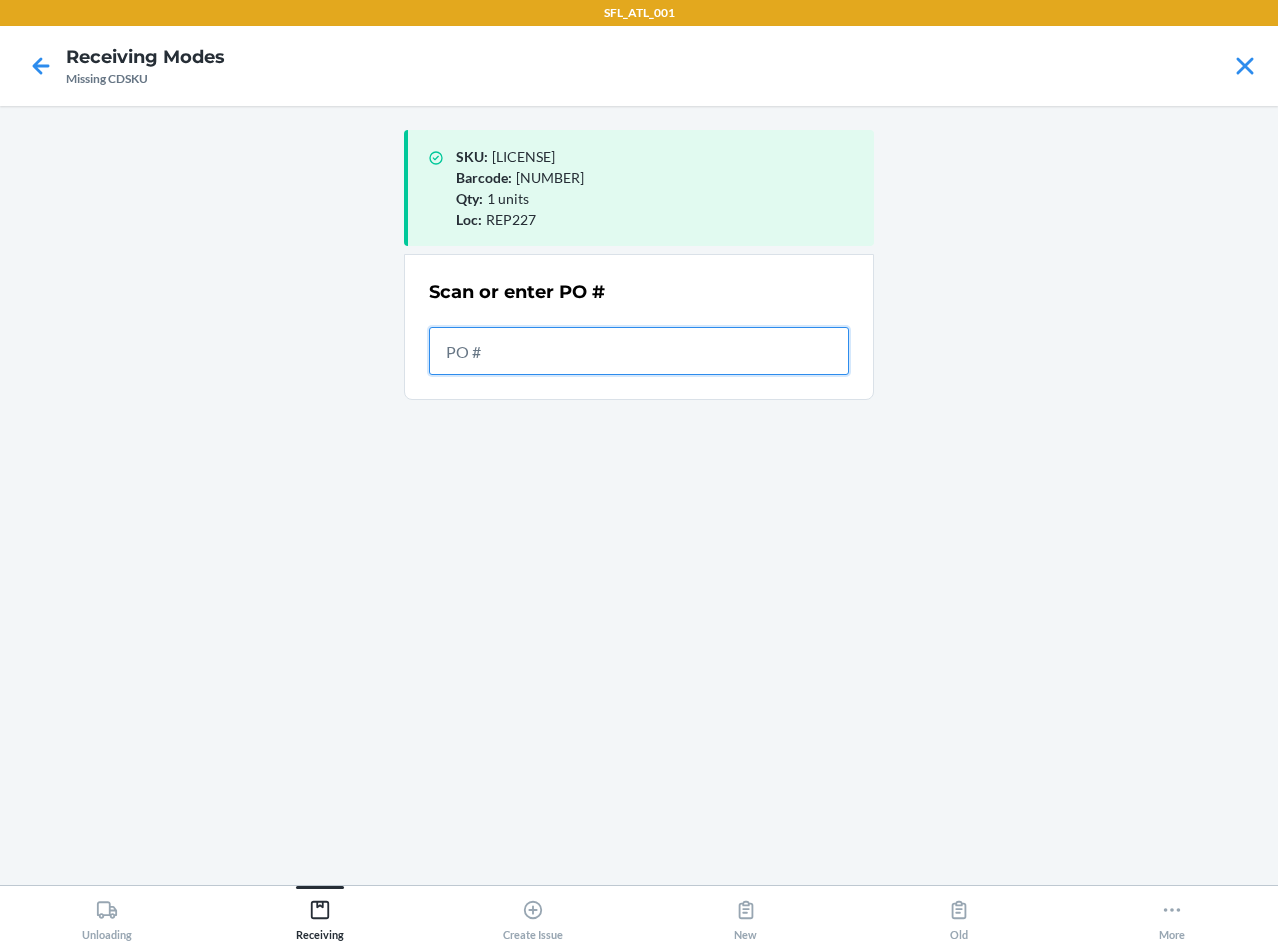 click at bounding box center [639, 351] 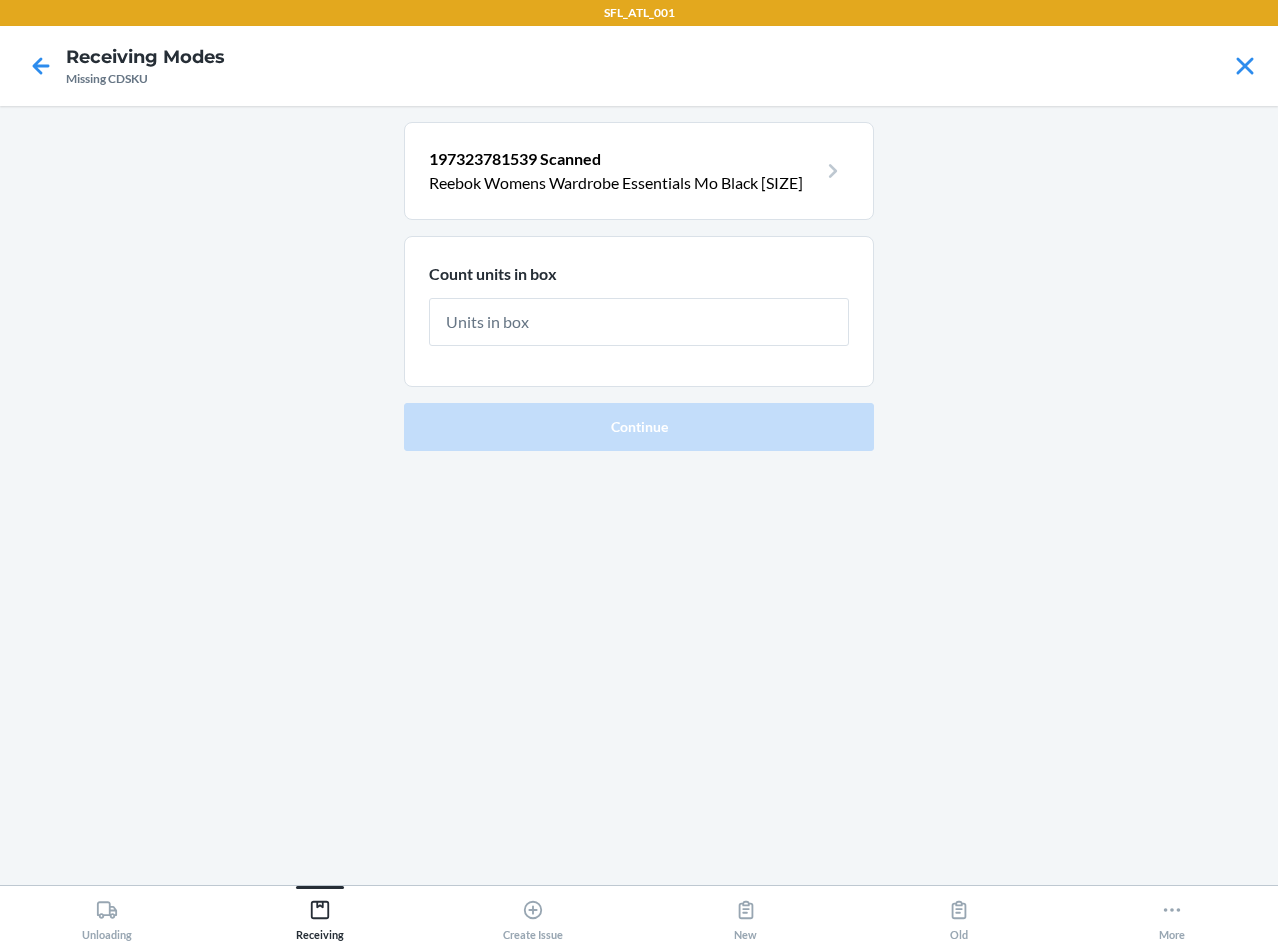 type on "1" 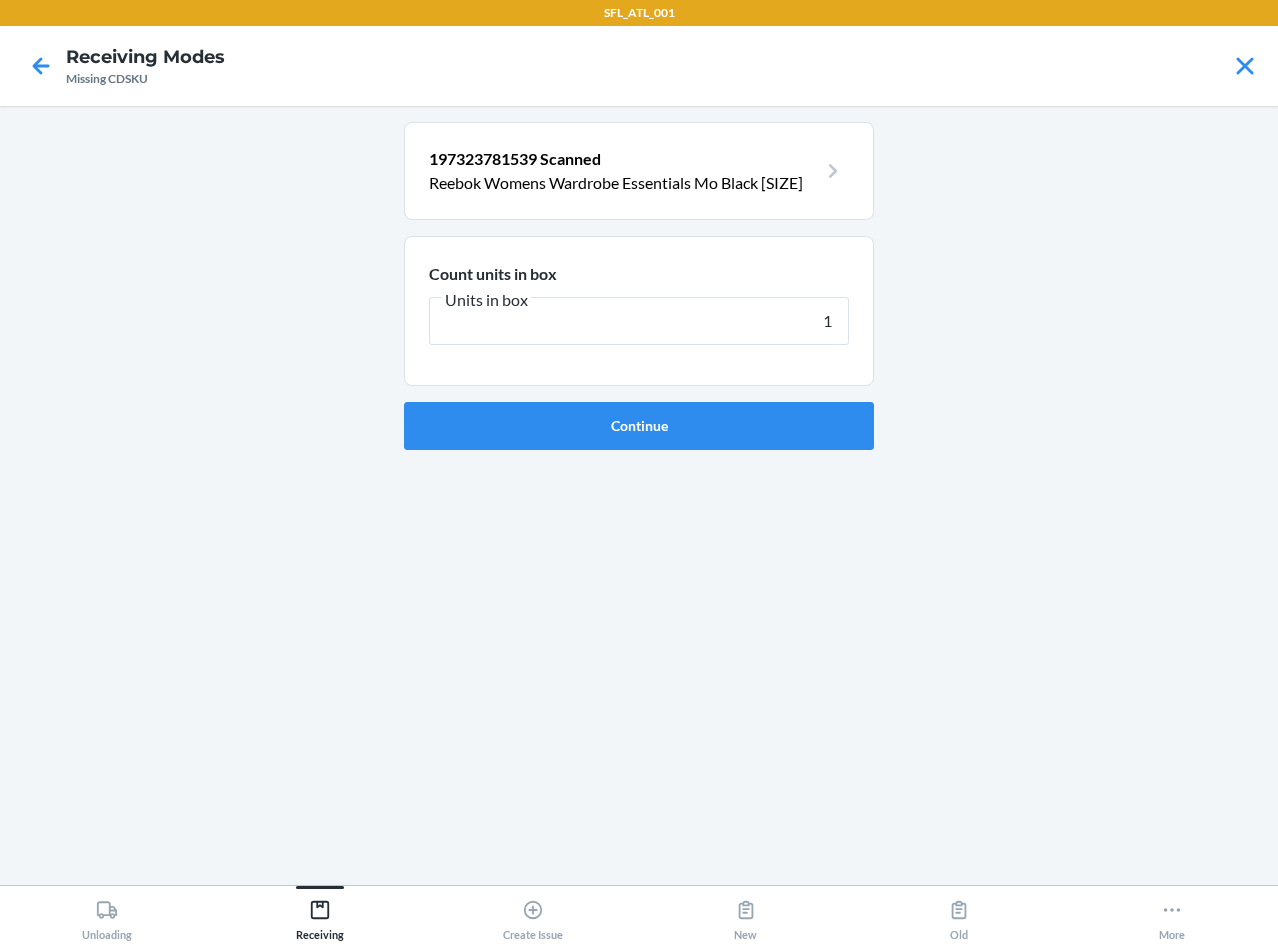 click on "Continue" at bounding box center (639, 426) 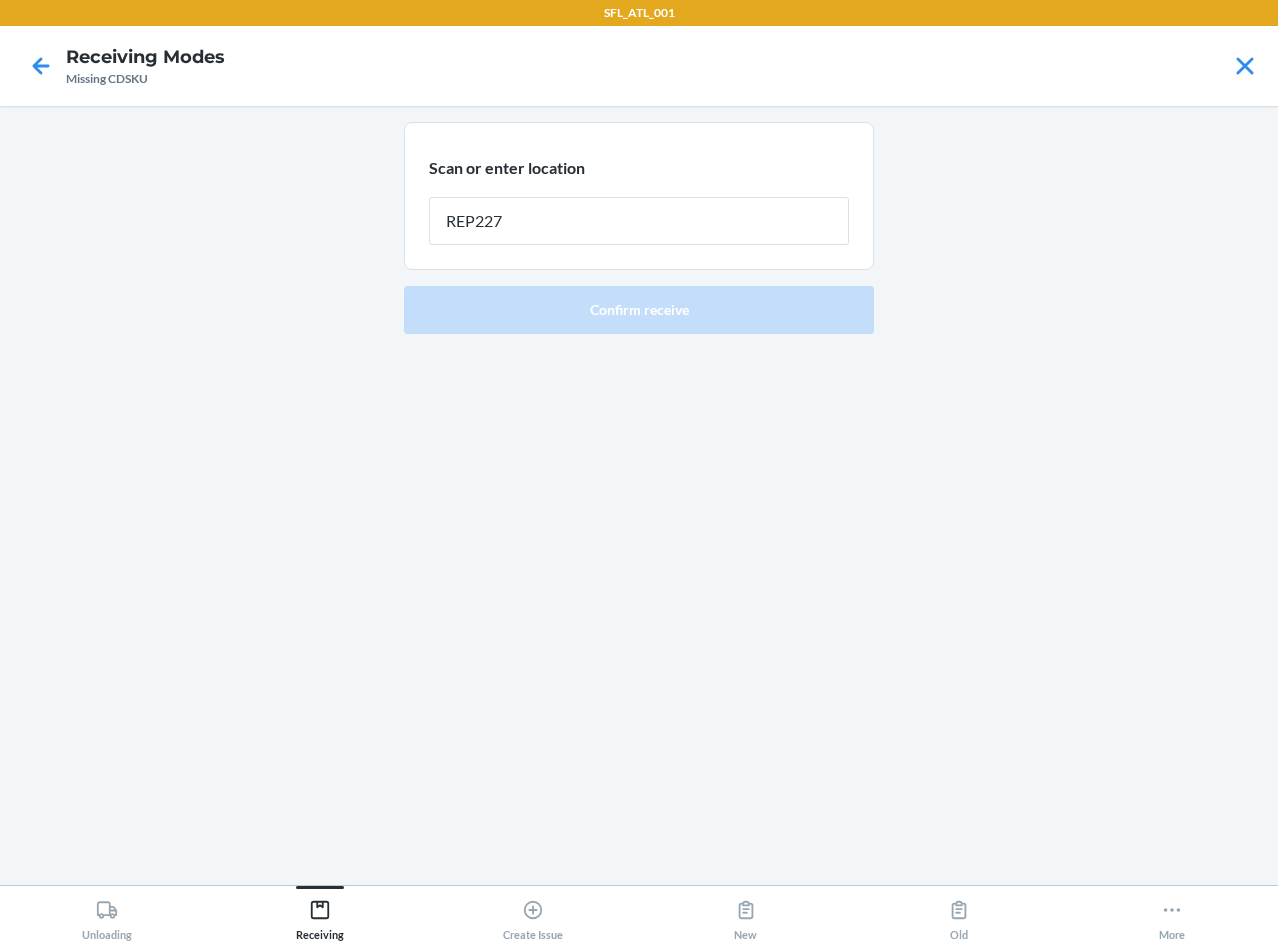 type on "REP227" 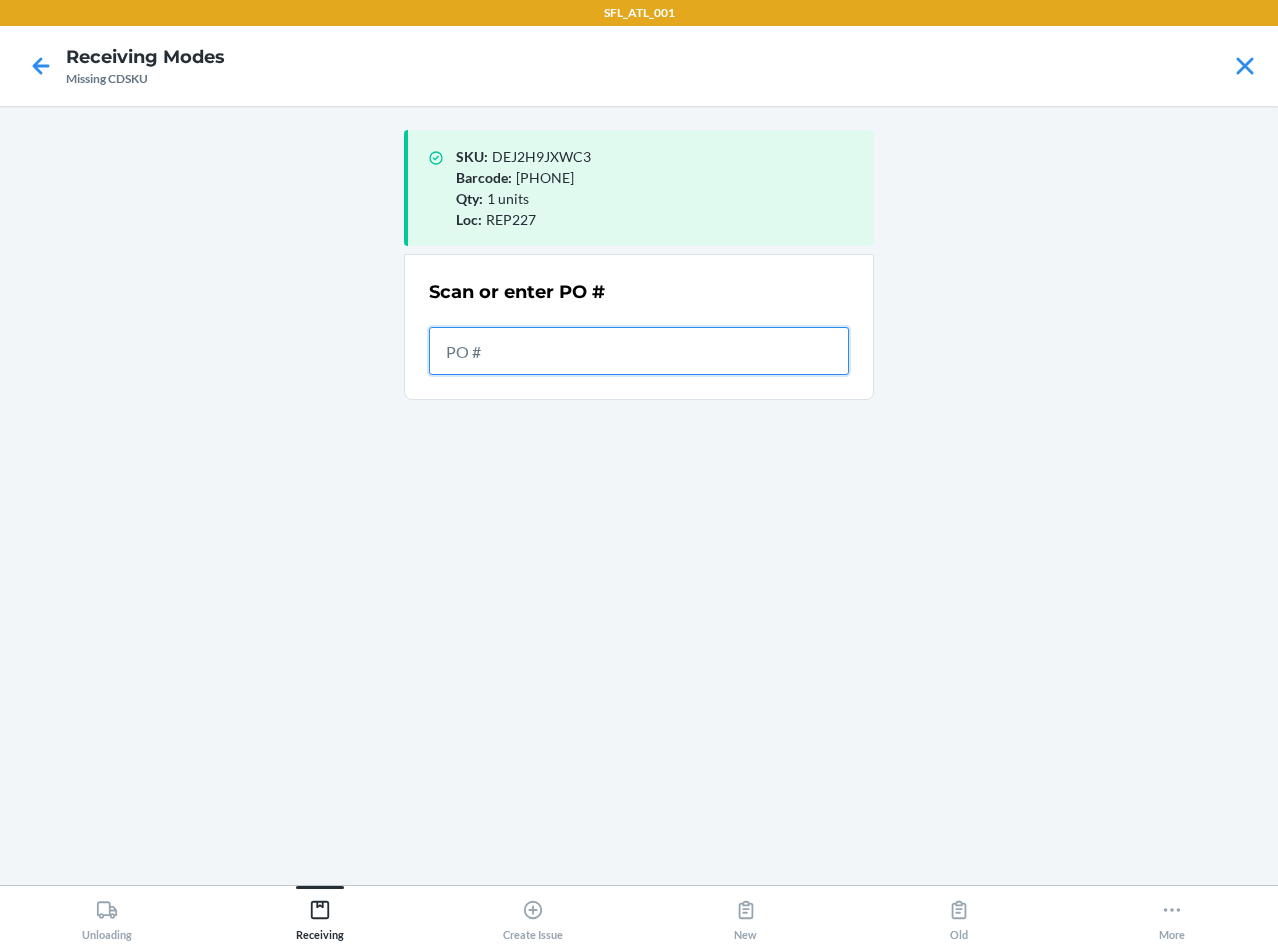 click at bounding box center (639, 351) 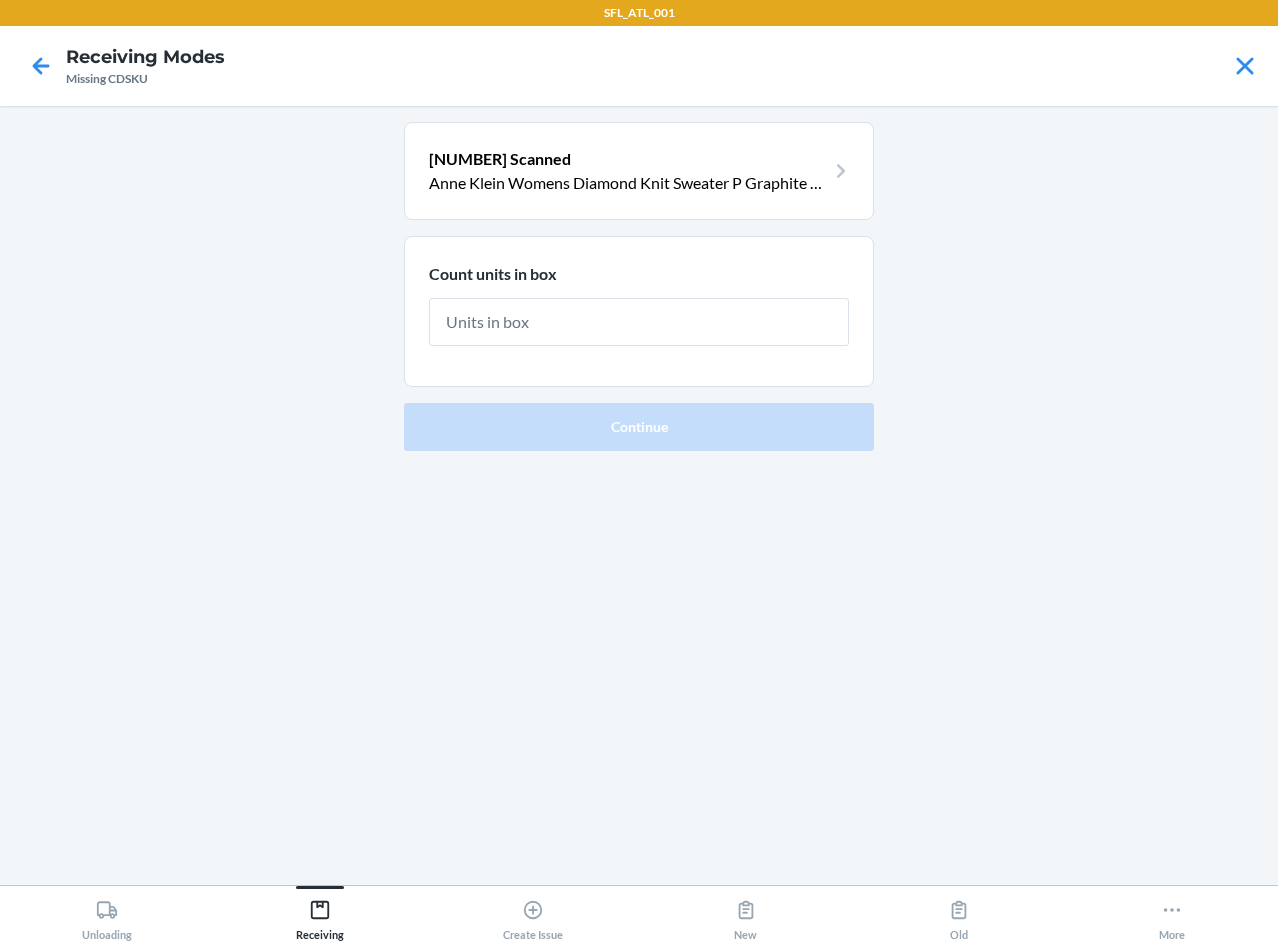 type on "1" 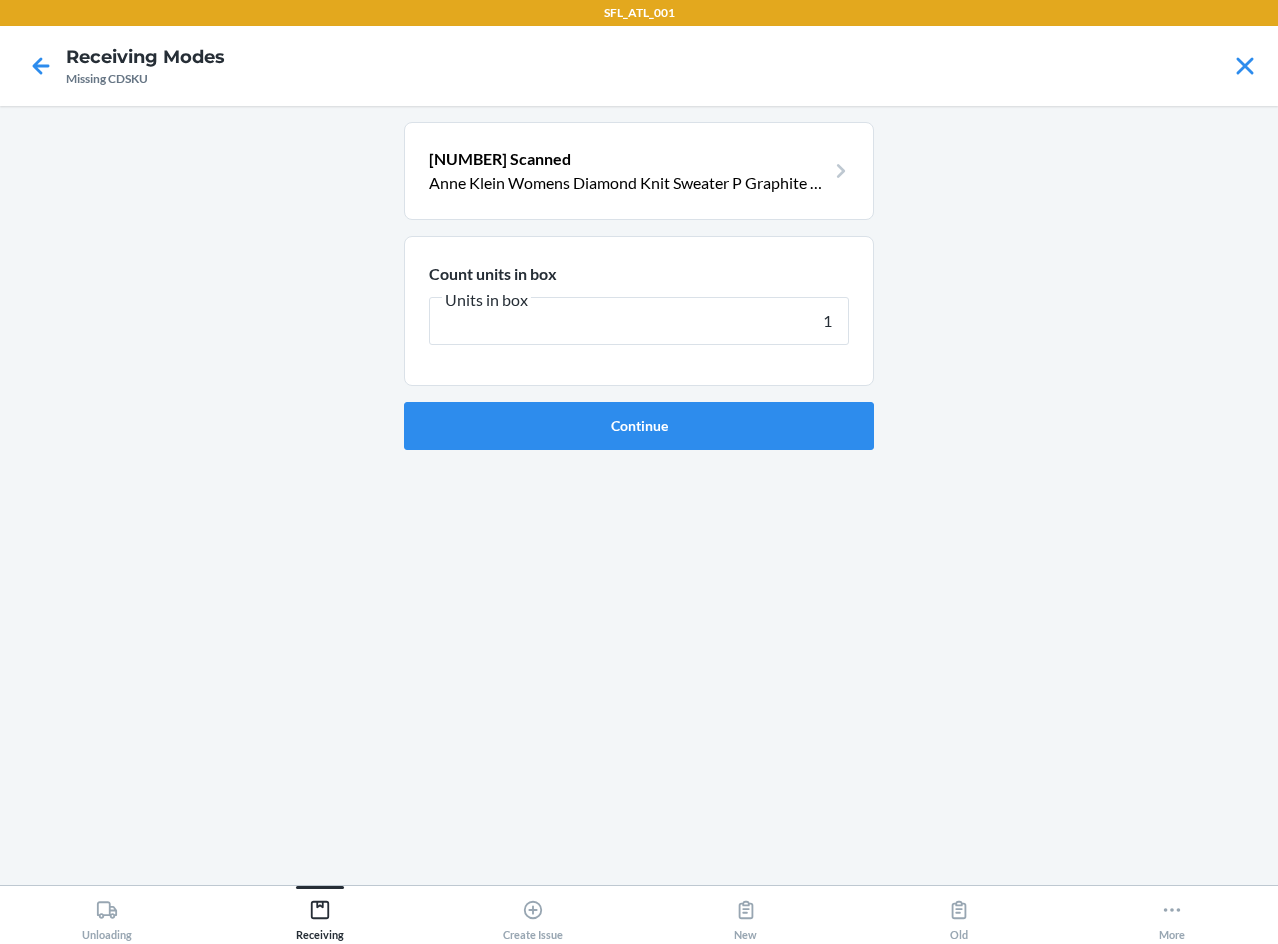 click on "Continue" at bounding box center [639, 426] 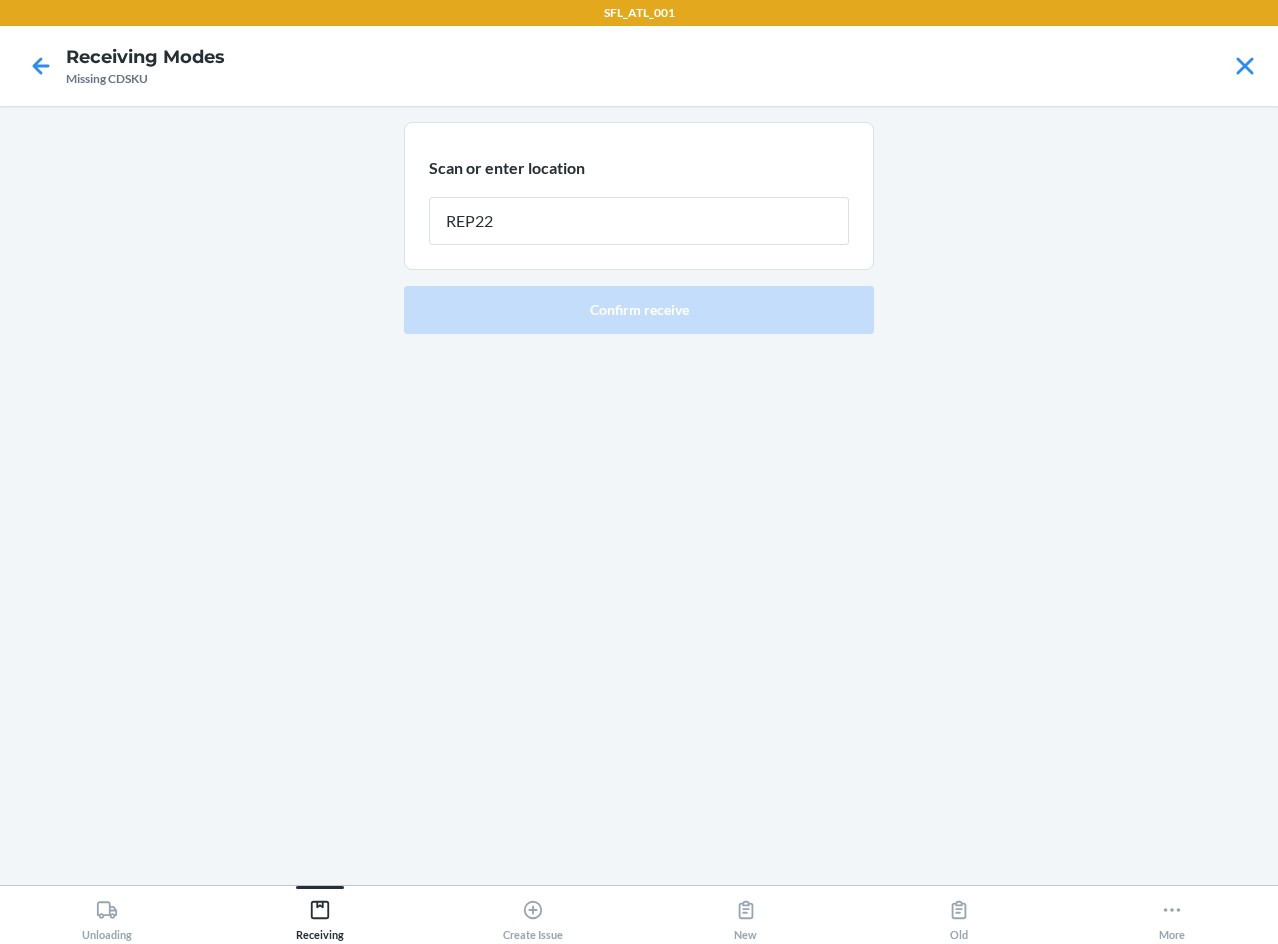 type on "REP227" 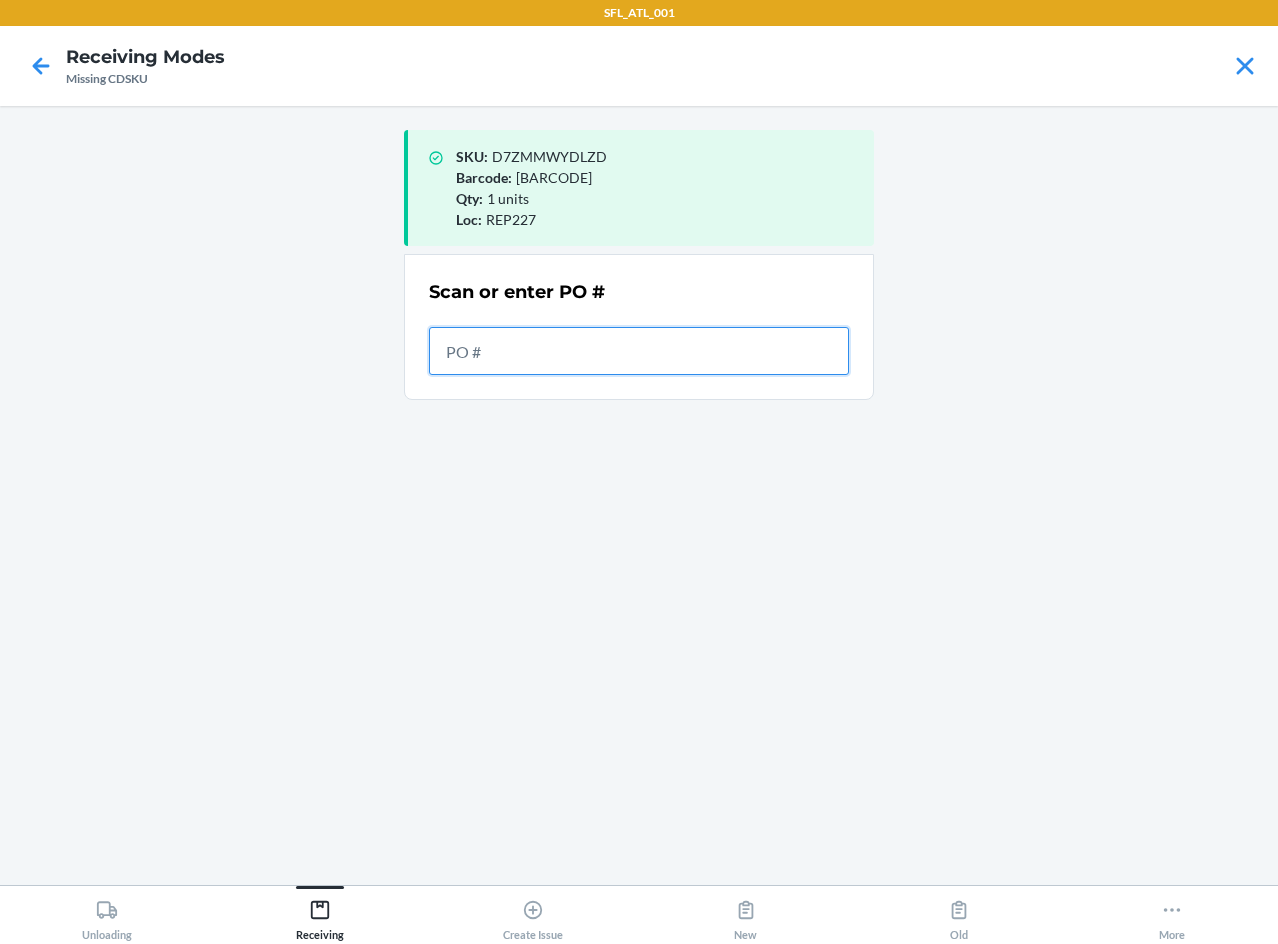 click at bounding box center [639, 351] 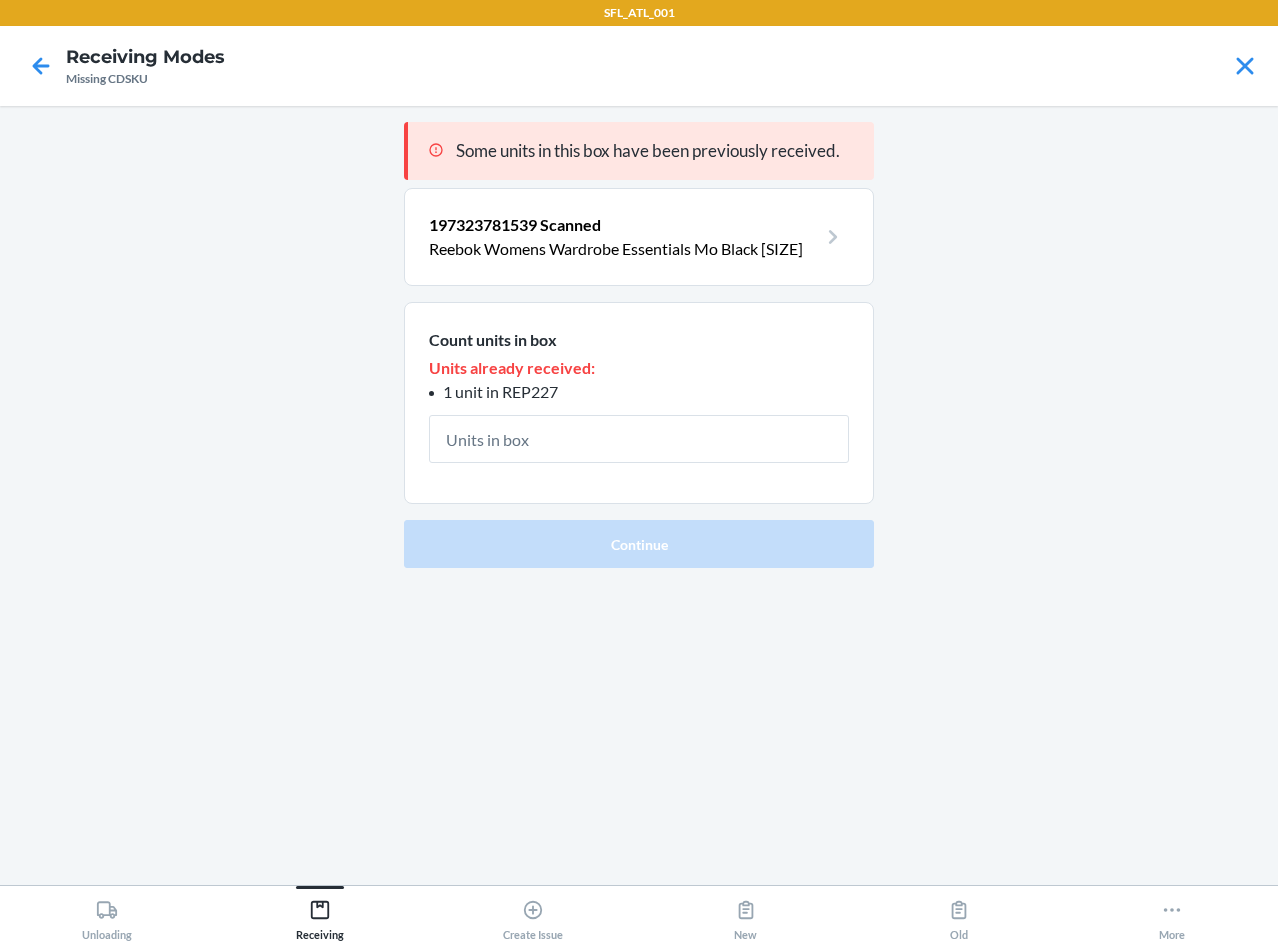 type on "1" 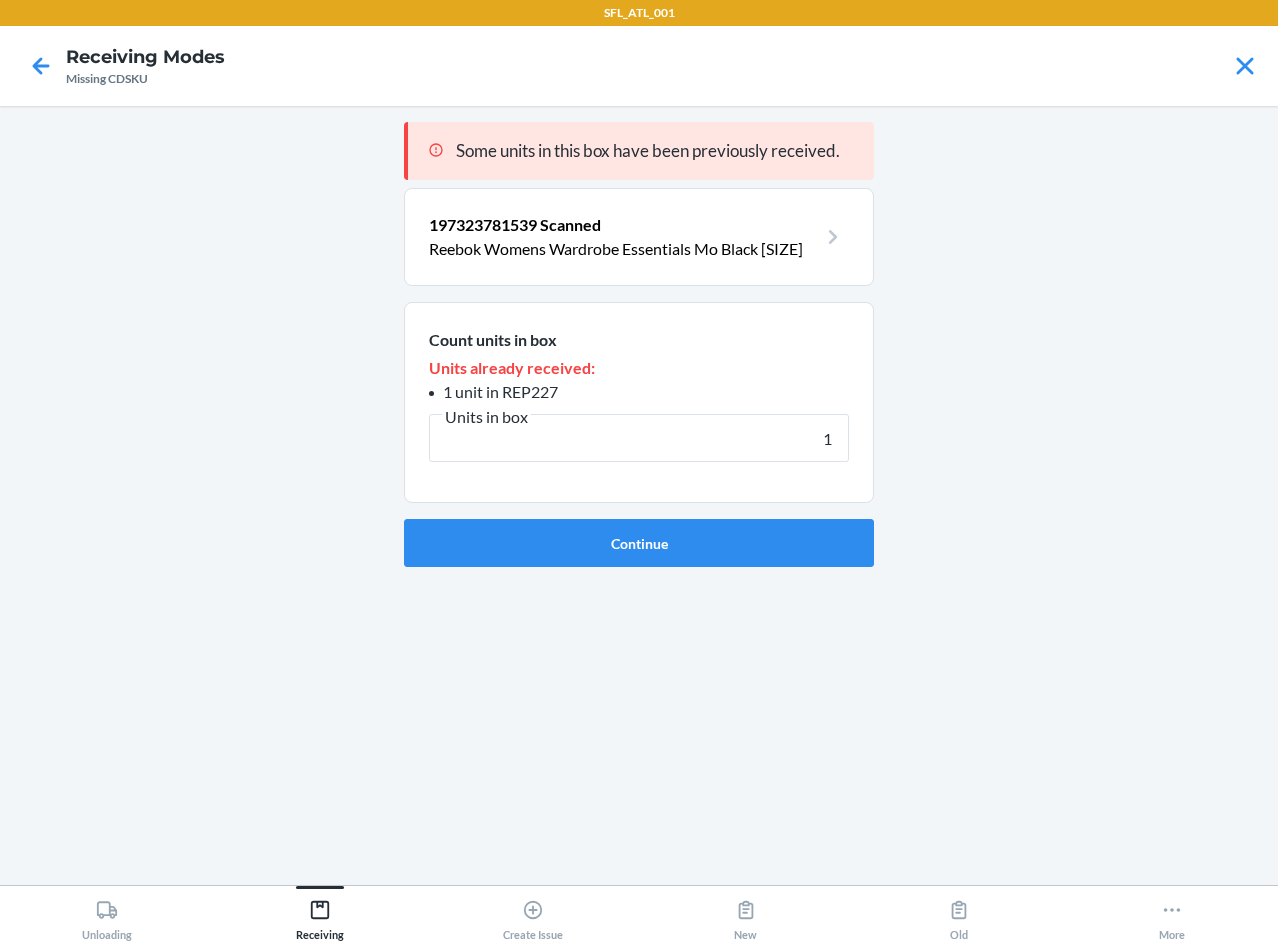 click on "Continue" at bounding box center (639, 543) 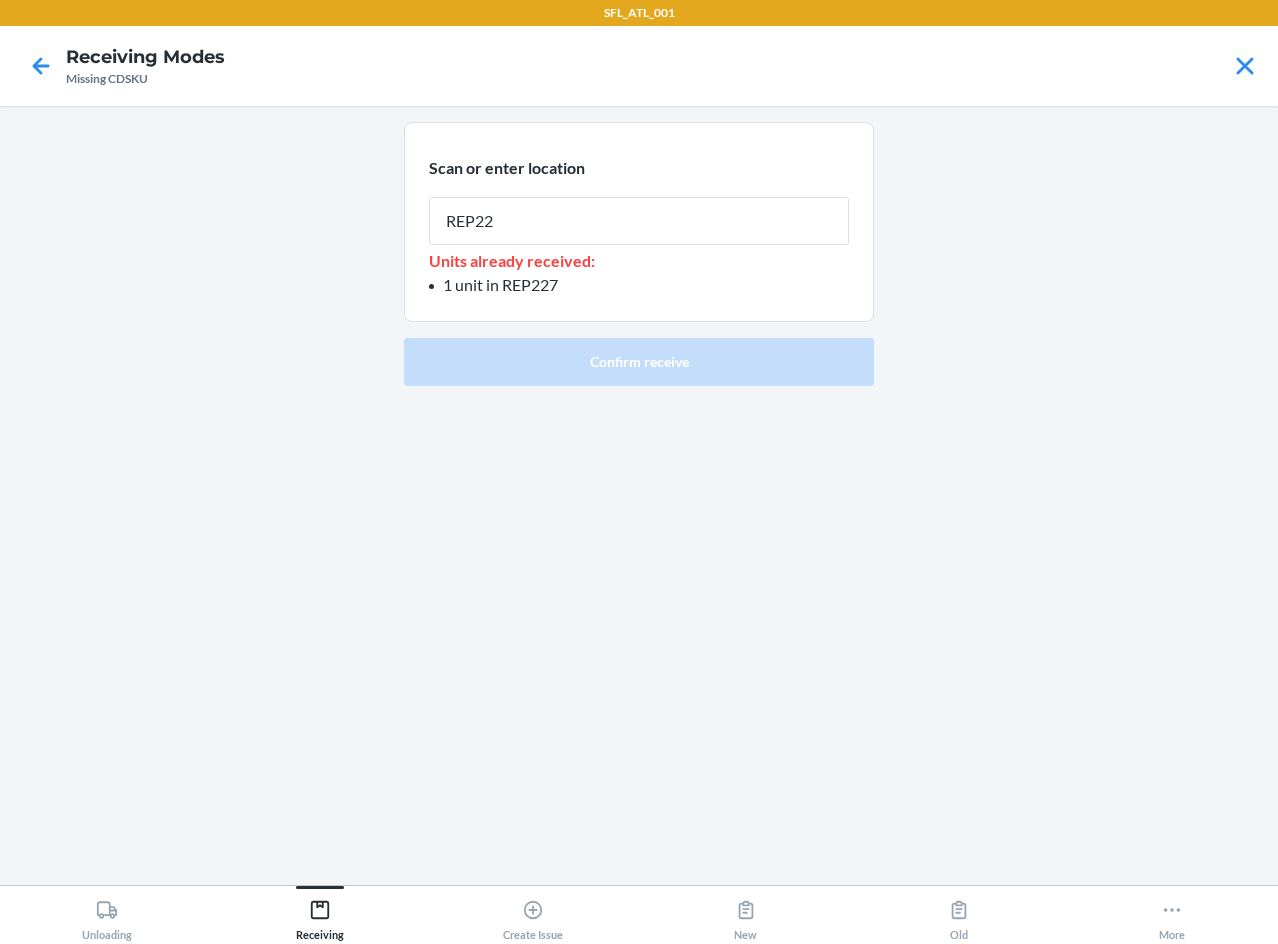 type on "REP227" 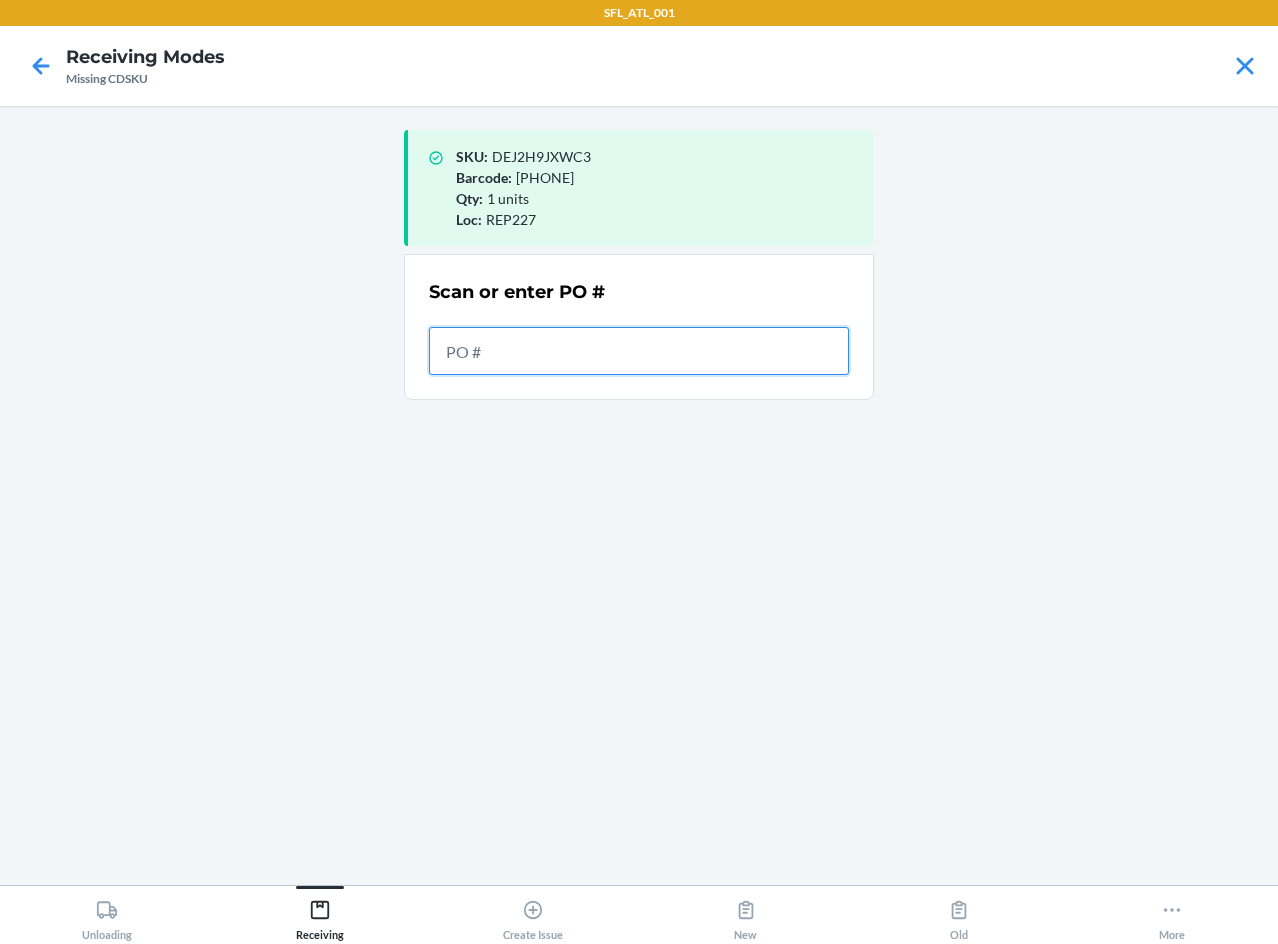 click at bounding box center (639, 351) 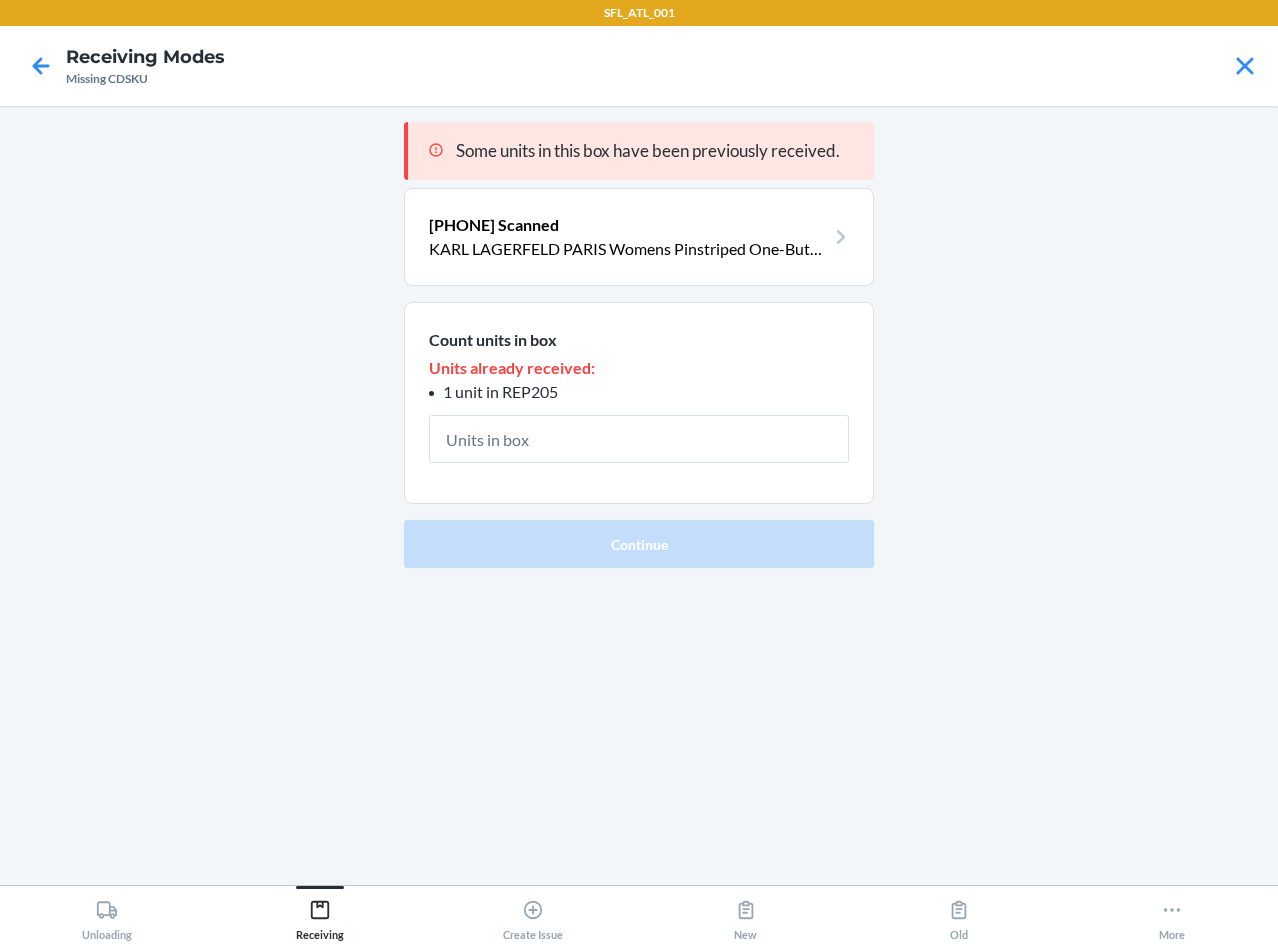 type on "1" 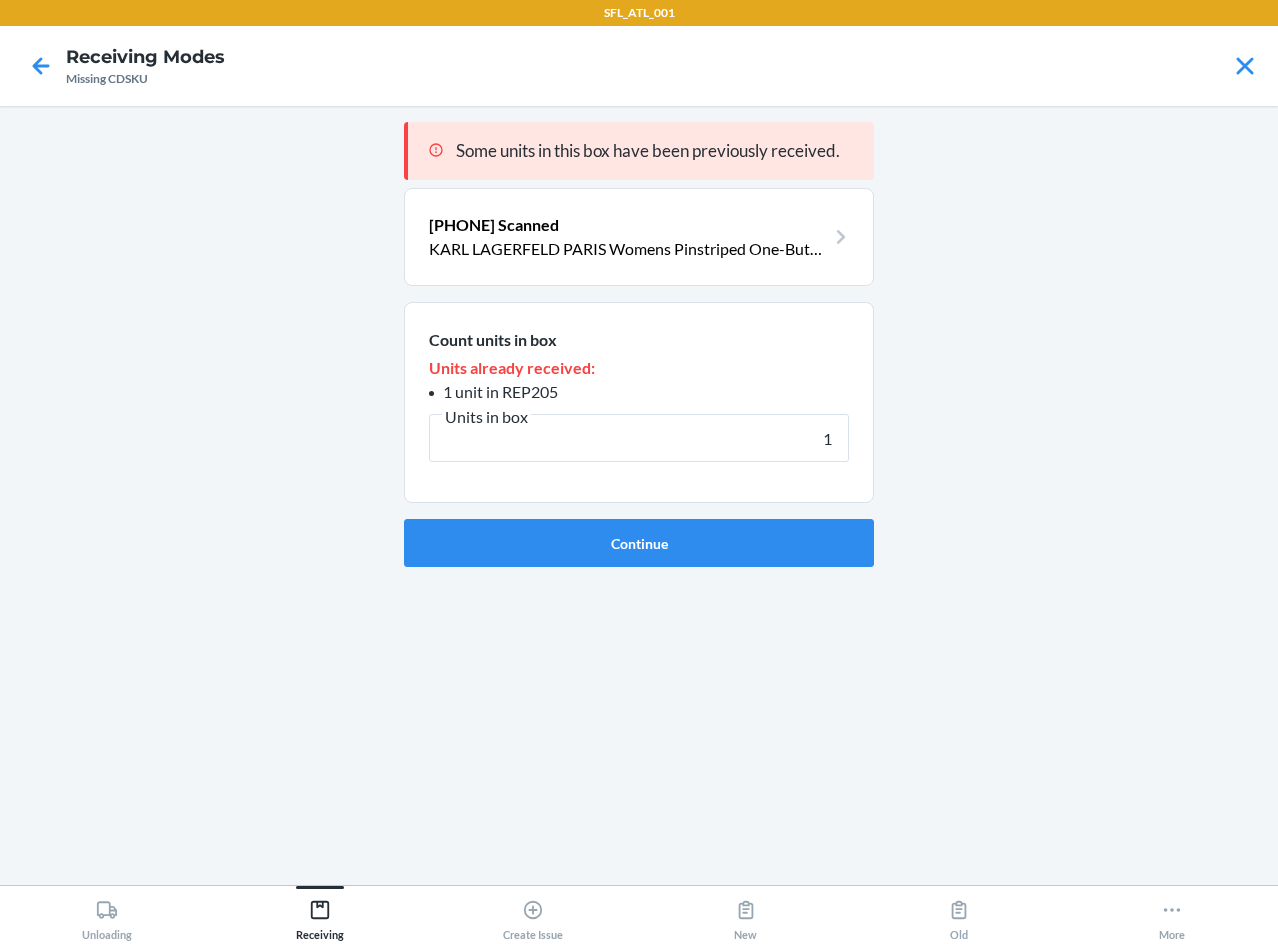 click on "Continue" at bounding box center [639, 543] 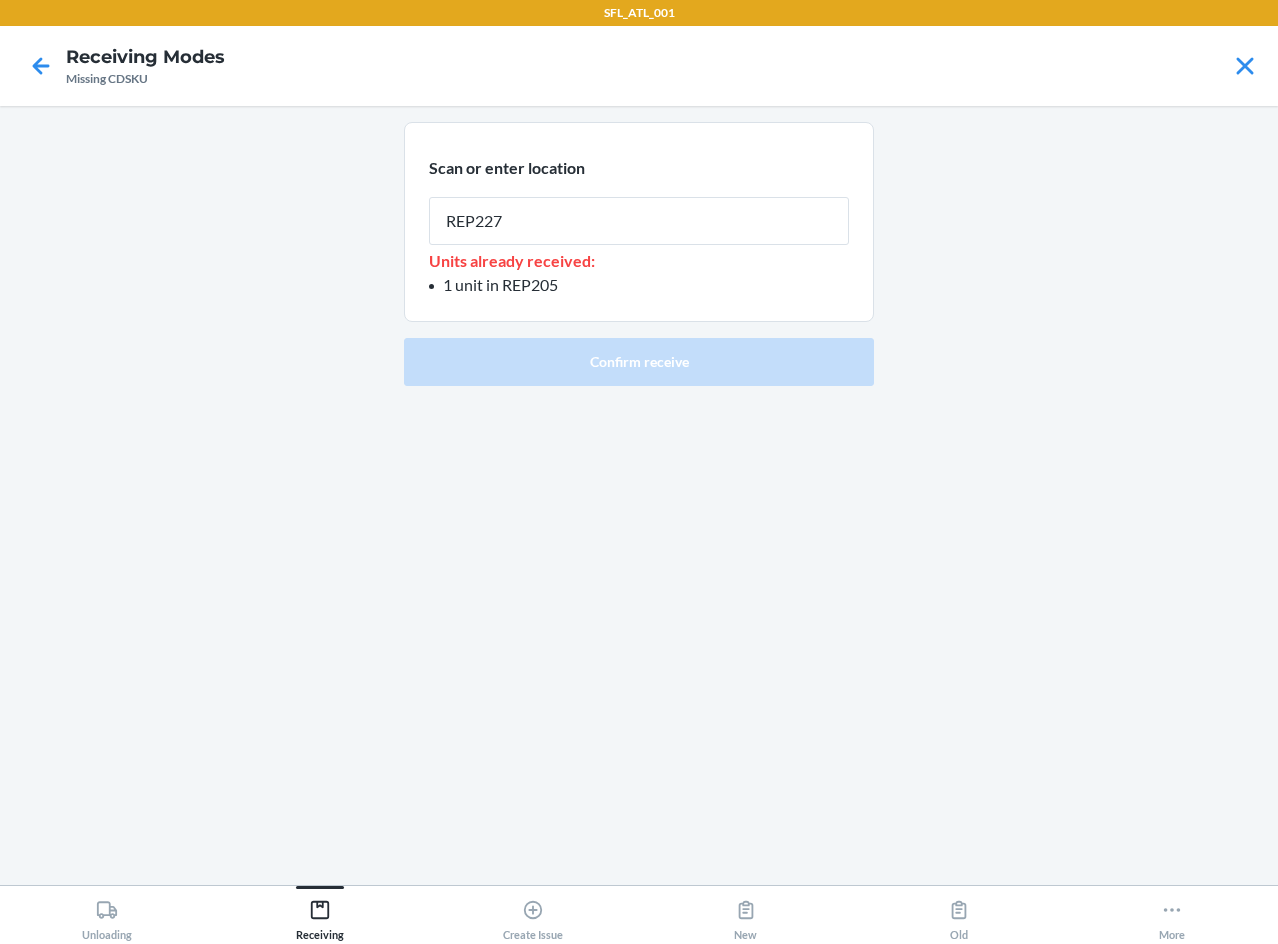 type on "REP227" 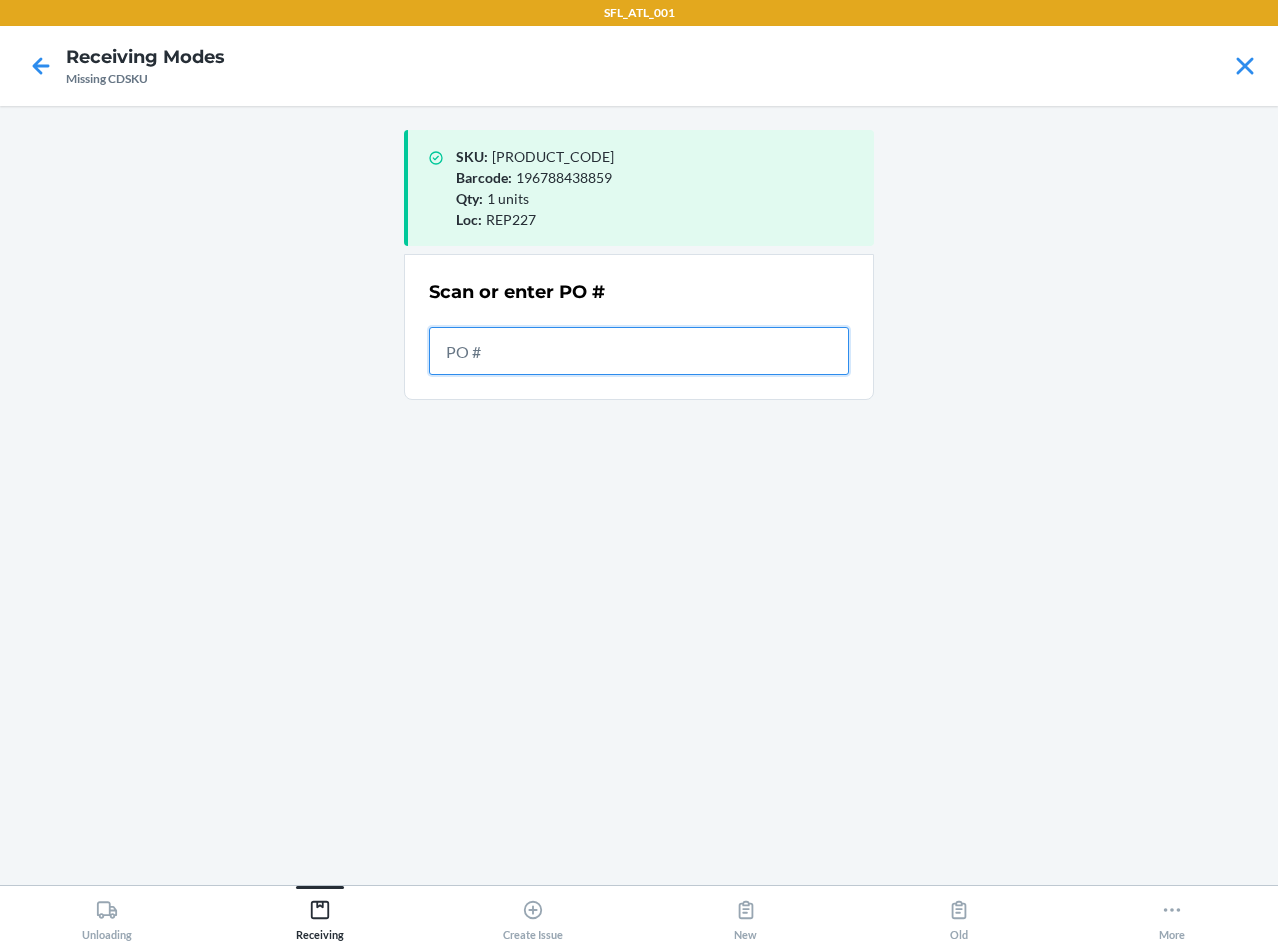 click at bounding box center (639, 351) 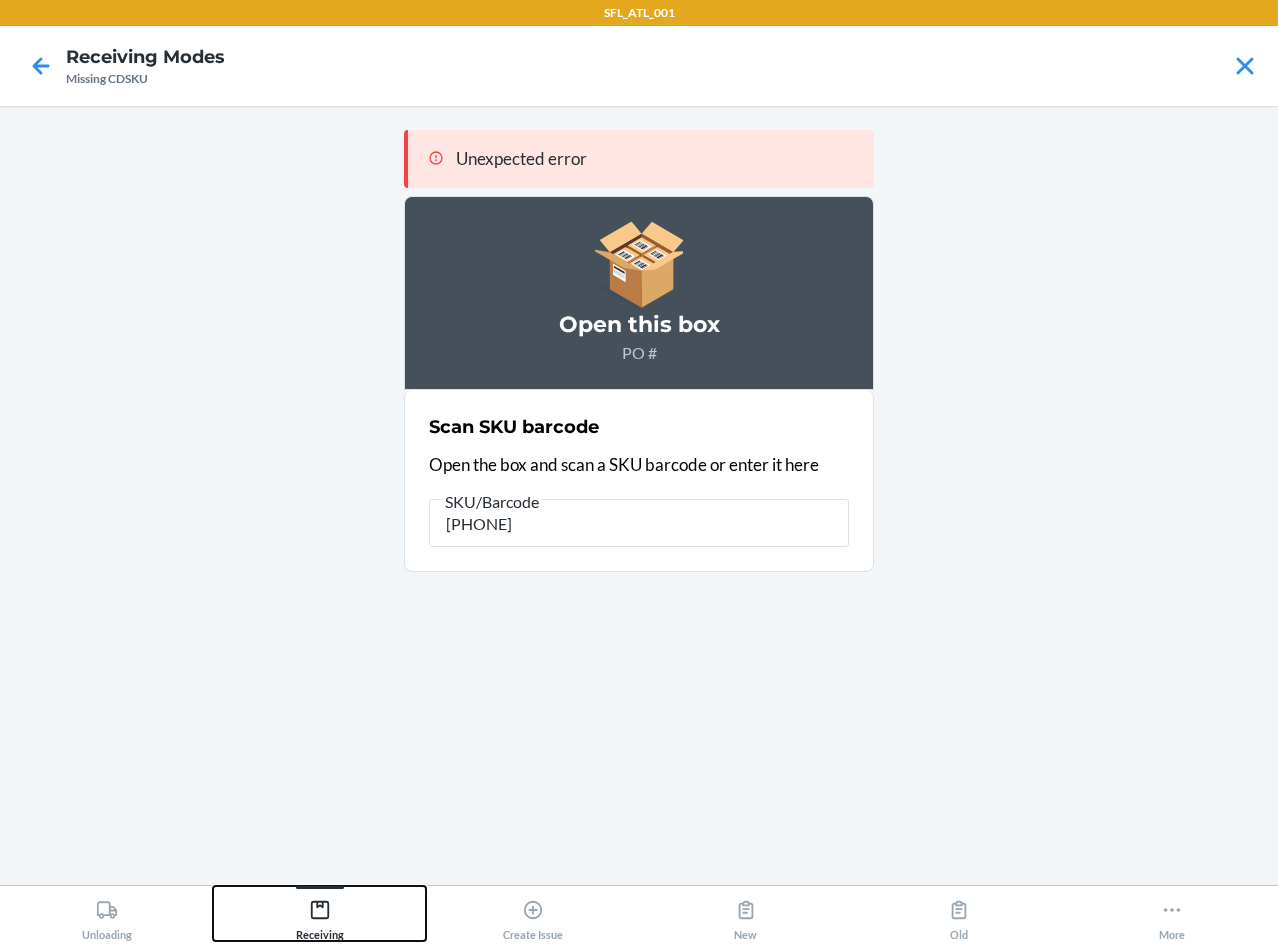 click on "Receiving" at bounding box center (320, 916) 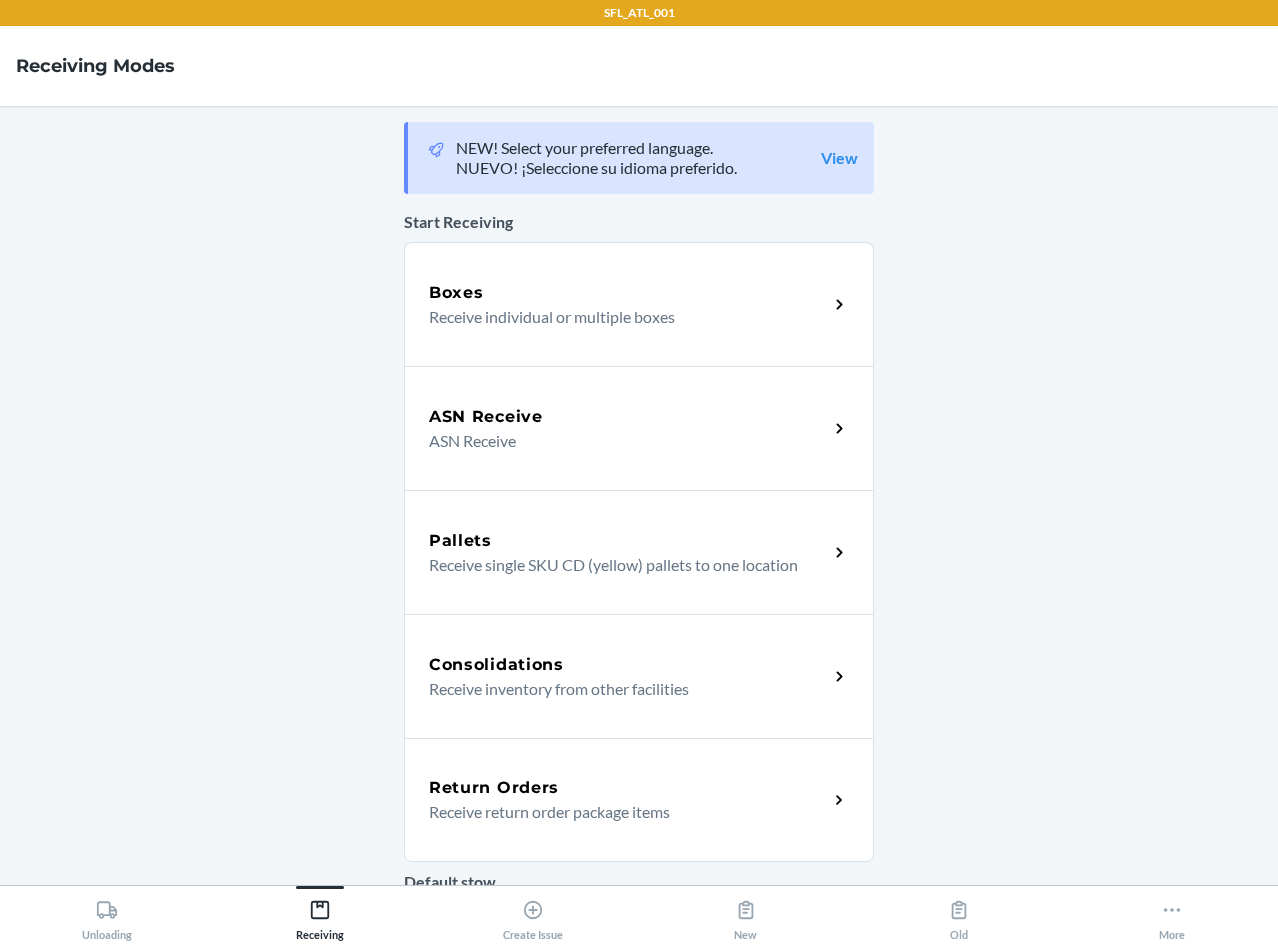 click on "ASN Receive ASN Receive" at bounding box center [639, 428] 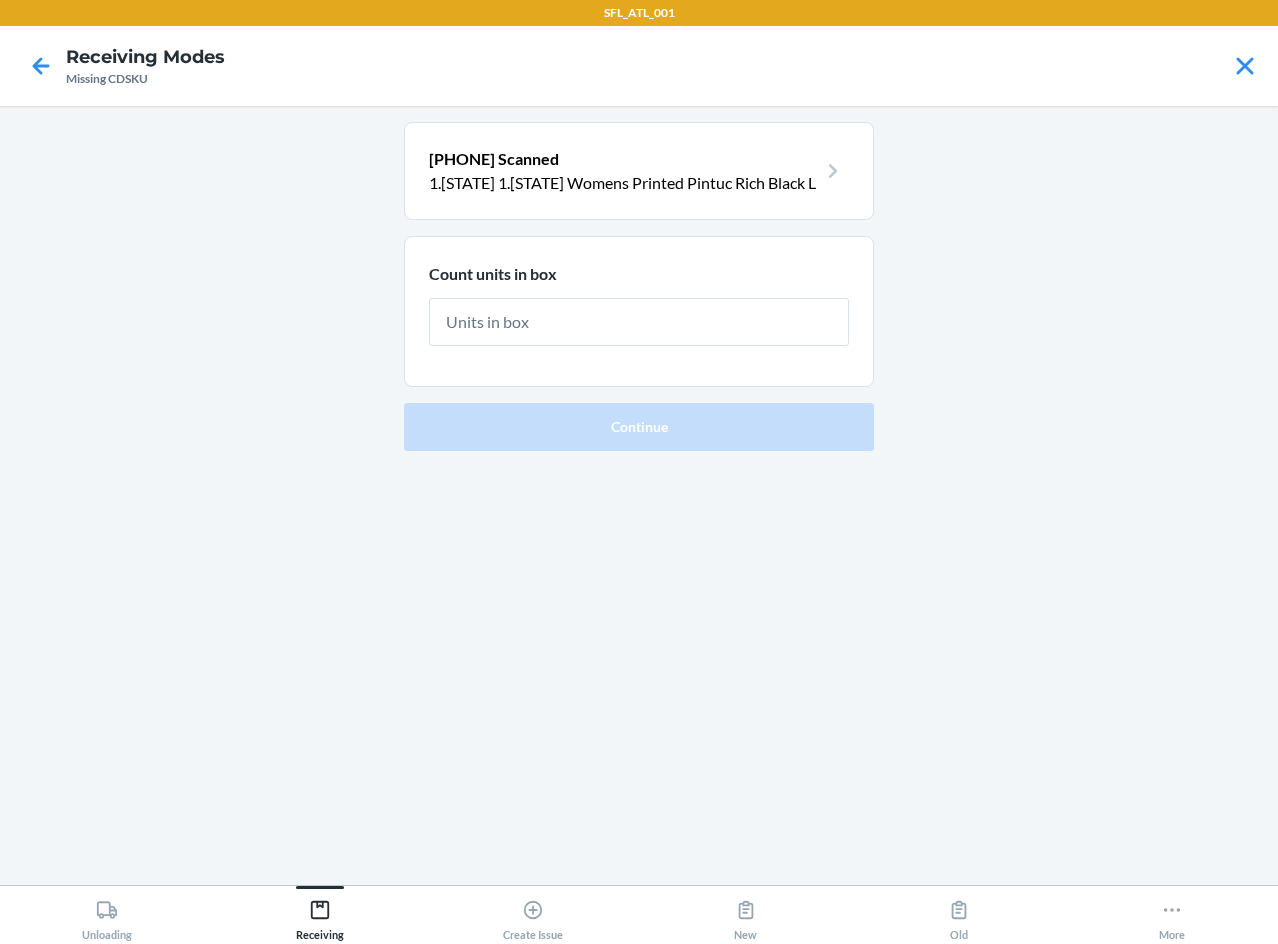 type on "1" 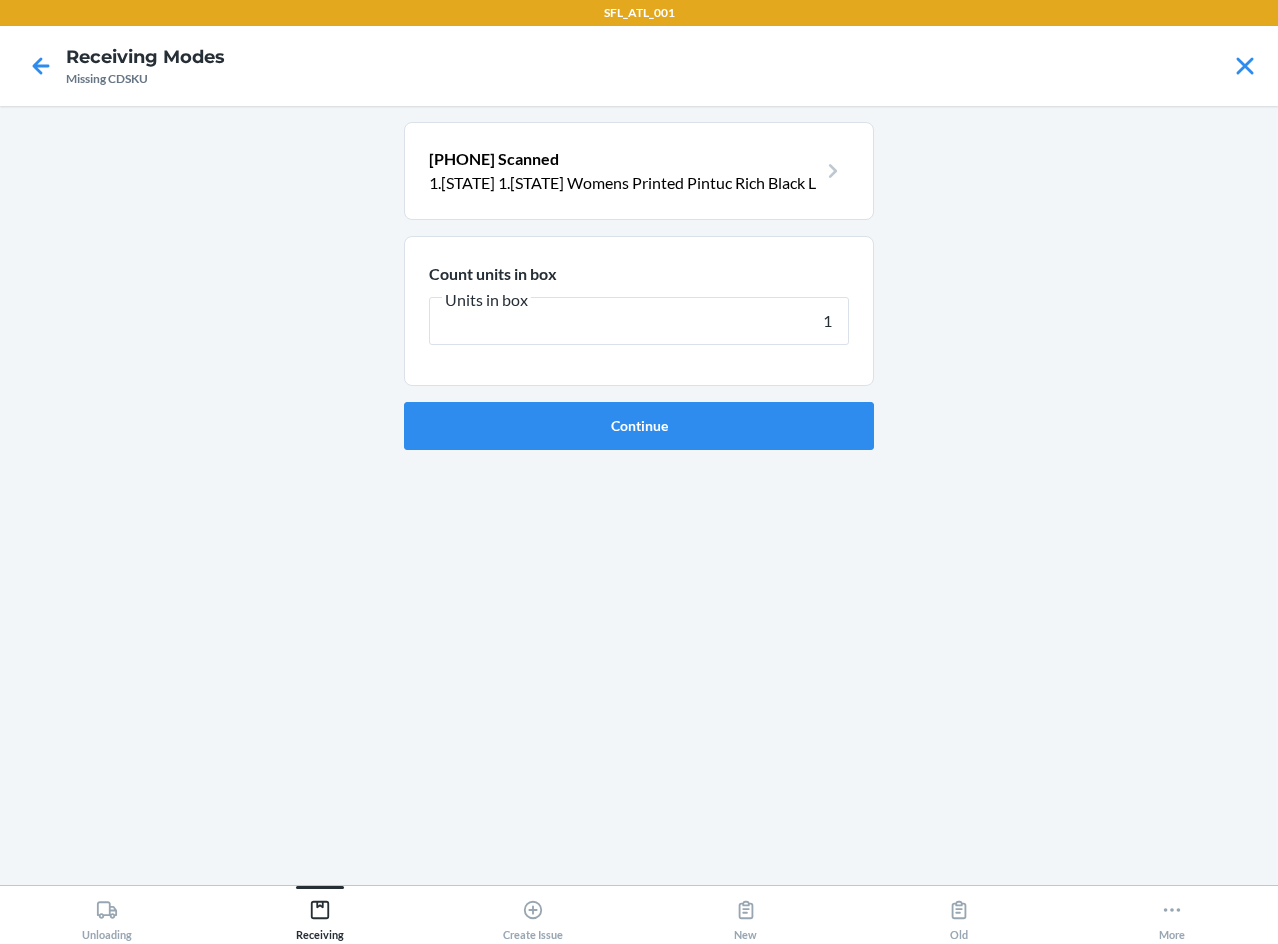 click on "Continue" at bounding box center (639, 426) 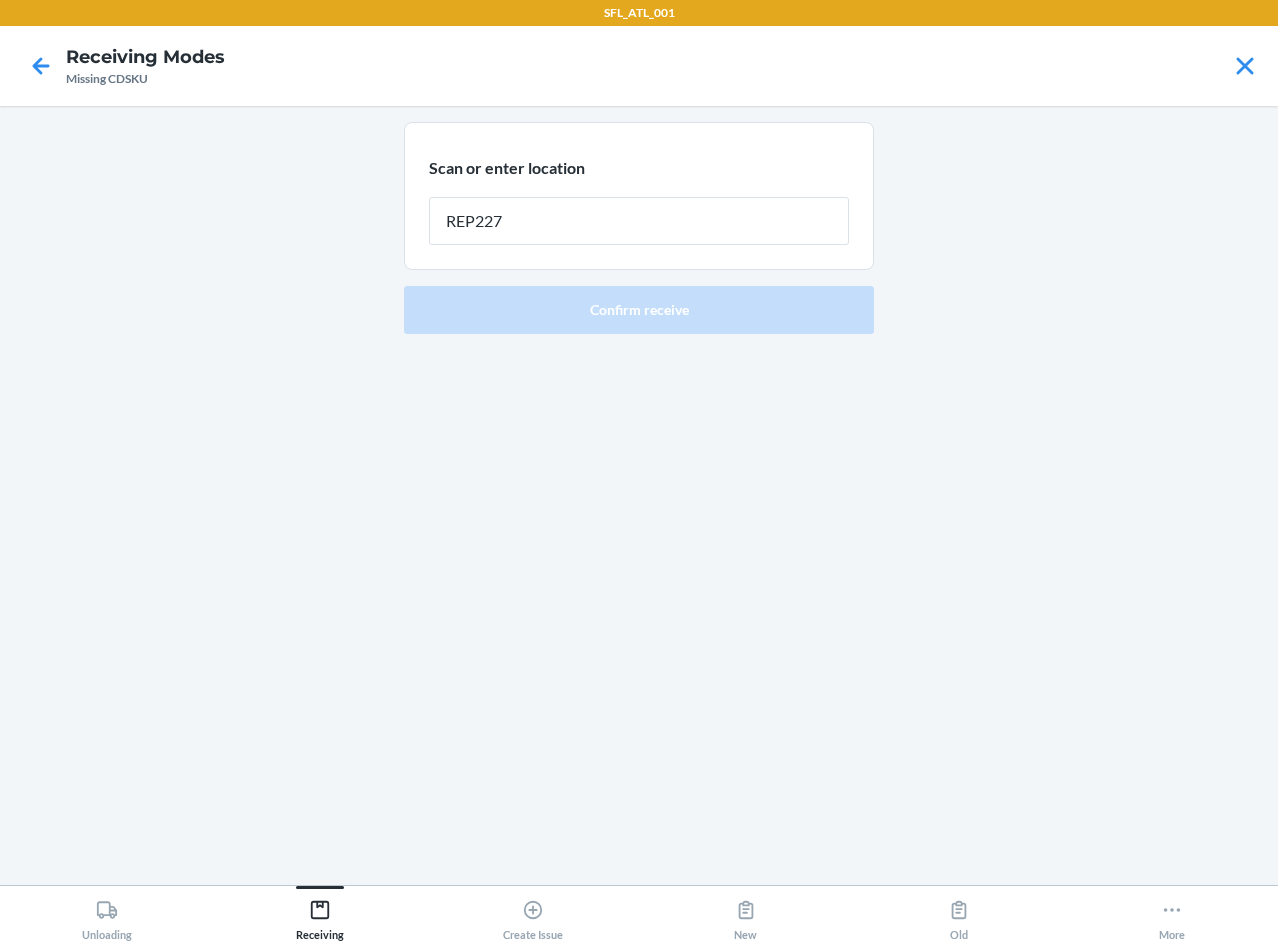 type on "REP227" 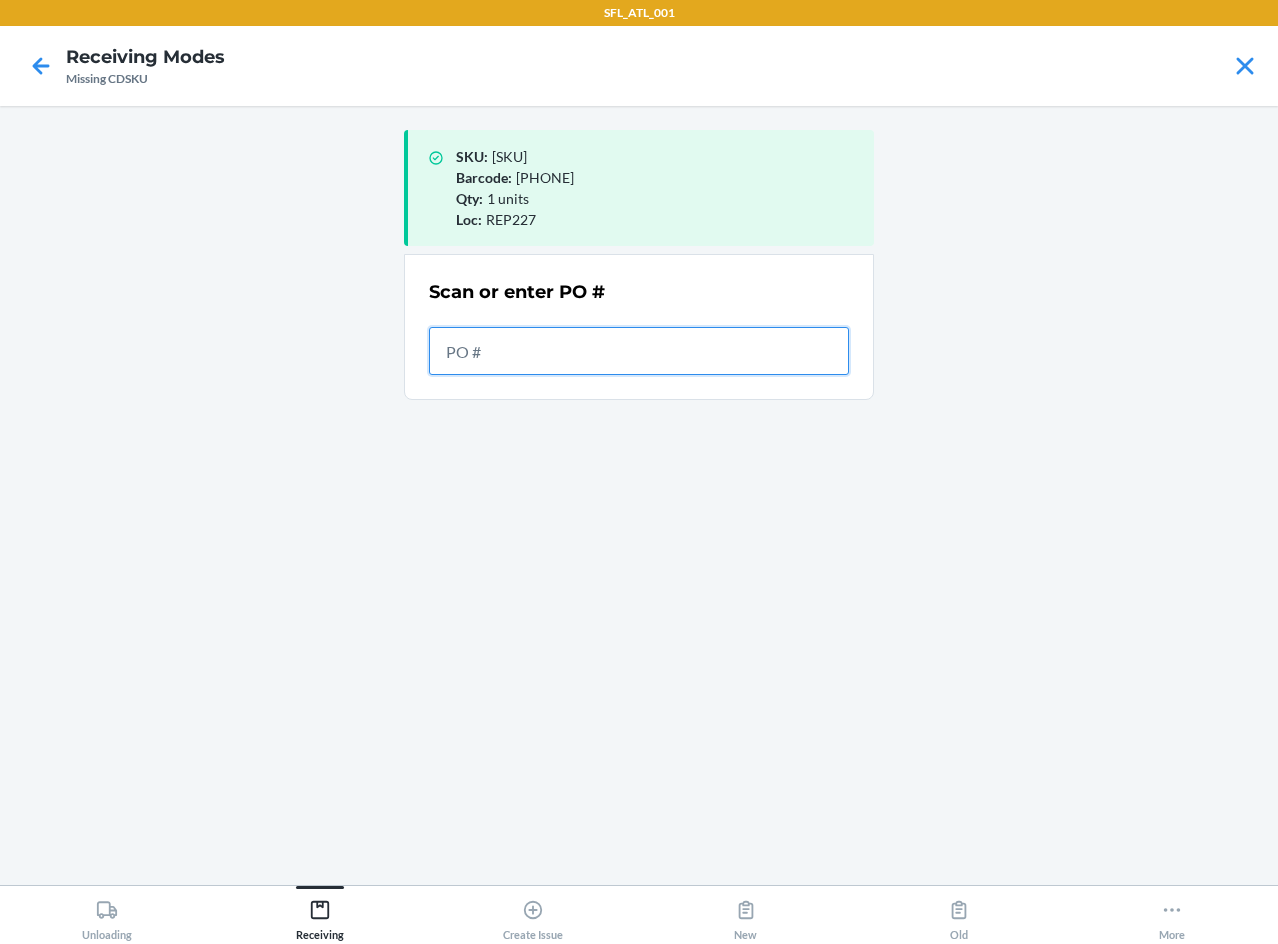 click at bounding box center [639, 351] 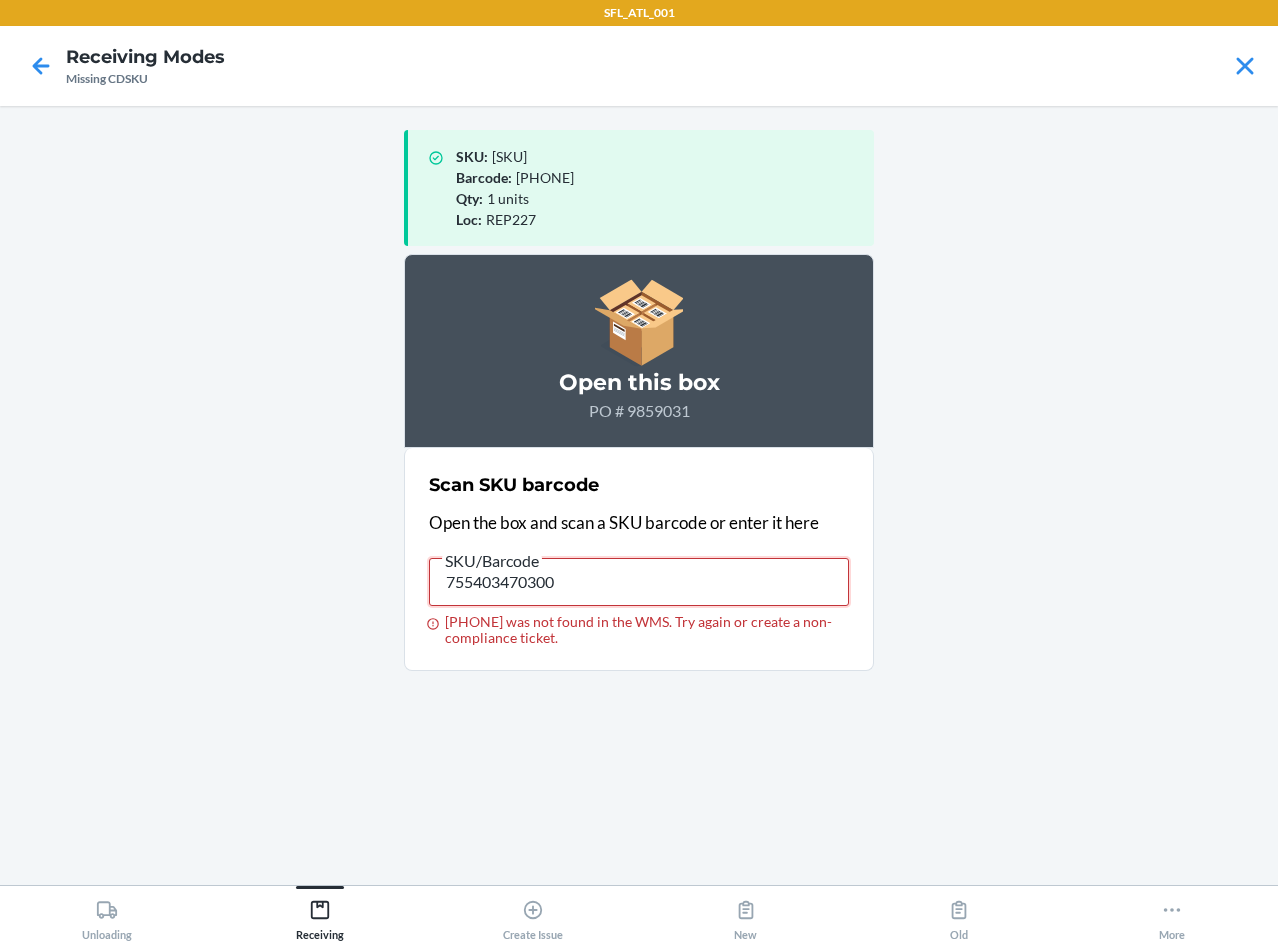 drag, startPoint x: 682, startPoint y: 601, endPoint x: 278, endPoint y: 566, distance: 405.51324 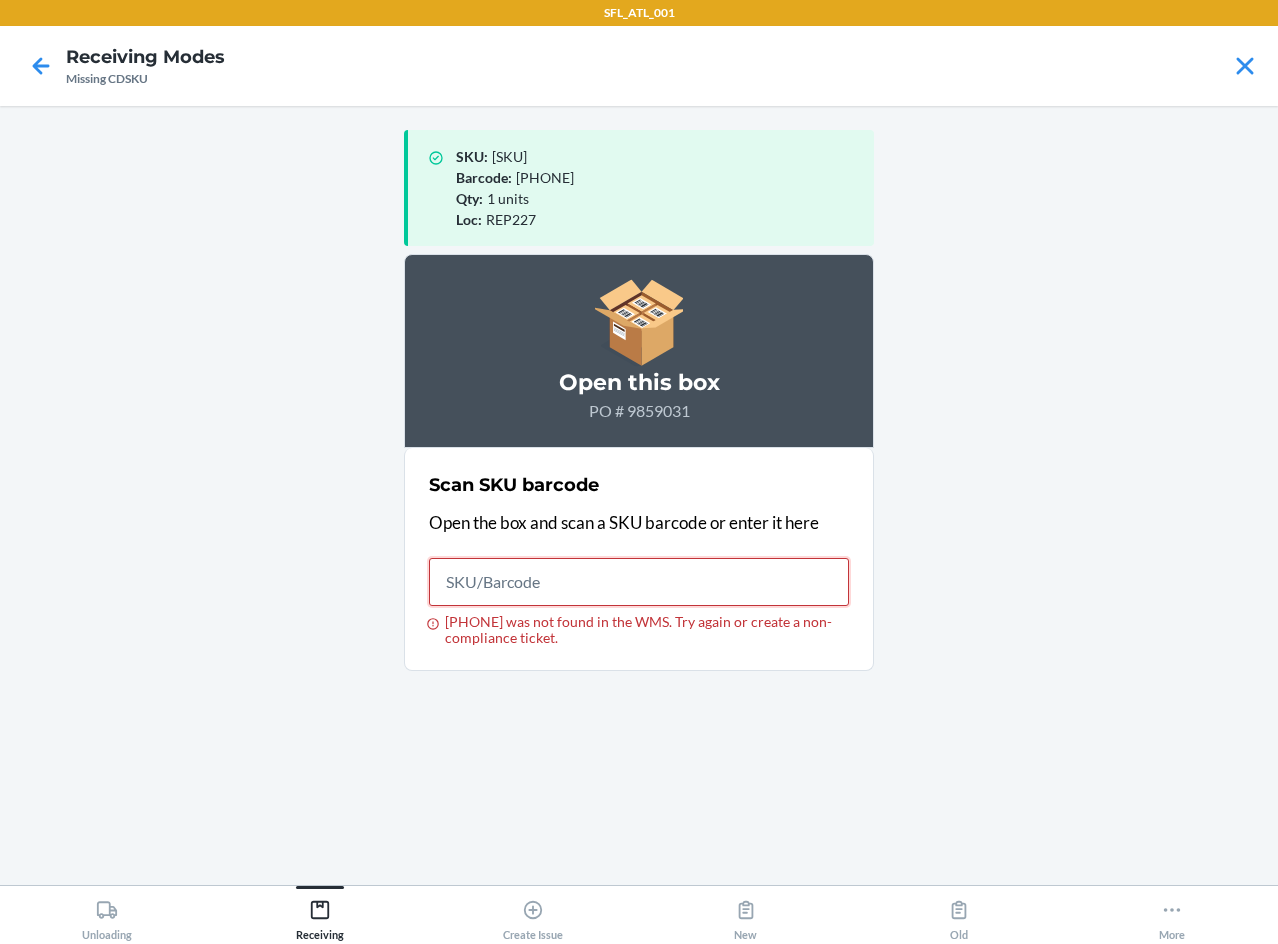 type 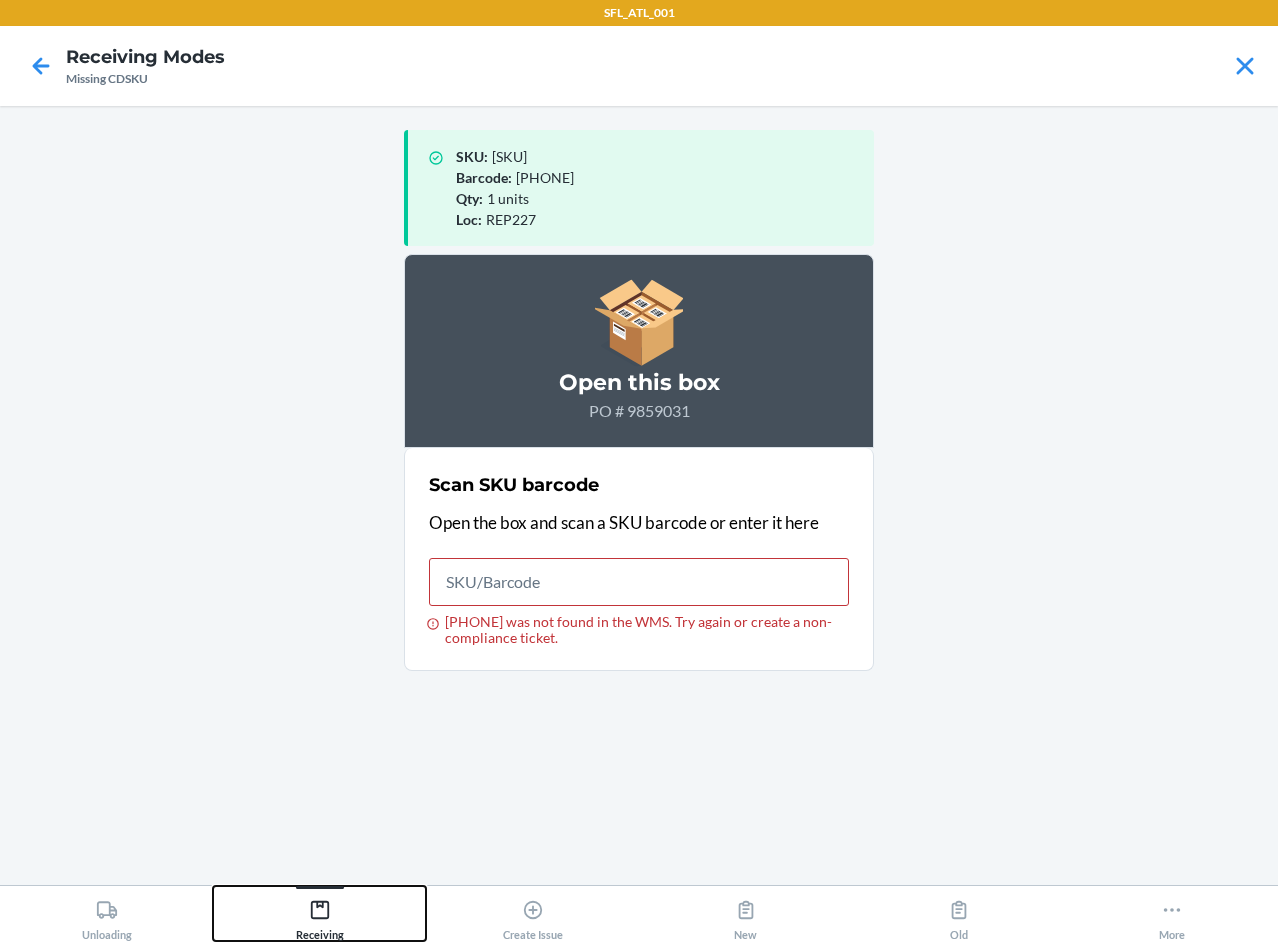 click 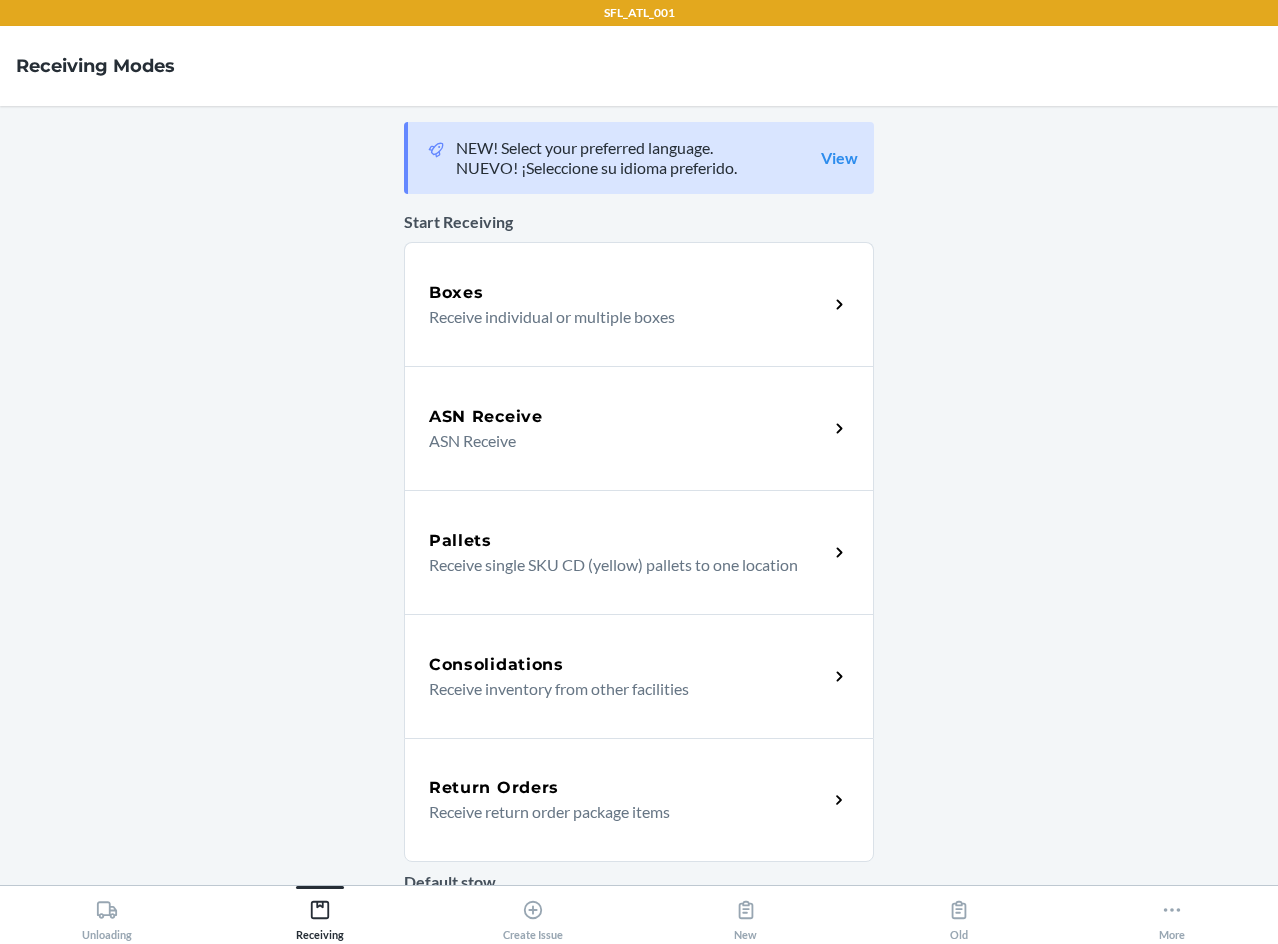 click on "ASN Receive" at bounding box center [620, 441] 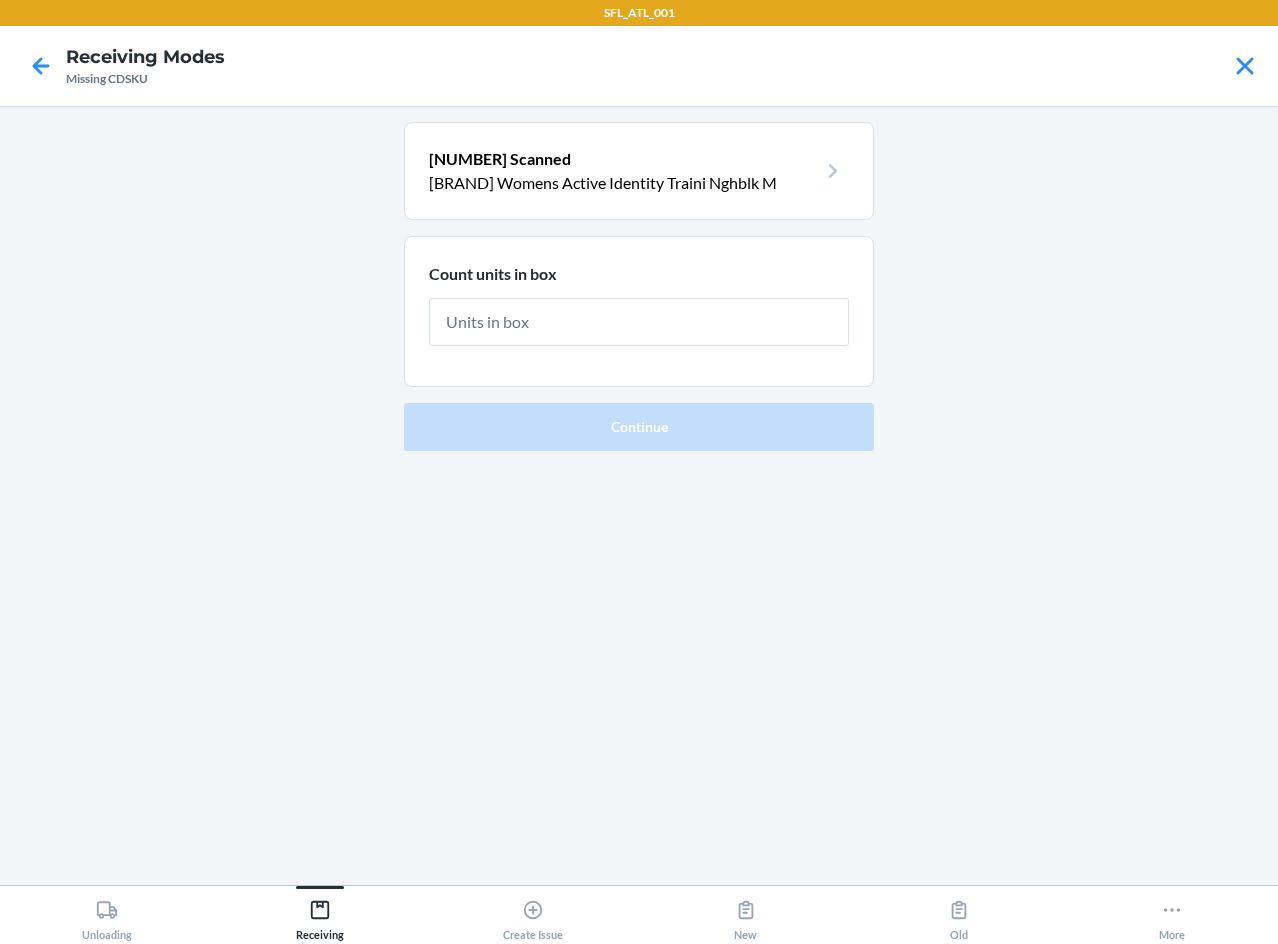 type on "1" 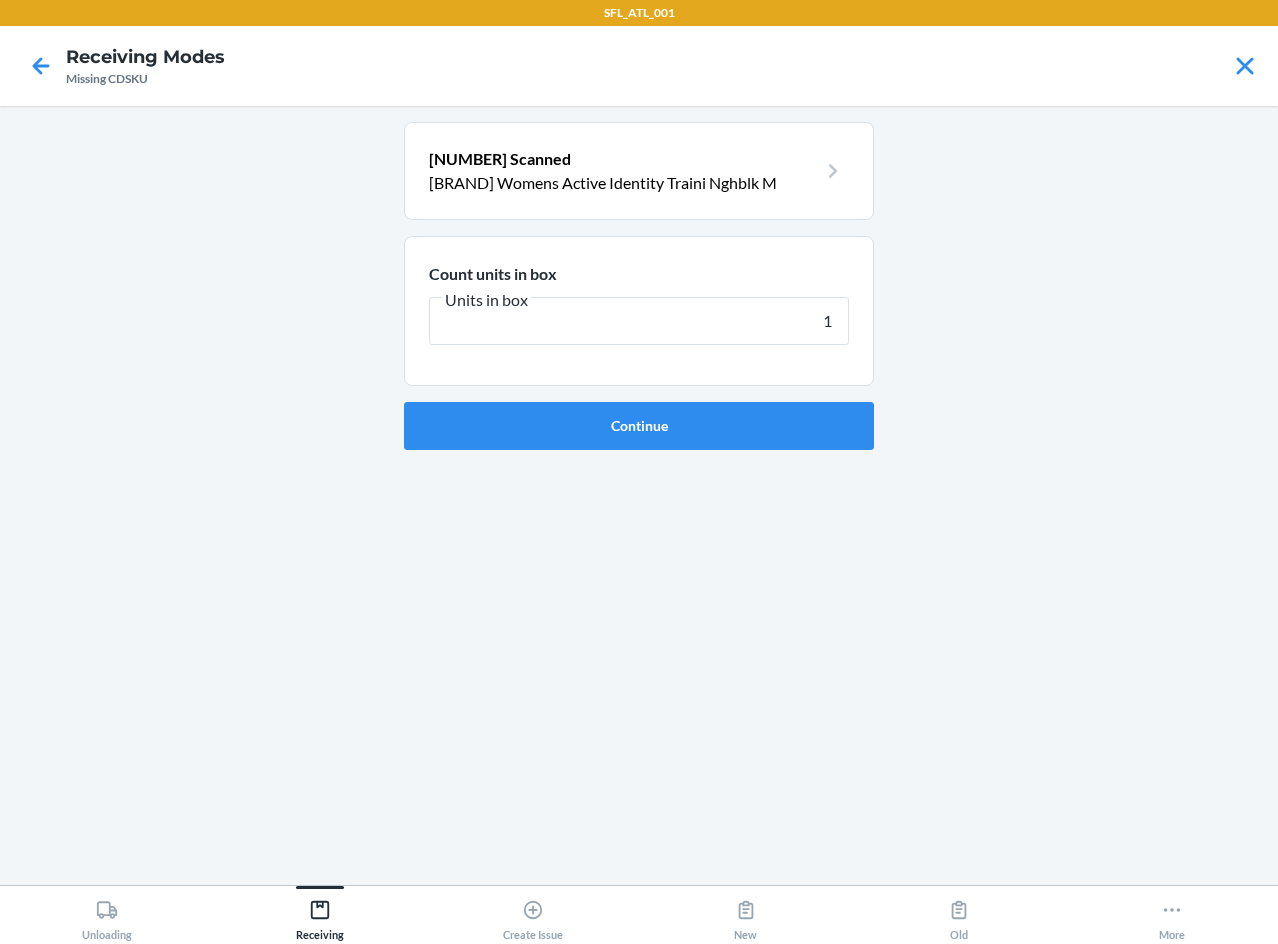 click on "Continue" at bounding box center [639, 426] 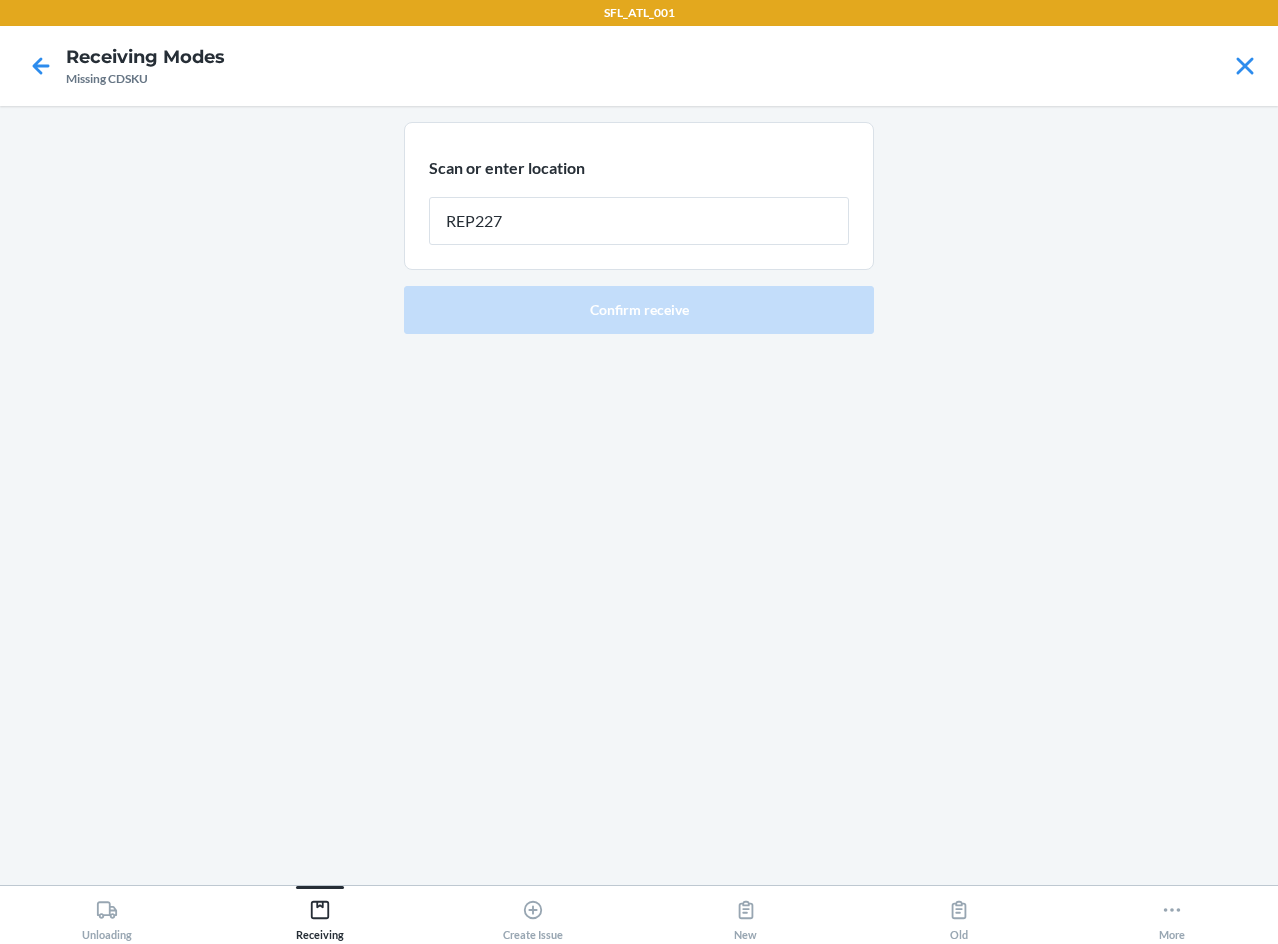 type on "REP227" 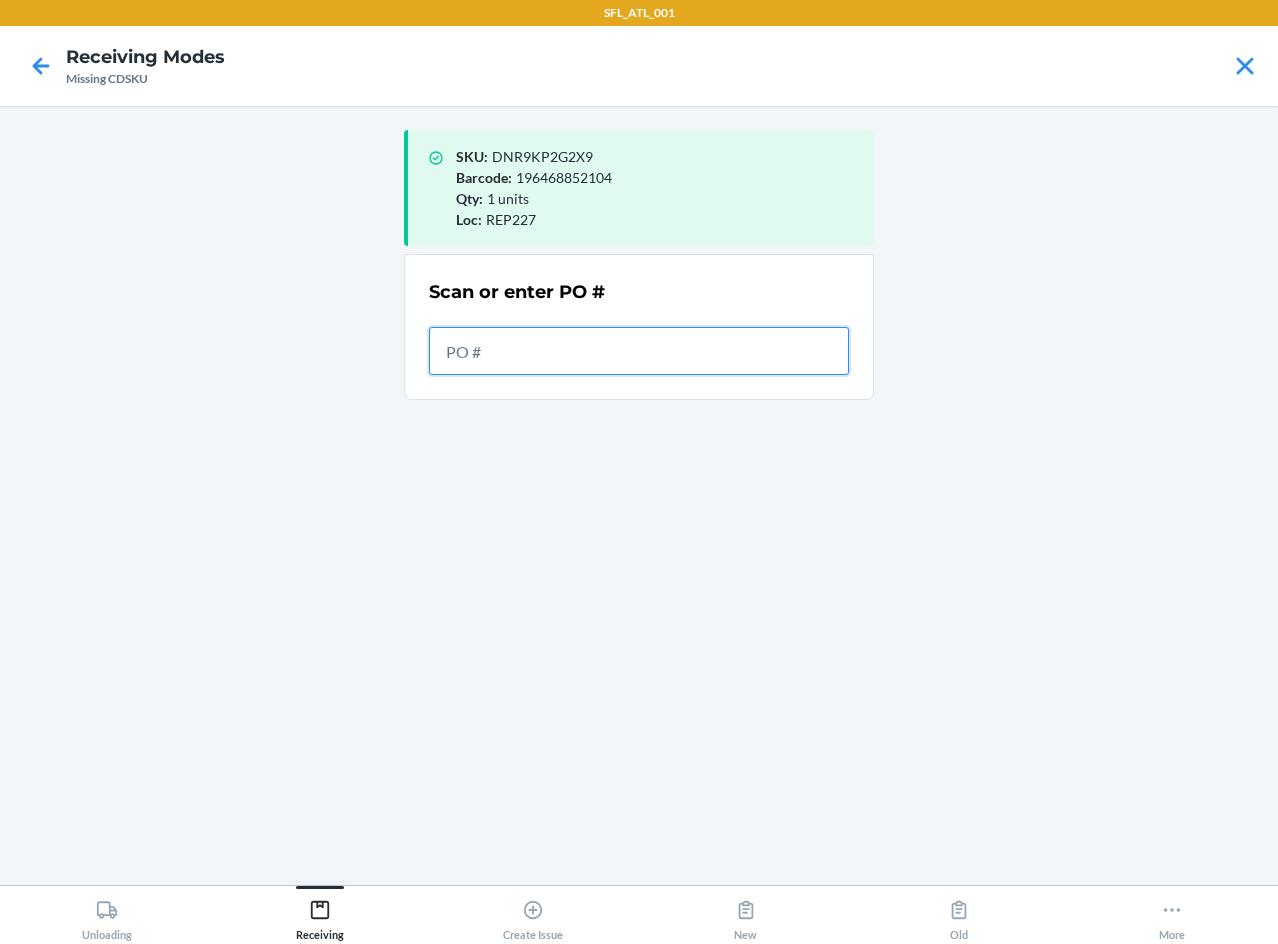 click at bounding box center (639, 351) 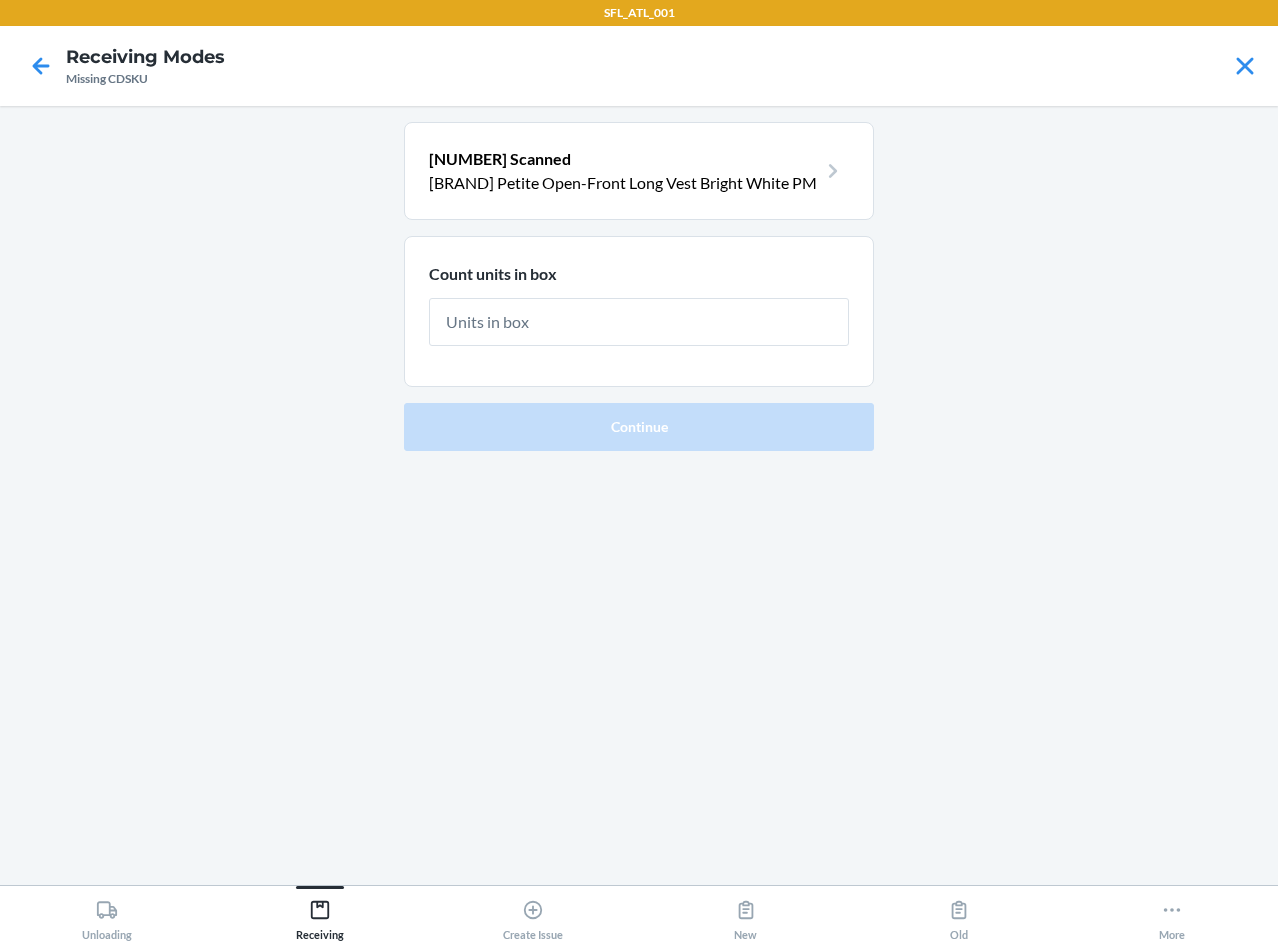type on "1" 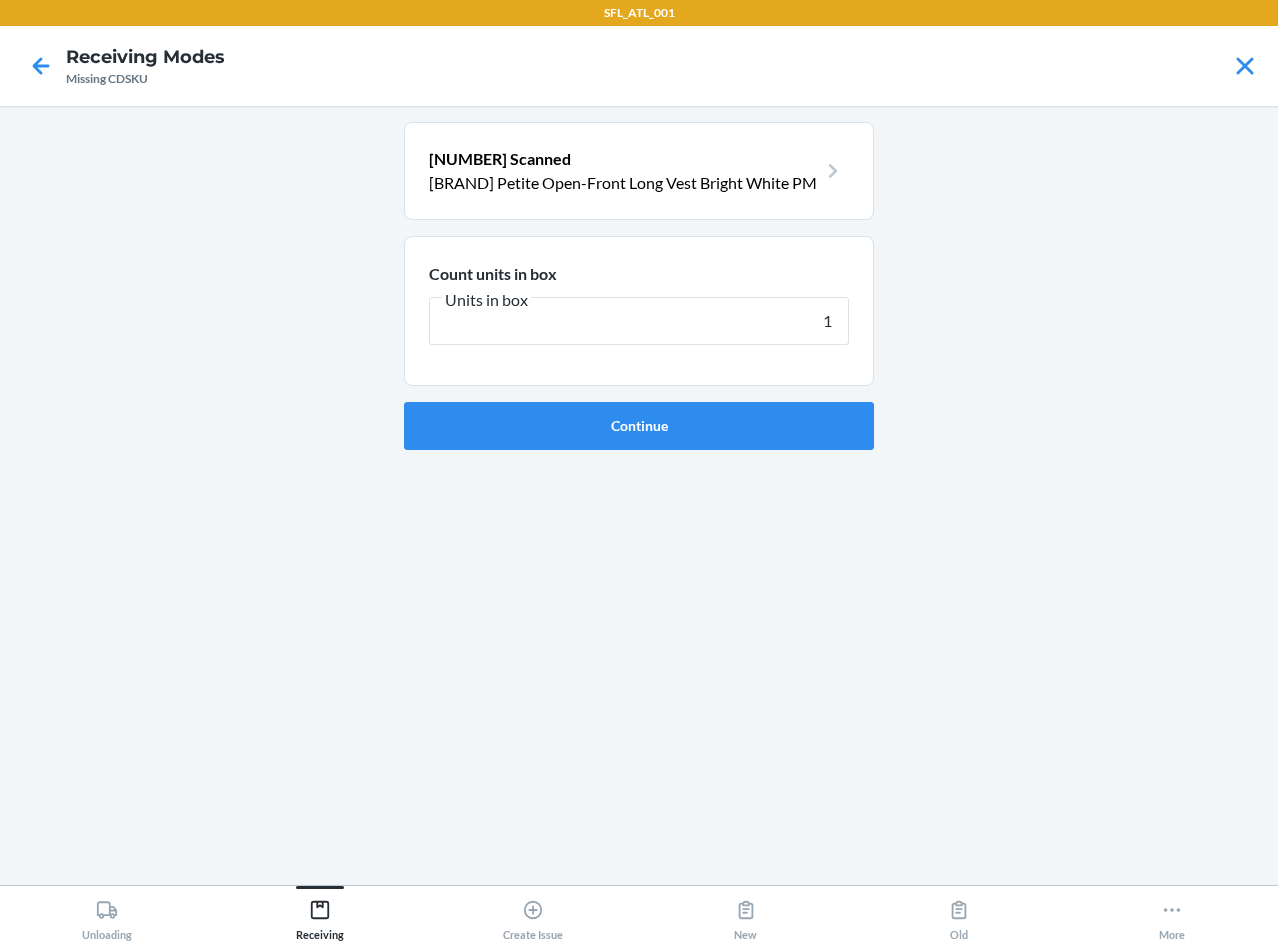 click on "Continue" at bounding box center (639, 426) 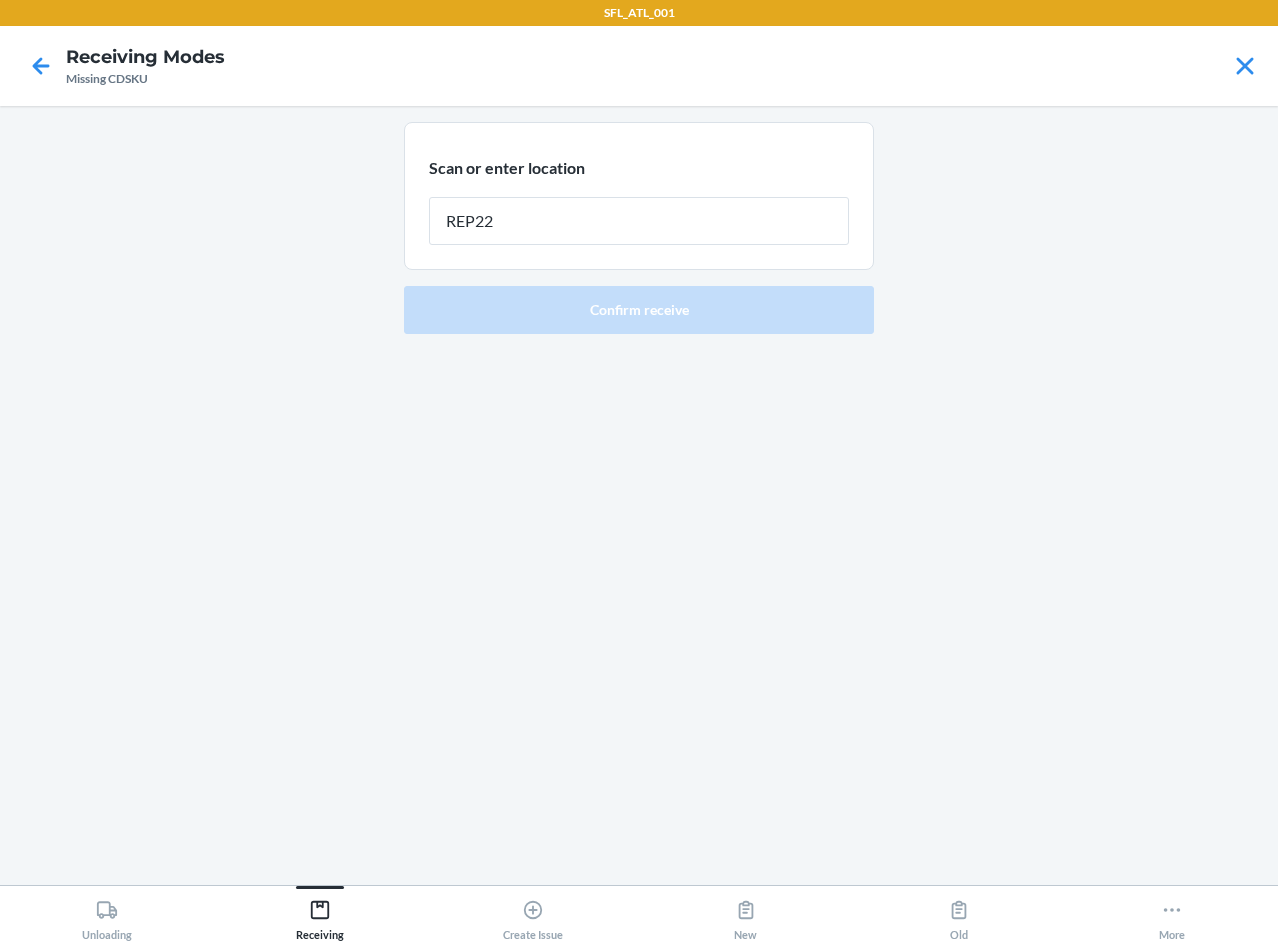 type on "REP227" 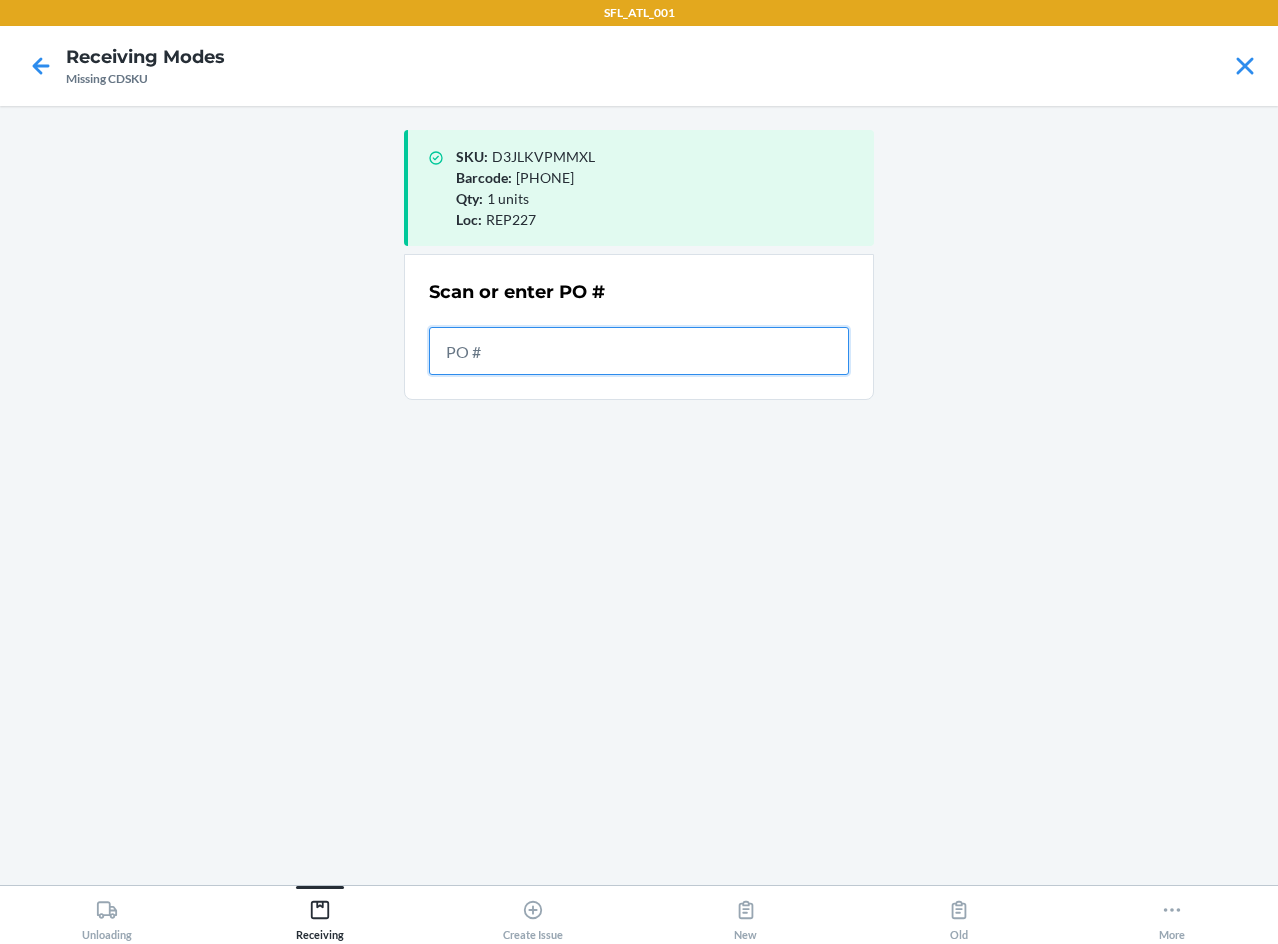 click at bounding box center (639, 351) 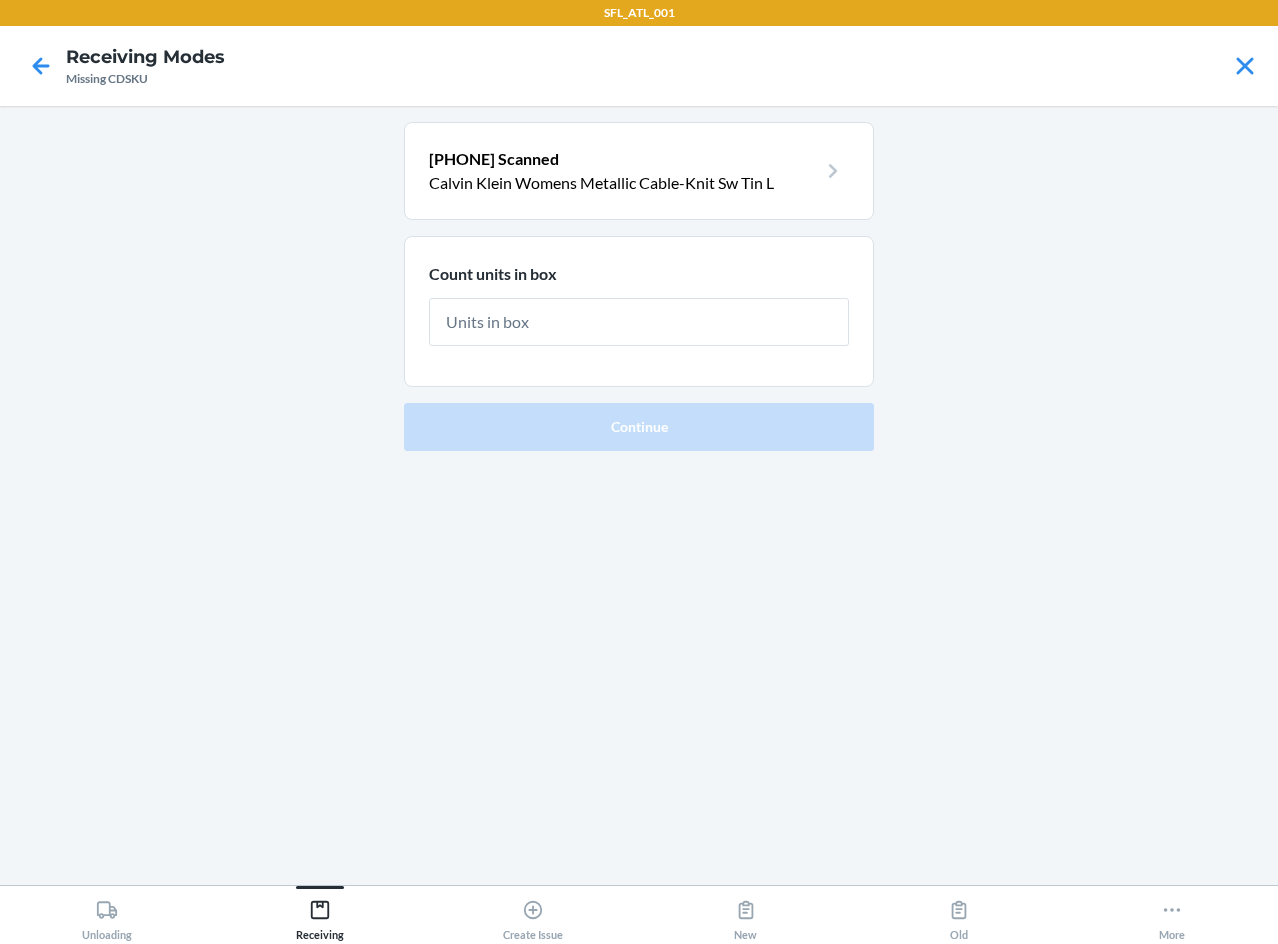 type on "1" 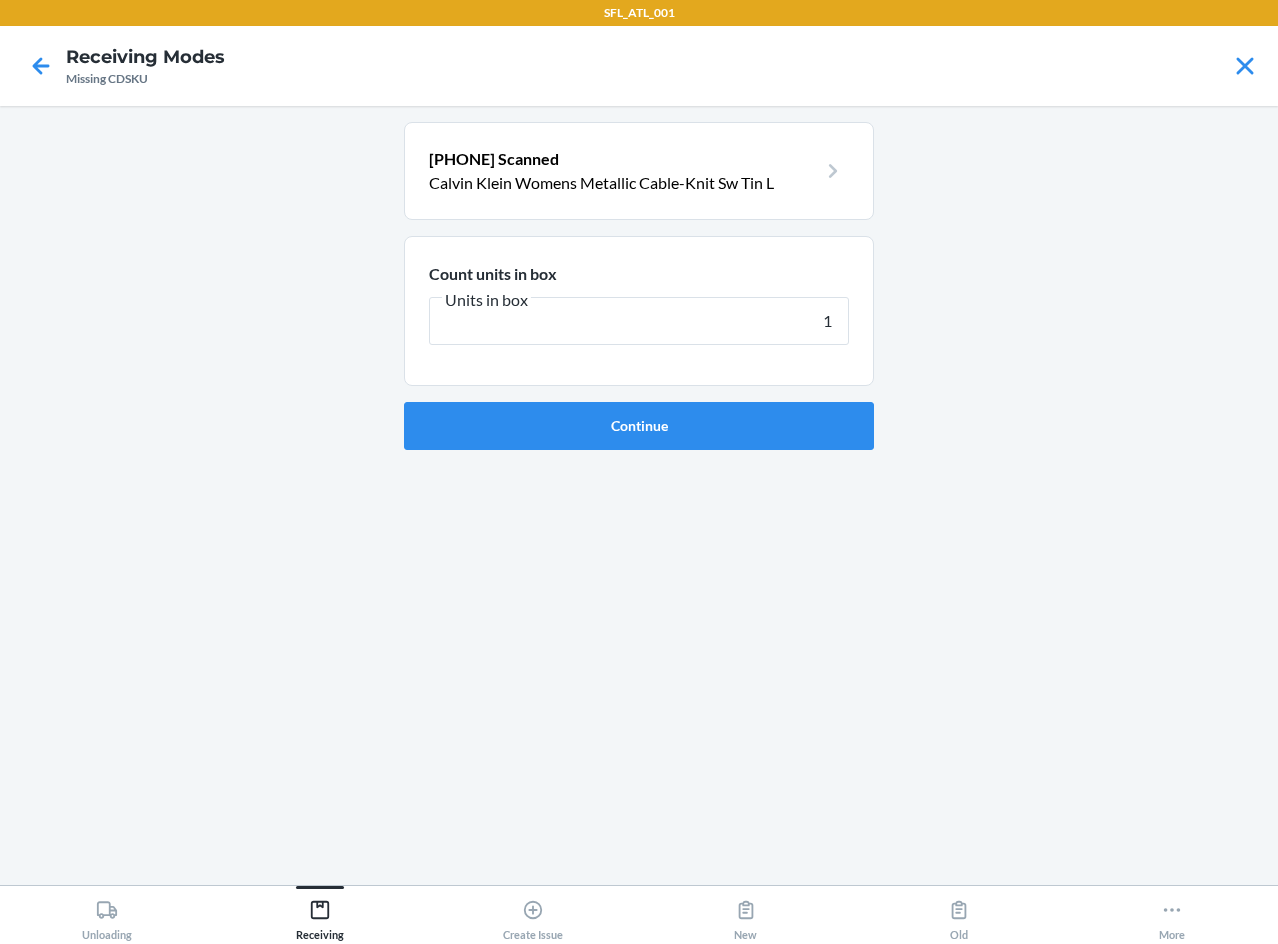 click on "Continue" at bounding box center [639, 426] 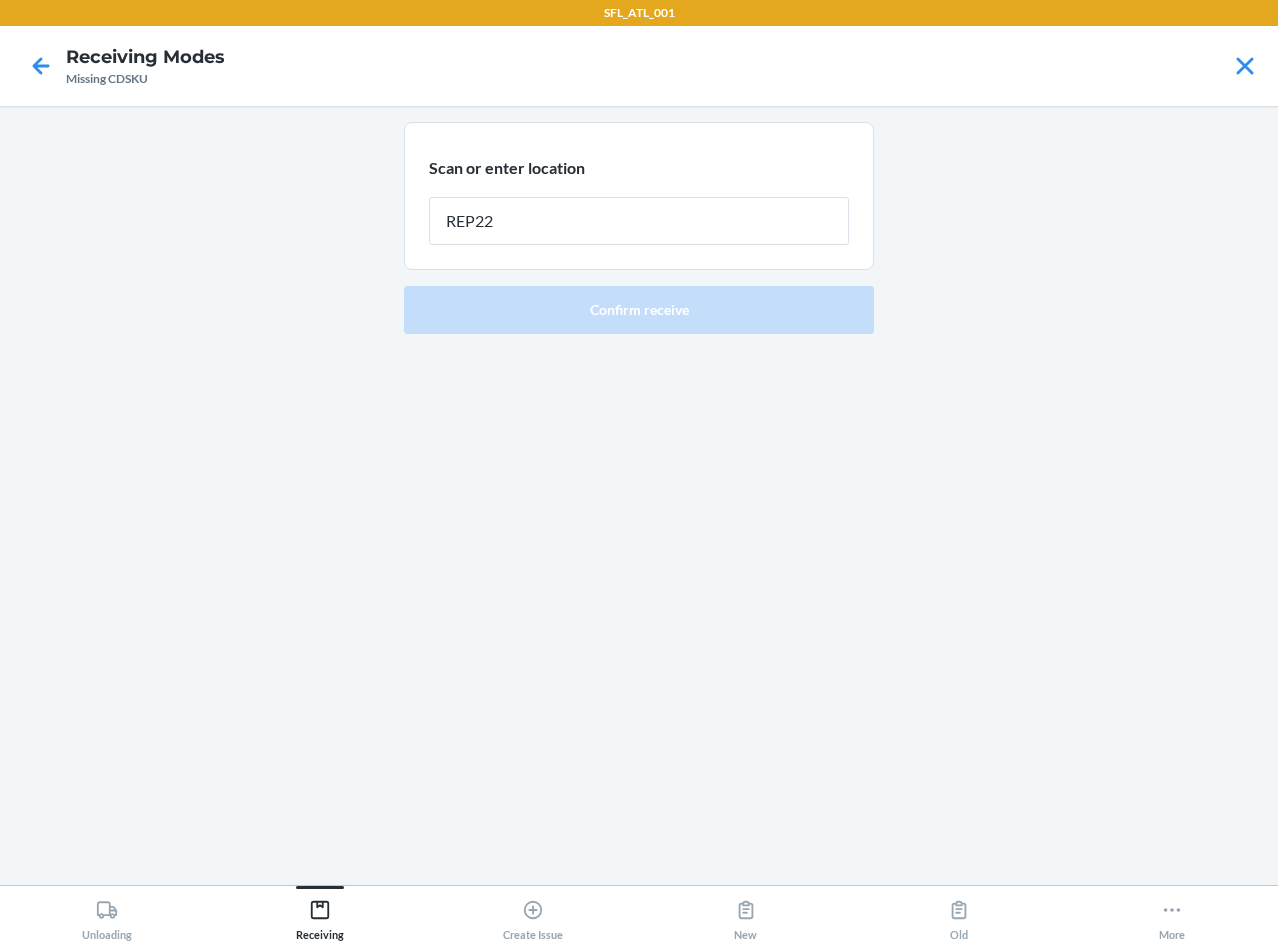 type on "REP227" 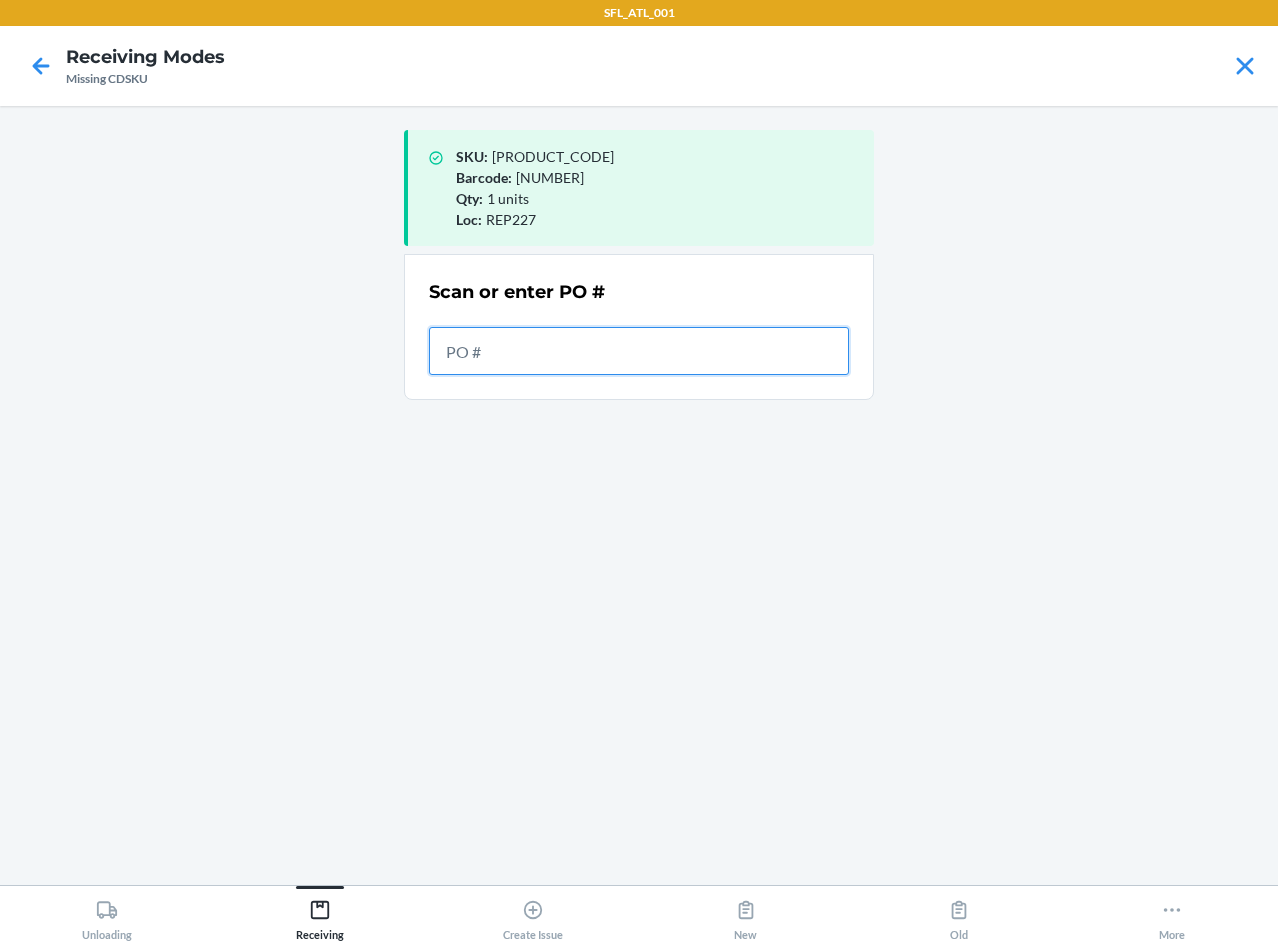 click at bounding box center [639, 351] 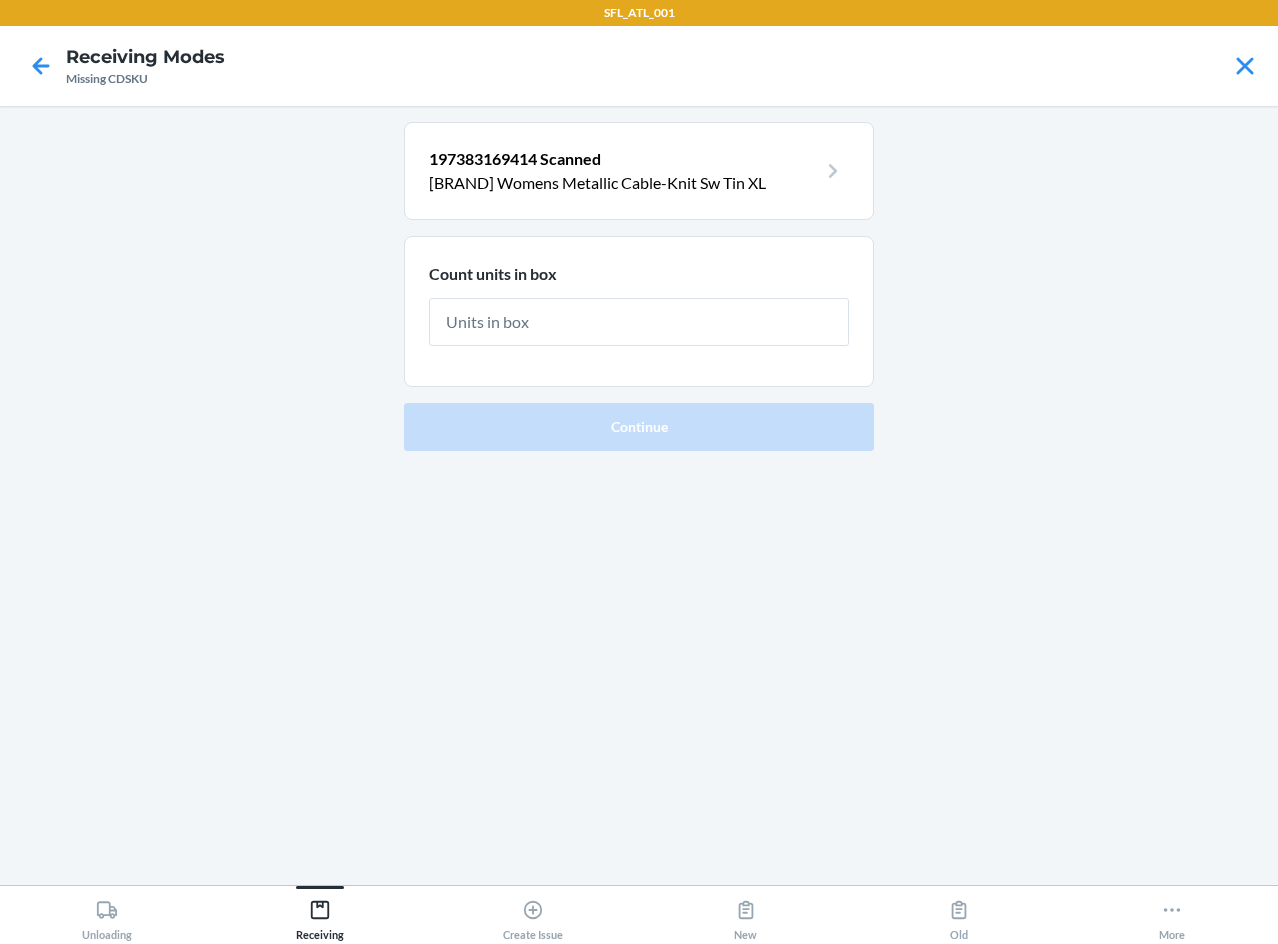 type on "1" 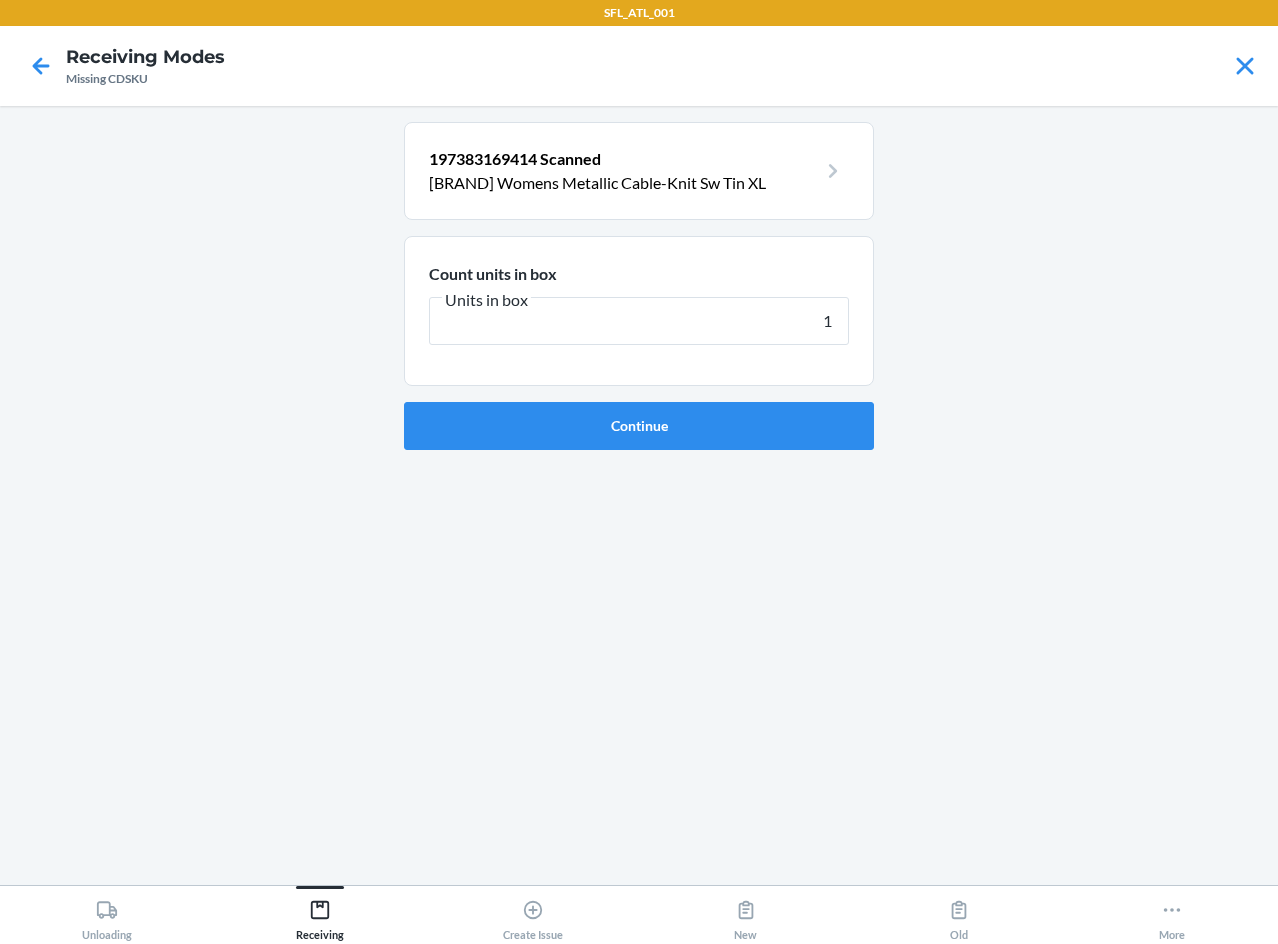 click on "Continue" at bounding box center (639, 426) 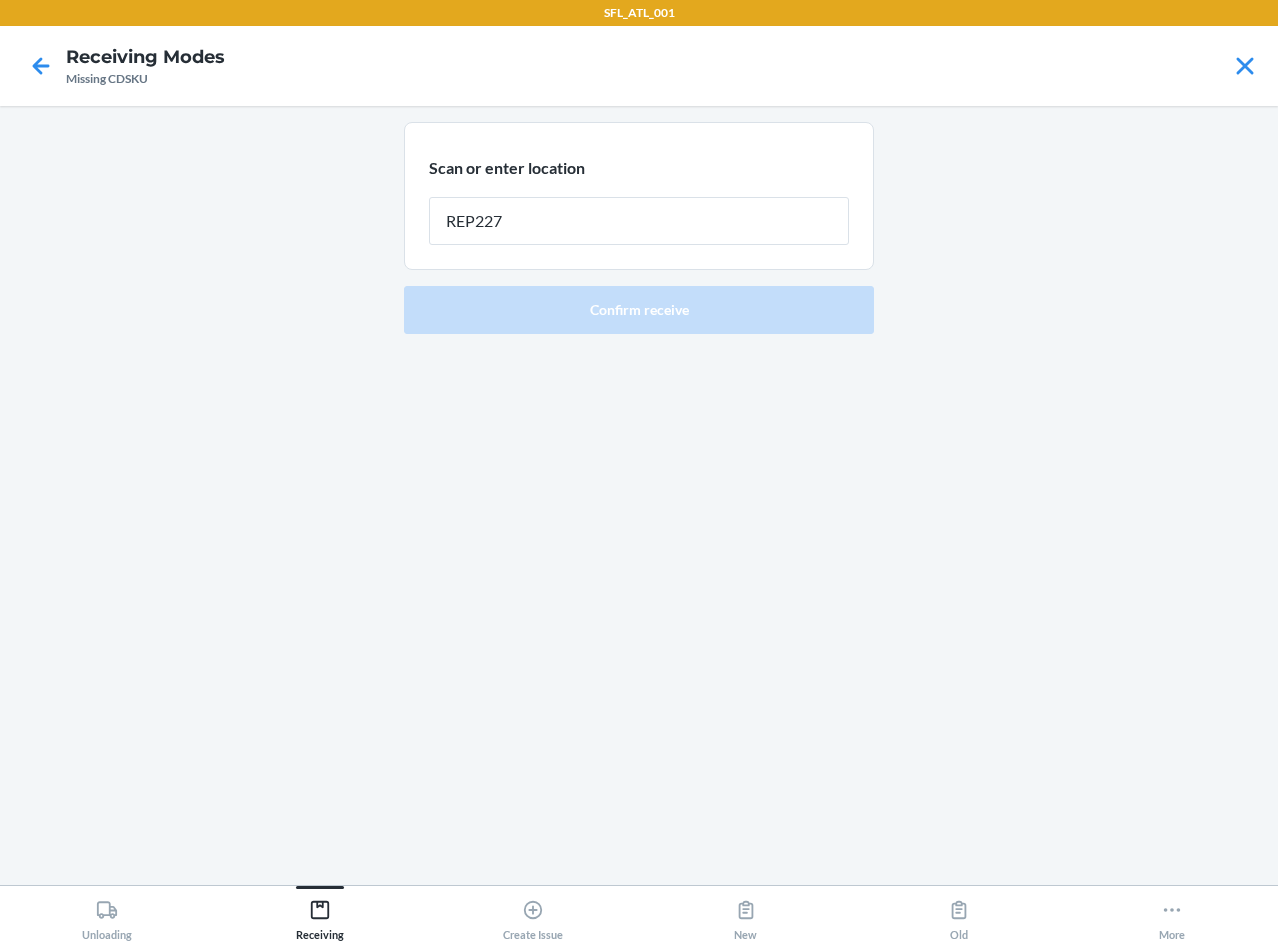 type on "REP227" 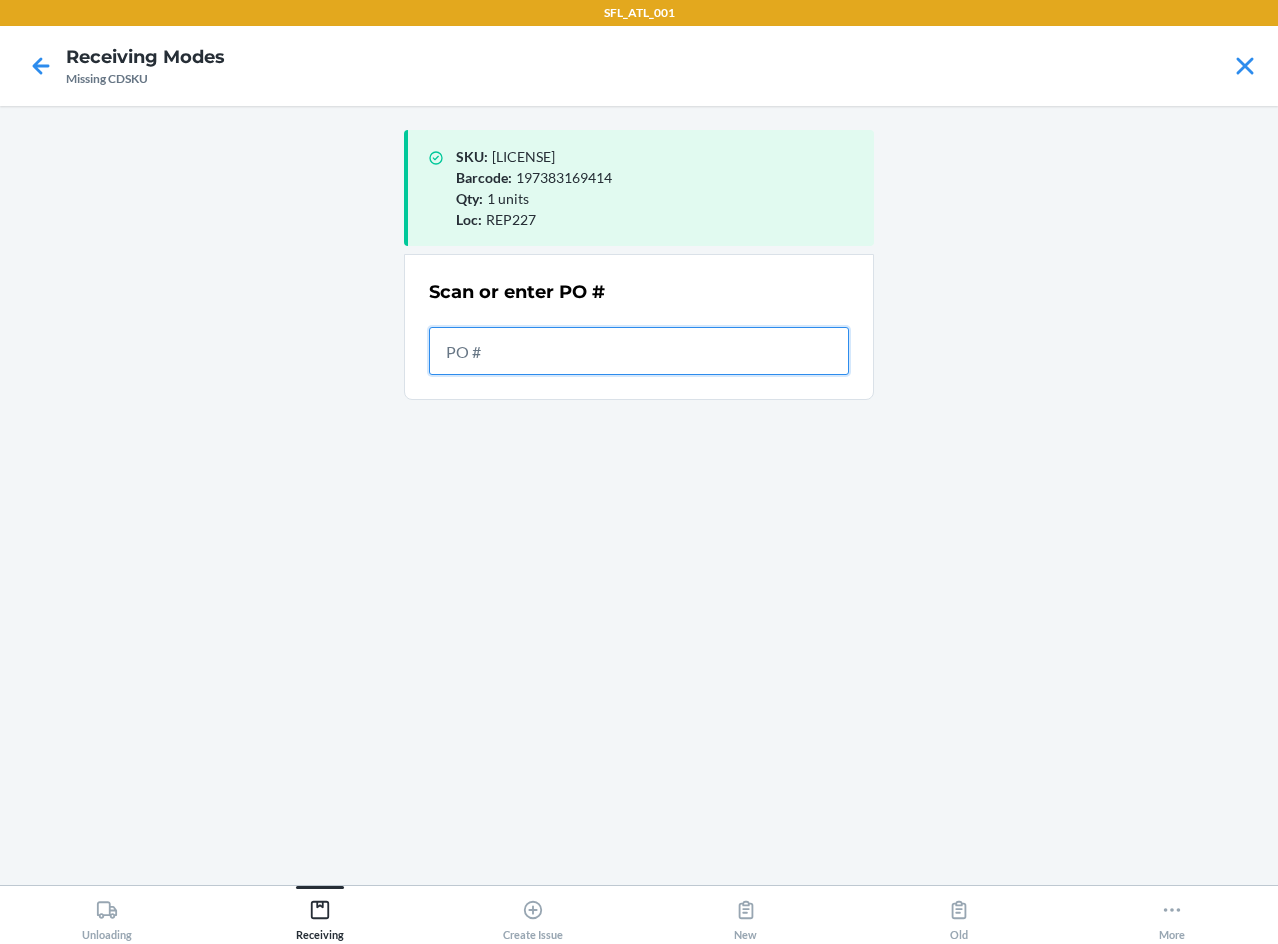 drag, startPoint x: 600, startPoint y: 371, endPoint x: 614, endPoint y: 370, distance: 14.035668 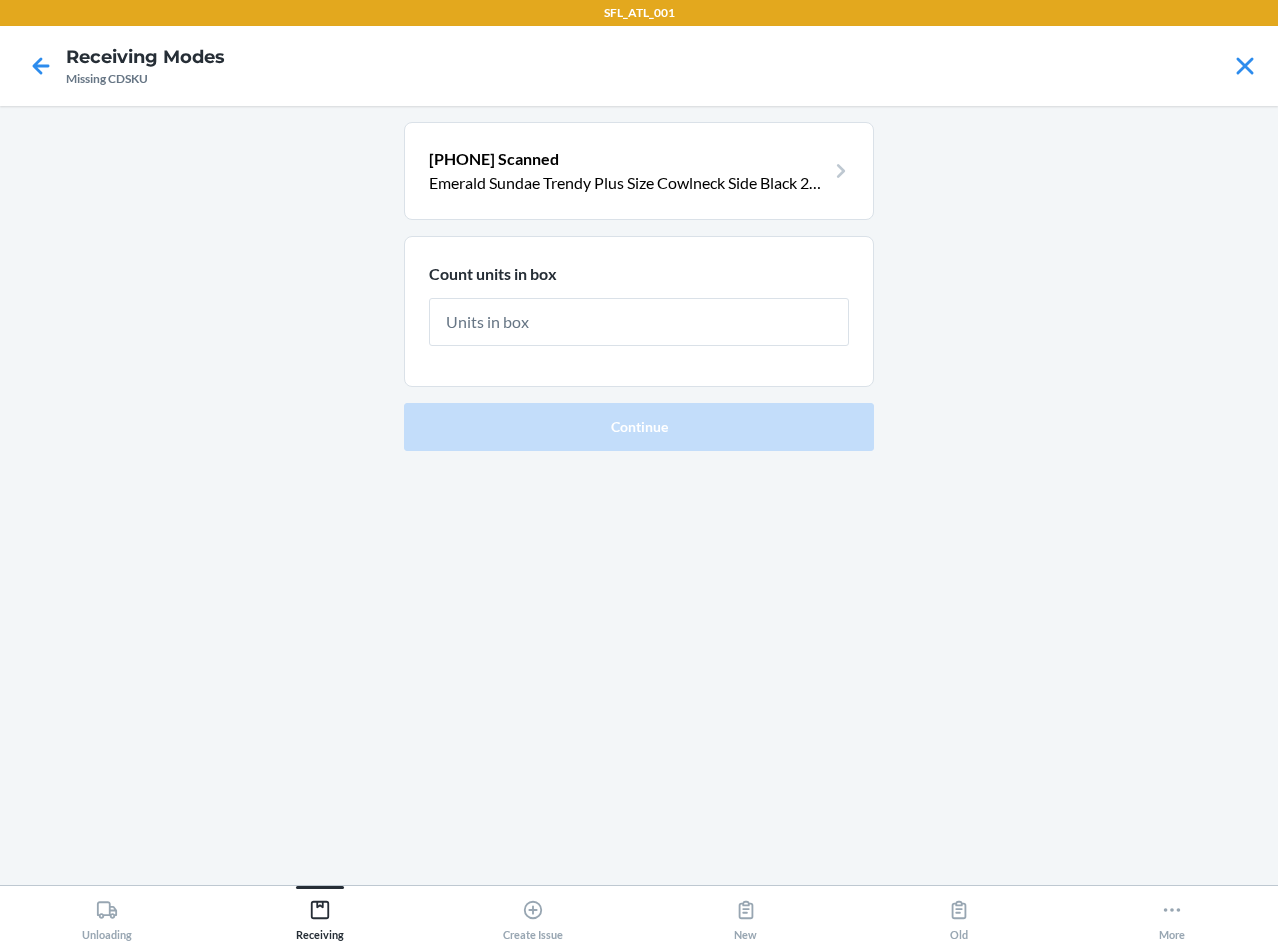type on "1" 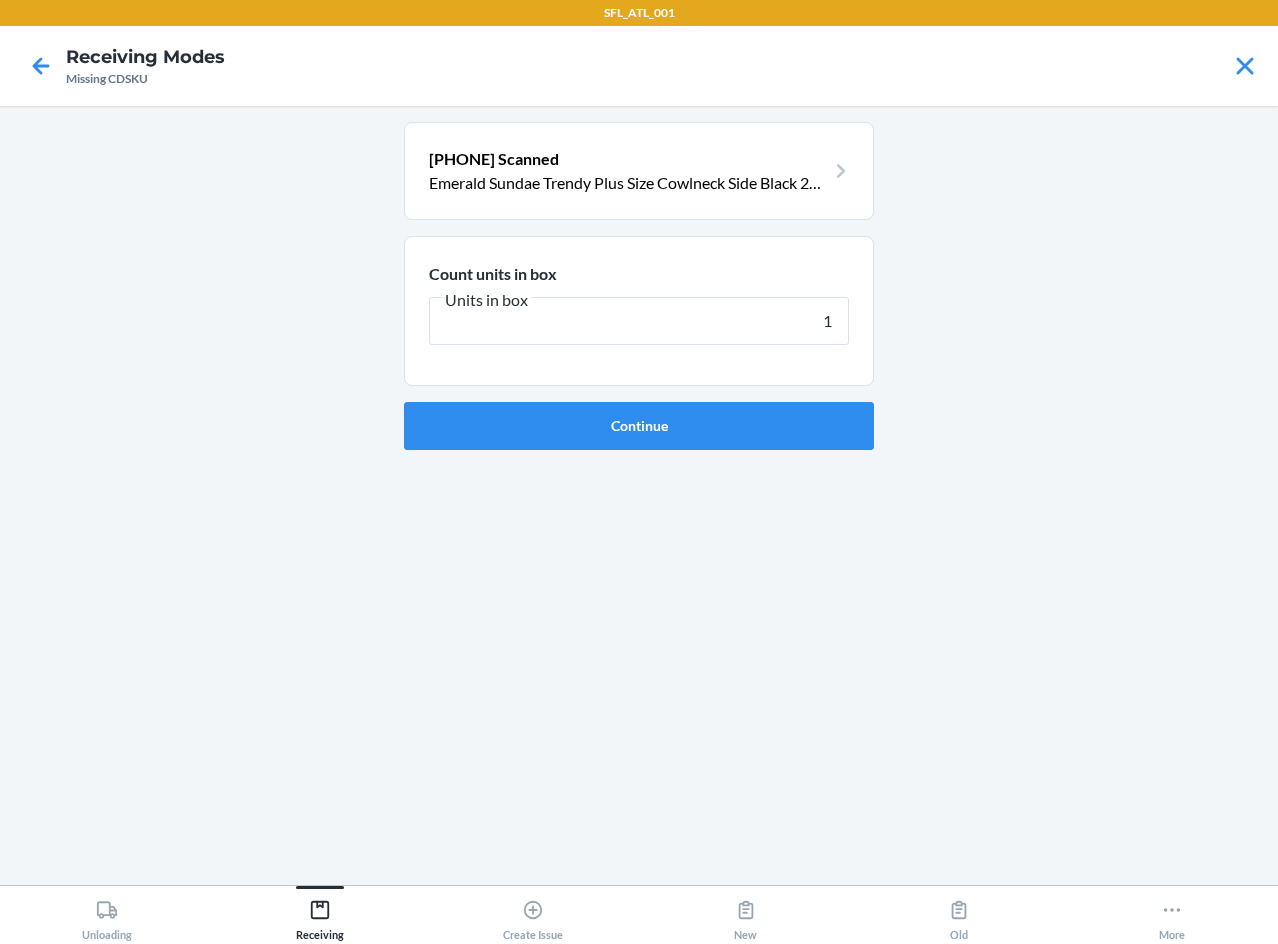 click on "Continue" at bounding box center (639, 426) 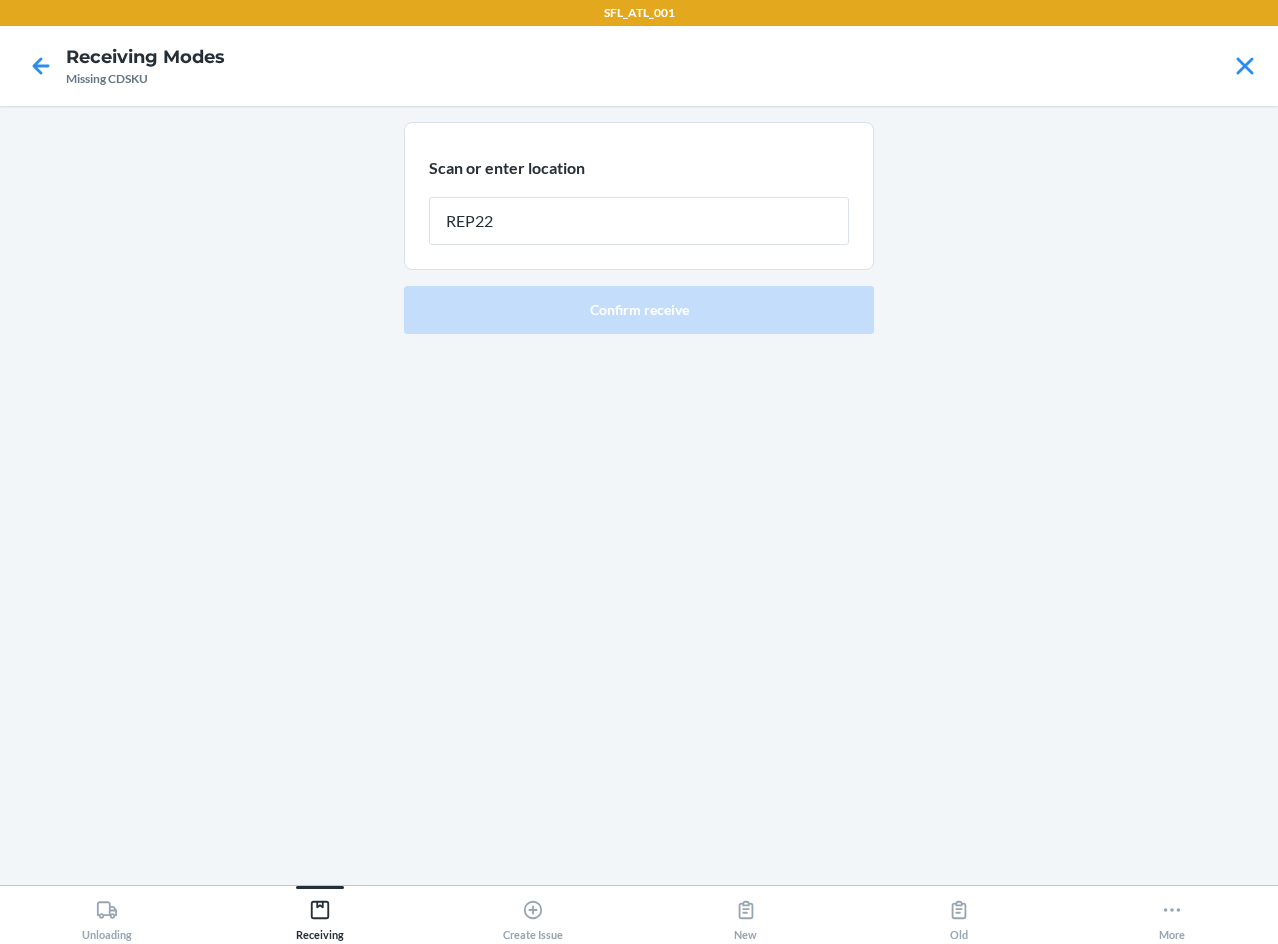 type on "REP227" 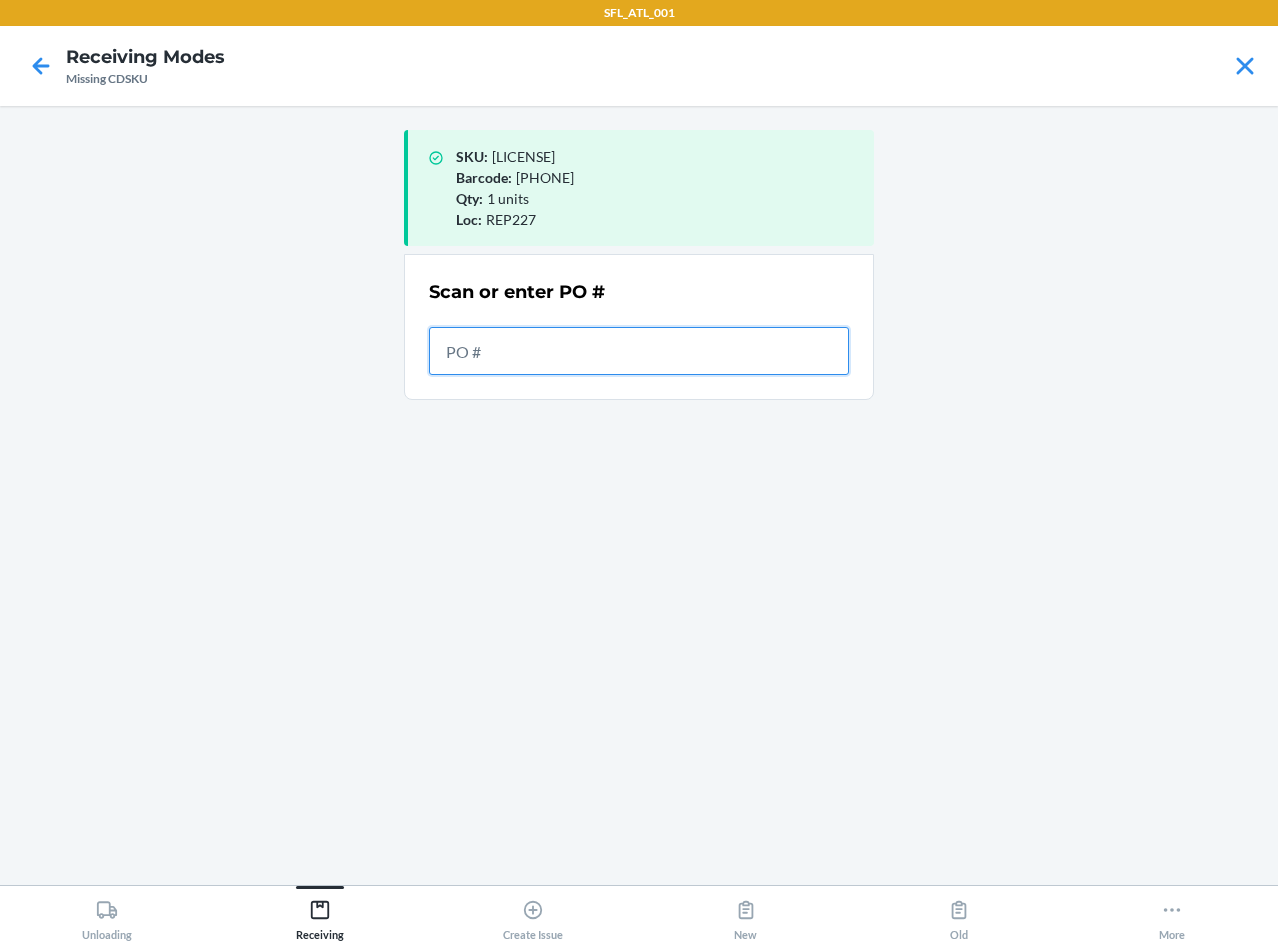 click at bounding box center [639, 351] 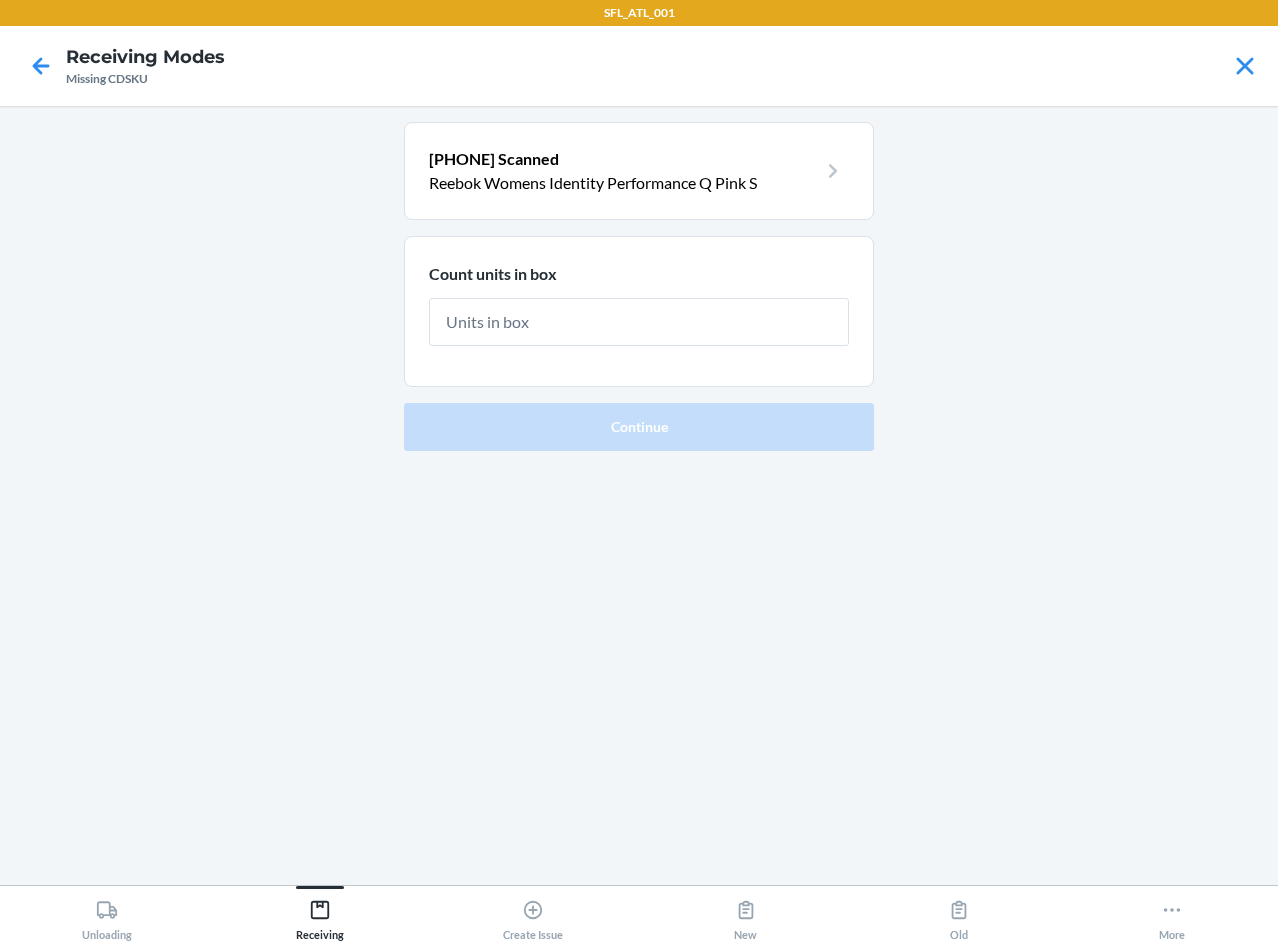 type on "1" 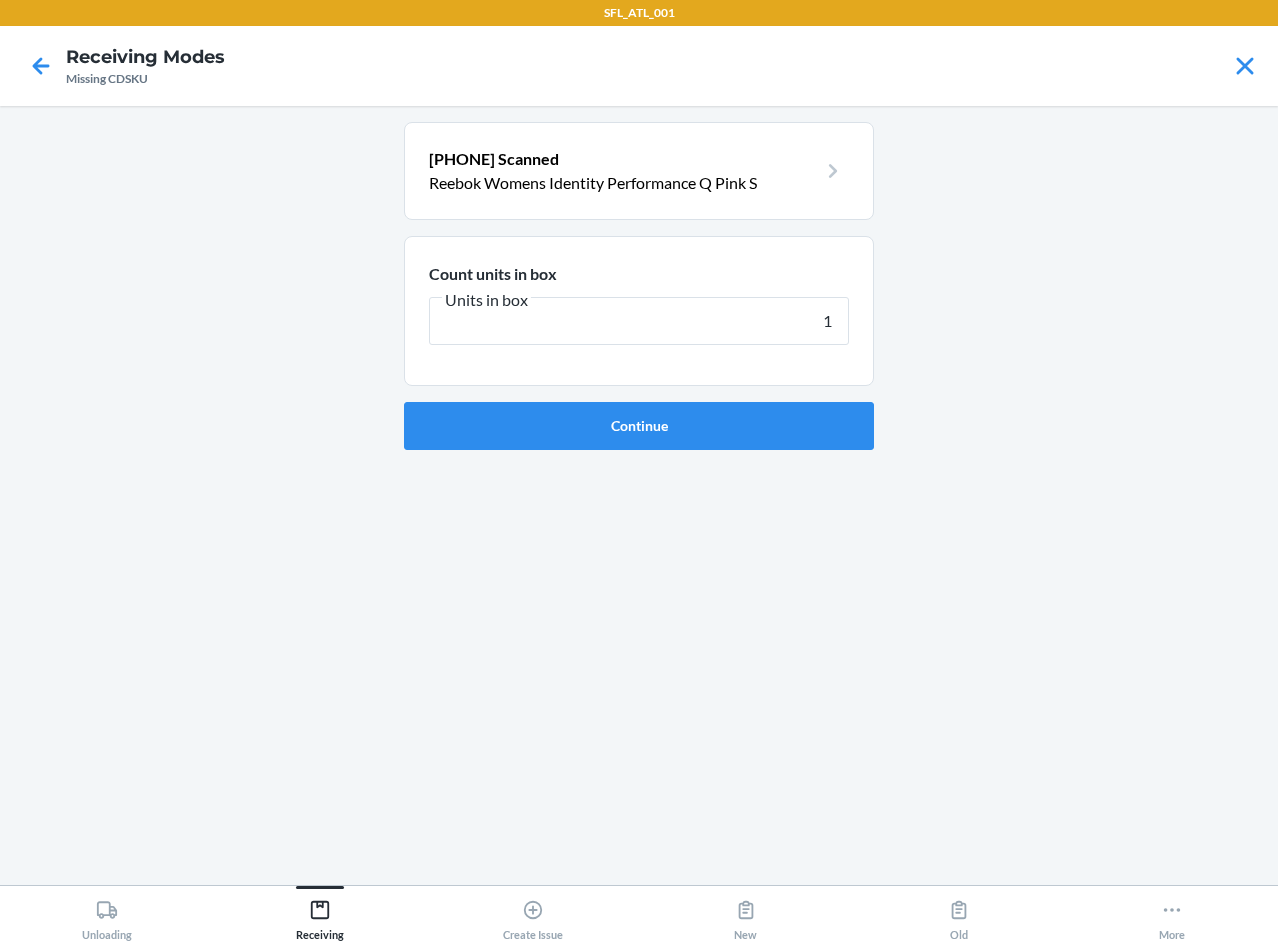 click on "Continue" at bounding box center [639, 426] 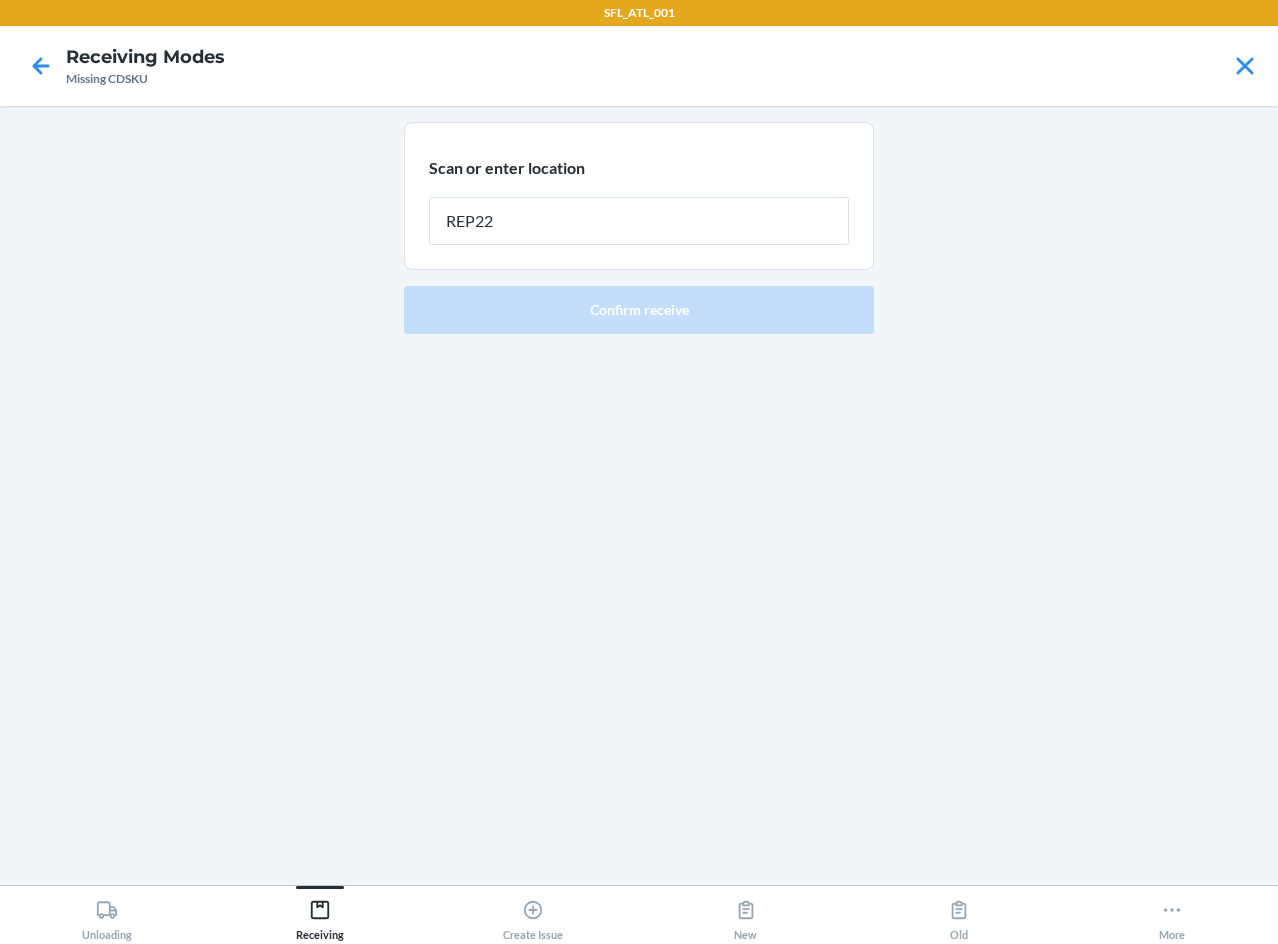 type on "REP227" 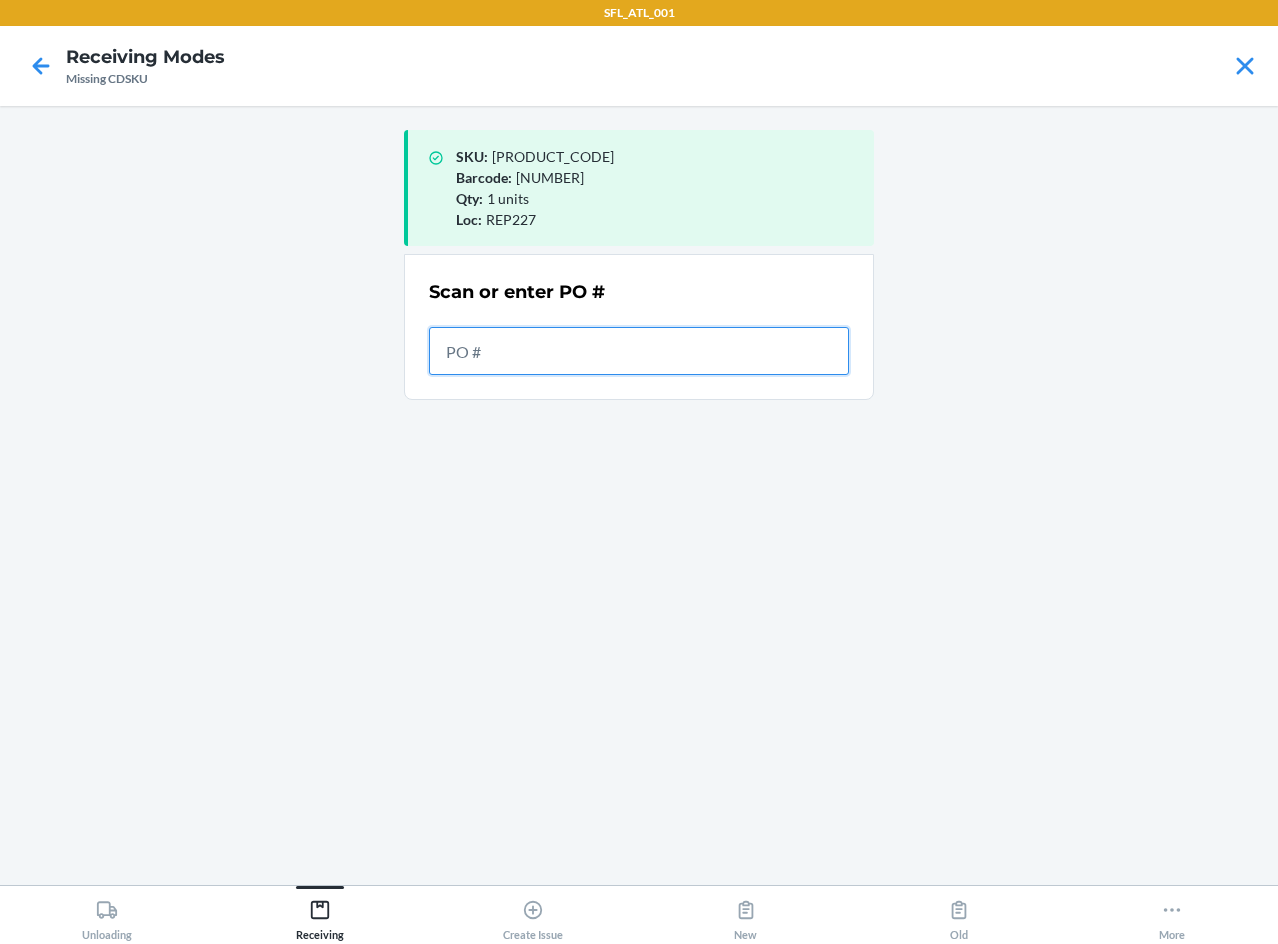 click at bounding box center (639, 351) 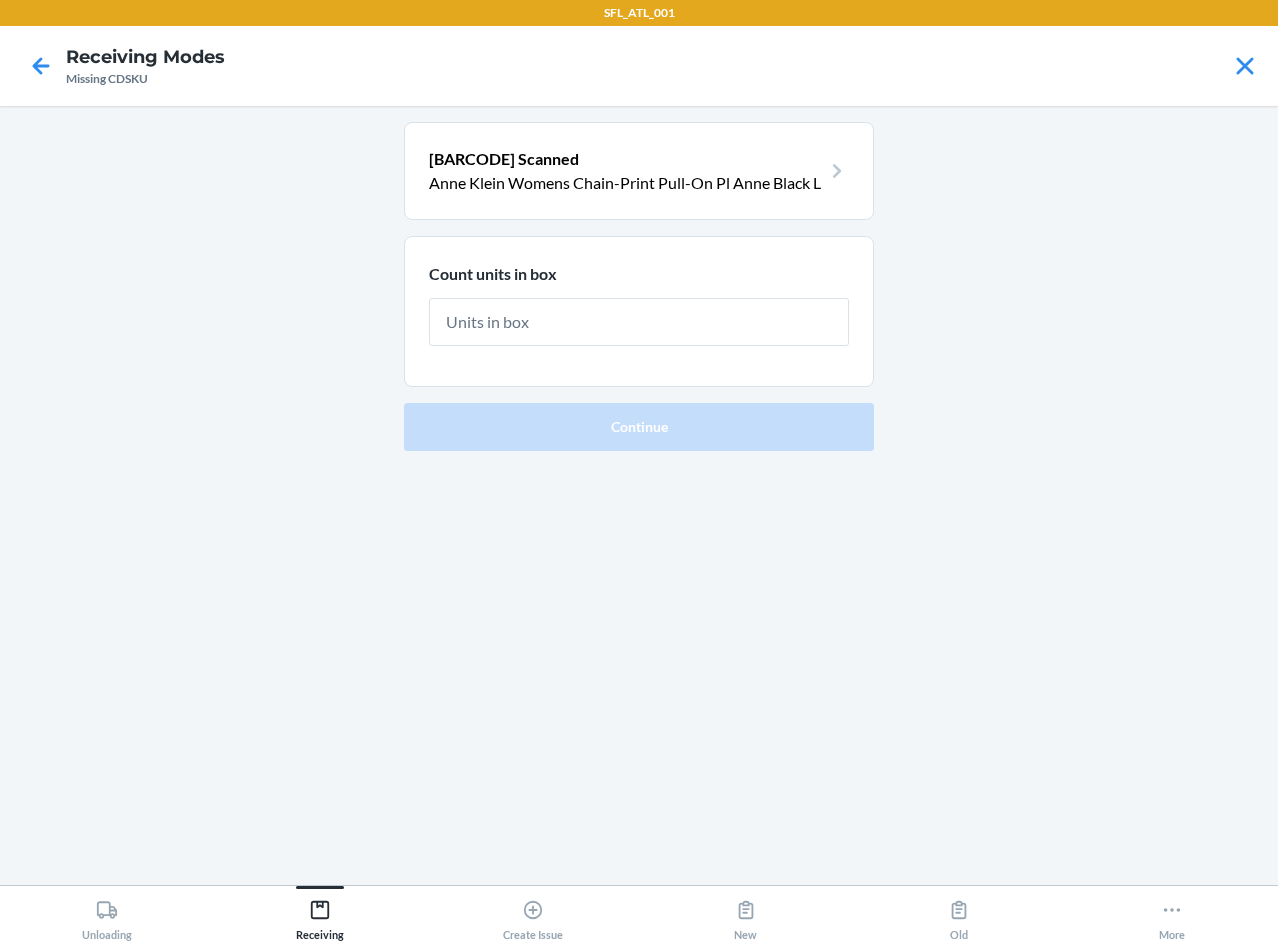 type on "1" 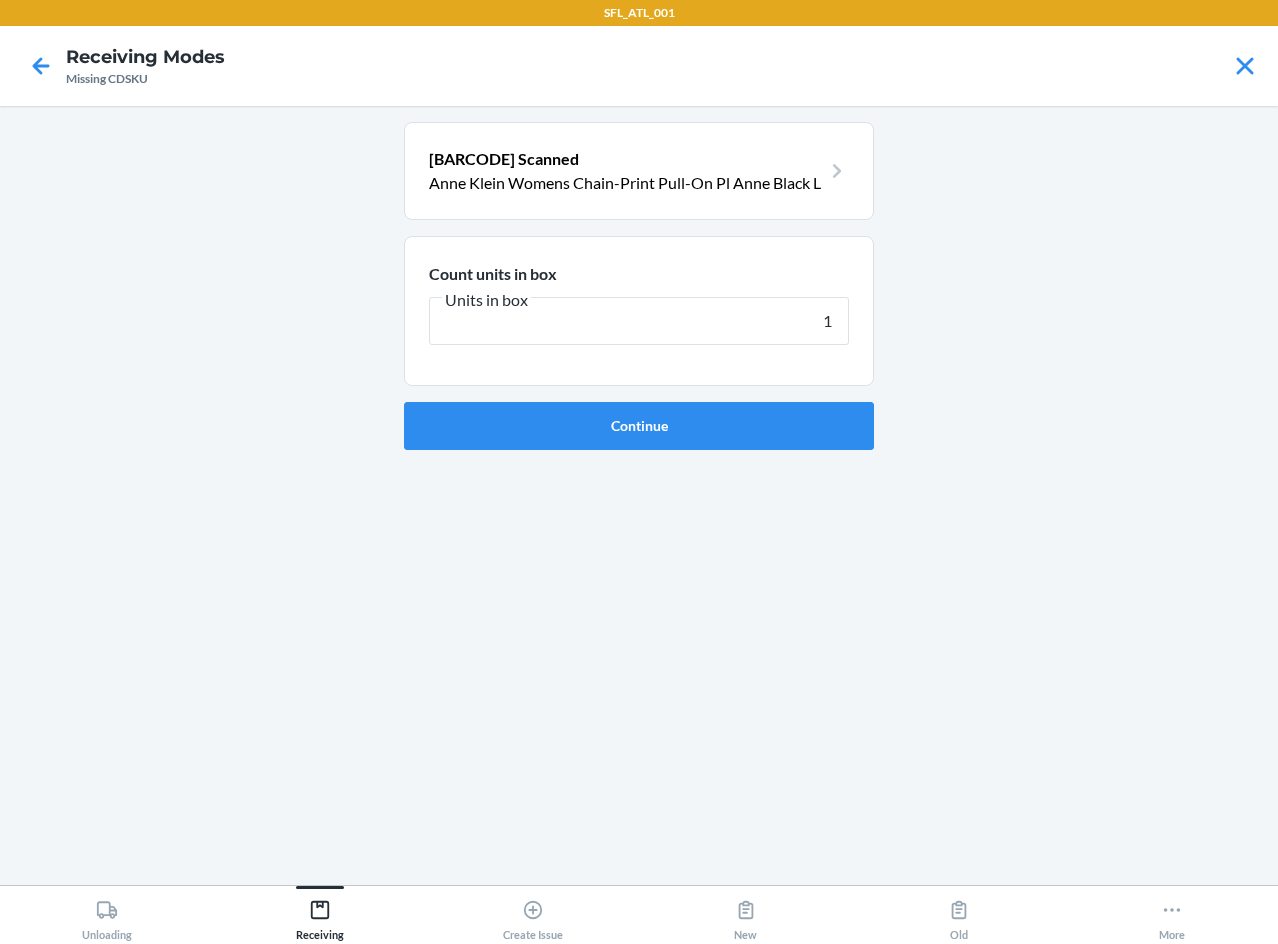click on "Continue" at bounding box center [639, 426] 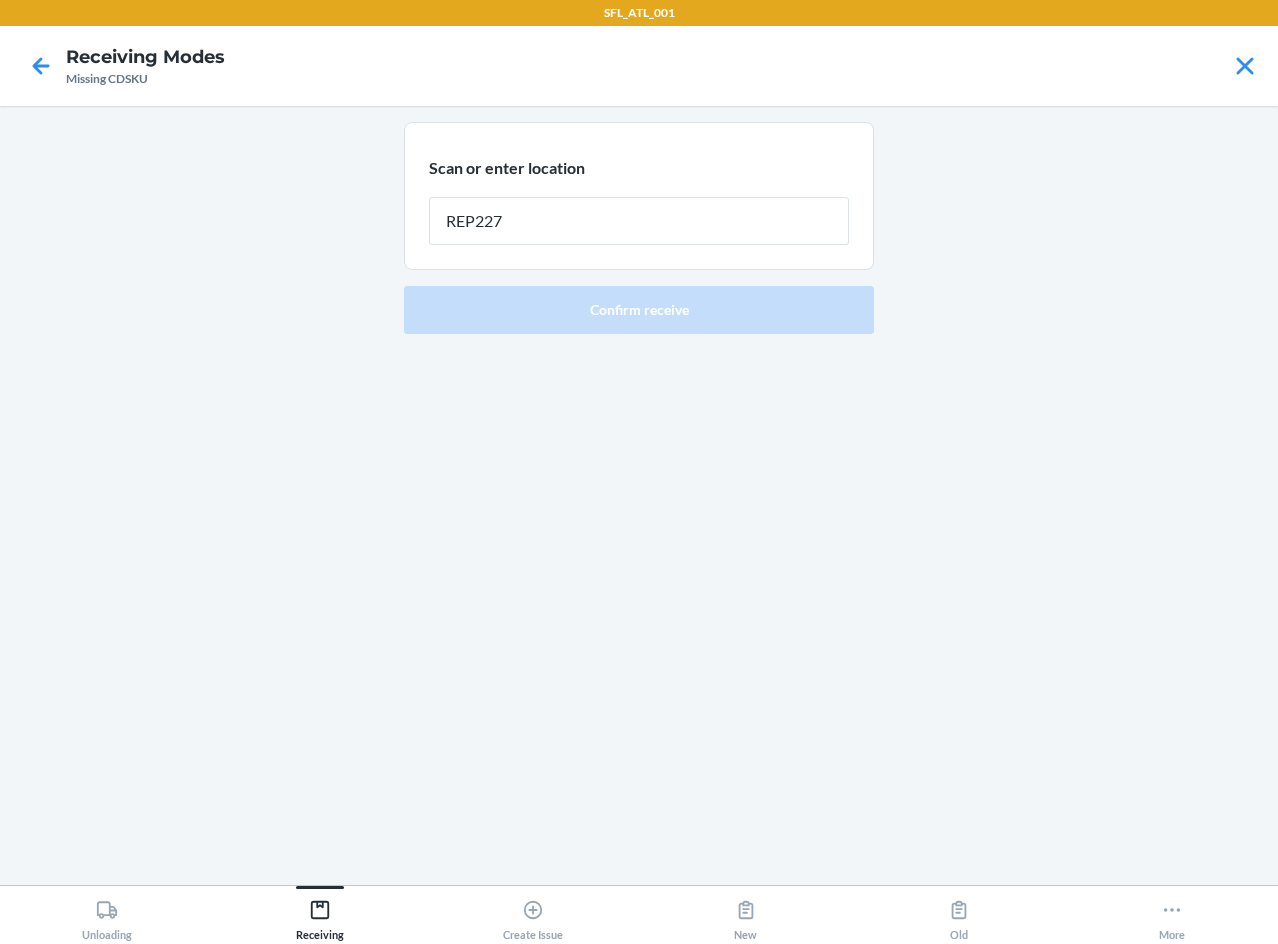 type on "REP227" 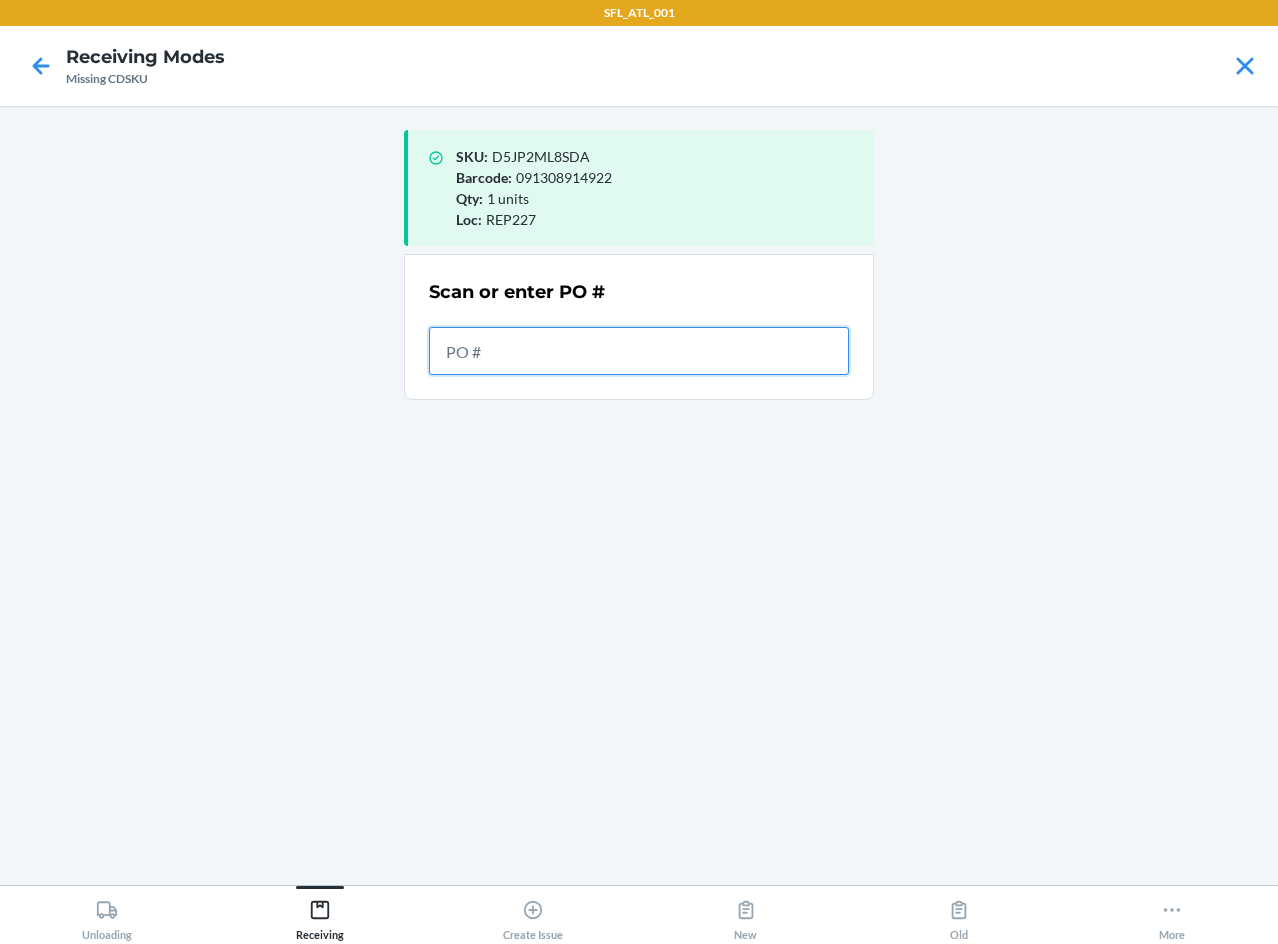 click at bounding box center (639, 351) 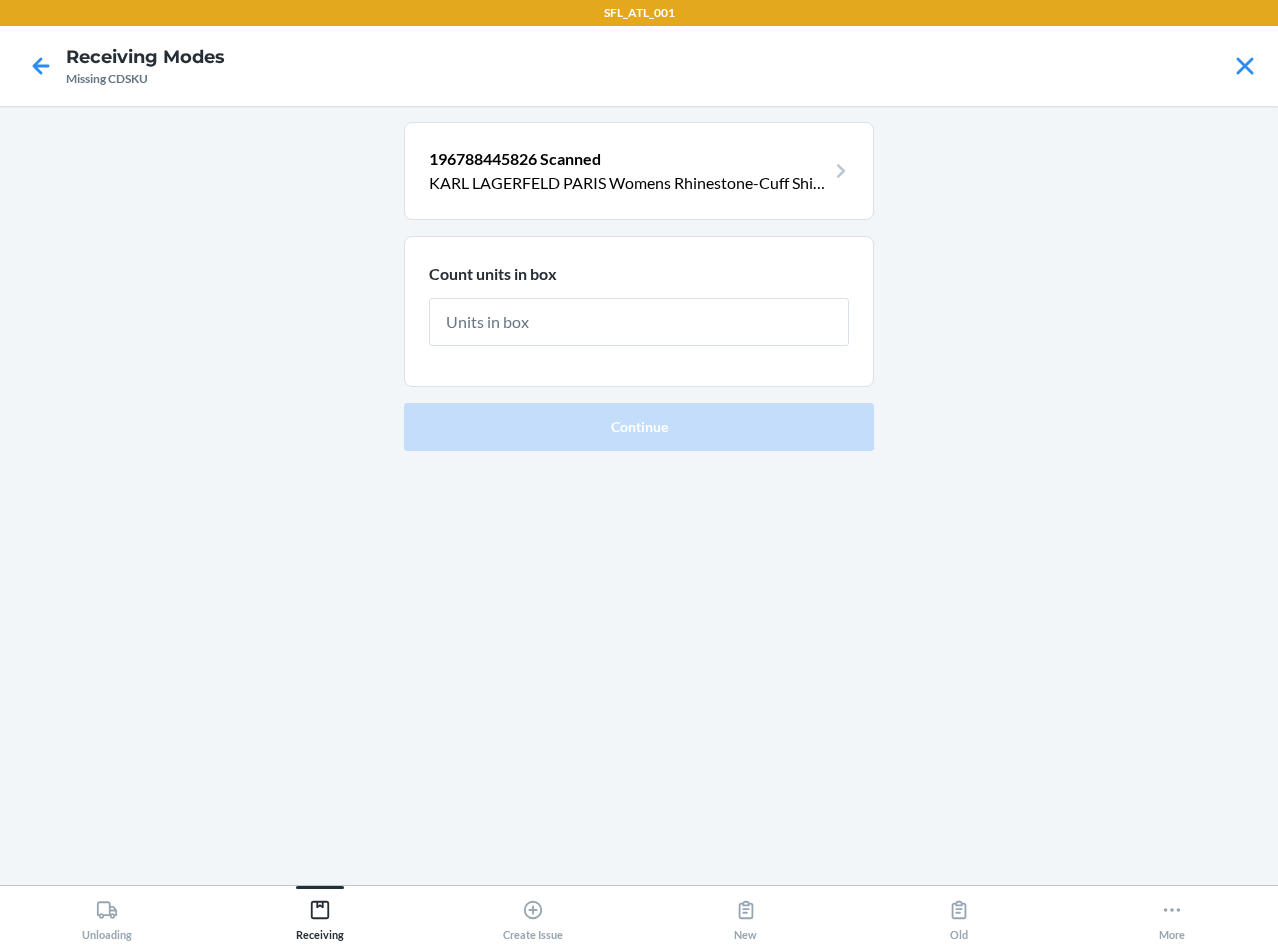 type on "1" 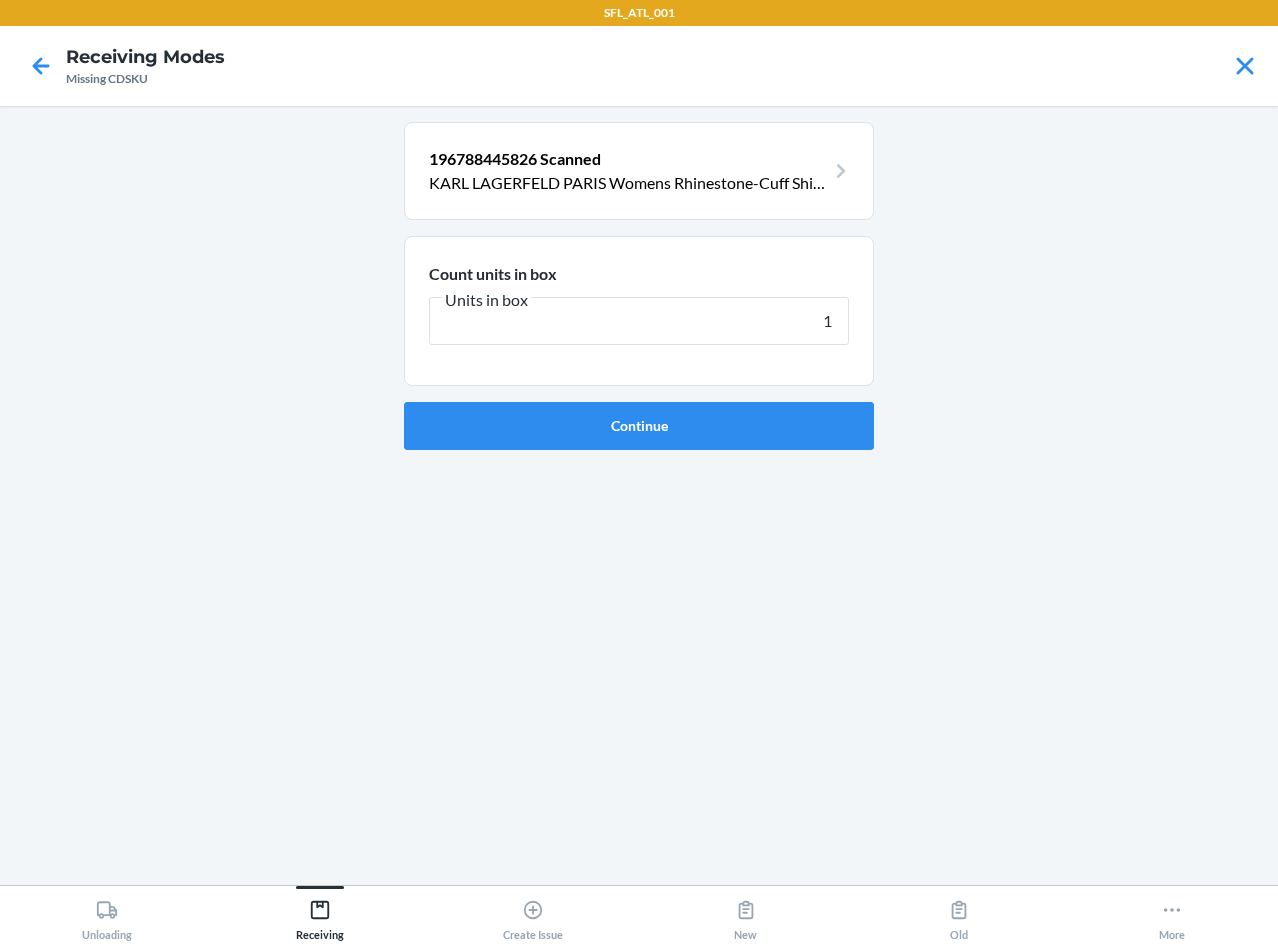 click on "Continue" at bounding box center [639, 426] 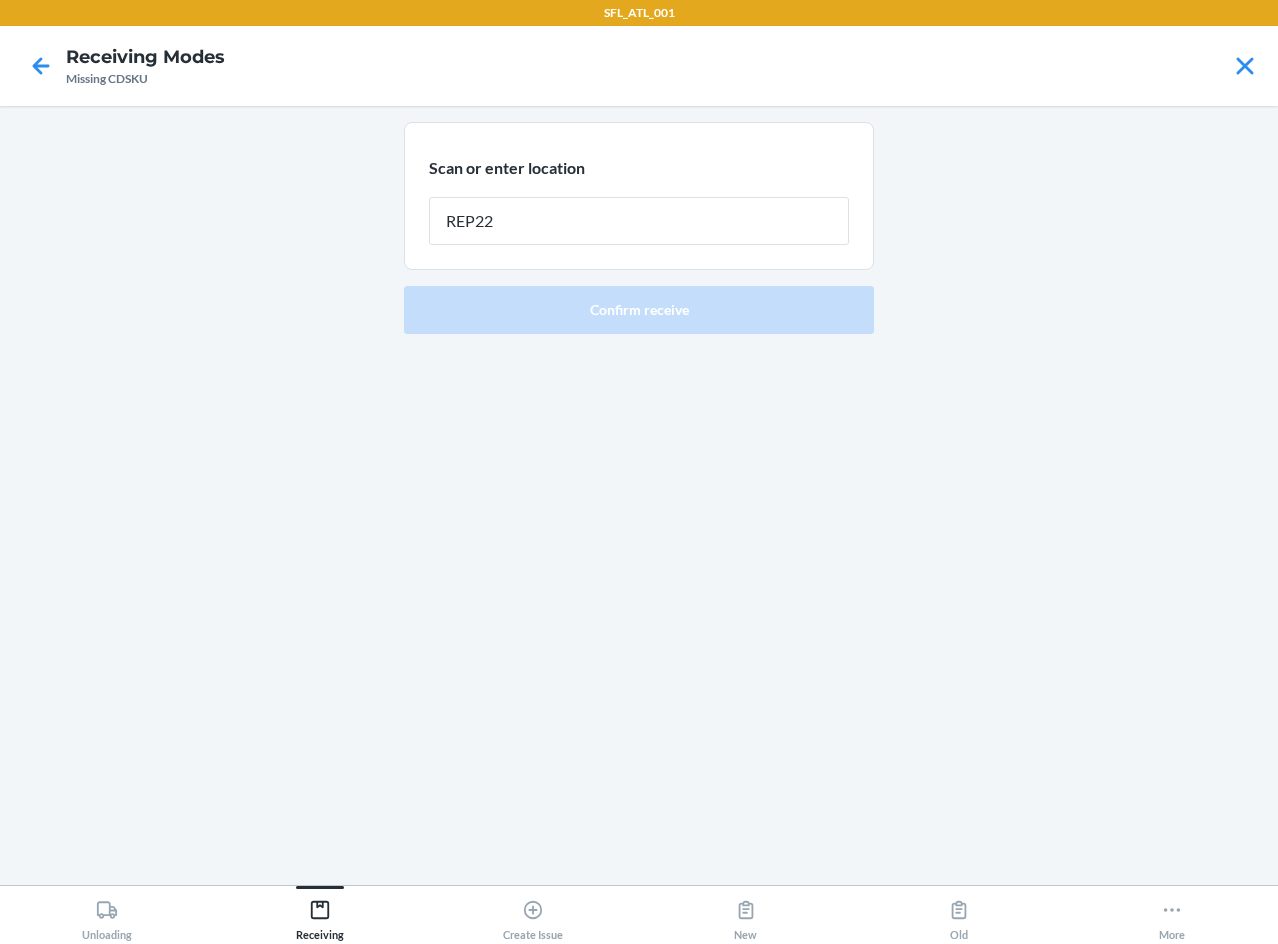 type on "REP227" 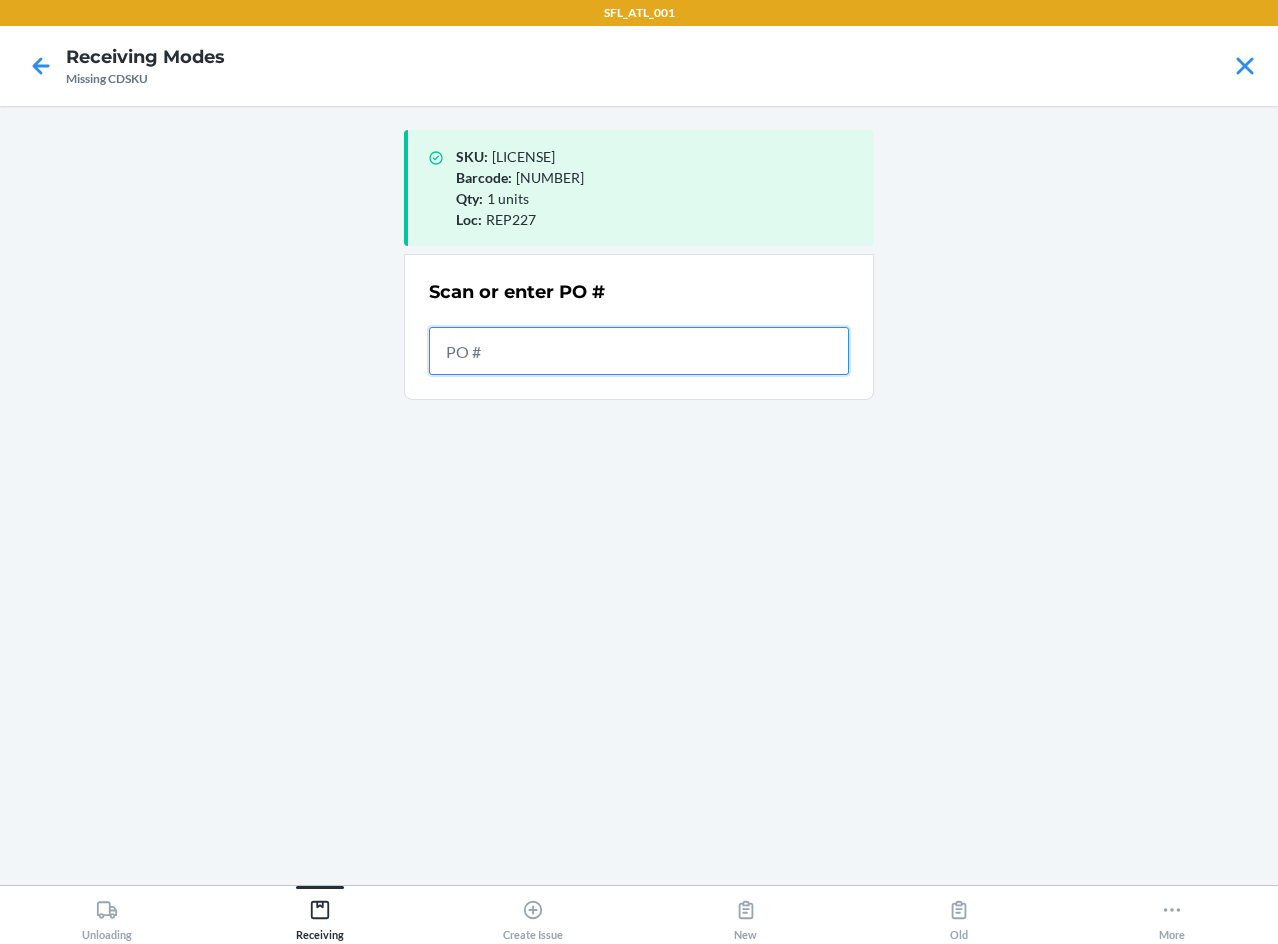 click at bounding box center [639, 351] 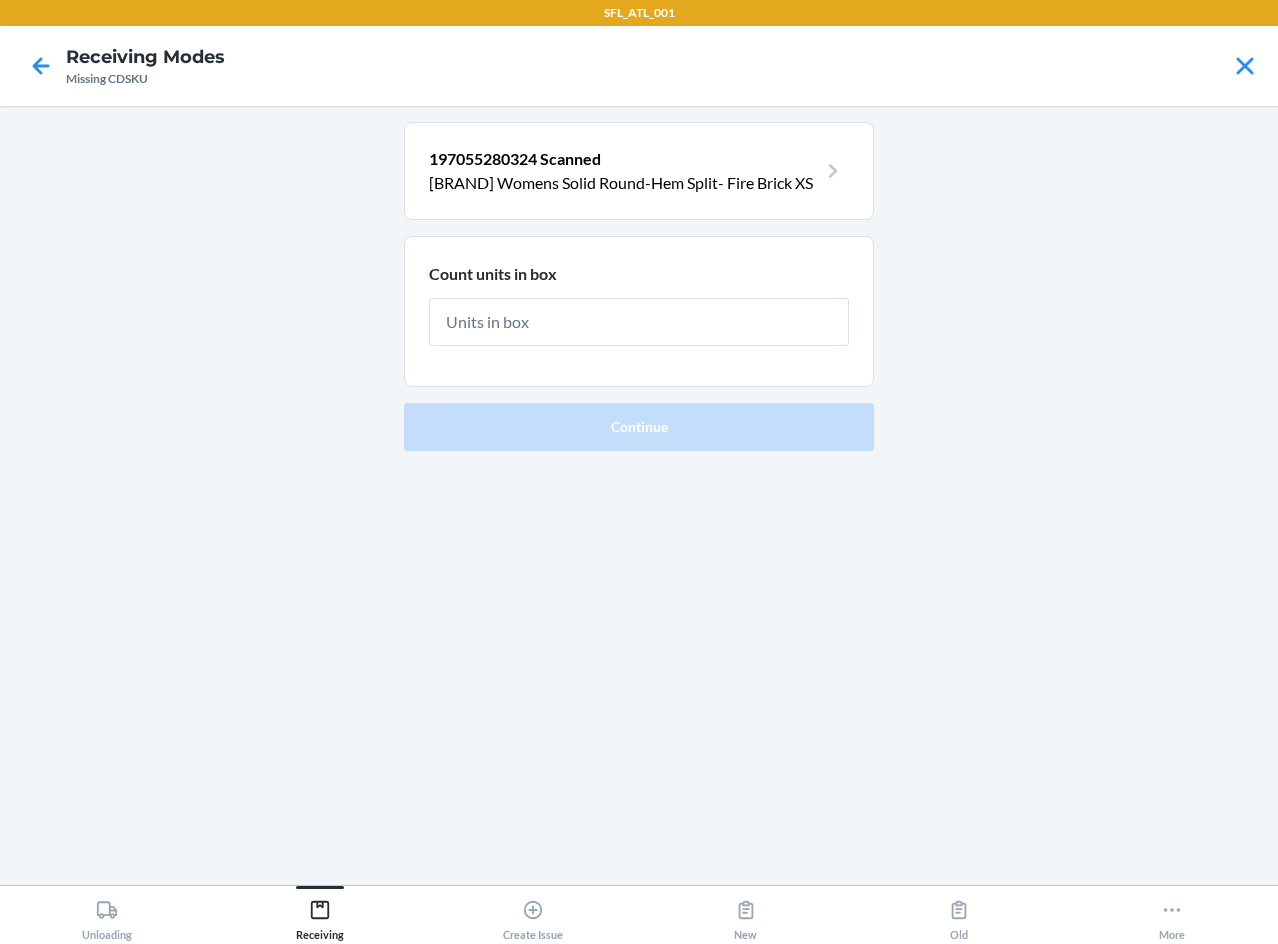 type on "1" 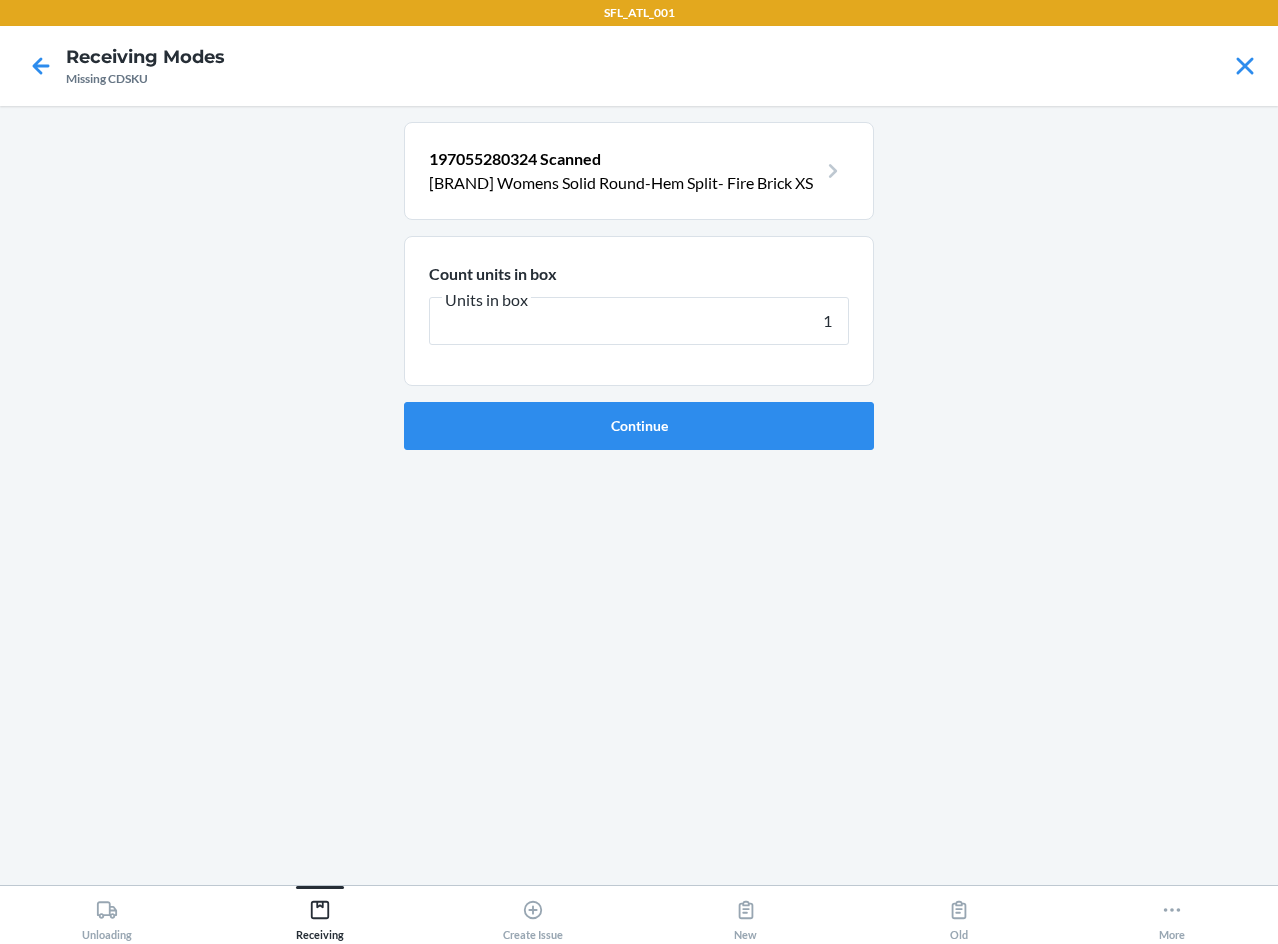 click on "Continue" at bounding box center (639, 426) 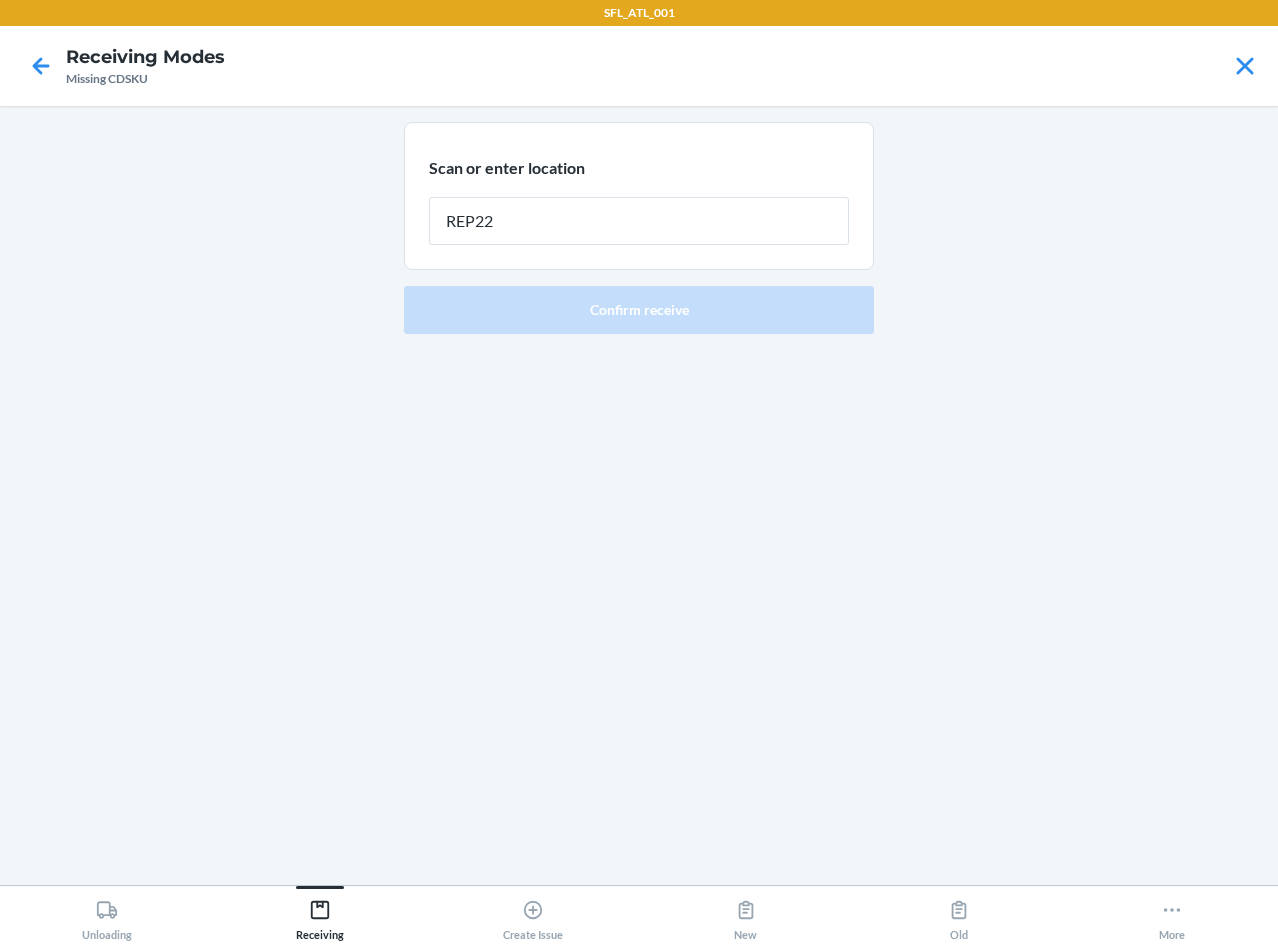 type on "REP227" 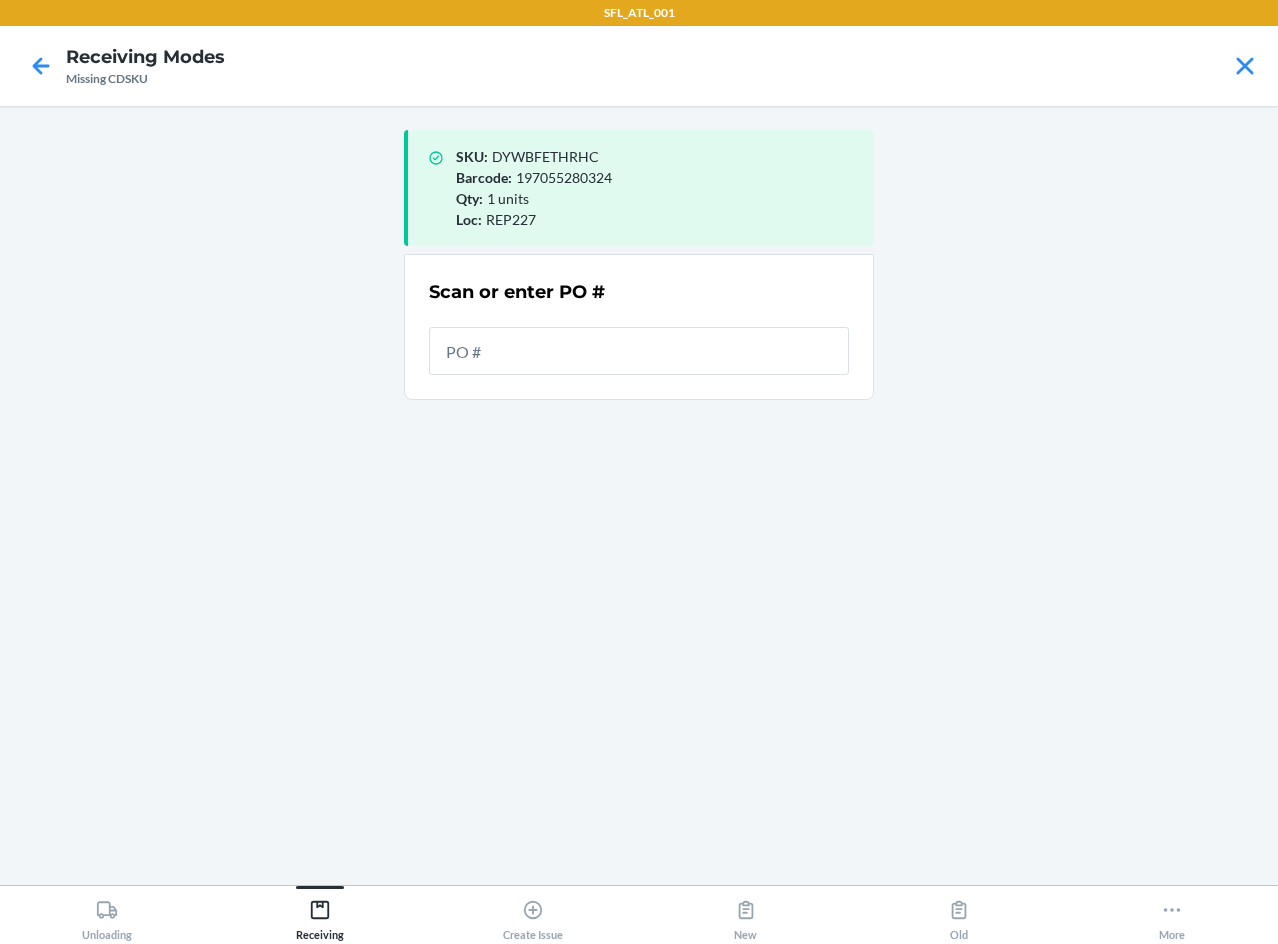 click on "Scan or enter PO #" at bounding box center (639, 327) 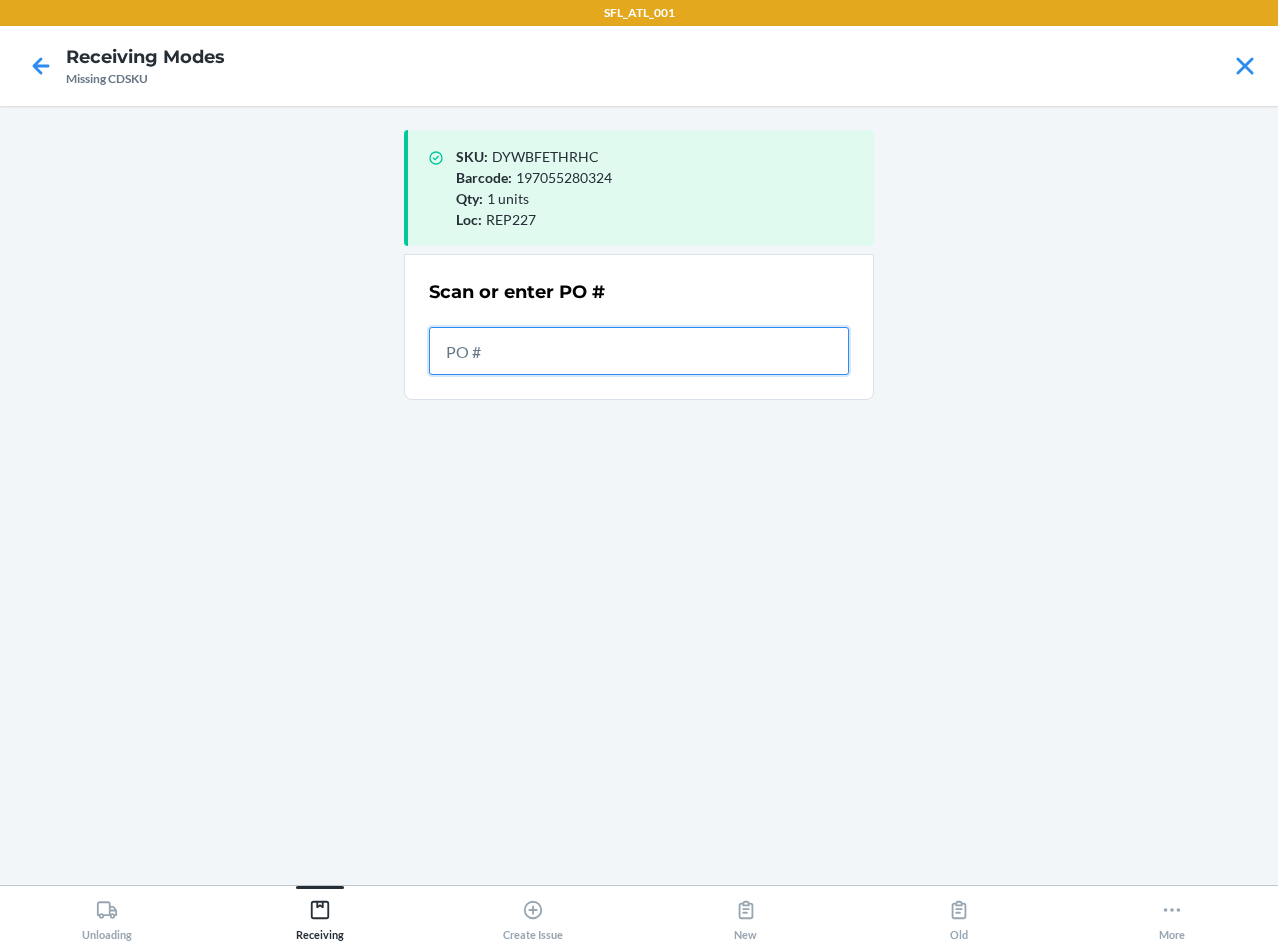 click at bounding box center (639, 351) 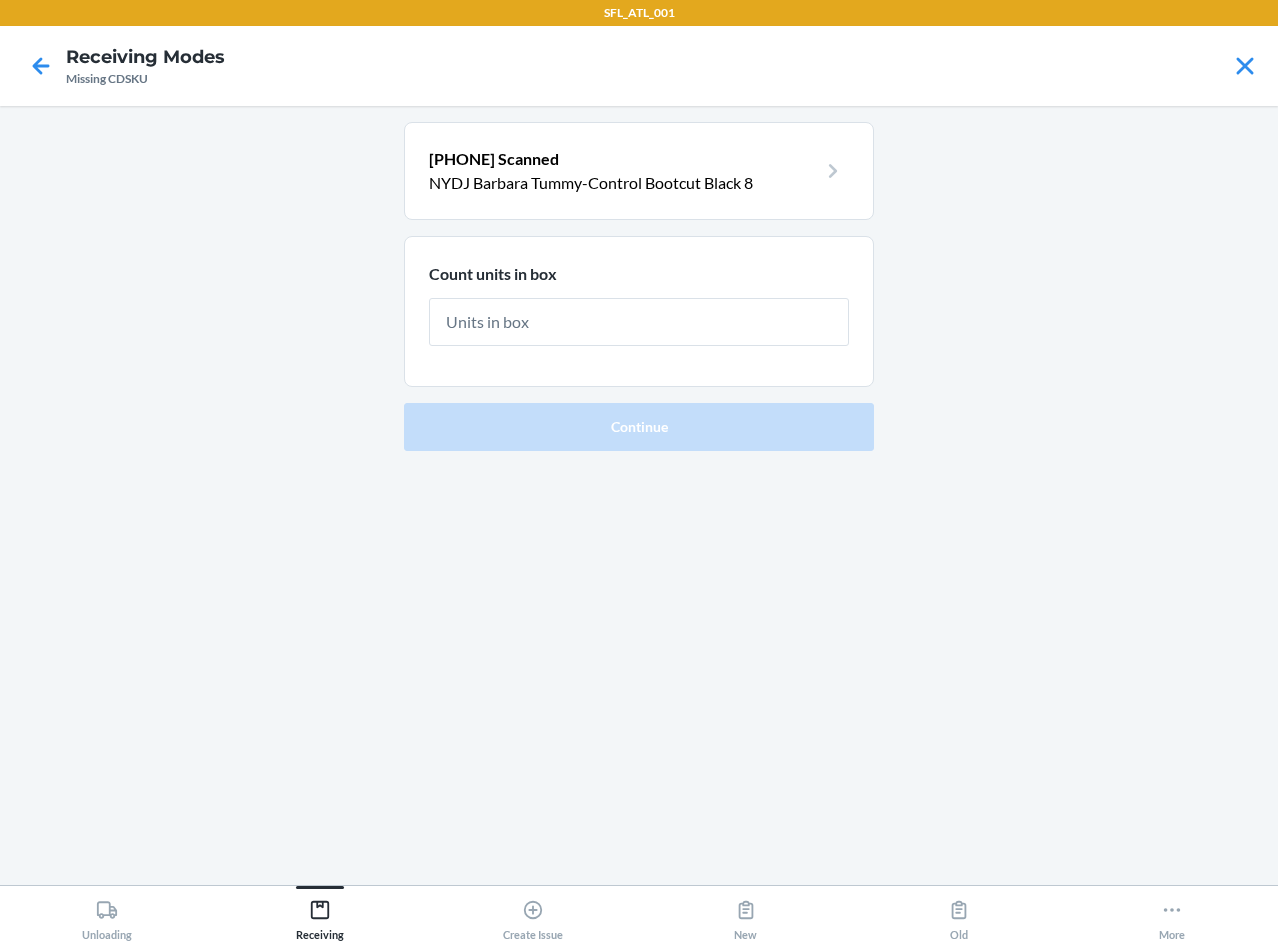 type on "1" 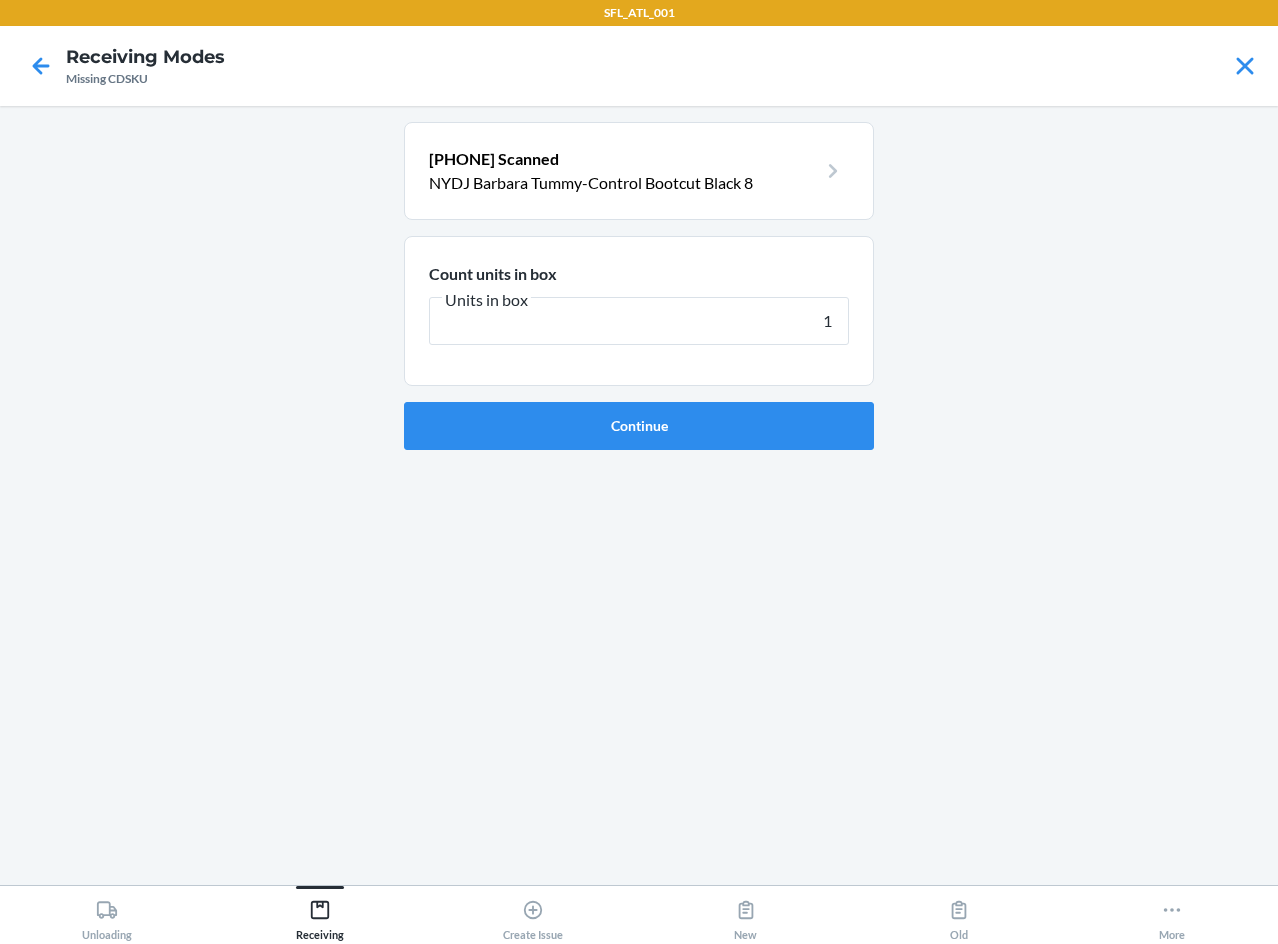 click on "Continue" at bounding box center (639, 426) 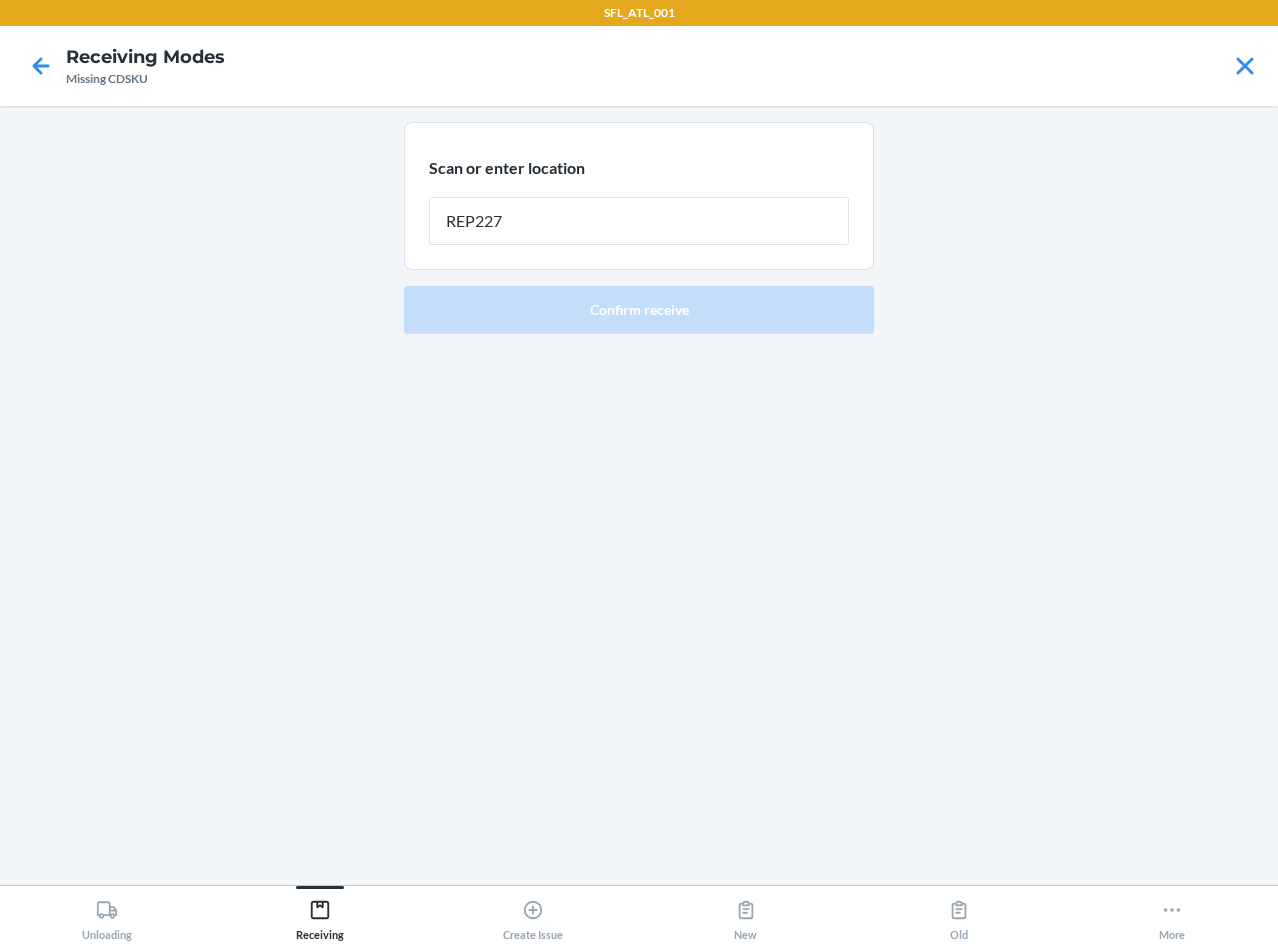 type on "REP227" 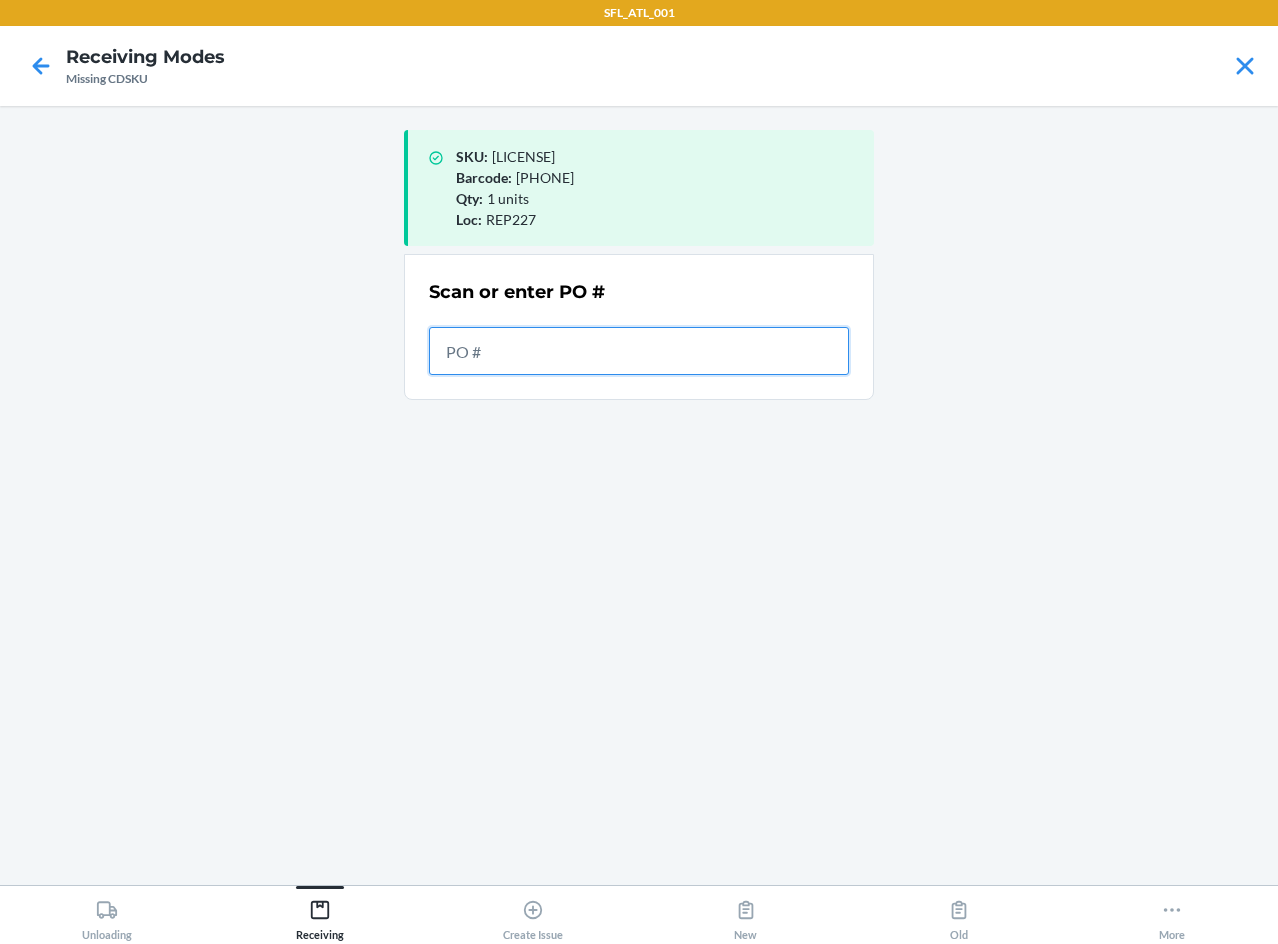 click at bounding box center [639, 351] 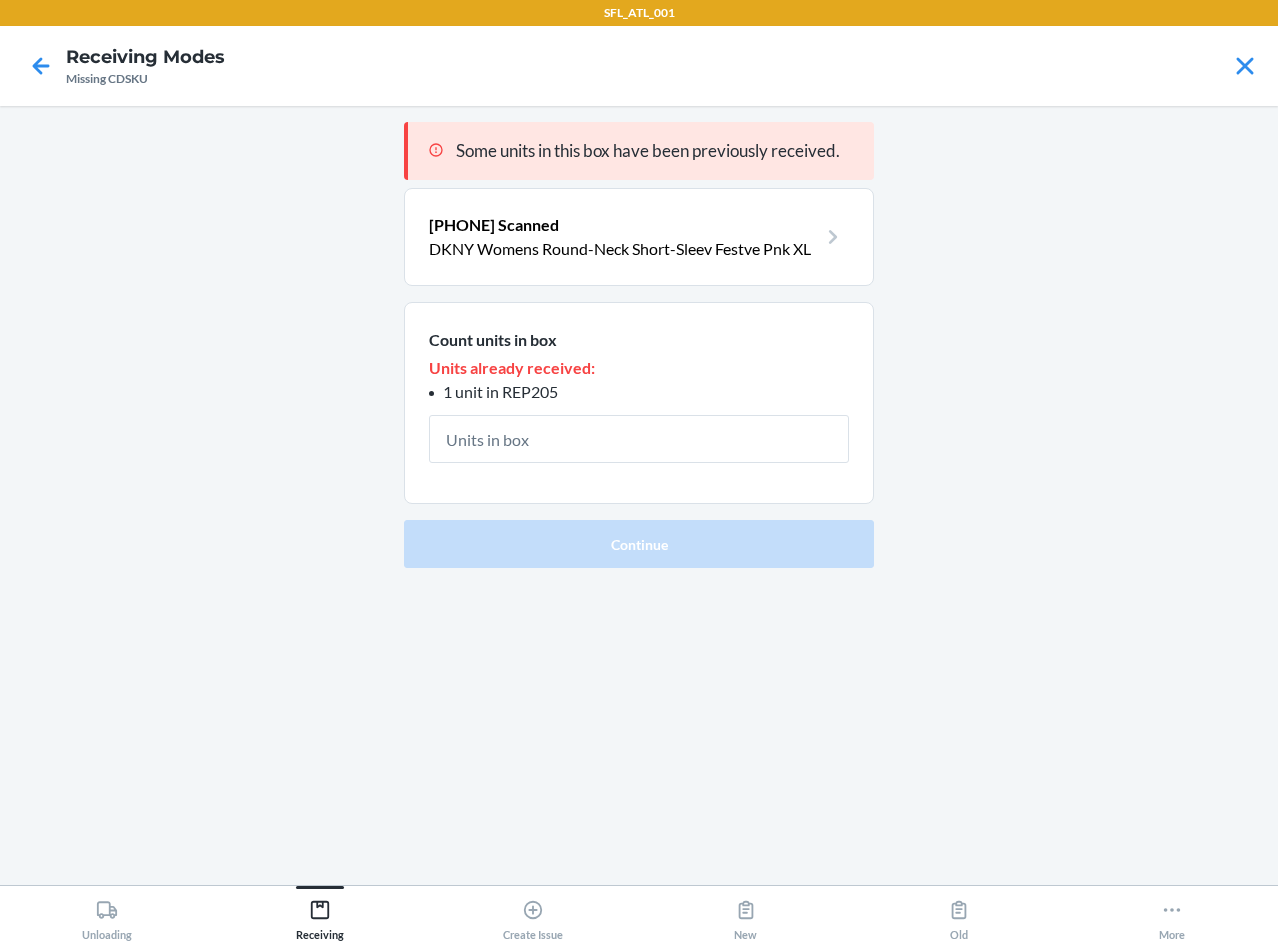 type on "1" 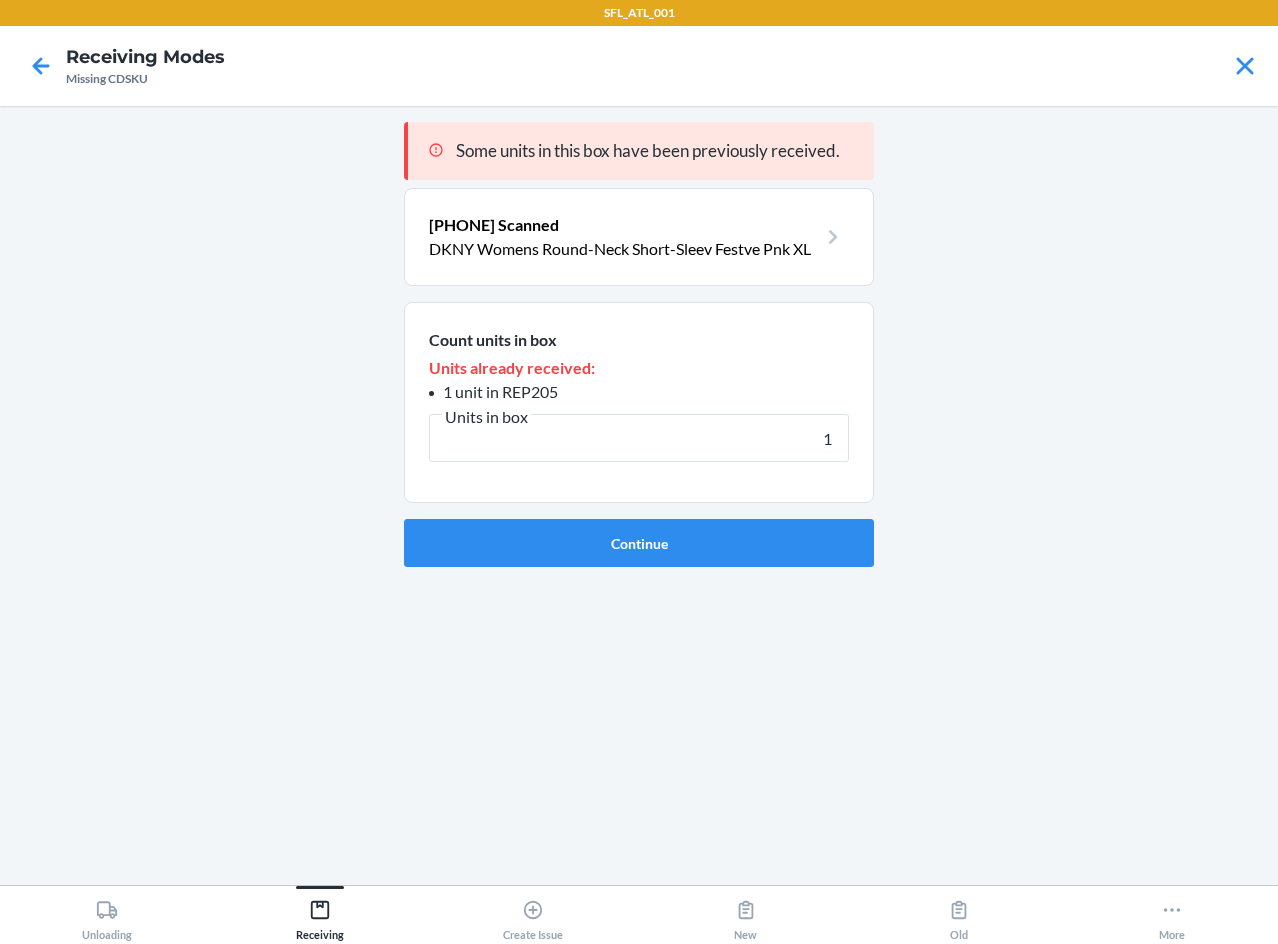 click on "Continue" at bounding box center (639, 543) 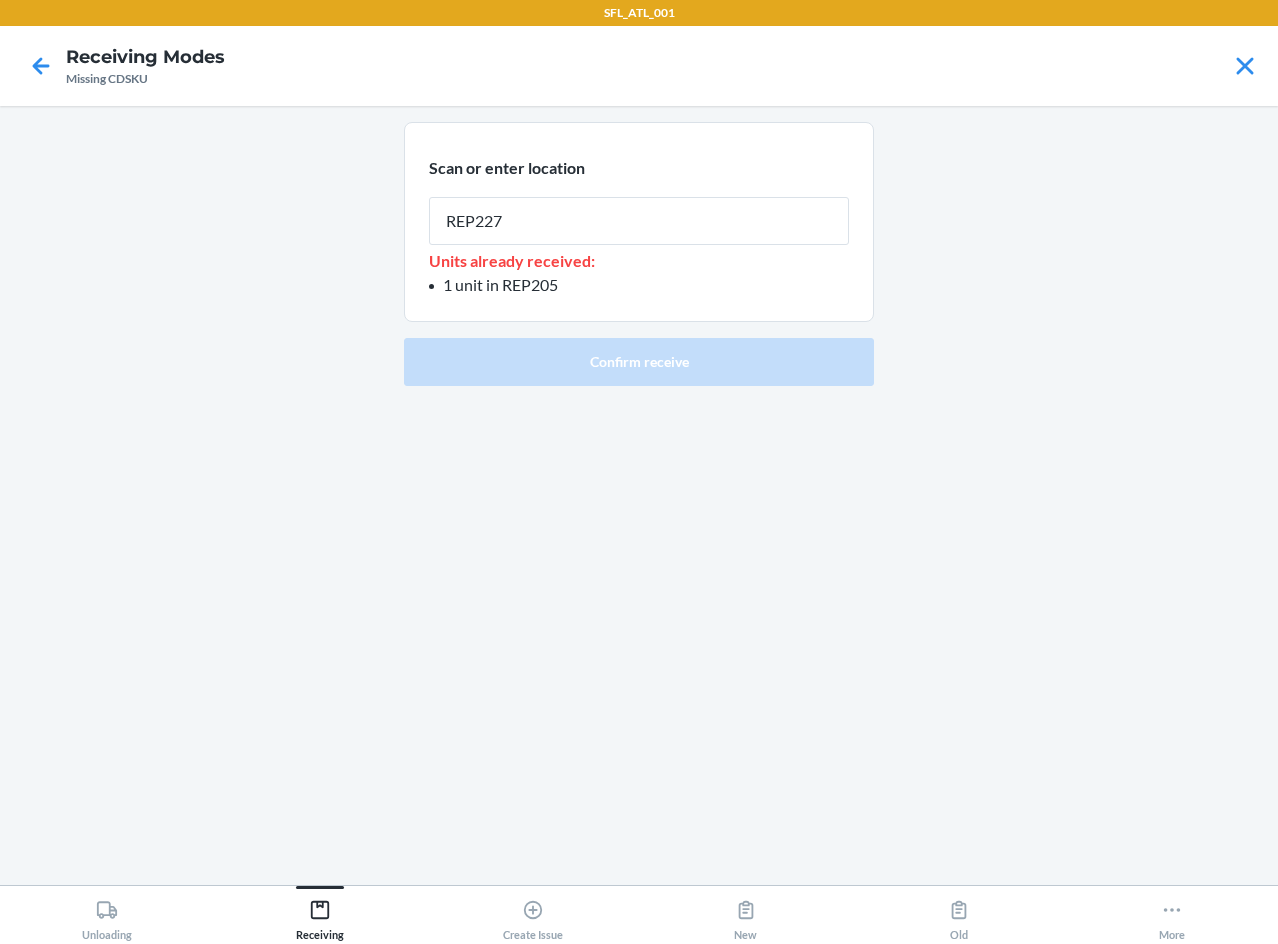 type on "REP227" 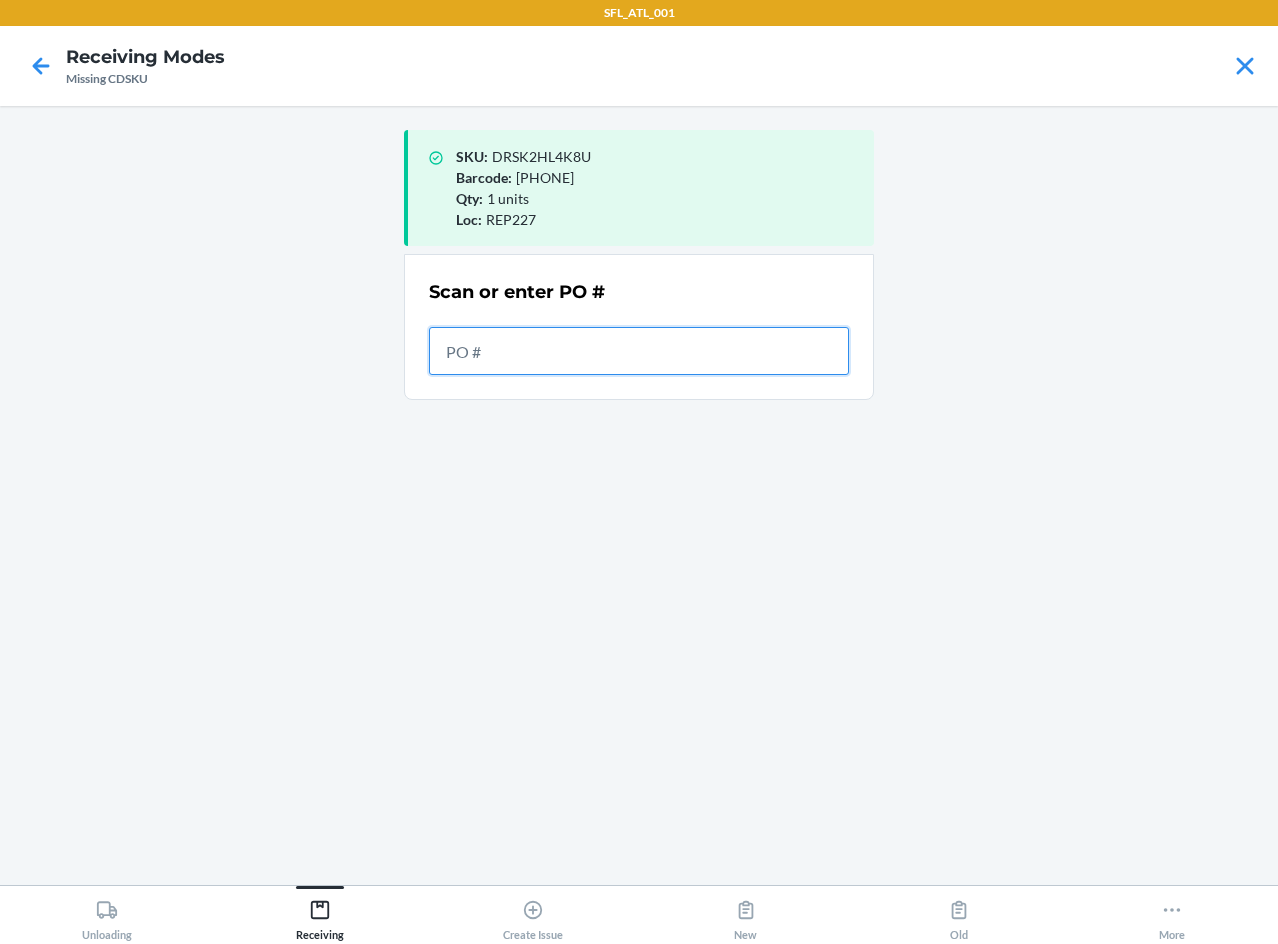 click at bounding box center [639, 351] 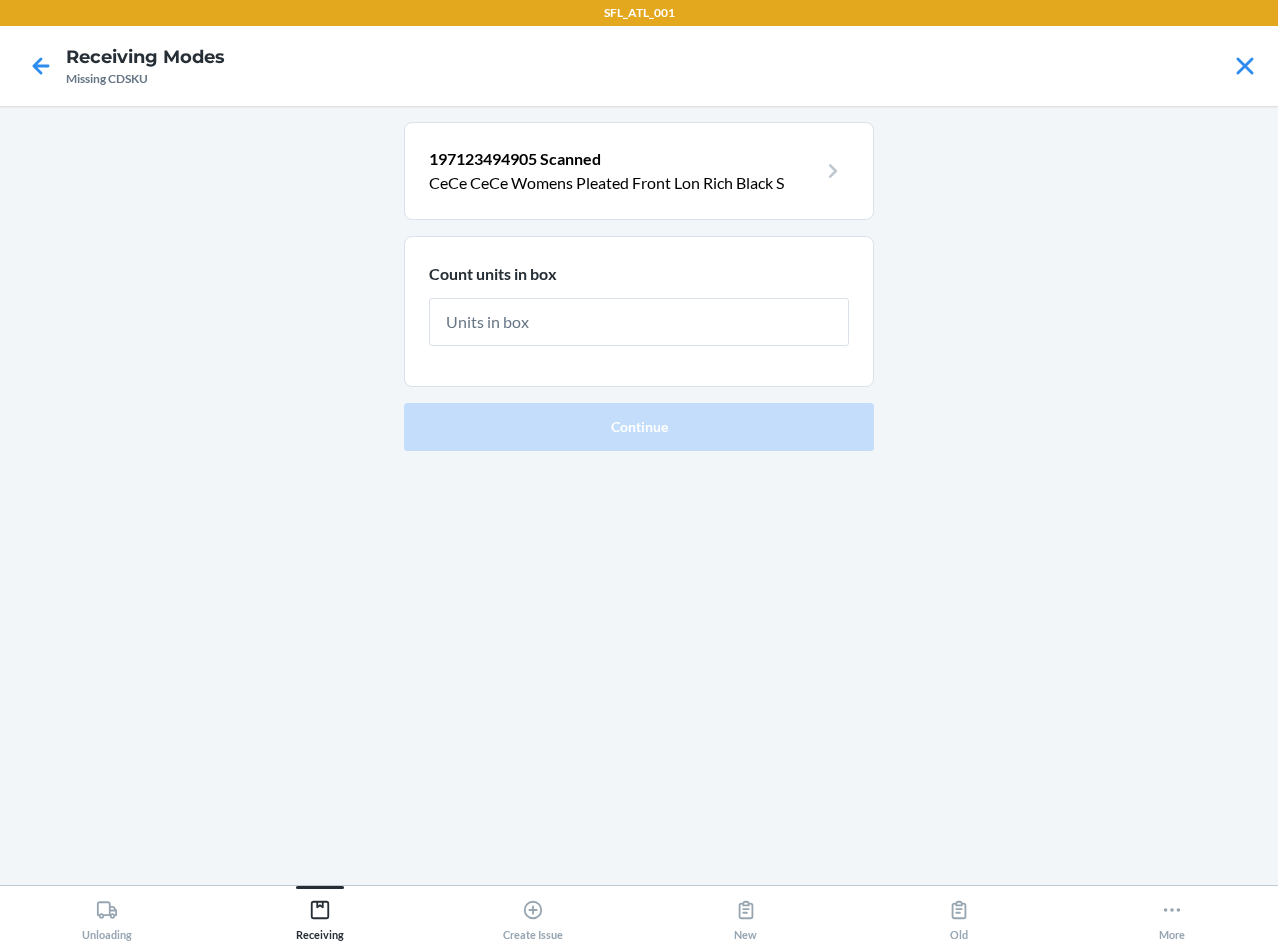 type on "1" 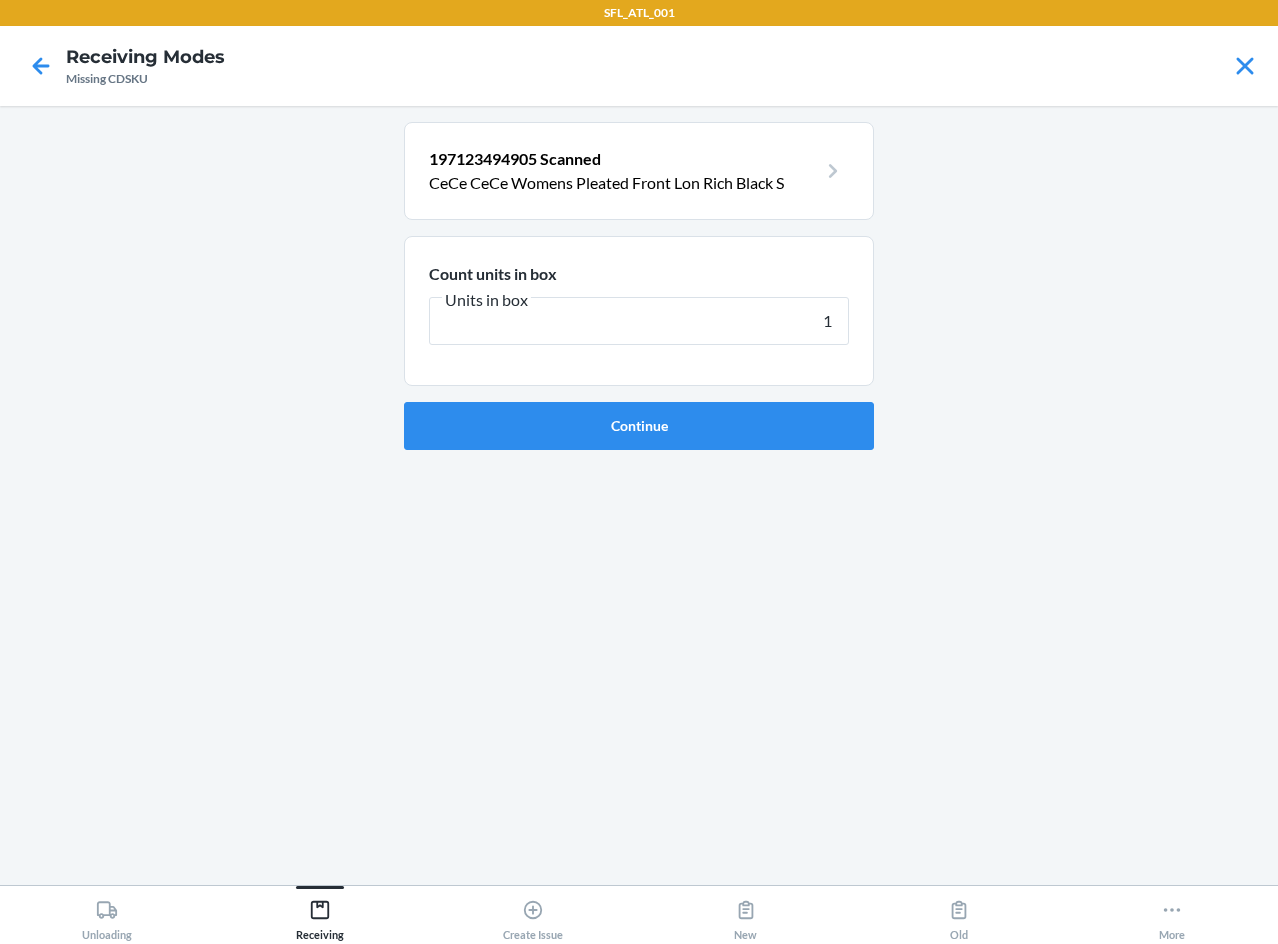 click on "Continue" at bounding box center [639, 426] 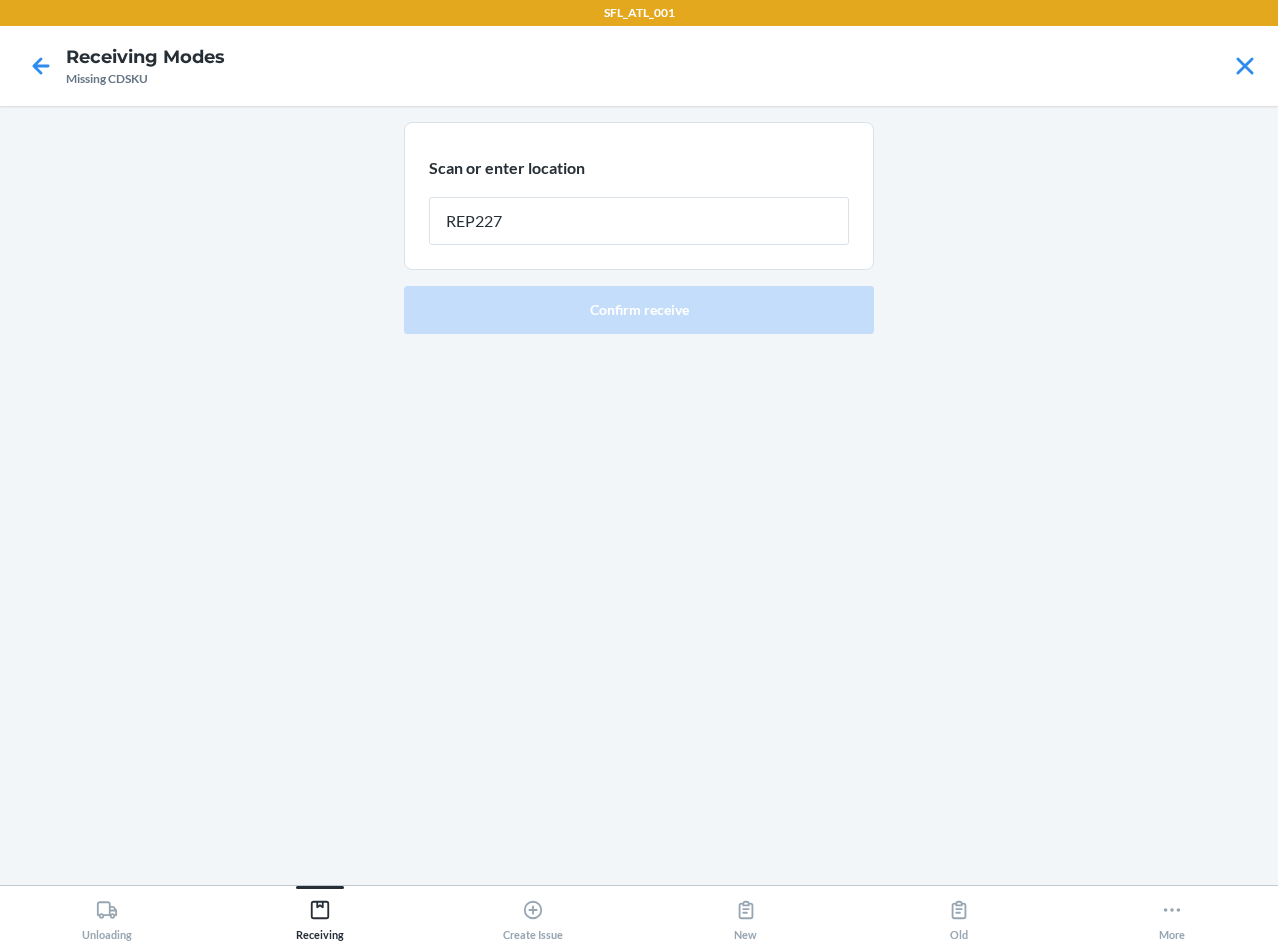 type on "REP227" 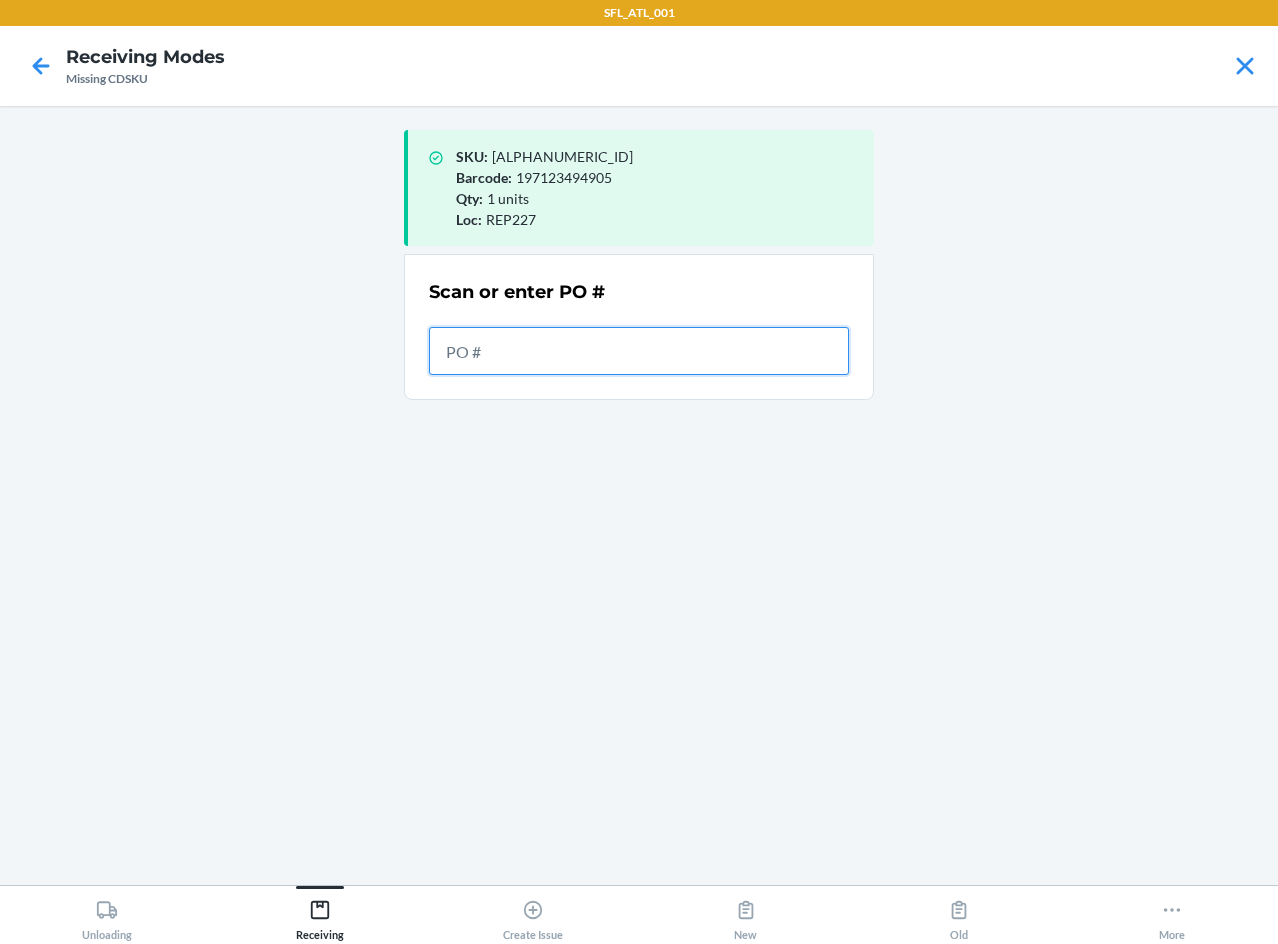click at bounding box center [639, 351] 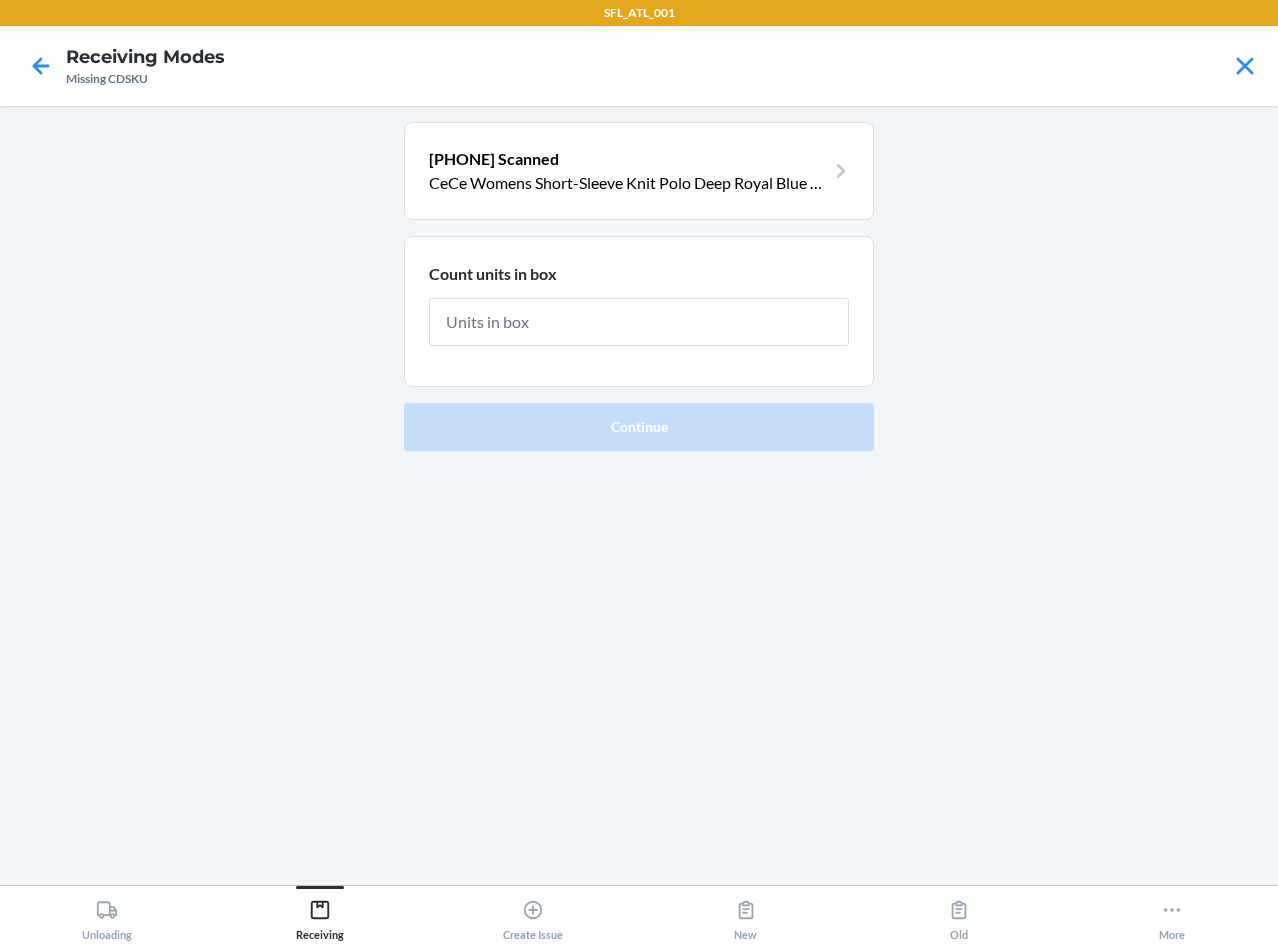 type on "1" 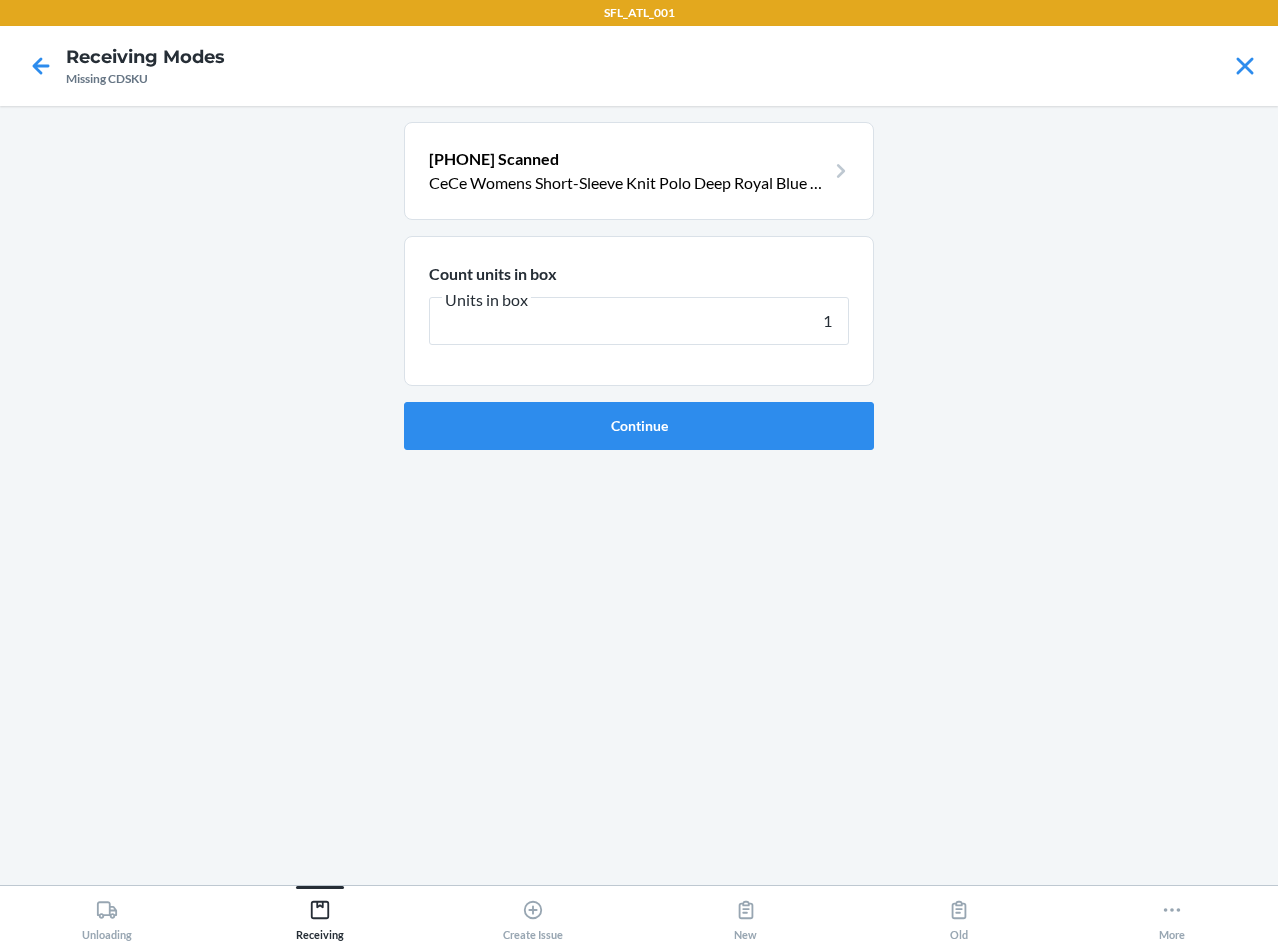 click on "Continue" at bounding box center (639, 426) 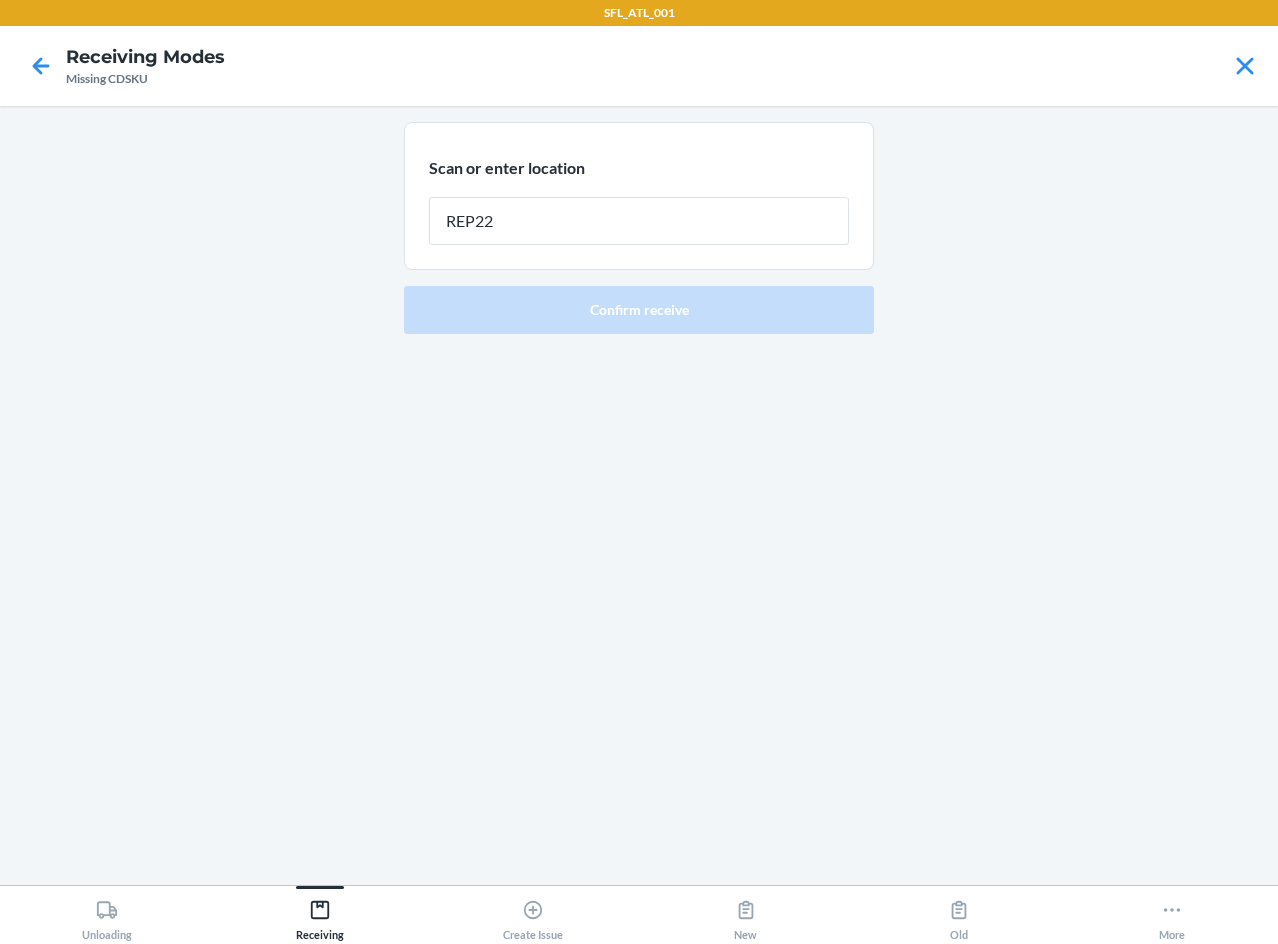 type on "REP227" 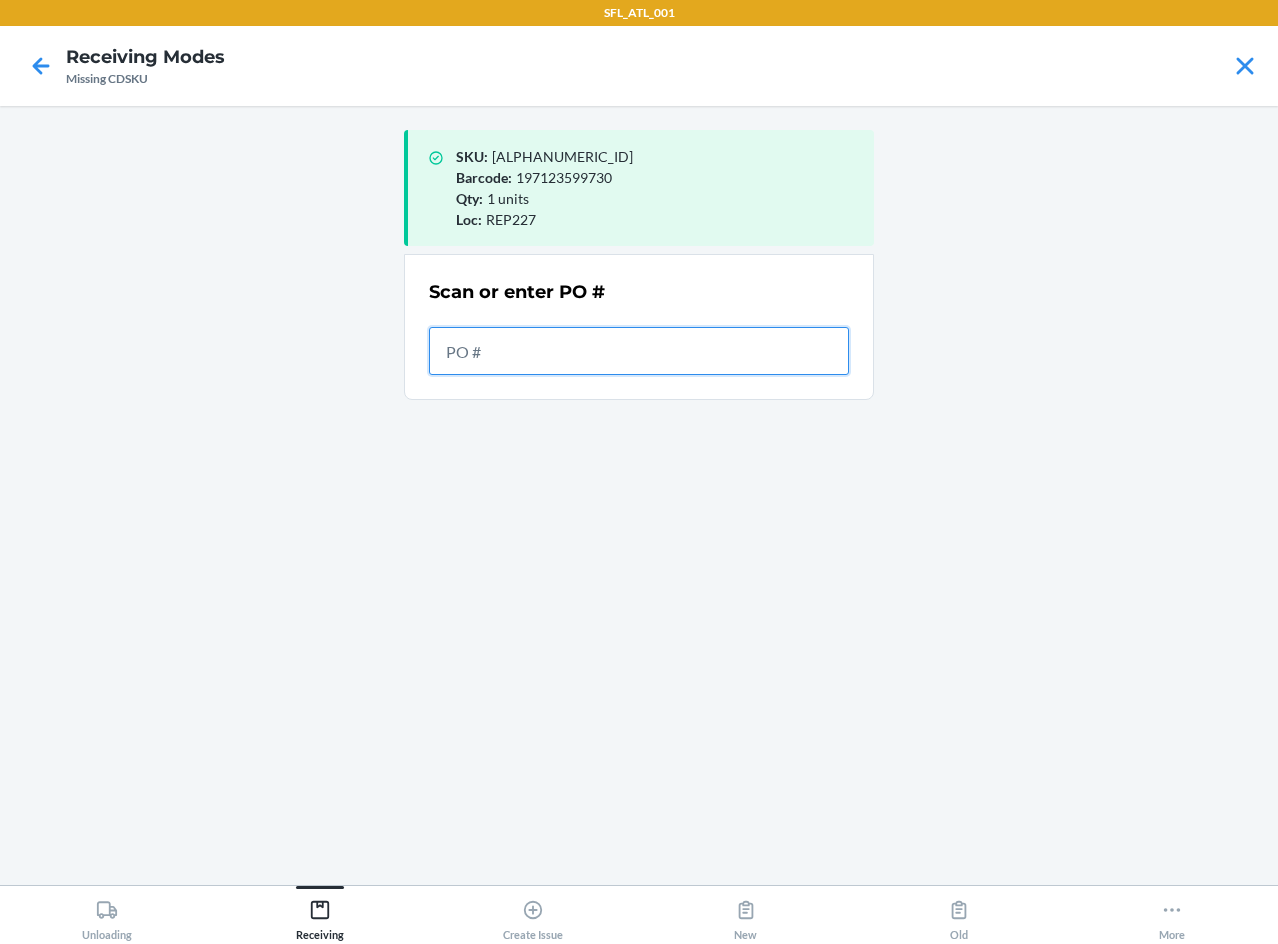 click at bounding box center (639, 351) 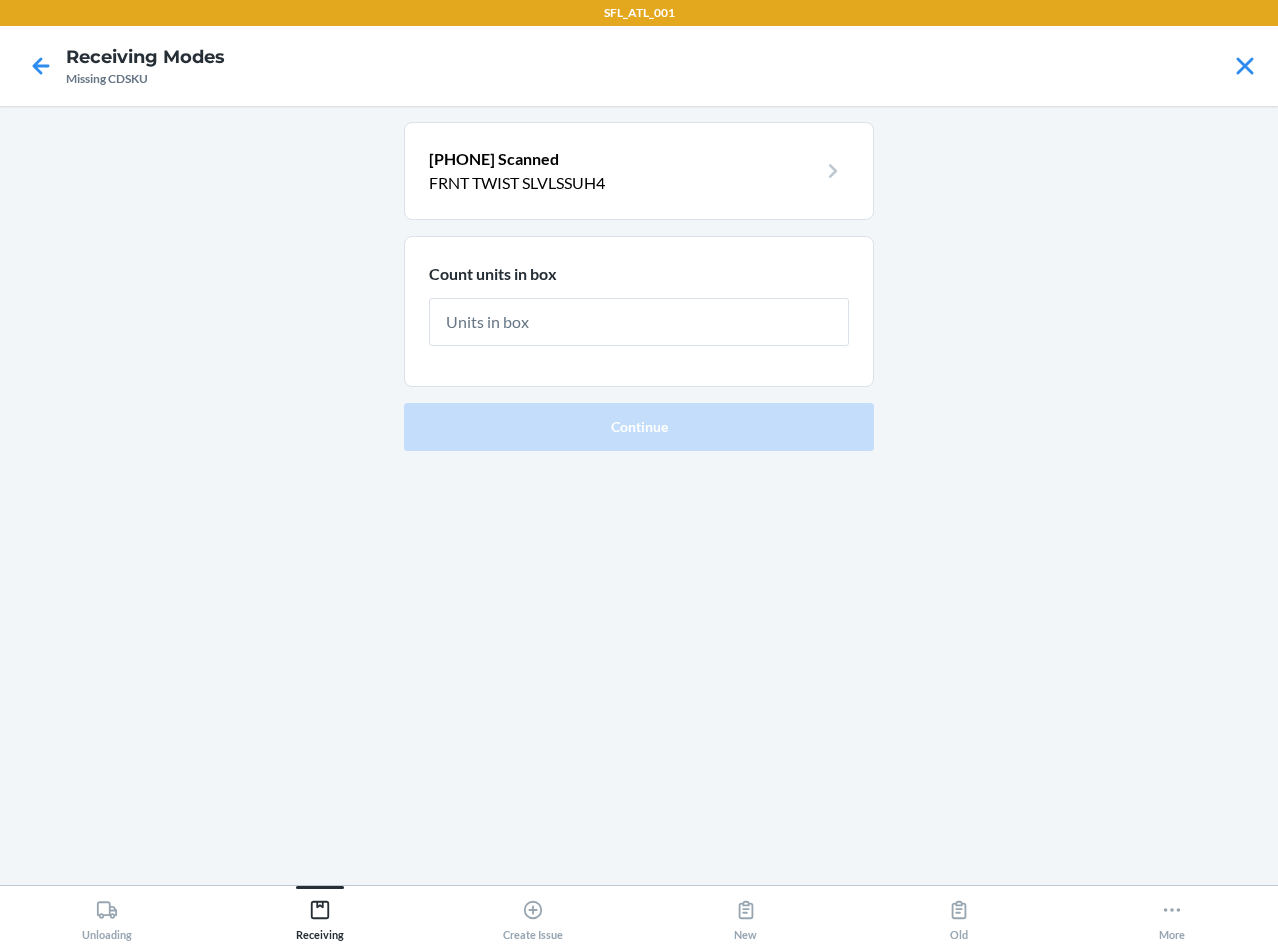 type on "1" 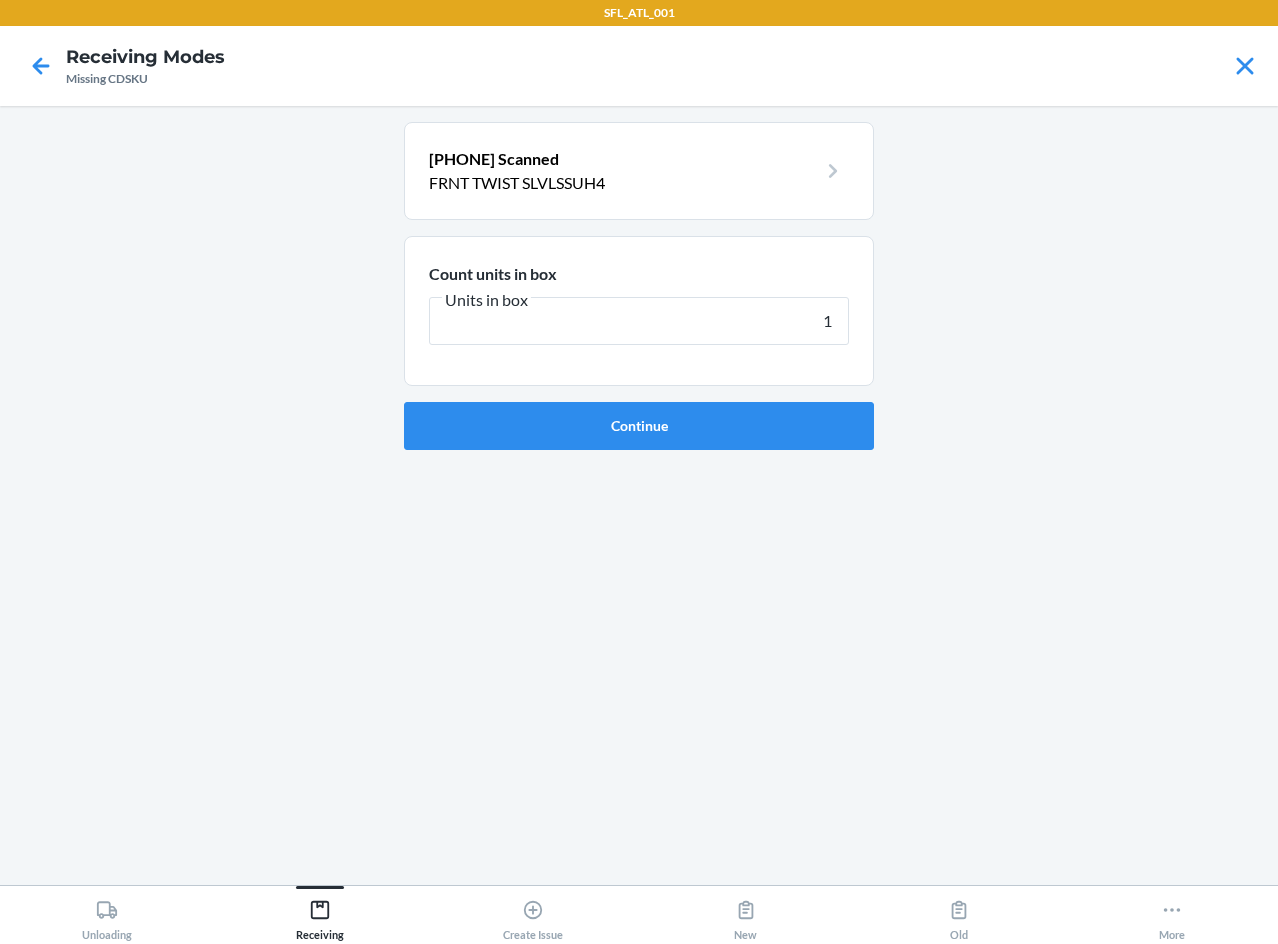 click on "Continue" at bounding box center [639, 426] 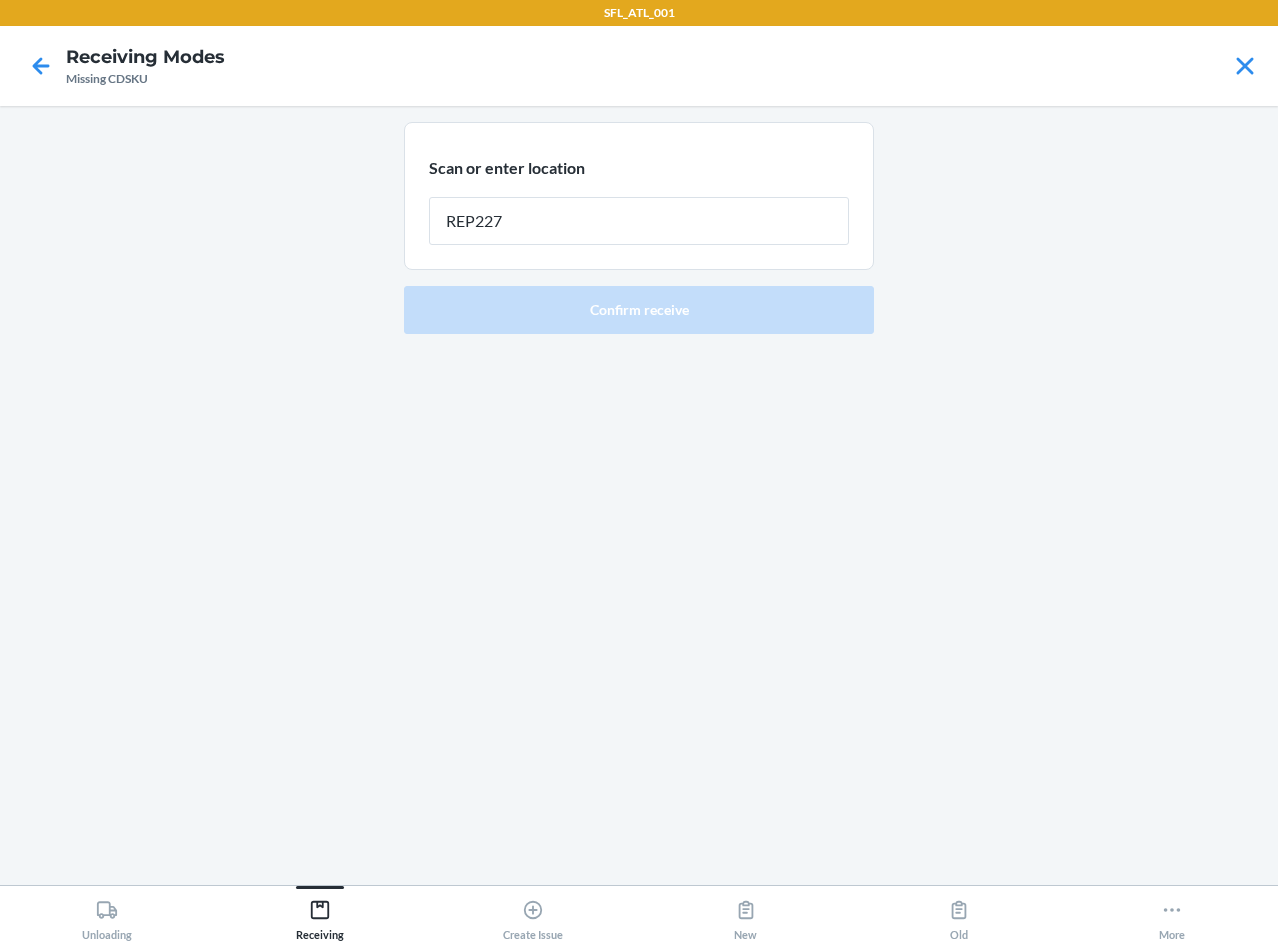 type on "REP227" 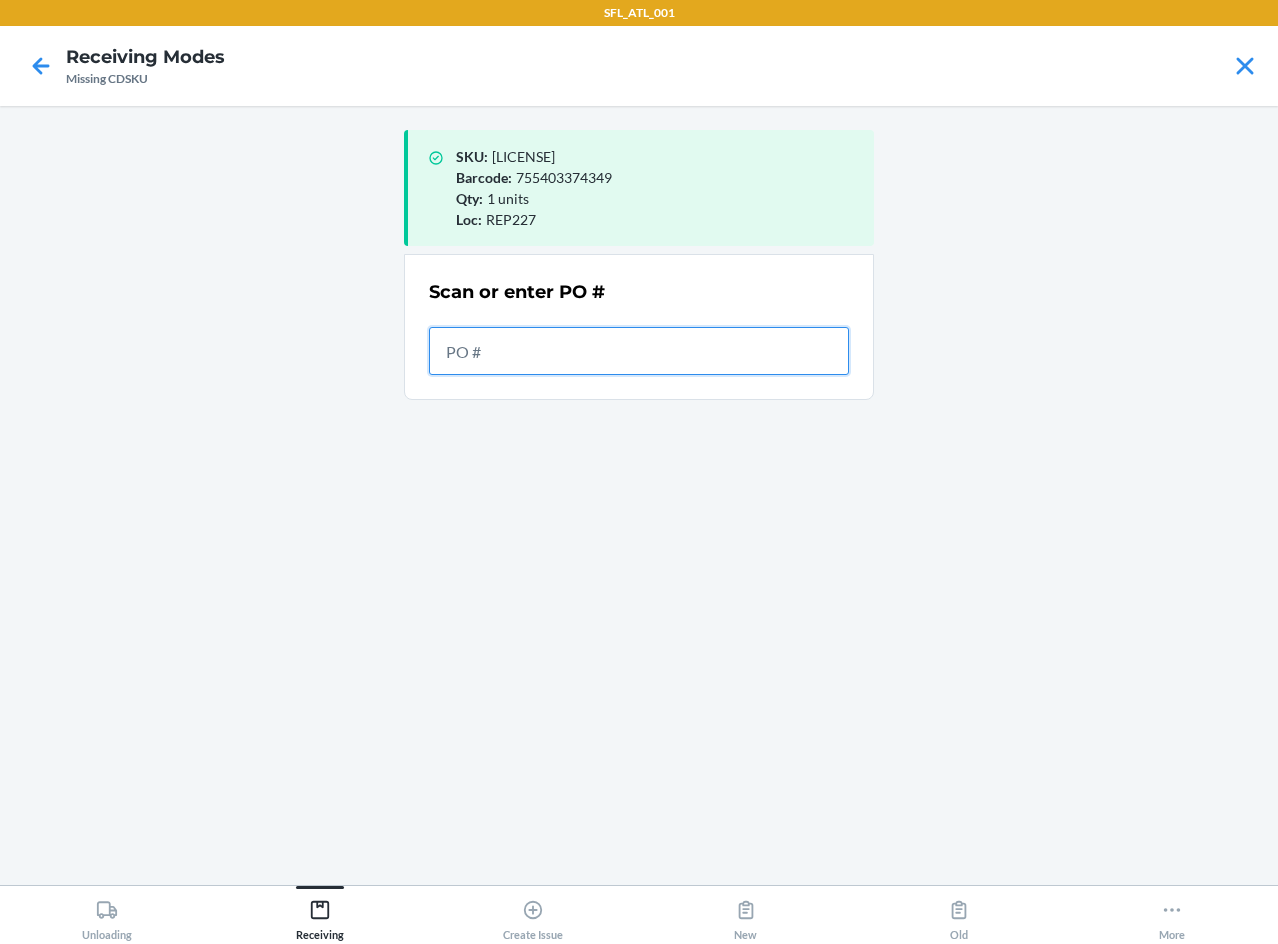 click at bounding box center (639, 351) 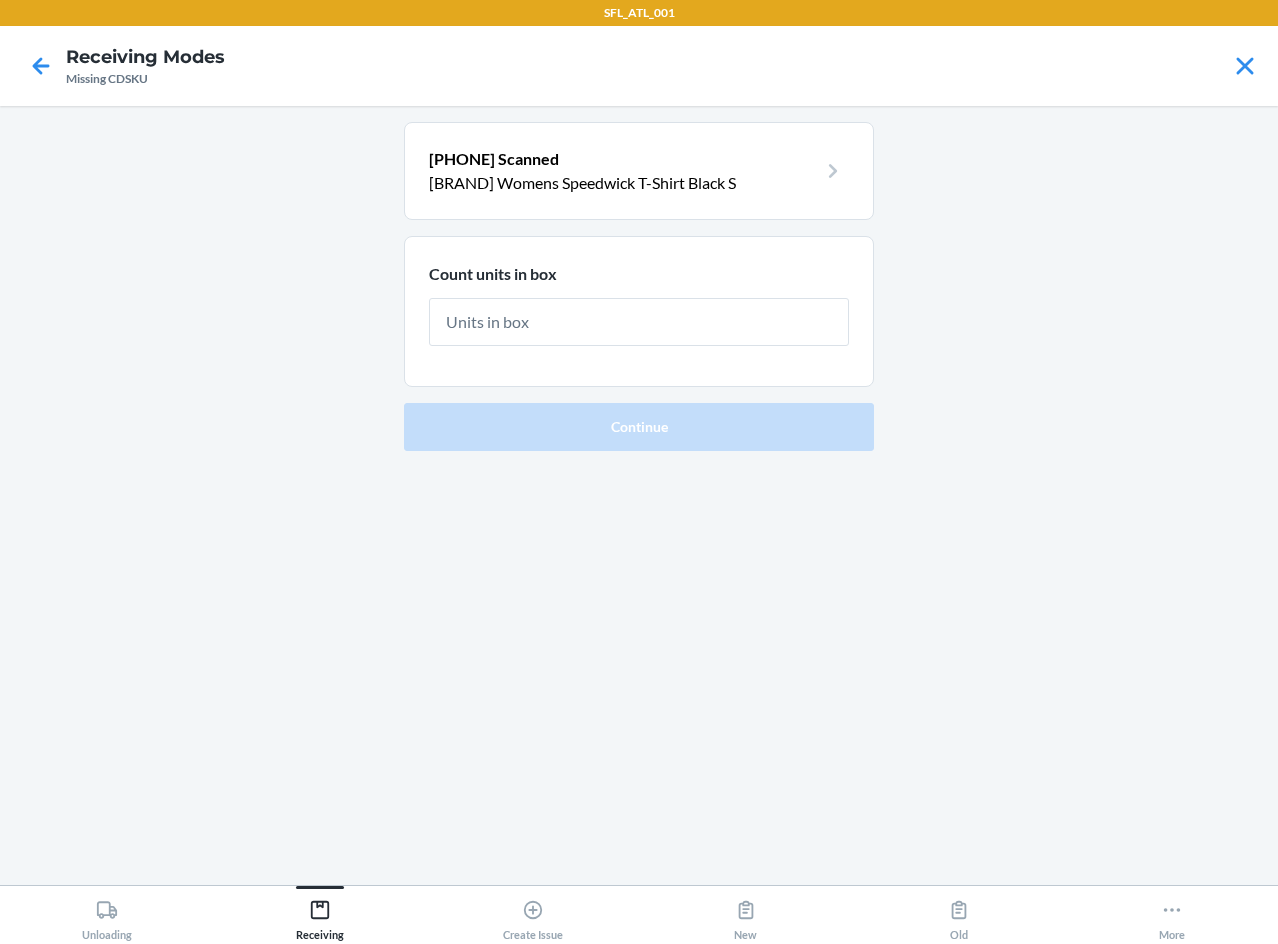 type on "1" 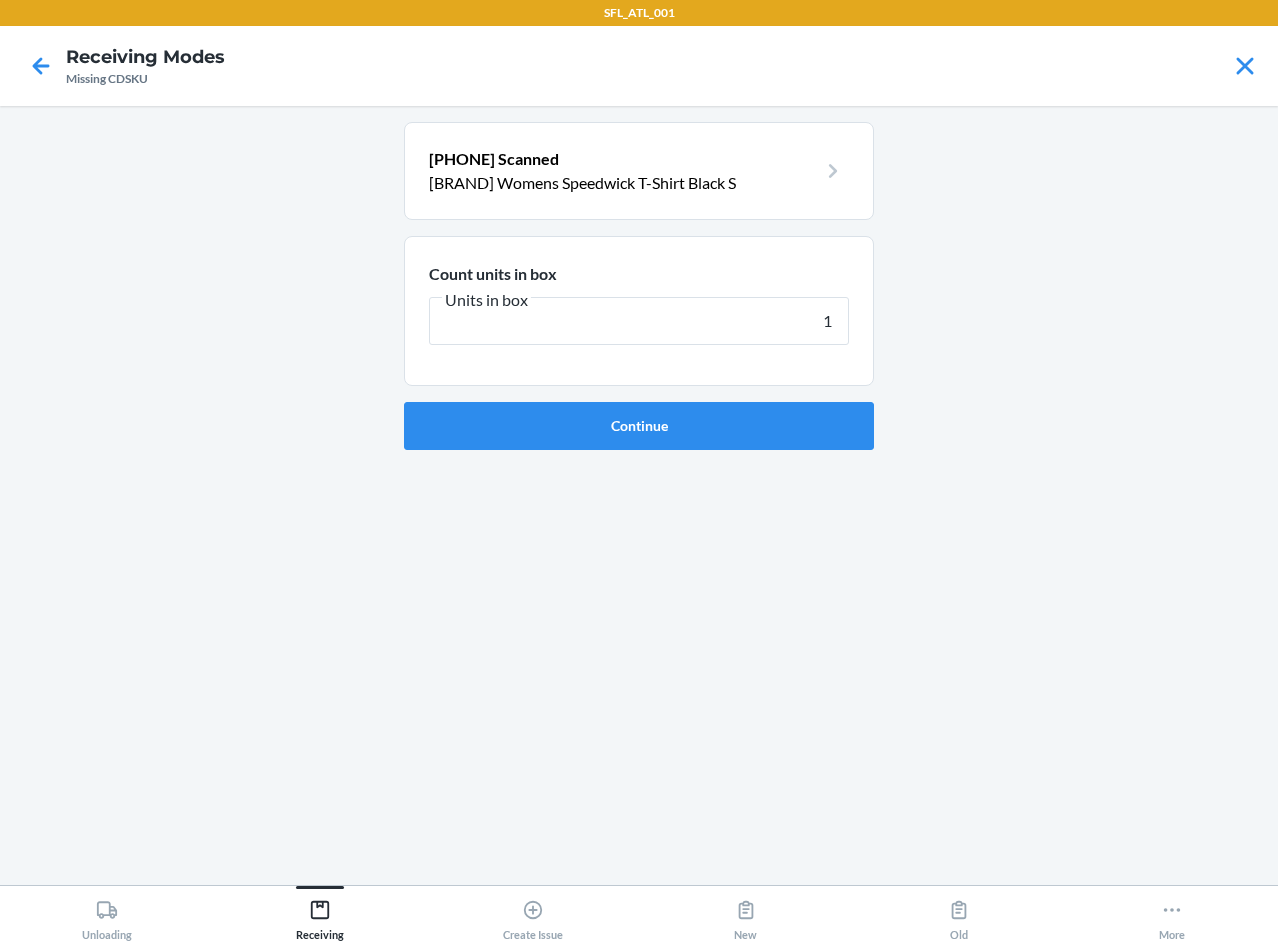 click on "Continue" at bounding box center [639, 426] 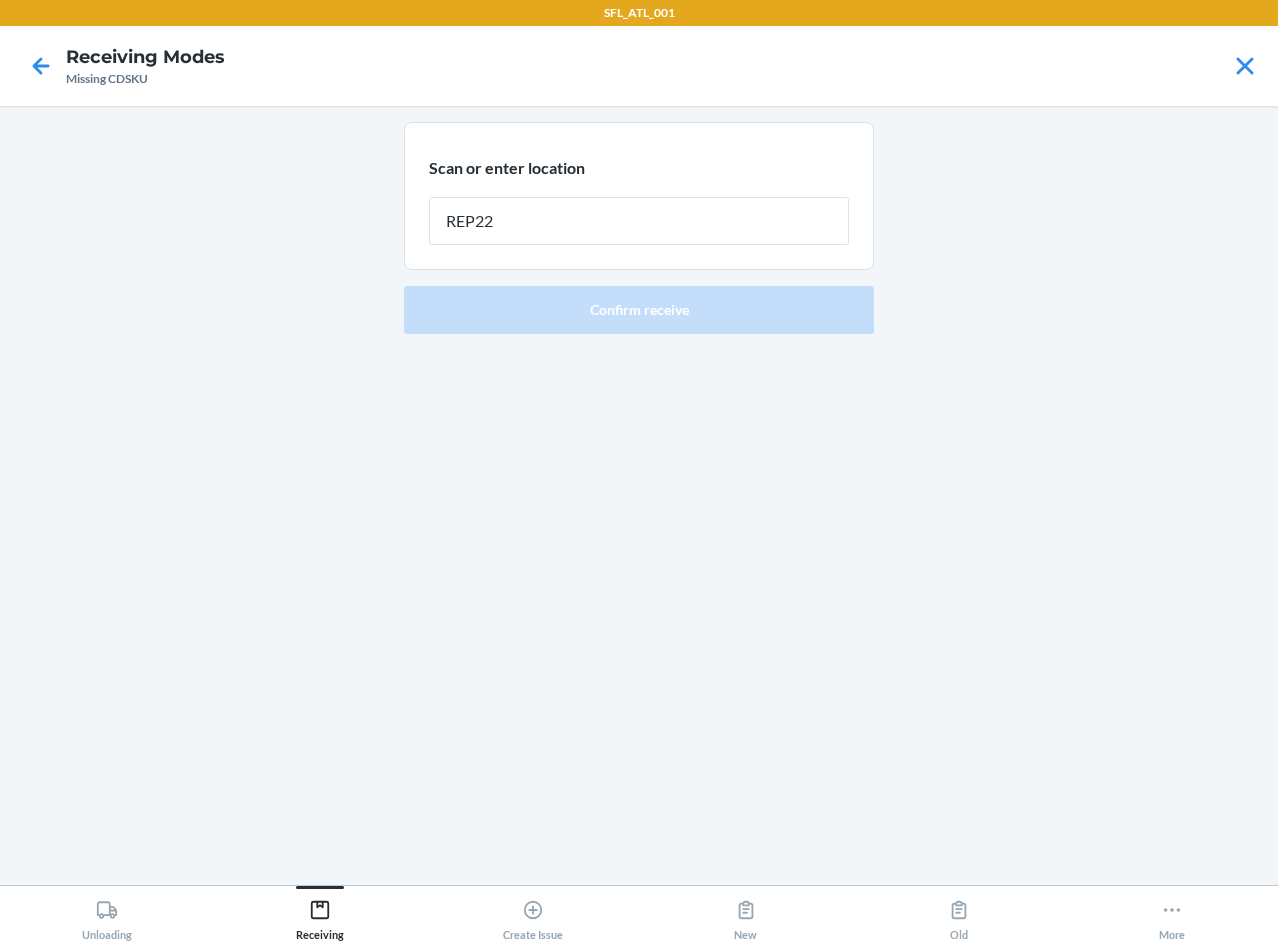 type on "REP227" 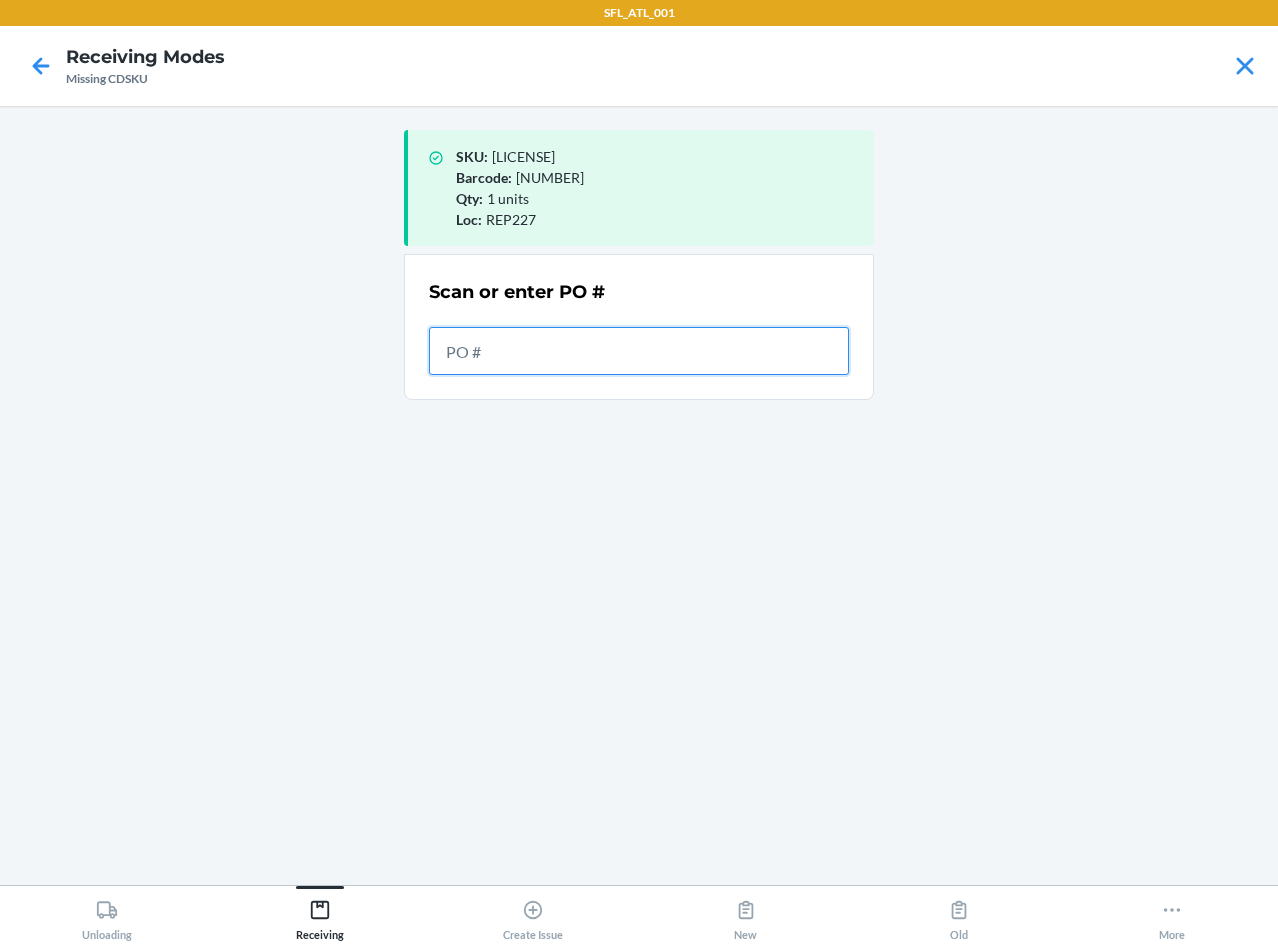 click at bounding box center [639, 351] 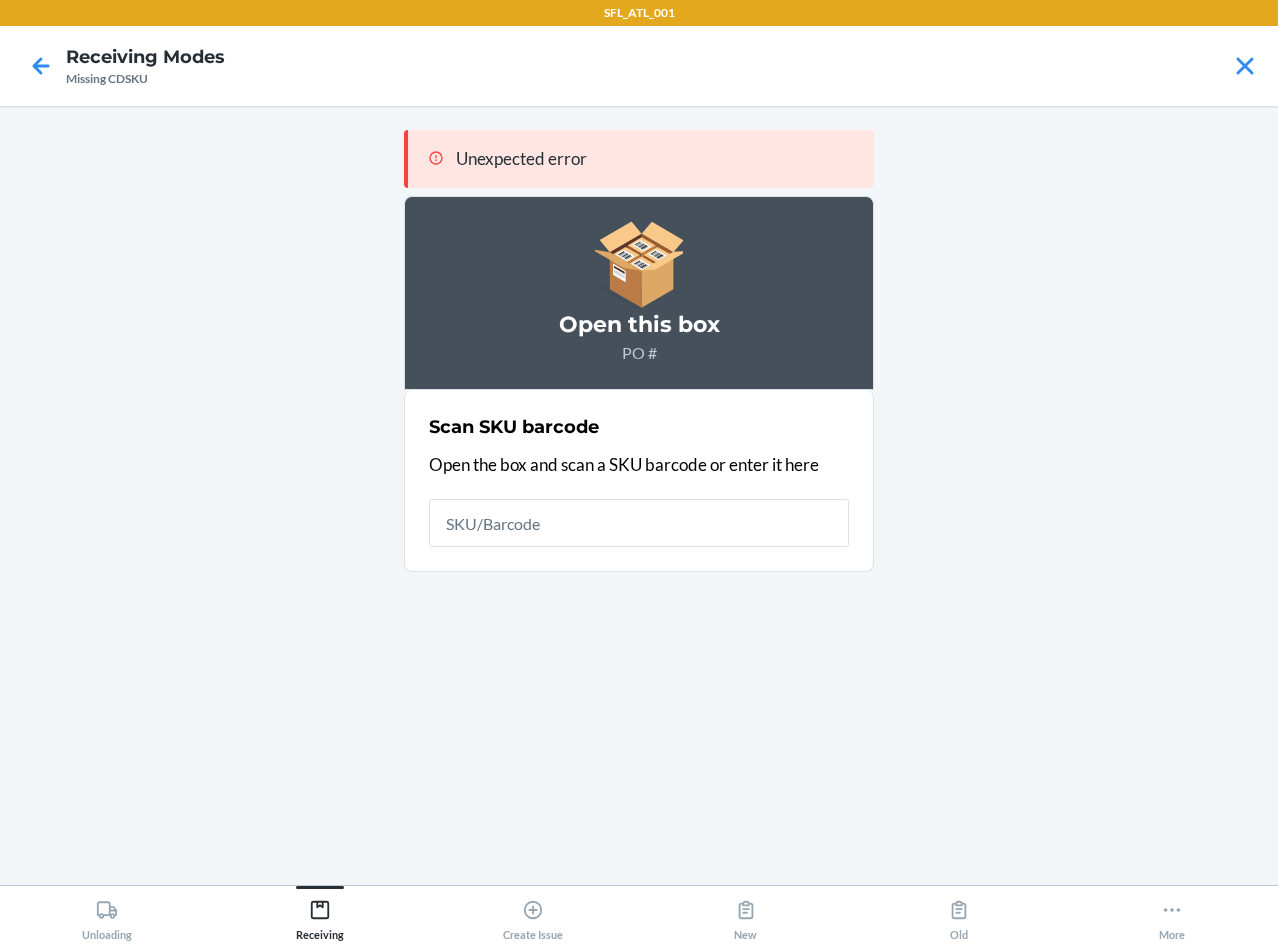 drag, startPoint x: 669, startPoint y: 531, endPoint x: 682, endPoint y: 508, distance: 26.41969 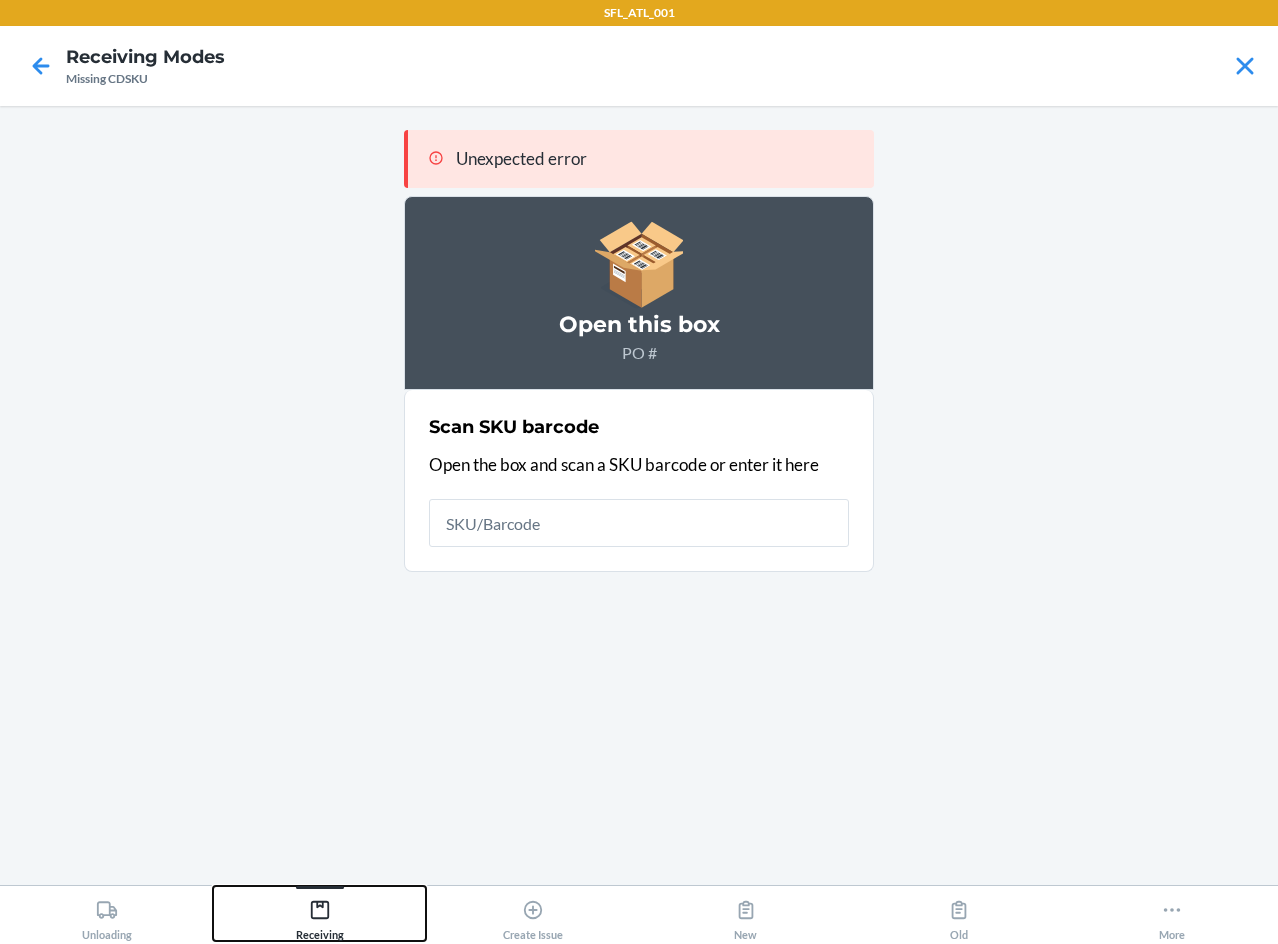 click on "Receiving" at bounding box center (320, 916) 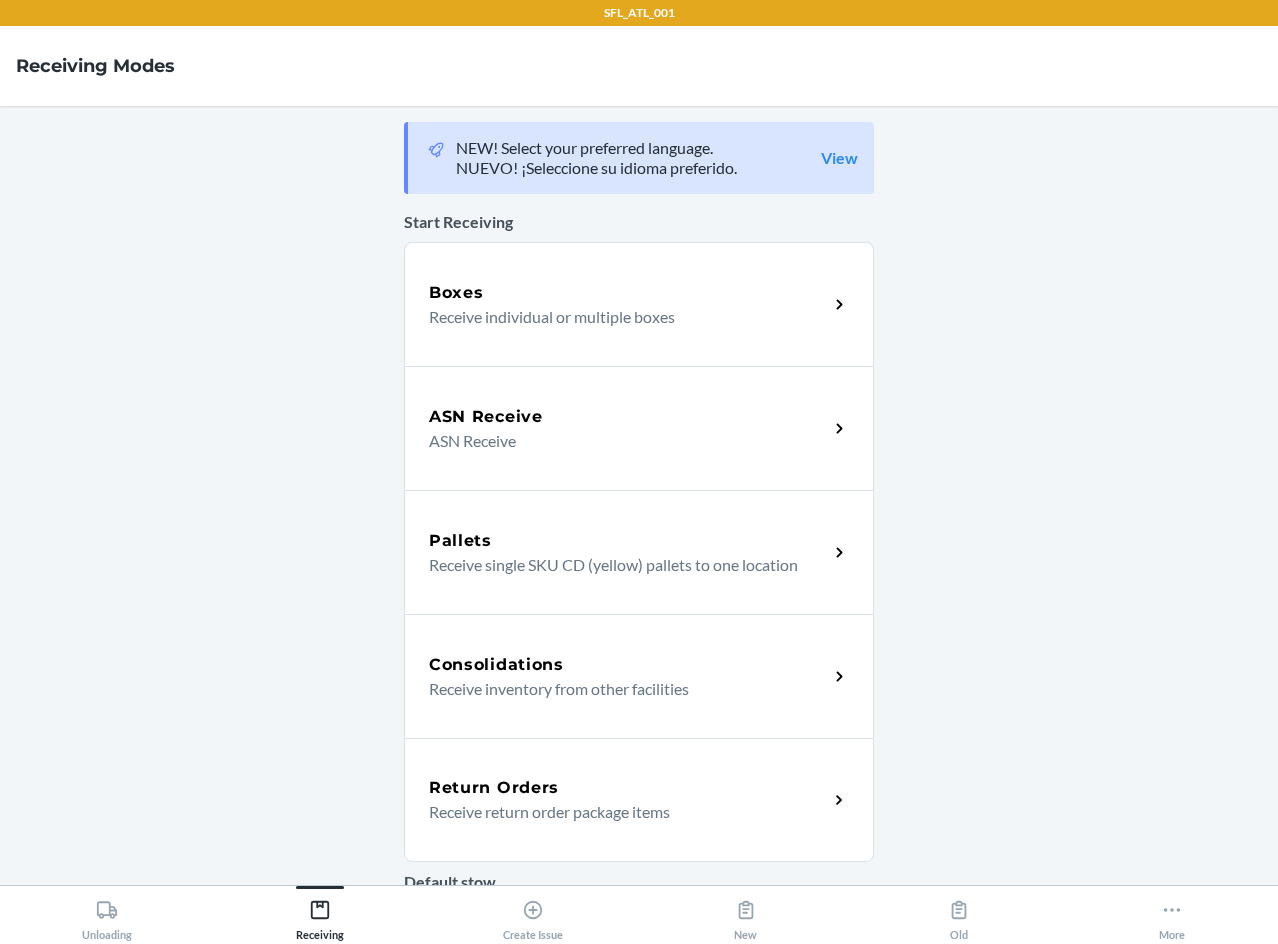 click on "ASN Receive" at bounding box center [620, 441] 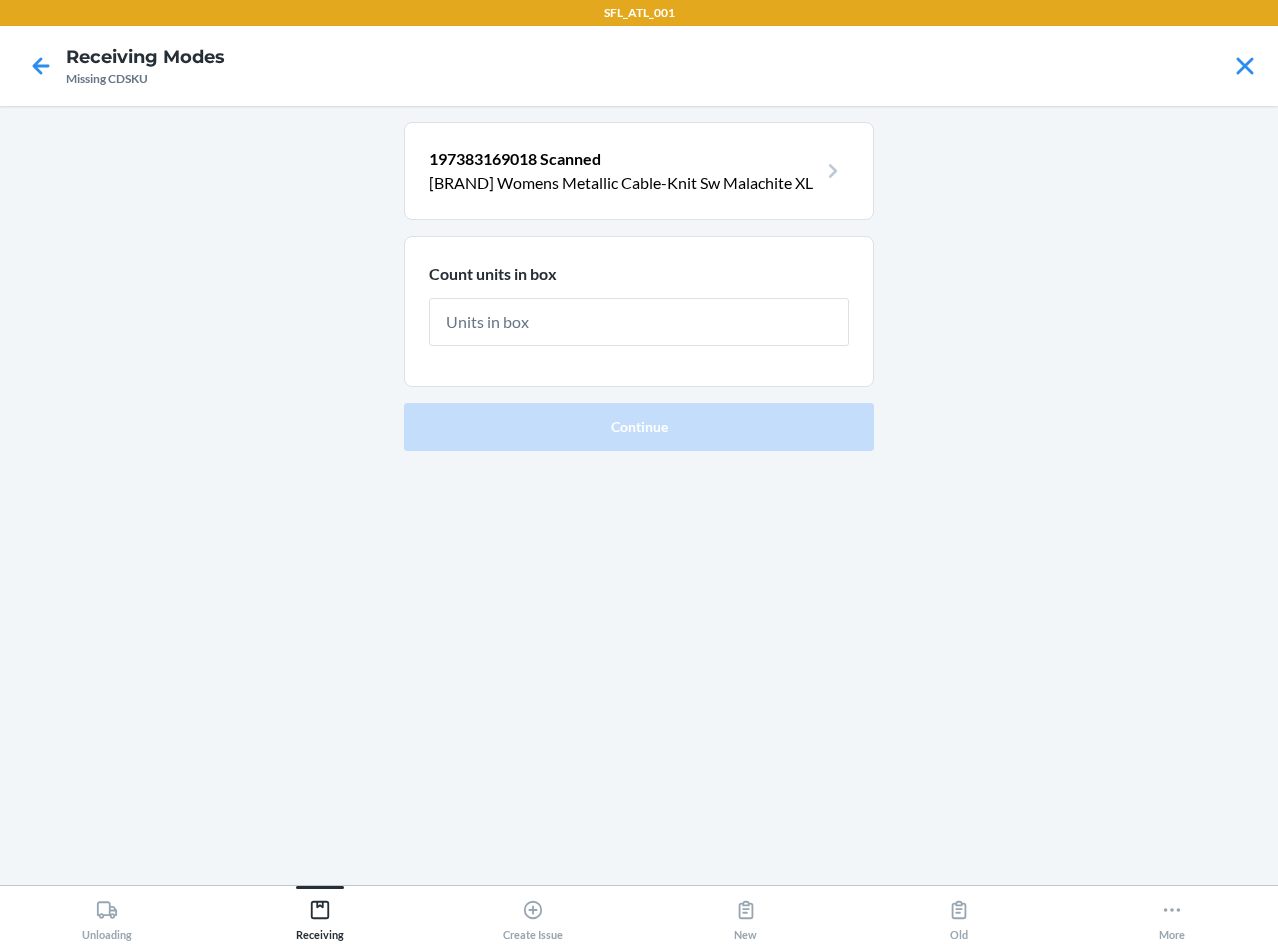 type on "1" 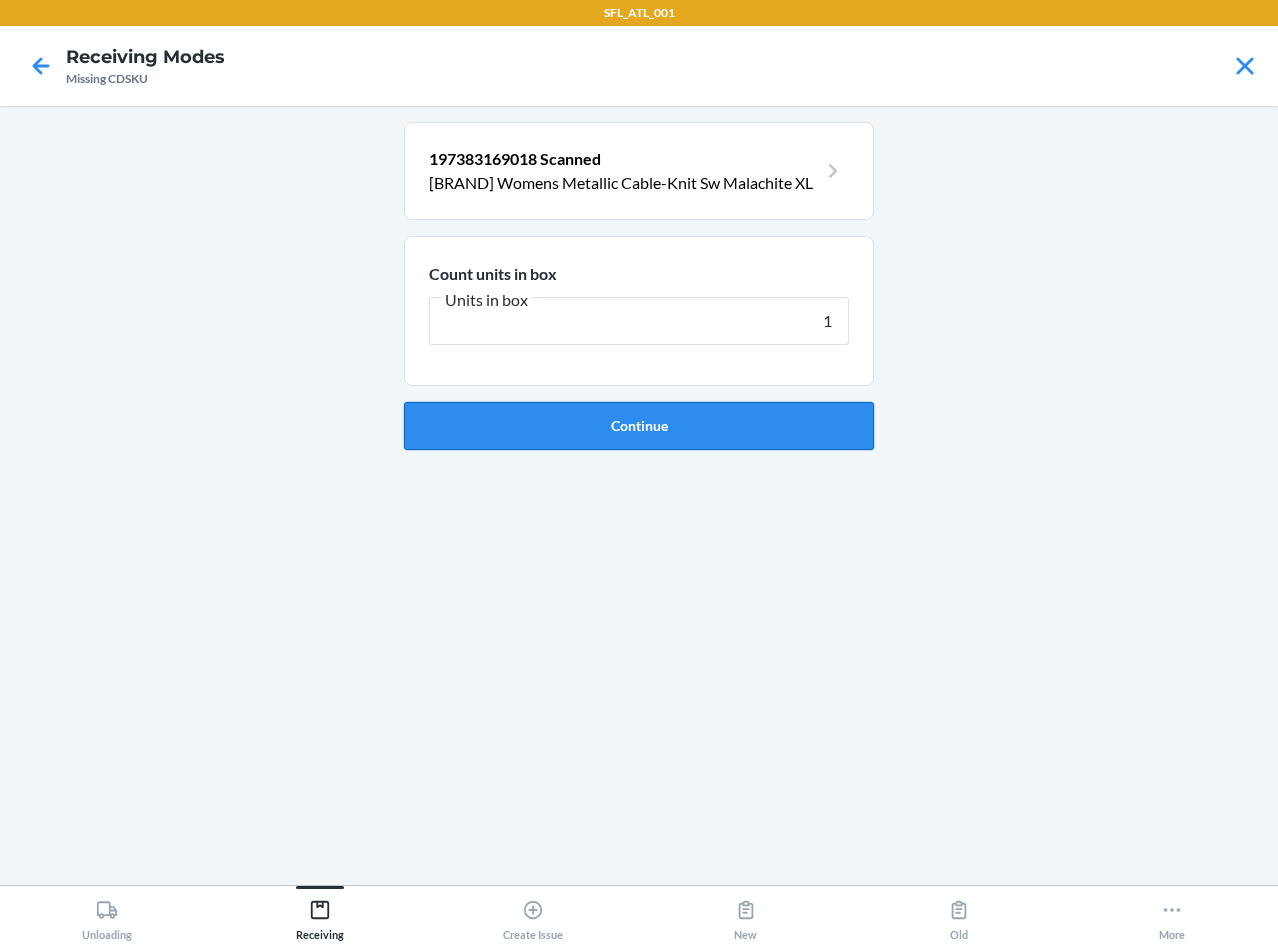 click on "Continue" at bounding box center [639, 426] 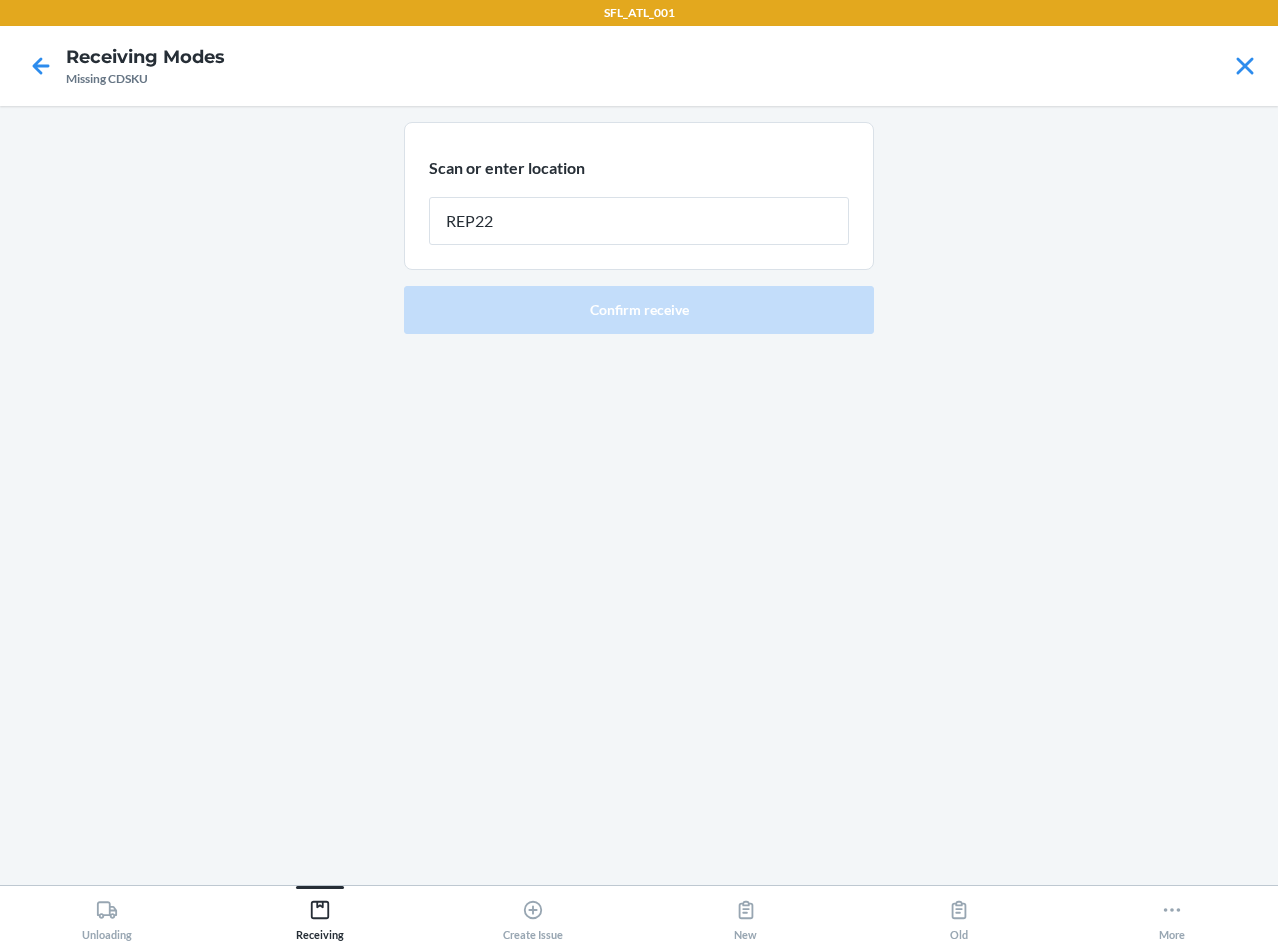 type on "REP227" 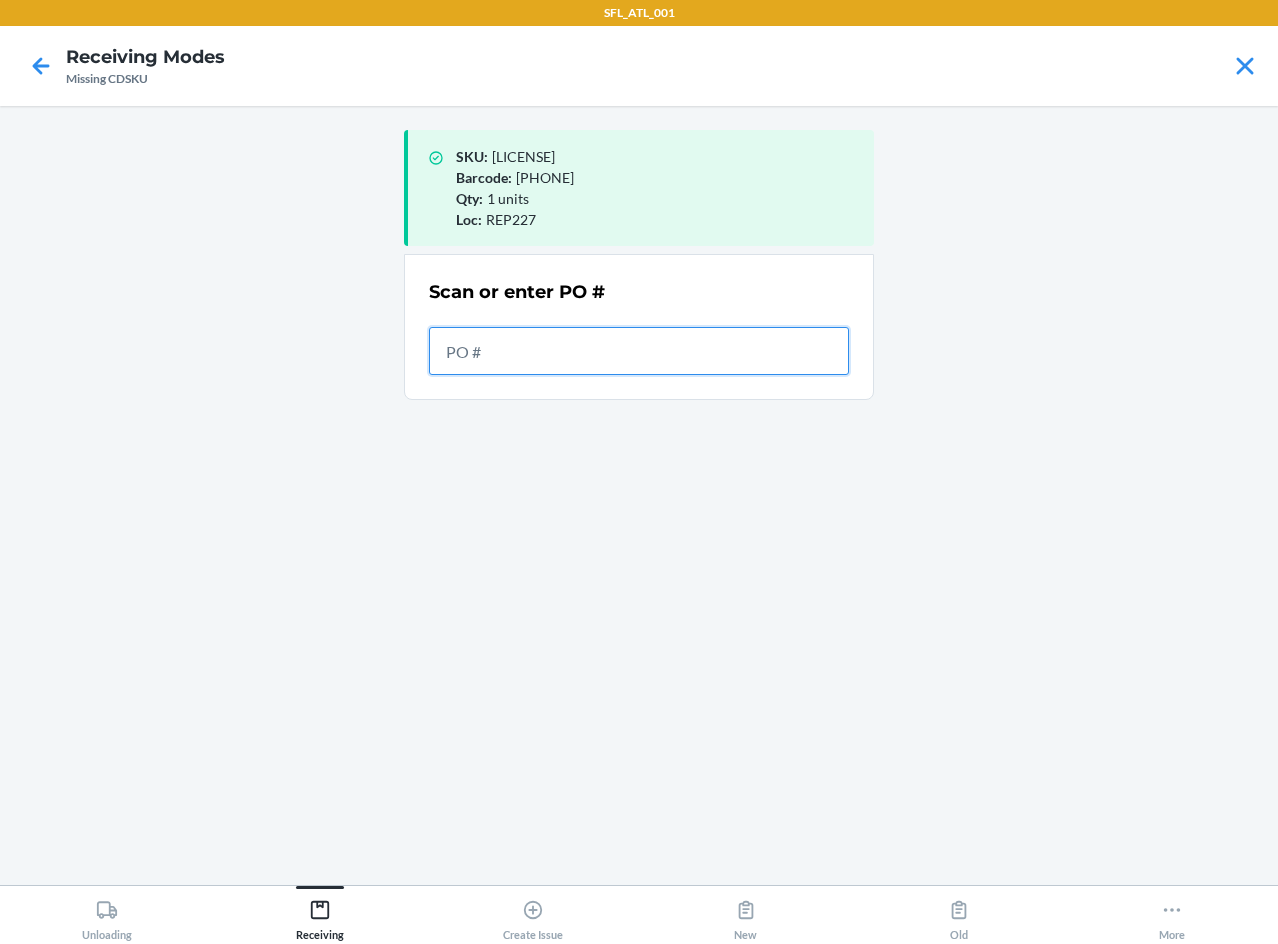 click at bounding box center (639, 351) 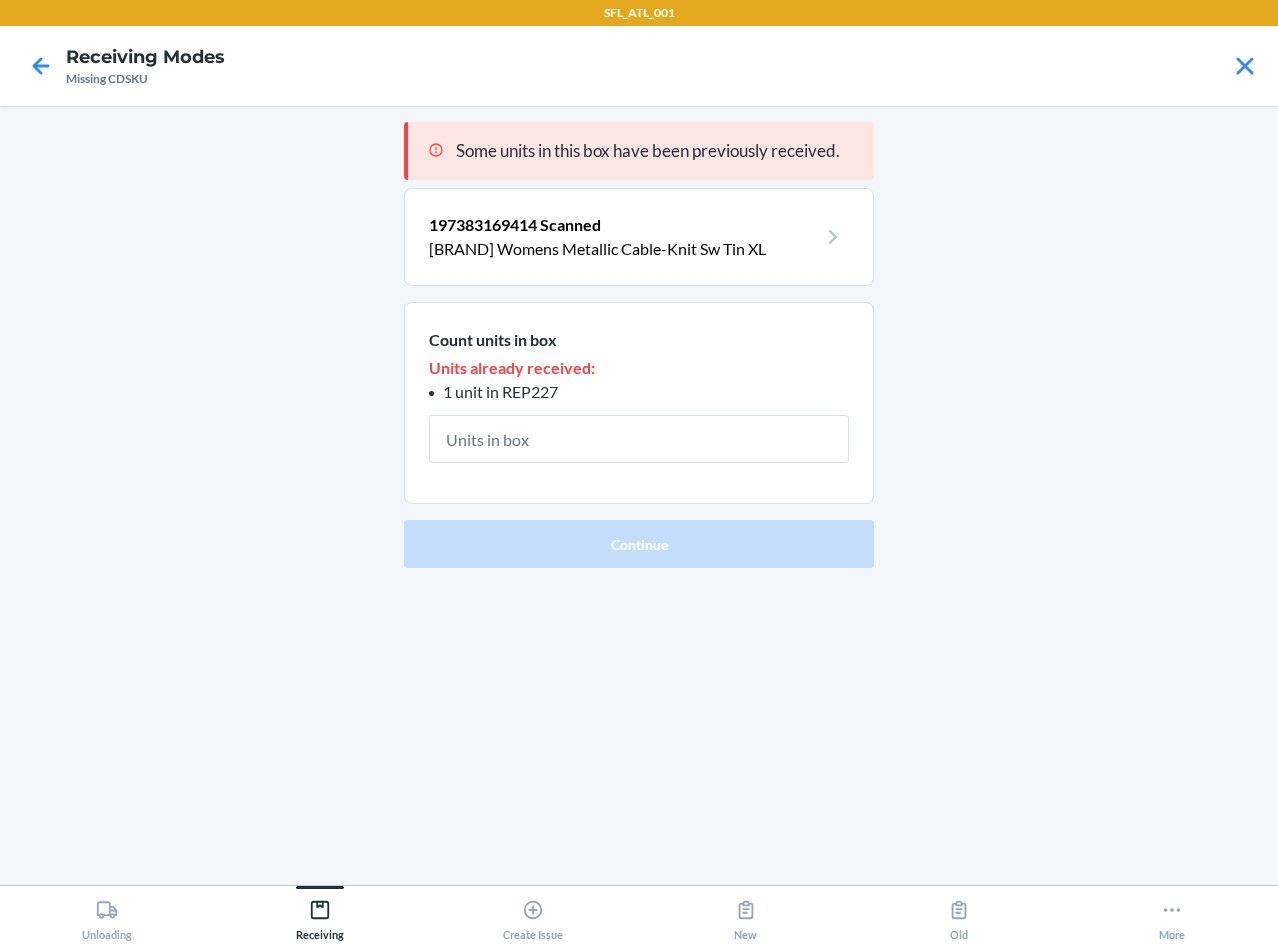type on "1" 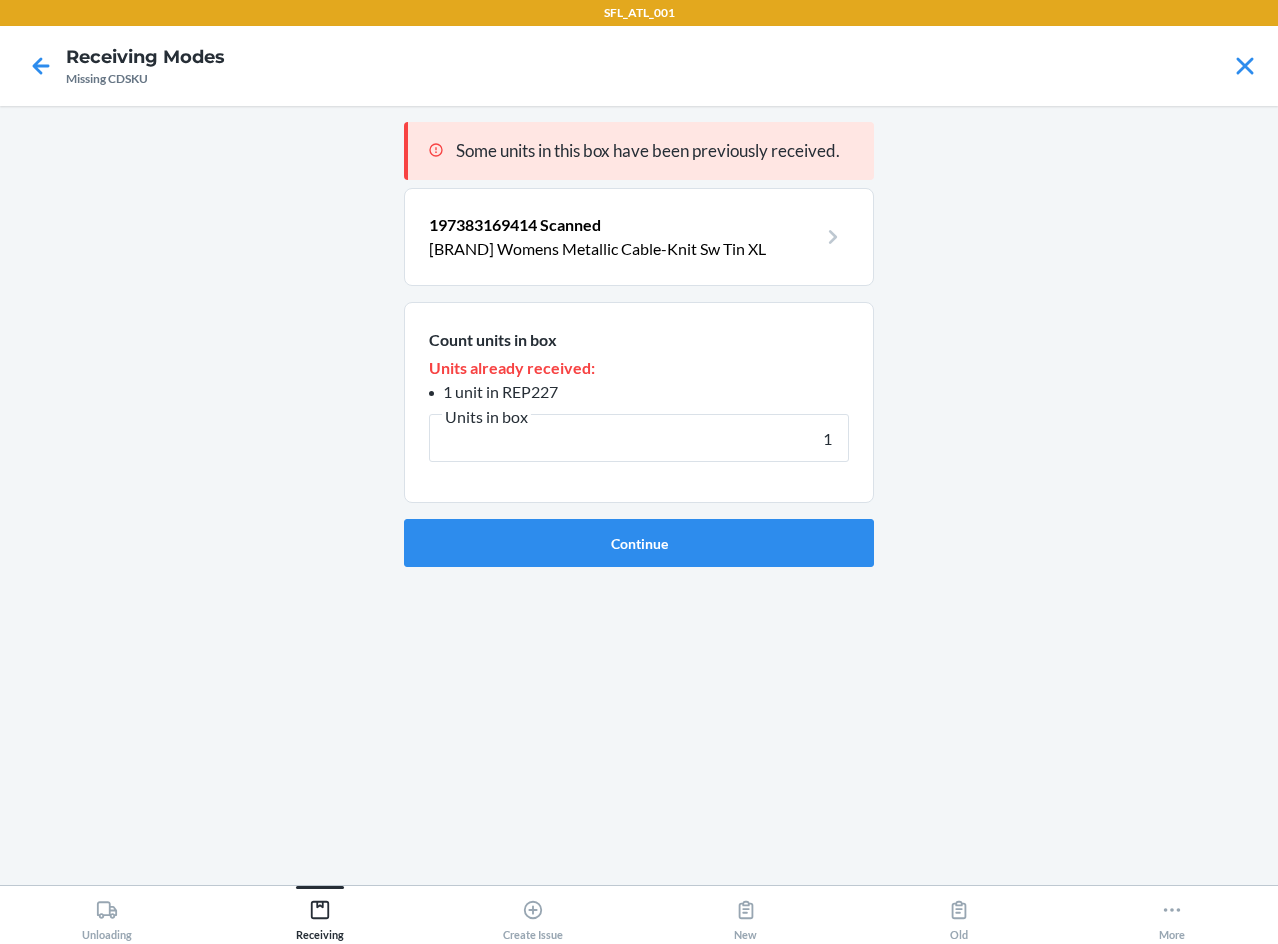 click on "Continue" at bounding box center [639, 543] 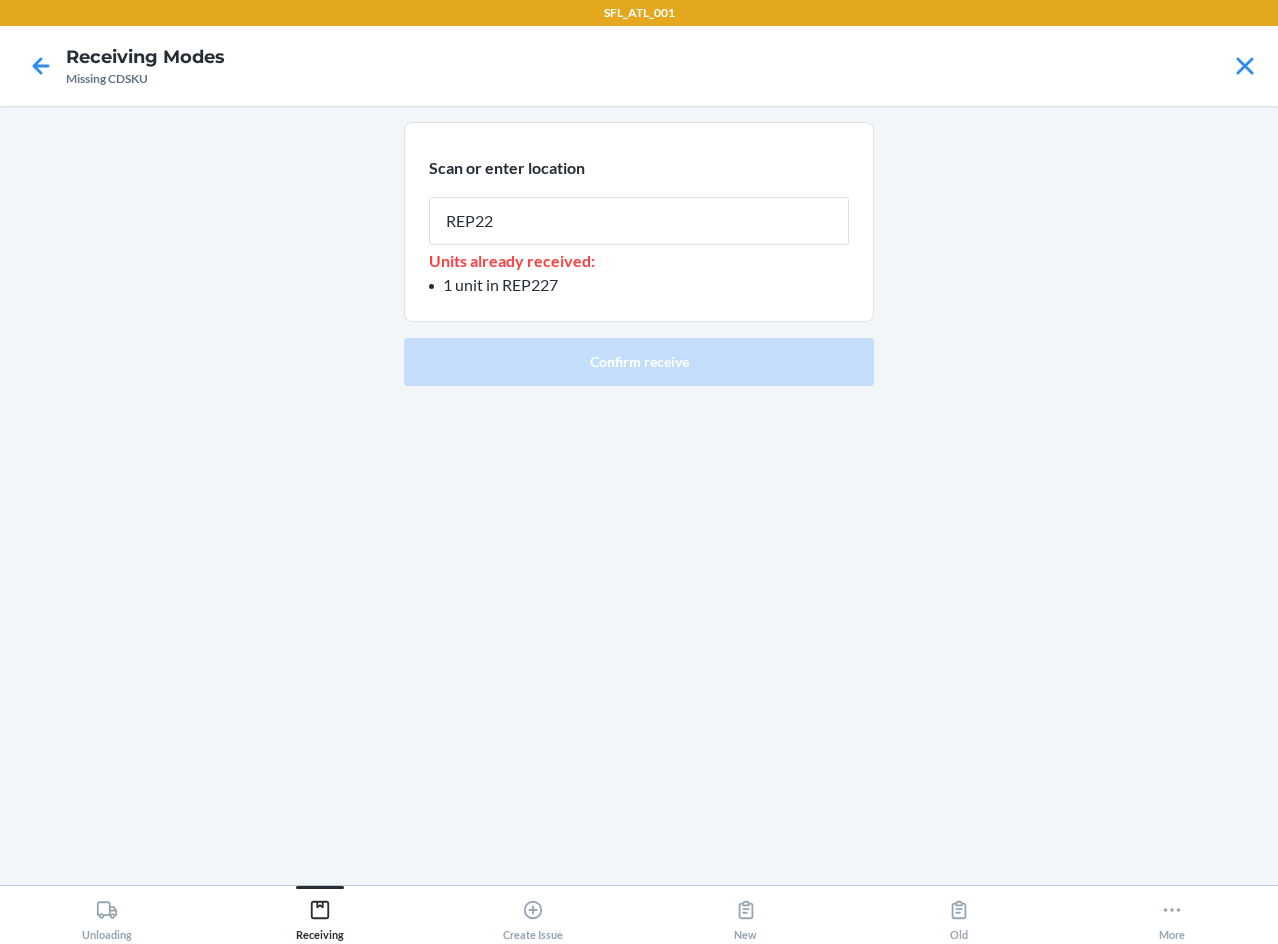 type on "REP227" 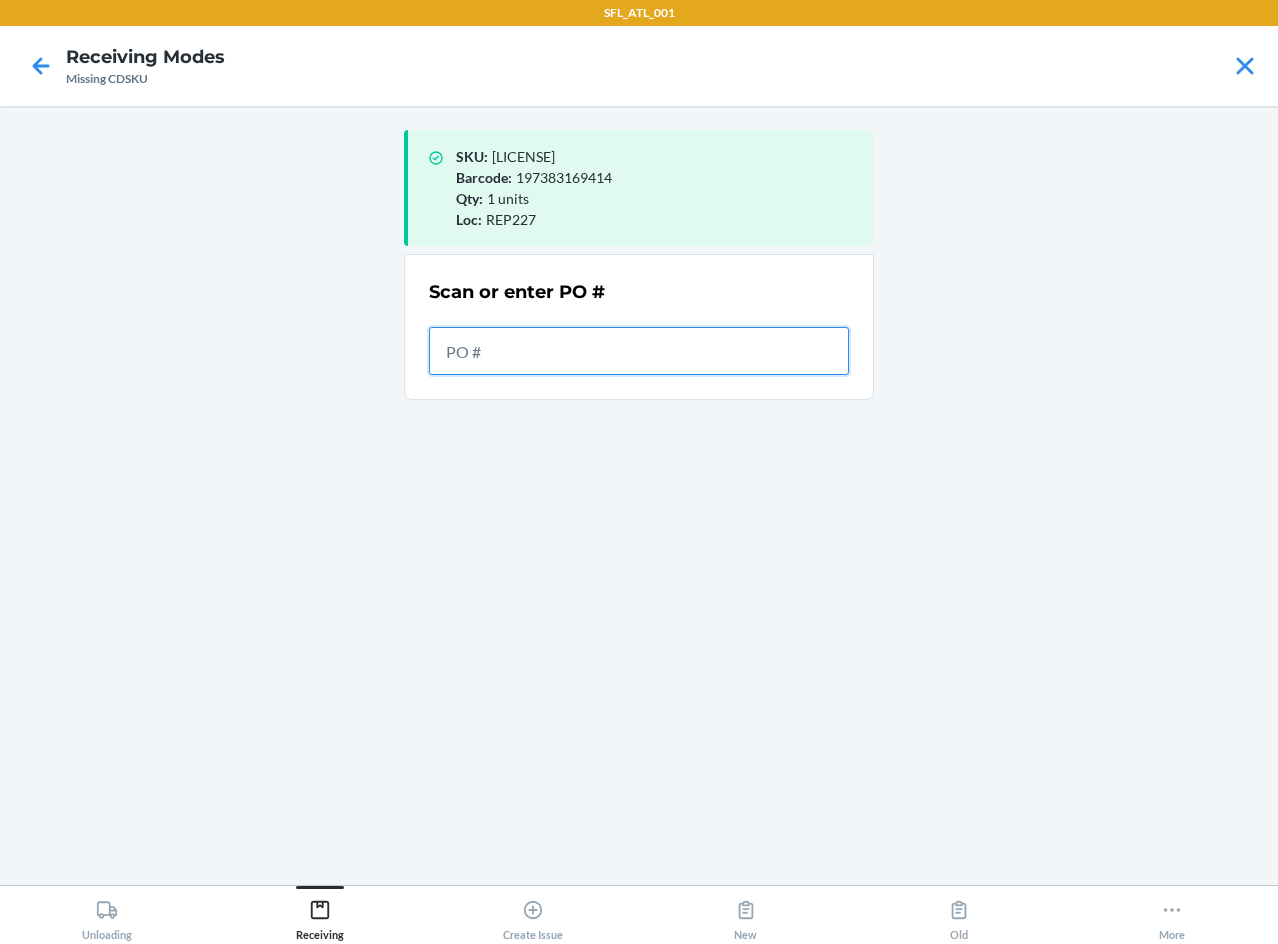drag, startPoint x: 687, startPoint y: 368, endPoint x: 702, endPoint y: 337, distance: 34.43835 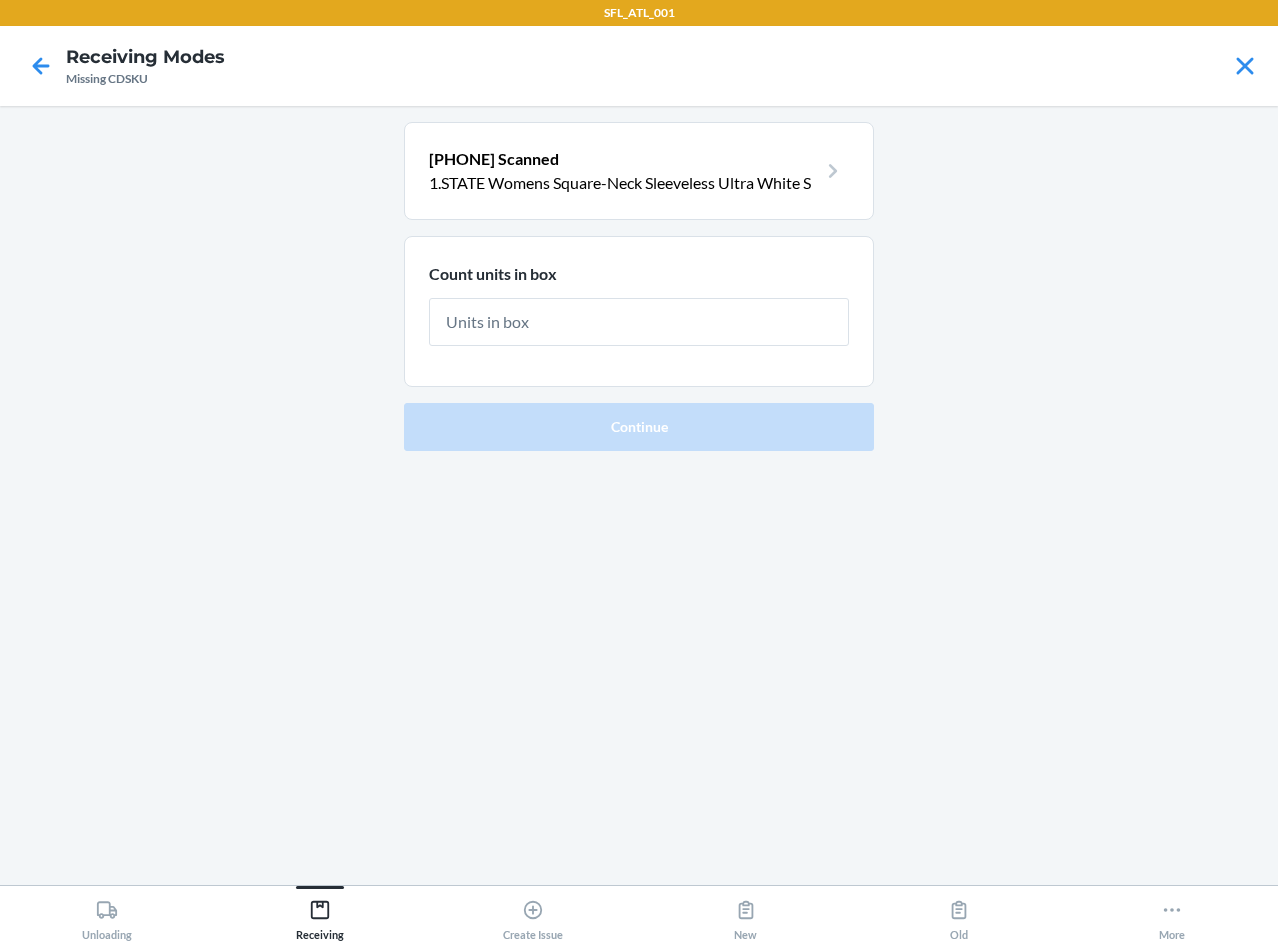type on "1" 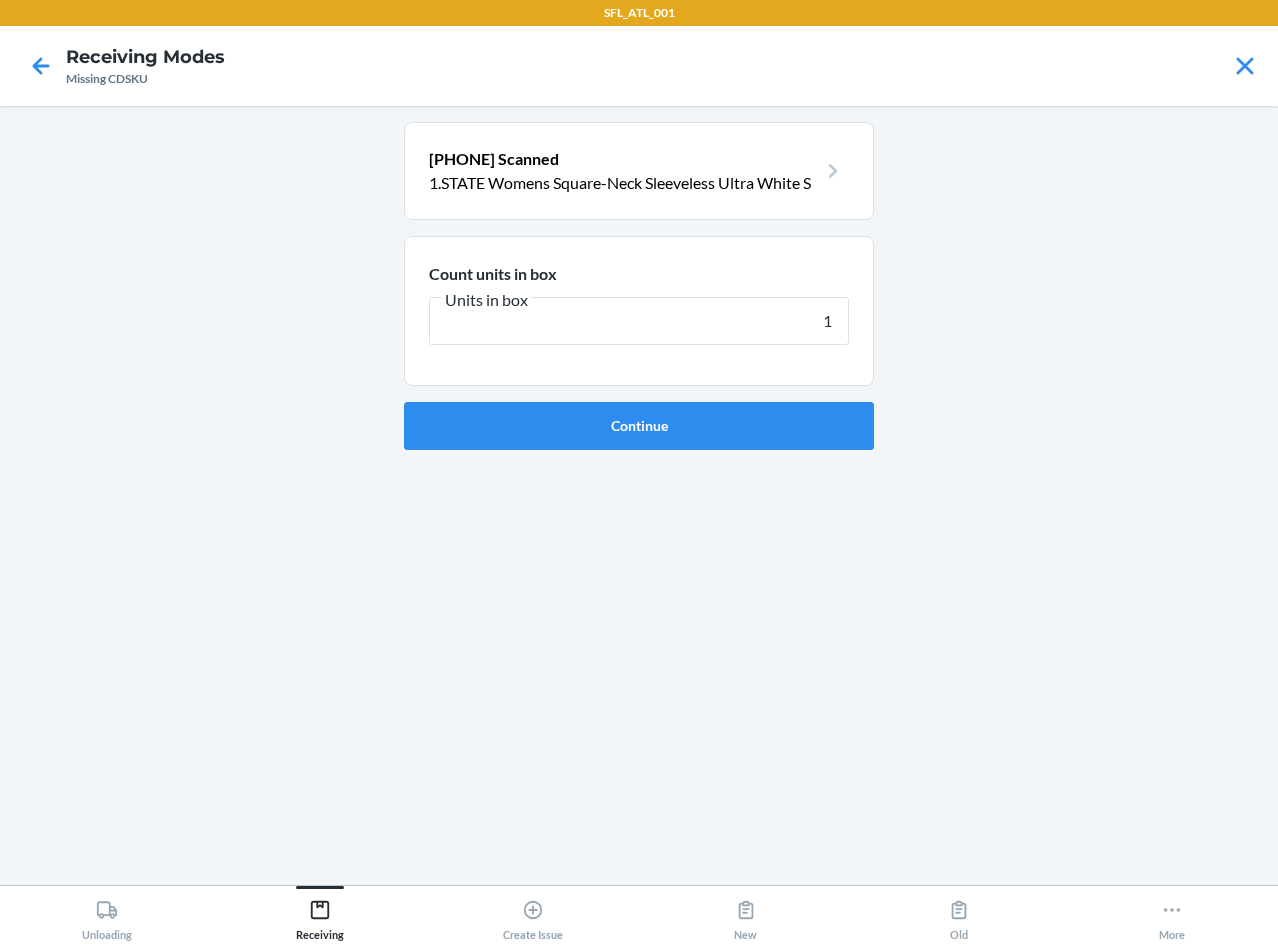 click on "Continue" at bounding box center [639, 426] 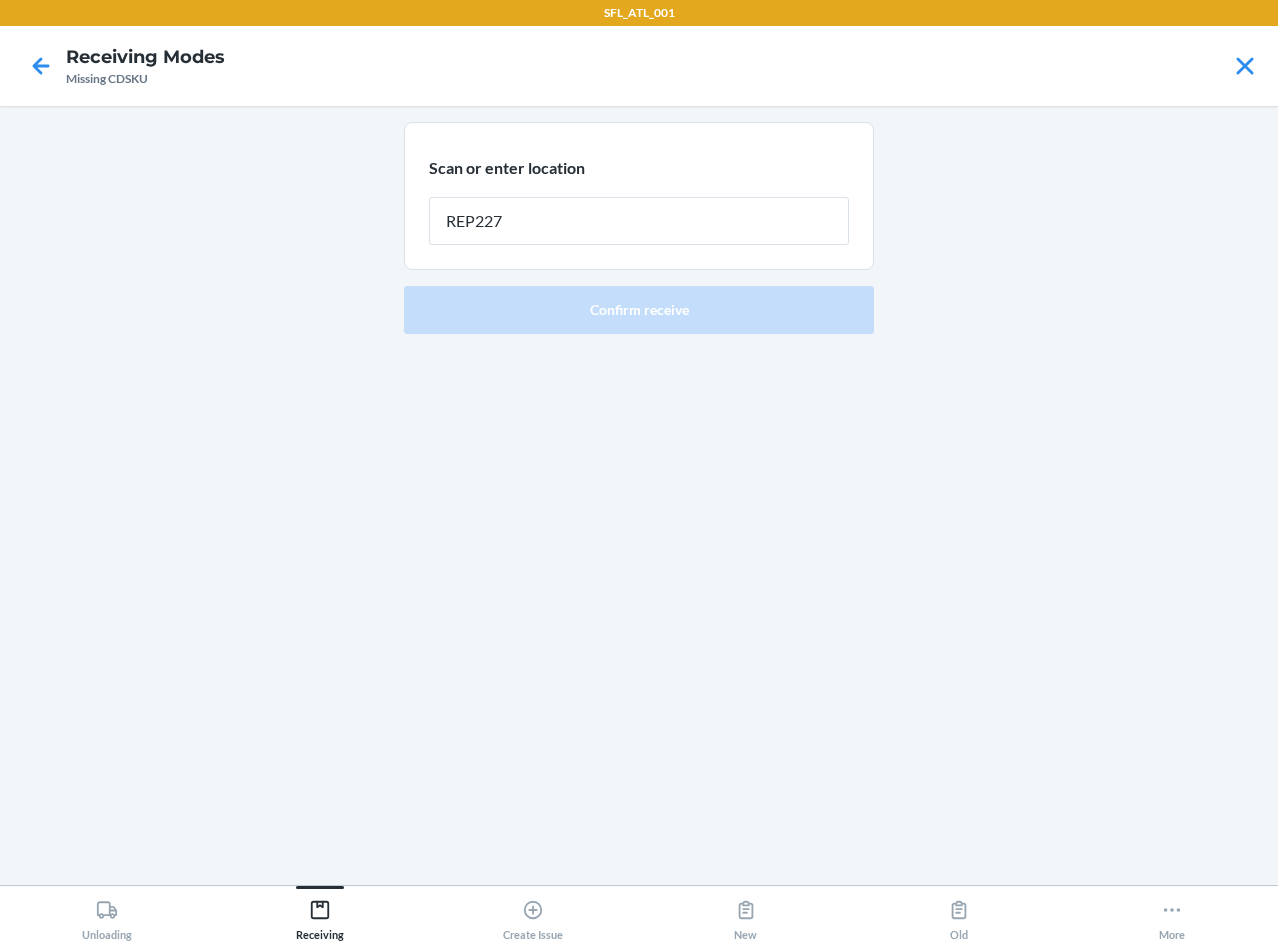 type on "REP227" 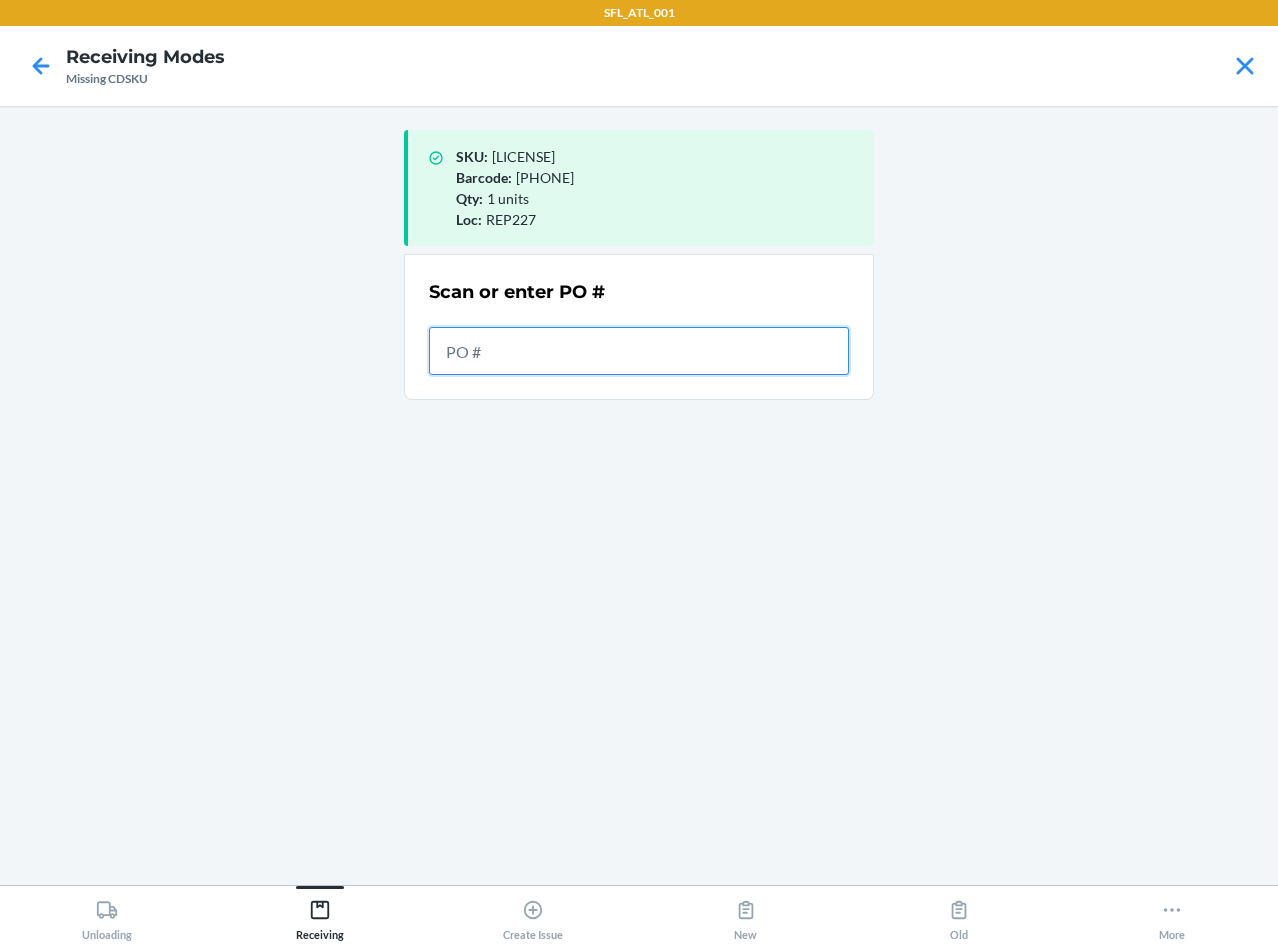 click at bounding box center (639, 351) 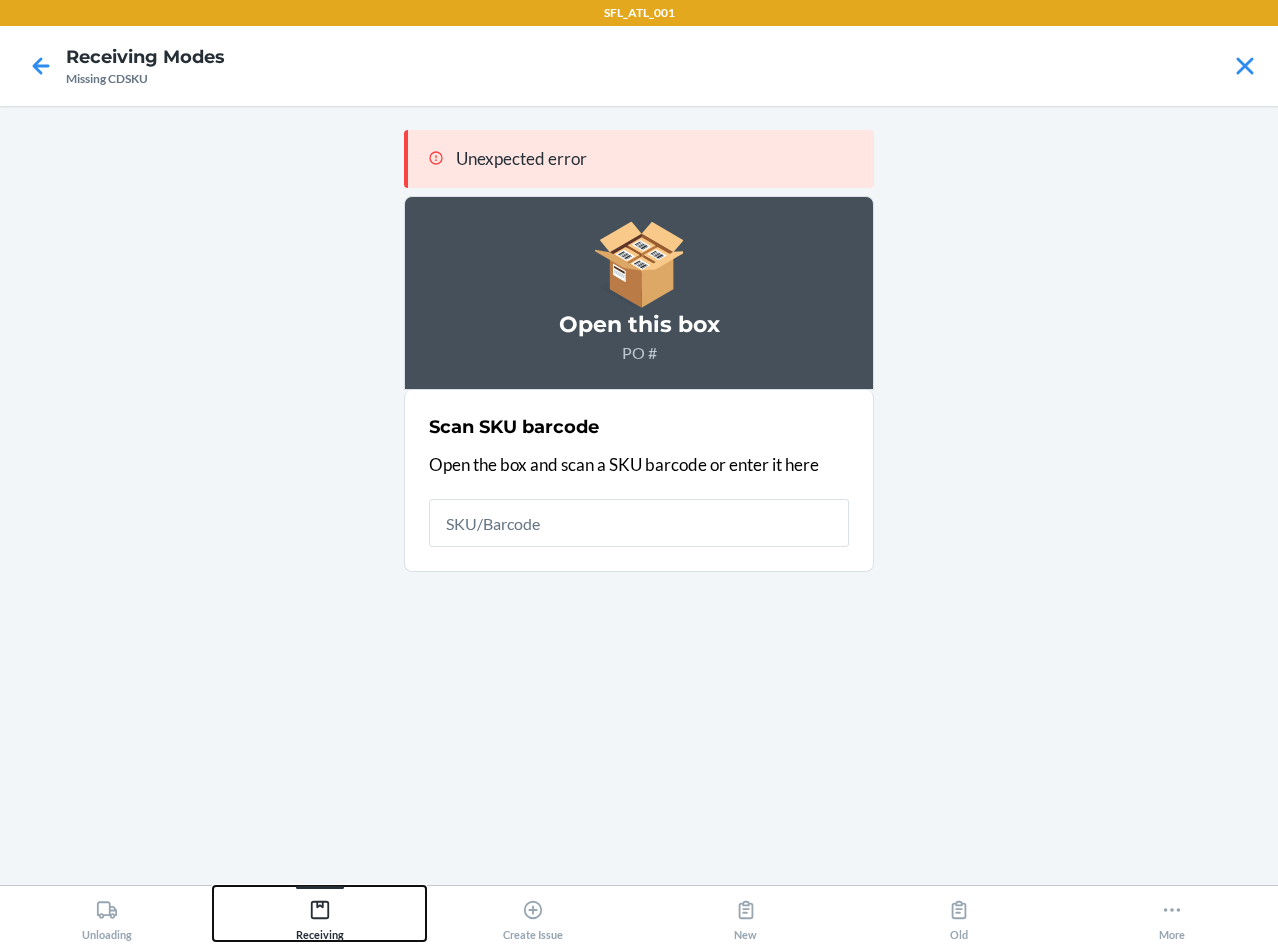 click 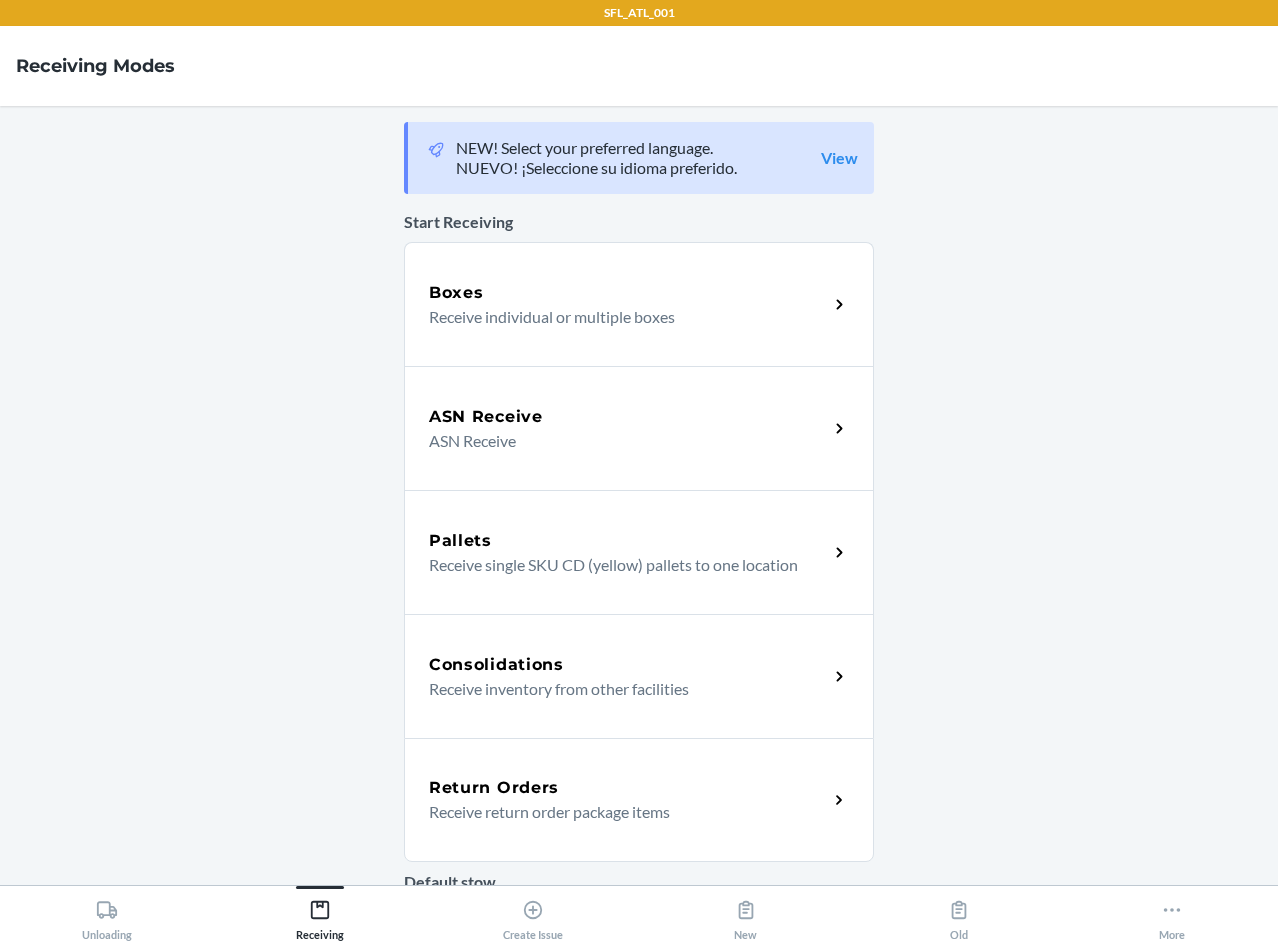 click on "ASN Receive" at bounding box center [620, 441] 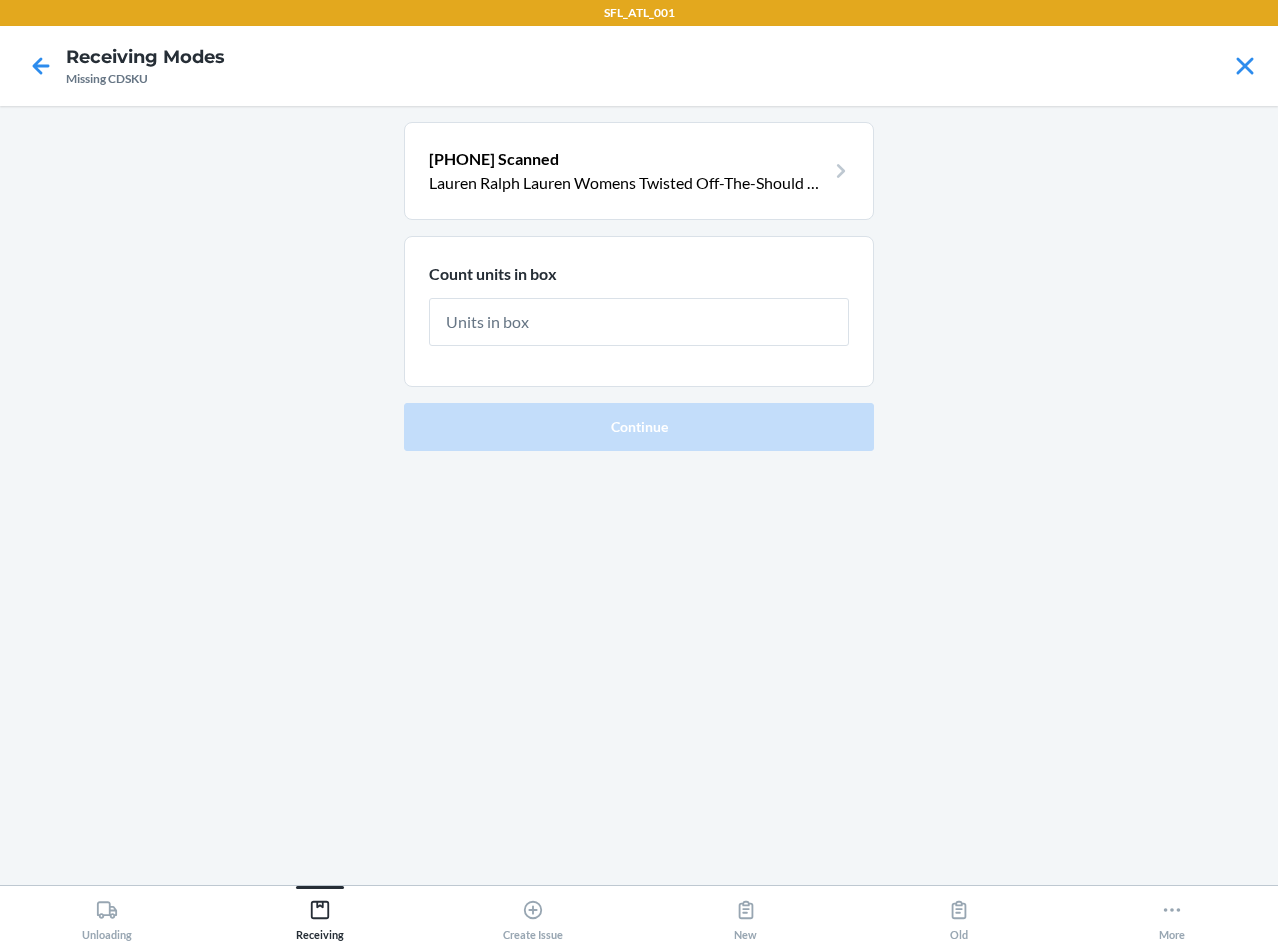 type on "1" 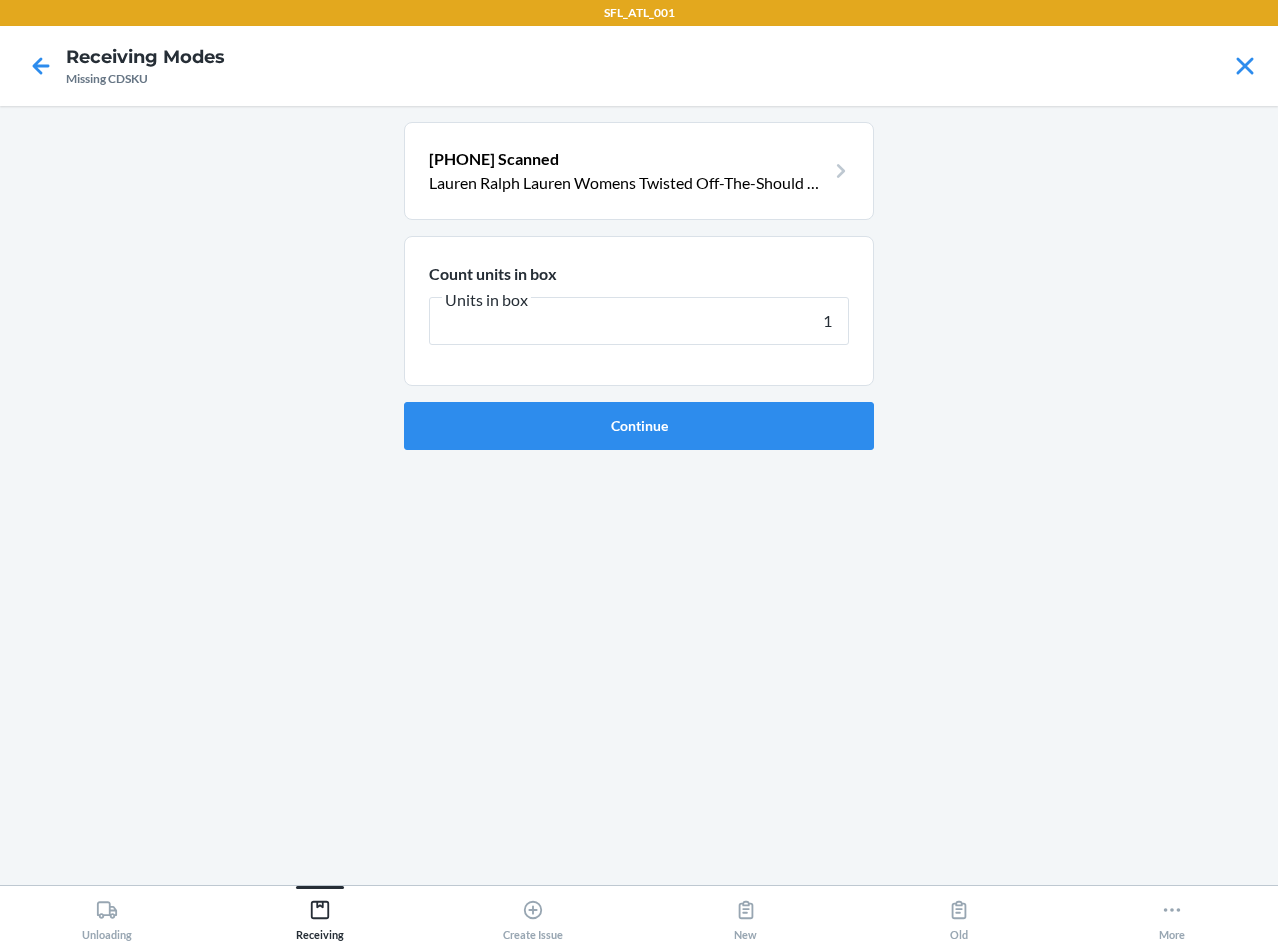 click on "Continue" at bounding box center (639, 426) 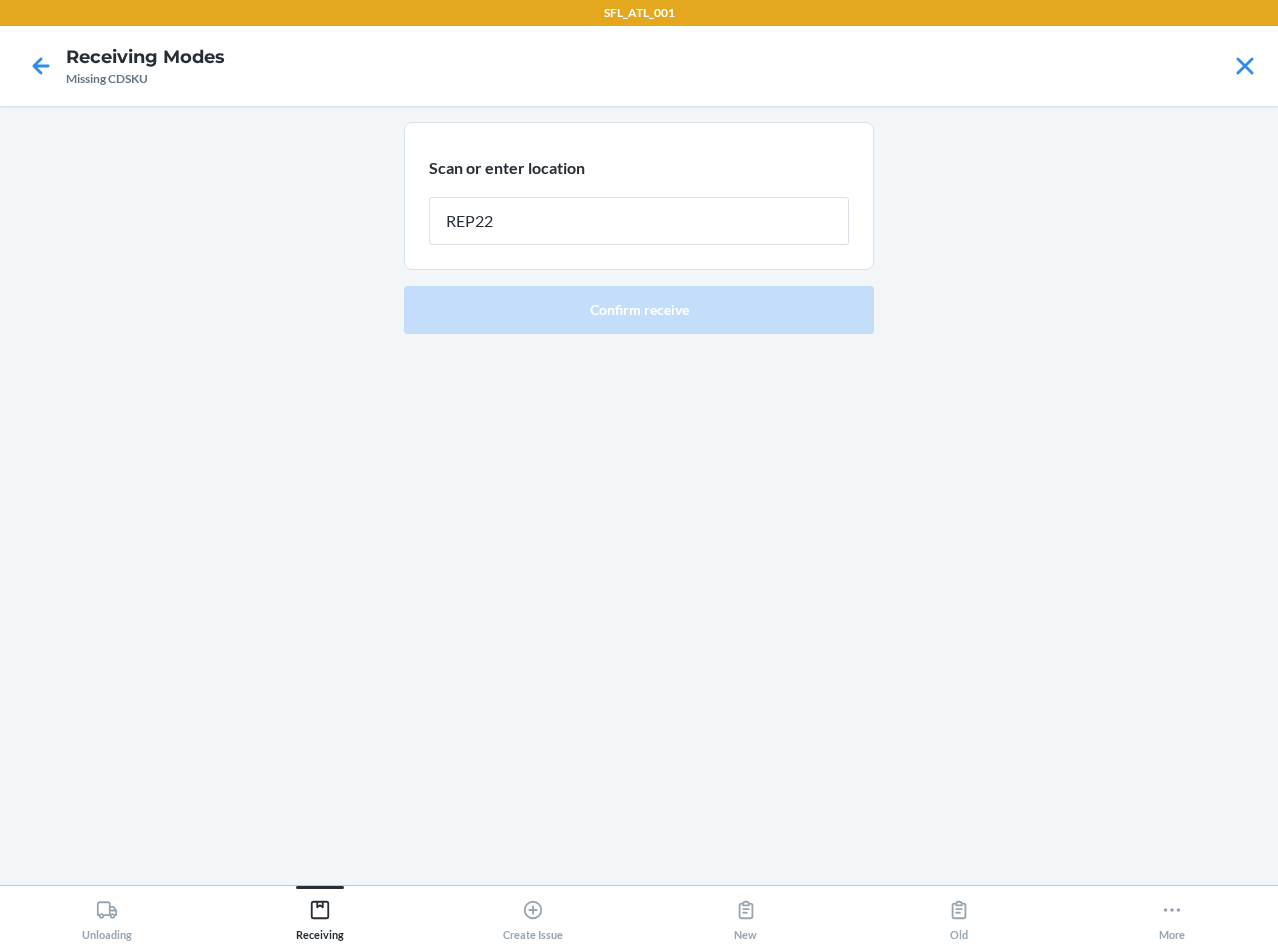 type on "REP227" 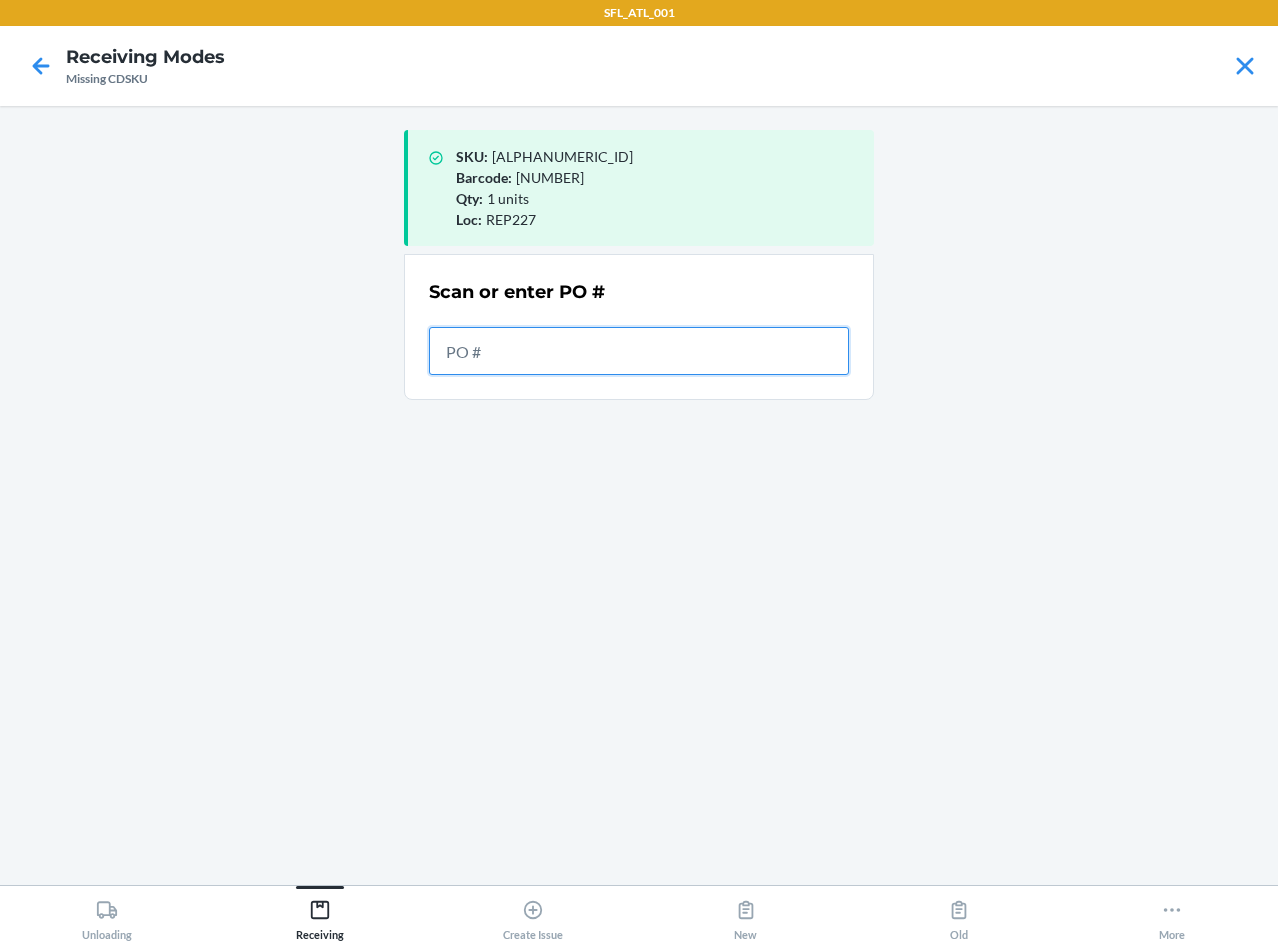 click at bounding box center [639, 351] 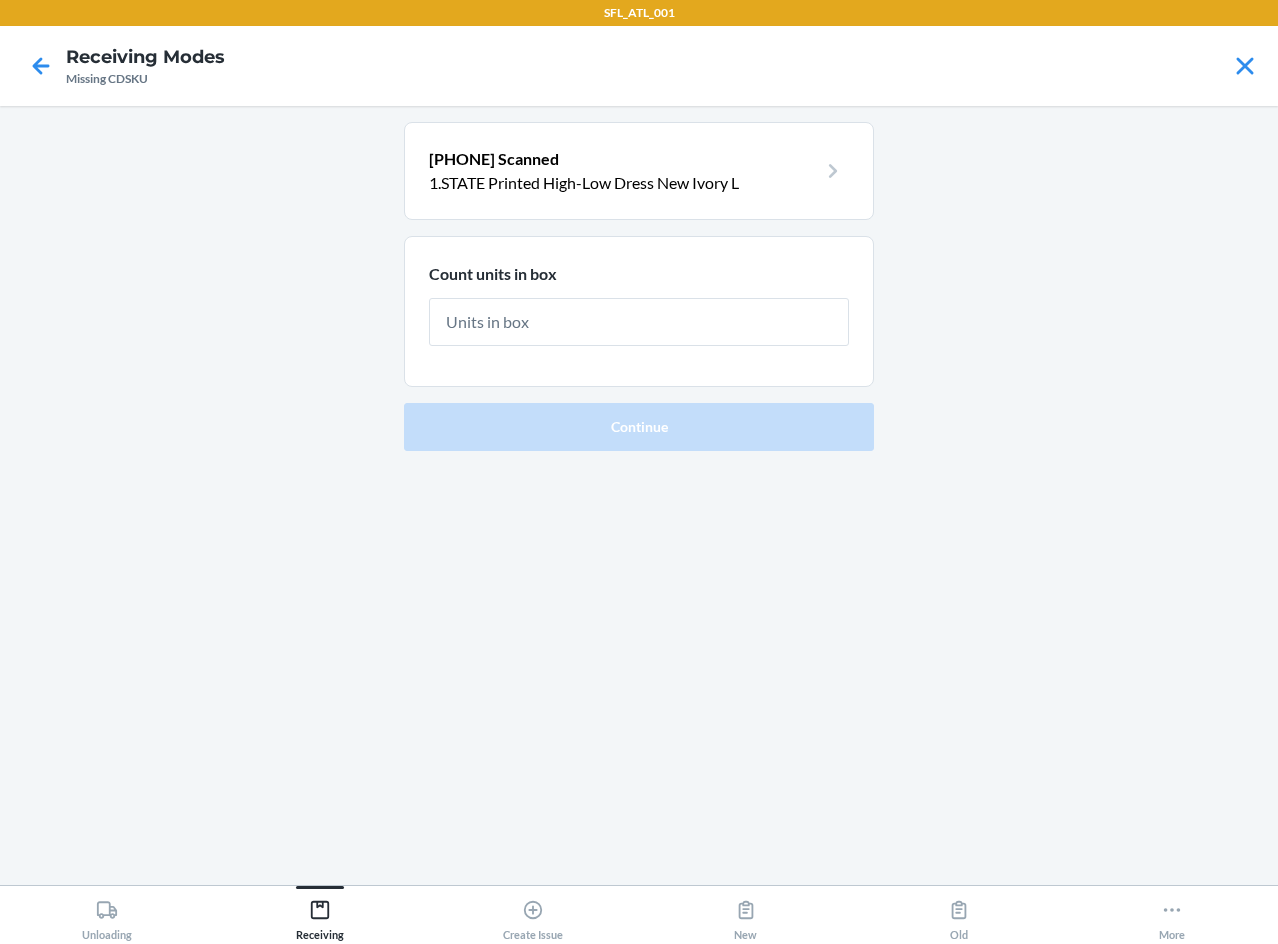 type on "1" 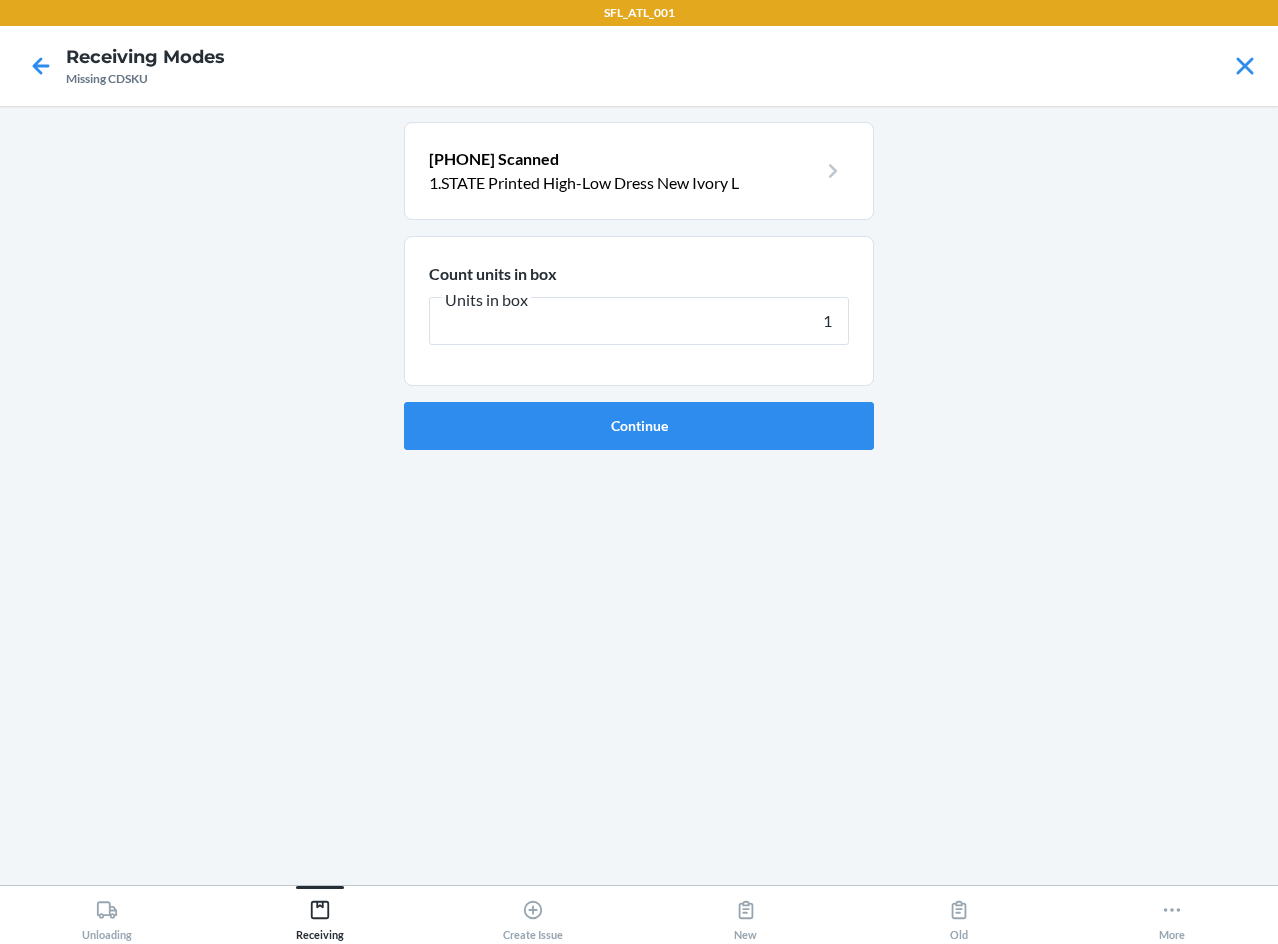 click on "Continue" at bounding box center (639, 426) 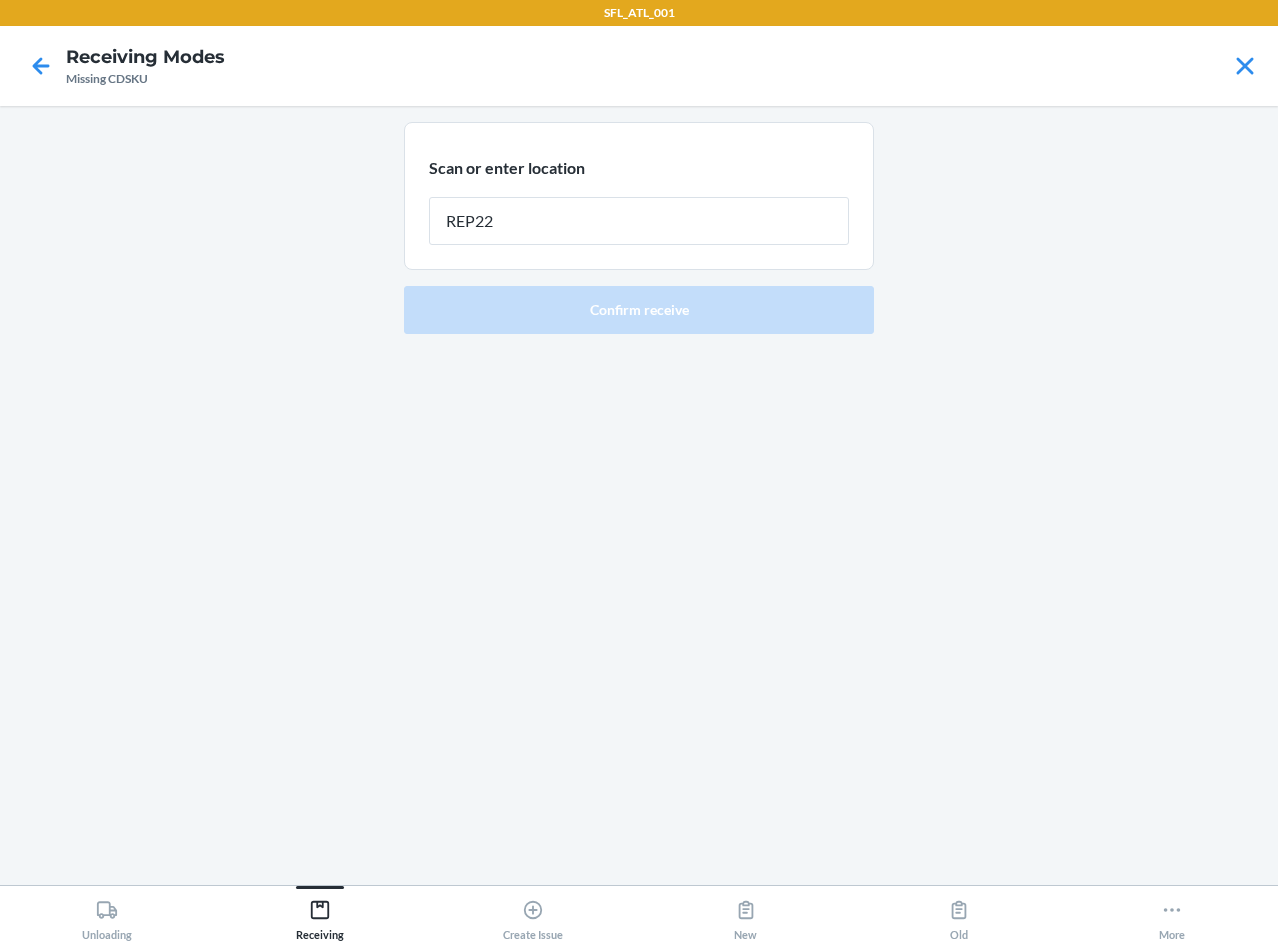 type on "REP227" 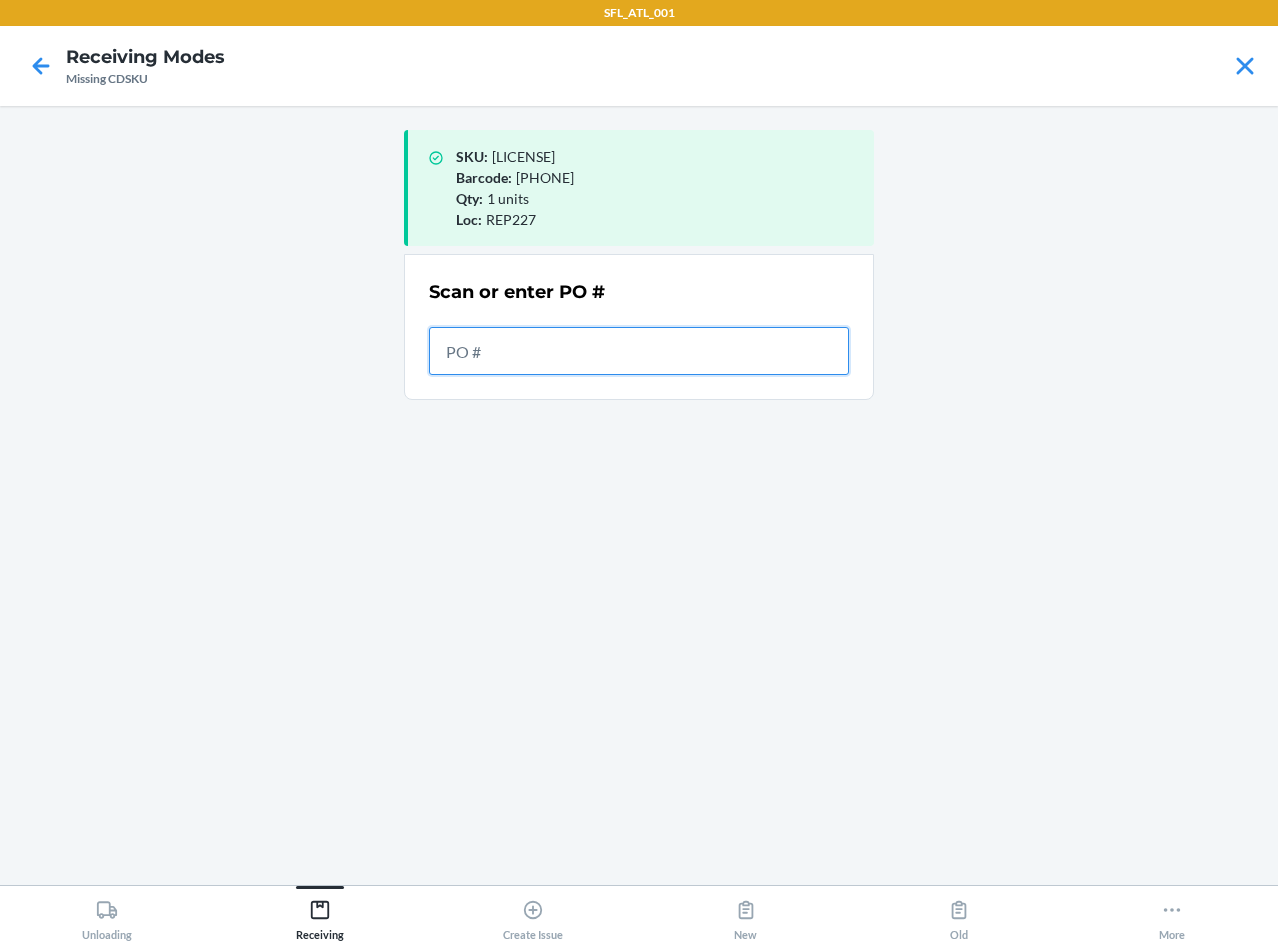 click at bounding box center (639, 351) 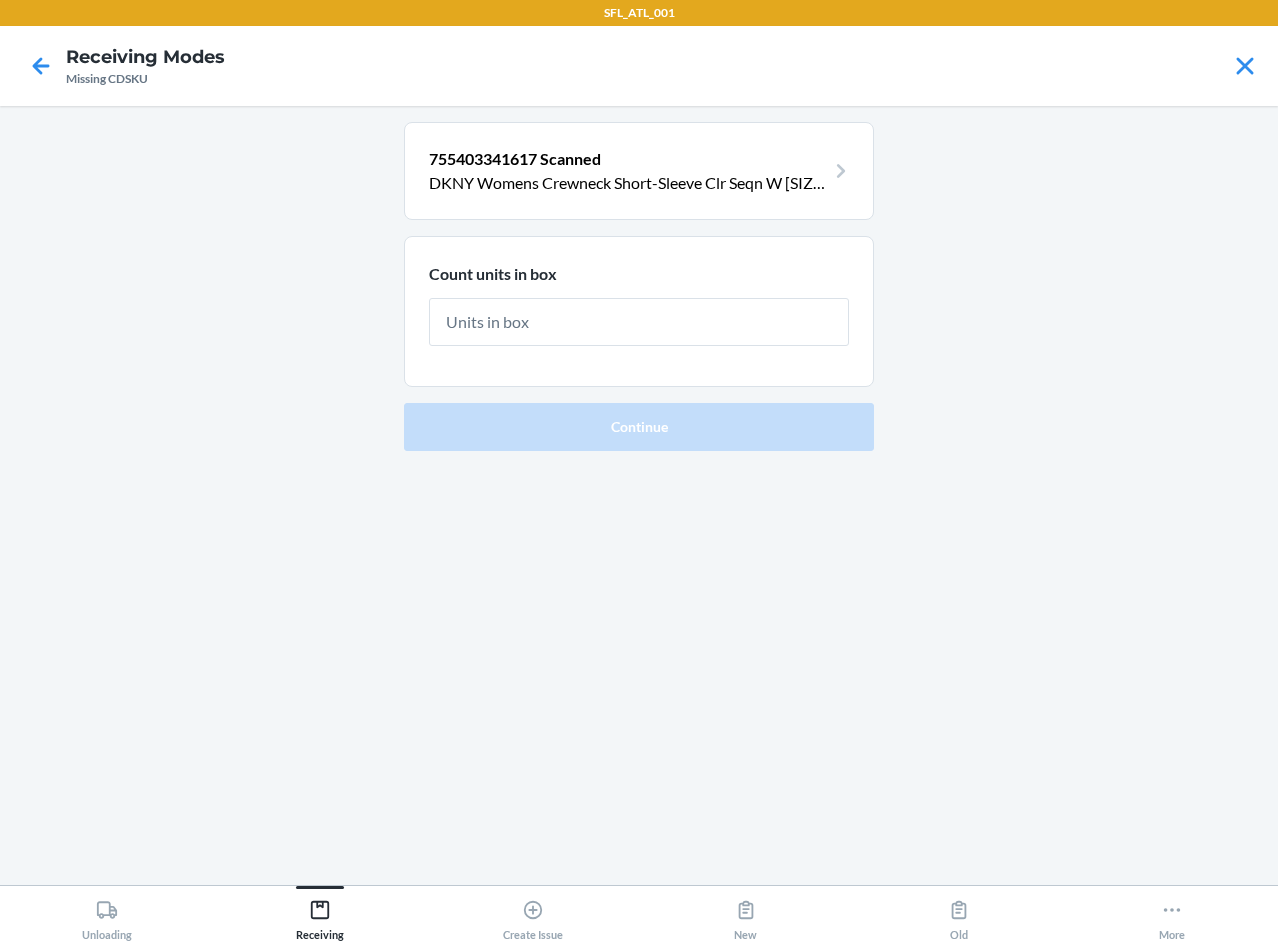 type on "1" 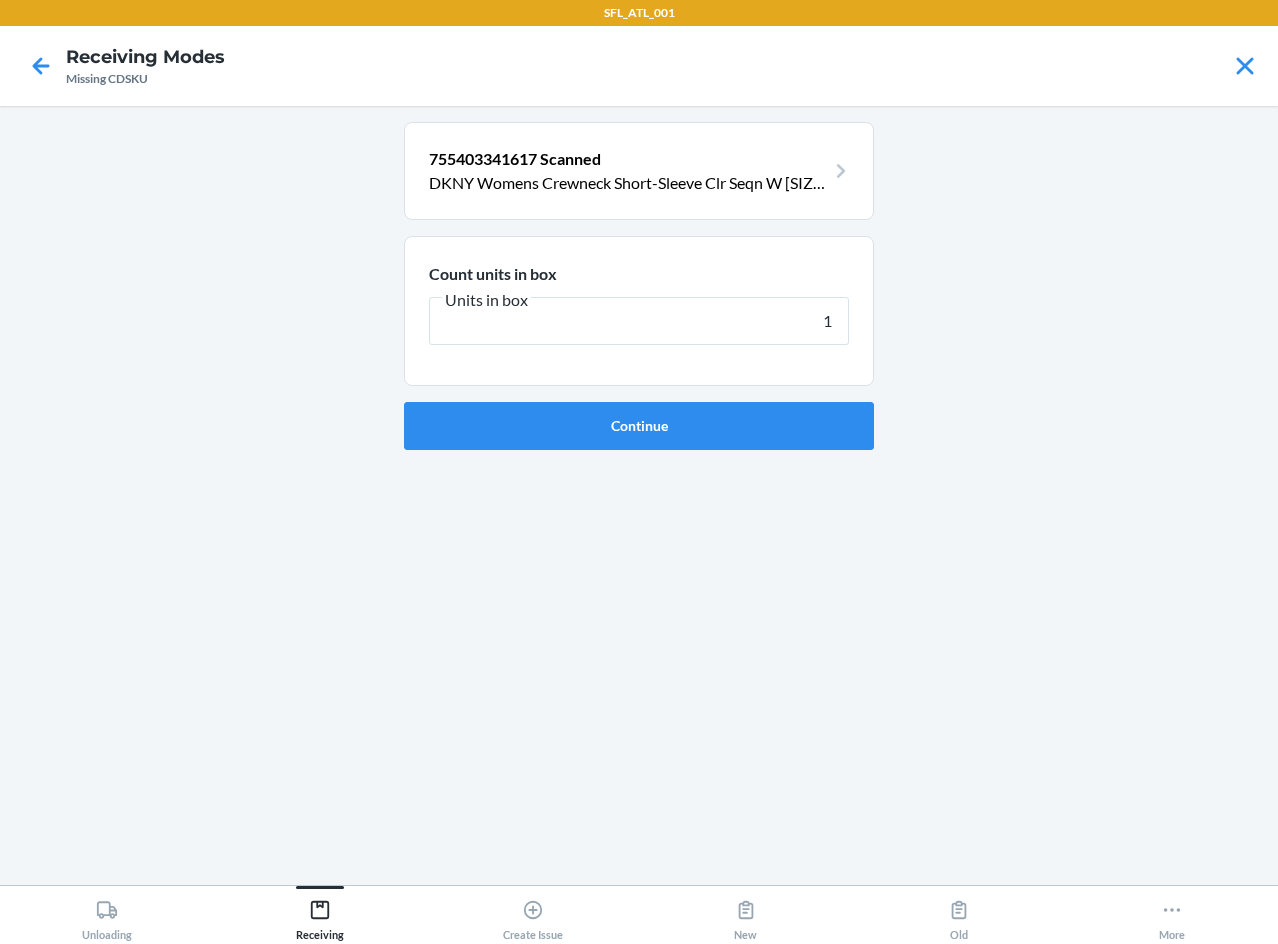 click on "Continue" at bounding box center (639, 426) 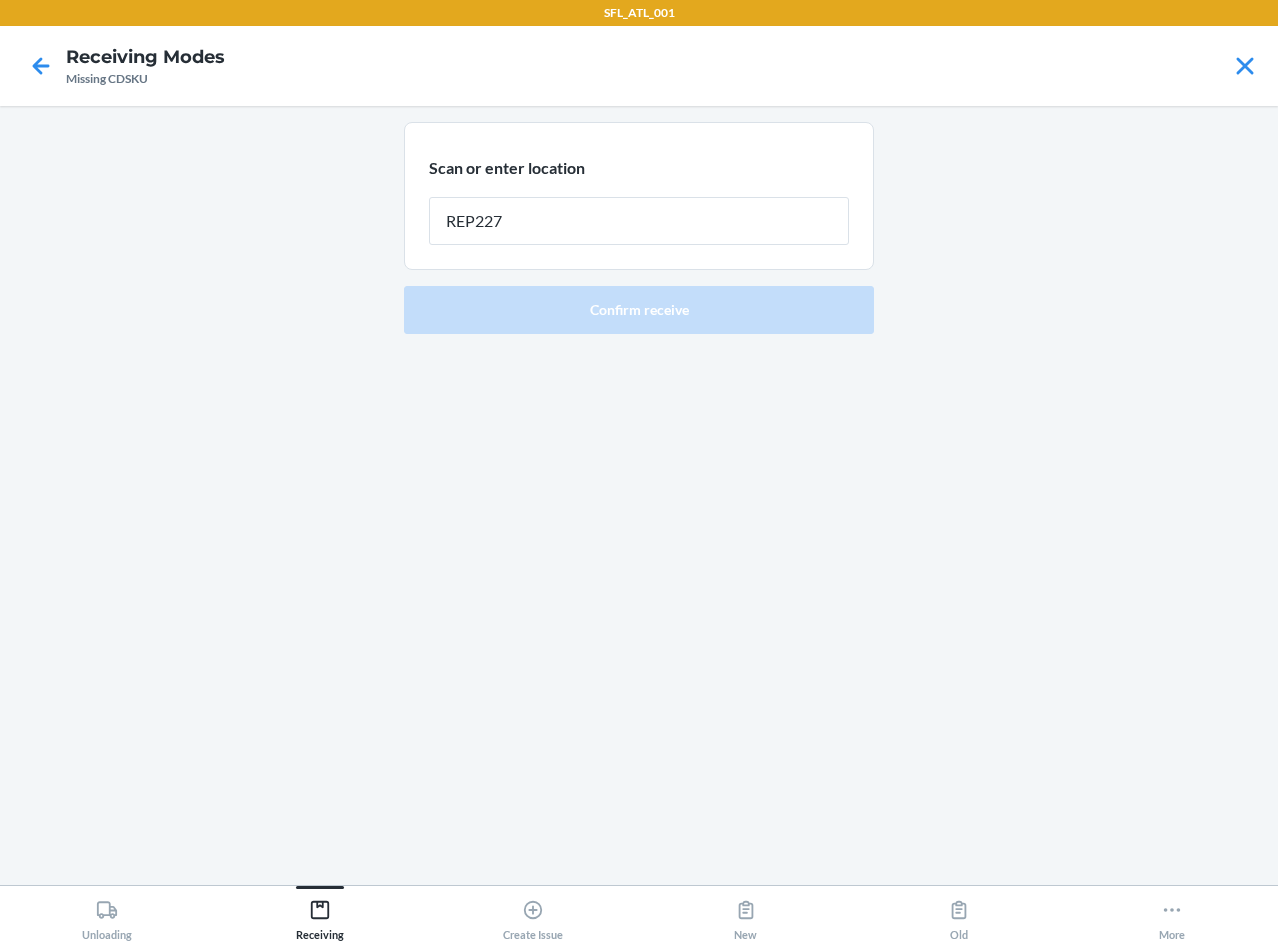 type on "REP227" 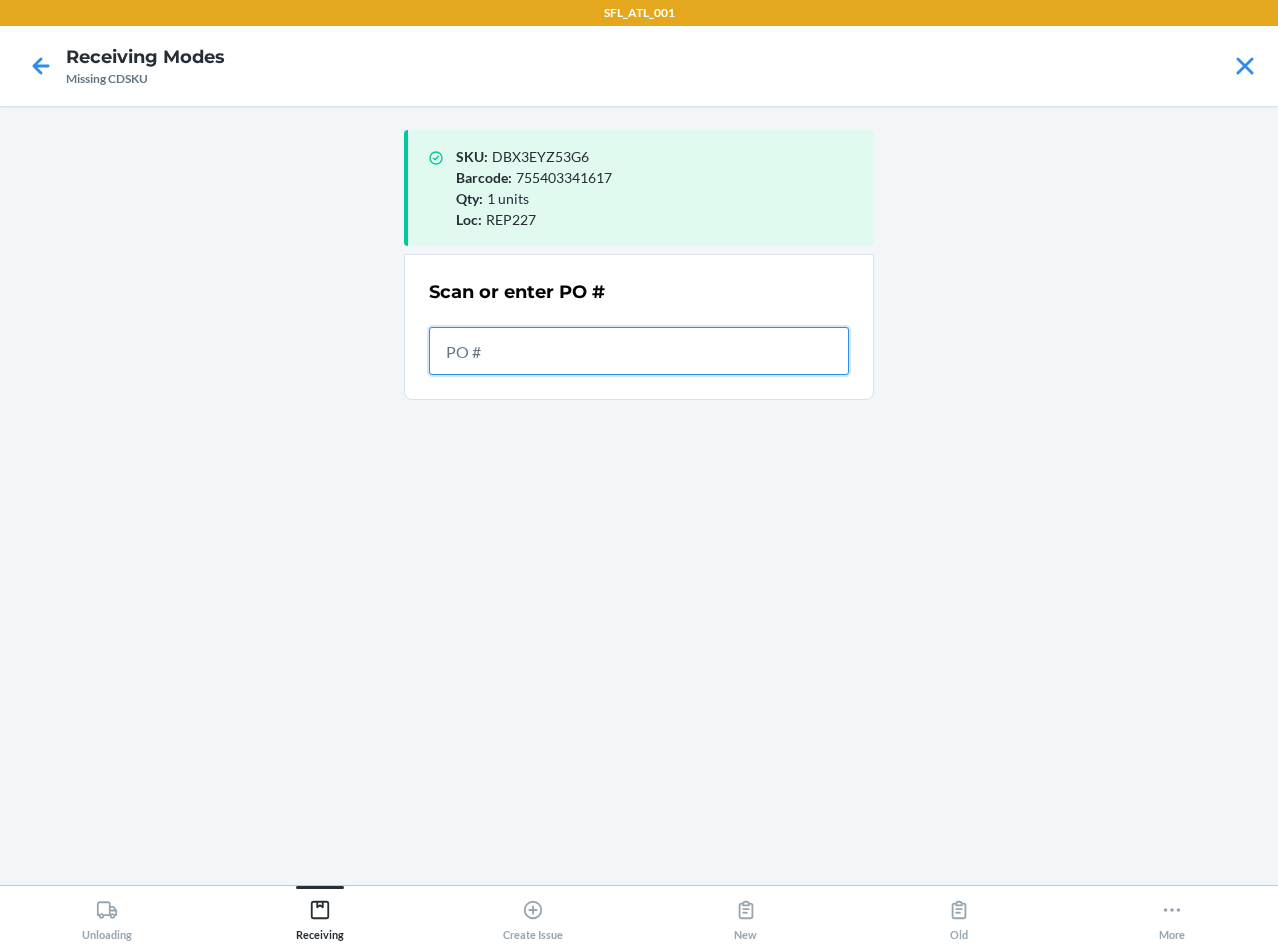 click at bounding box center [639, 351] 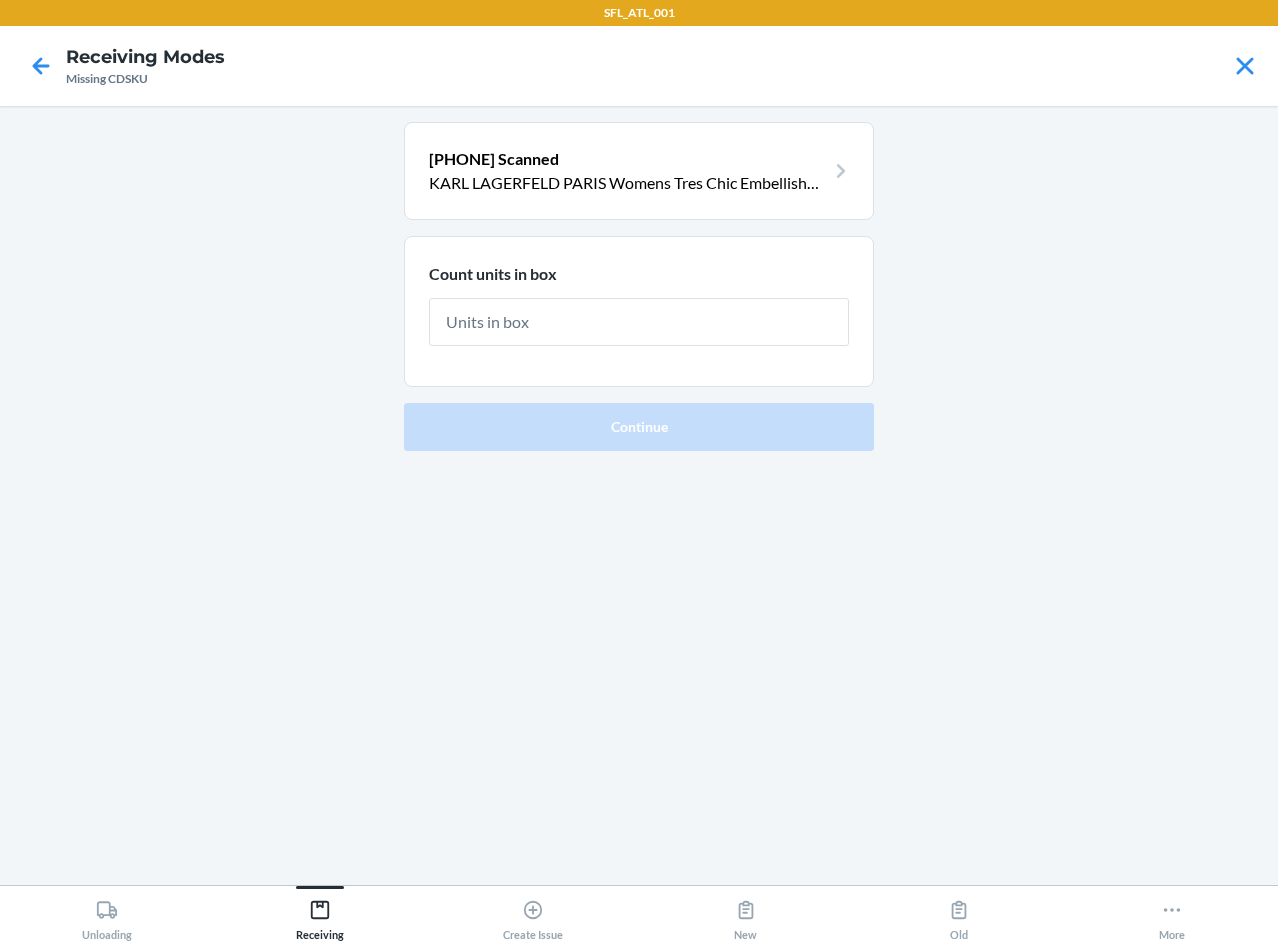 type on "1" 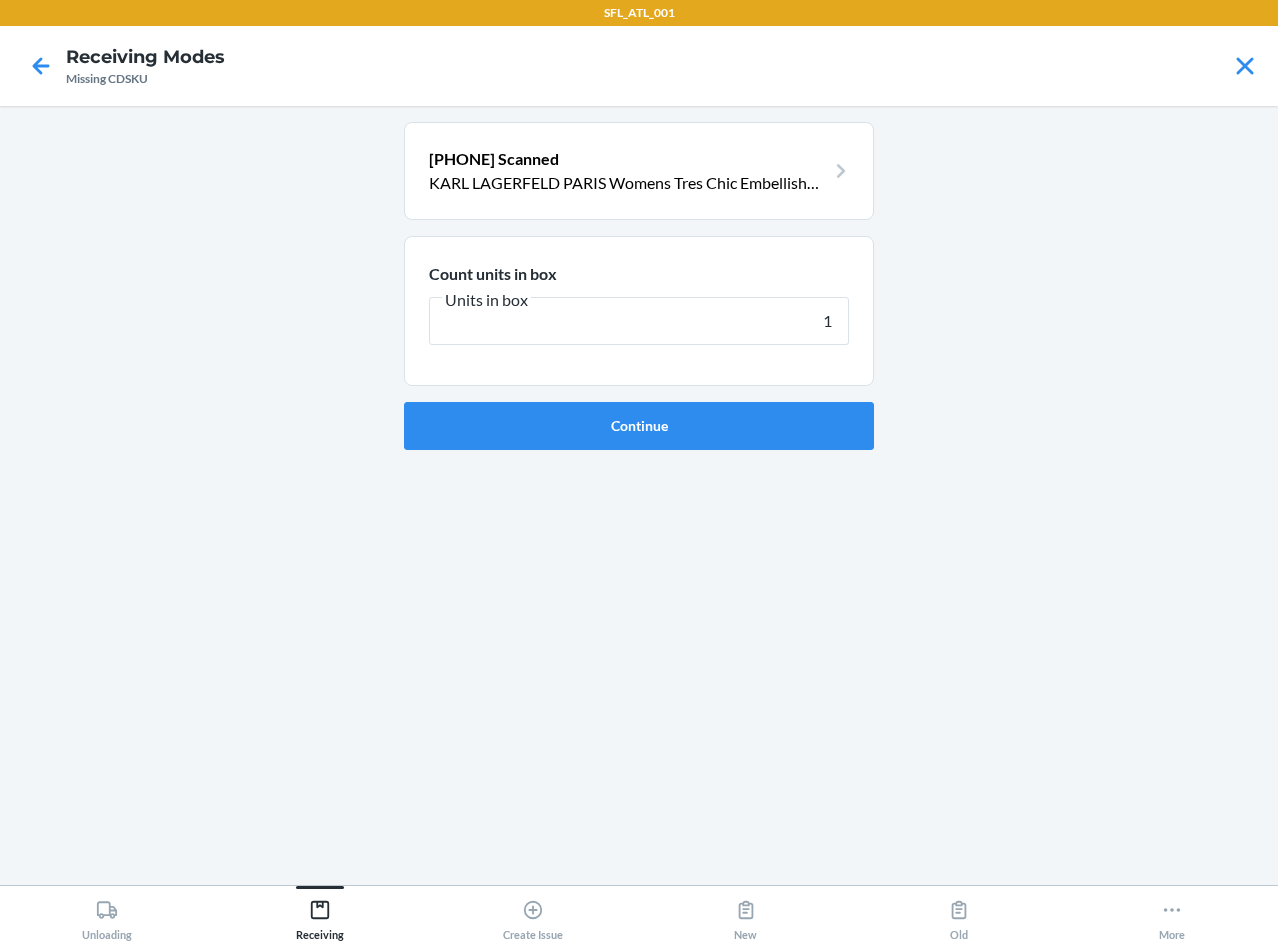 click on "Continue" at bounding box center [639, 426] 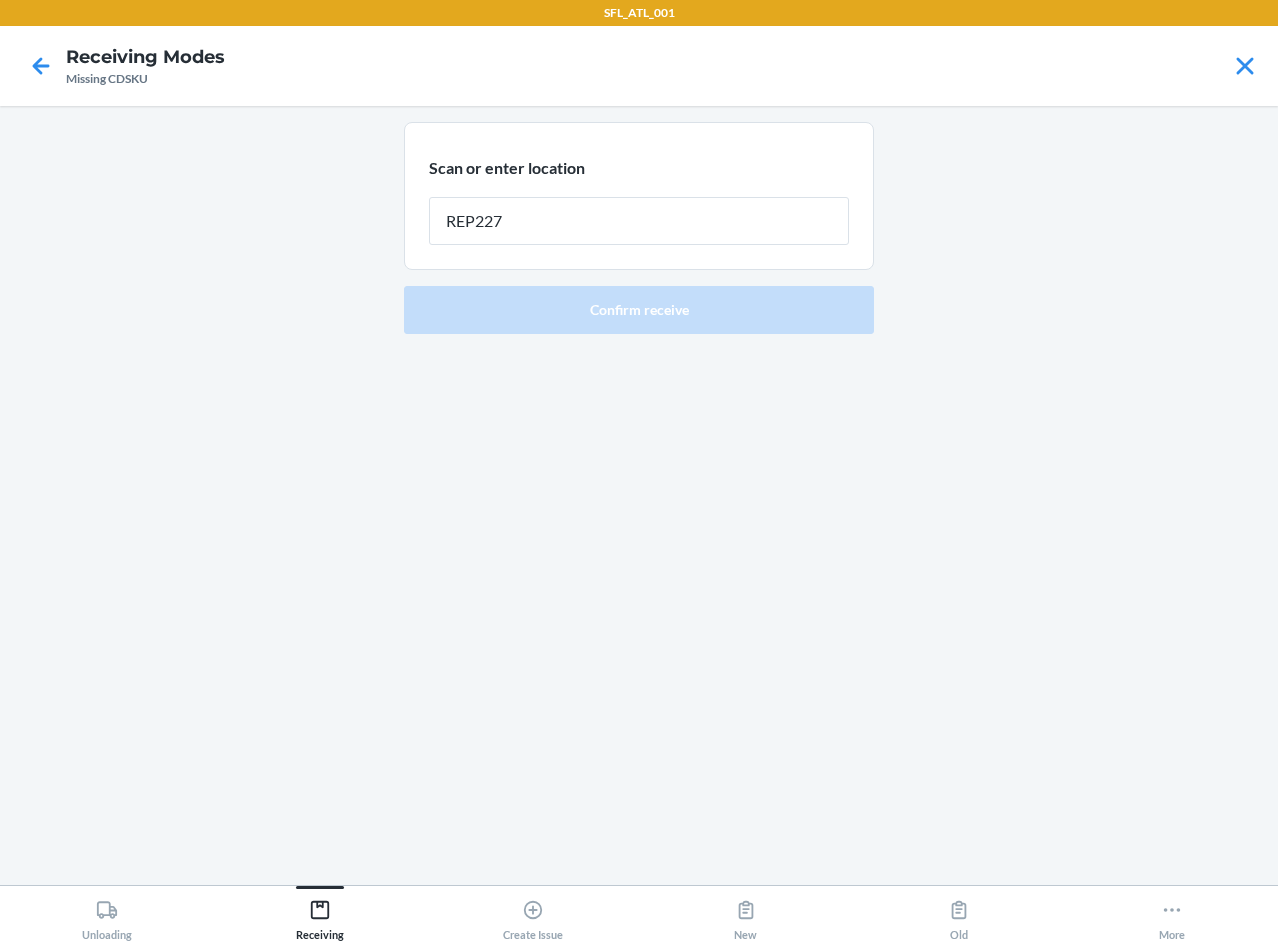 type on "REP227" 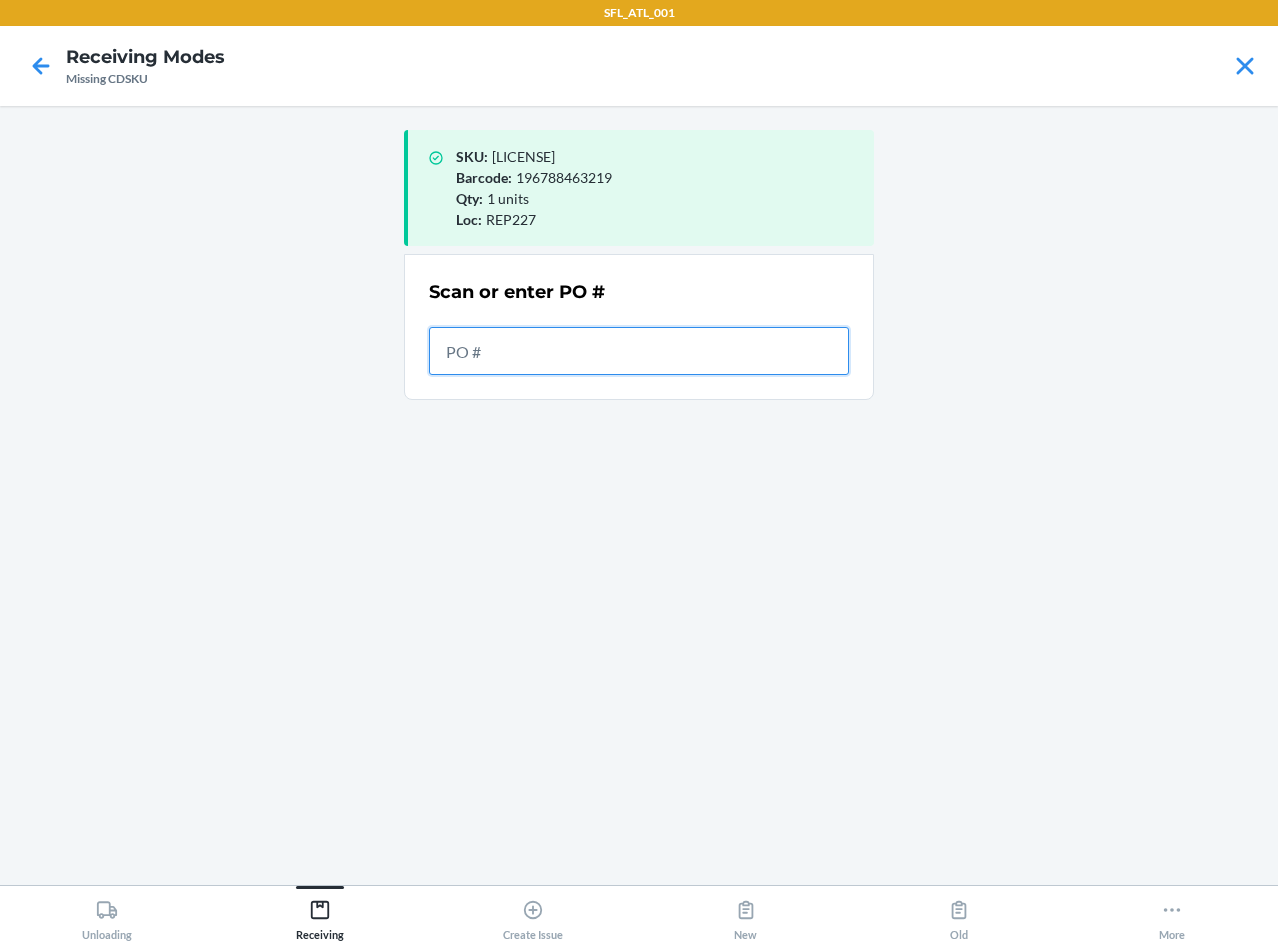 click at bounding box center (639, 351) 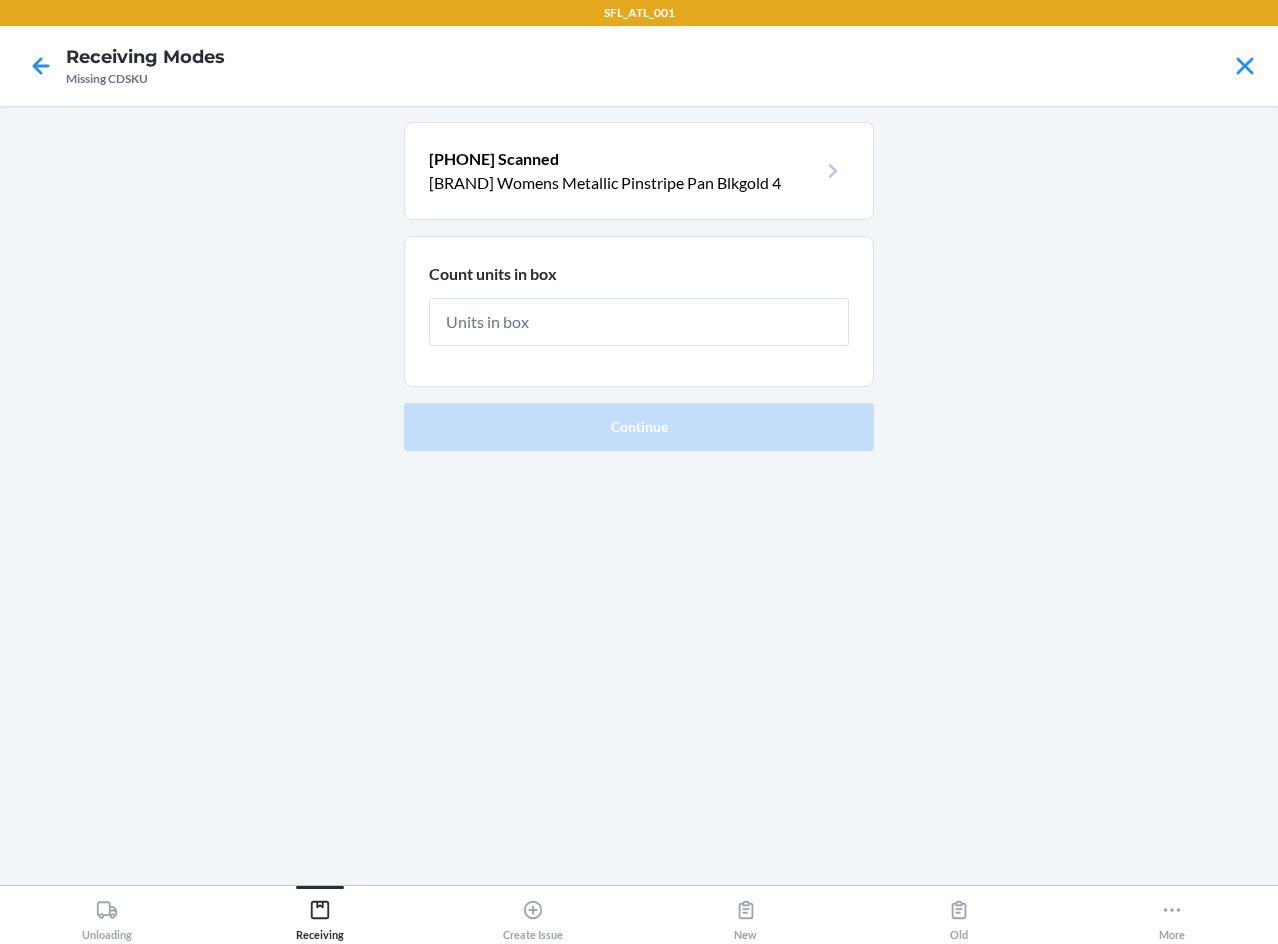 type on "1" 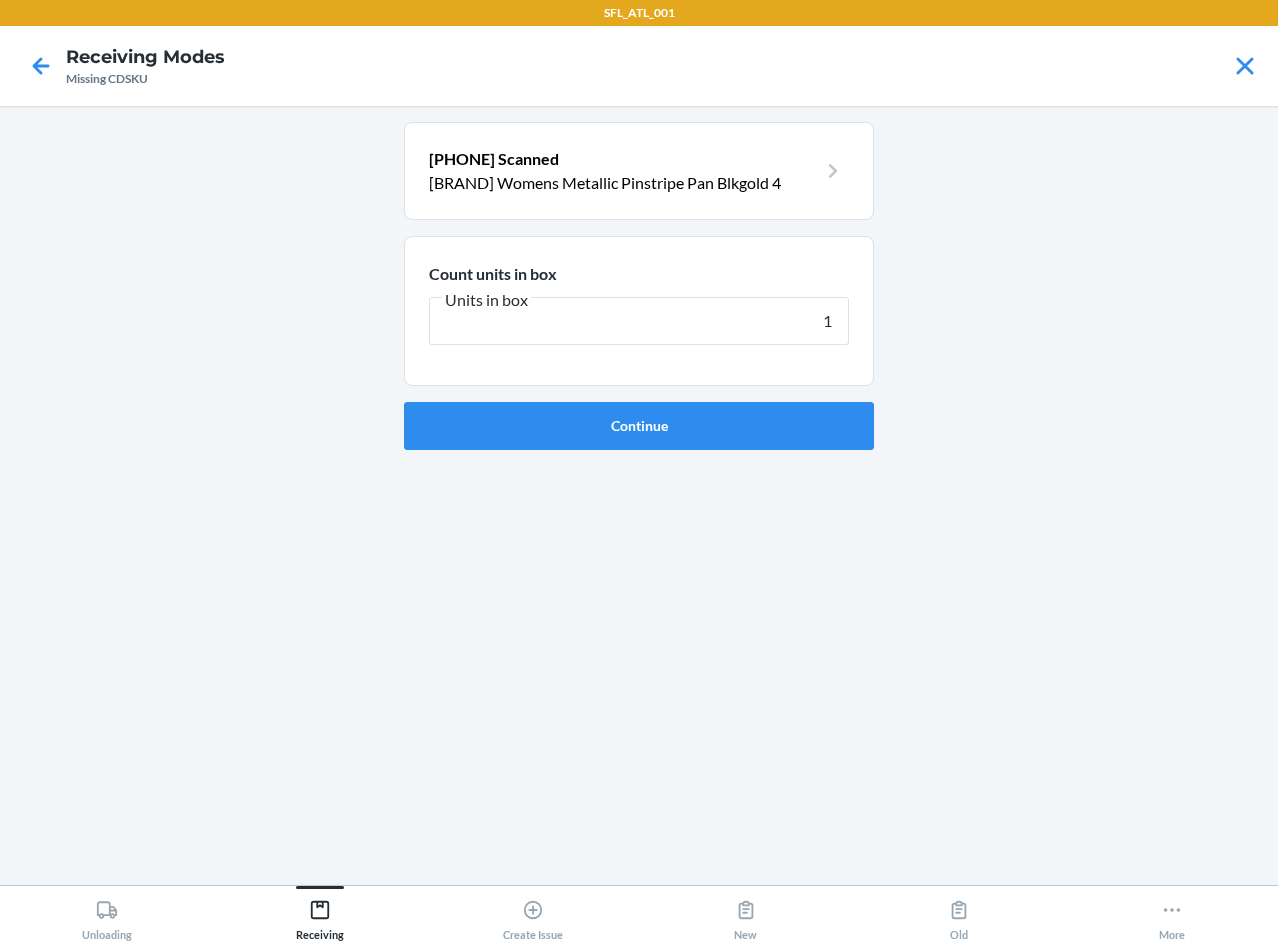 click on "Continue" at bounding box center [639, 426] 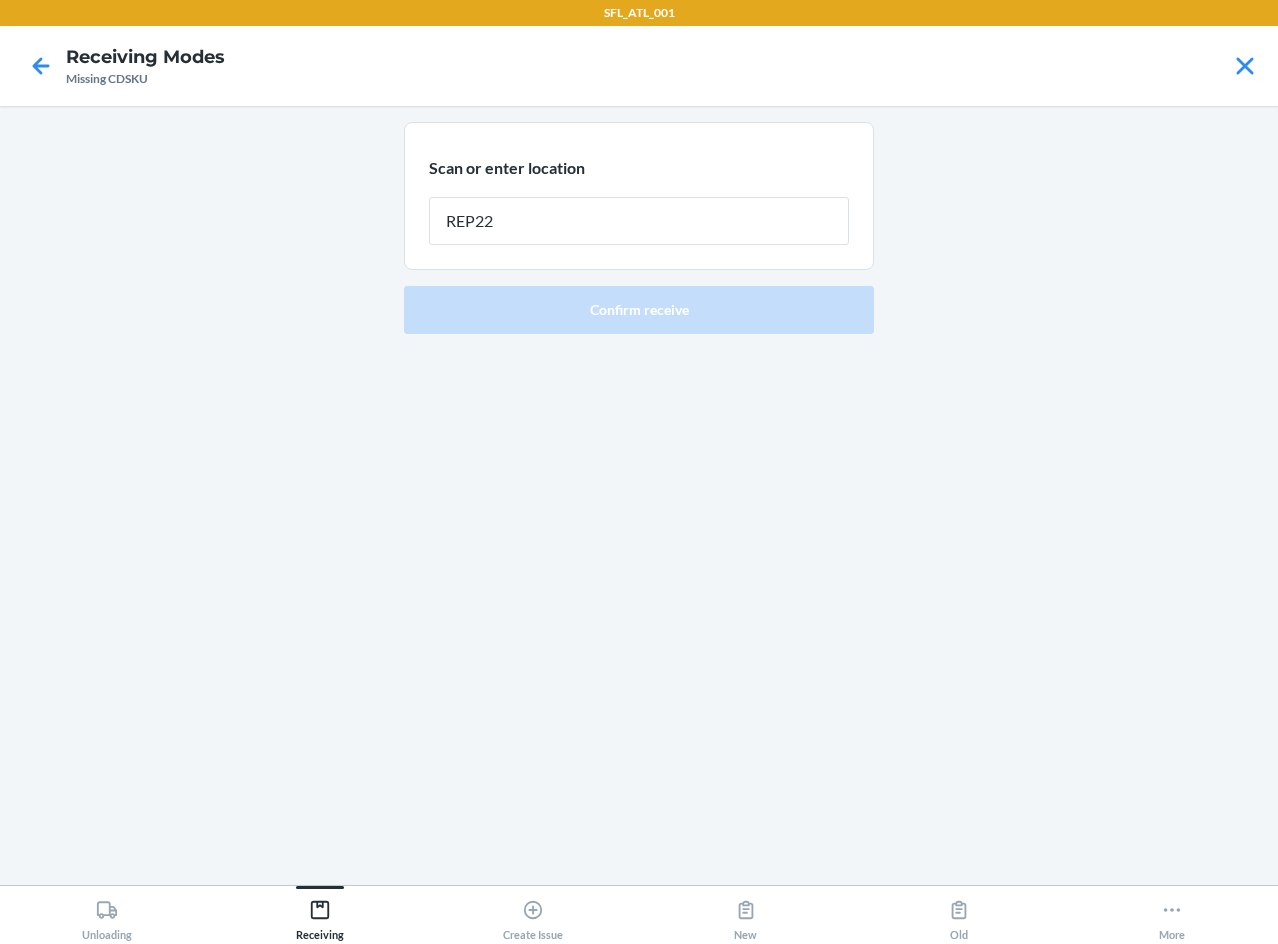 type on "REP227" 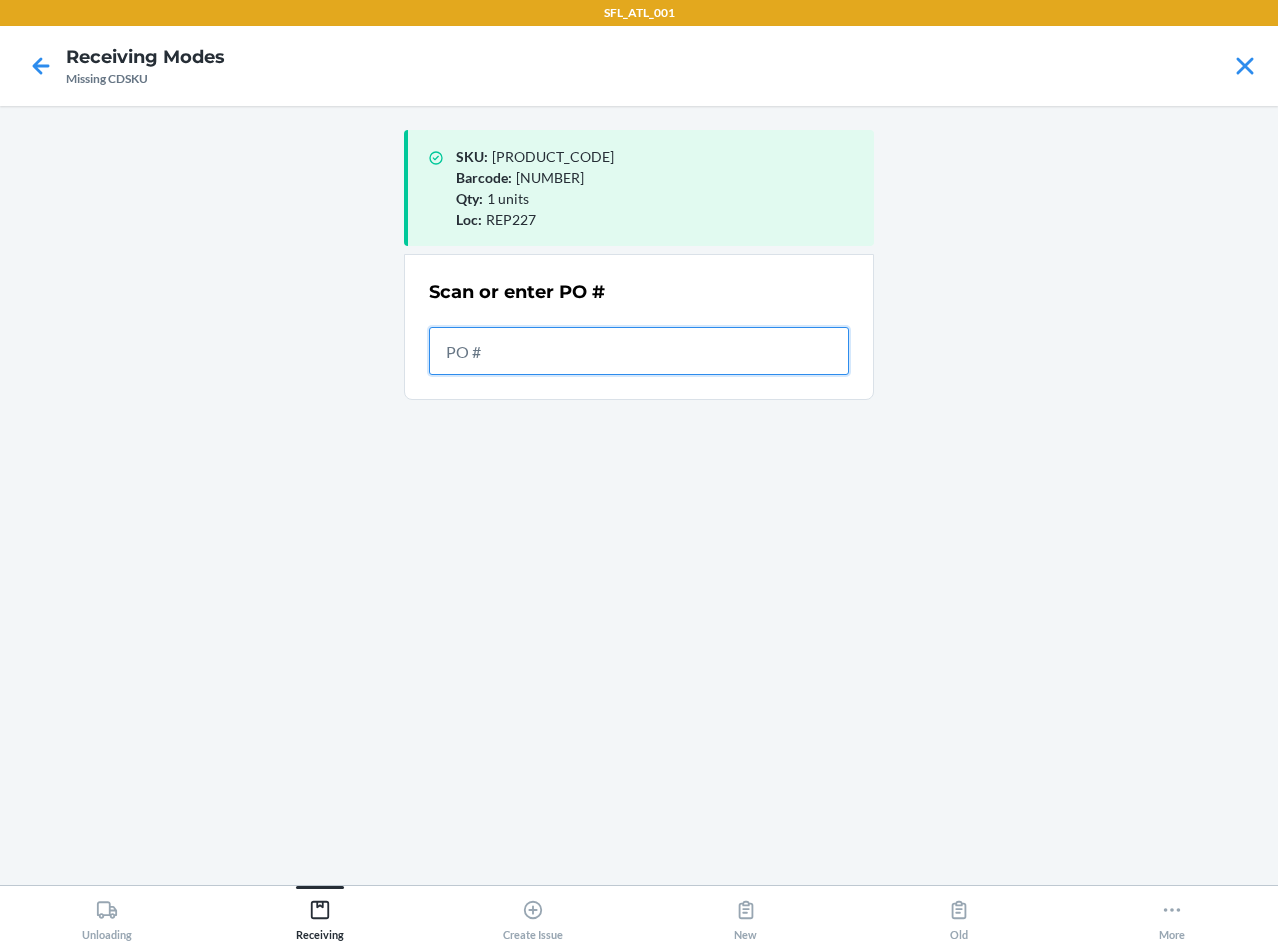 click at bounding box center [639, 351] 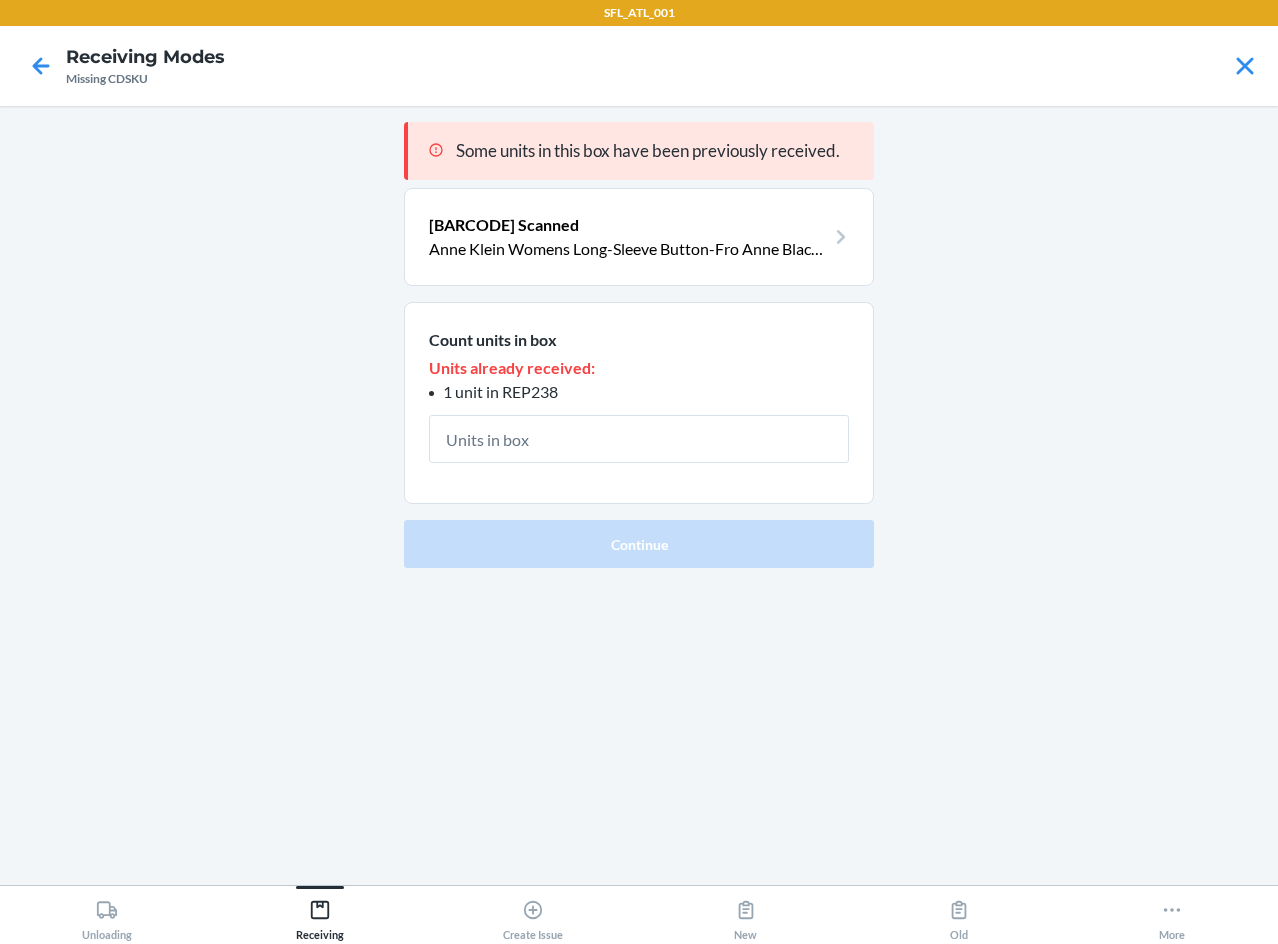 type on "1" 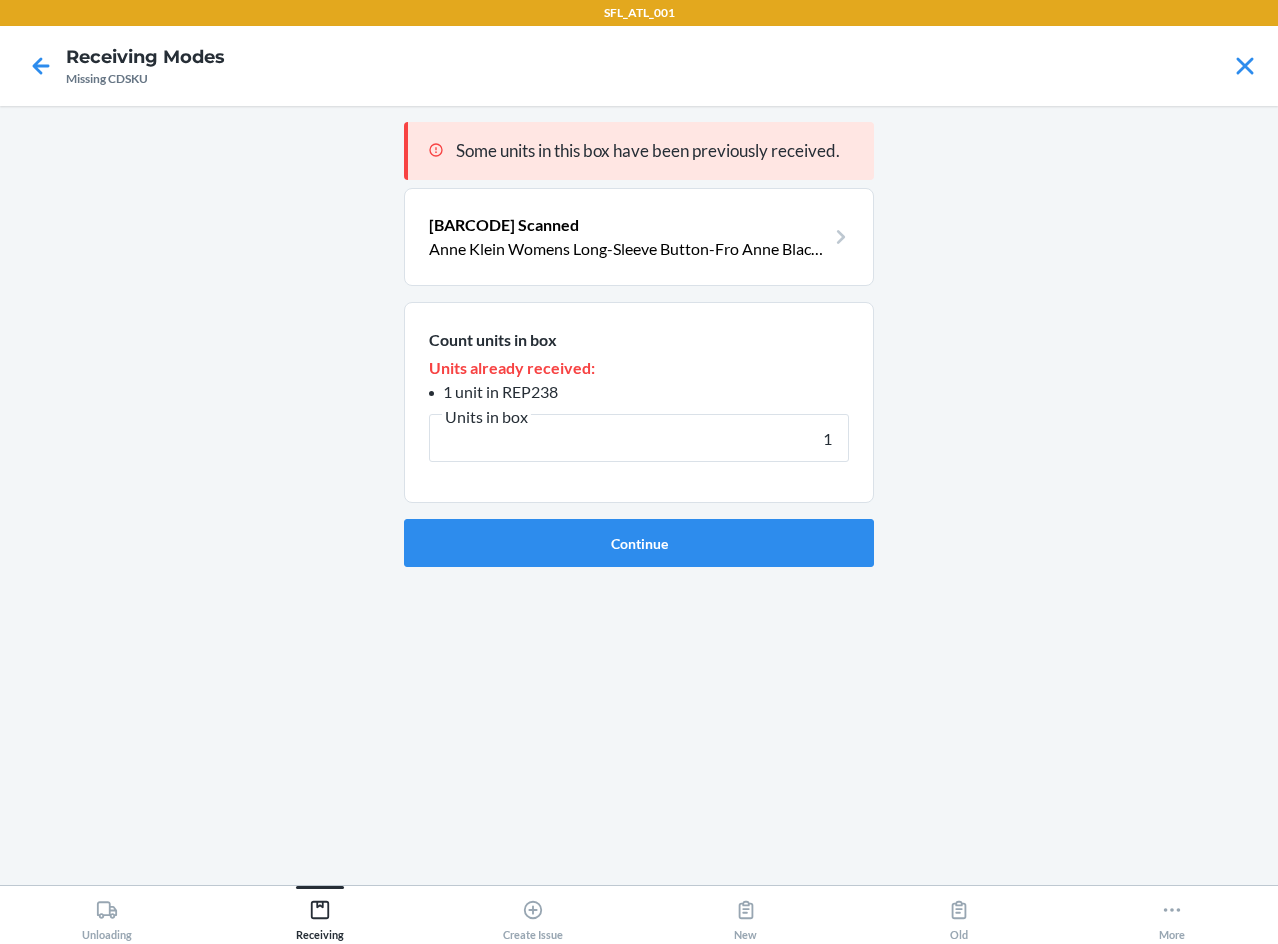 click on "Continue" at bounding box center [639, 543] 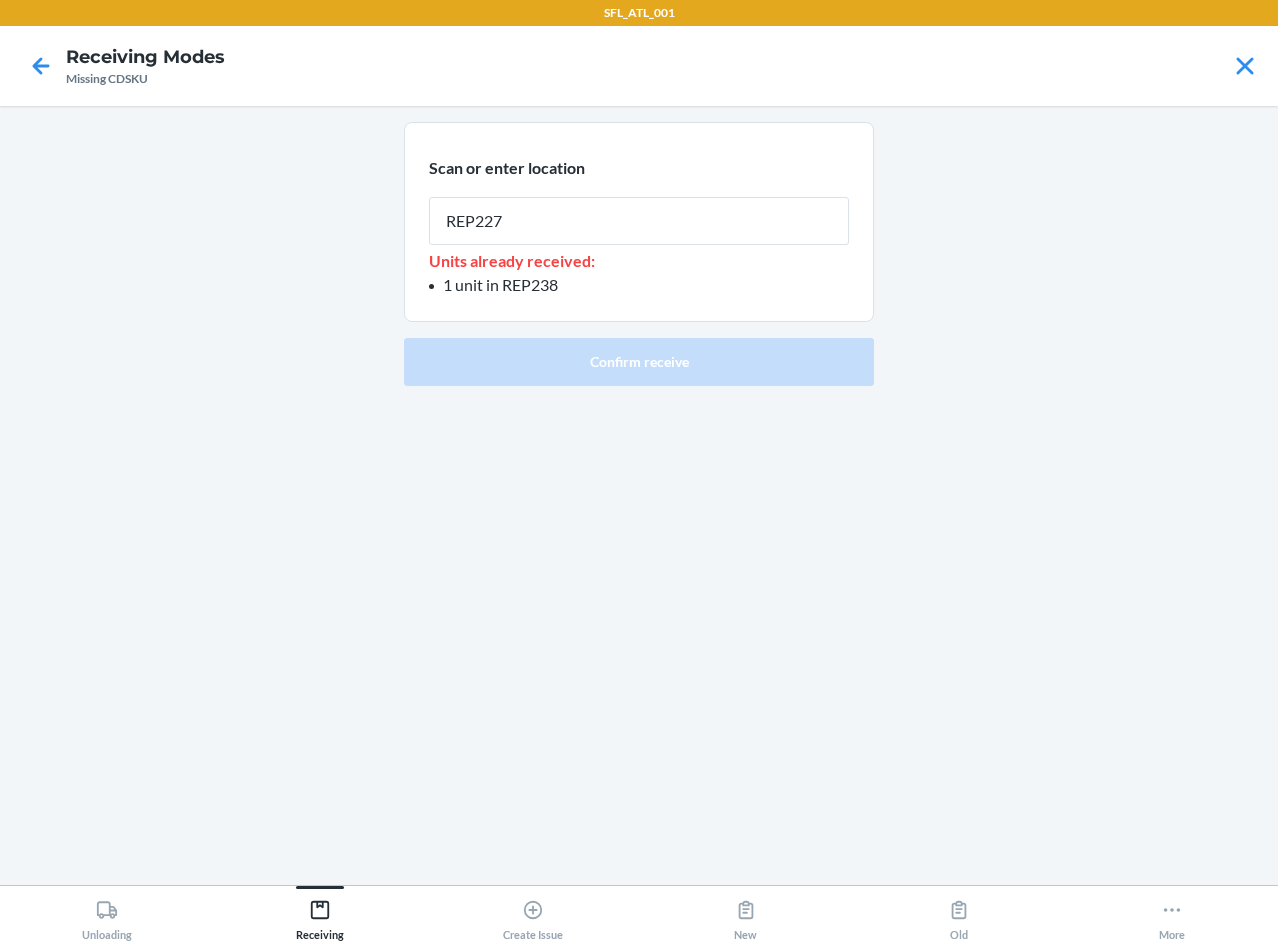 type on "REP227" 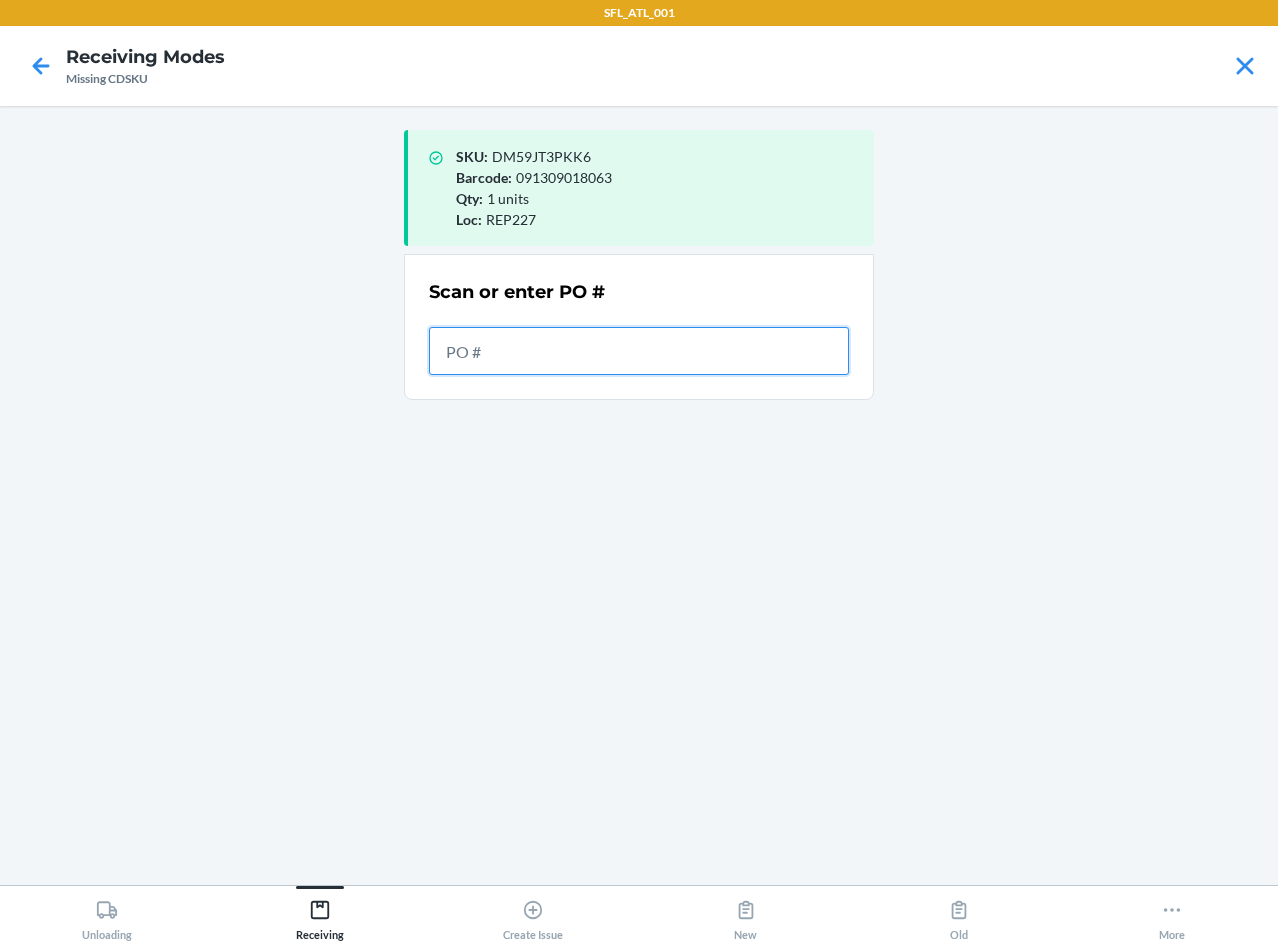 click at bounding box center [639, 351] 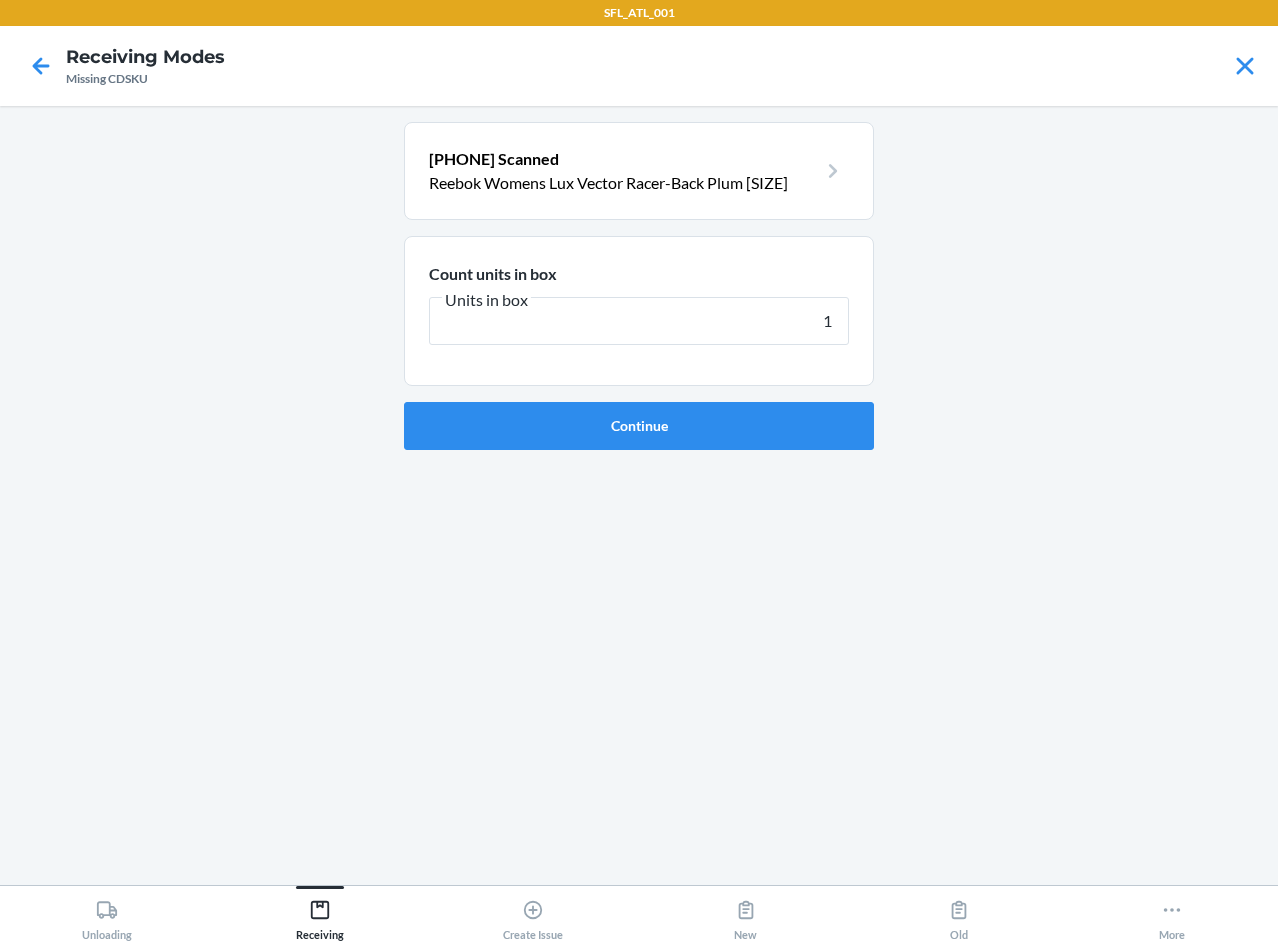 type on "1" 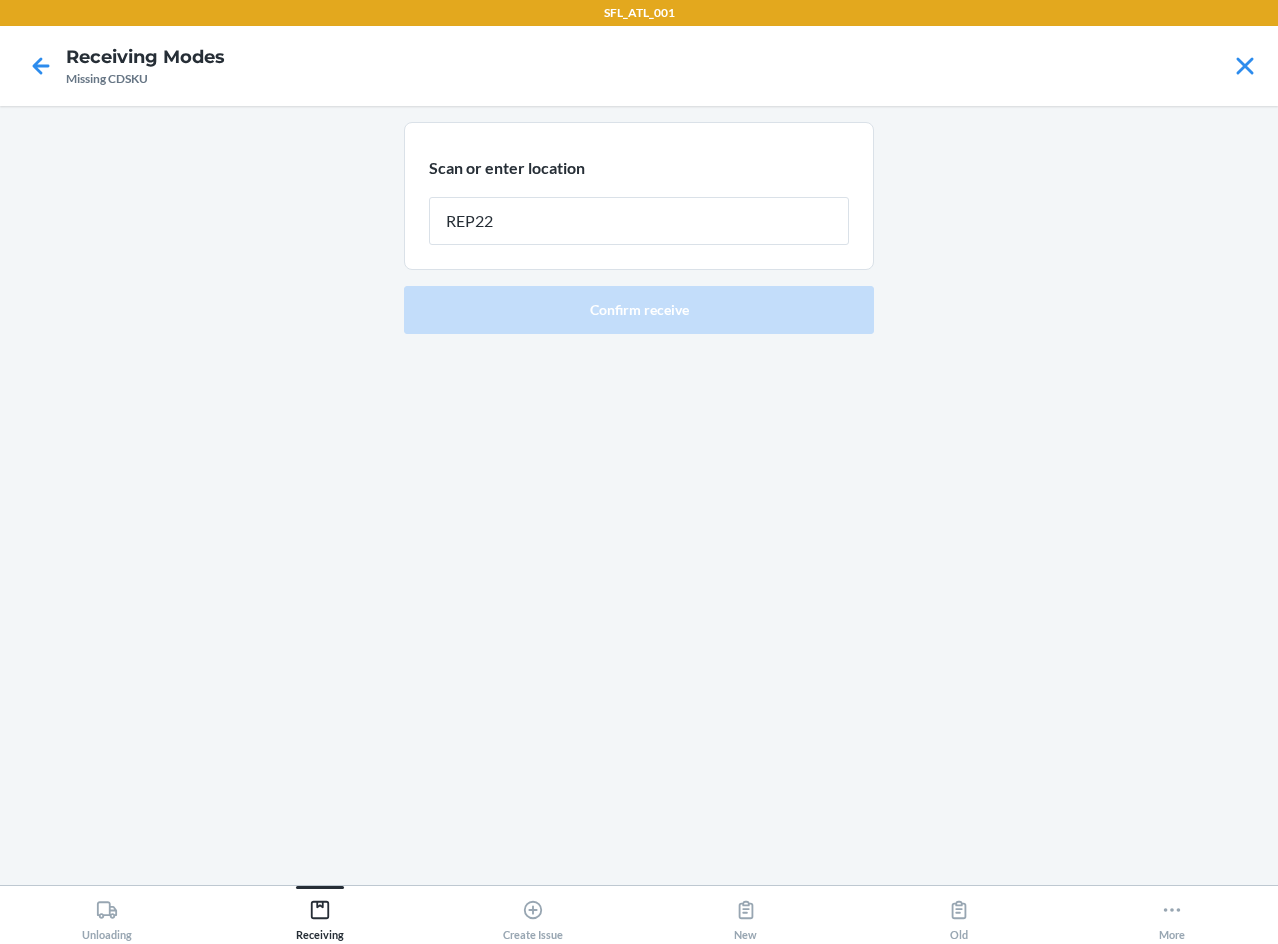 type on "REP227" 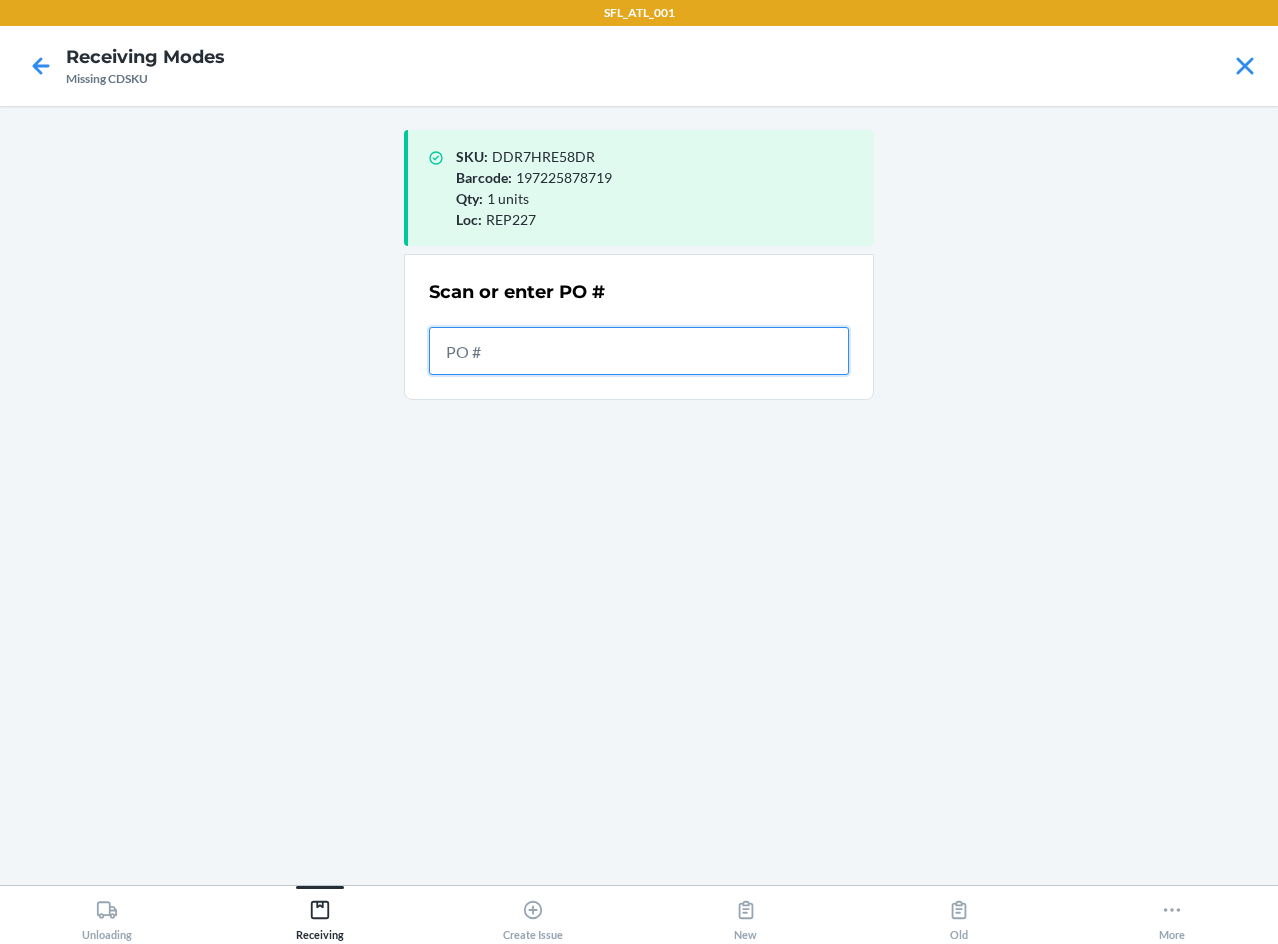click at bounding box center (639, 351) 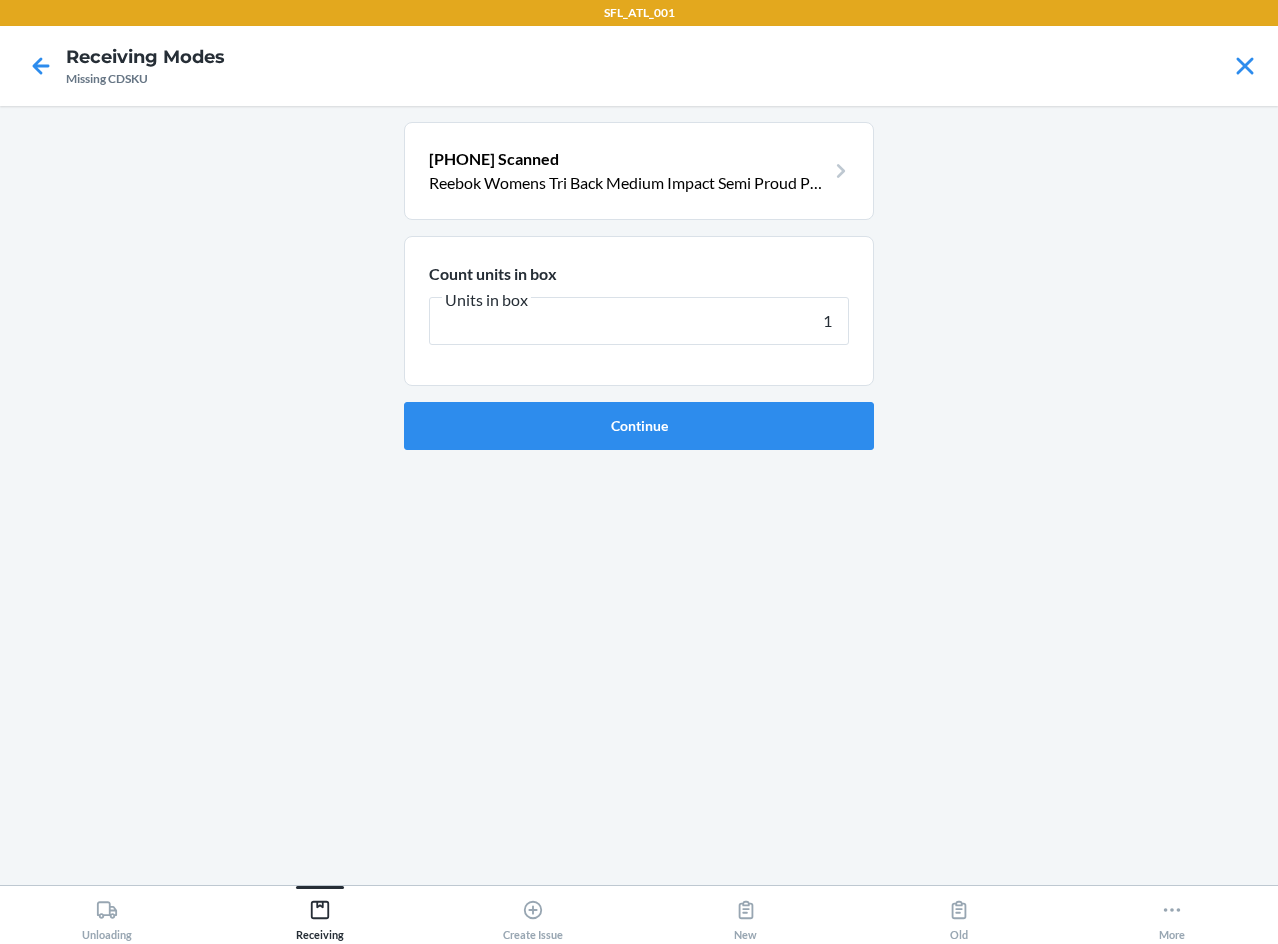 type on "1" 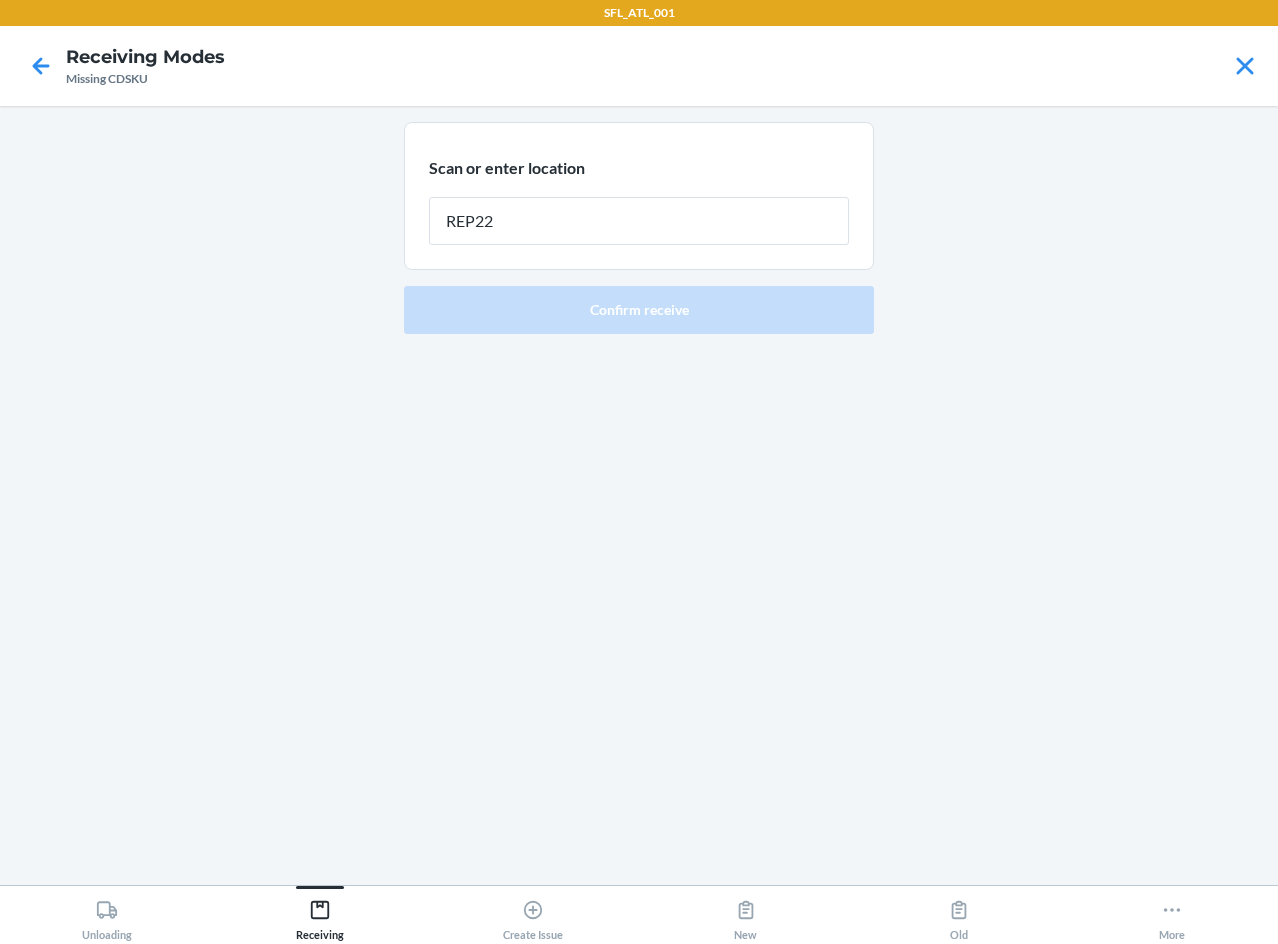 type on "REP227" 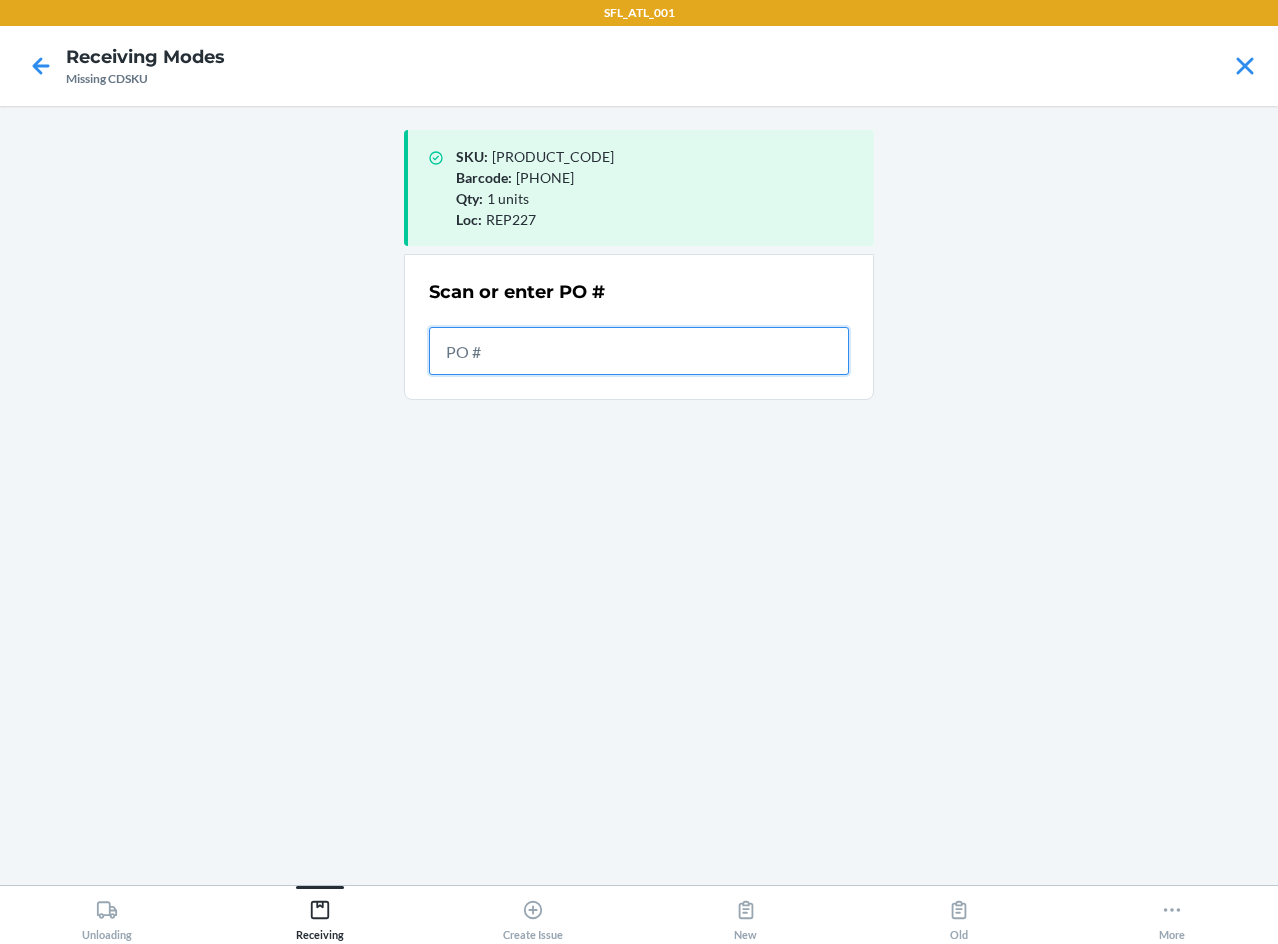 click at bounding box center (639, 351) 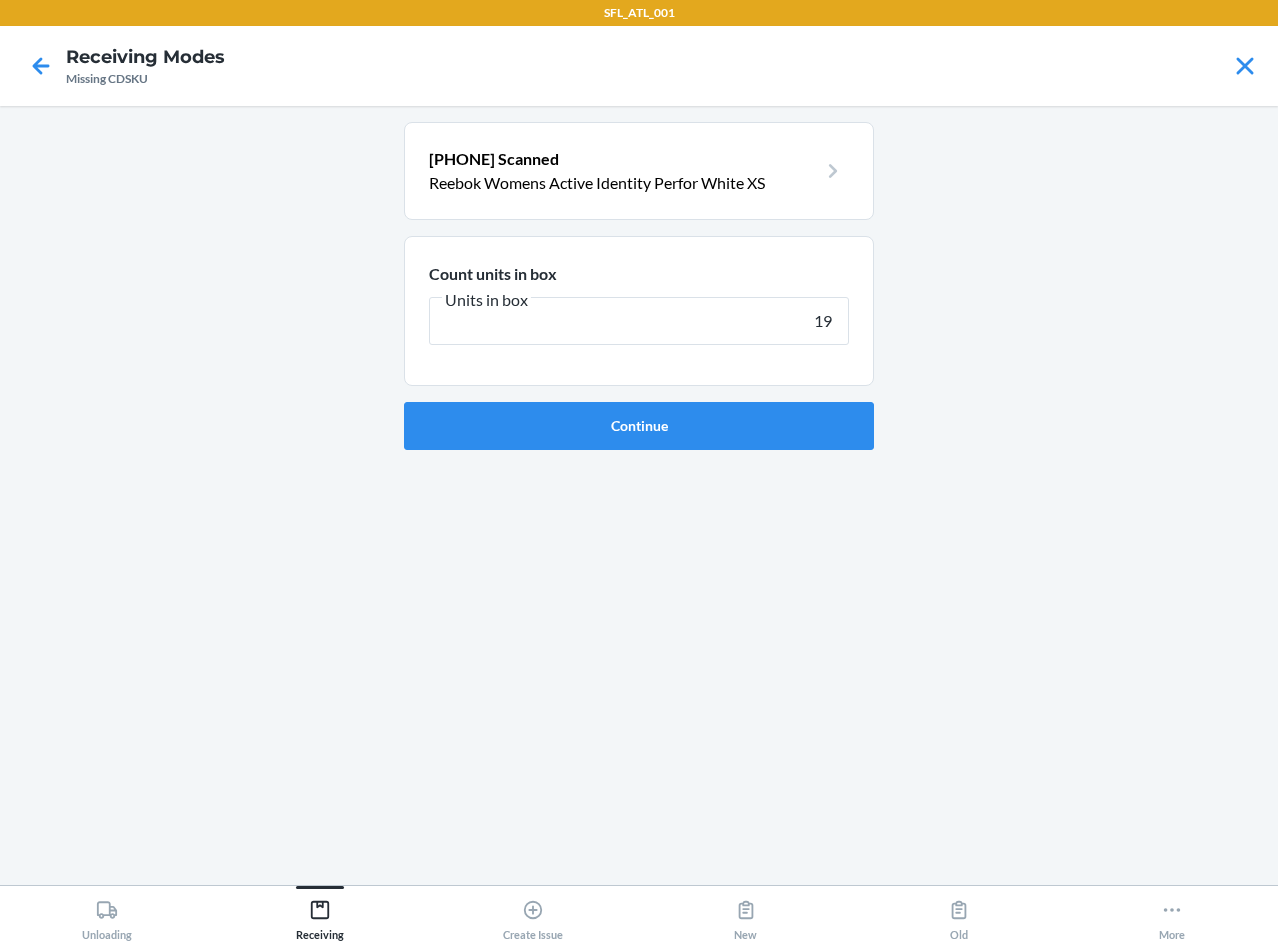 type on "1" 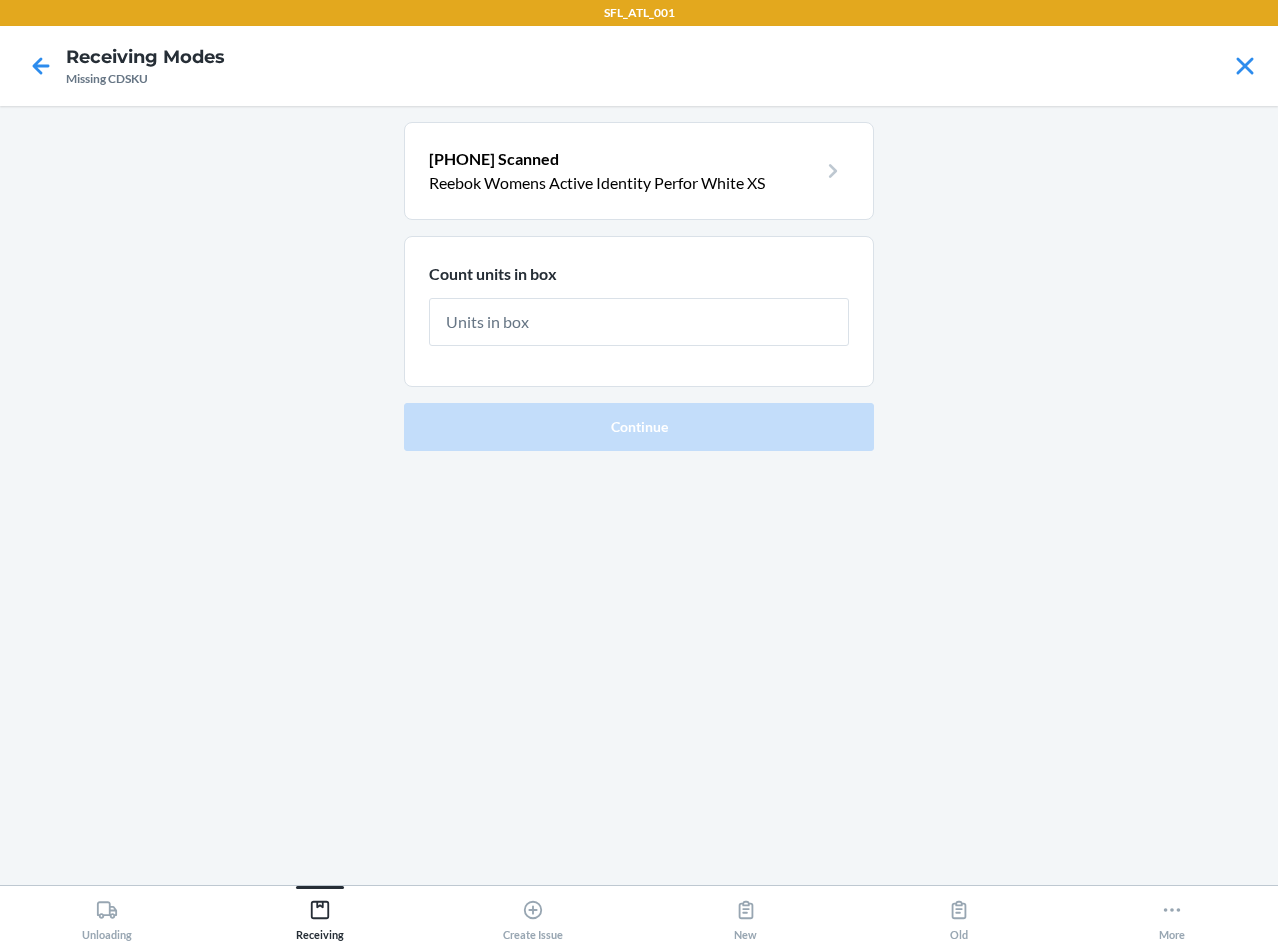 click at bounding box center [639, 322] 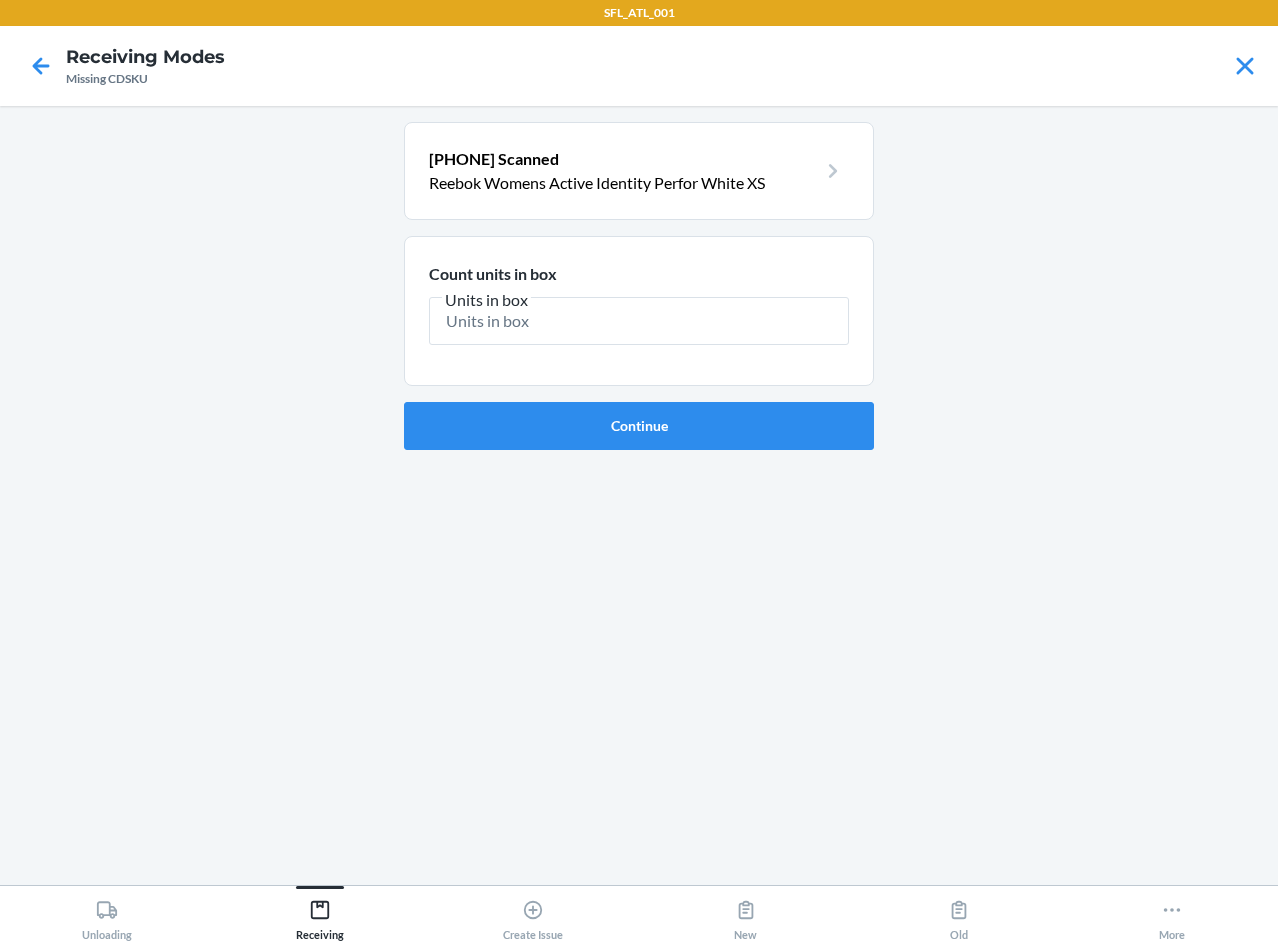 type on "1" 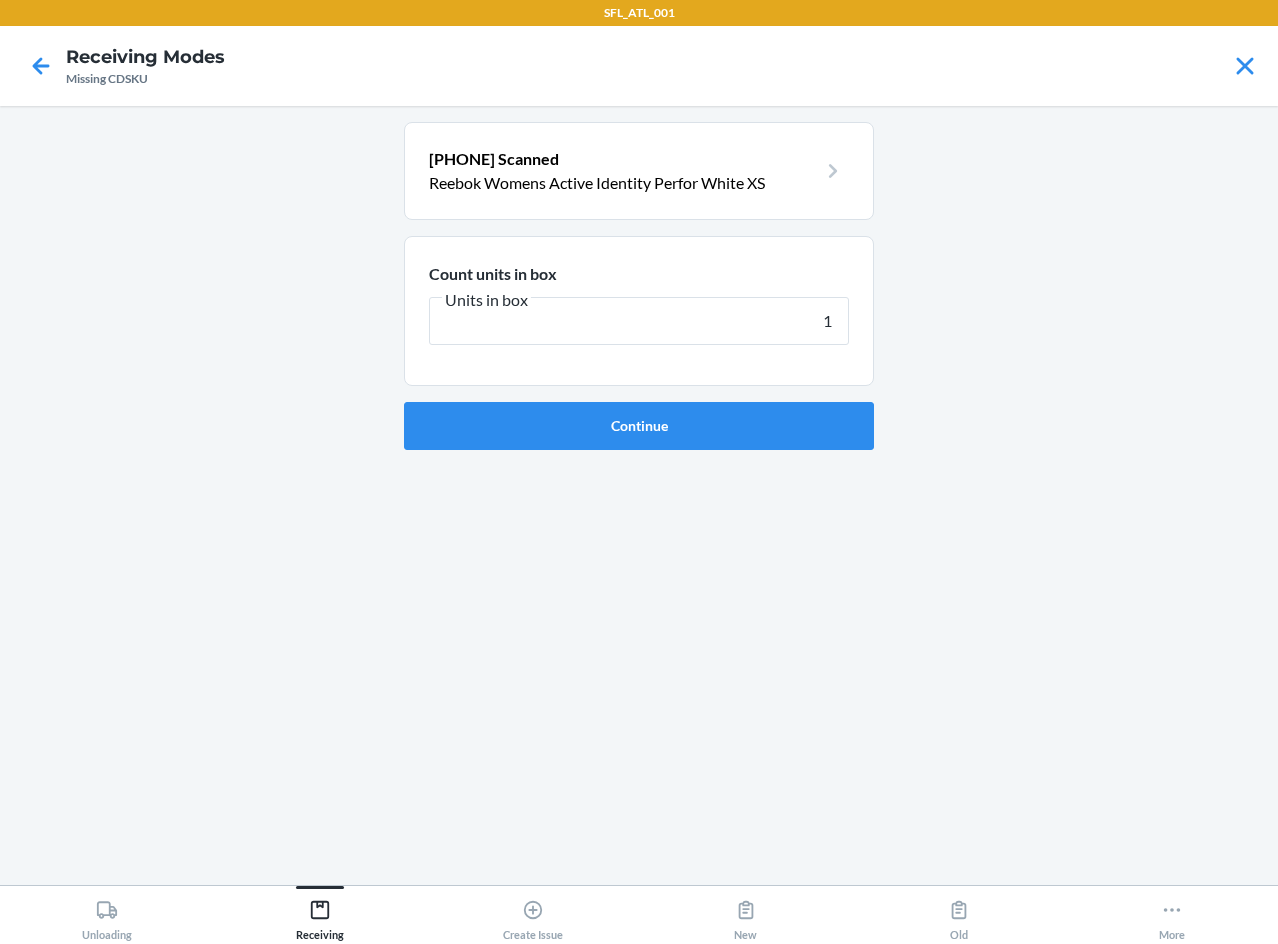 click on "Continue" at bounding box center (639, 426) 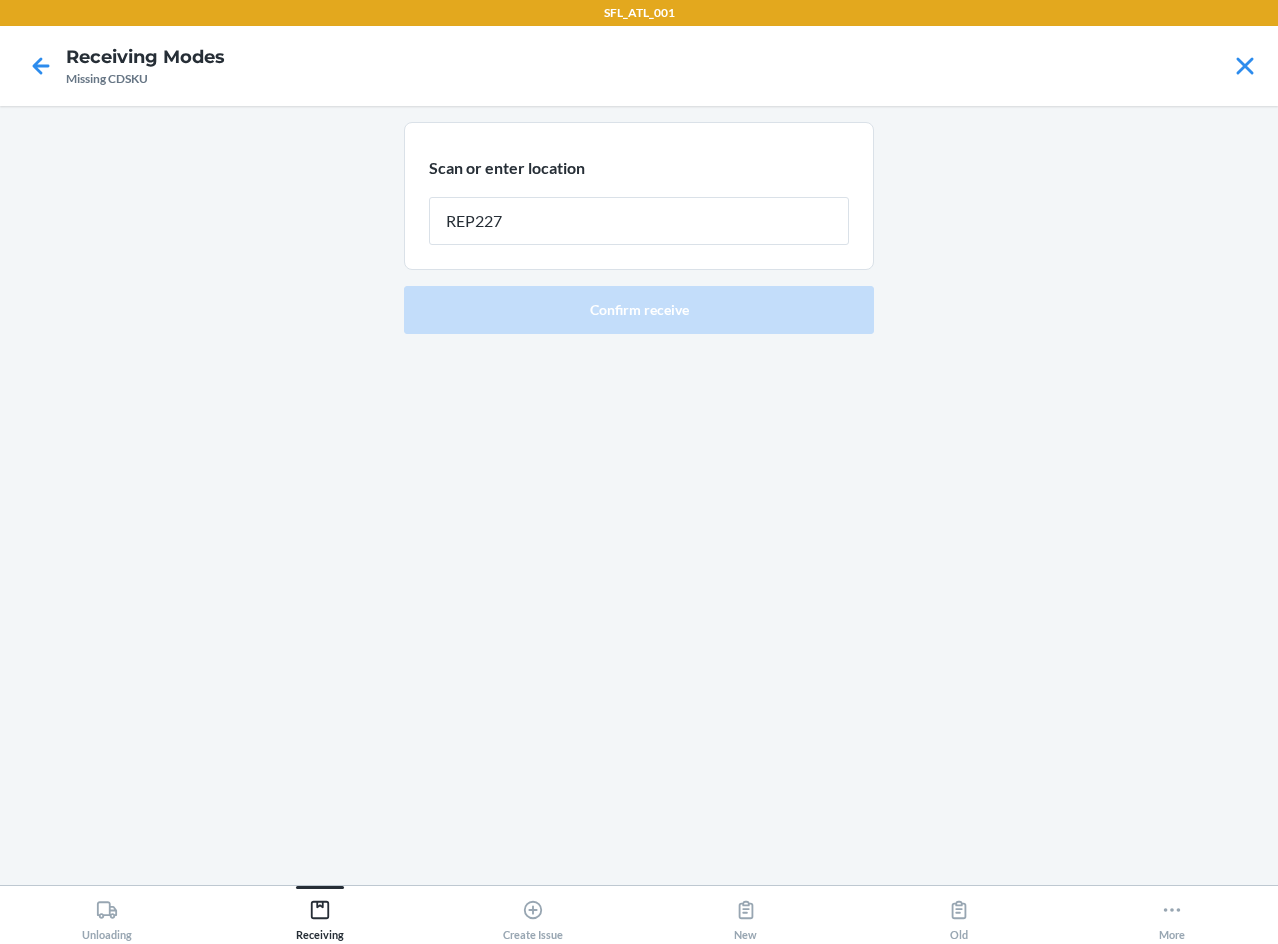 type on "REP227" 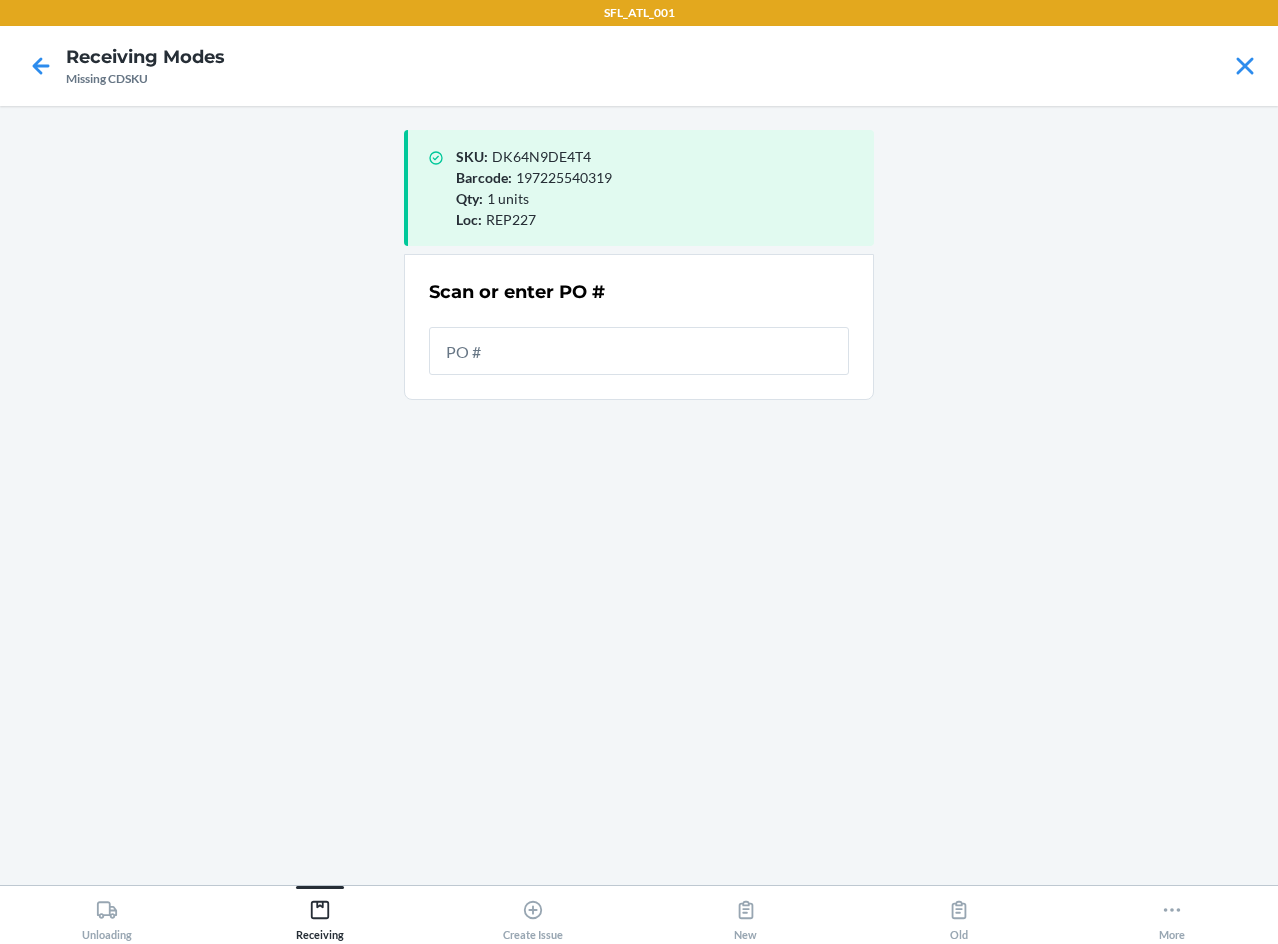 click on "Scan or enter PO #" at bounding box center [639, 327] 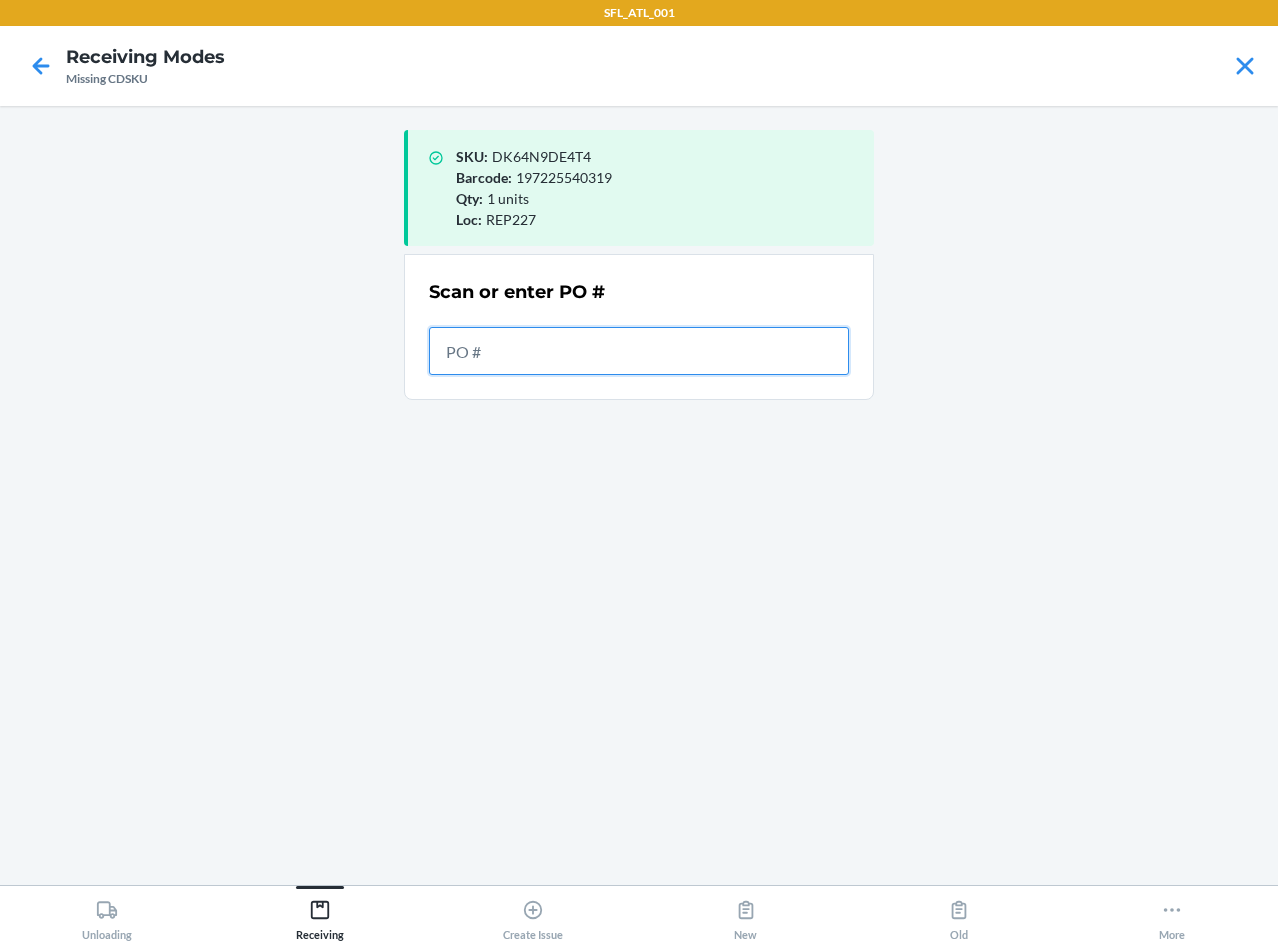 click at bounding box center (639, 351) 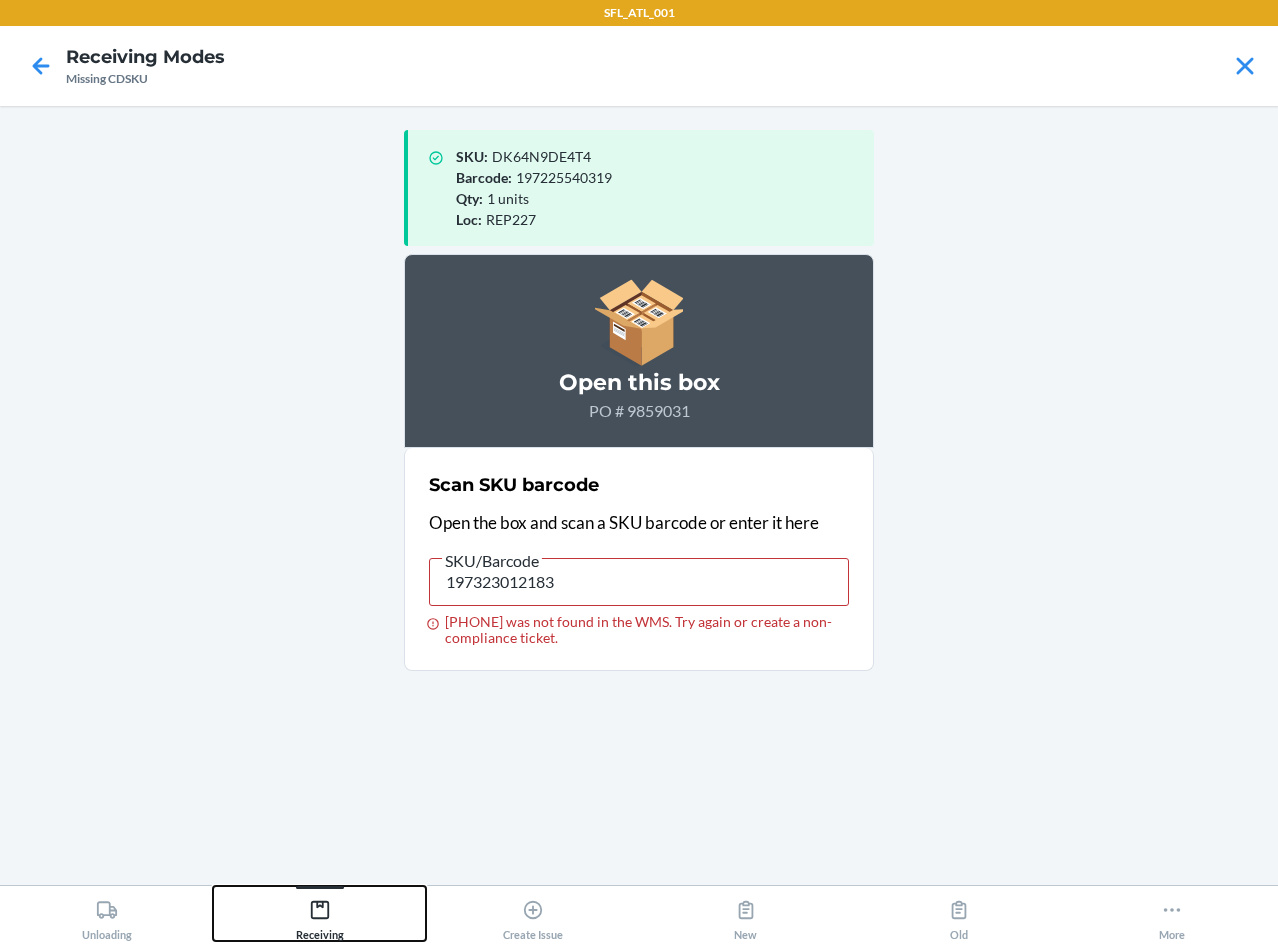 drag, startPoint x: 303, startPoint y: 935, endPoint x: 346, endPoint y: 929, distance: 43.416588 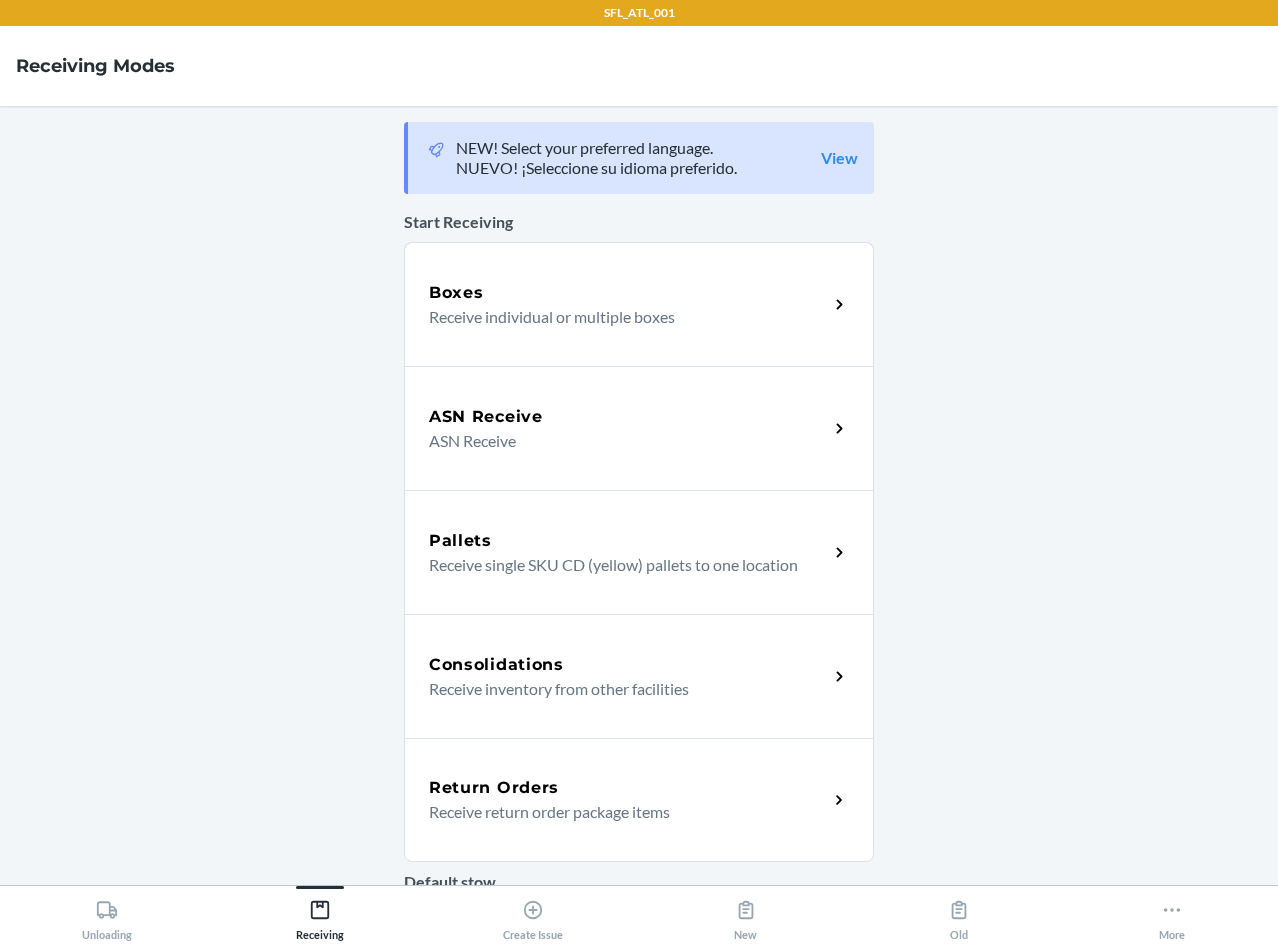 click on "ASN Receive" at bounding box center [486, 417] 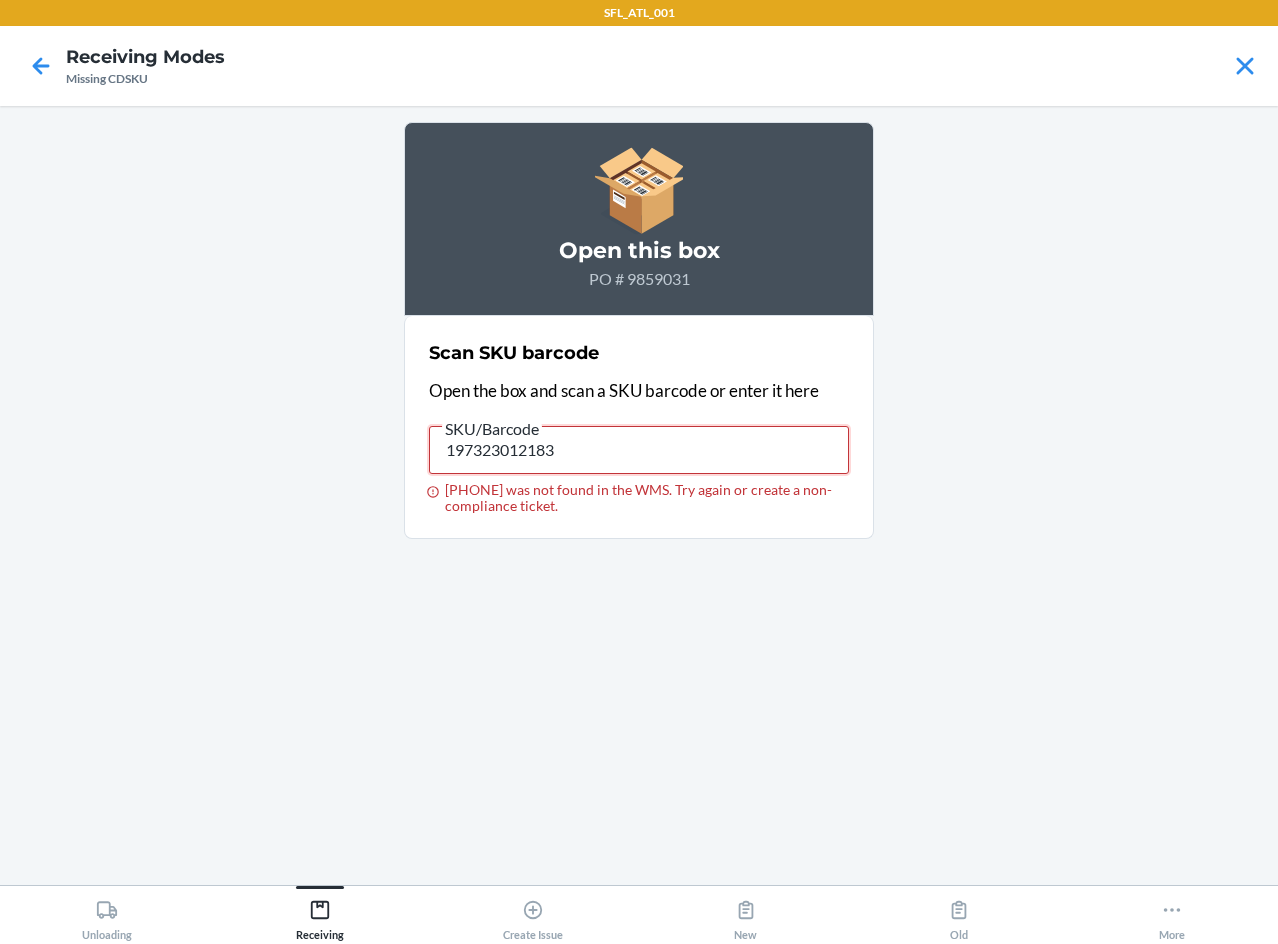drag, startPoint x: 621, startPoint y: 446, endPoint x: 133, endPoint y: 460, distance: 488.20078 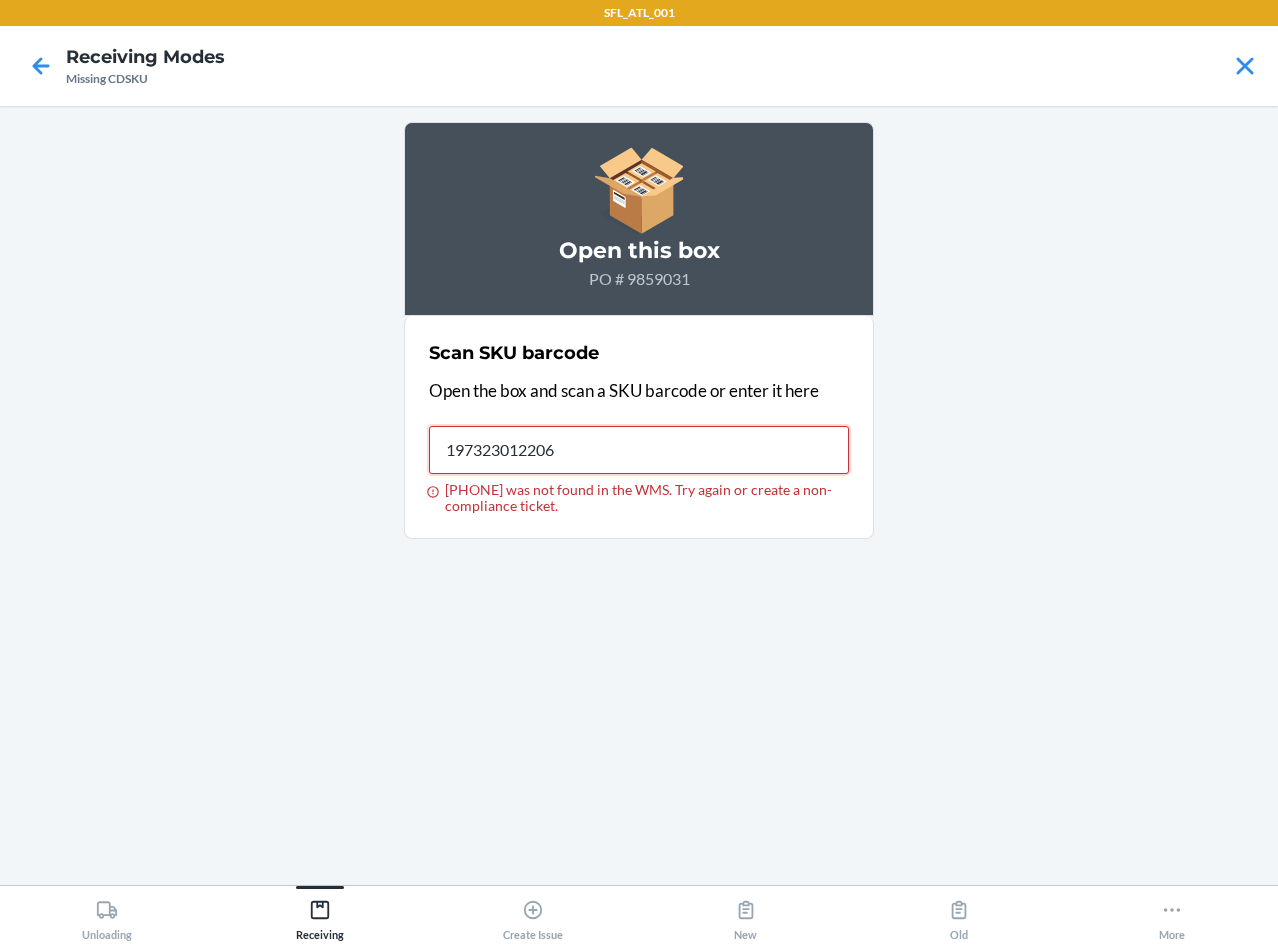 type on "197323012206" 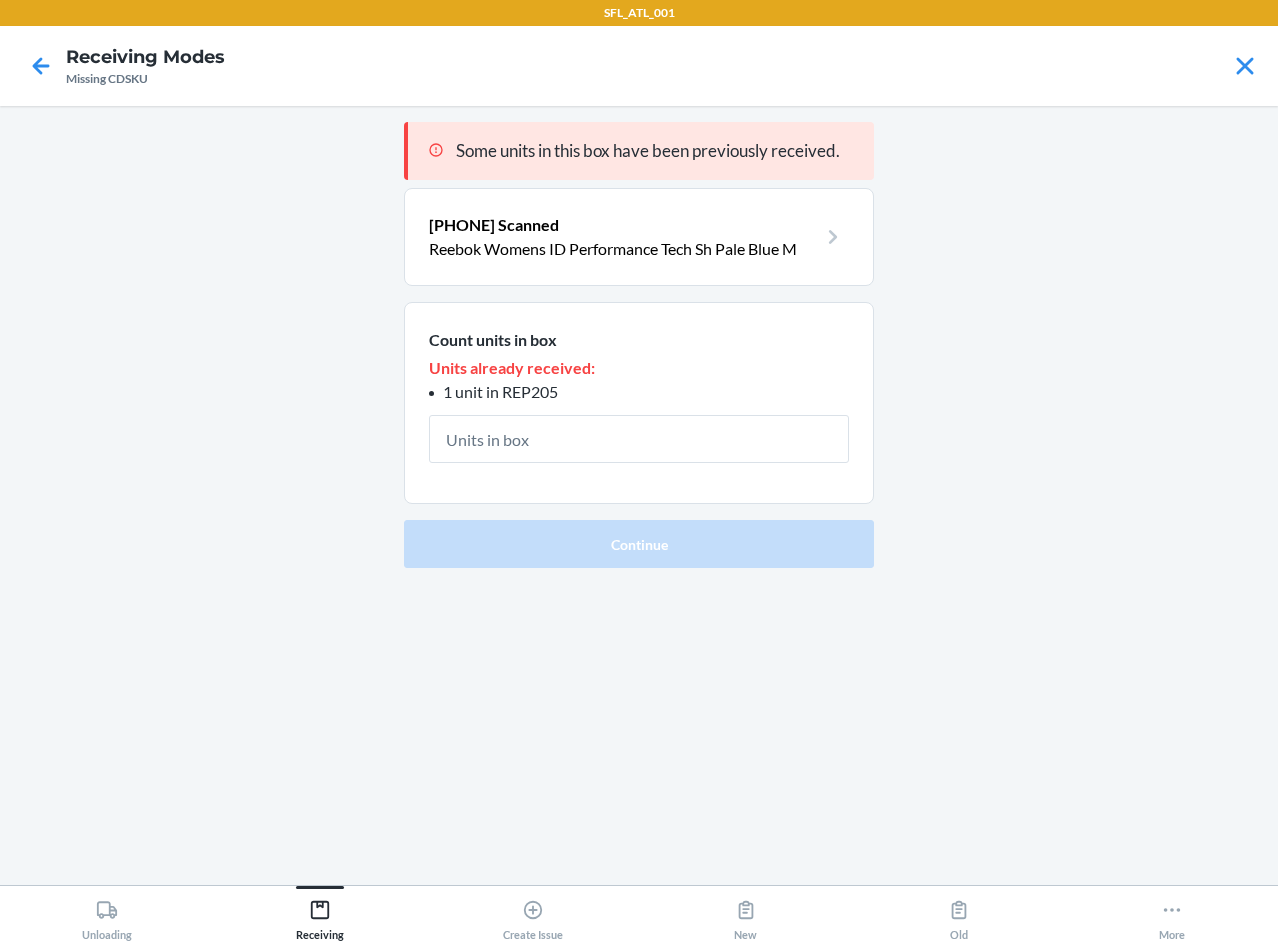 type on "1" 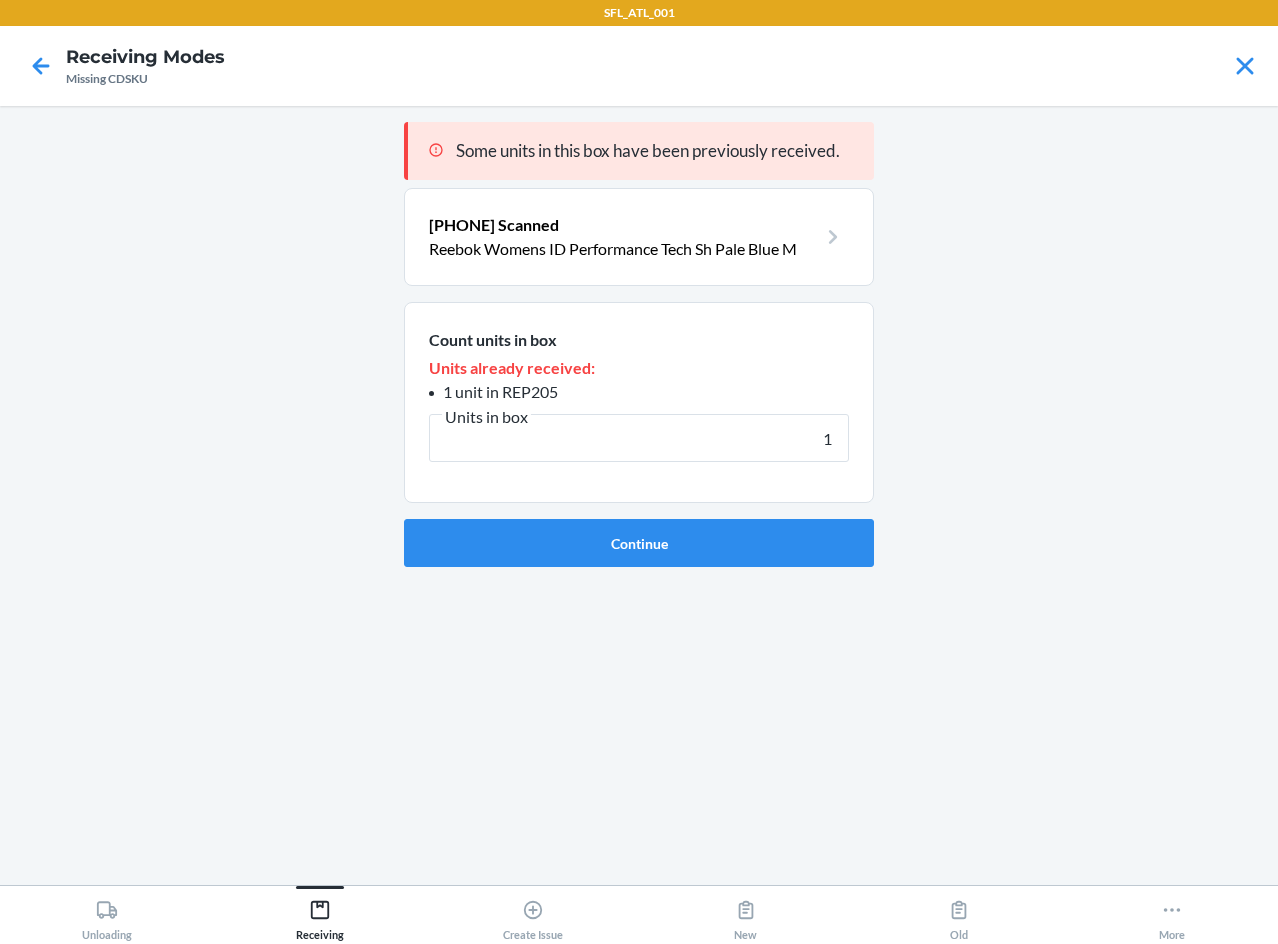 click on "Continue" at bounding box center (639, 543) 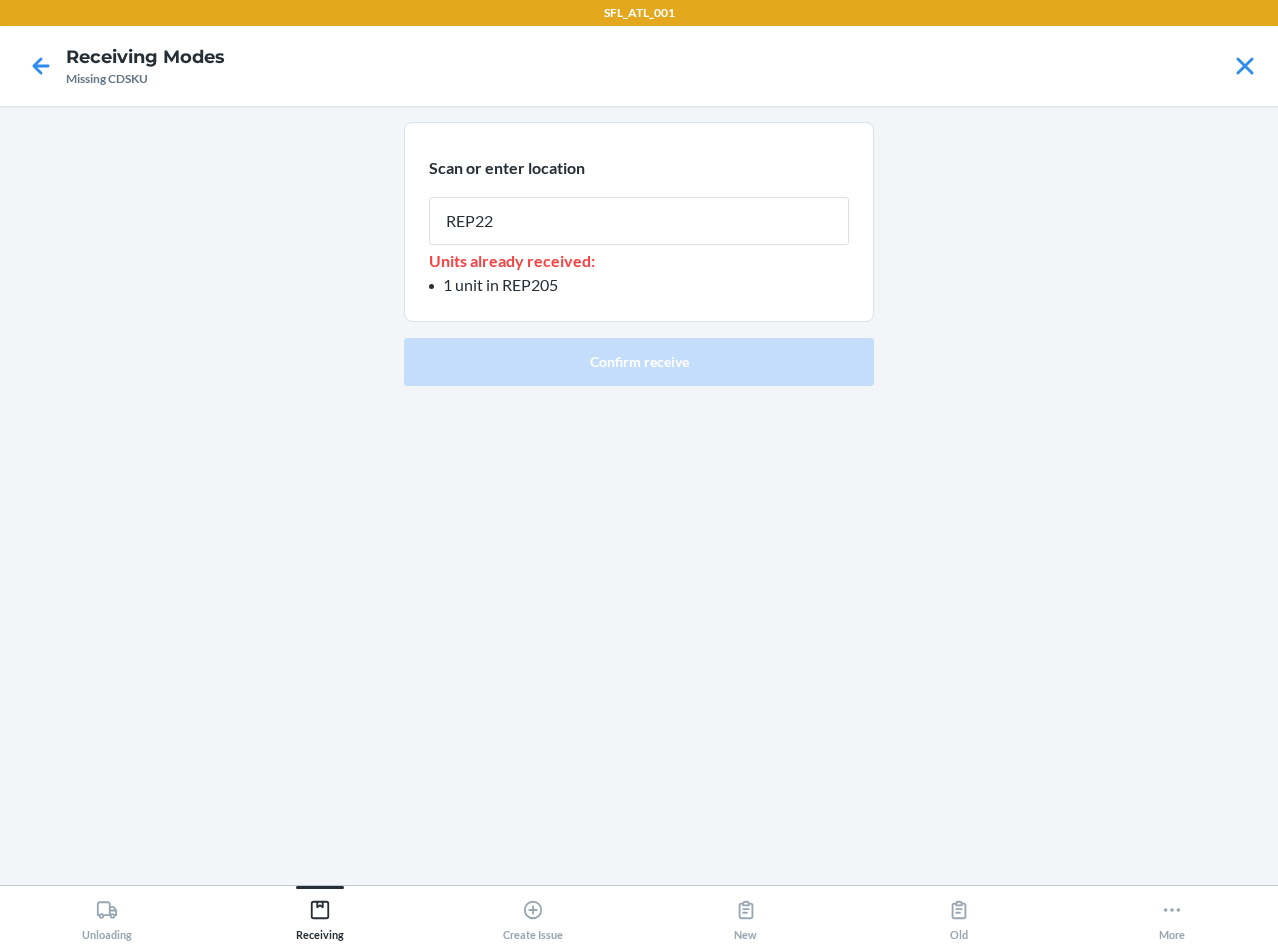 type on "REP227" 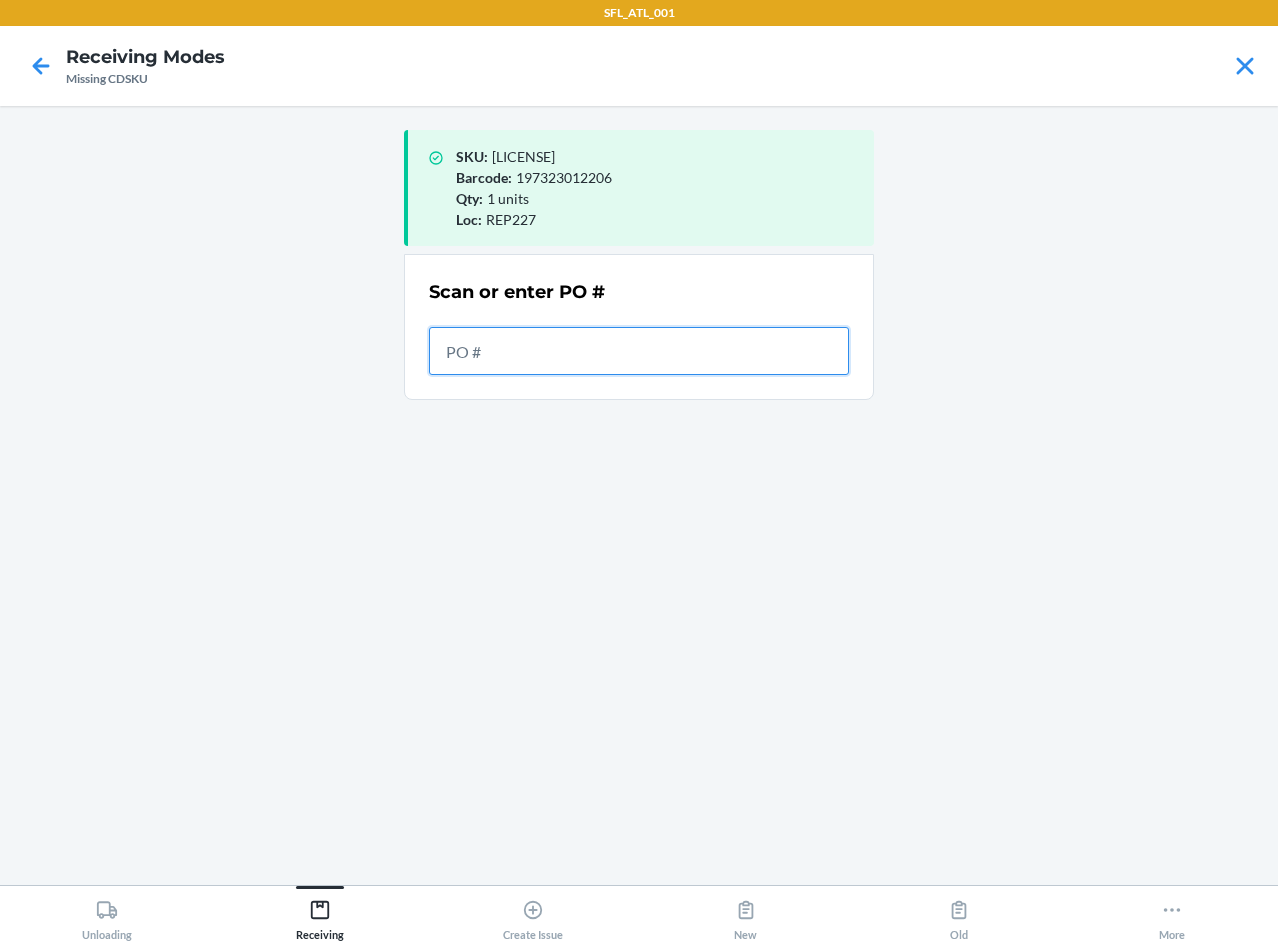 click at bounding box center [639, 351] 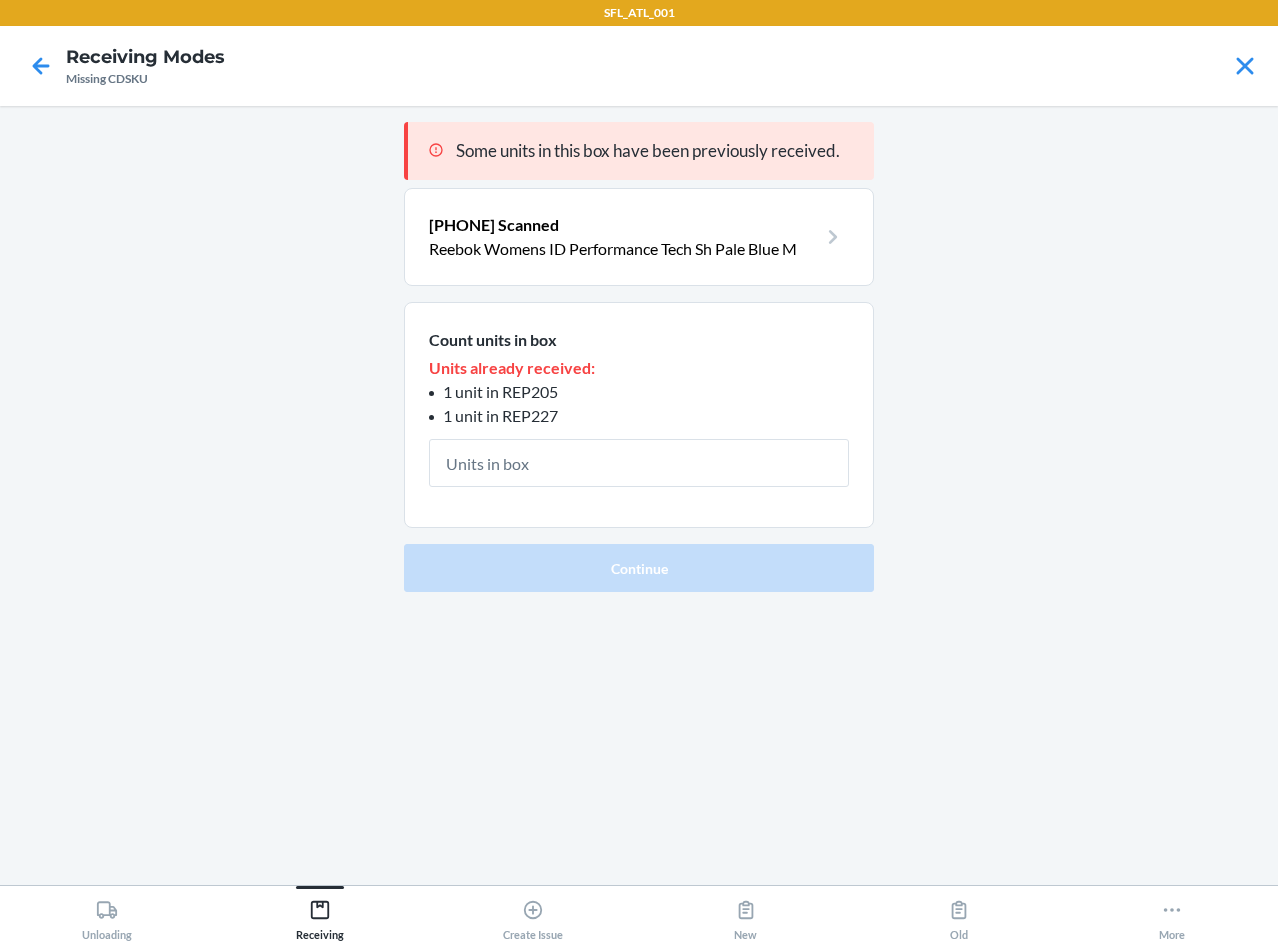 type on "1" 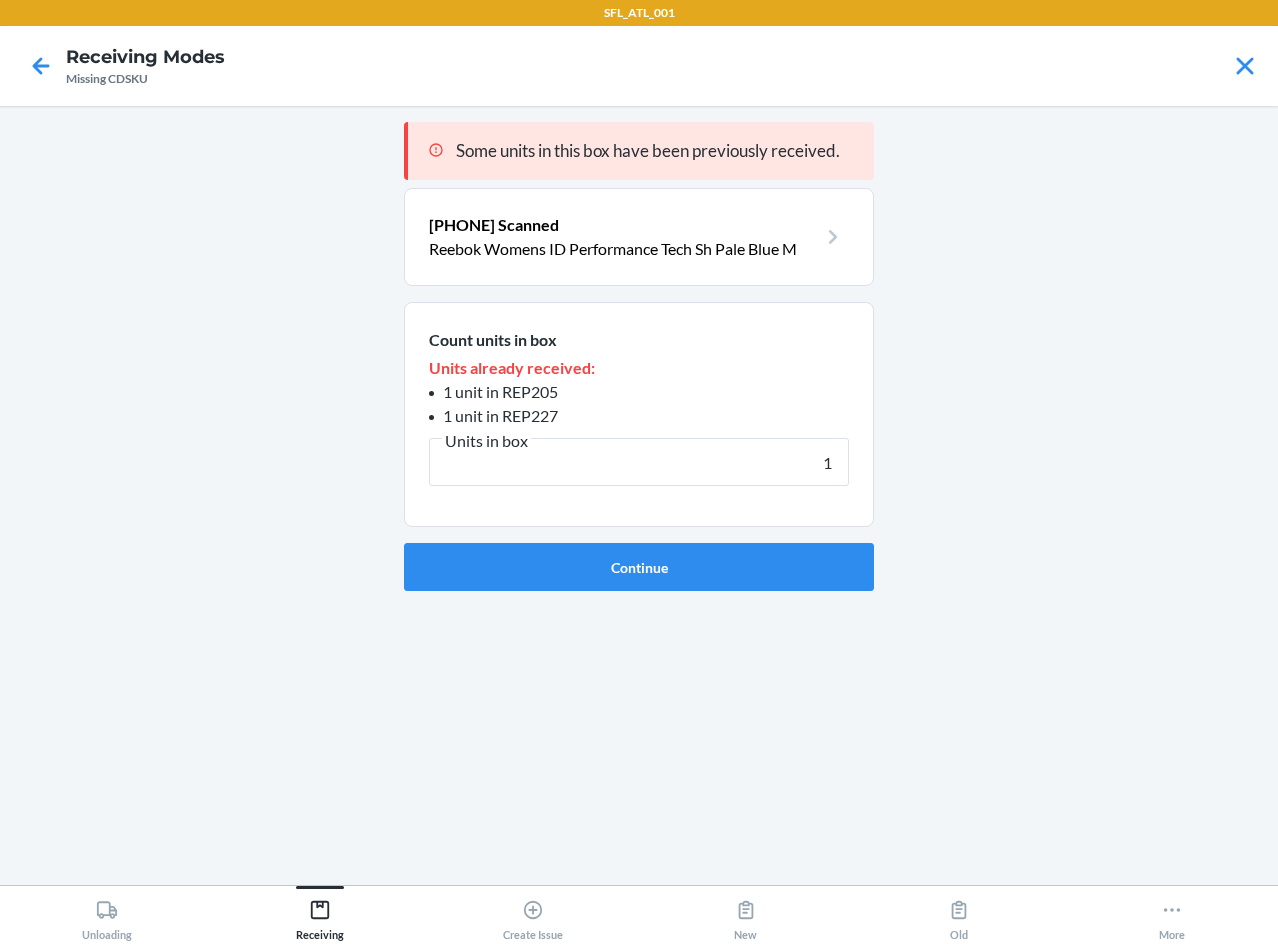 click on "Continue" at bounding box center [639, 567] 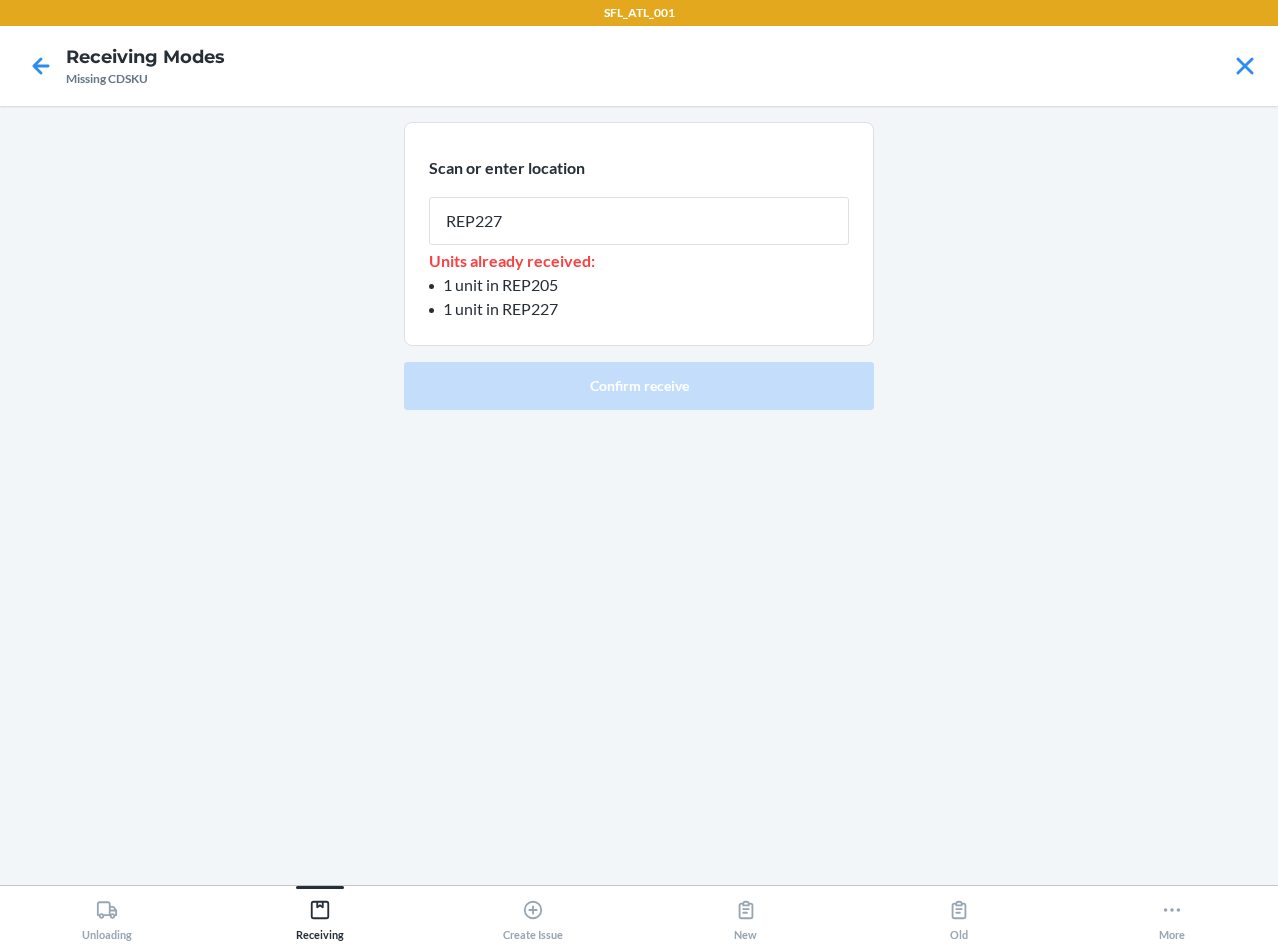 type on "REP227" 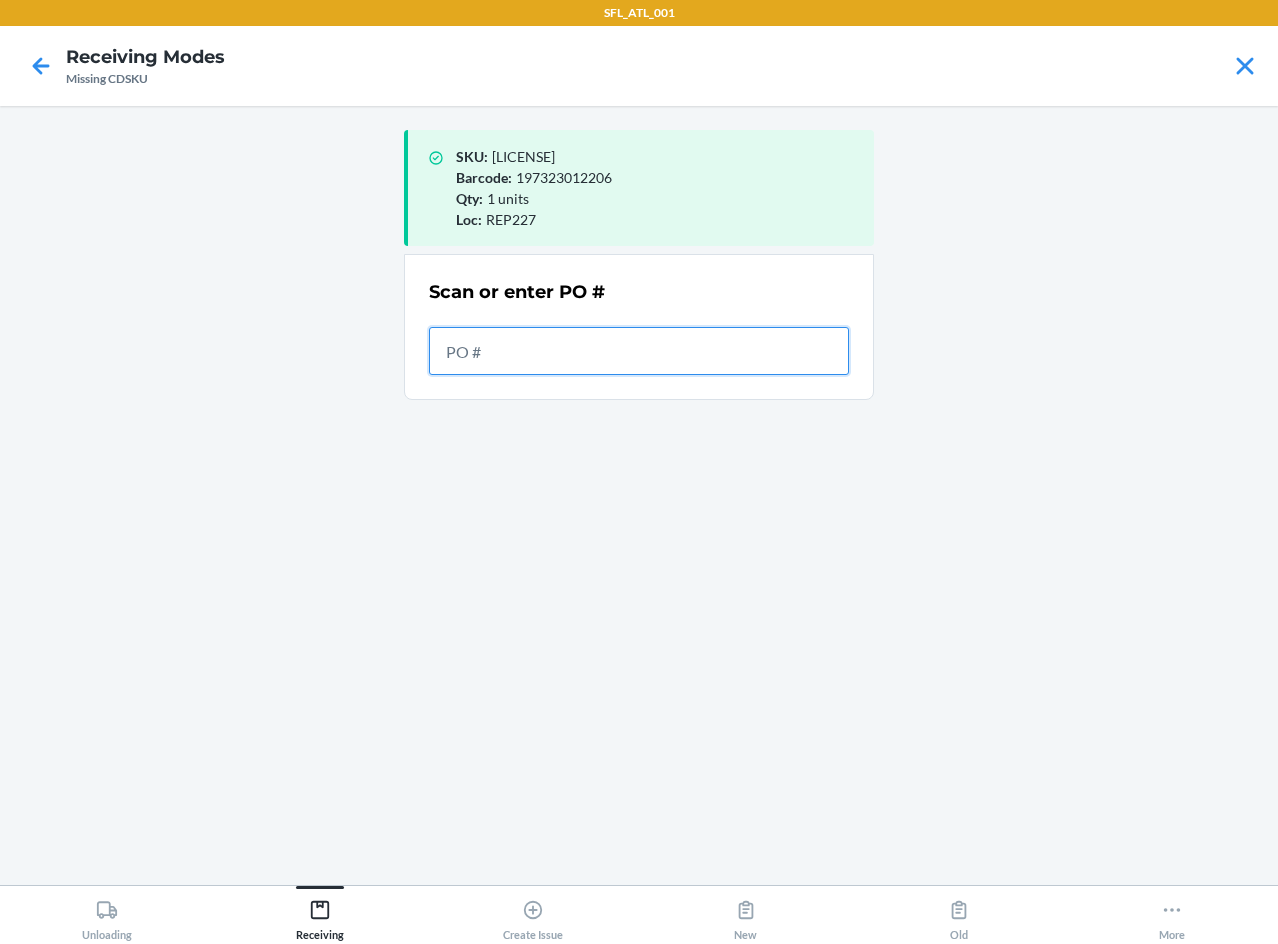 click at bounding box center [639, 351] 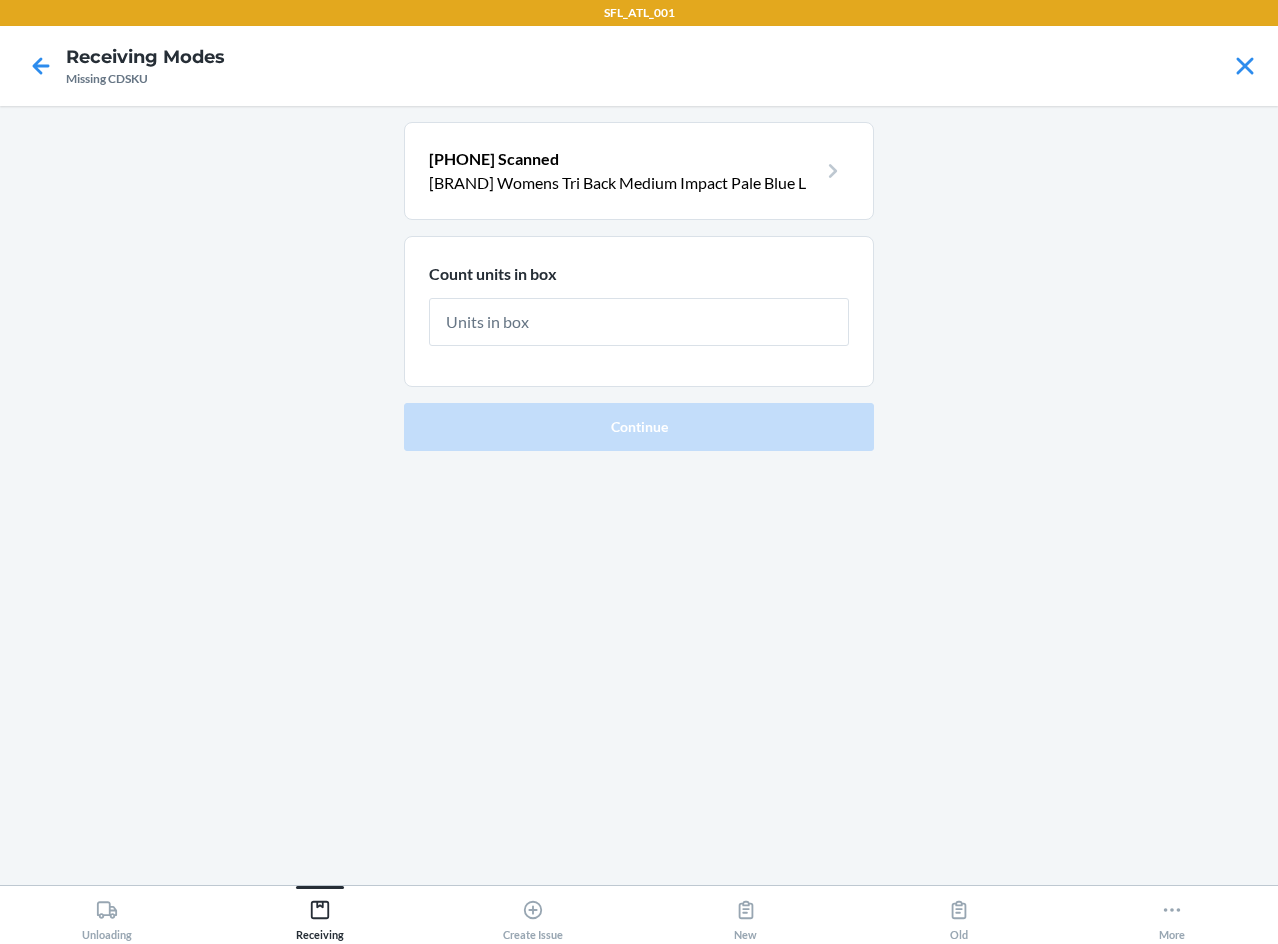 type on "1" 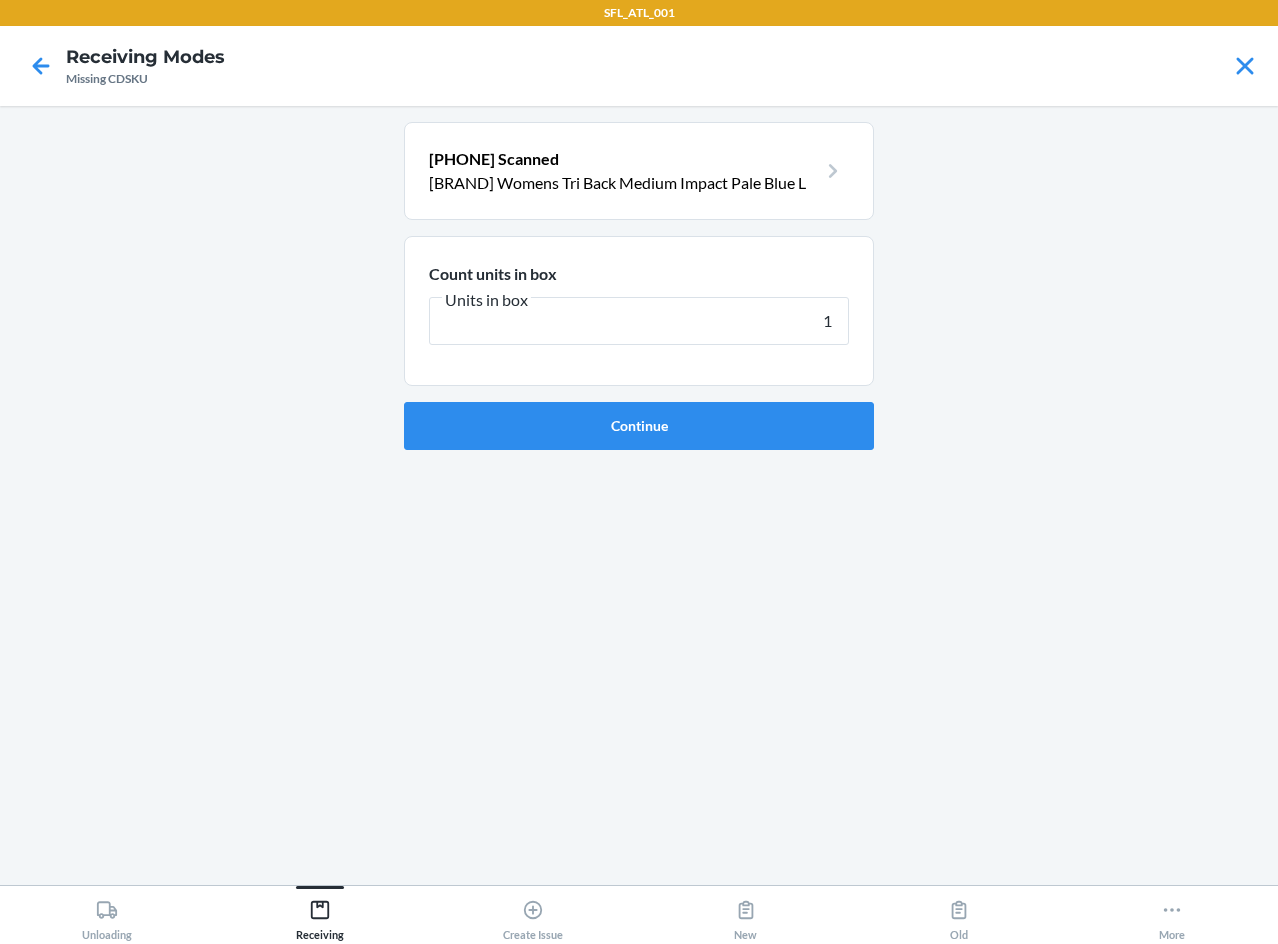 click on "Continue" at bounding box center (639, 426) 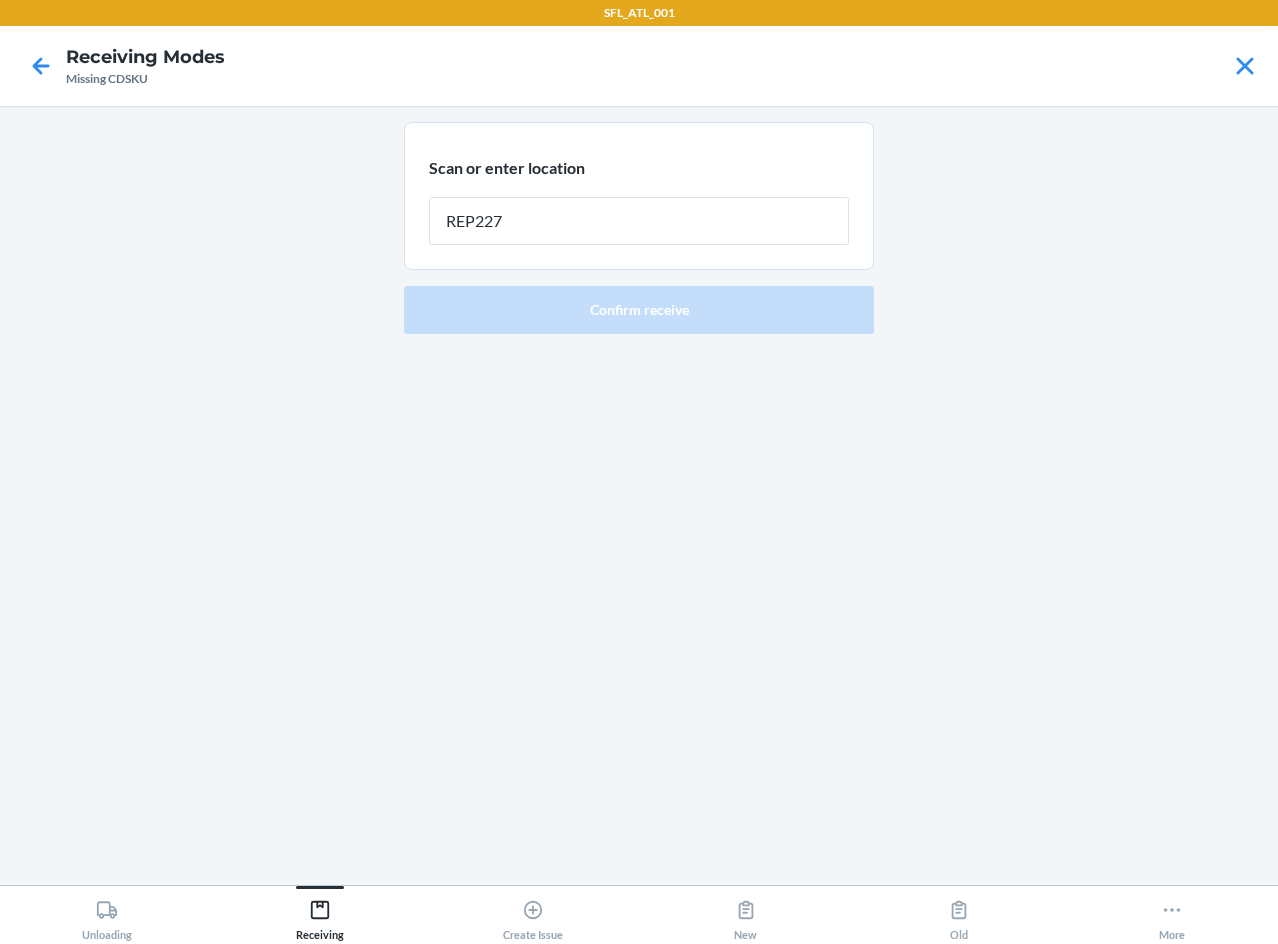 type on "REP227" 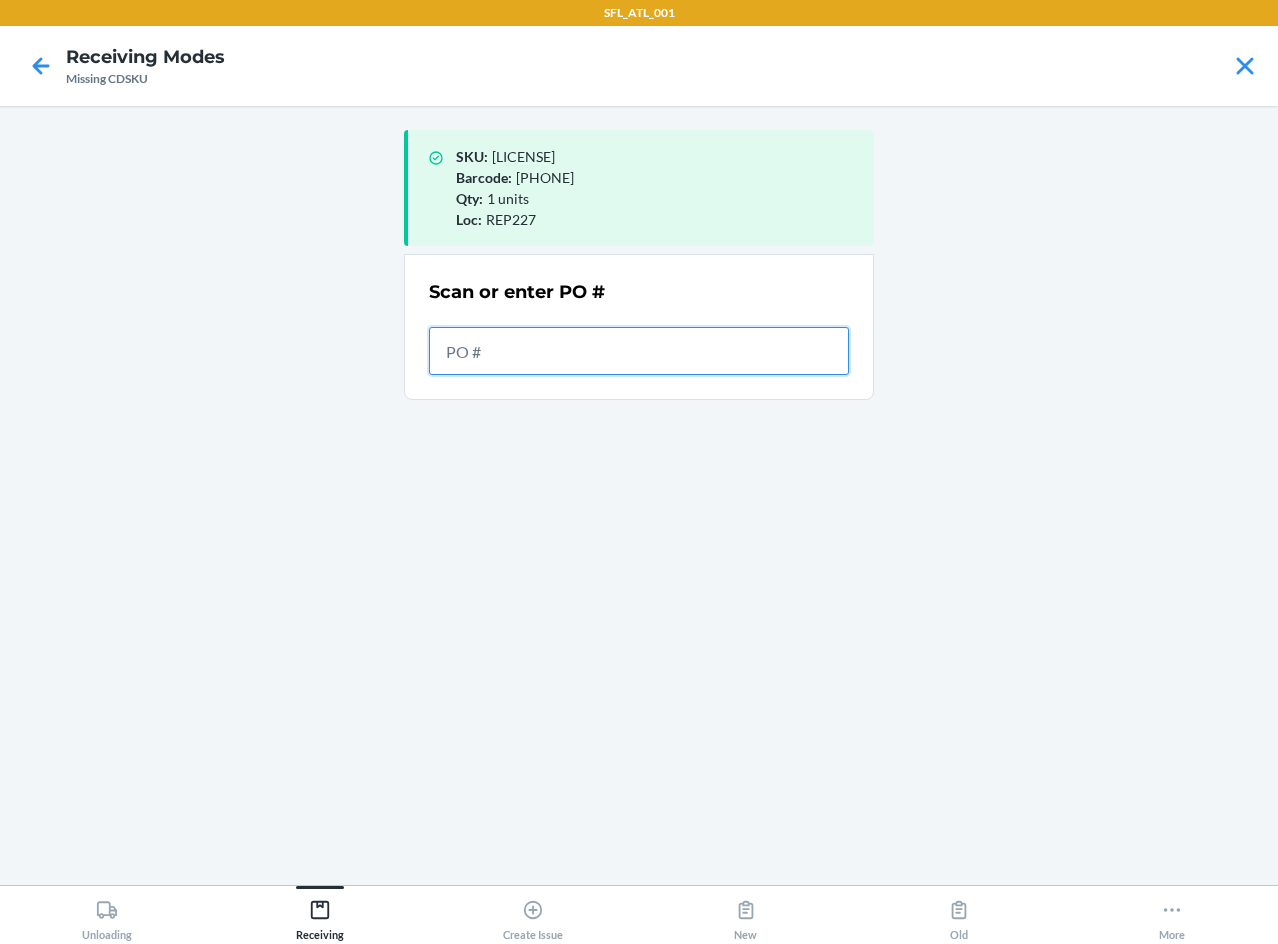 click at bounding box center [639, 351] 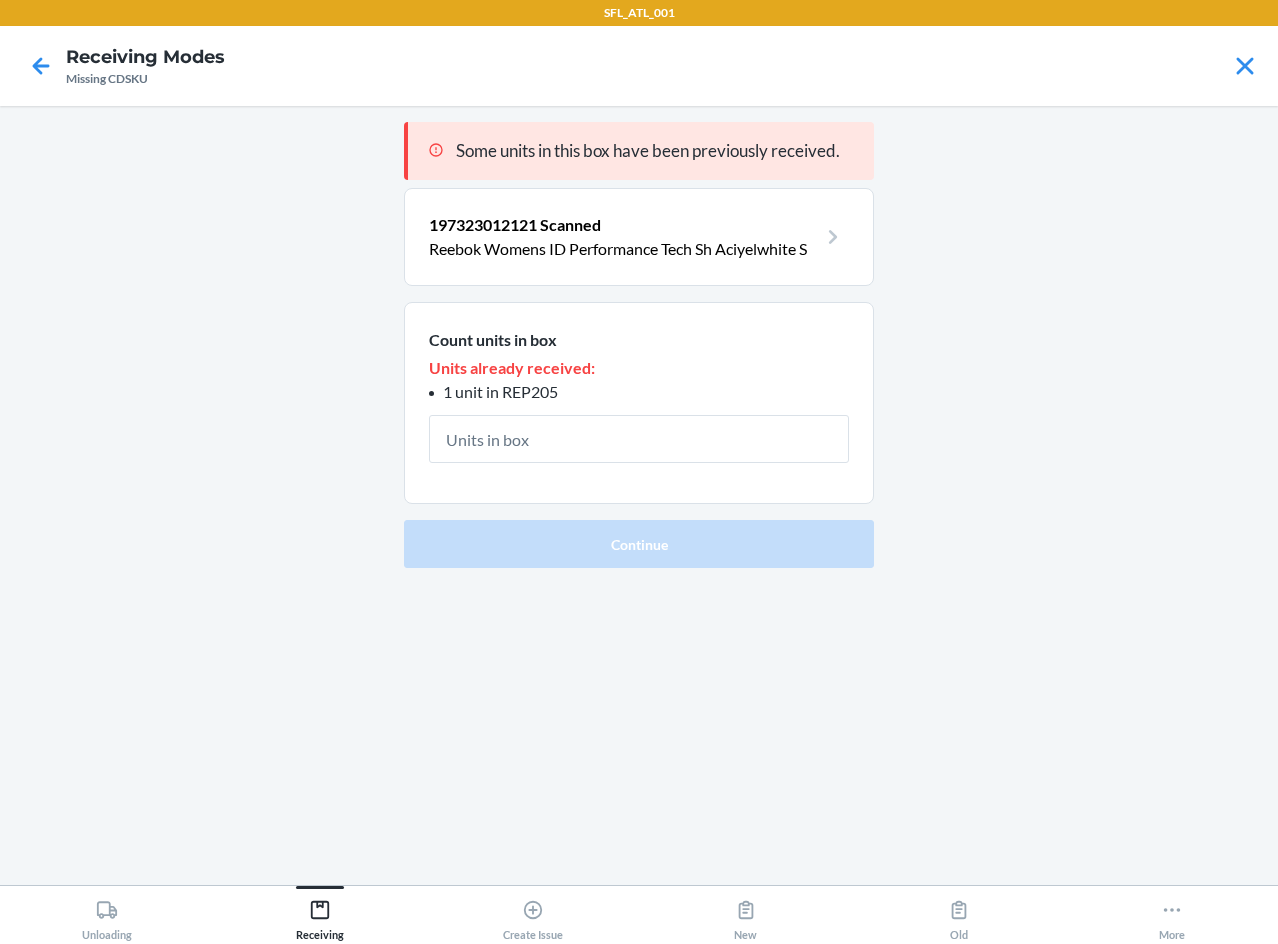 type on "1" 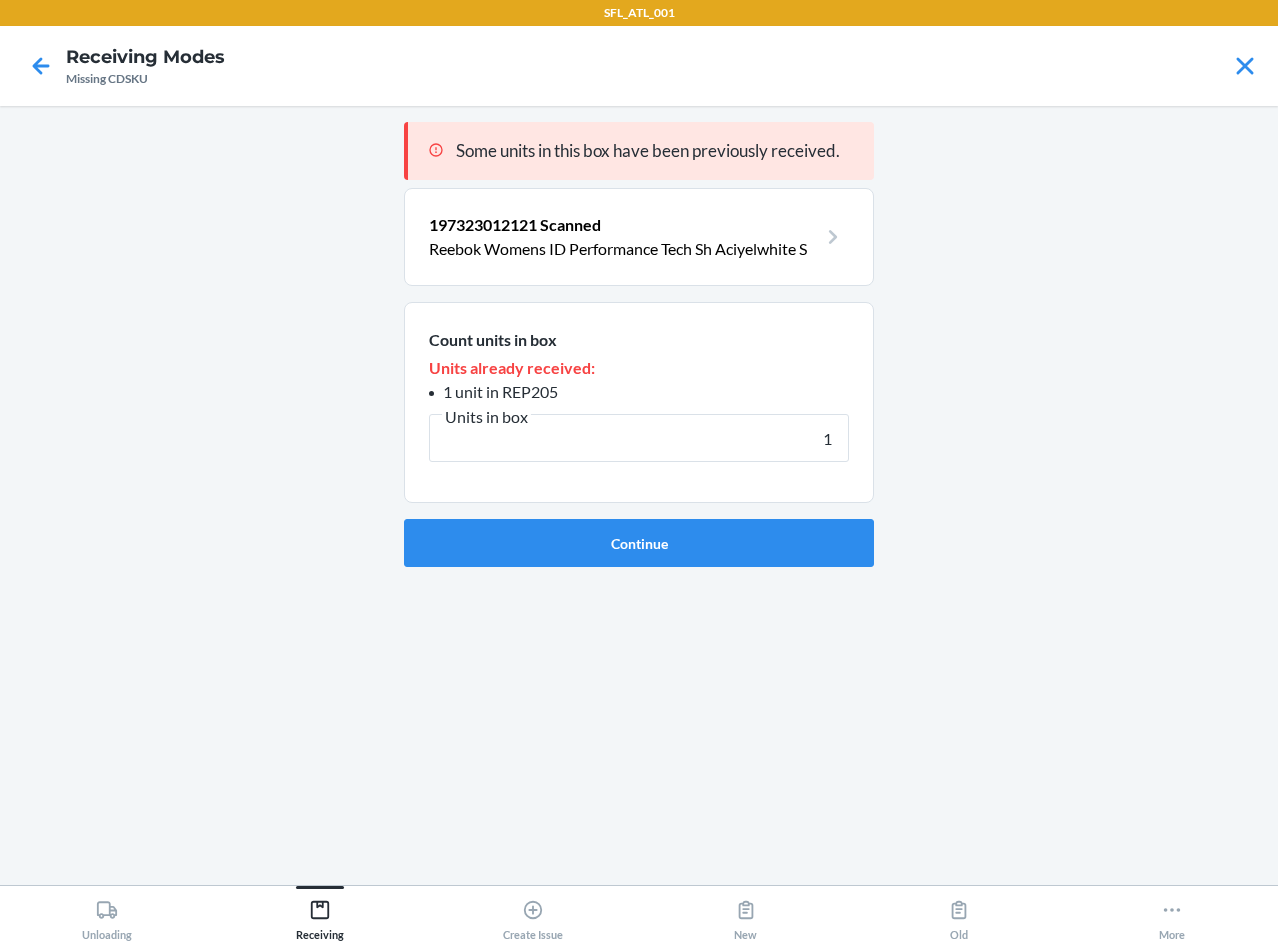 click on "Continue" at bounding box center [639, 543] 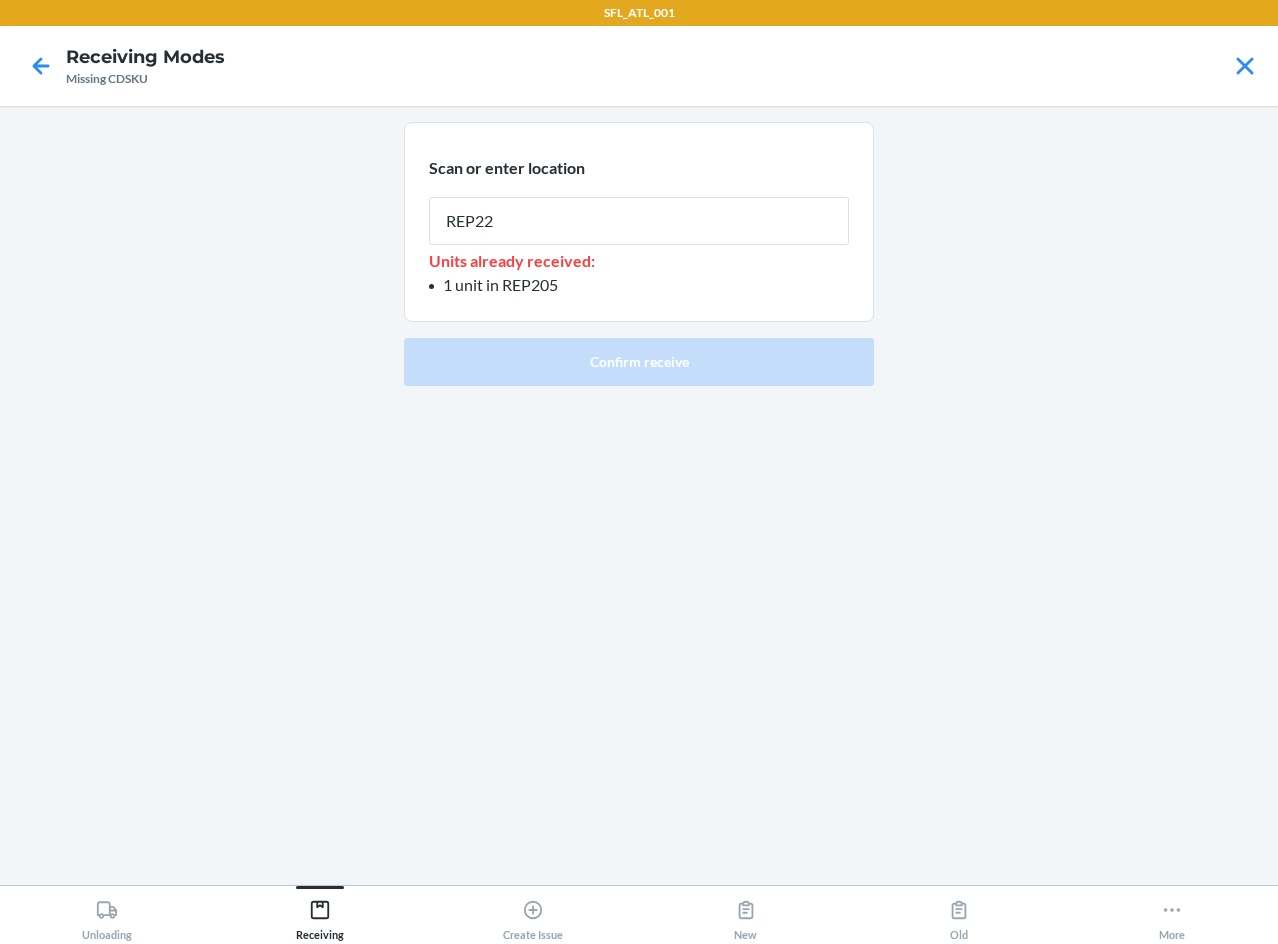 type on "REP227" 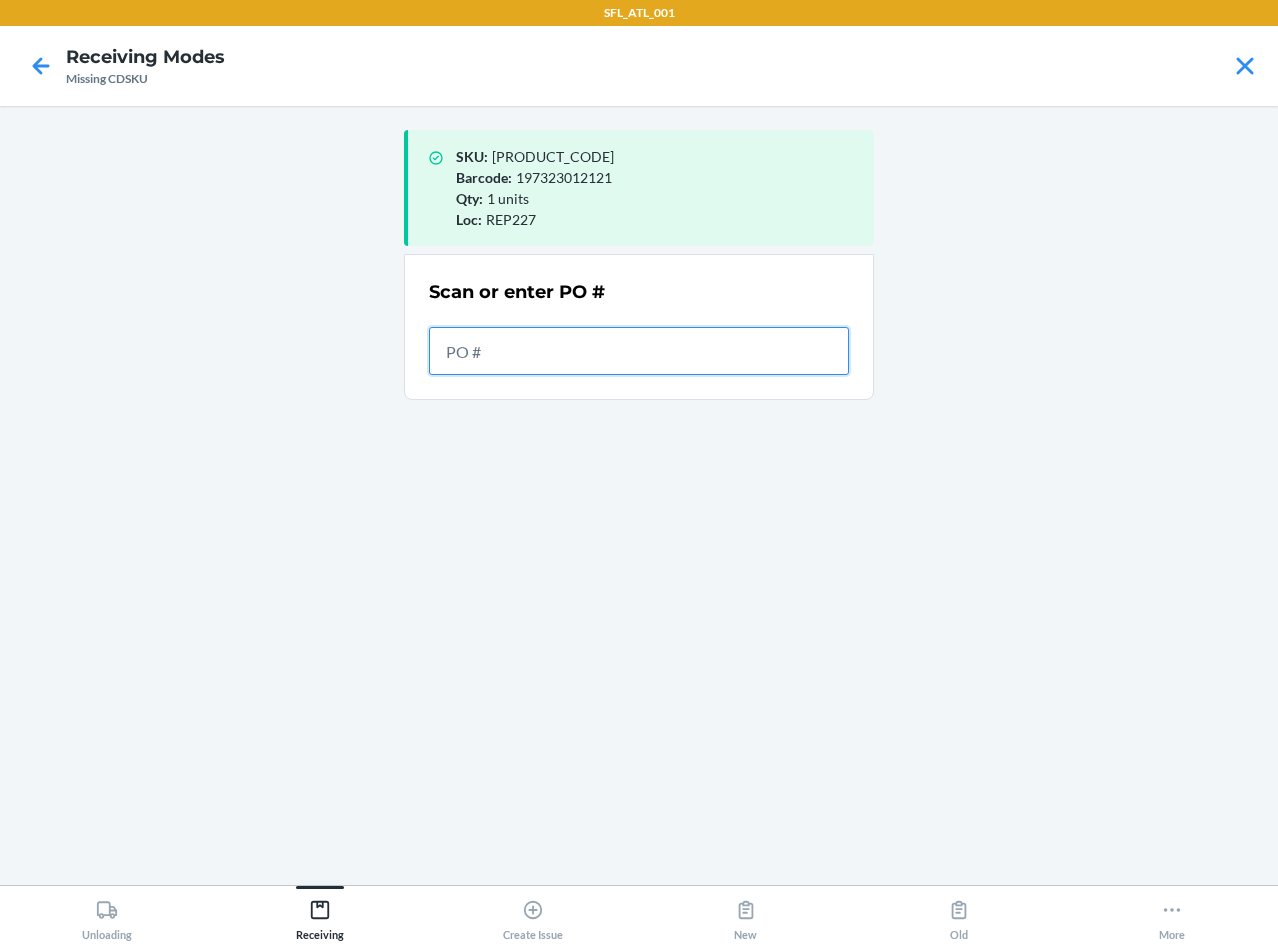 click at bounding box center (639, 351) 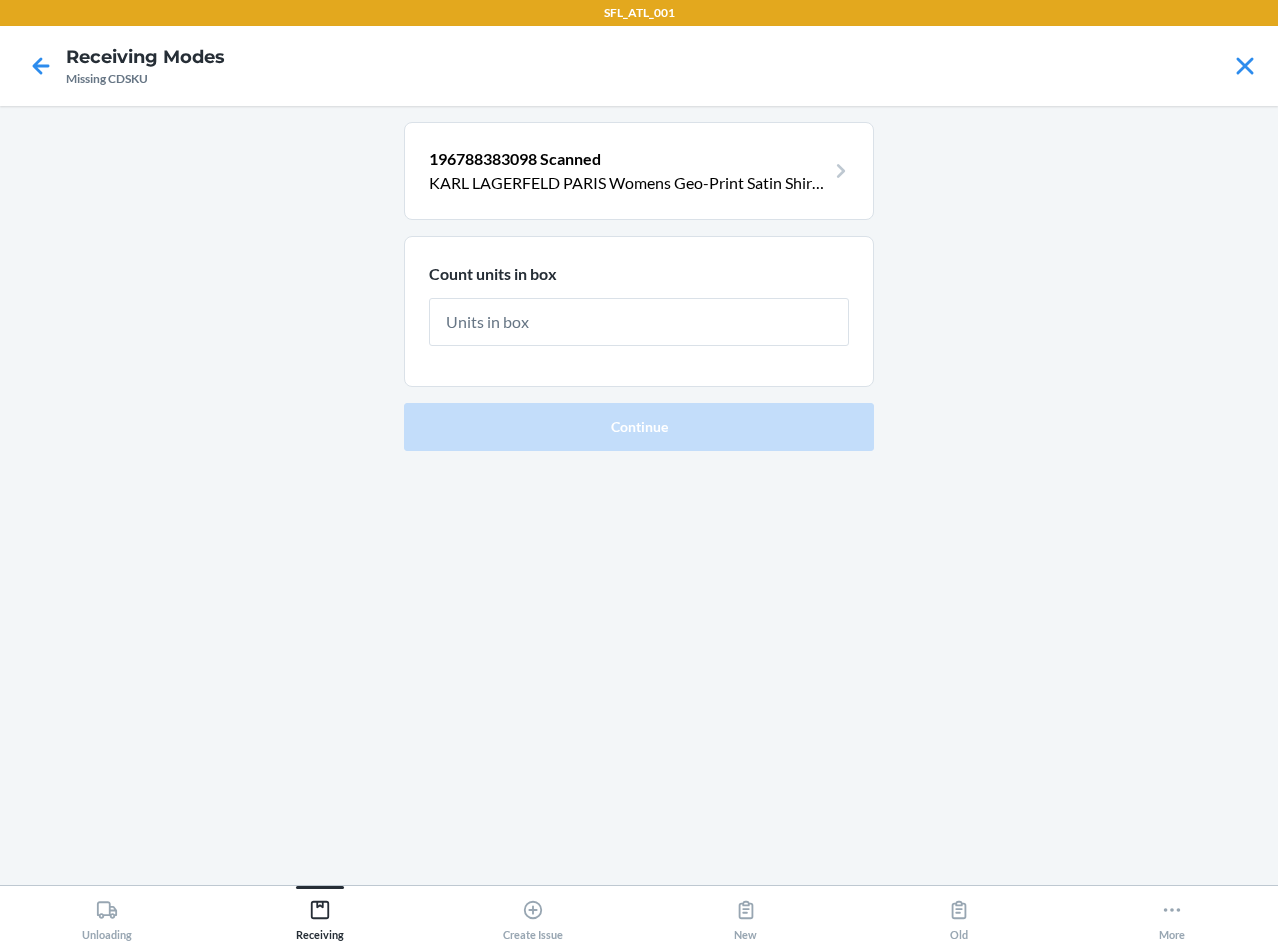 type on "1" 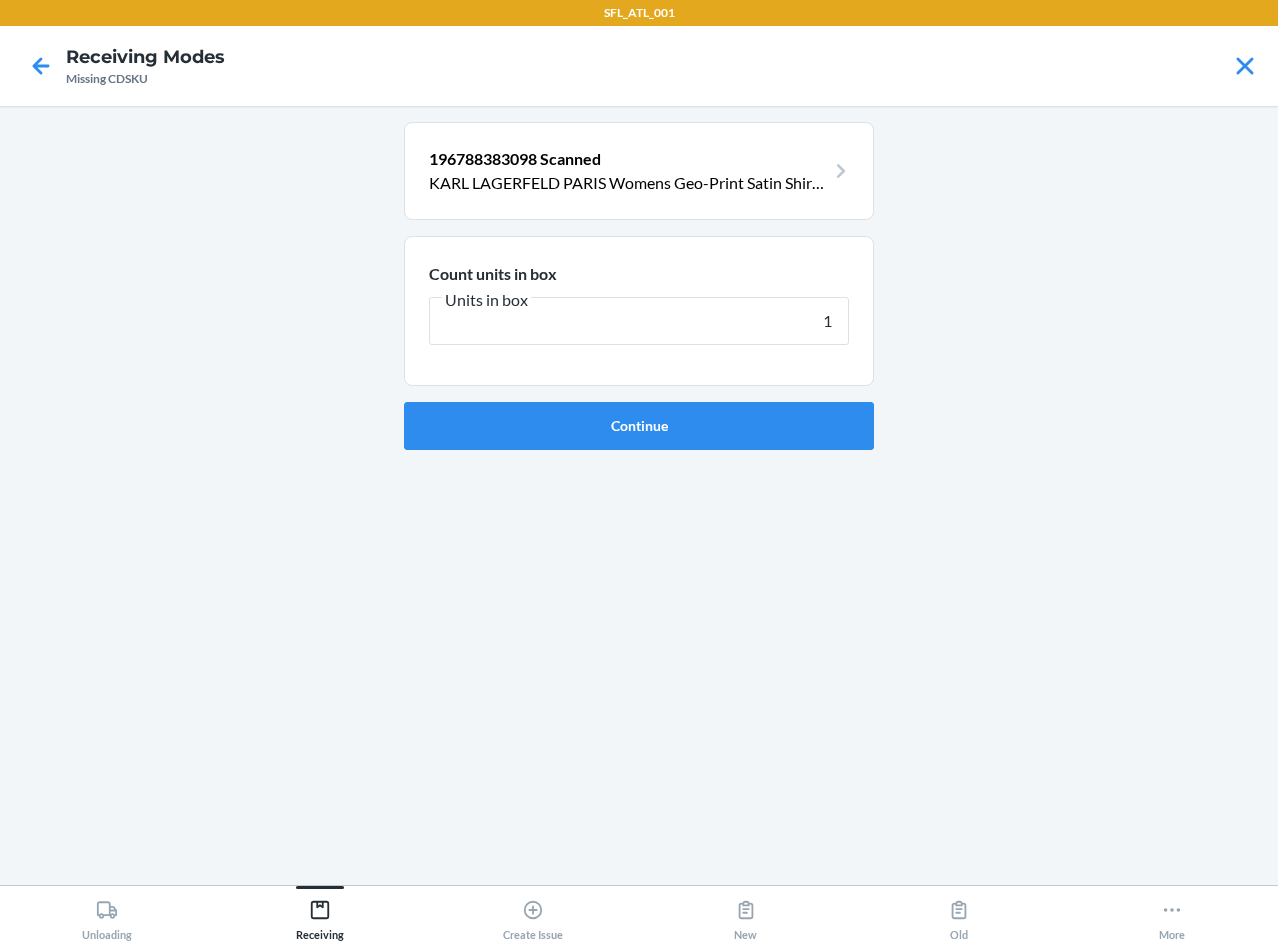 click on "Continue" at bounding box center (639, 426) 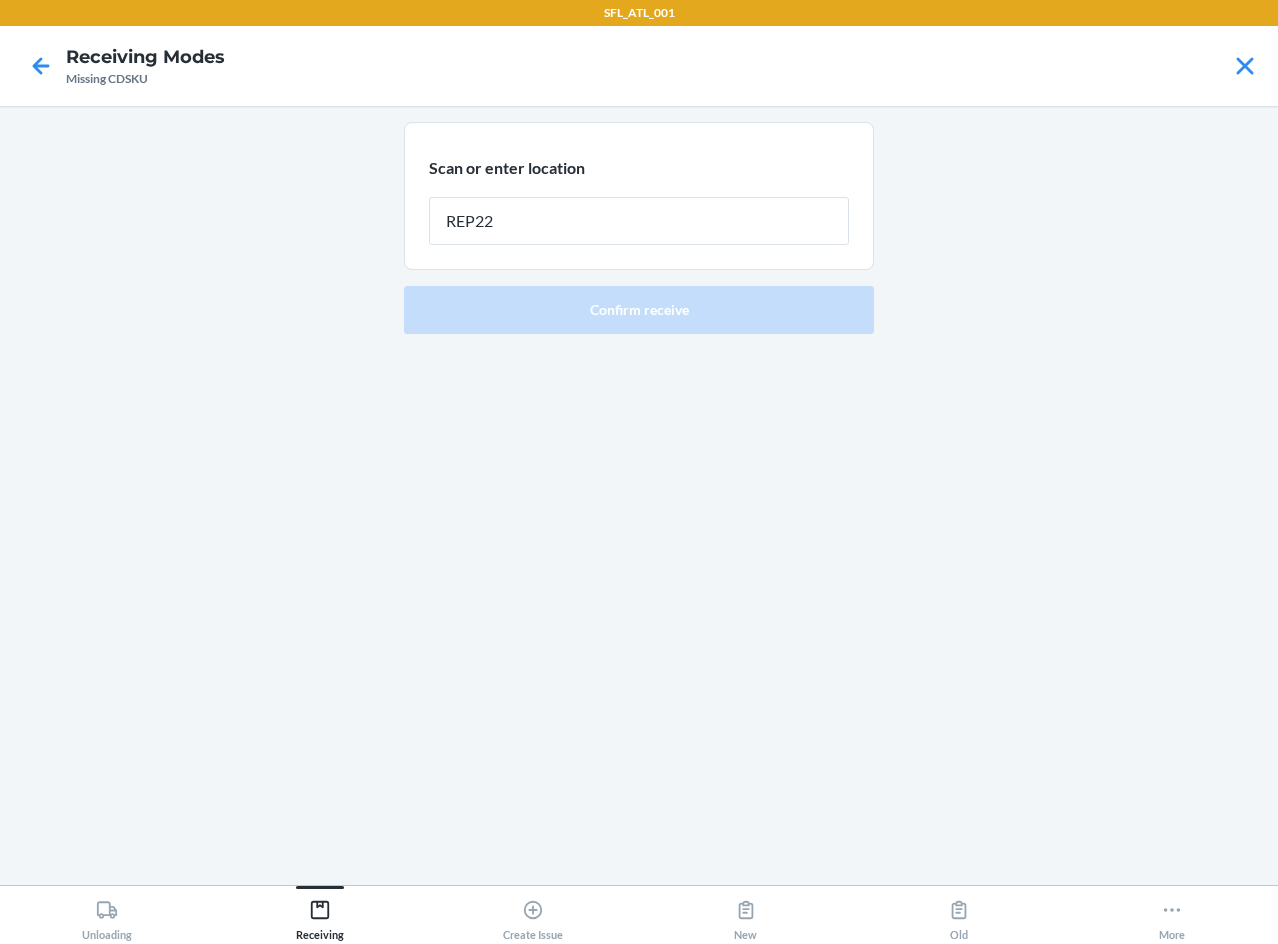 type on "REP227" 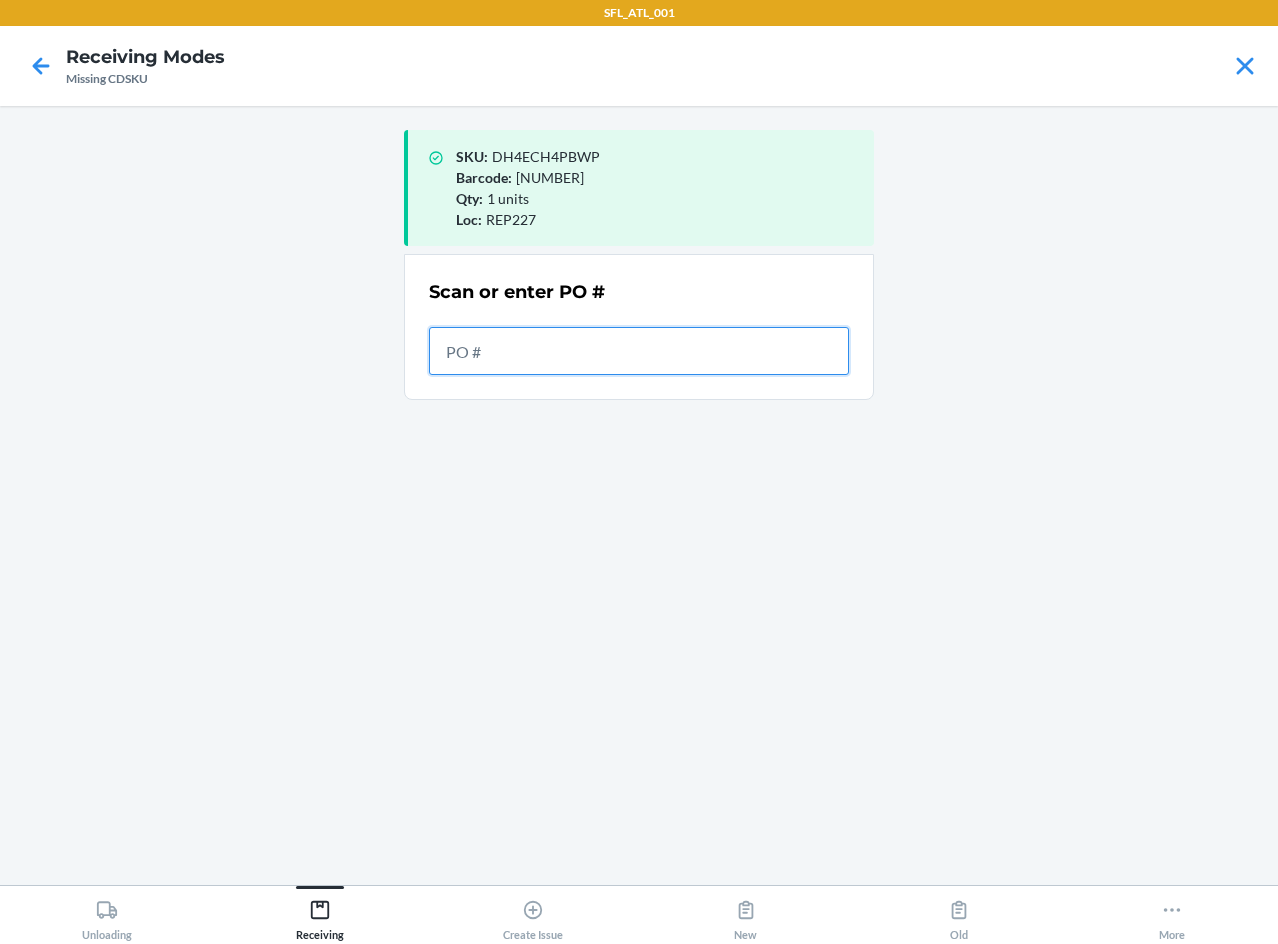 click at bounding box center (639, 351) 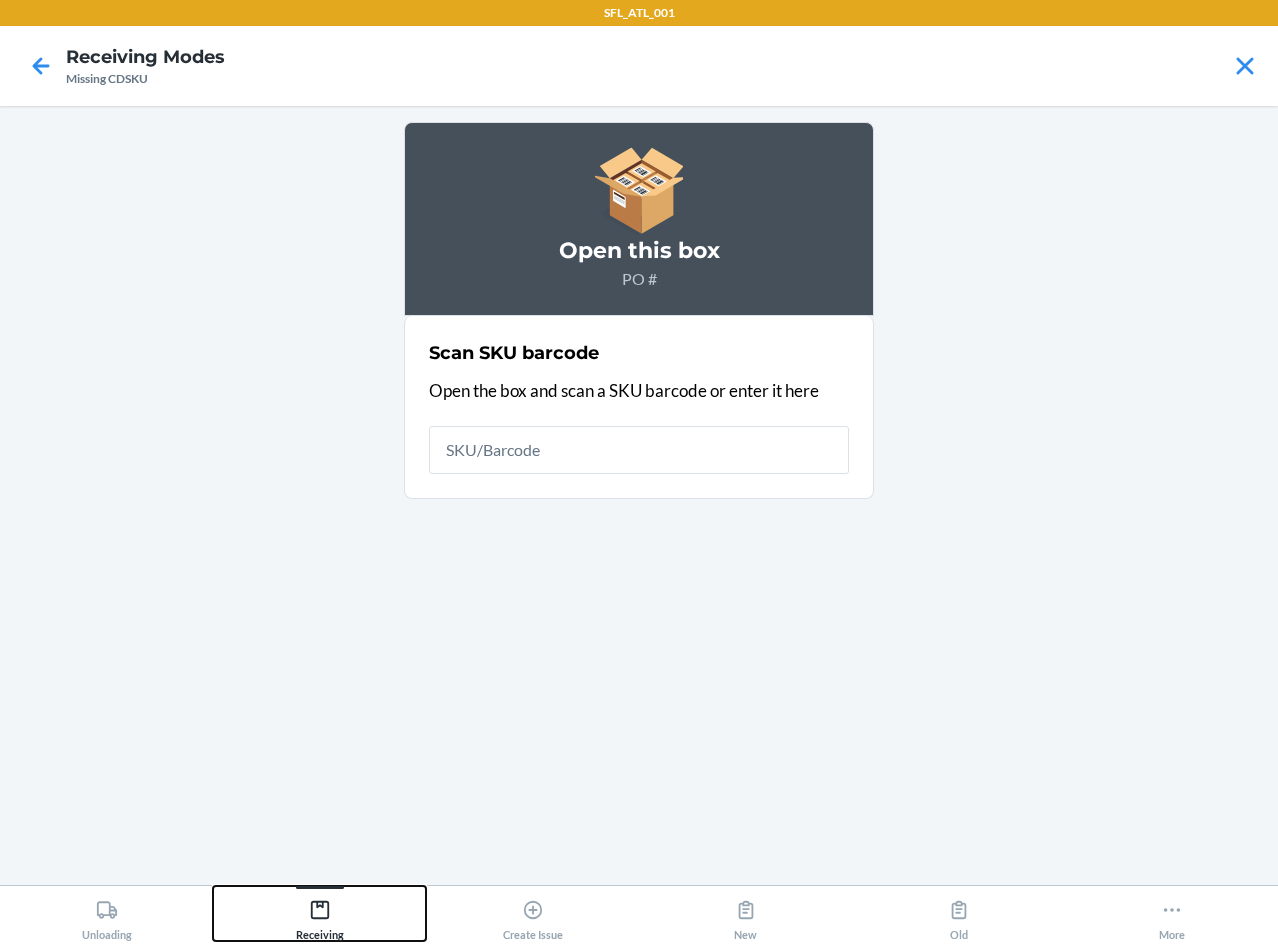 click 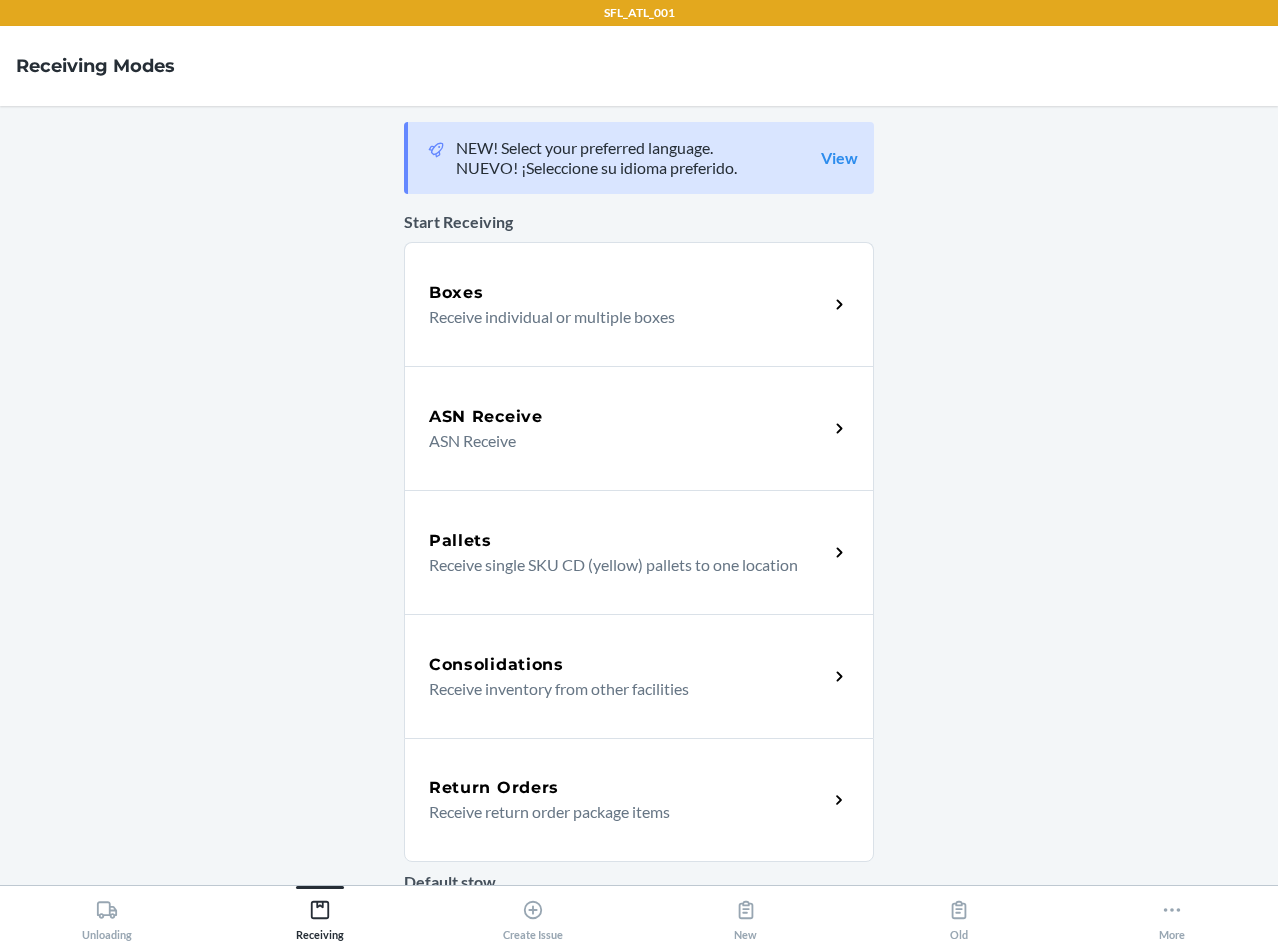 click on "ASN Receive" at bounding box center (620, 441) 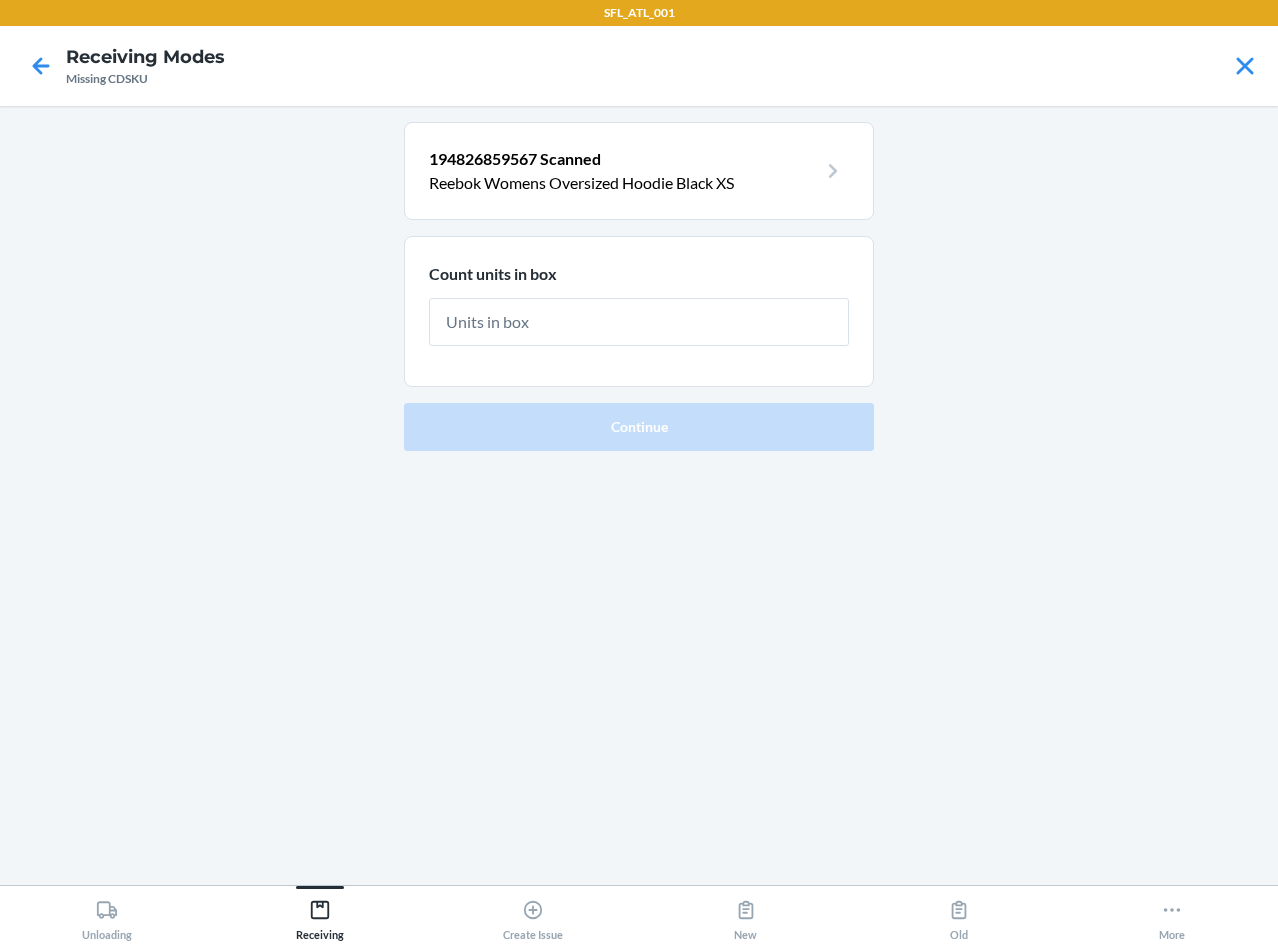 type on "1" 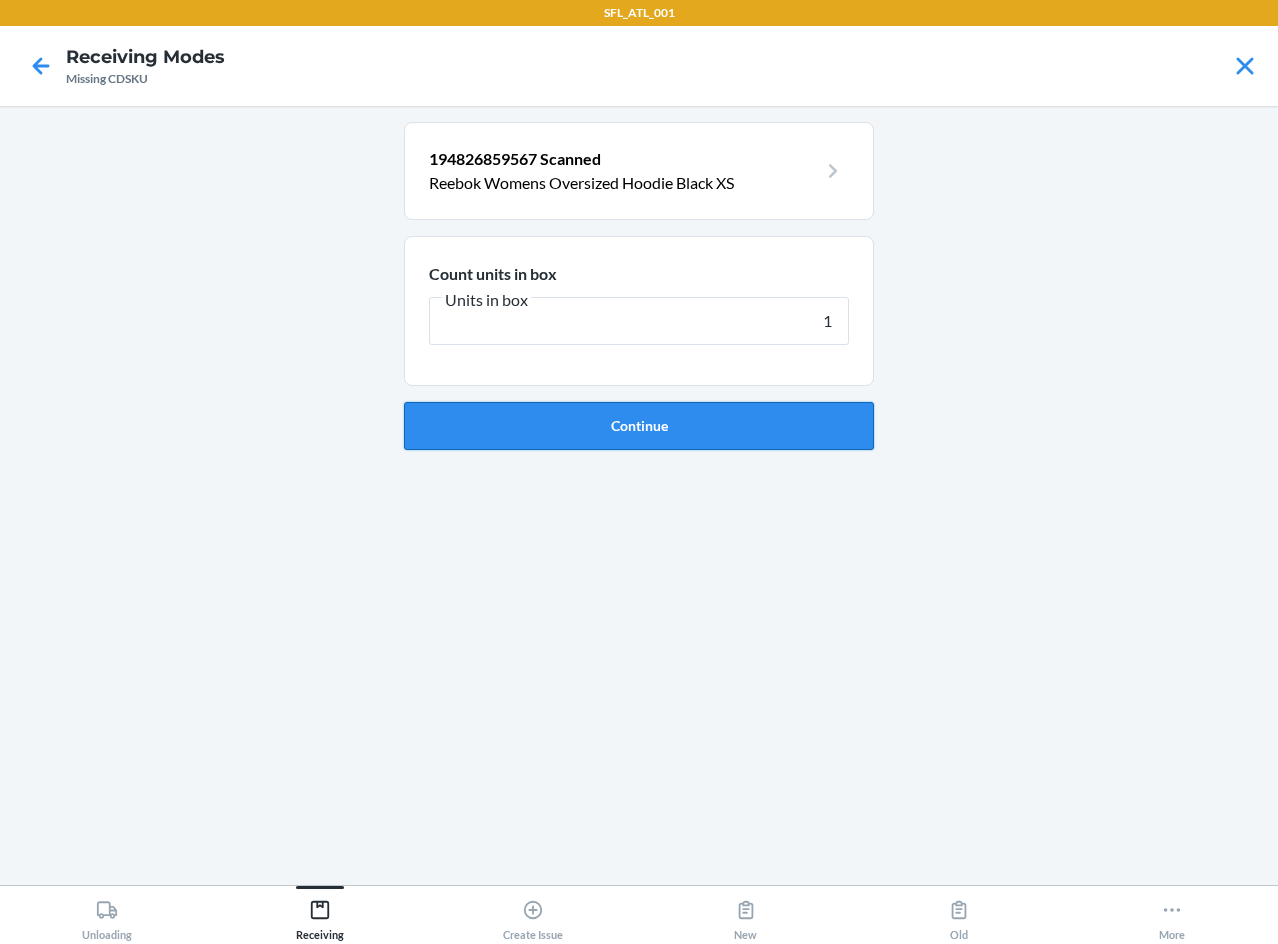 click on "Continue" at bounding box center (639, 426) 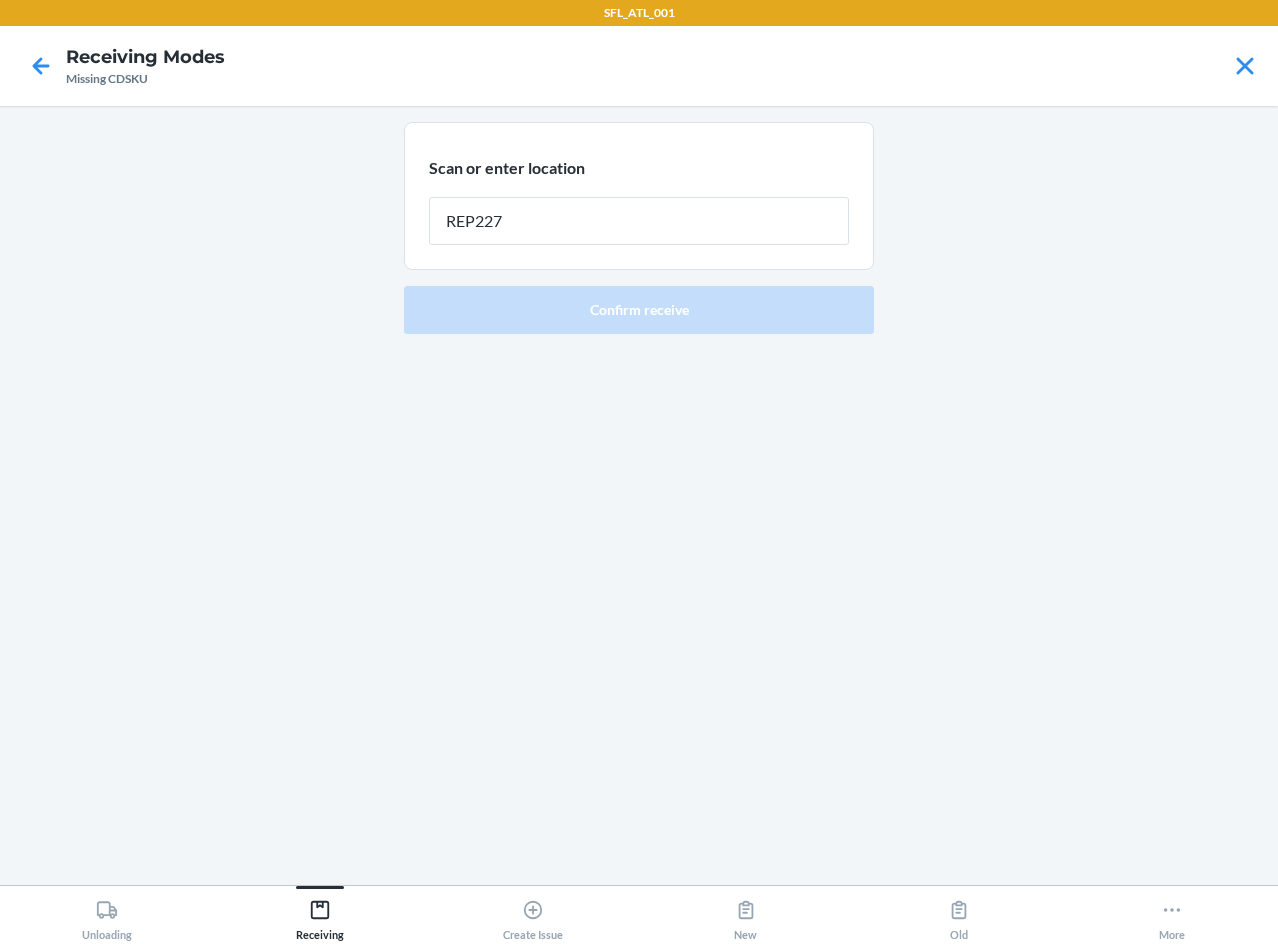 type on "REP227" 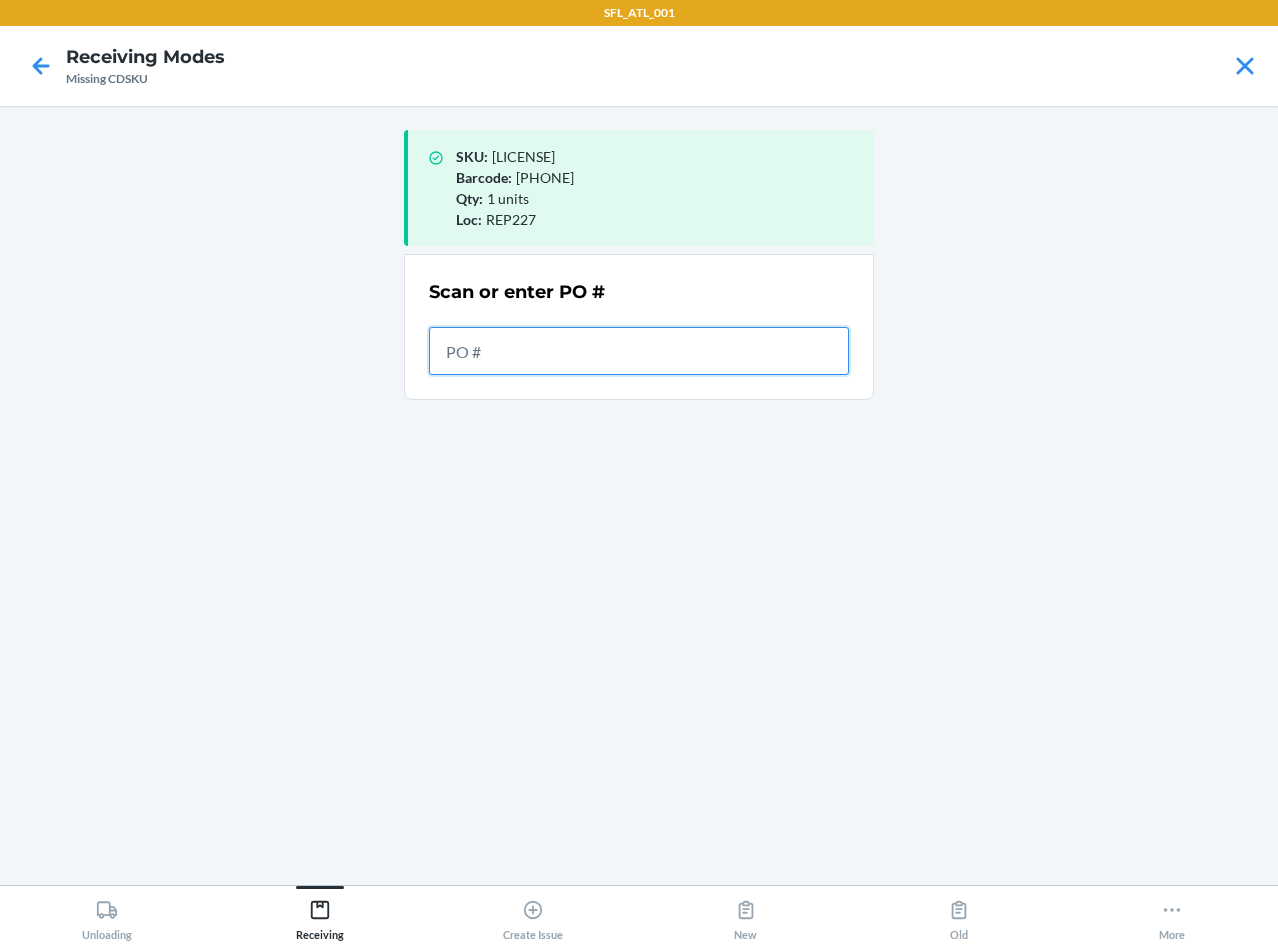 click at bounding box center (639, 351) 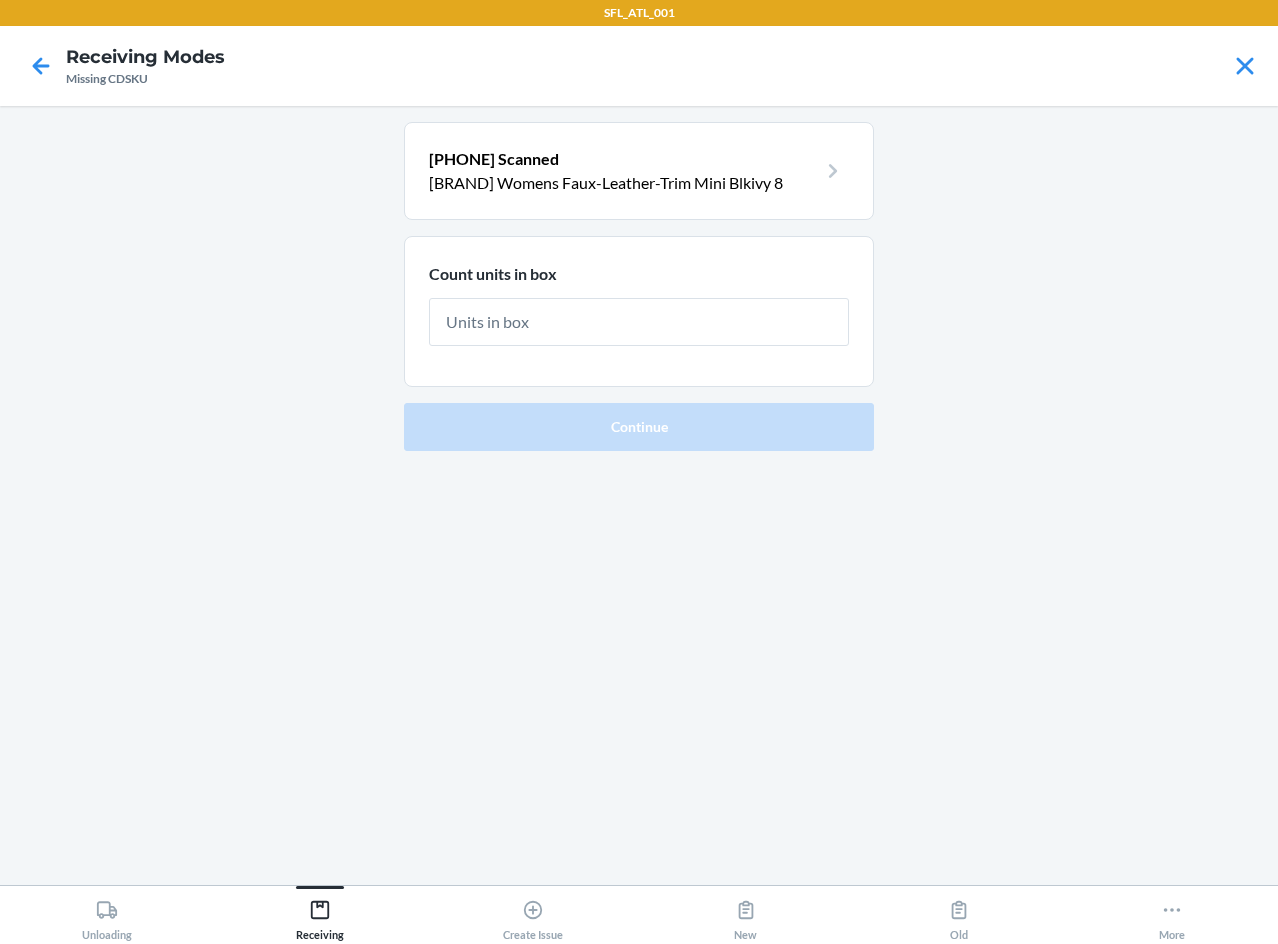 type on "1" 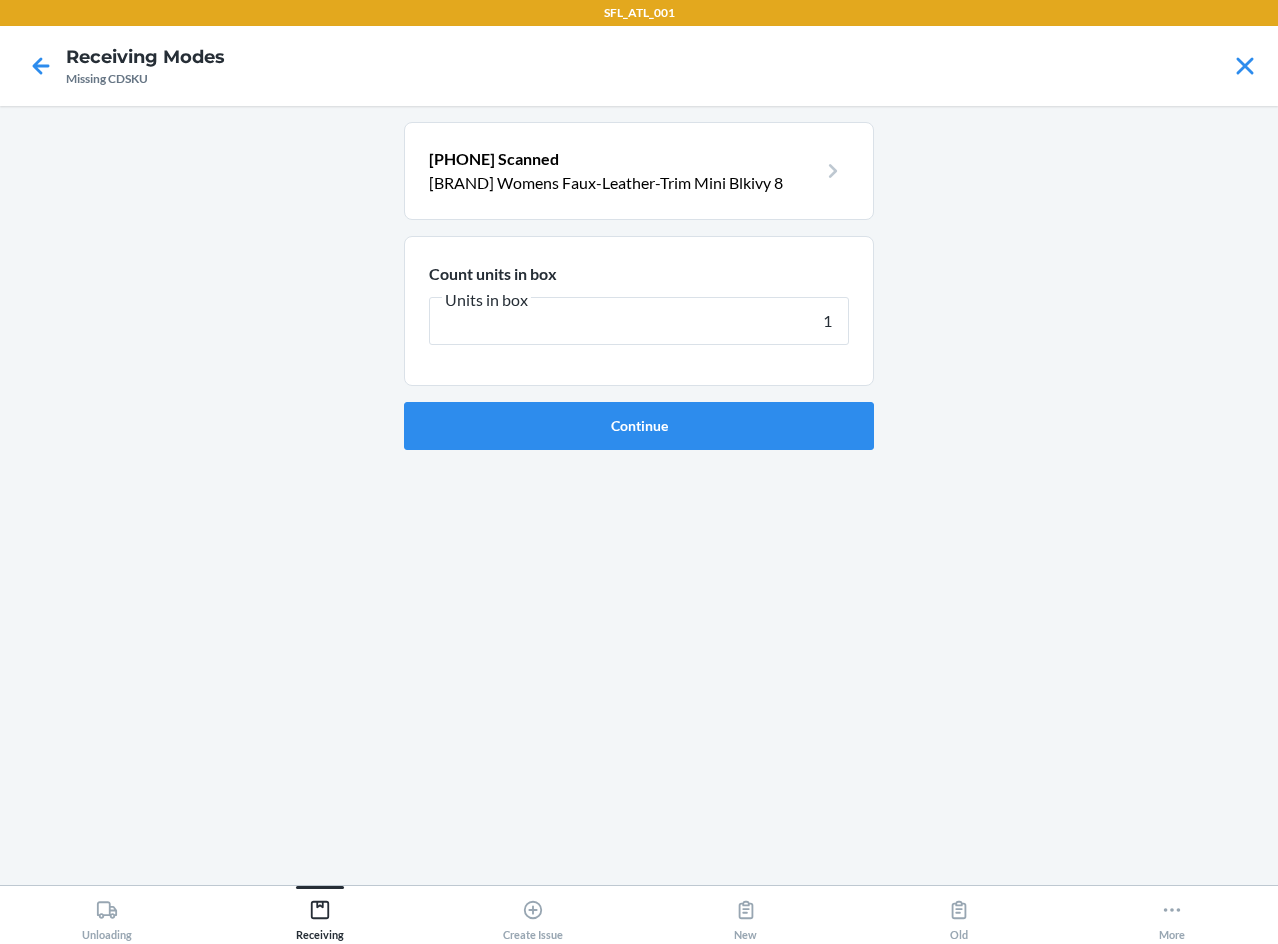 click on "Continue" at bounding box center (639, 426) 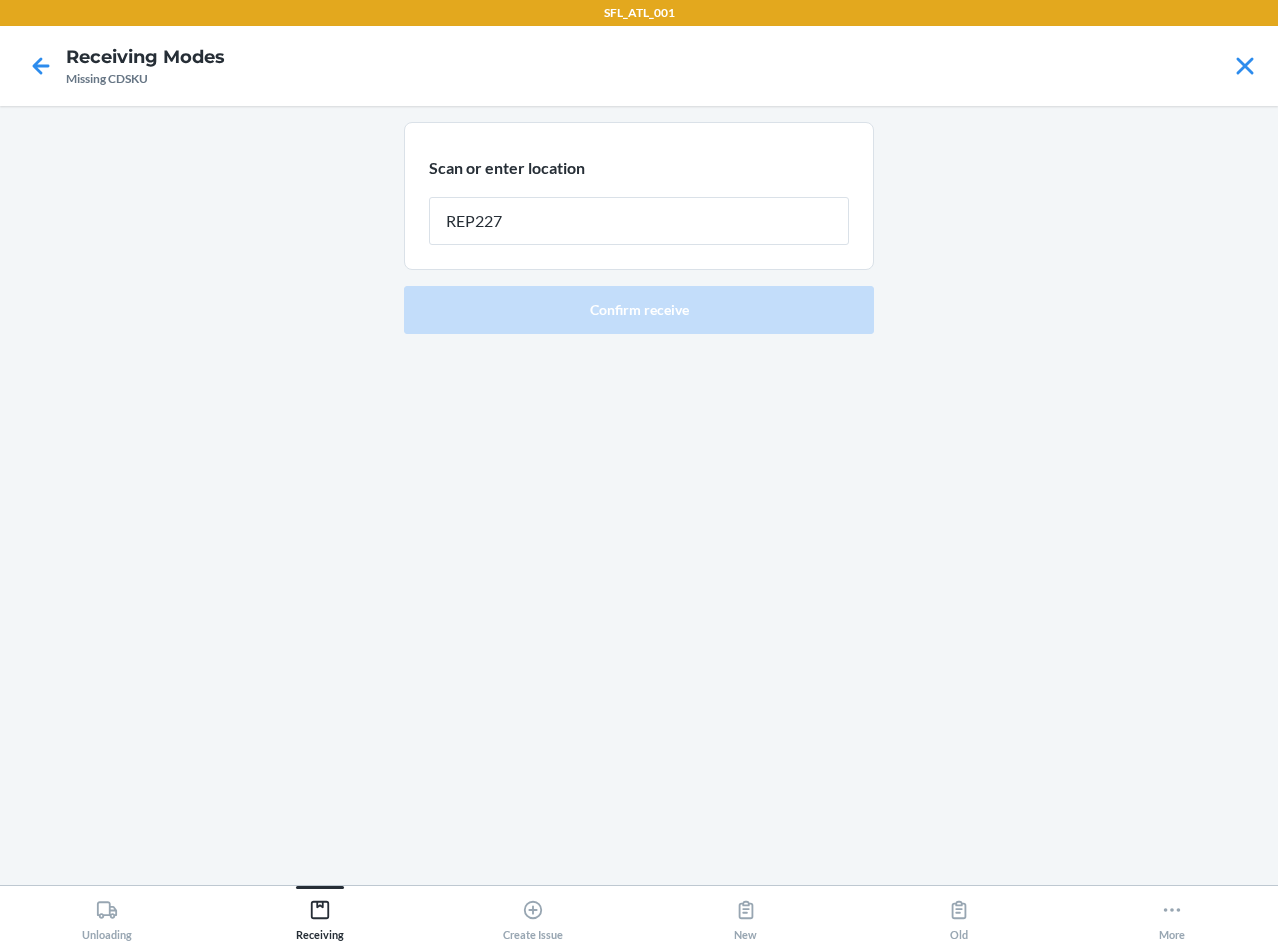 type on "REP227" 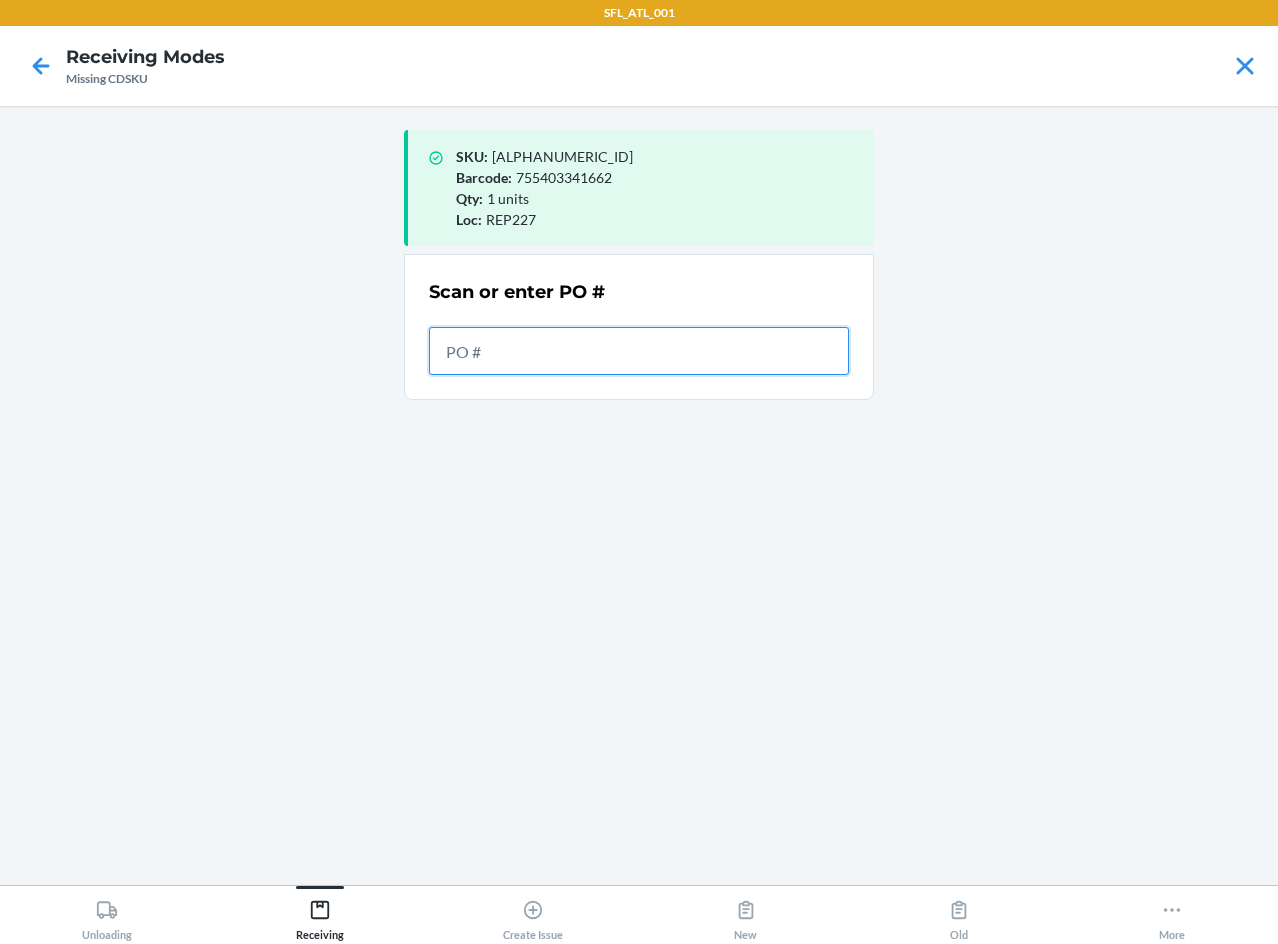 click at bounding box center [639, 351] 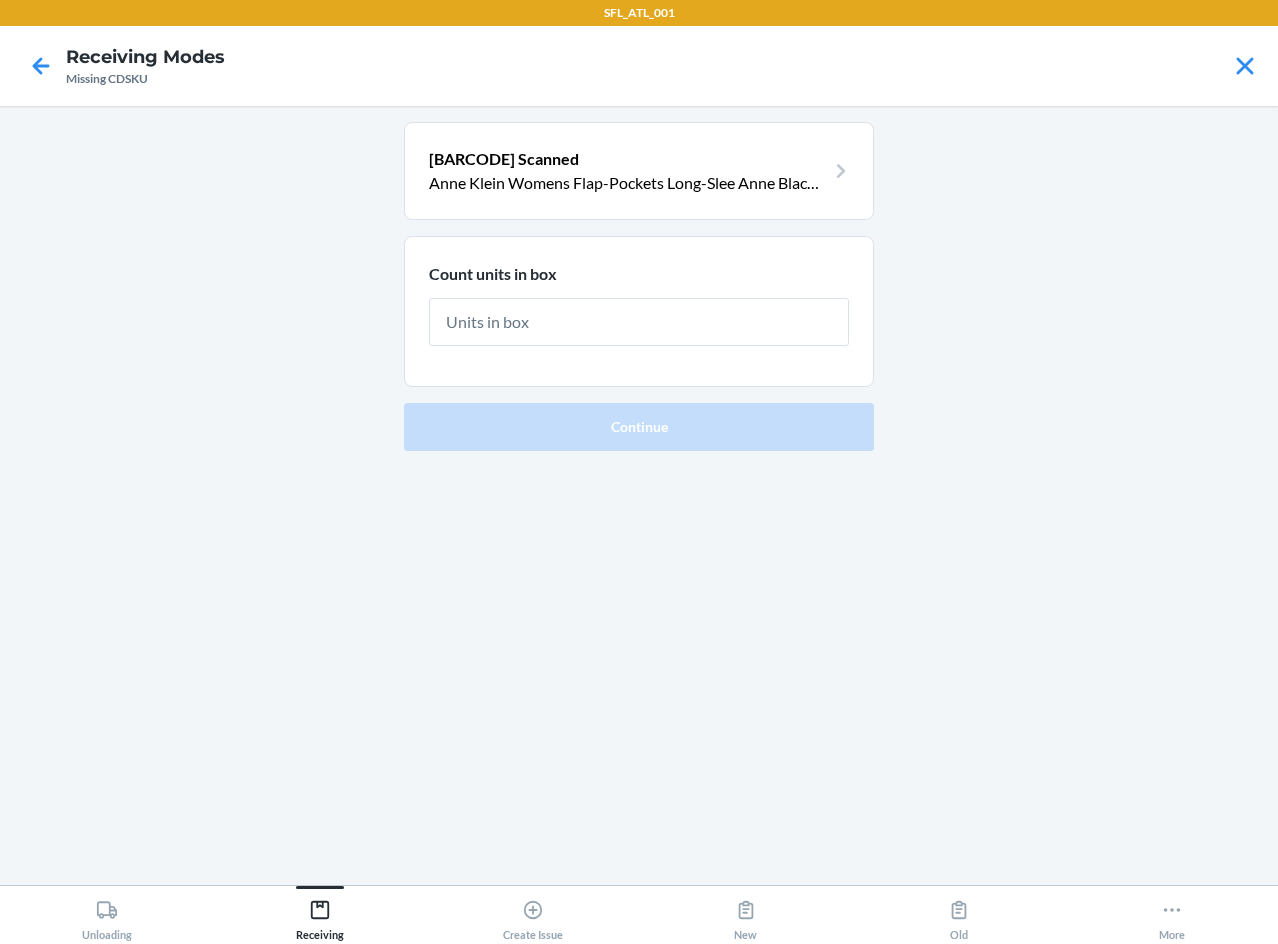 type on "1" 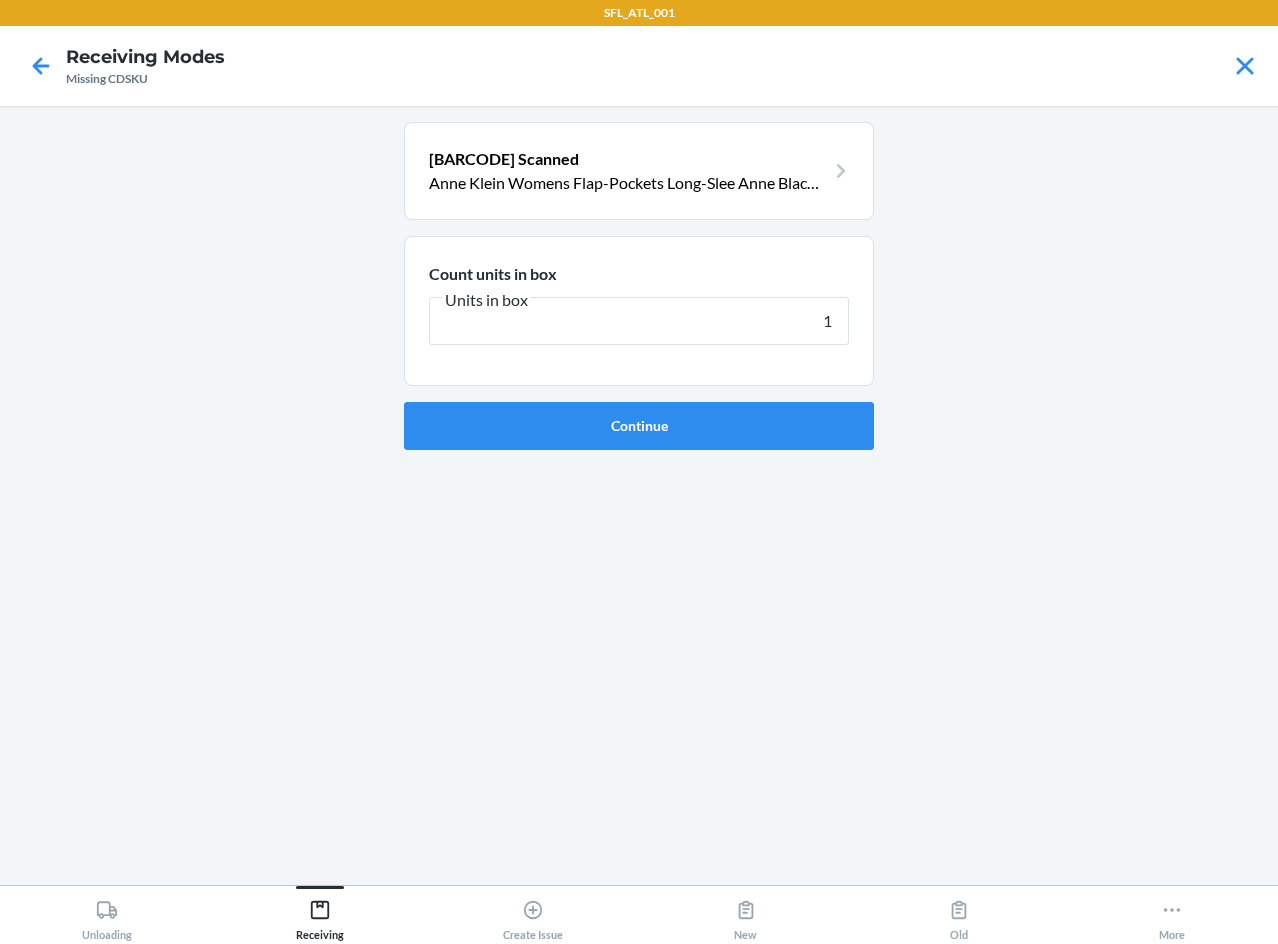 click on "Continue" at bounding box center [639, 426] 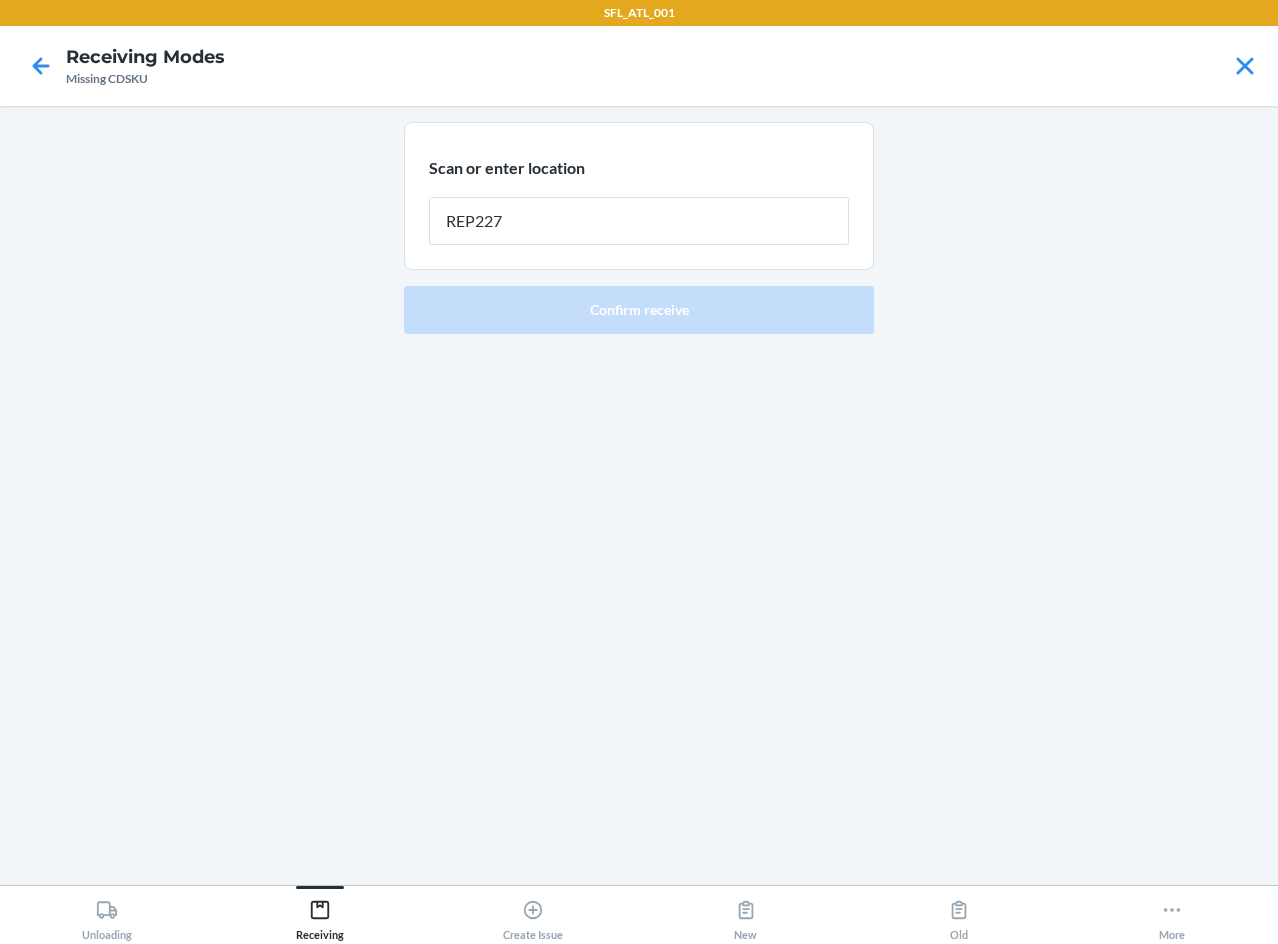 type on "REP227" 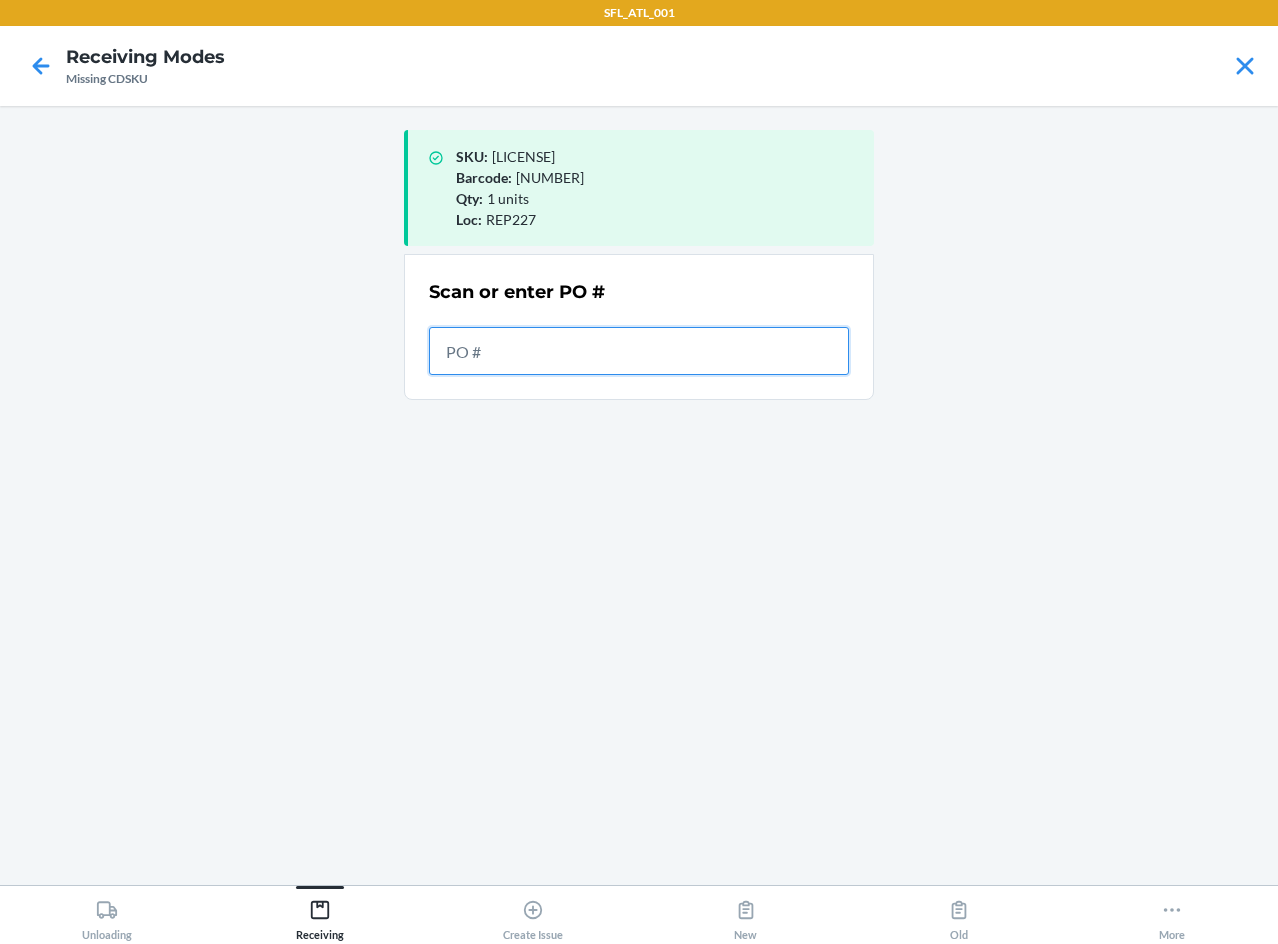 click at bounding box center (639, 351) 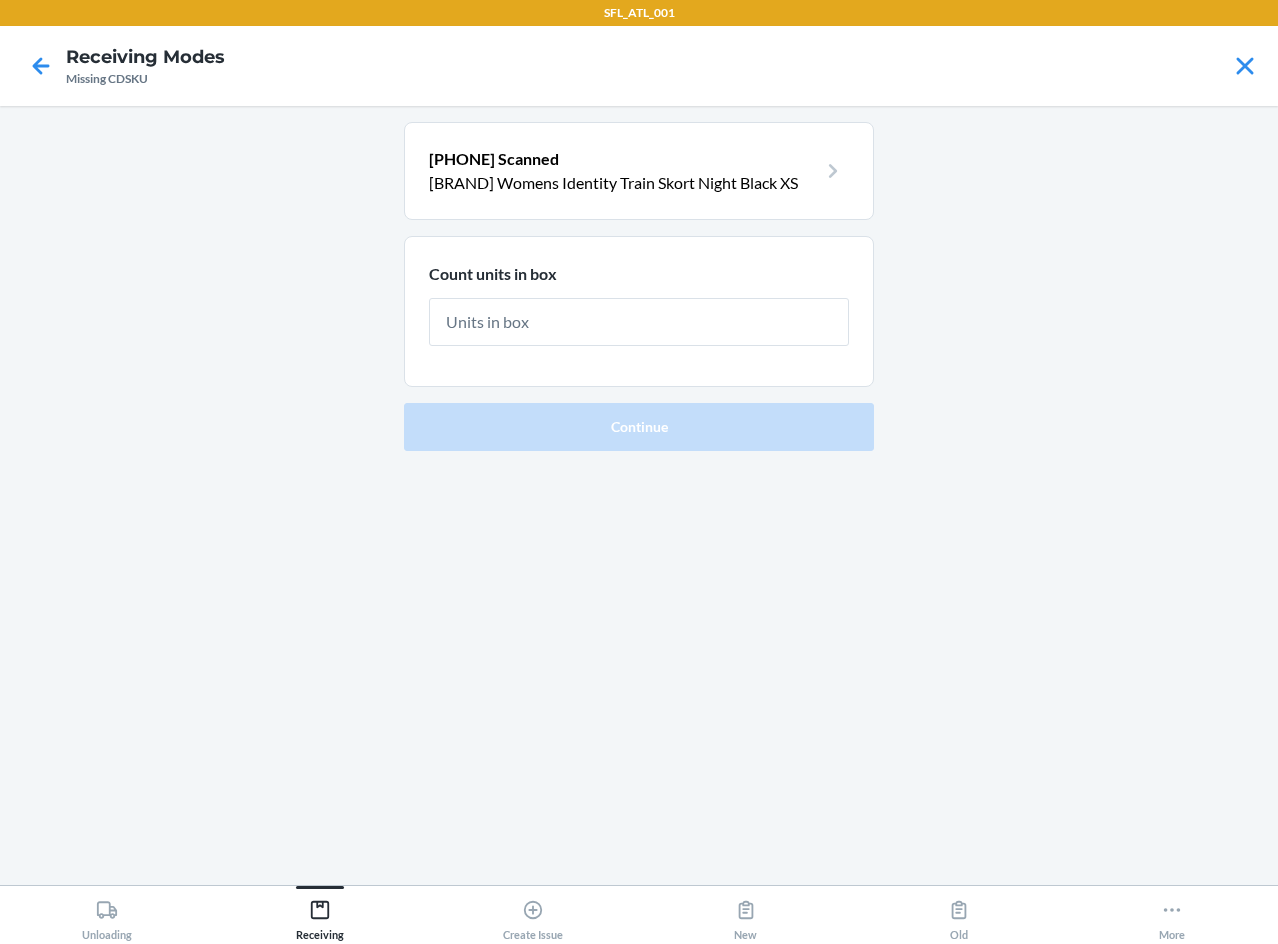 type on "1" 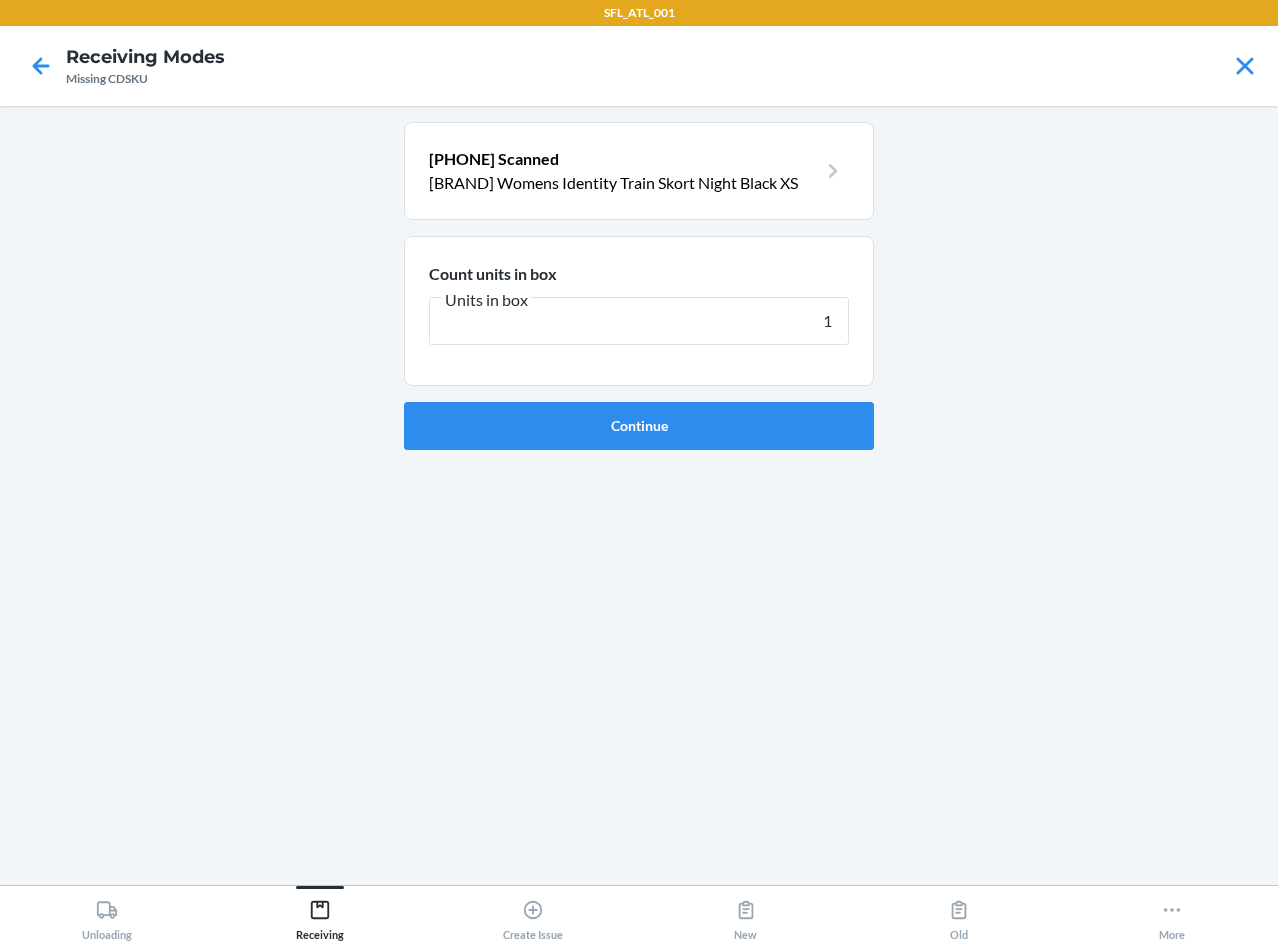 click on "Continue" at bounding box center [639, 426] 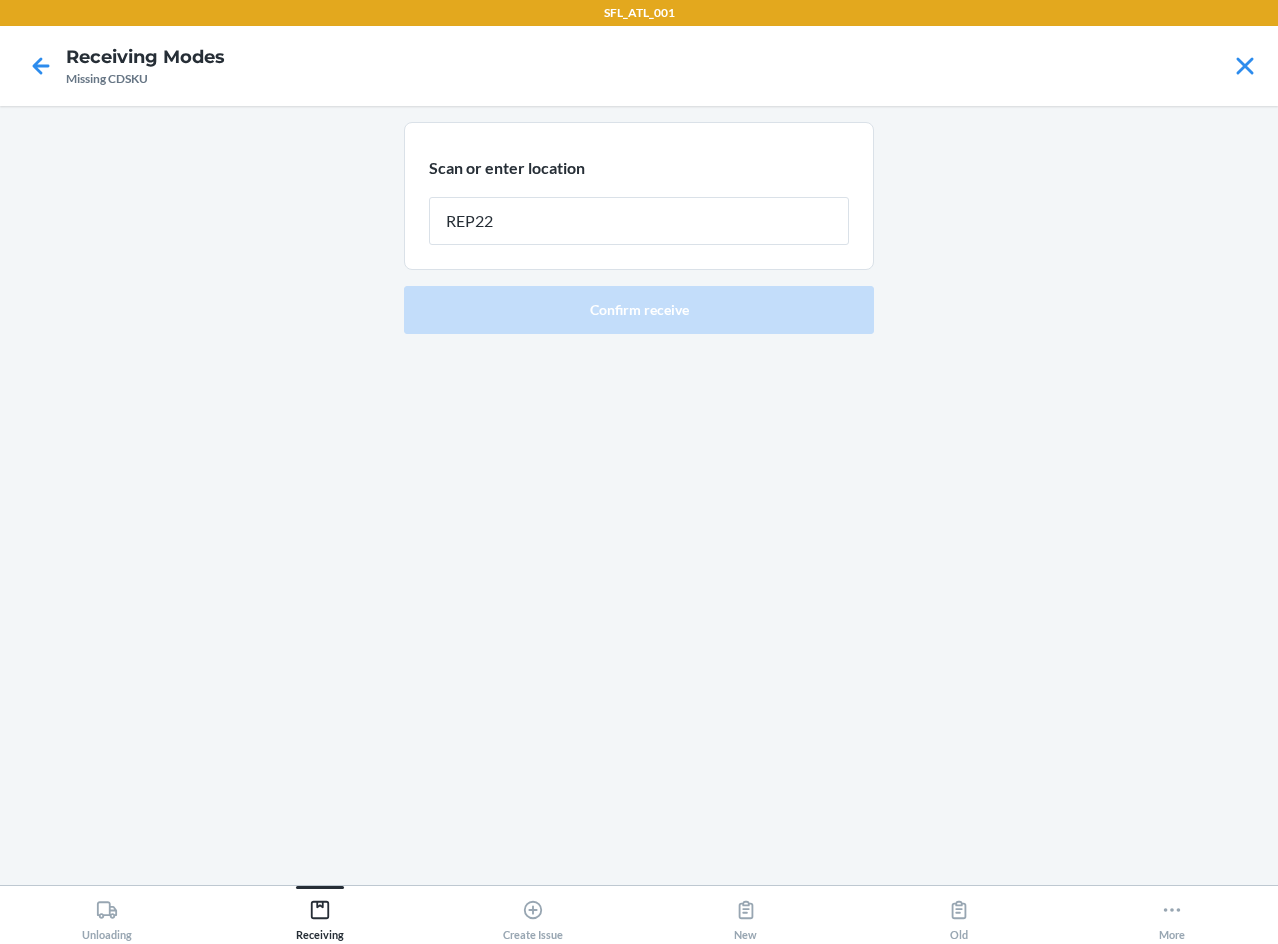 type on "REP227" 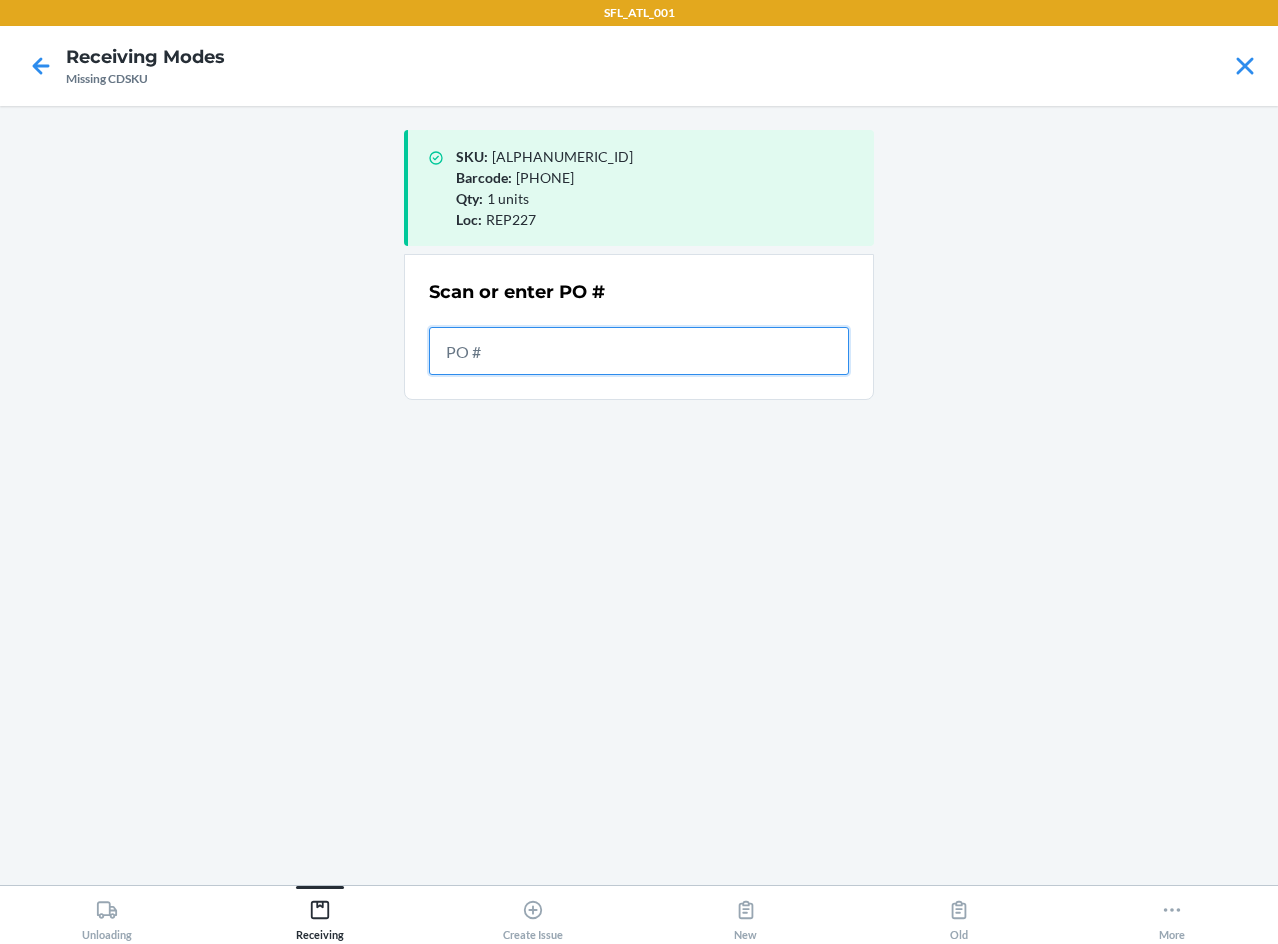 drag, startPoint x: 653, startPoint y: 352, endPoint x: 668, endPoint y: 349, distance: 15.297058 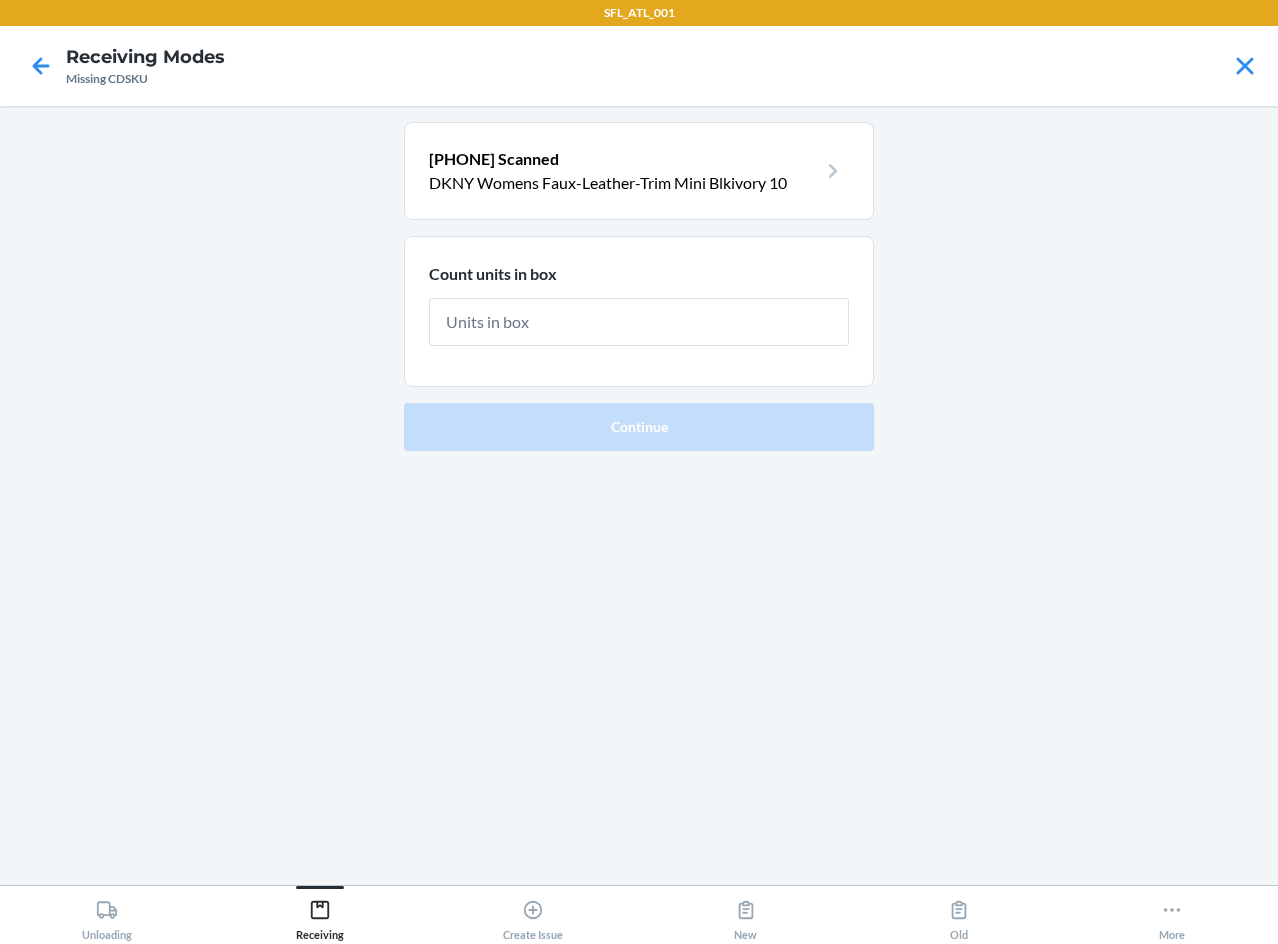 type on "1" 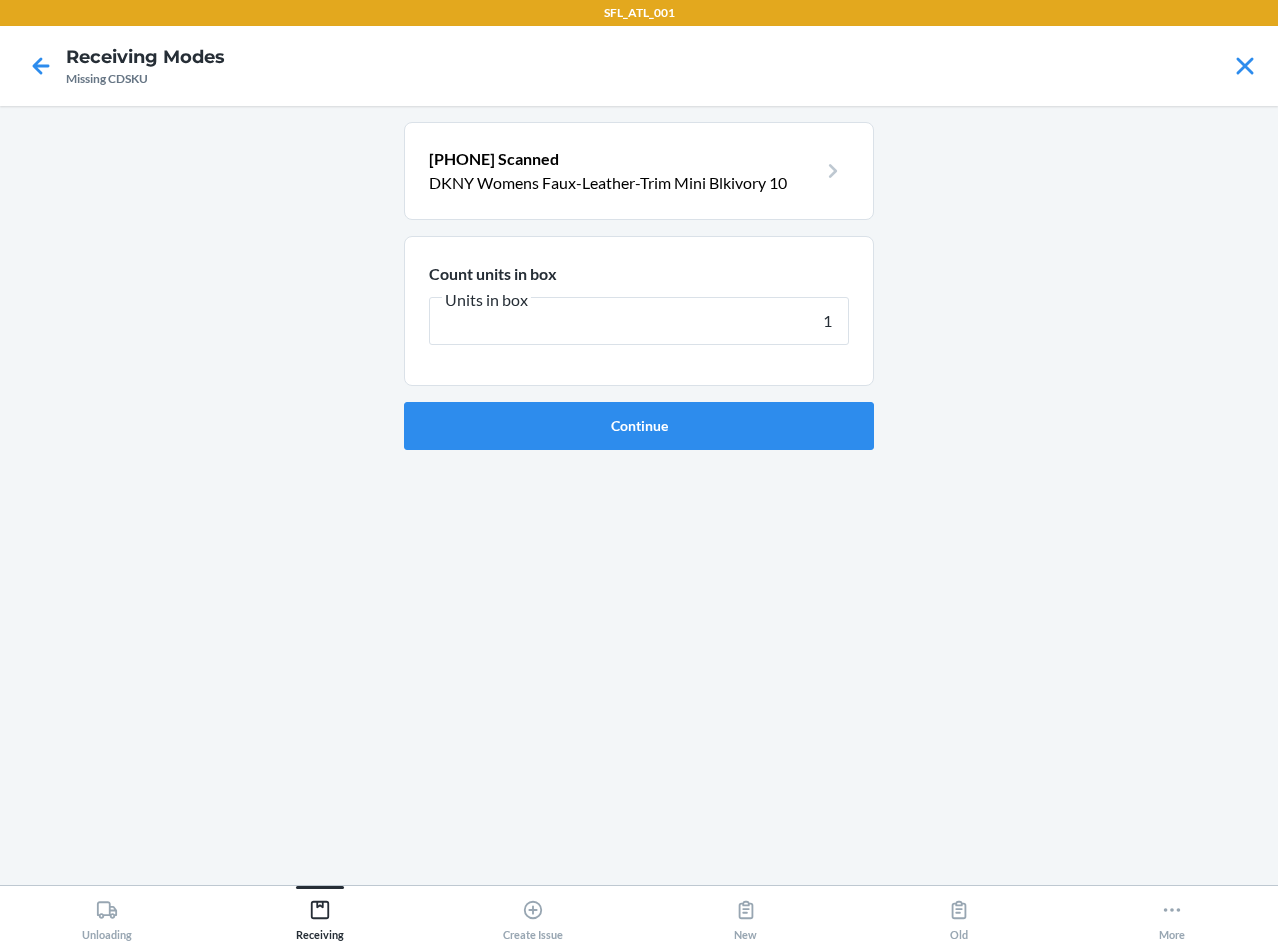 click on "Continue" at bounding box center [639, 426] 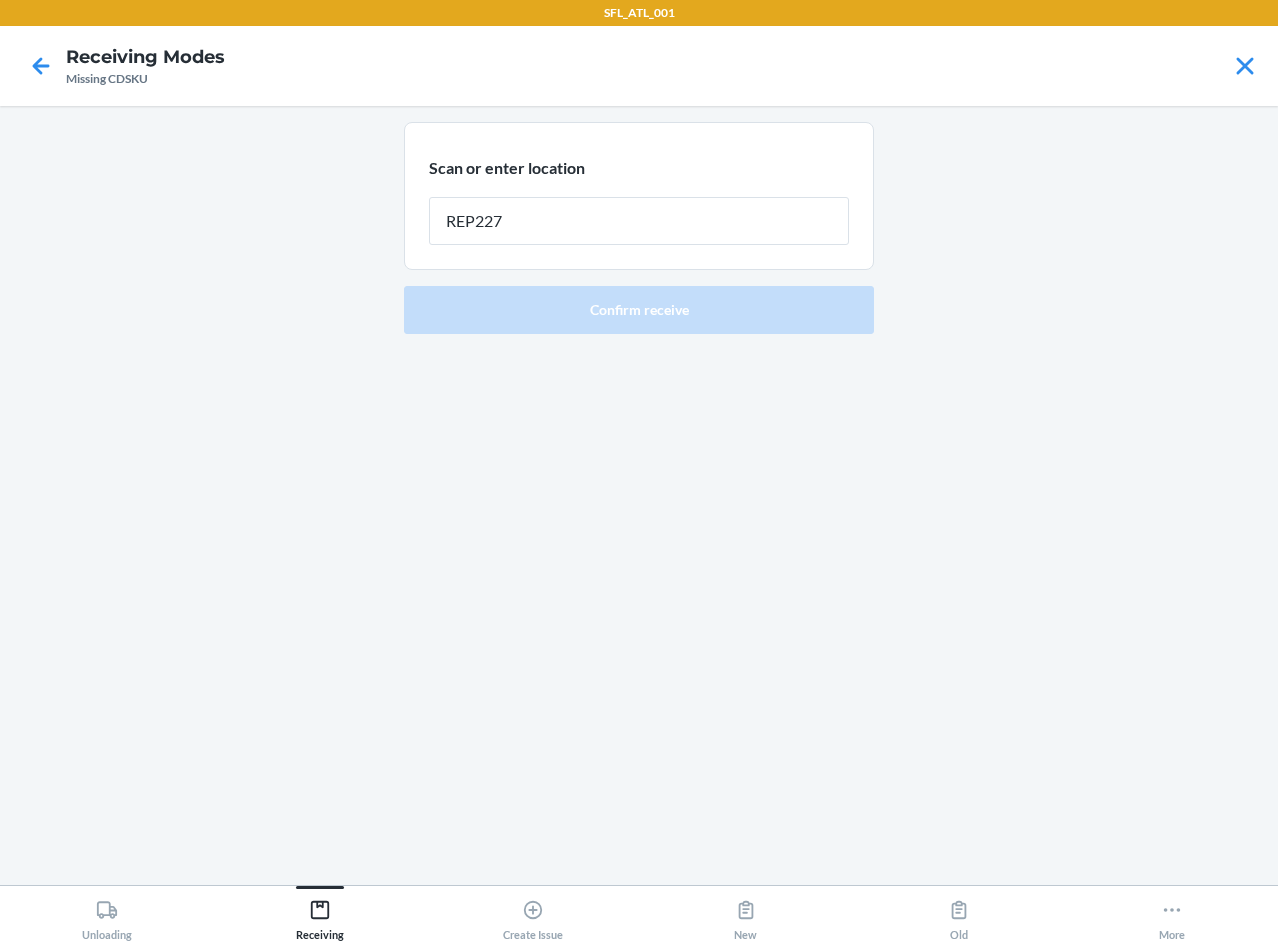 type on "REP227" 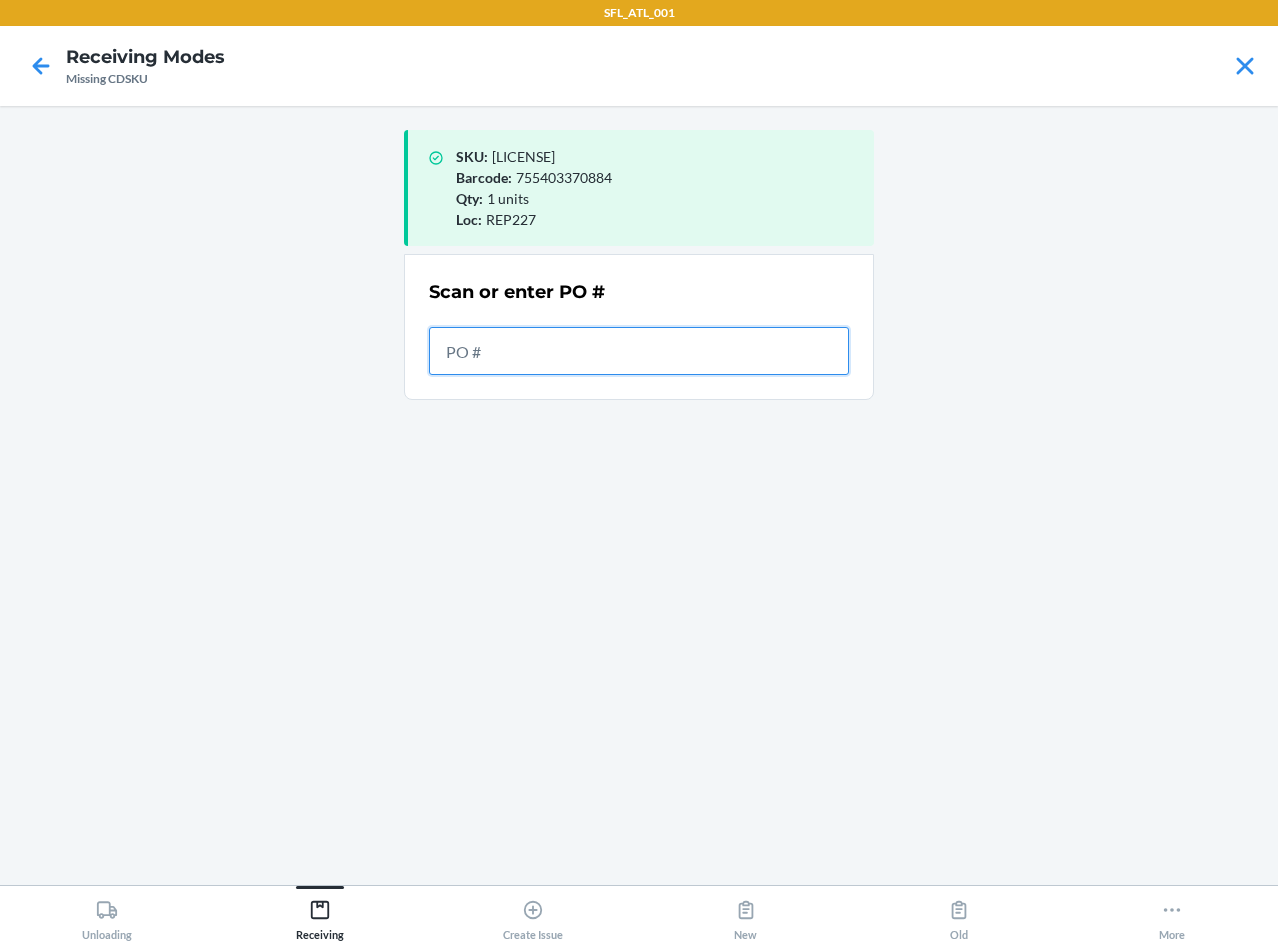 click at bounding box center [639, 351] 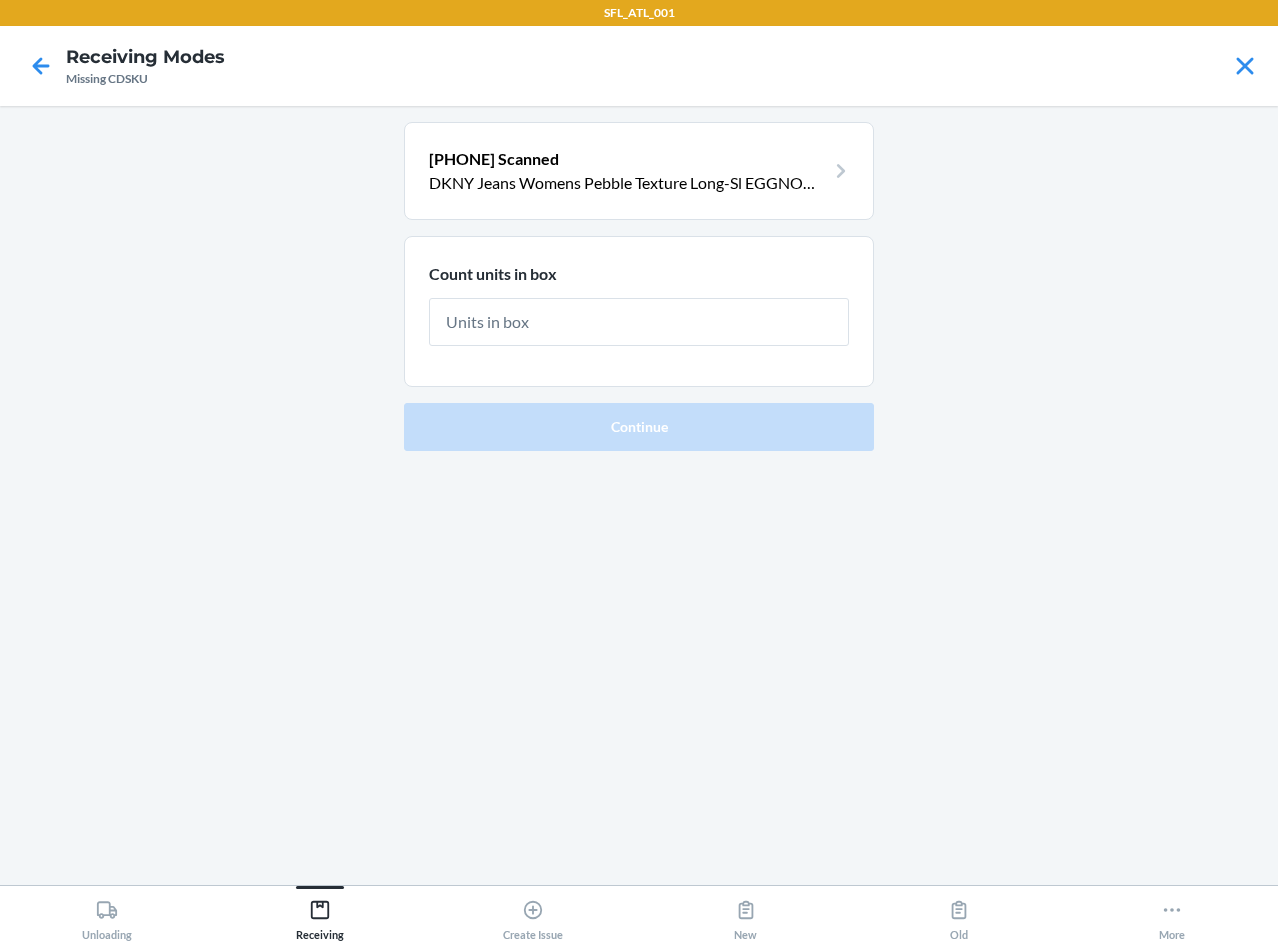 type on "1" 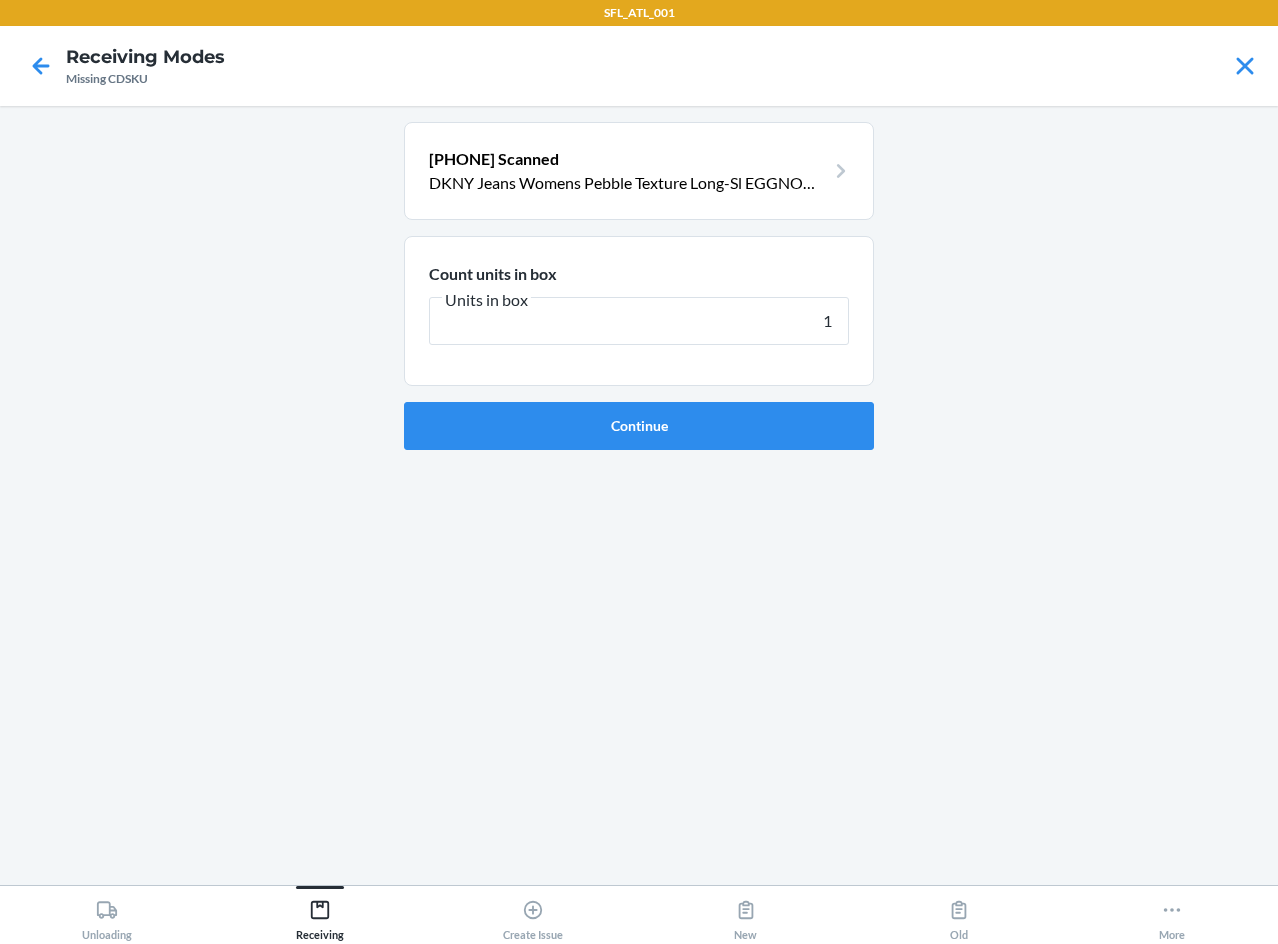 click on "Continue" at bounding box center [639, 426] 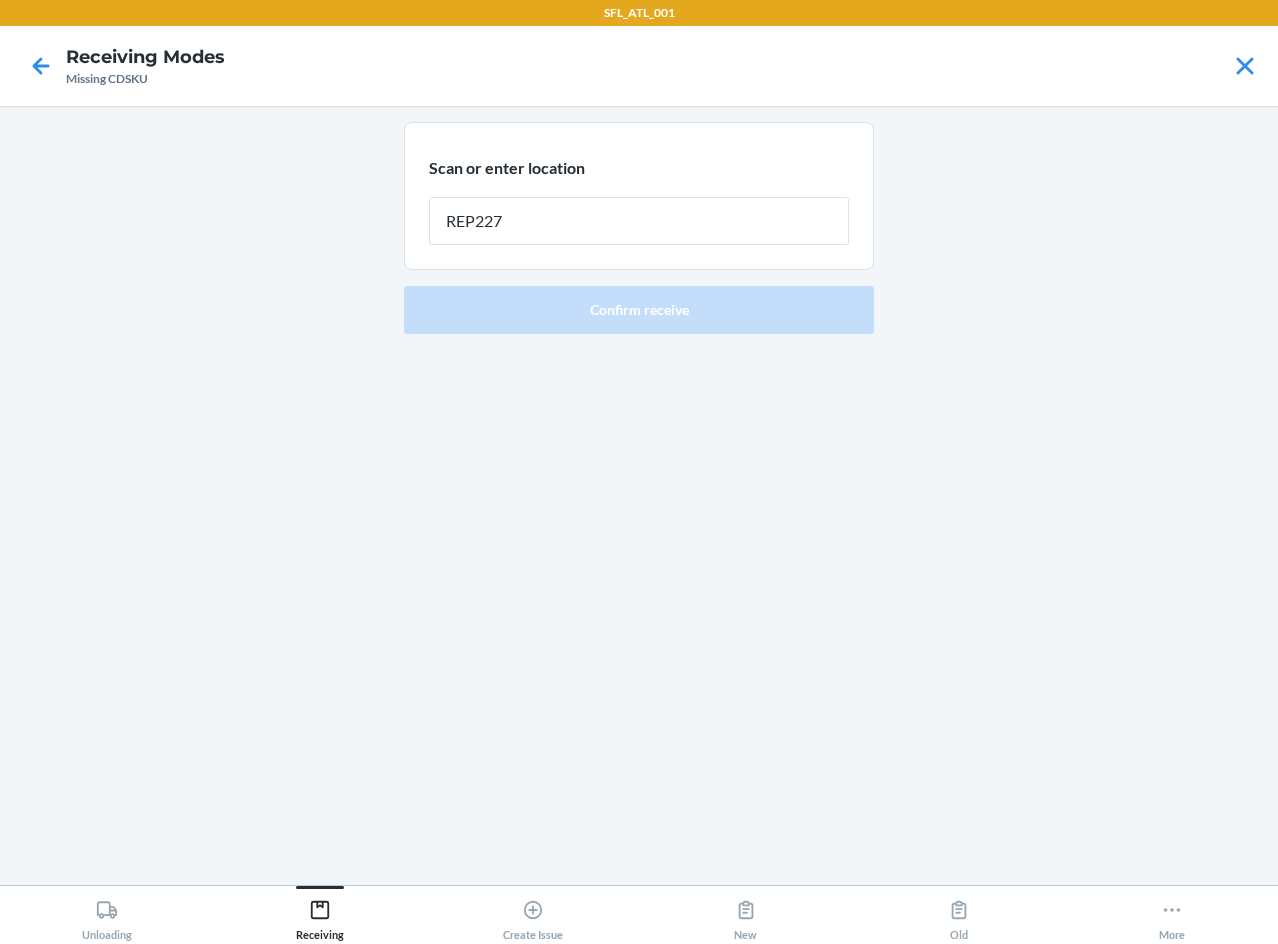 type on "REP227" 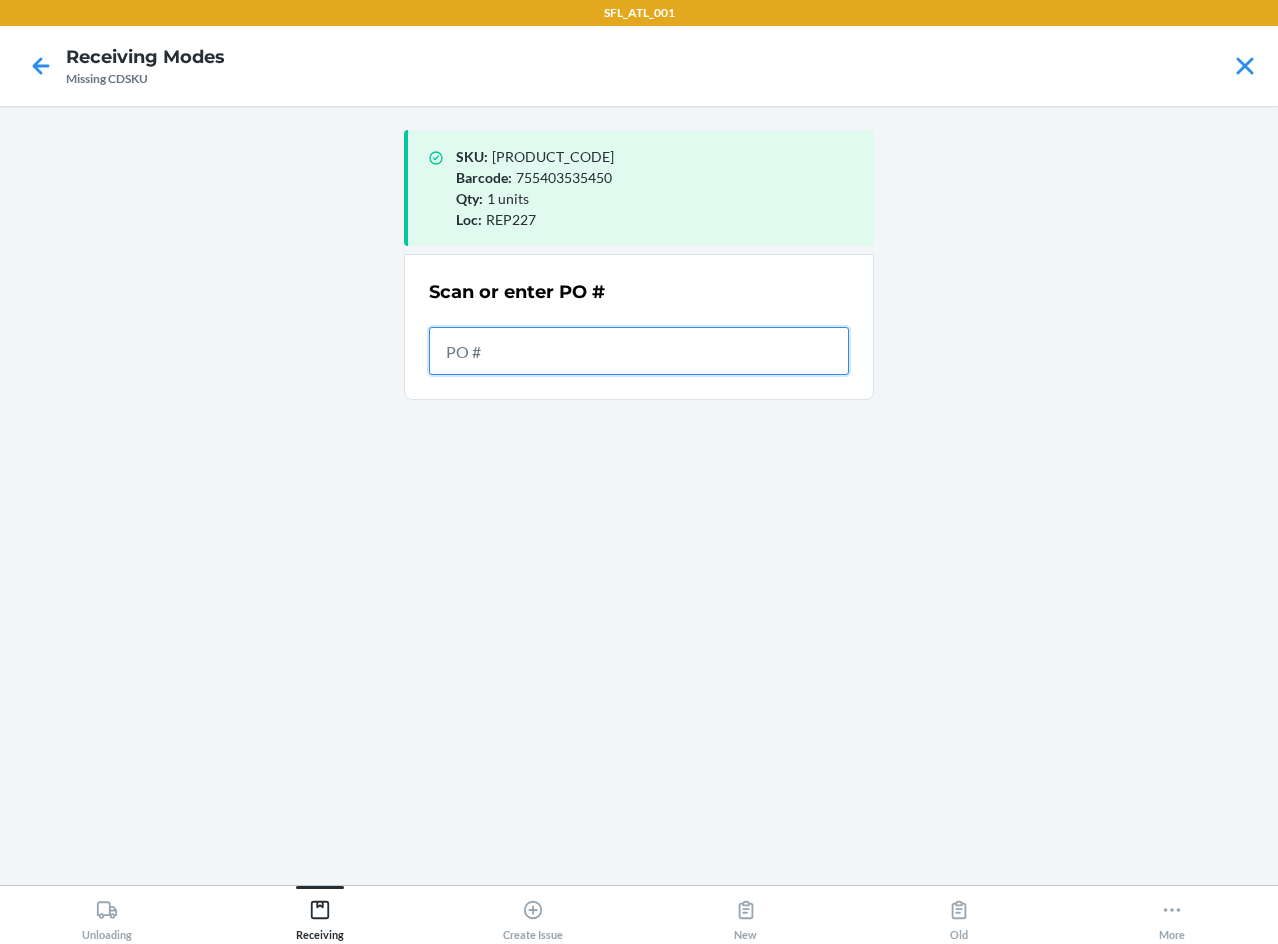 click at bounding box center [639, 351] 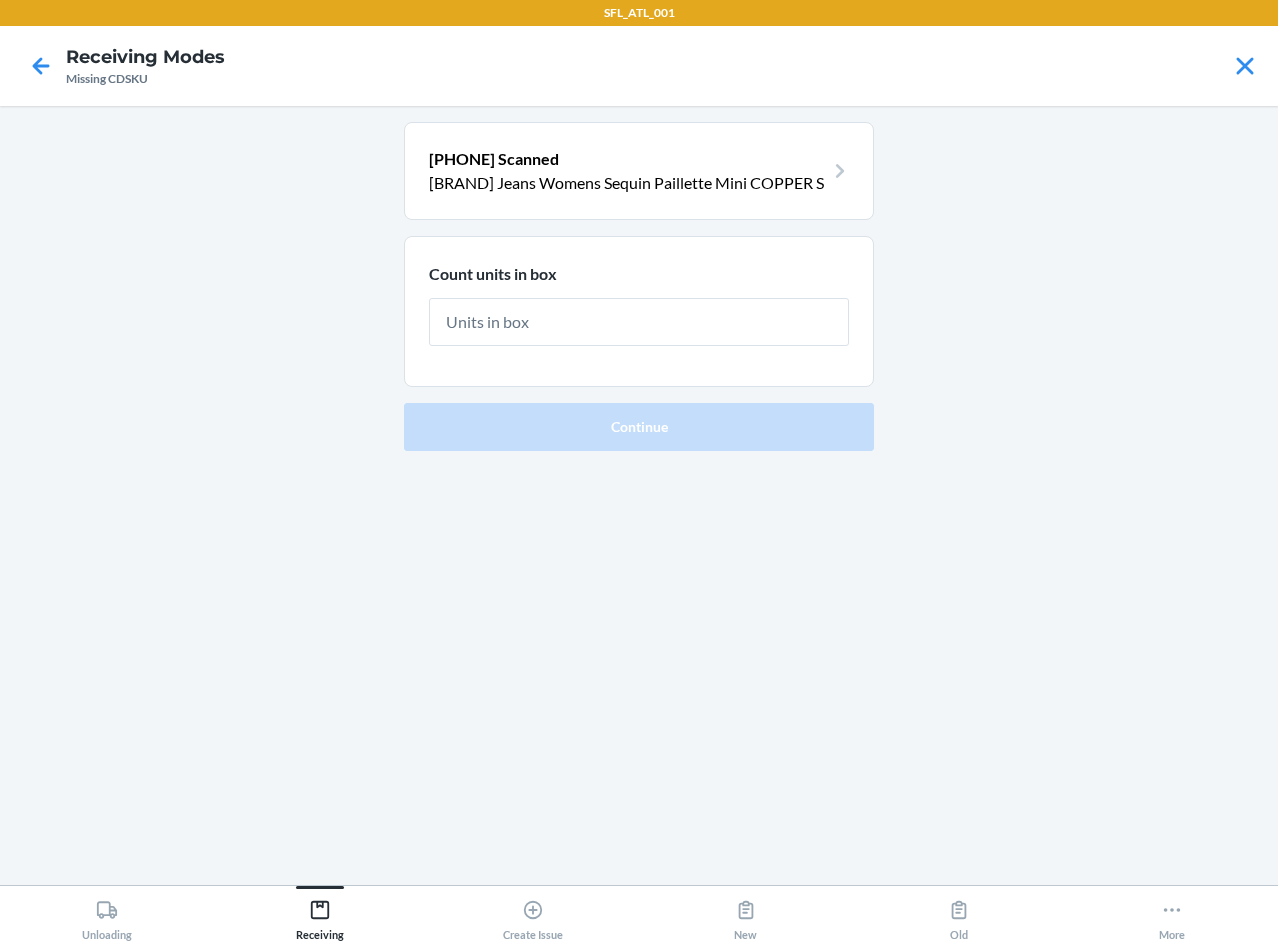 type on "1" 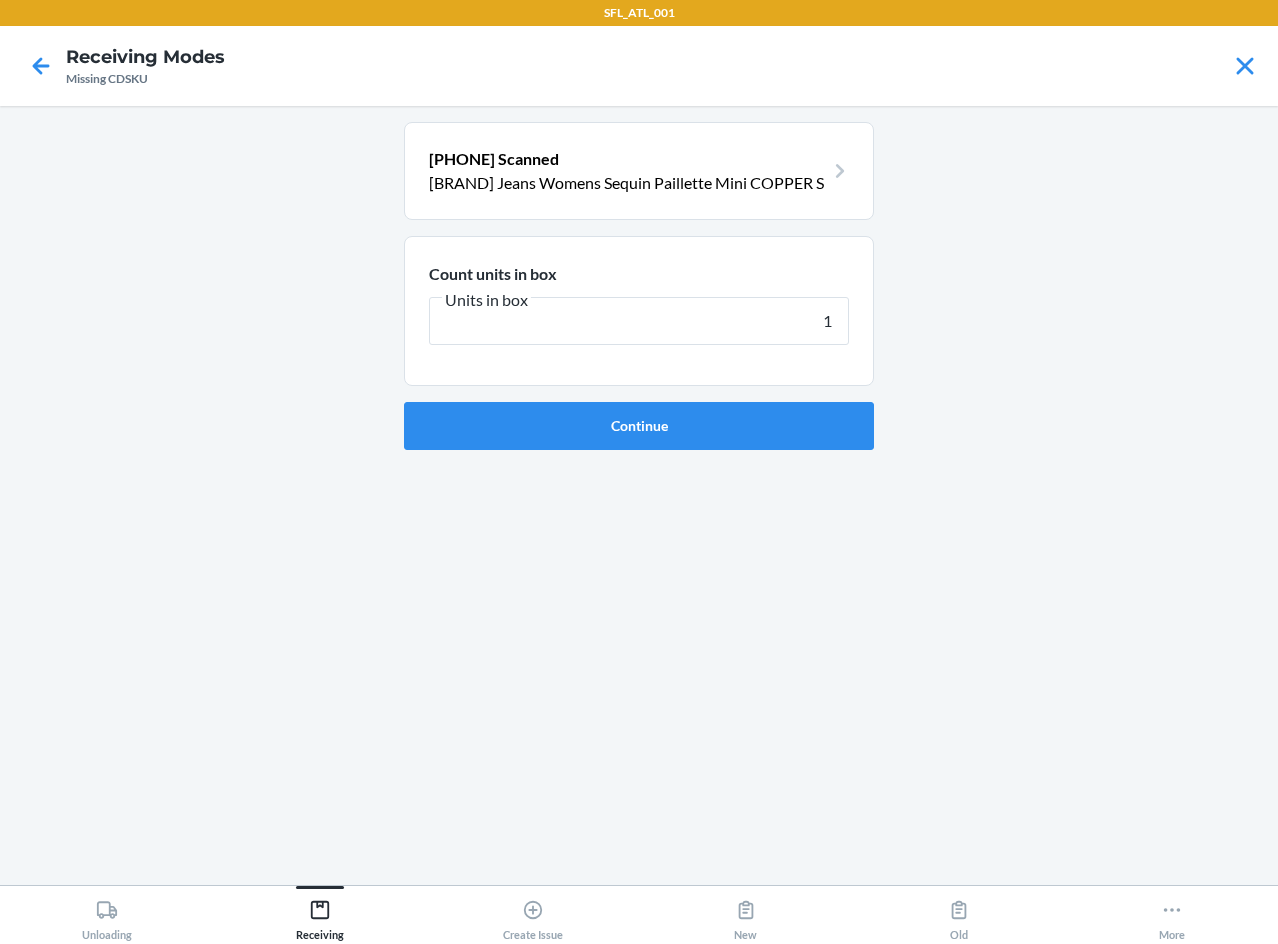 click on "Continue" at bounding box center (639, 426) 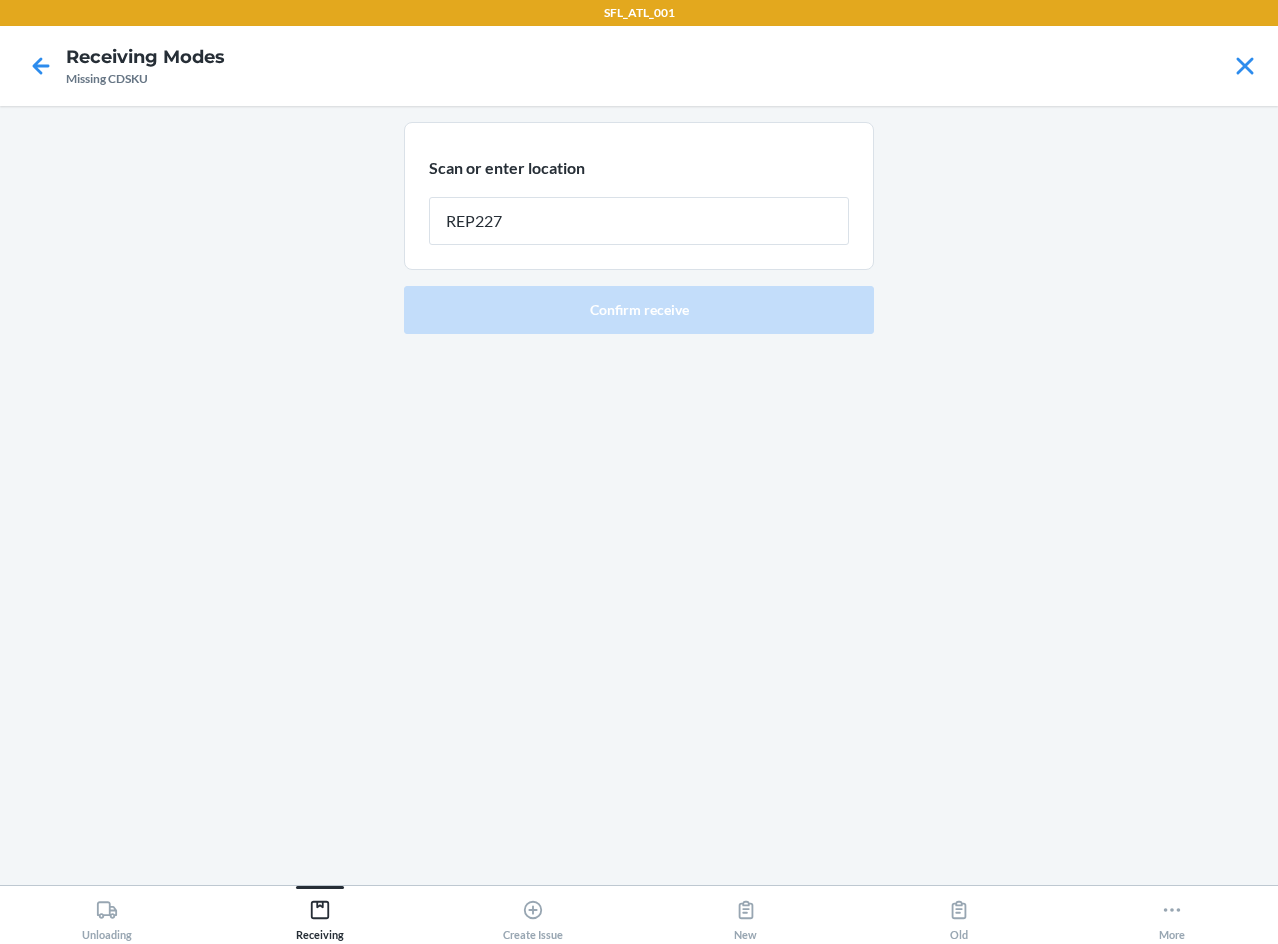 type on "REP227" 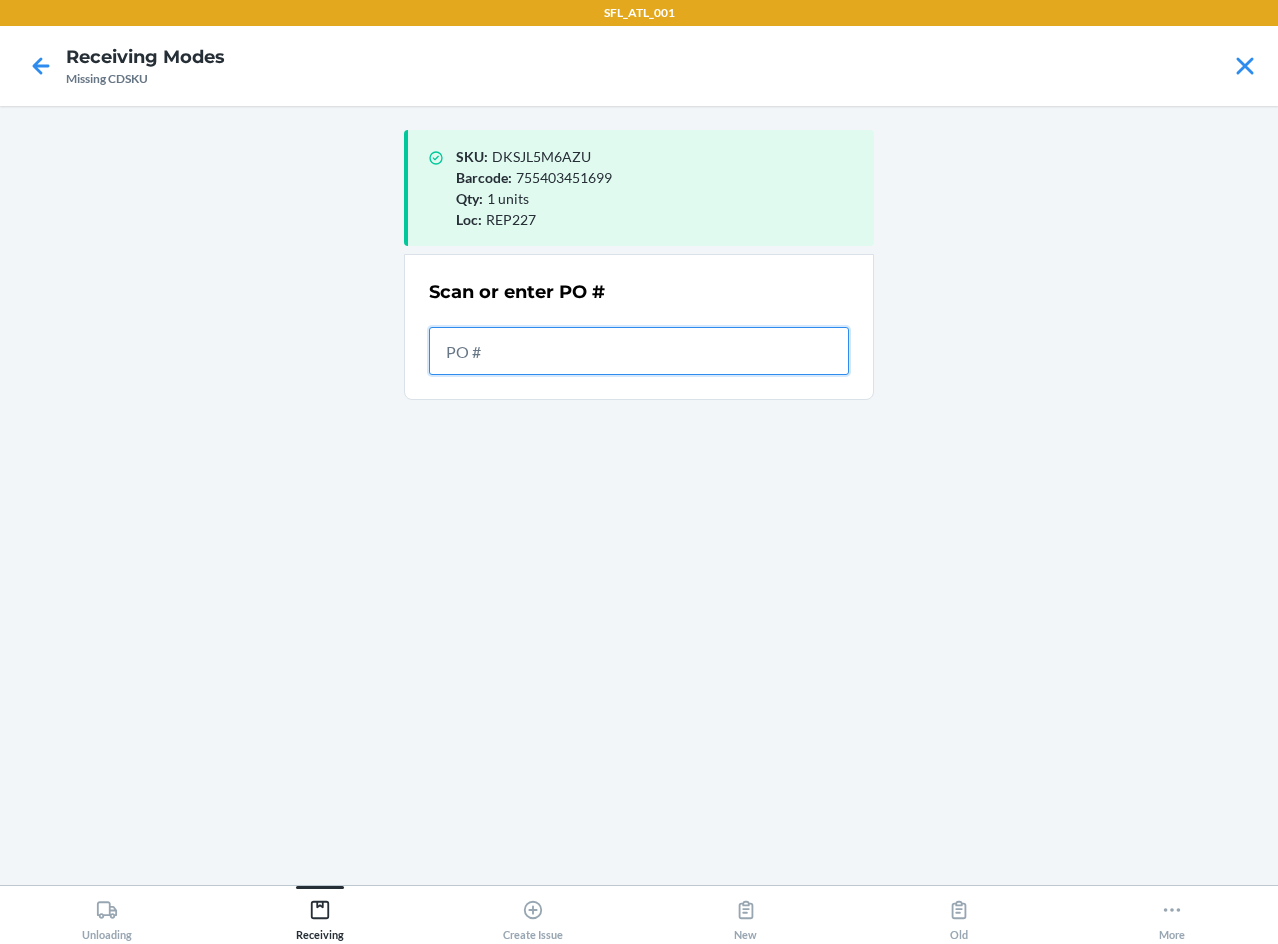 click at bounding box center (639, 351) 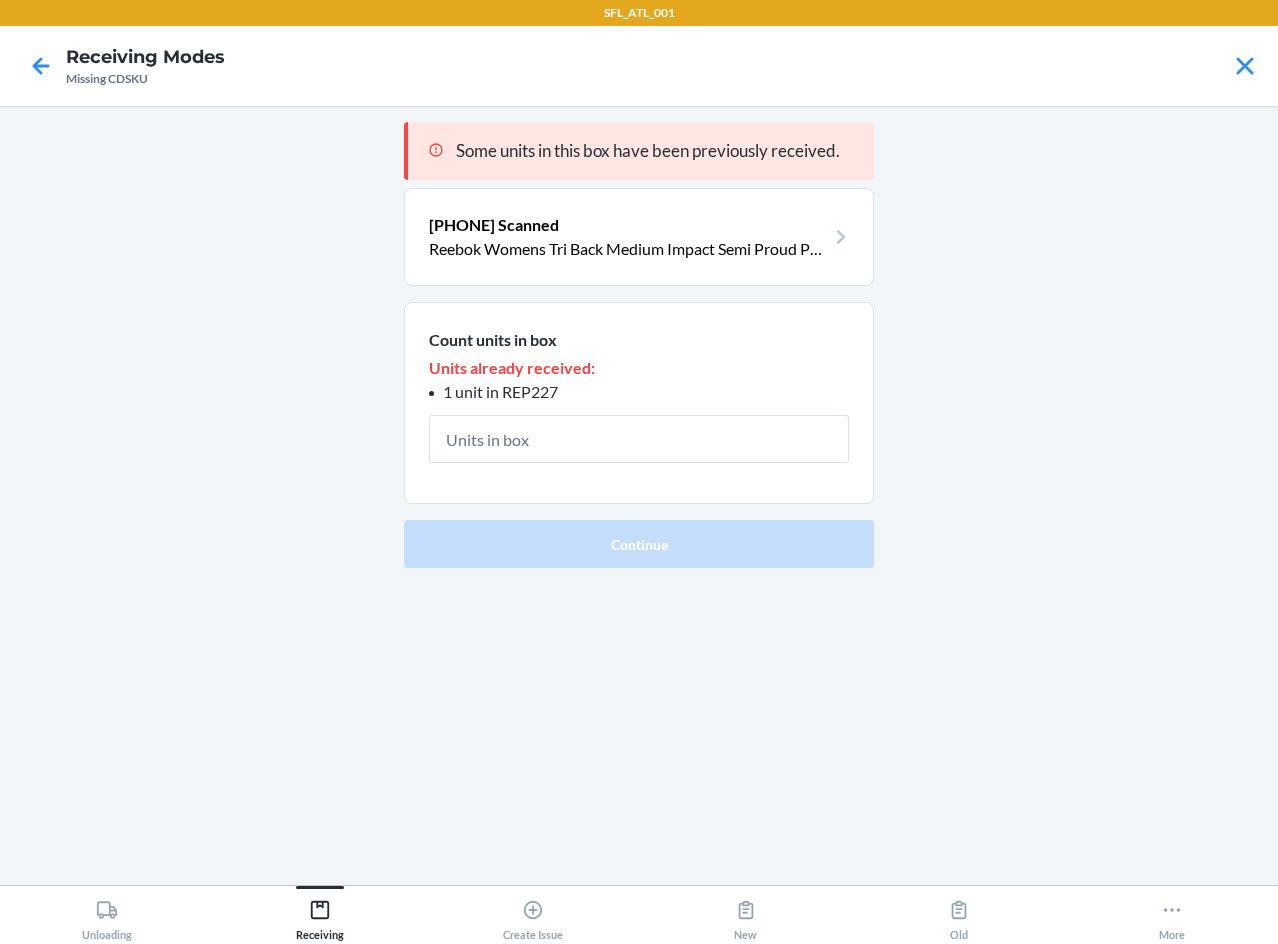 type on "1" 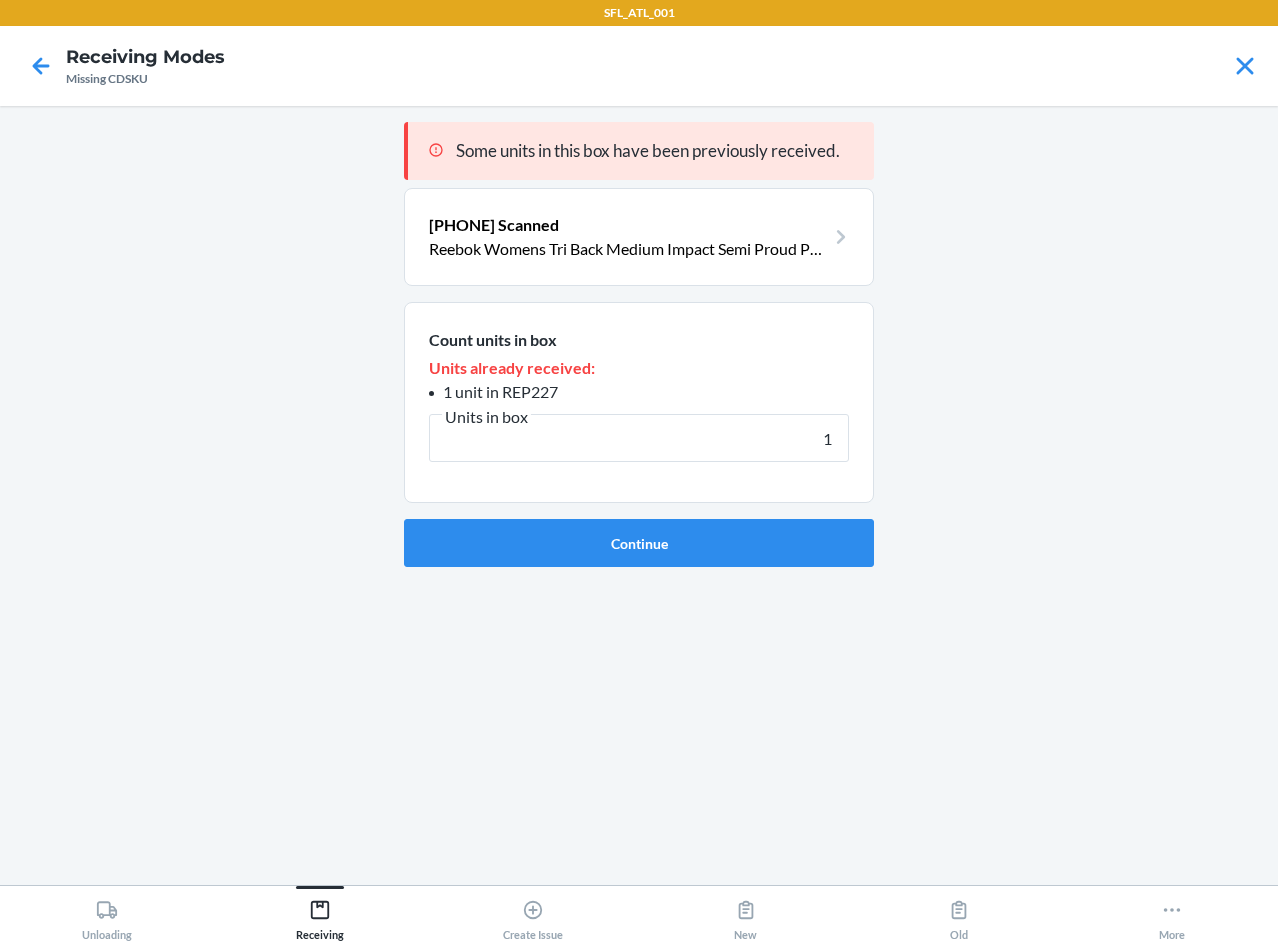 click on "Continue" at bounding box center (639, 543) 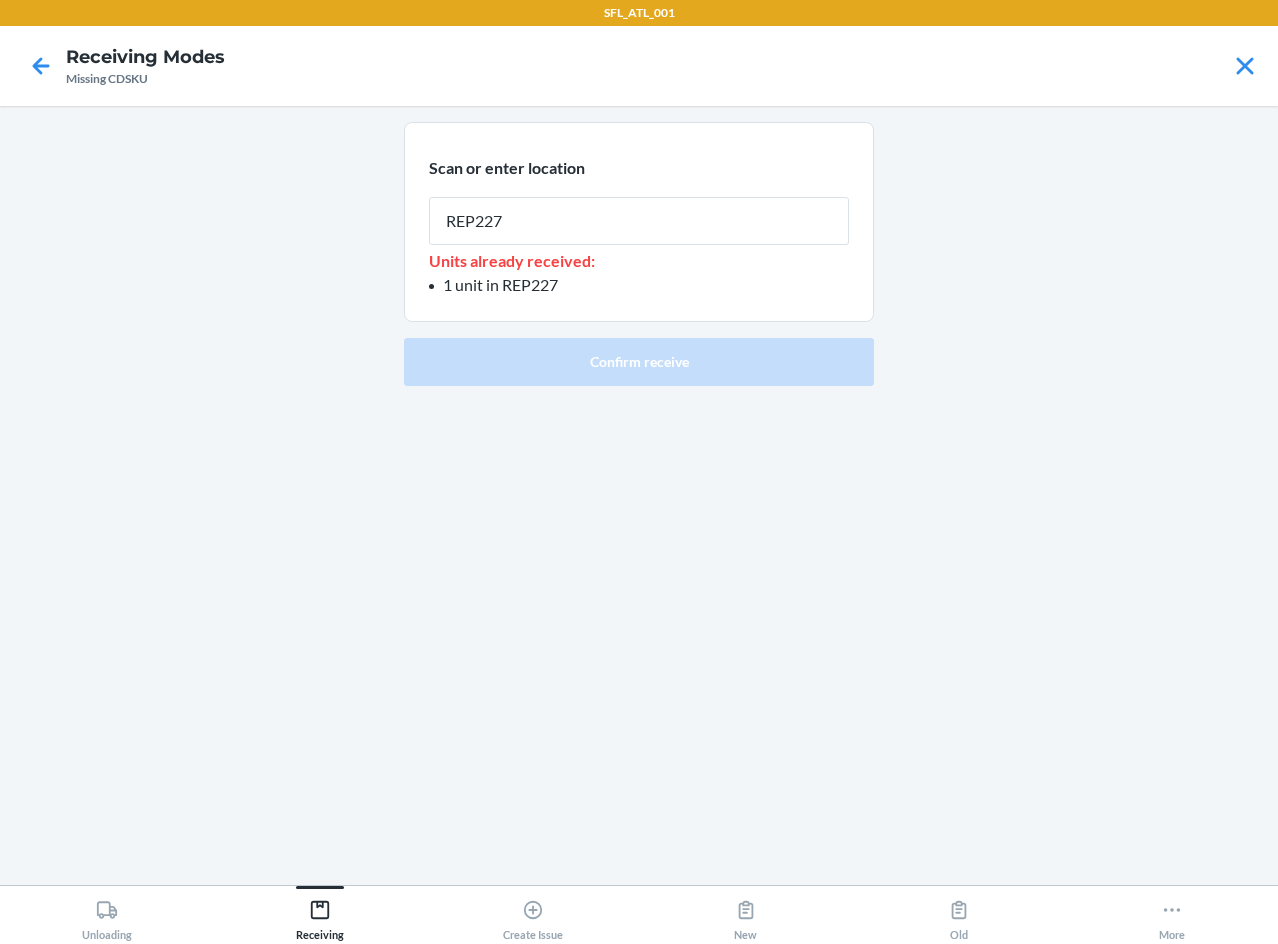 type on "REP227" 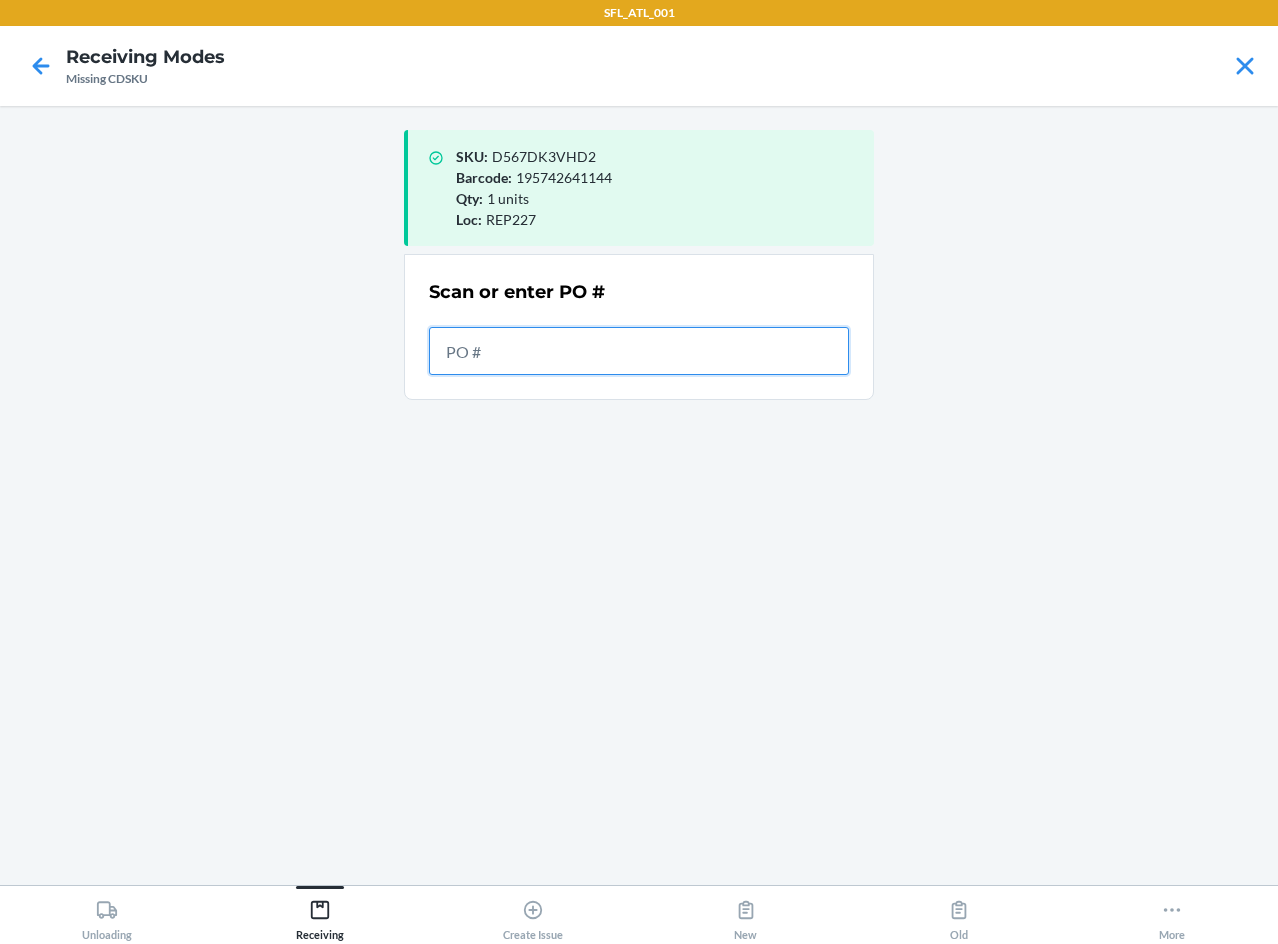 click at bounding box center [639, 351] 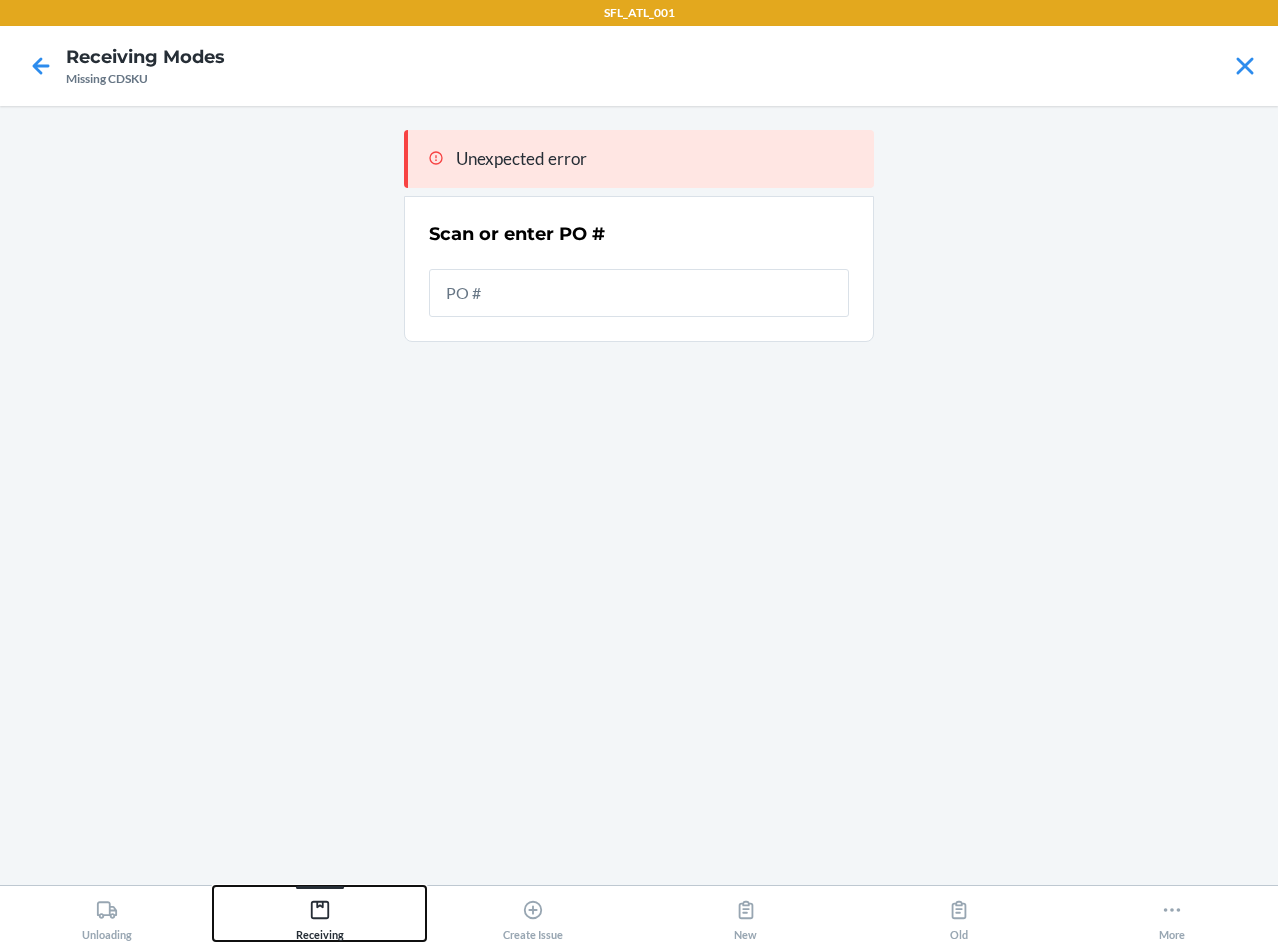 click on "Receiving" at bounding box center (320, 916) 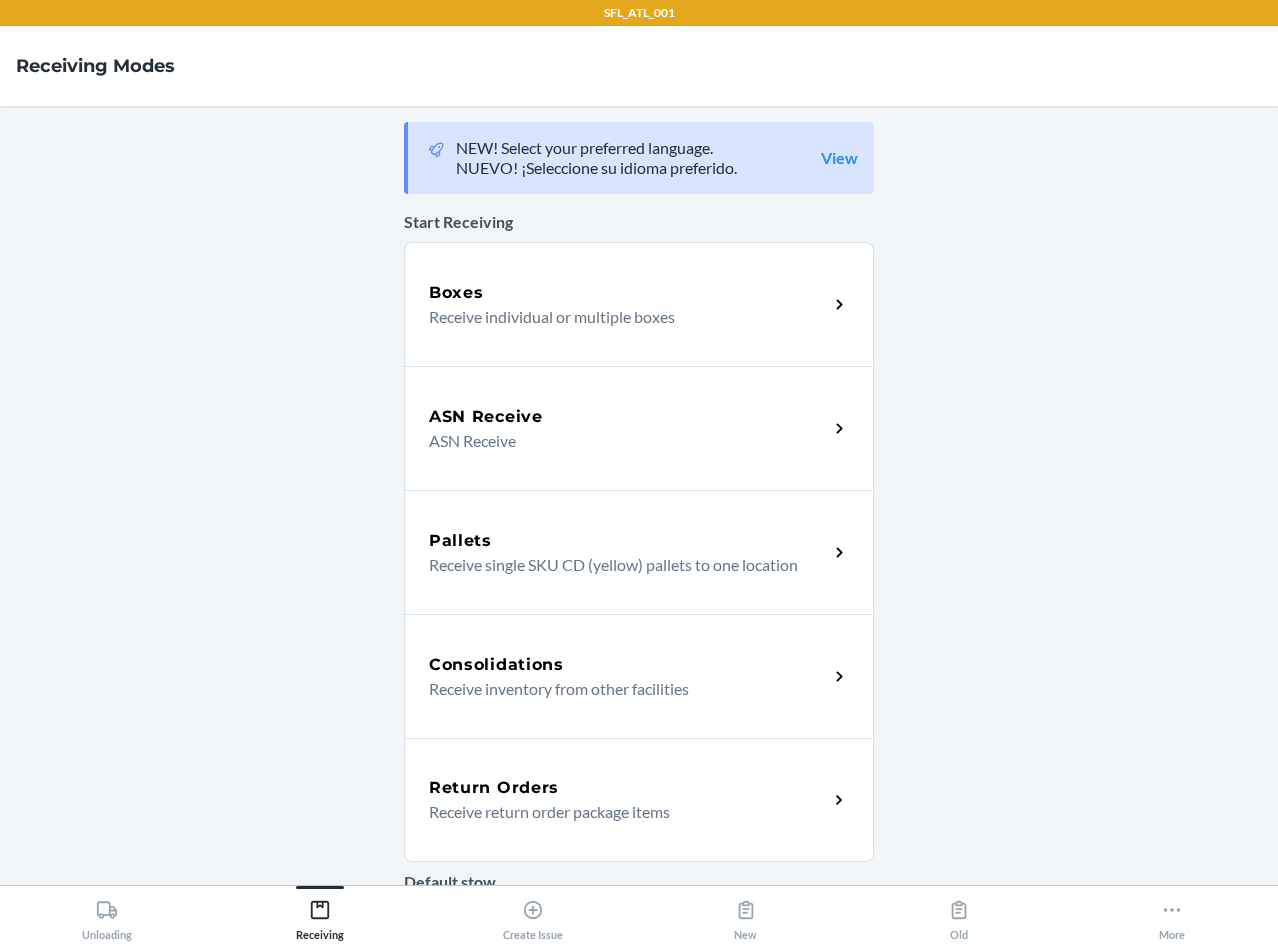 click on "ASN Receive ASN Receive" at bounding box center [639, 428] 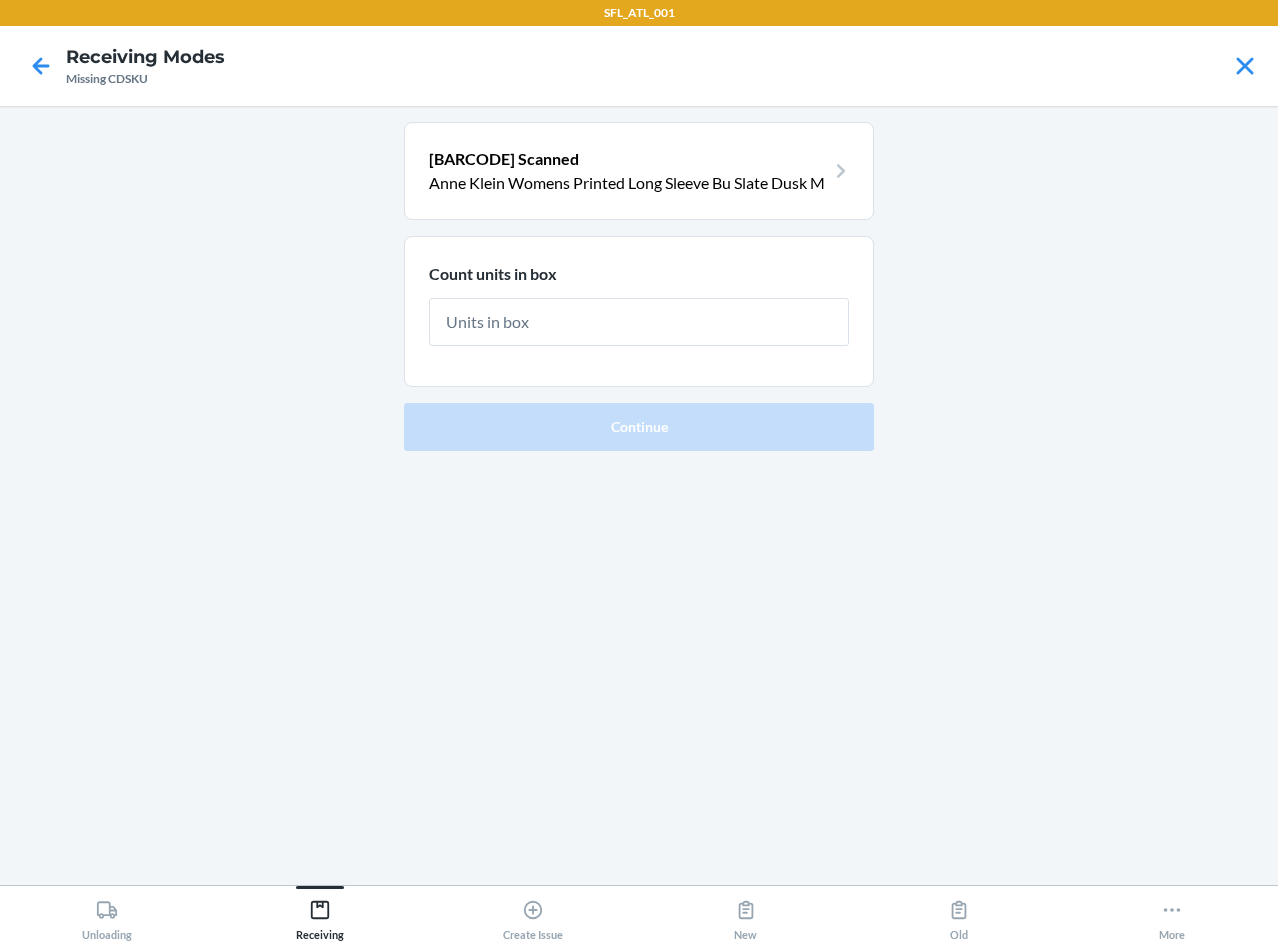 type on "1" 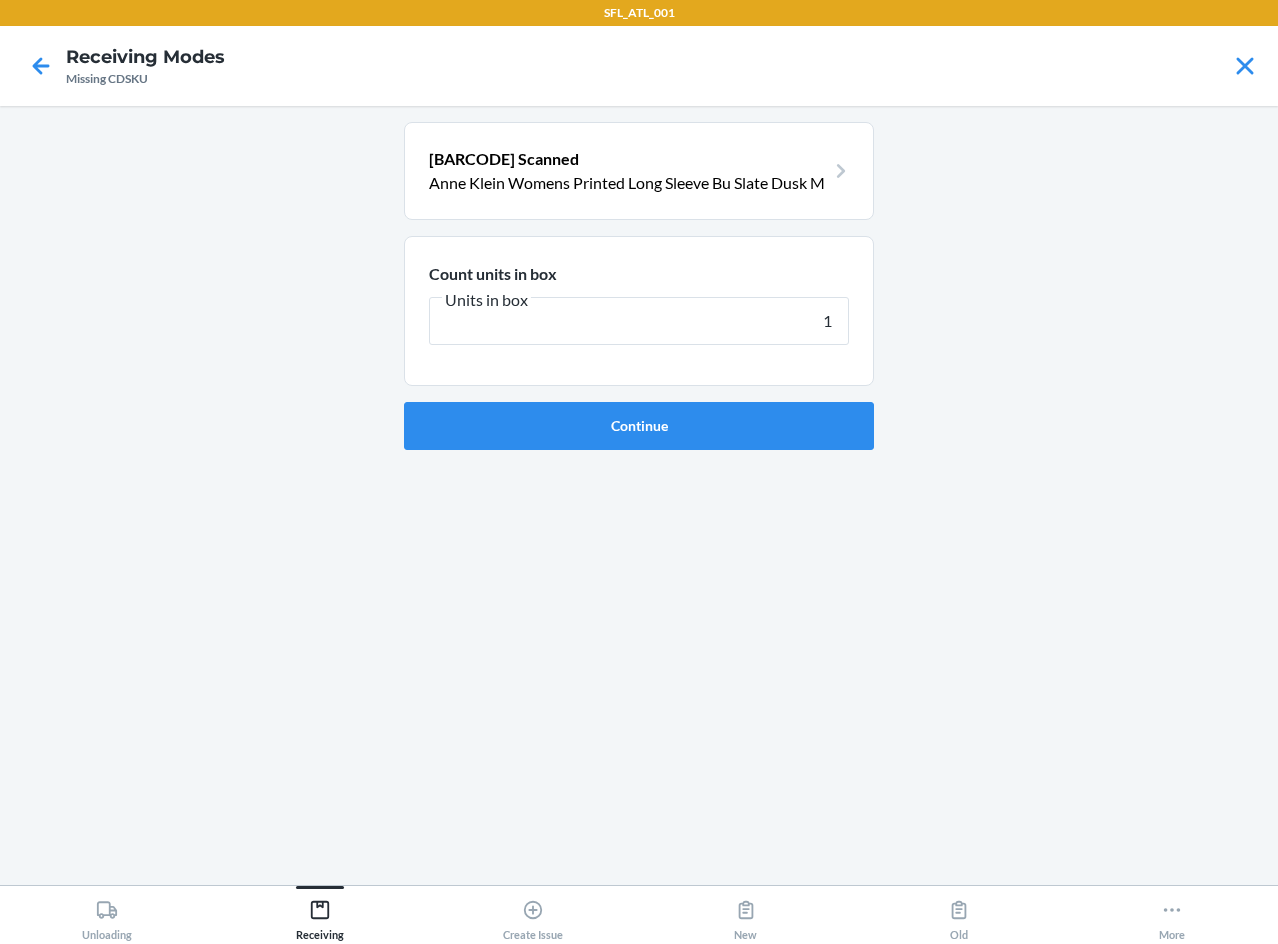 click on "Continue" at bounding box center [639, 426] 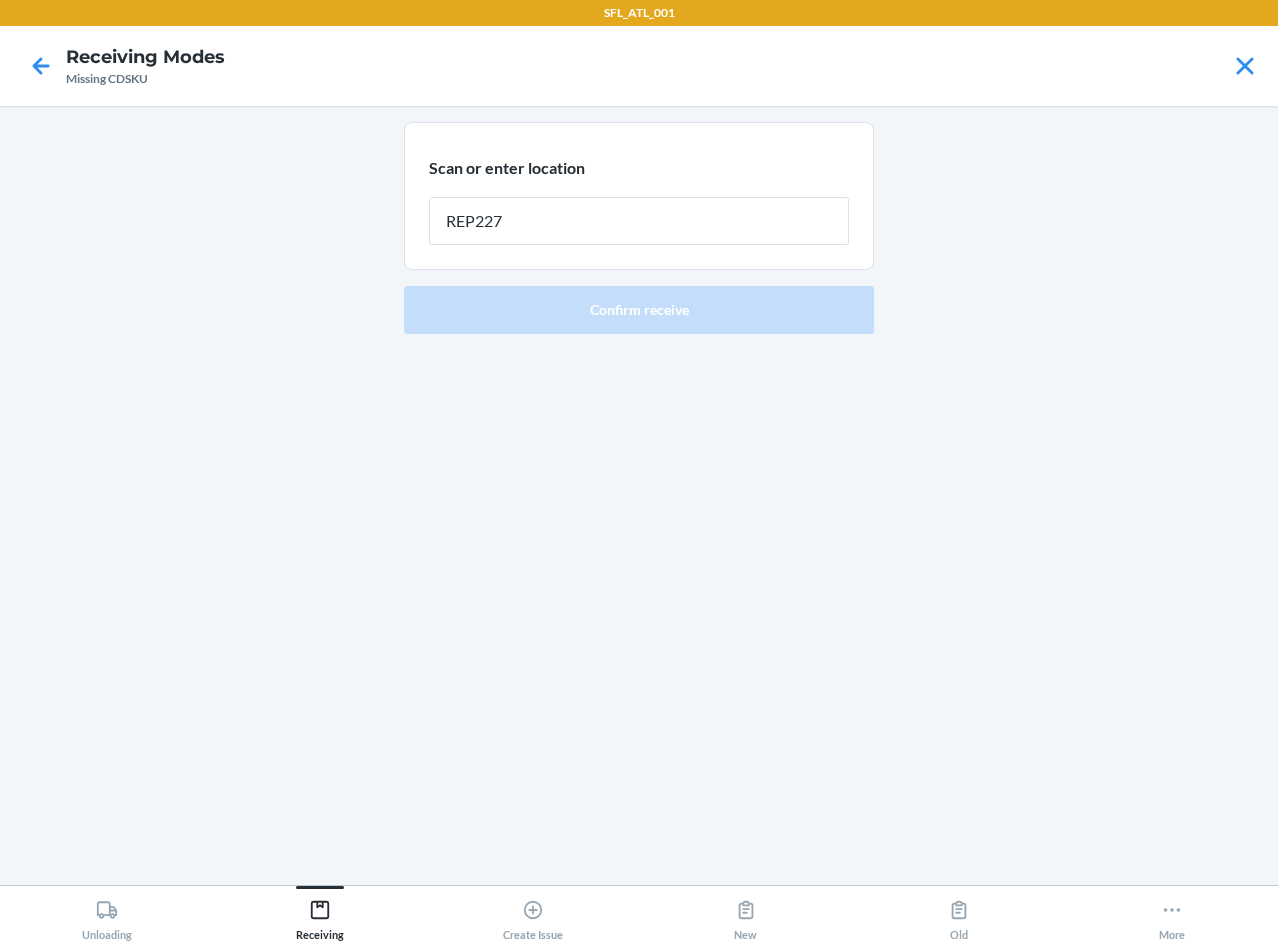 type on "REP227" 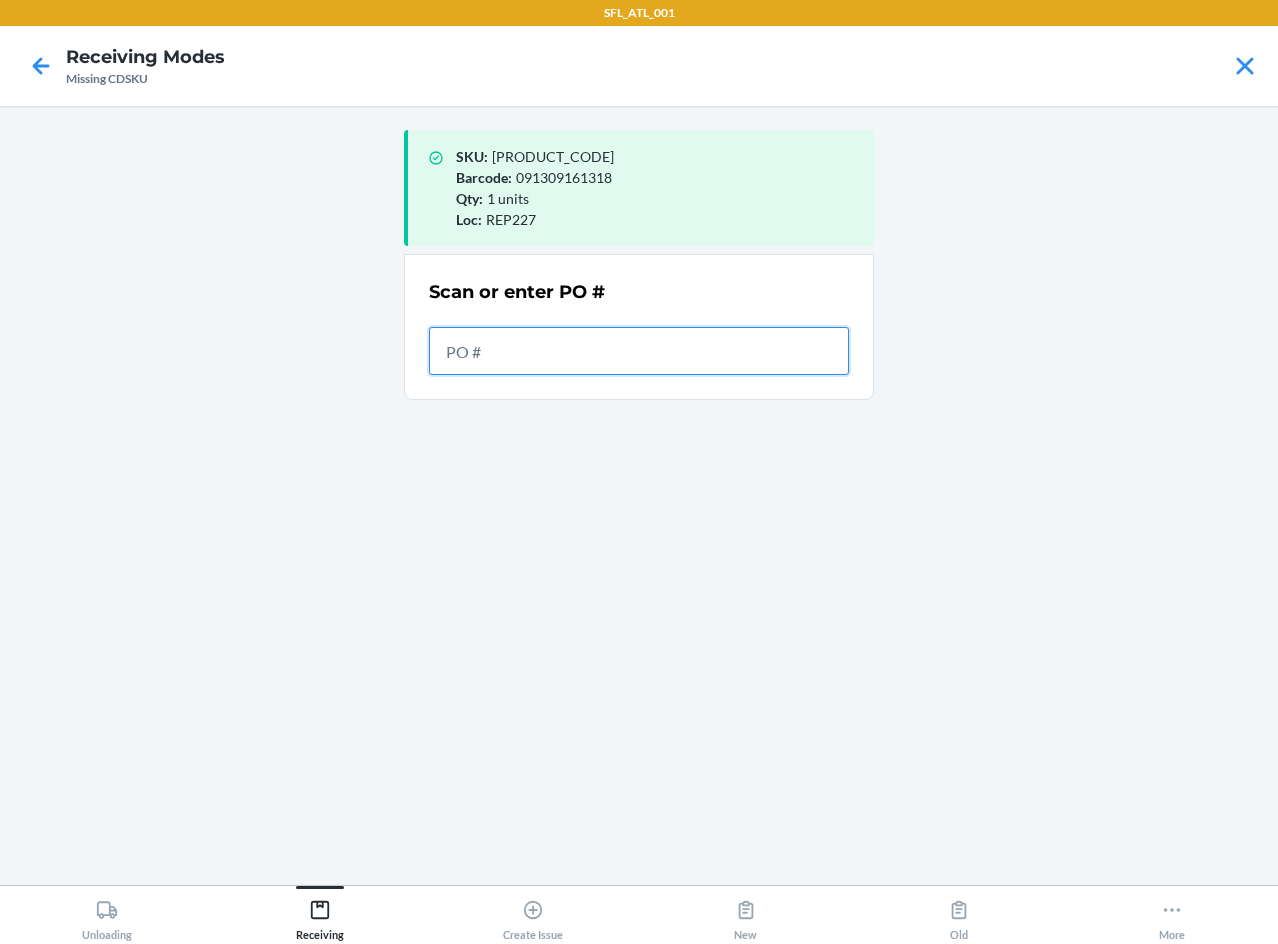 click at bounding box center (639, 351) 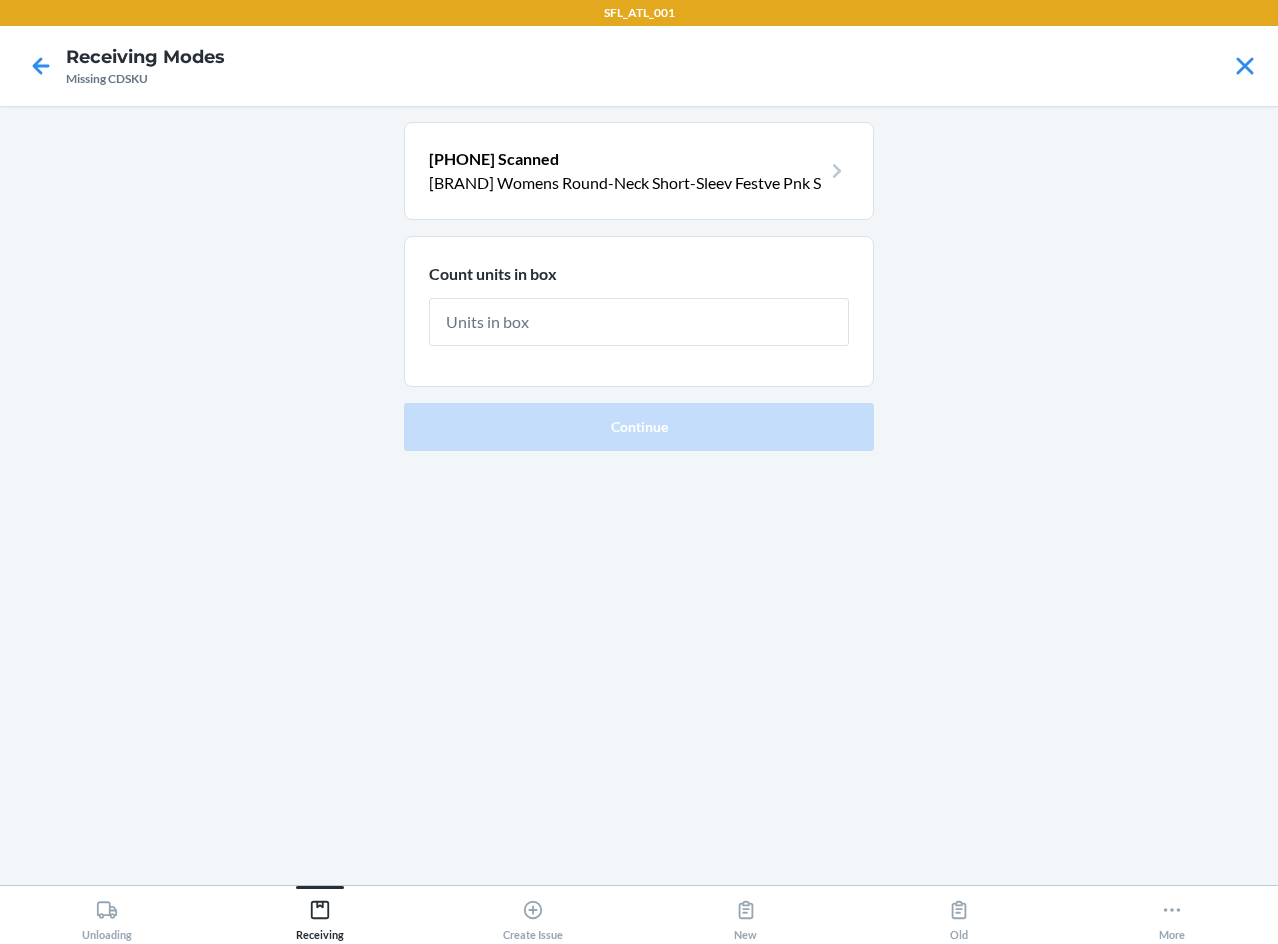 type on "1" 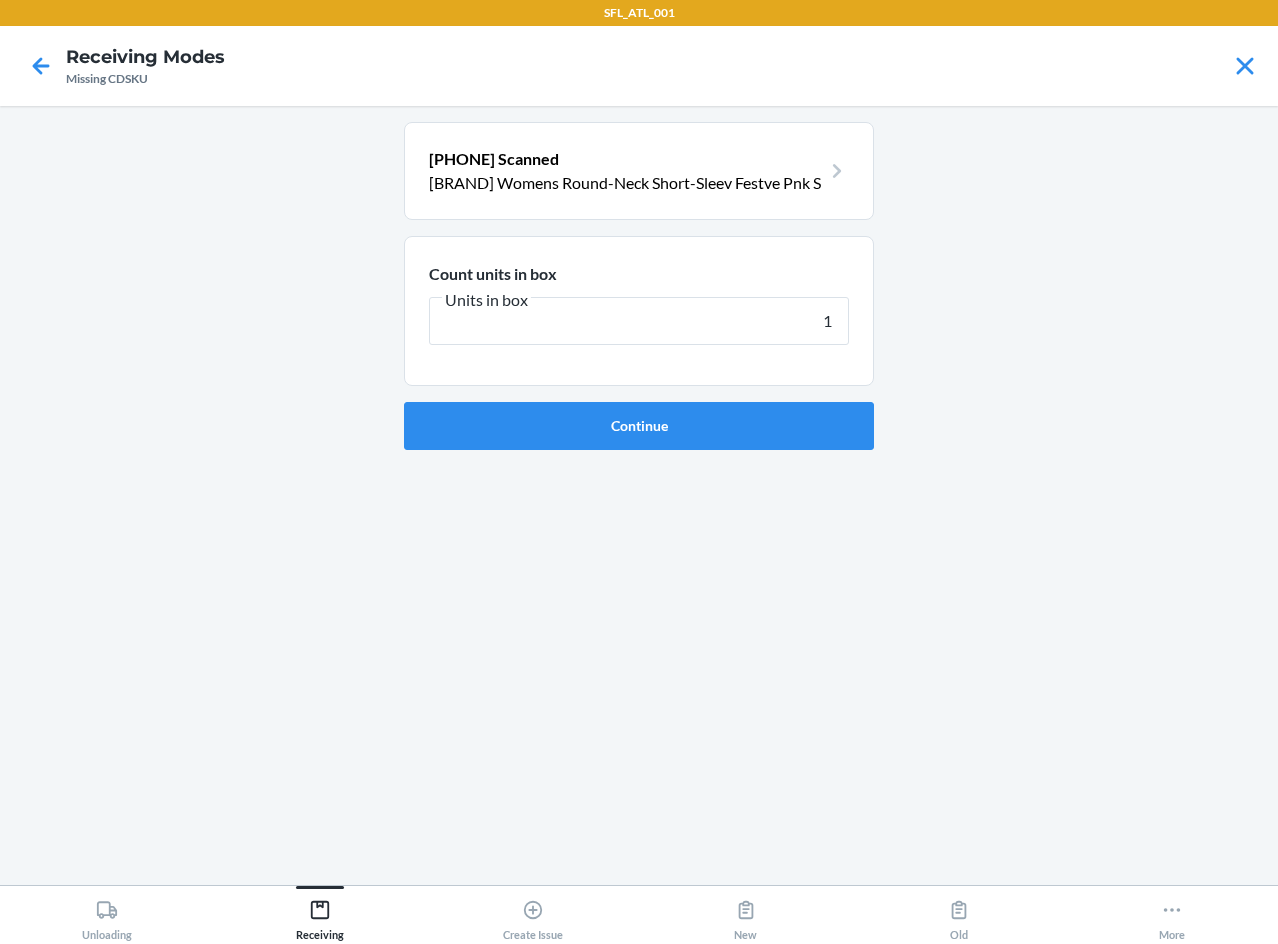 click on "Continue" at bounding box center [639, 426] 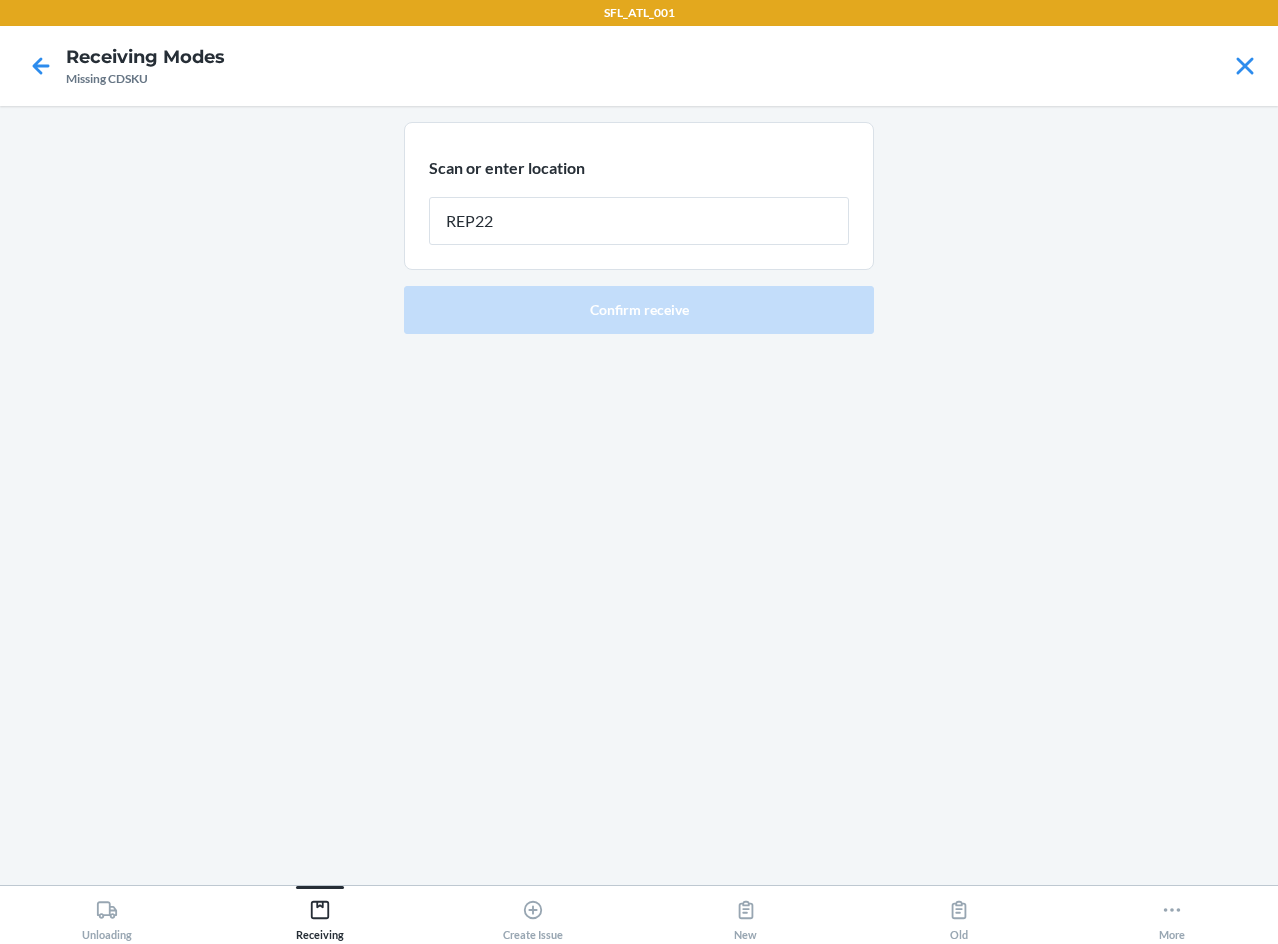 type on "REP227" 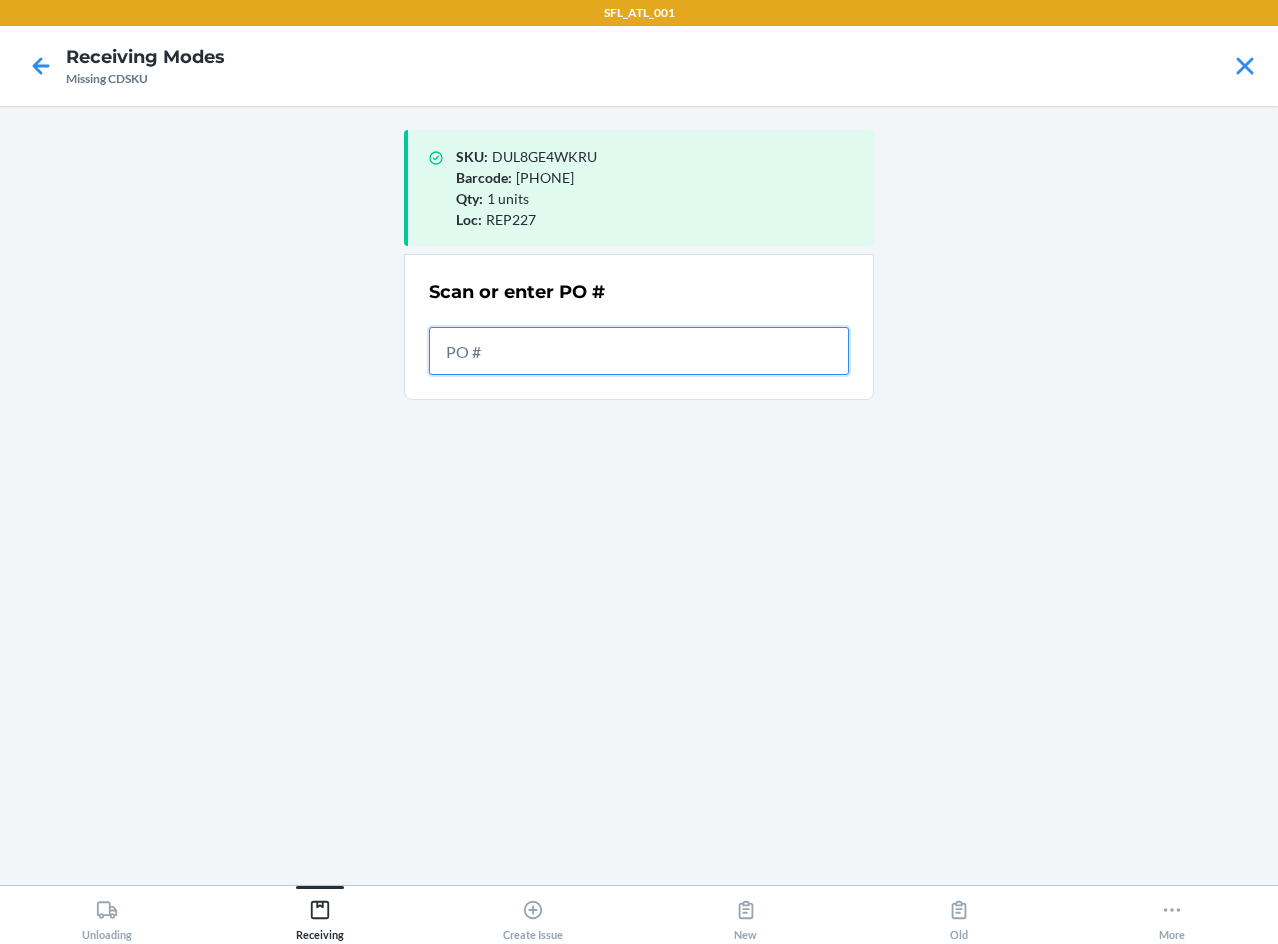 click at bounding box center [639, 351] 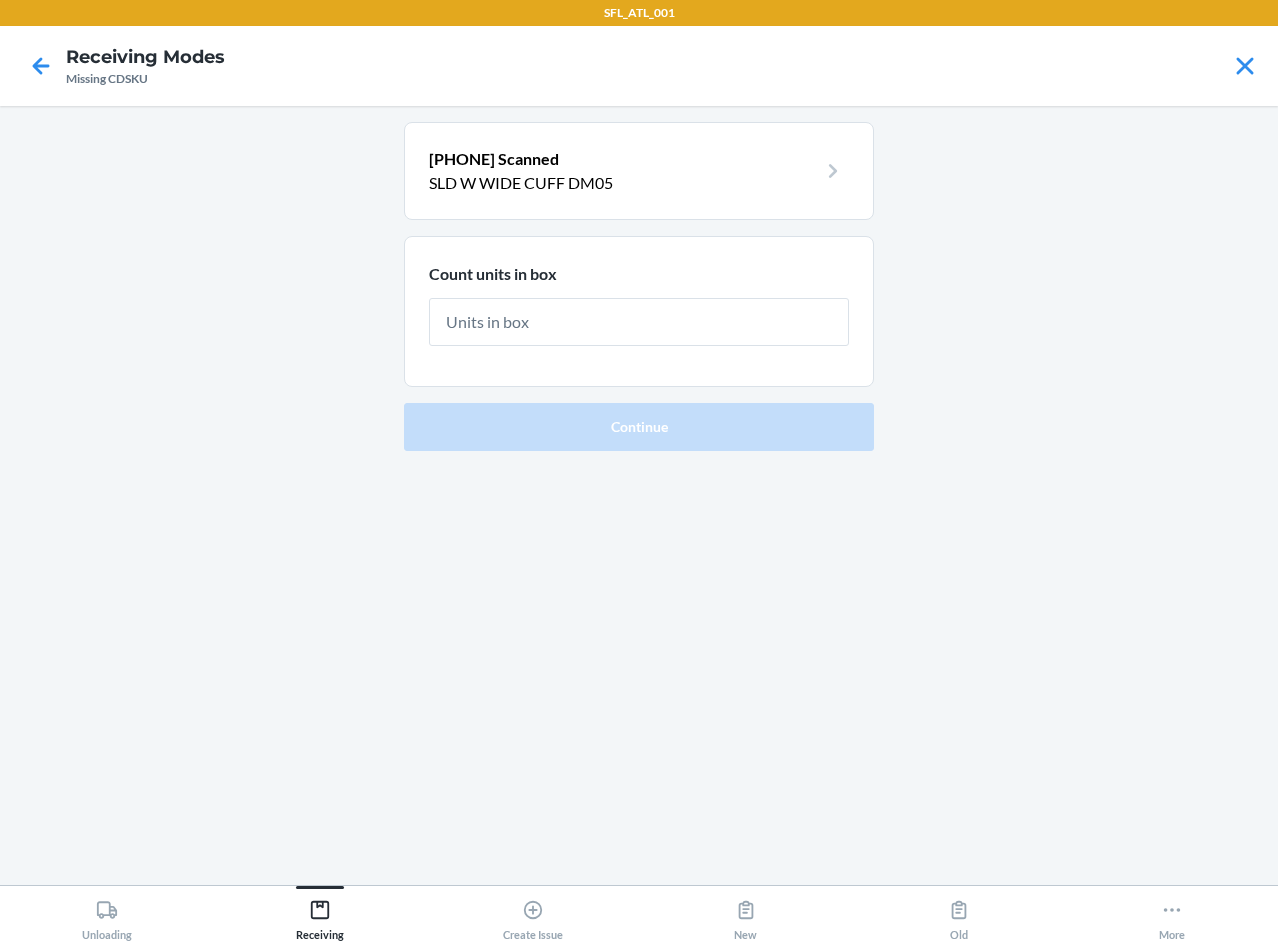 type on "1" 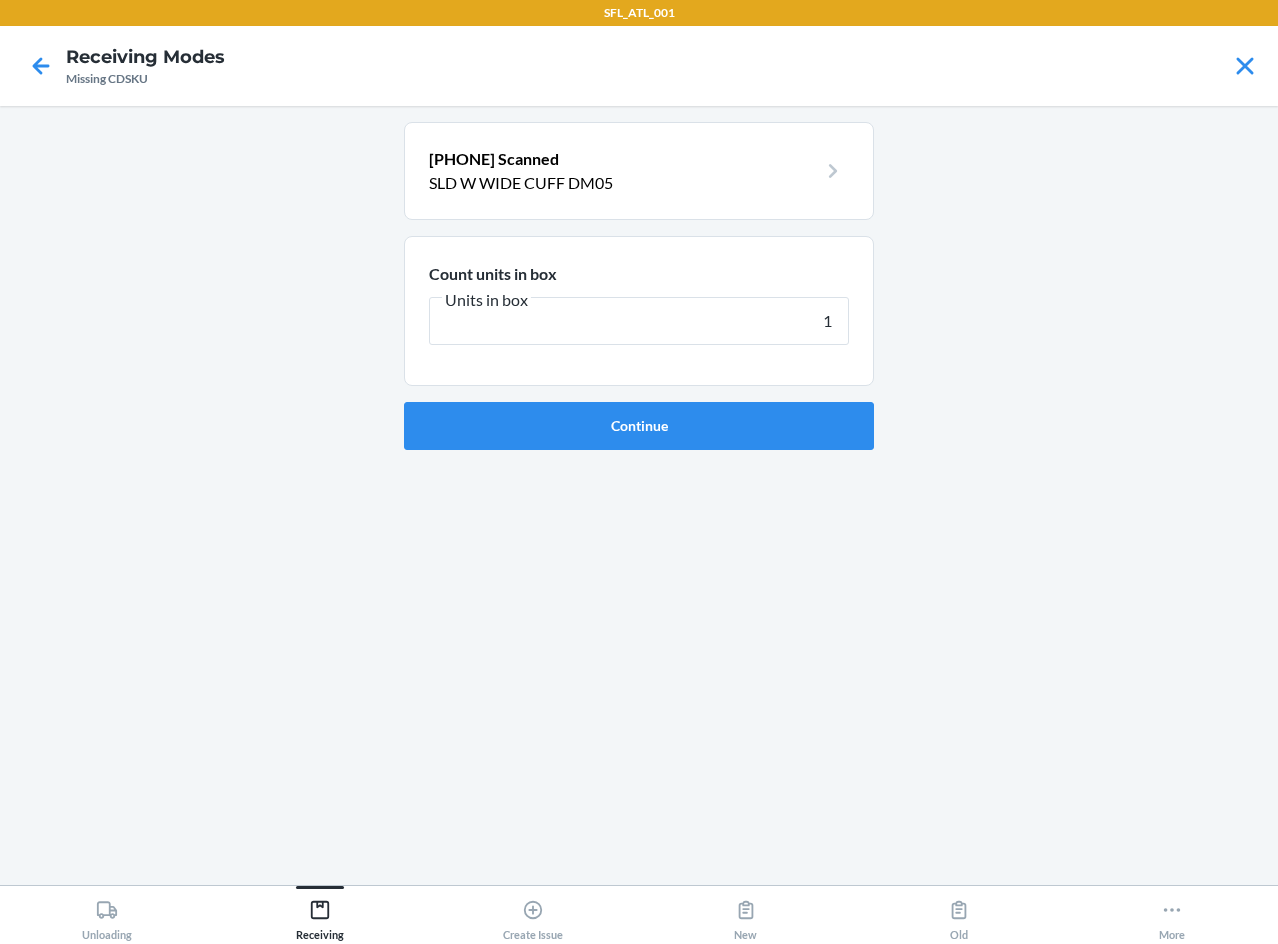 click on "Continue" at bounding box center [639, 426] 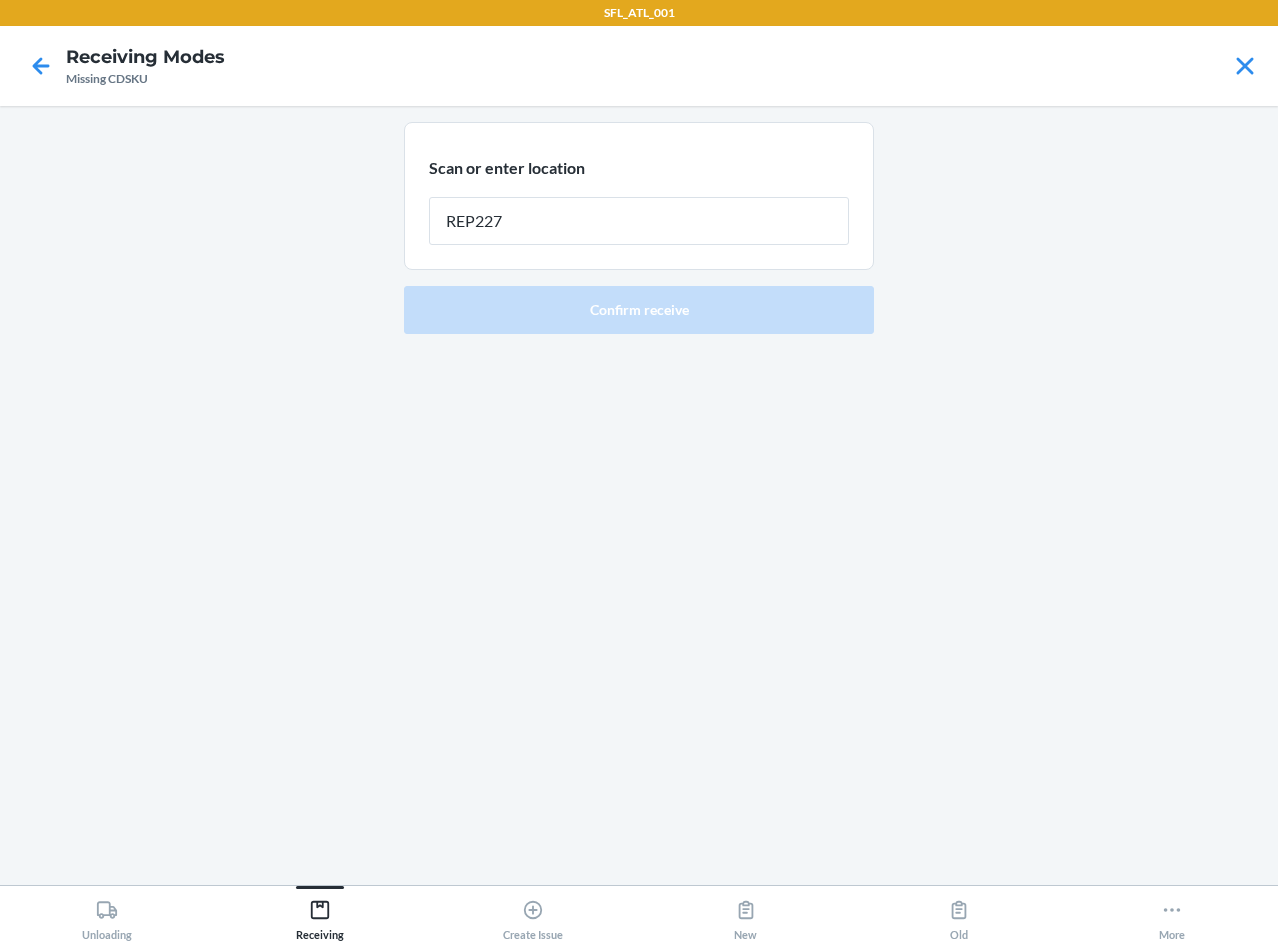 type on "REP227" 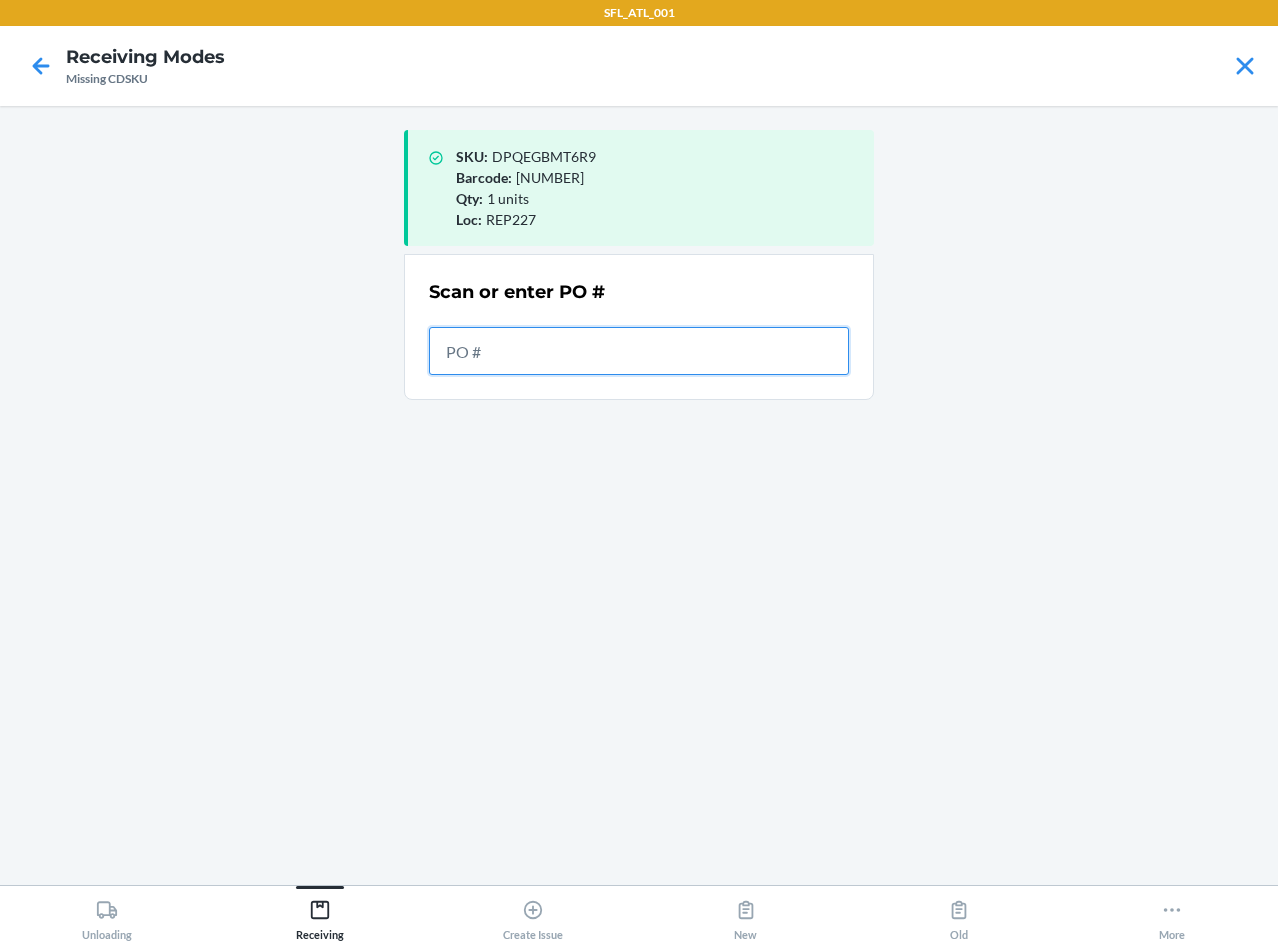 click at bounding box center (639, 351) 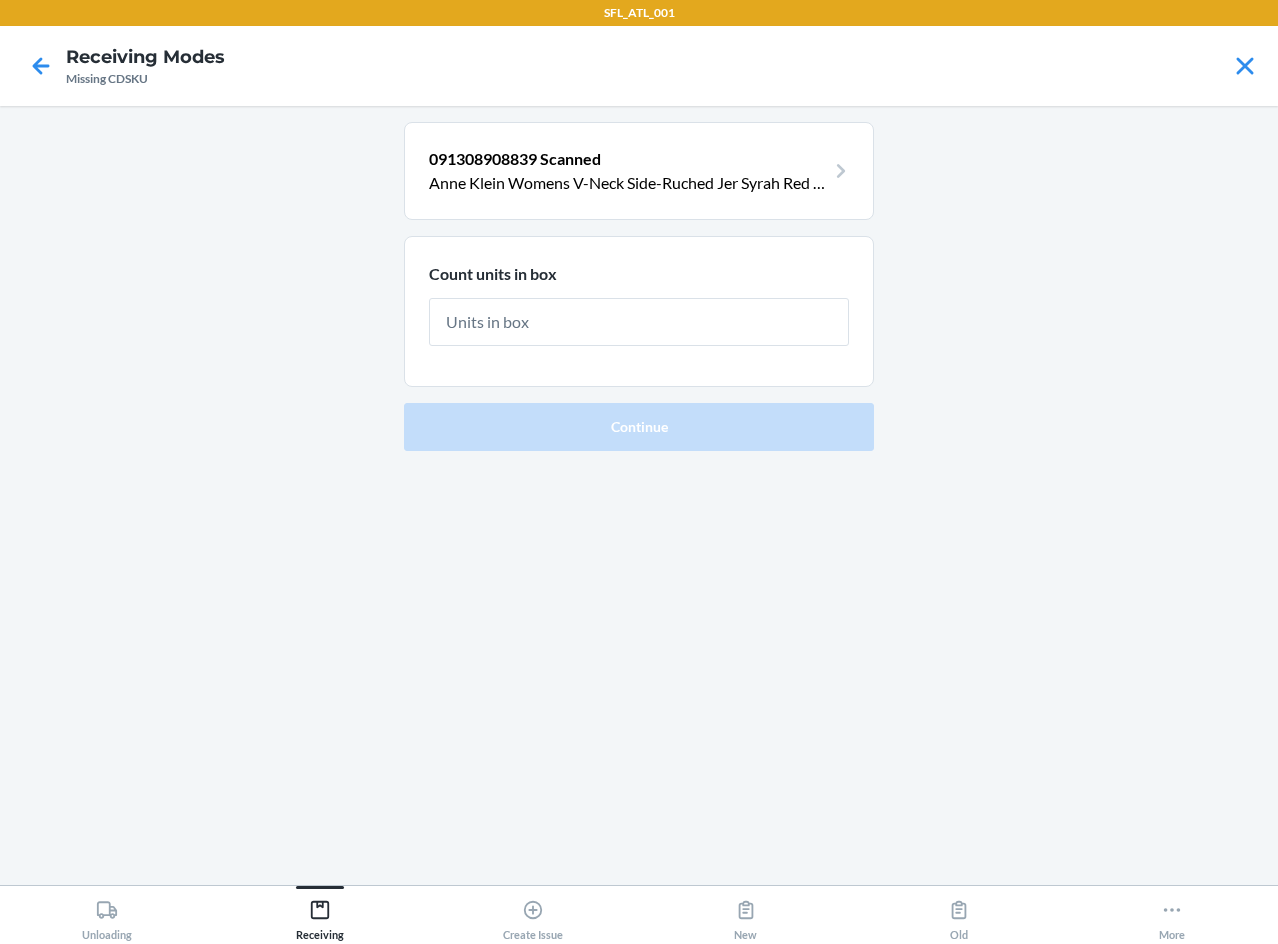 type on "1" 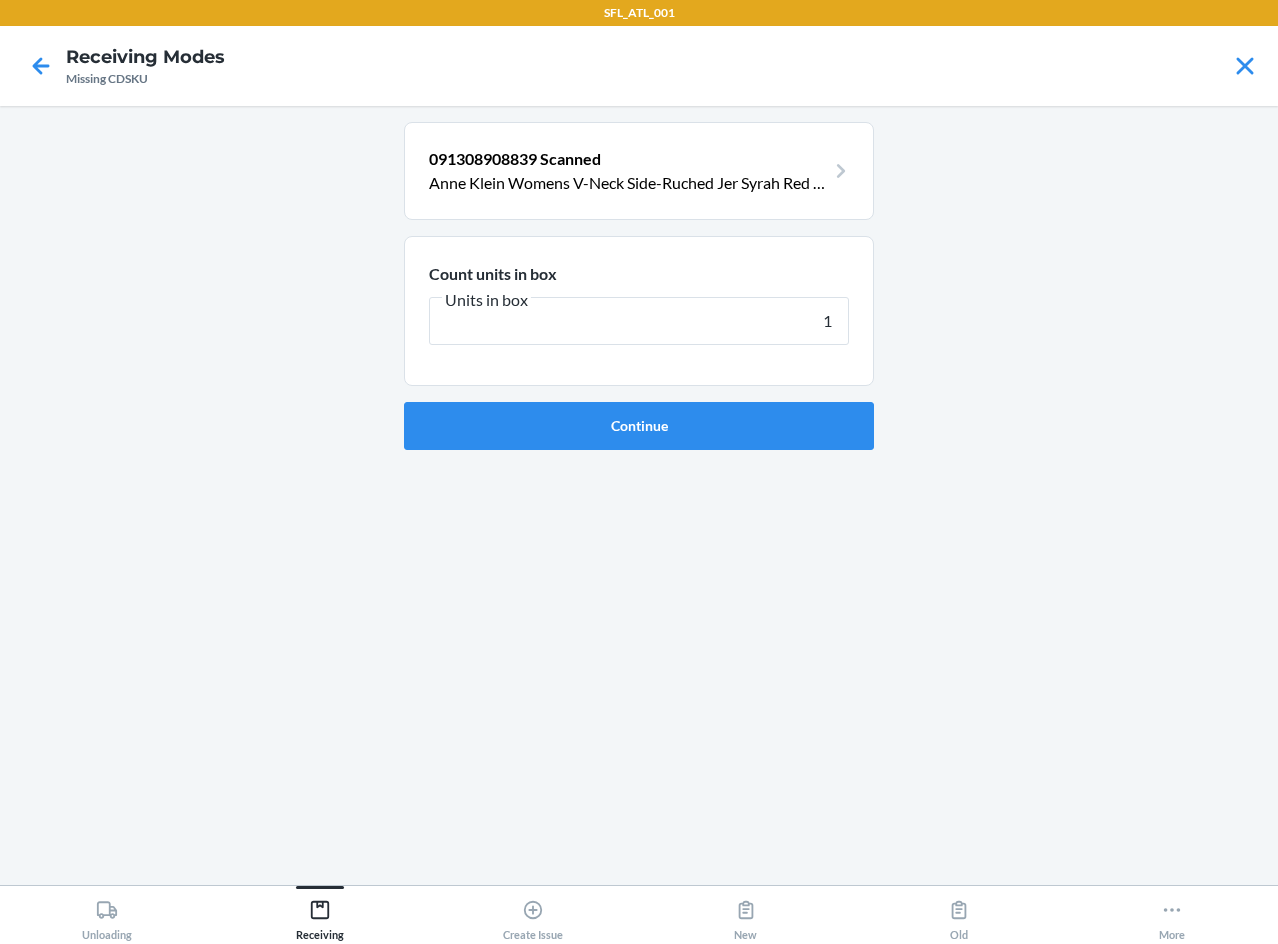 click on "Continue" at bounding box center [639, 426] 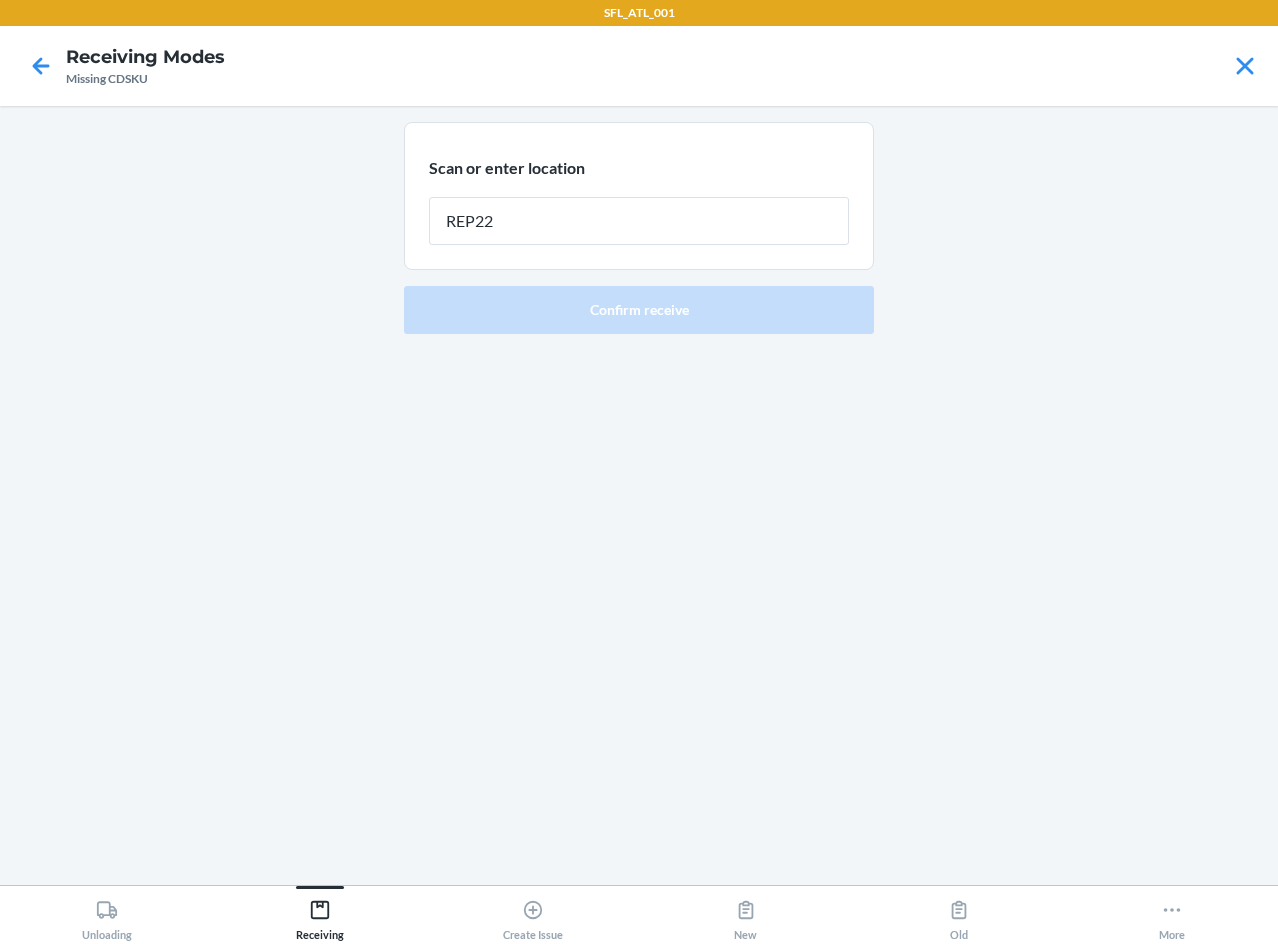type on "REP227" 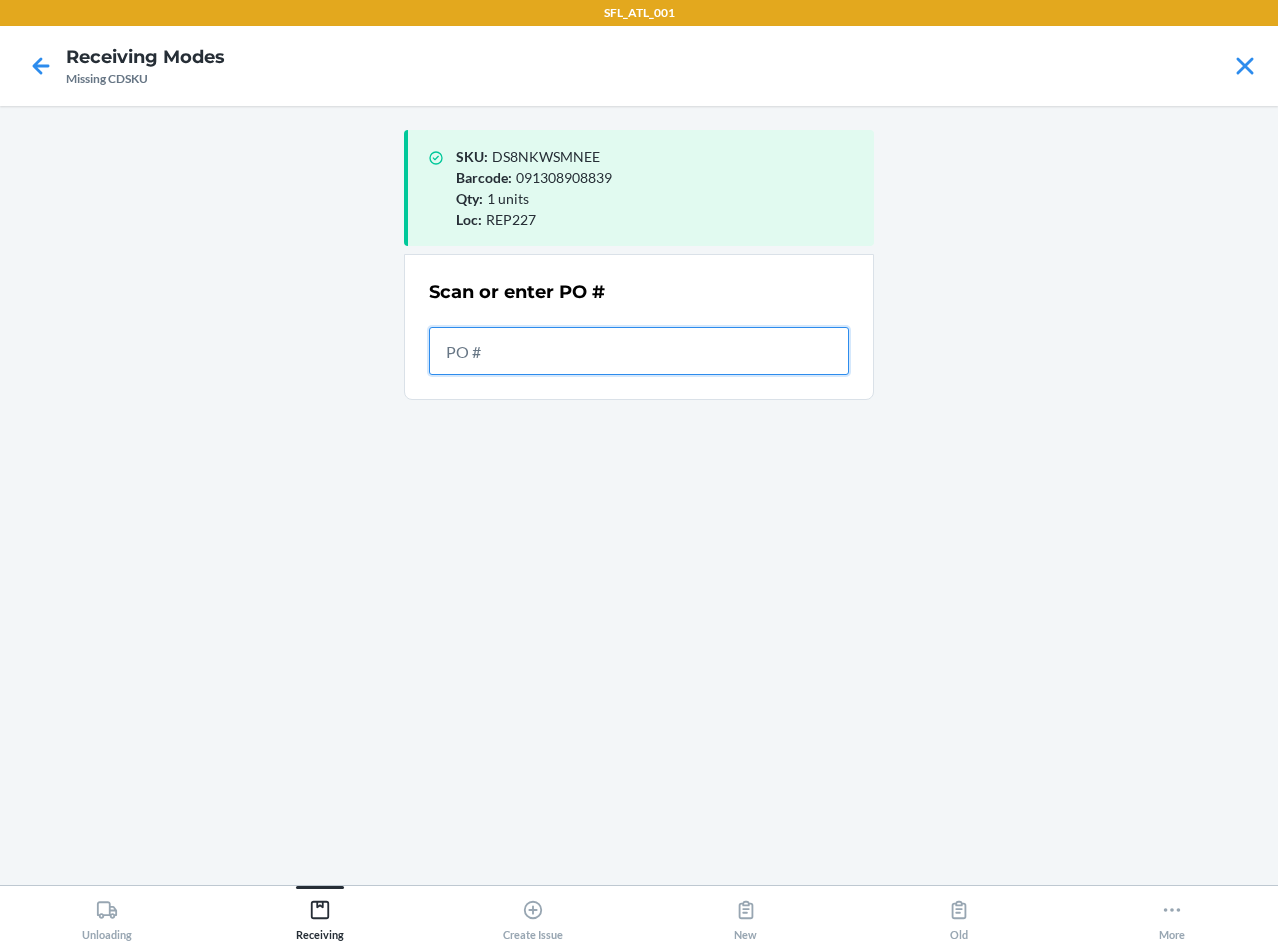 click at bounding box center [639, 351] 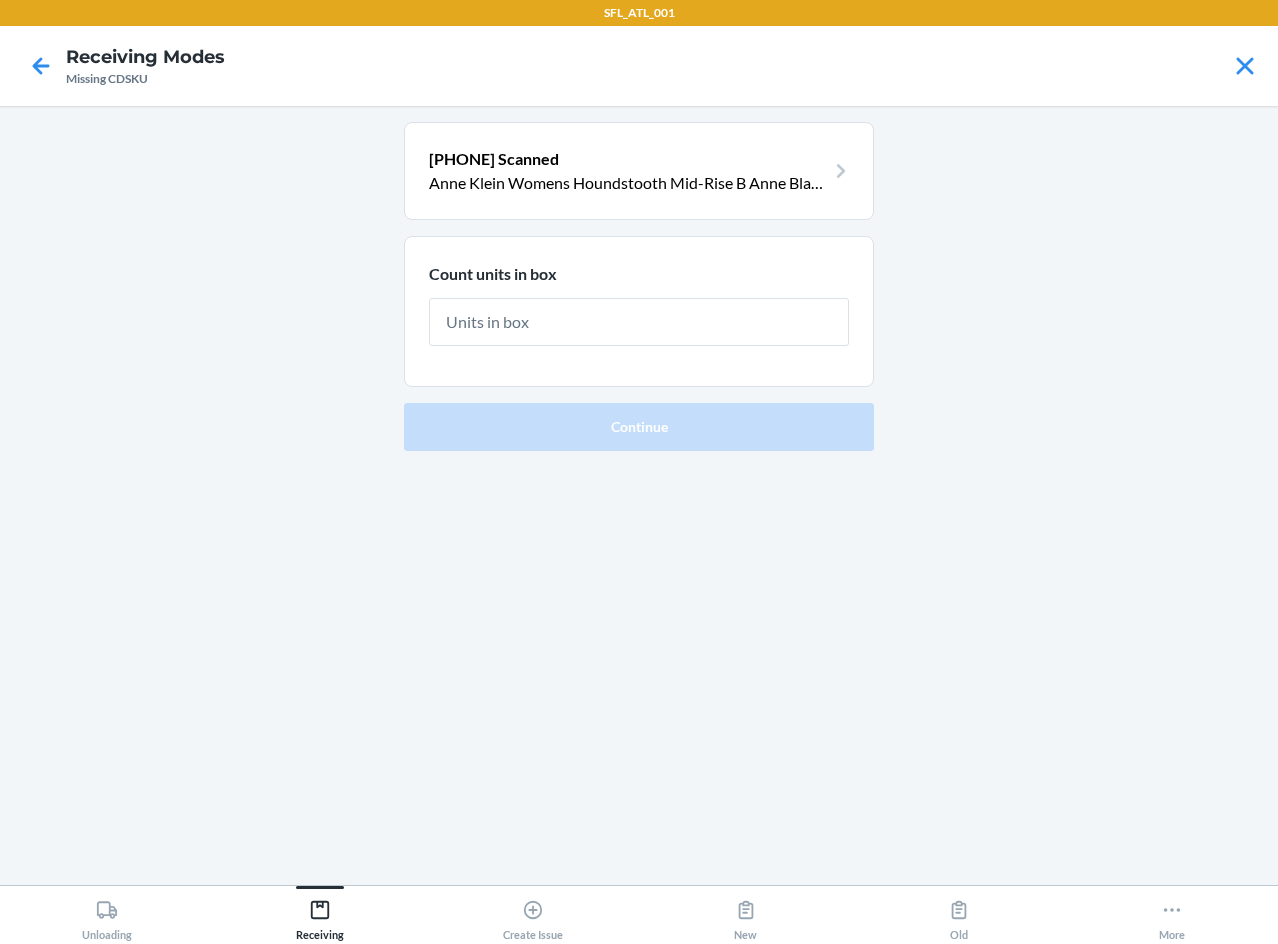 type on "1" 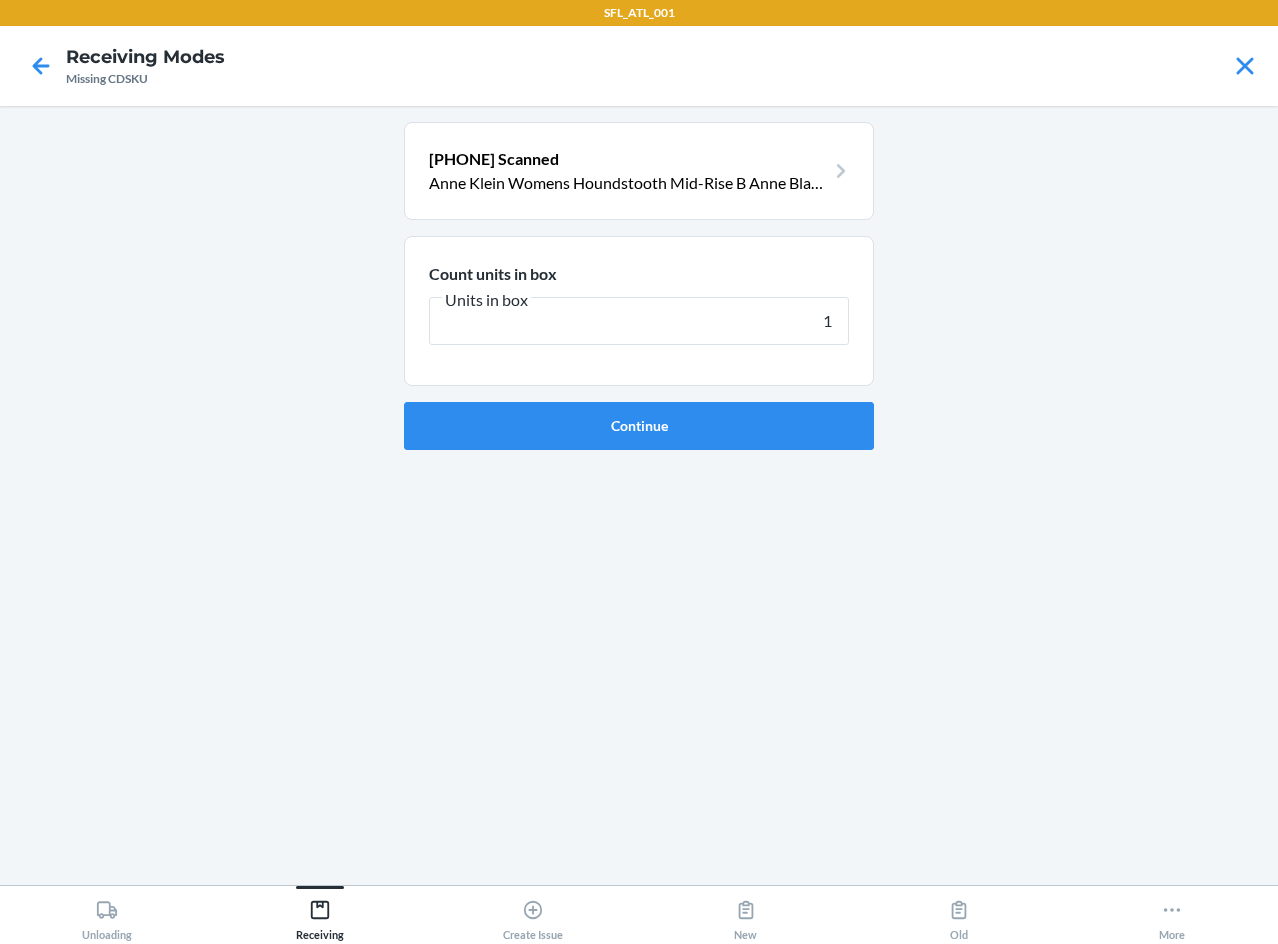 click on "Continue" at bounding box center [639, 426] 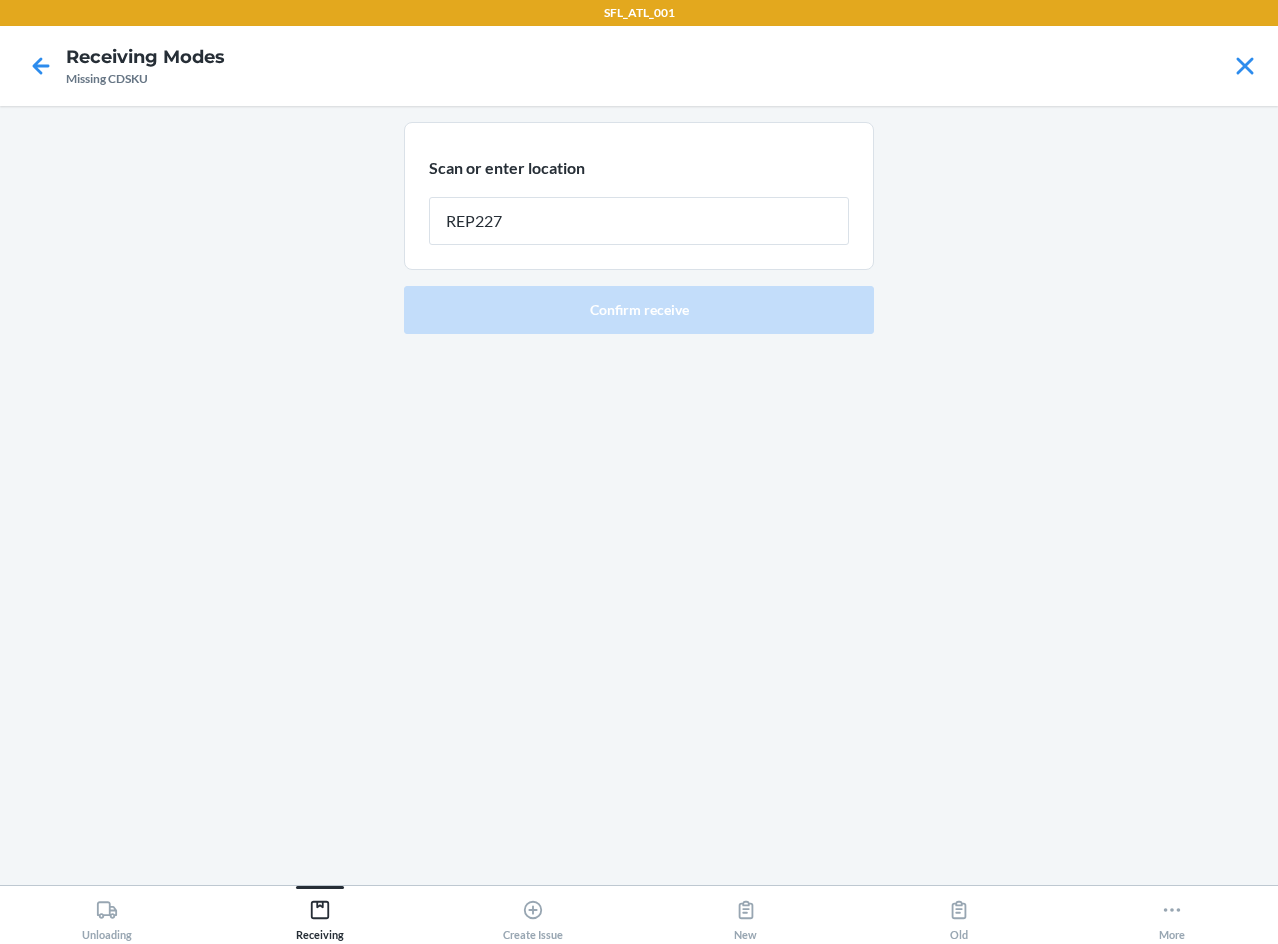 type on "REP227" 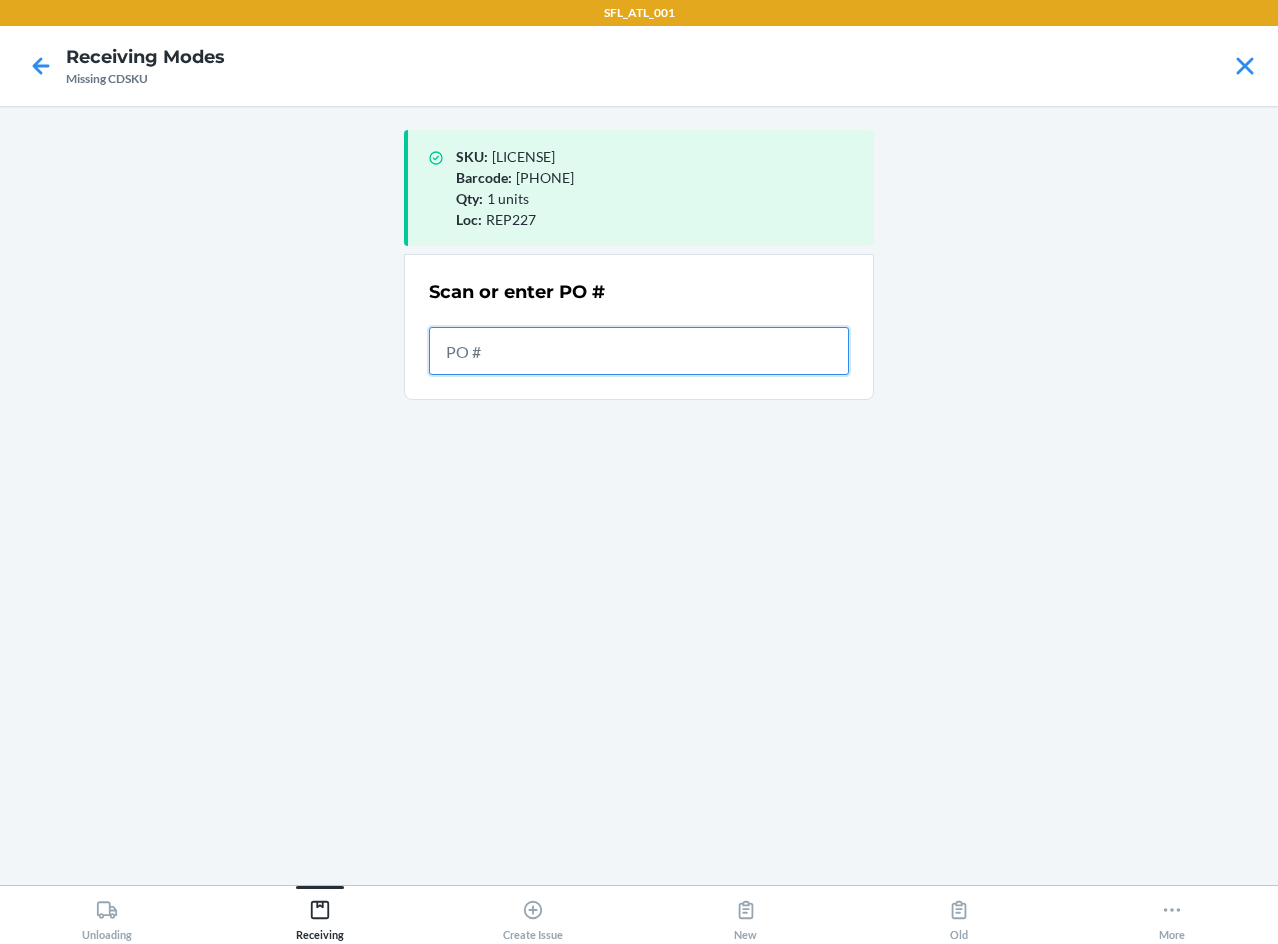 drag, startPoint x: 699, startPoint y: 358, endPoint x: 737, endPoint y: 339, distance: 42.48529 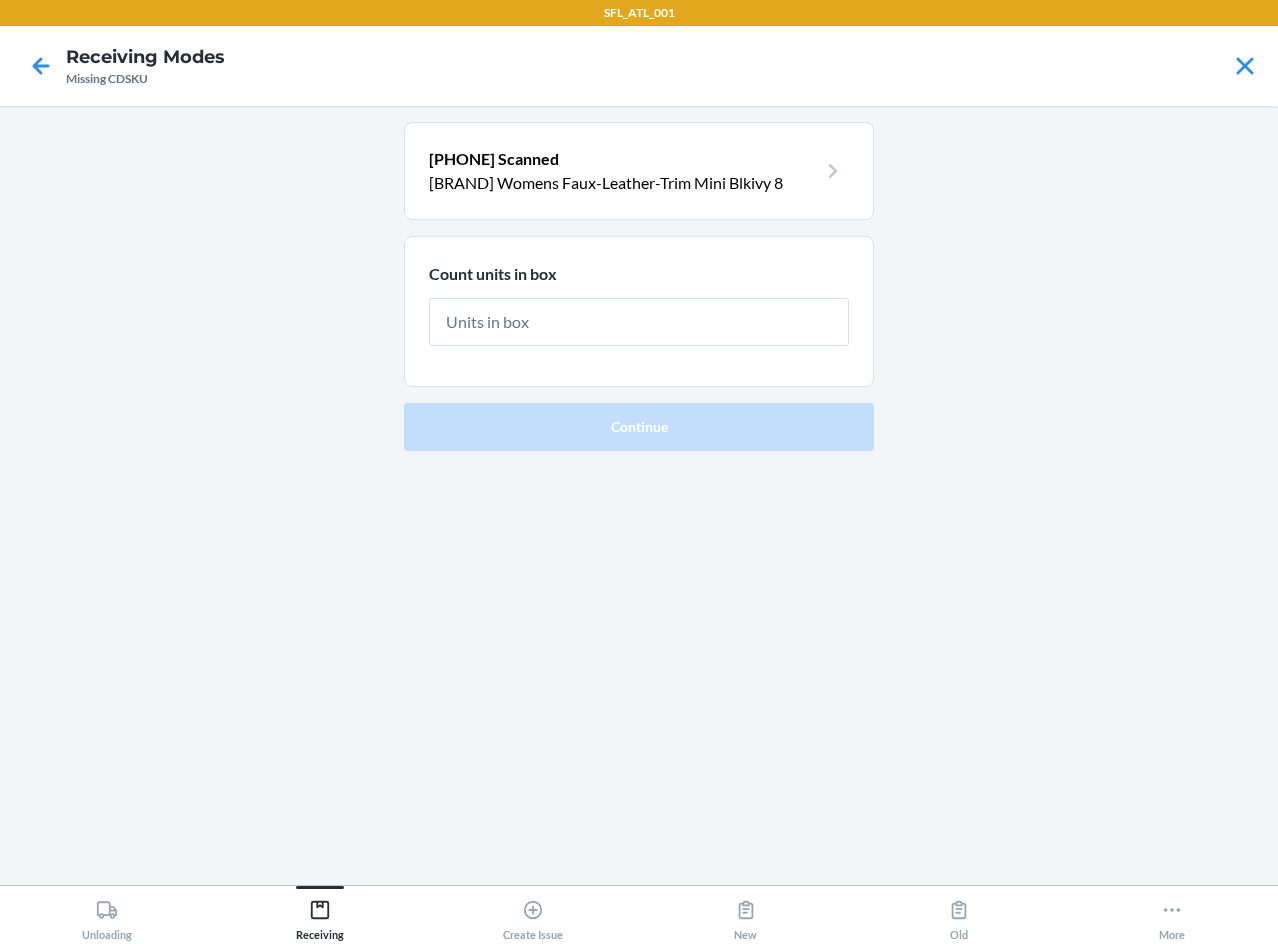 type on "1" 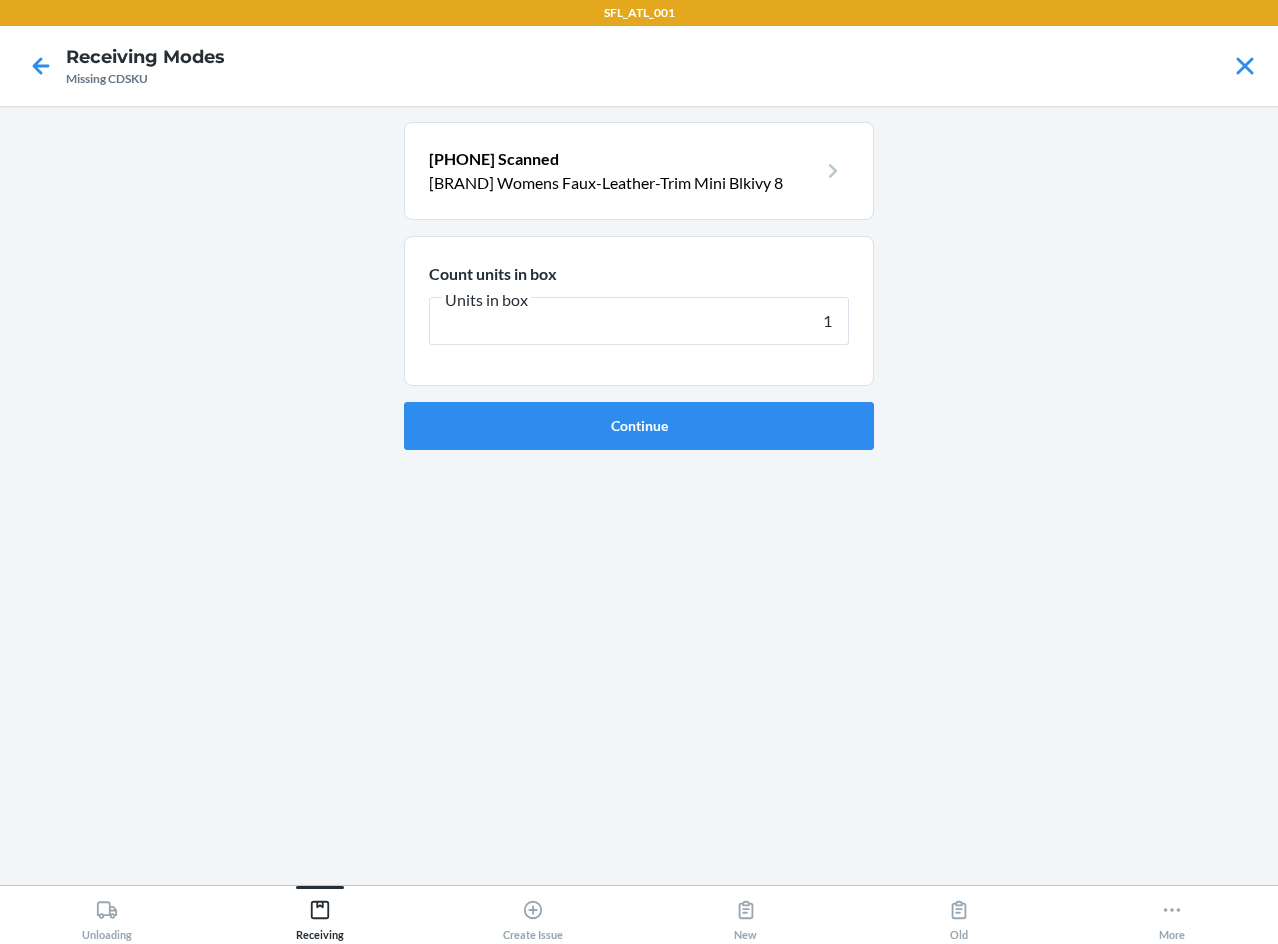 click on "Continue" at bounding box center (639, 426) 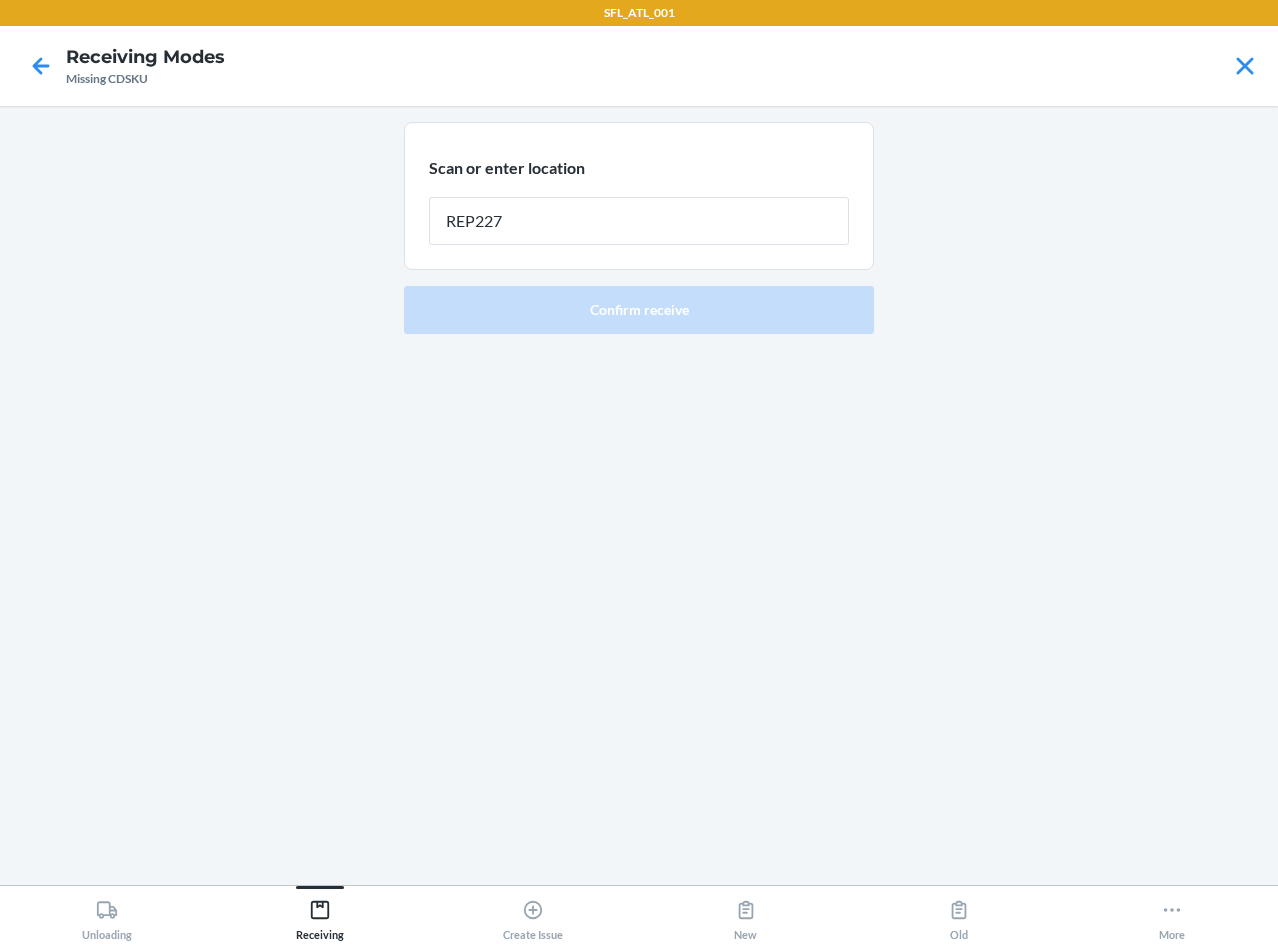 type on "REP227" 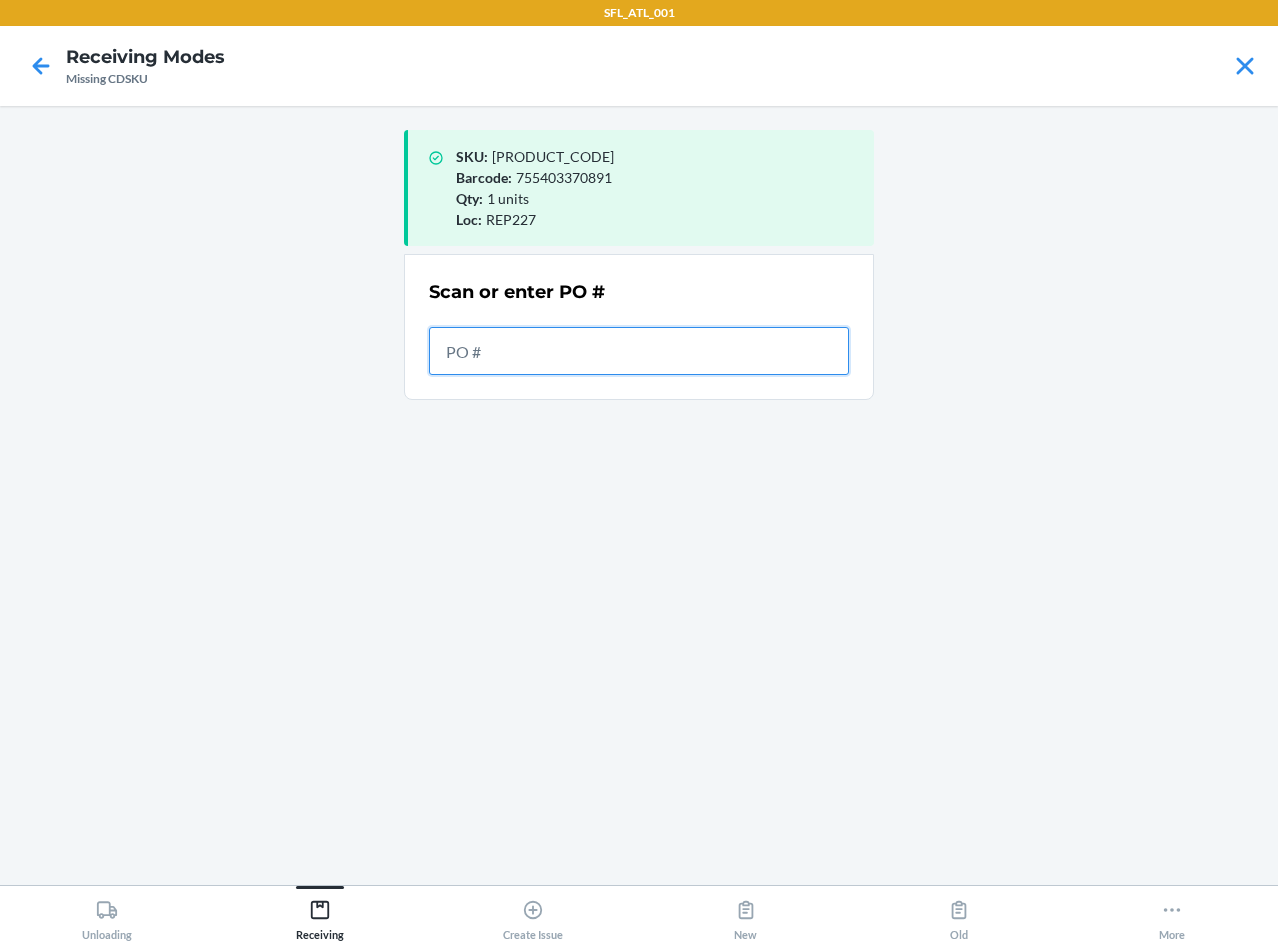 click at bounding box center [639, 351] 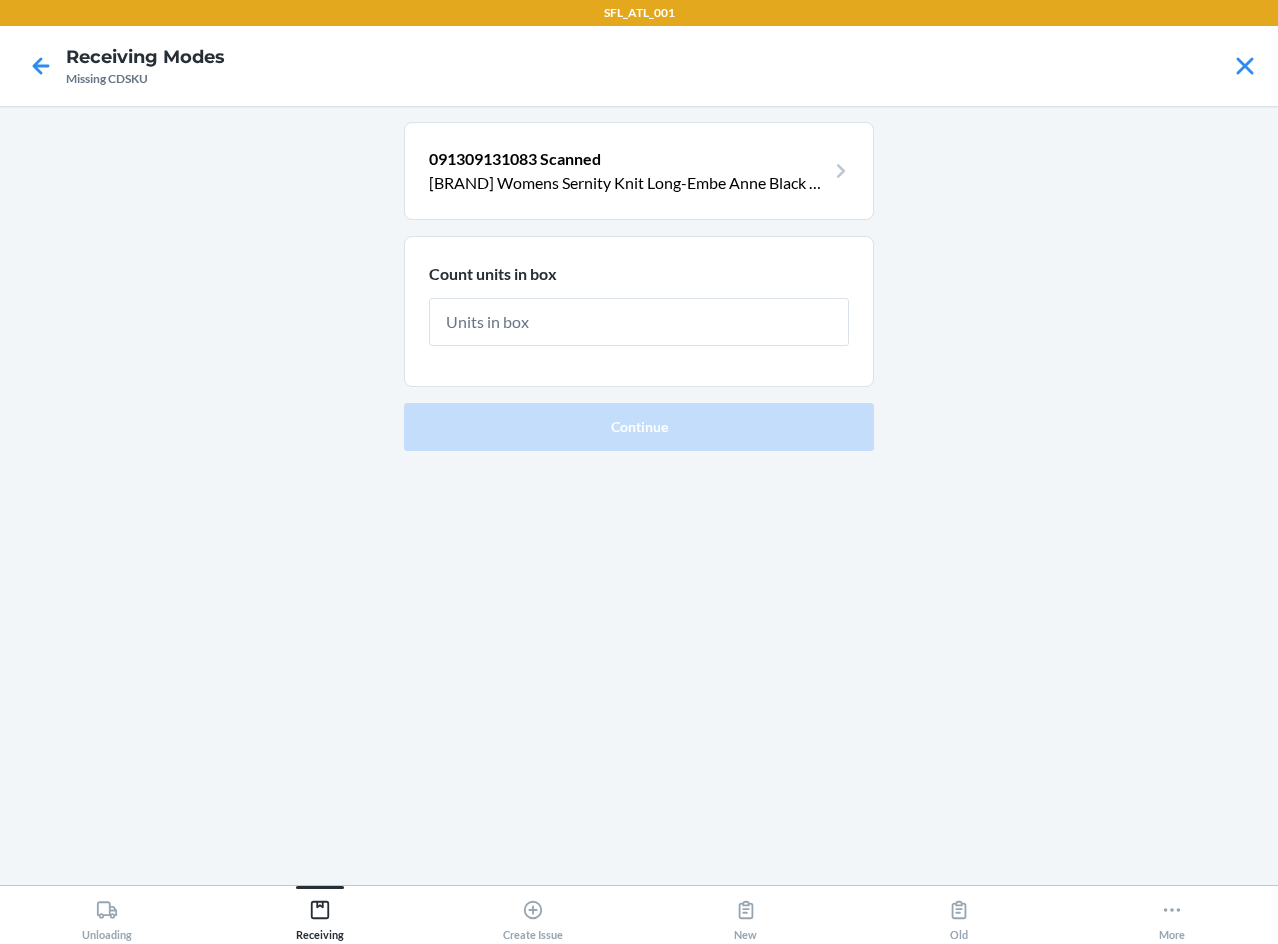 type on "1" 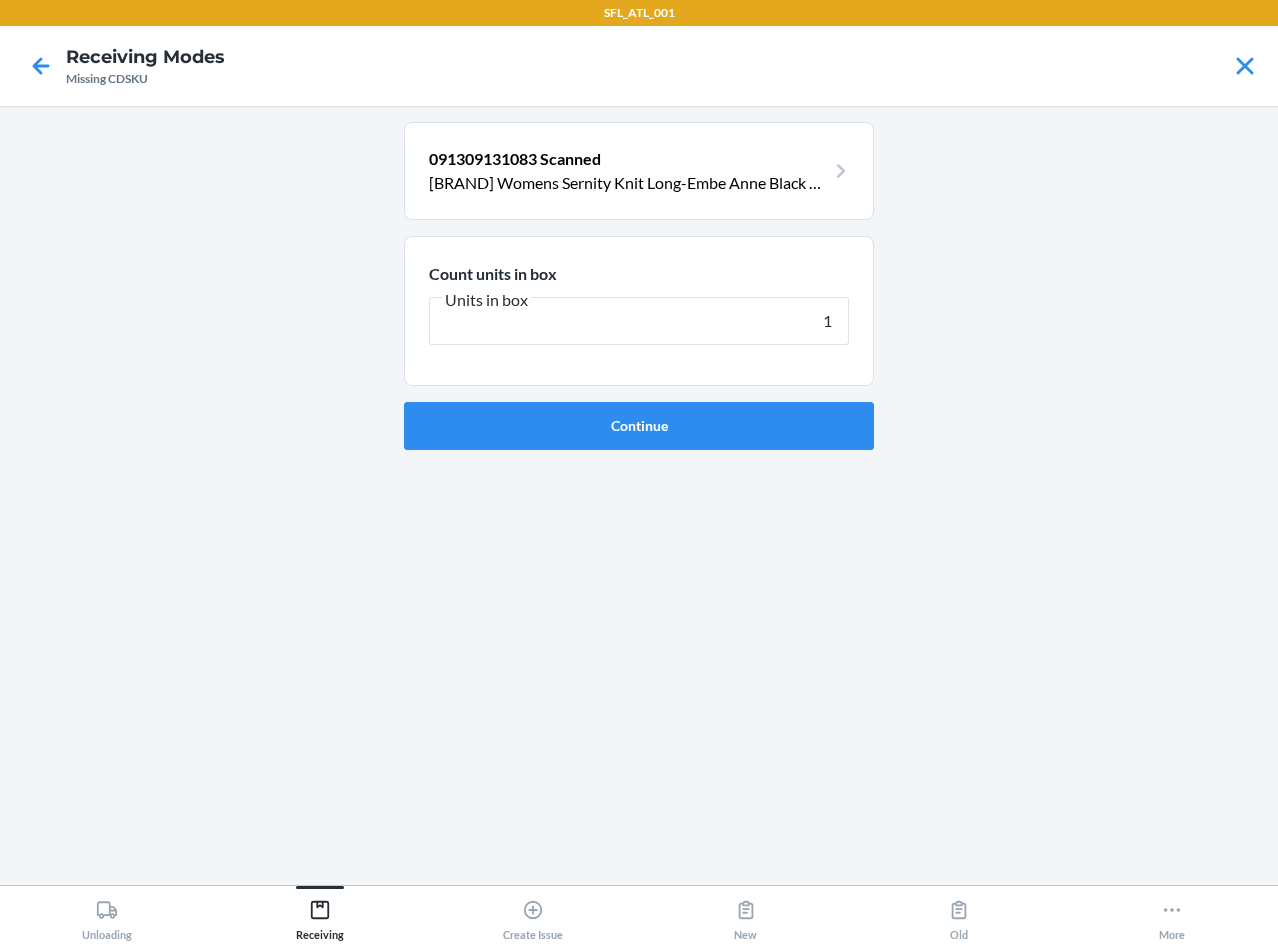 click on "Continue" at bounding box center (639, 426) 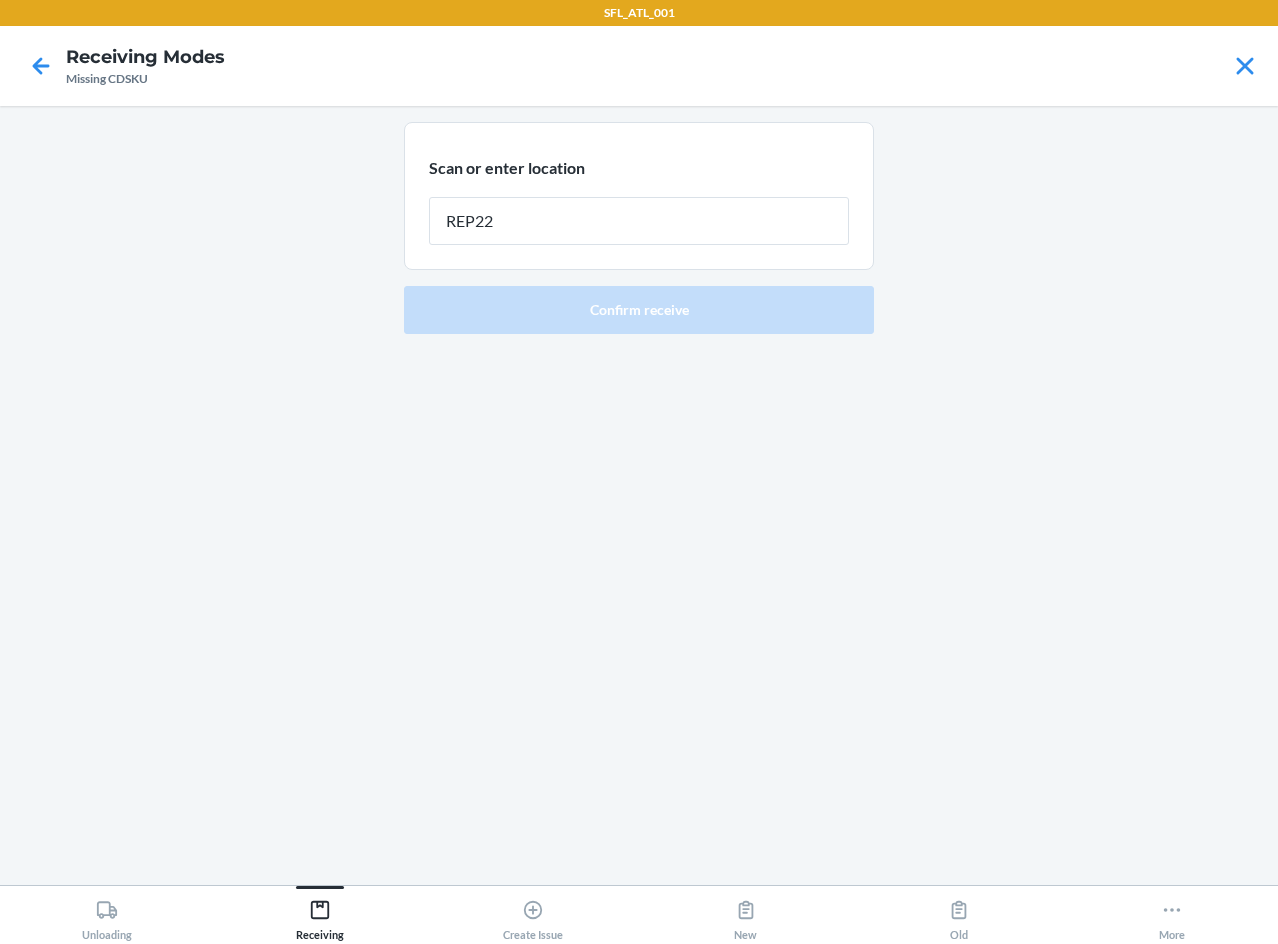 type on "REP227" 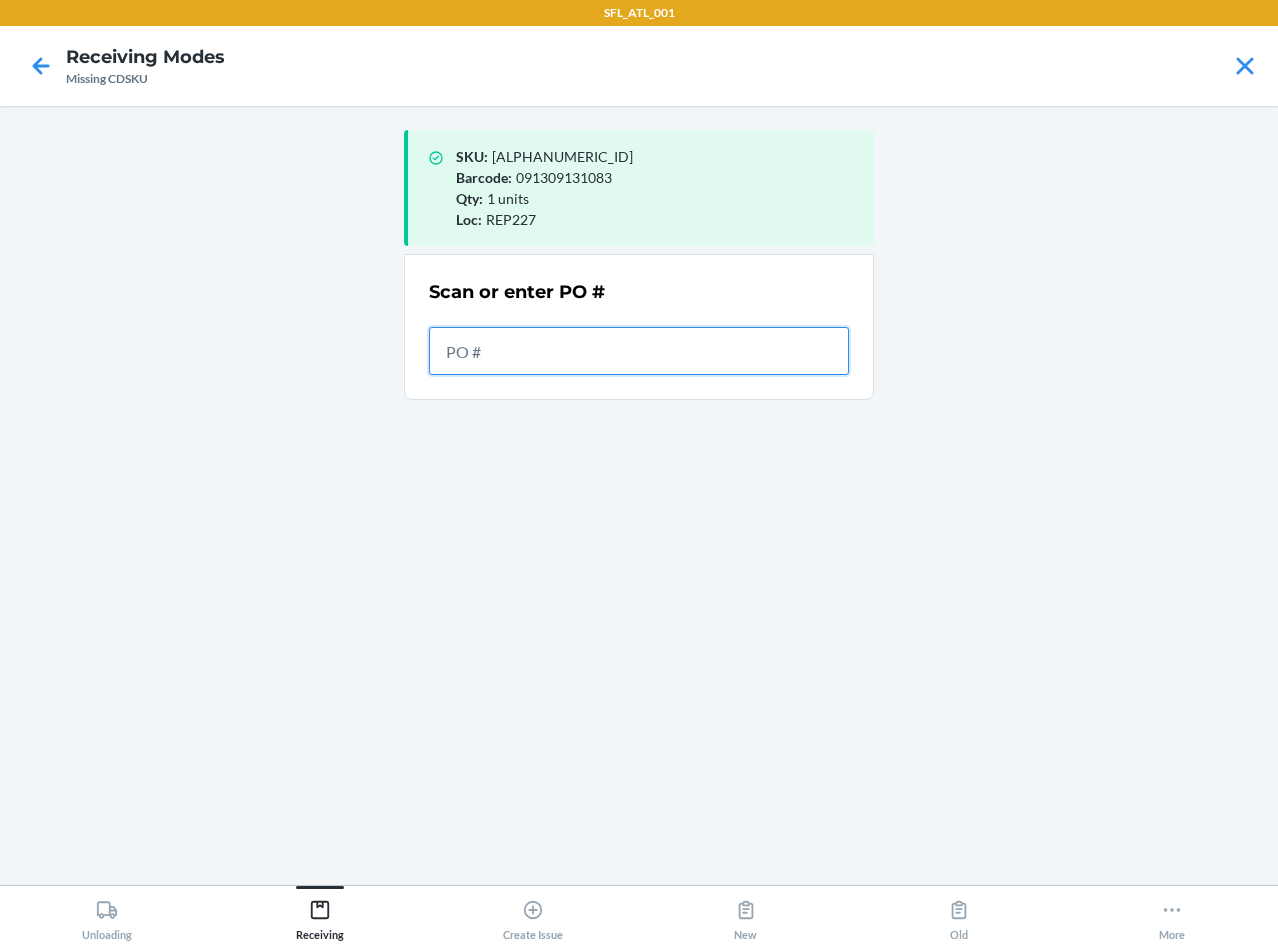 click at bounding box center [639, 351] 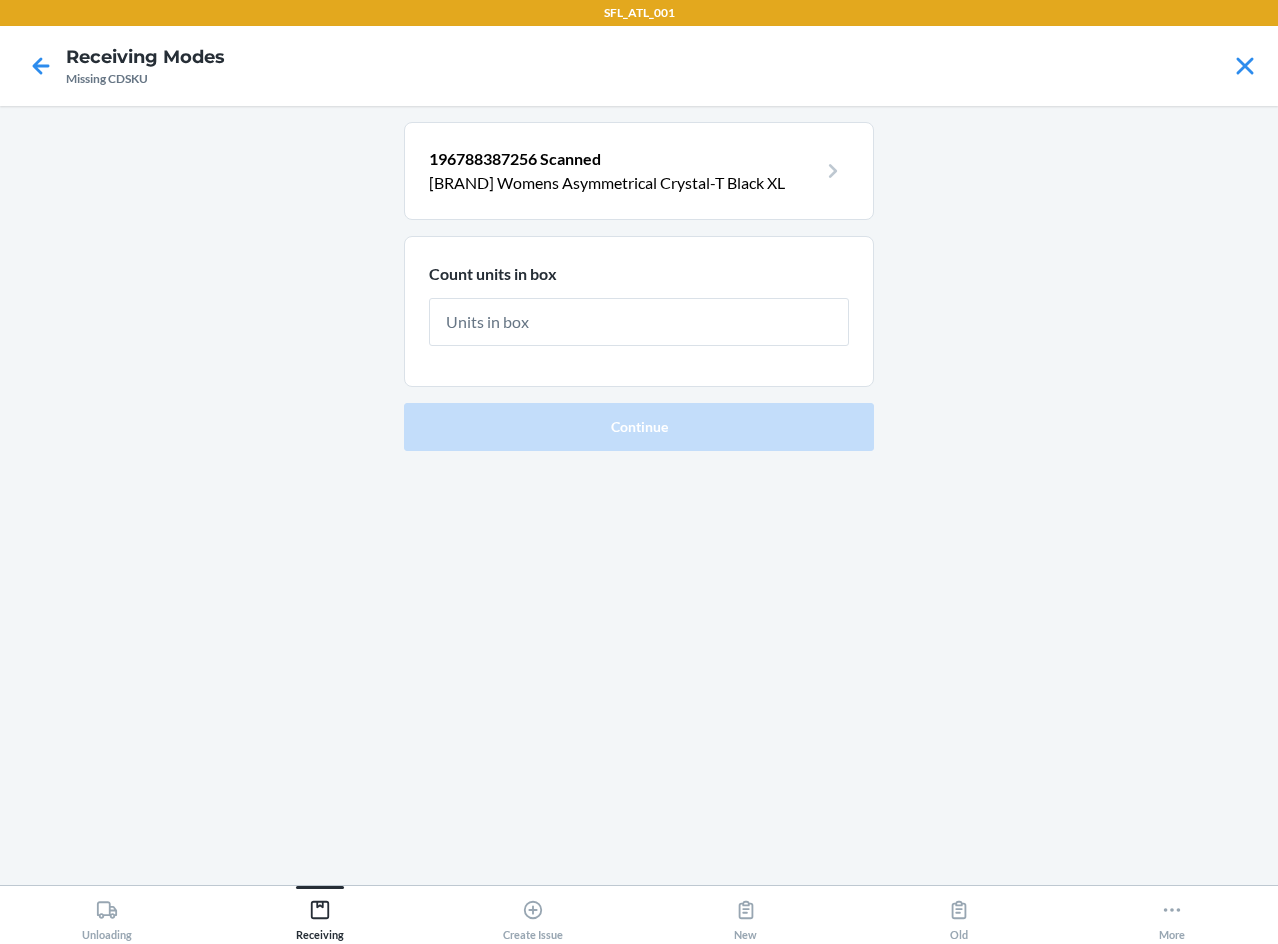 type on "1" 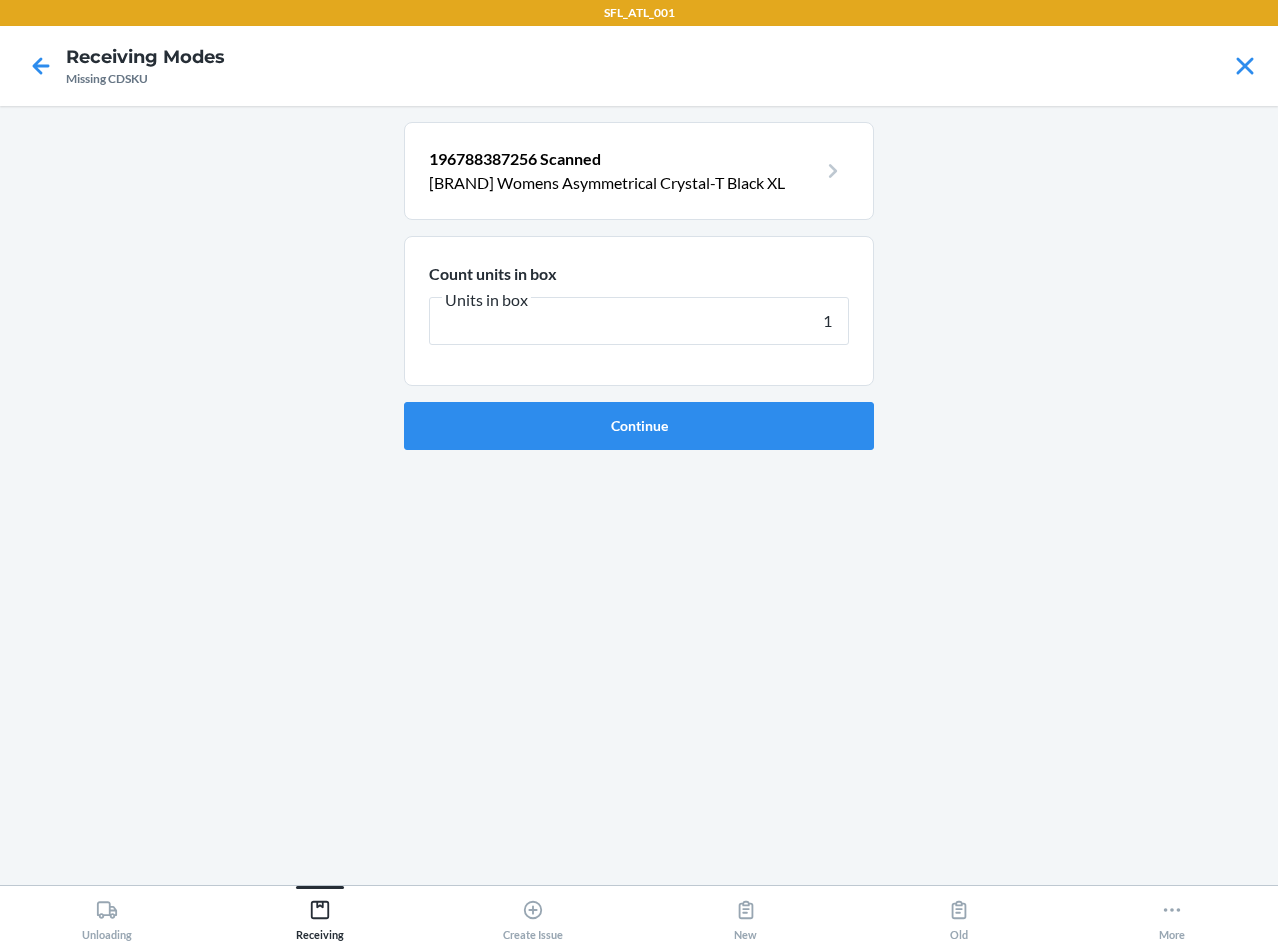 click on "Continue" at bounding box center [639, 426] 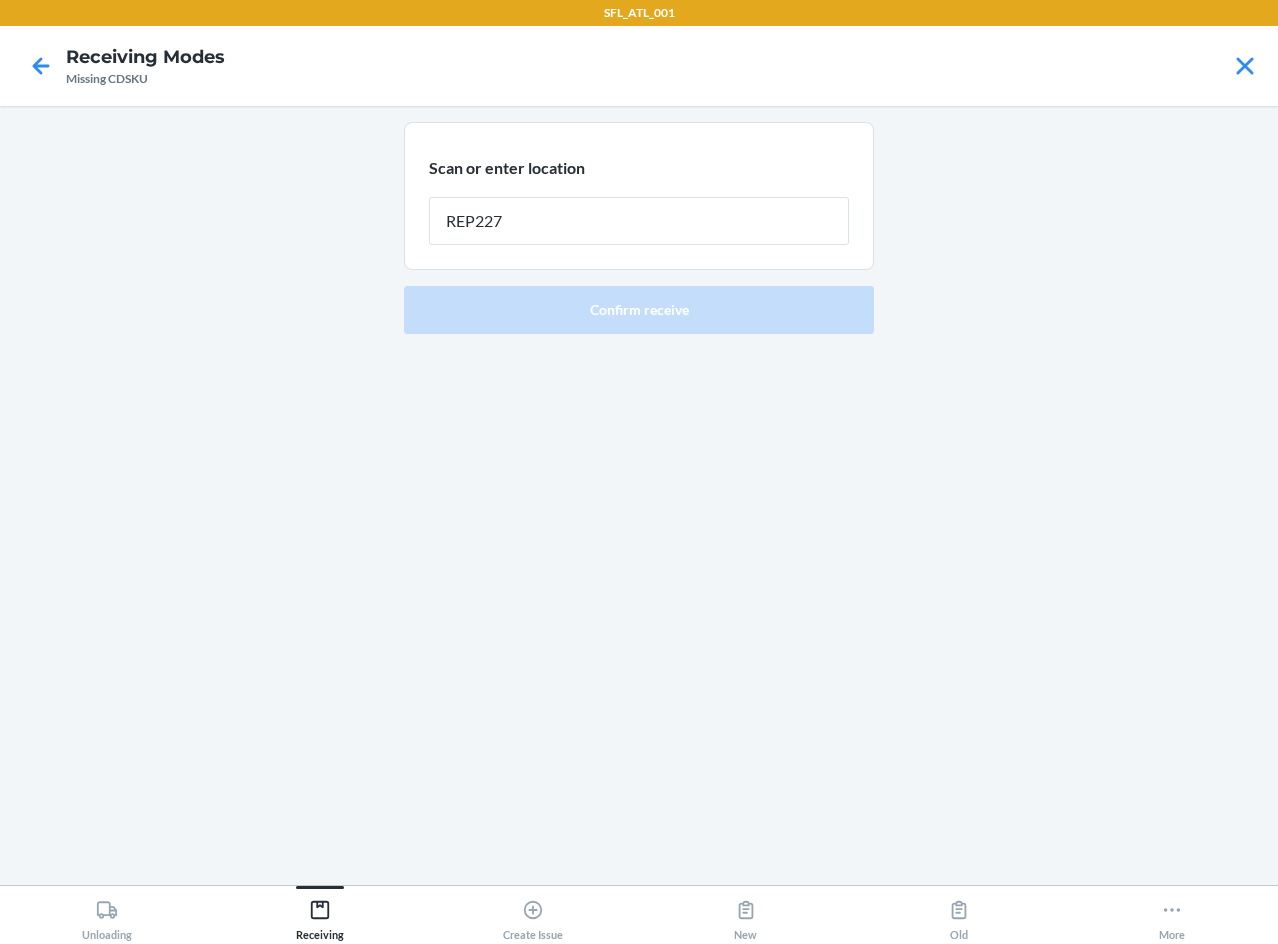 type on "REP227" 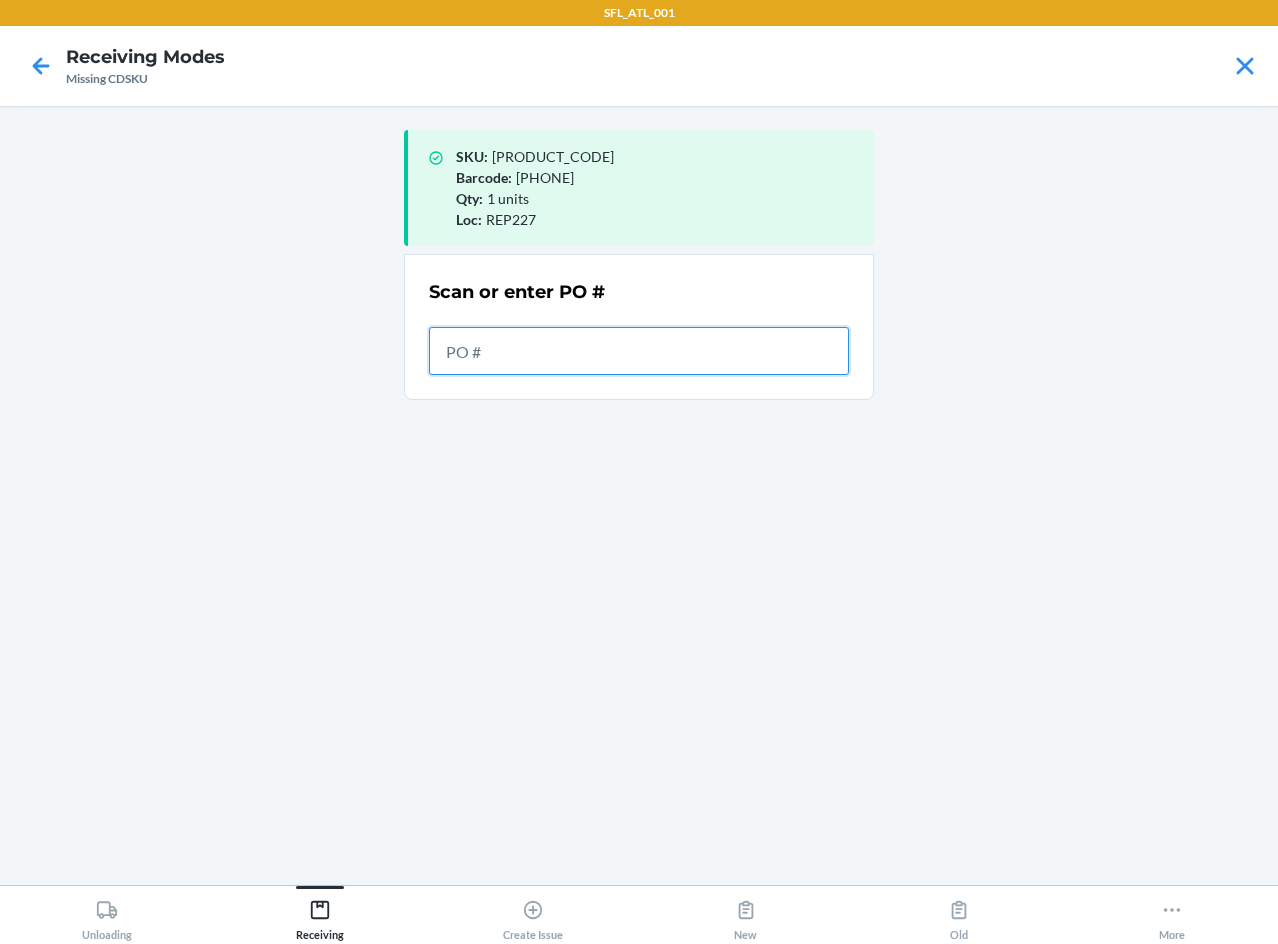 click at bounding box center [639, 351] 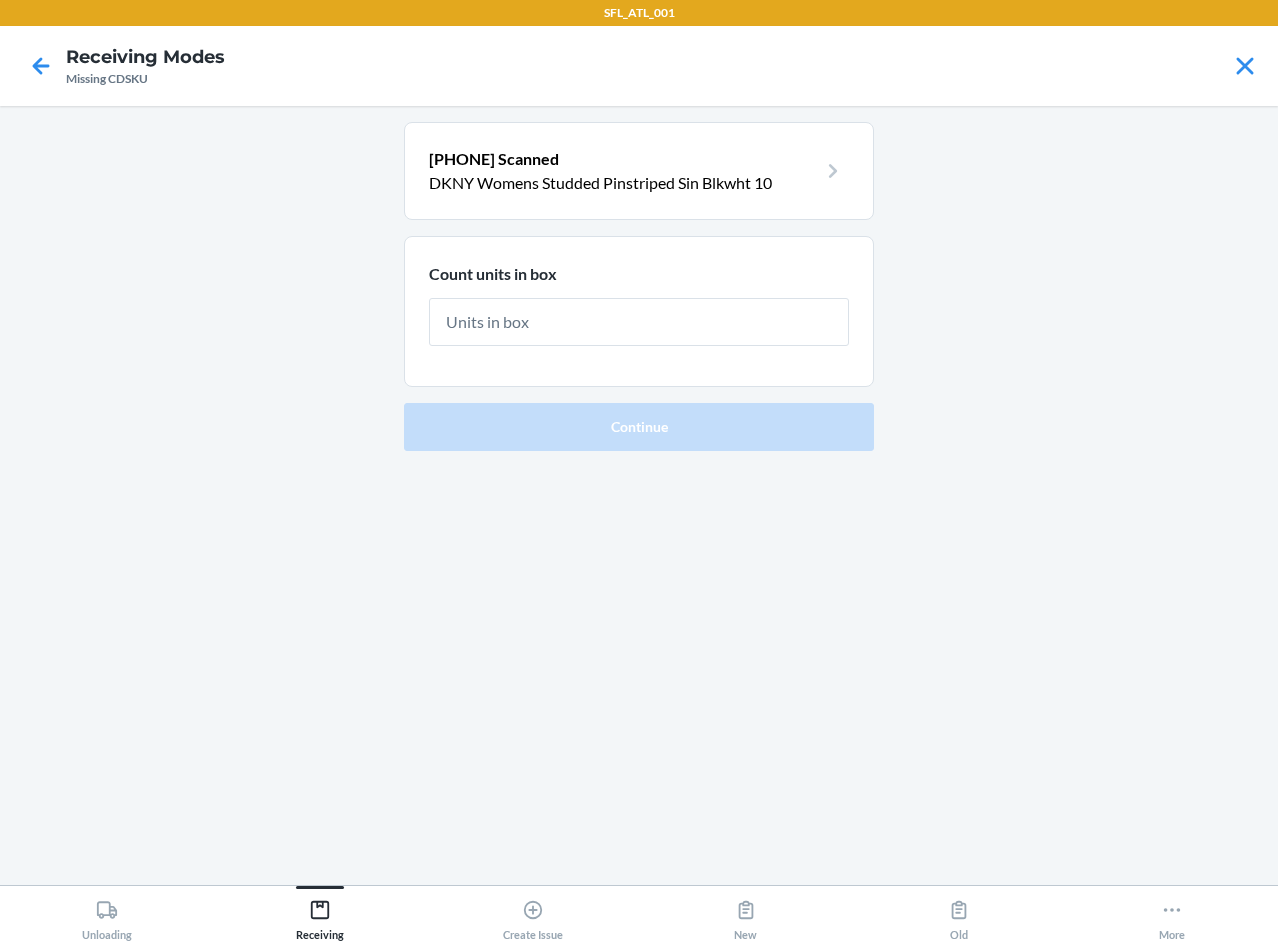 type on "1" 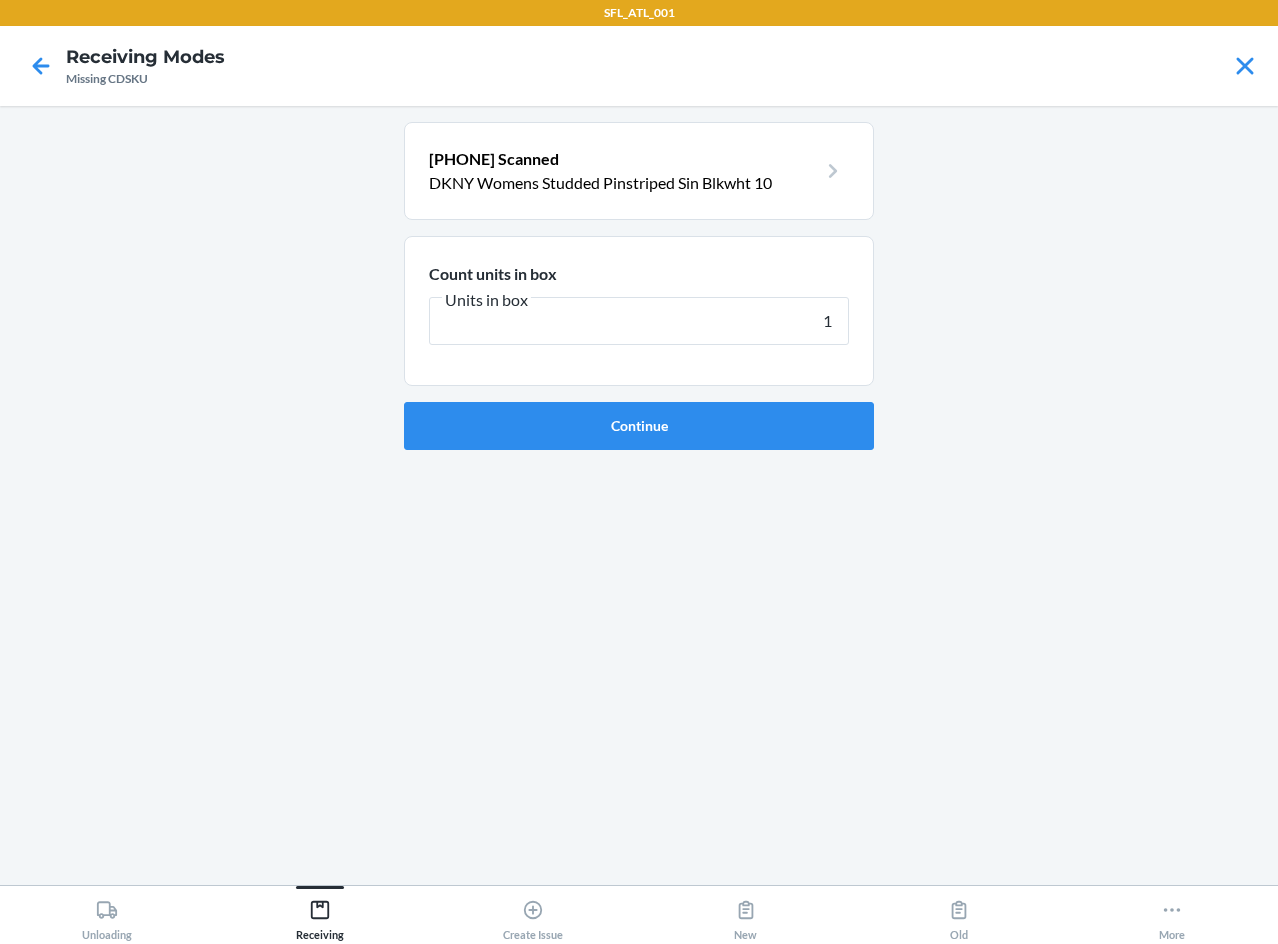 click on "Continue" at bounding box center (639, 426) 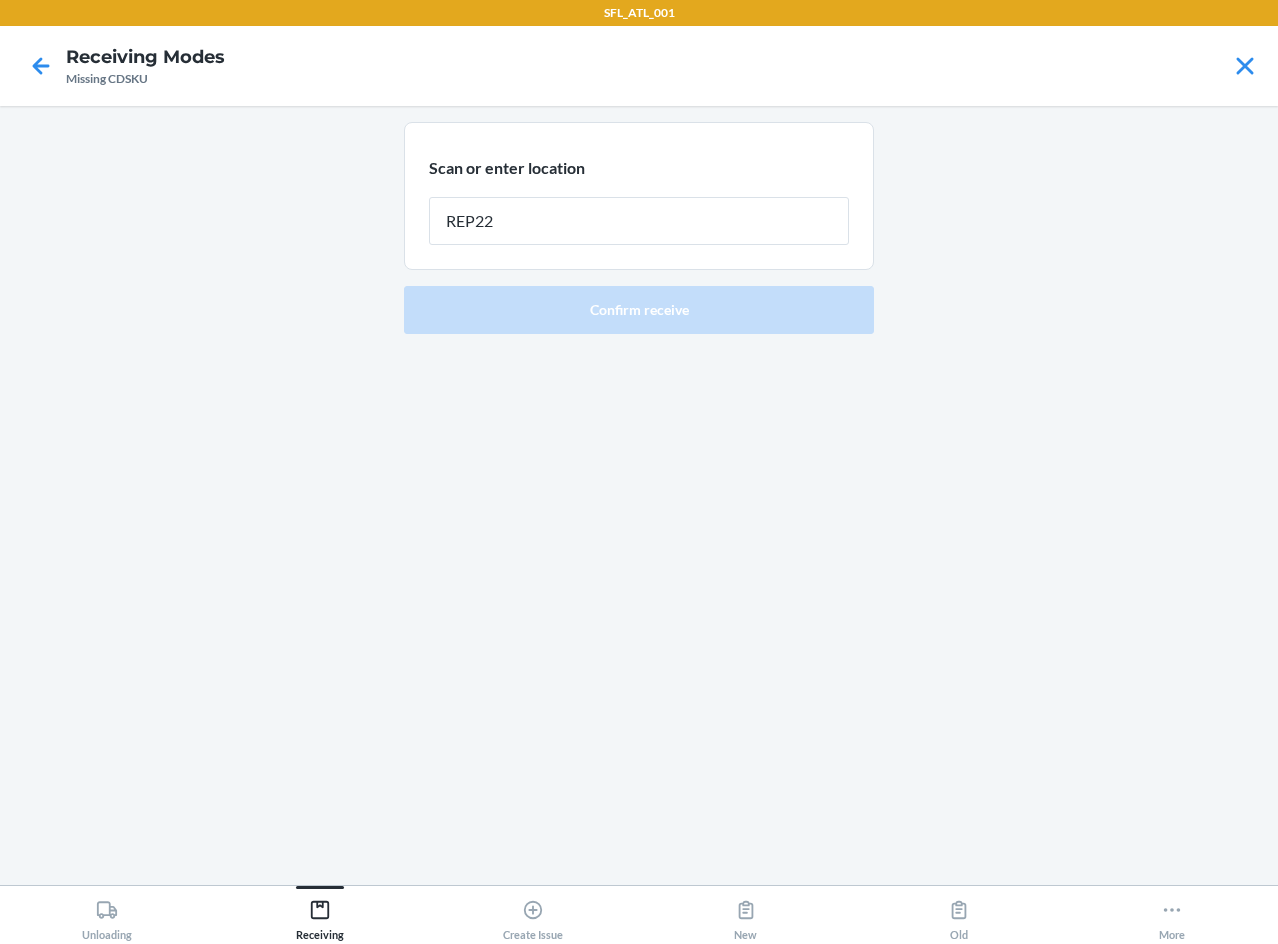 type on "REP227" 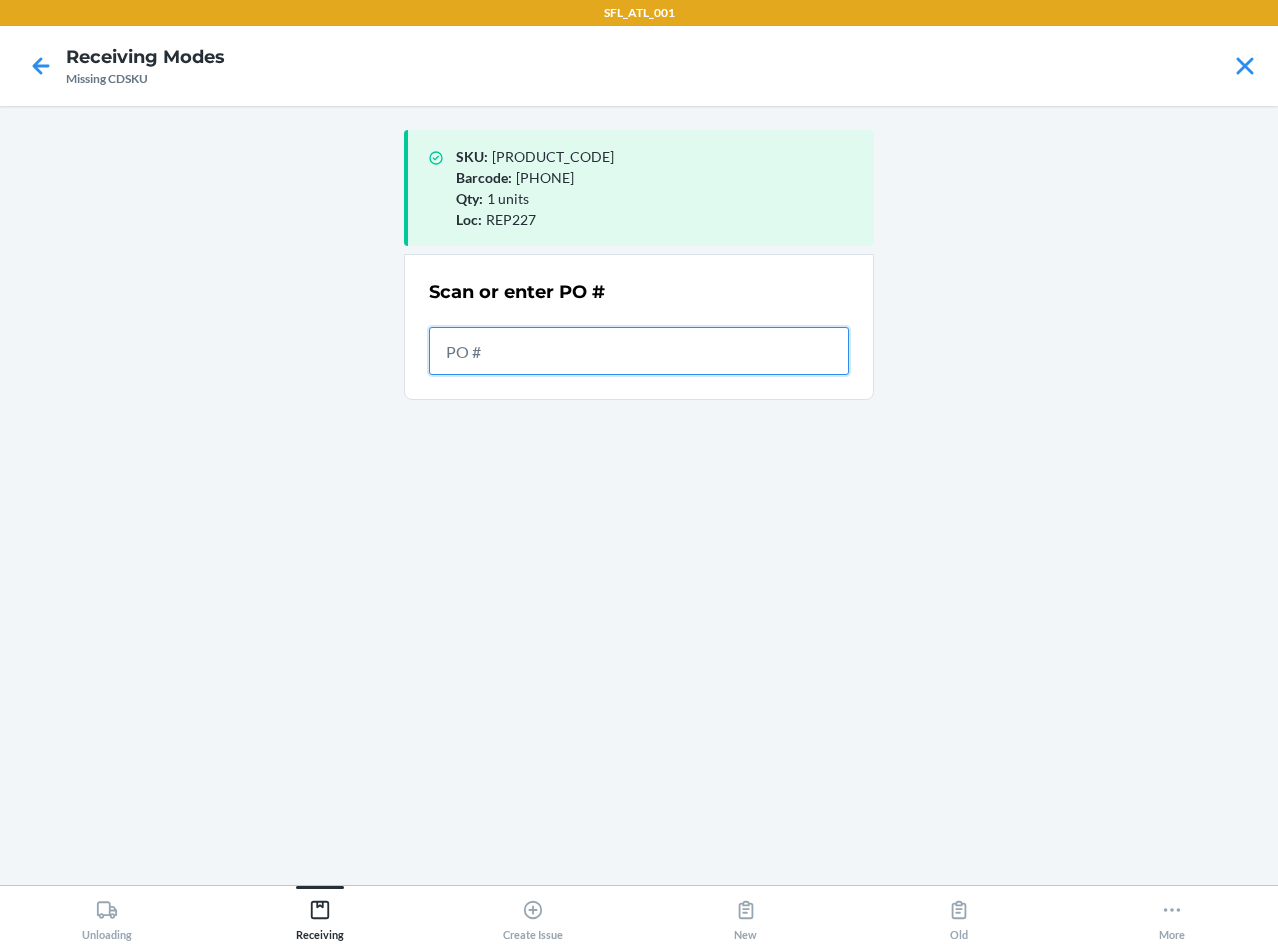 click at bounding box center [639, 351] 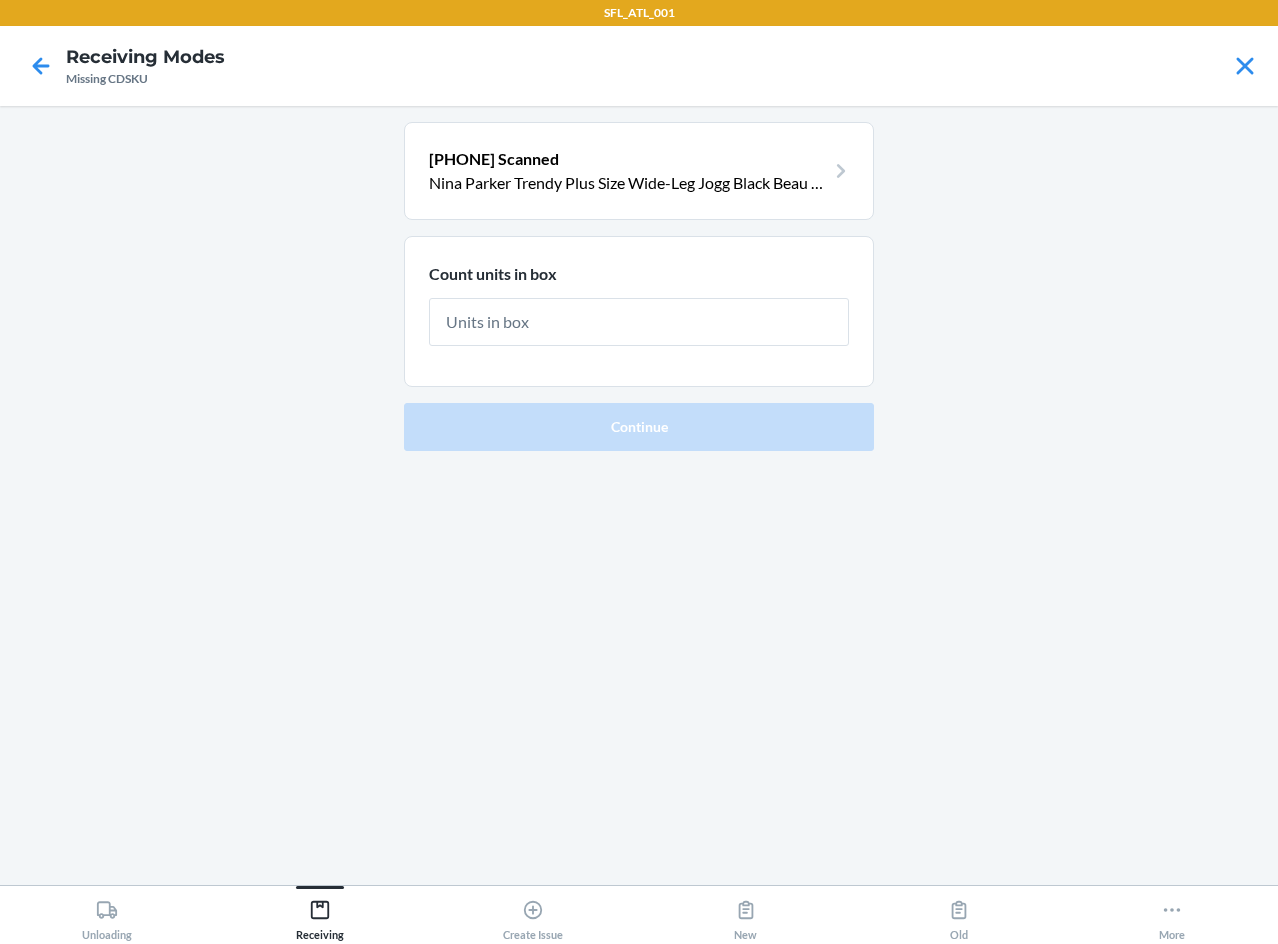 type on "1" 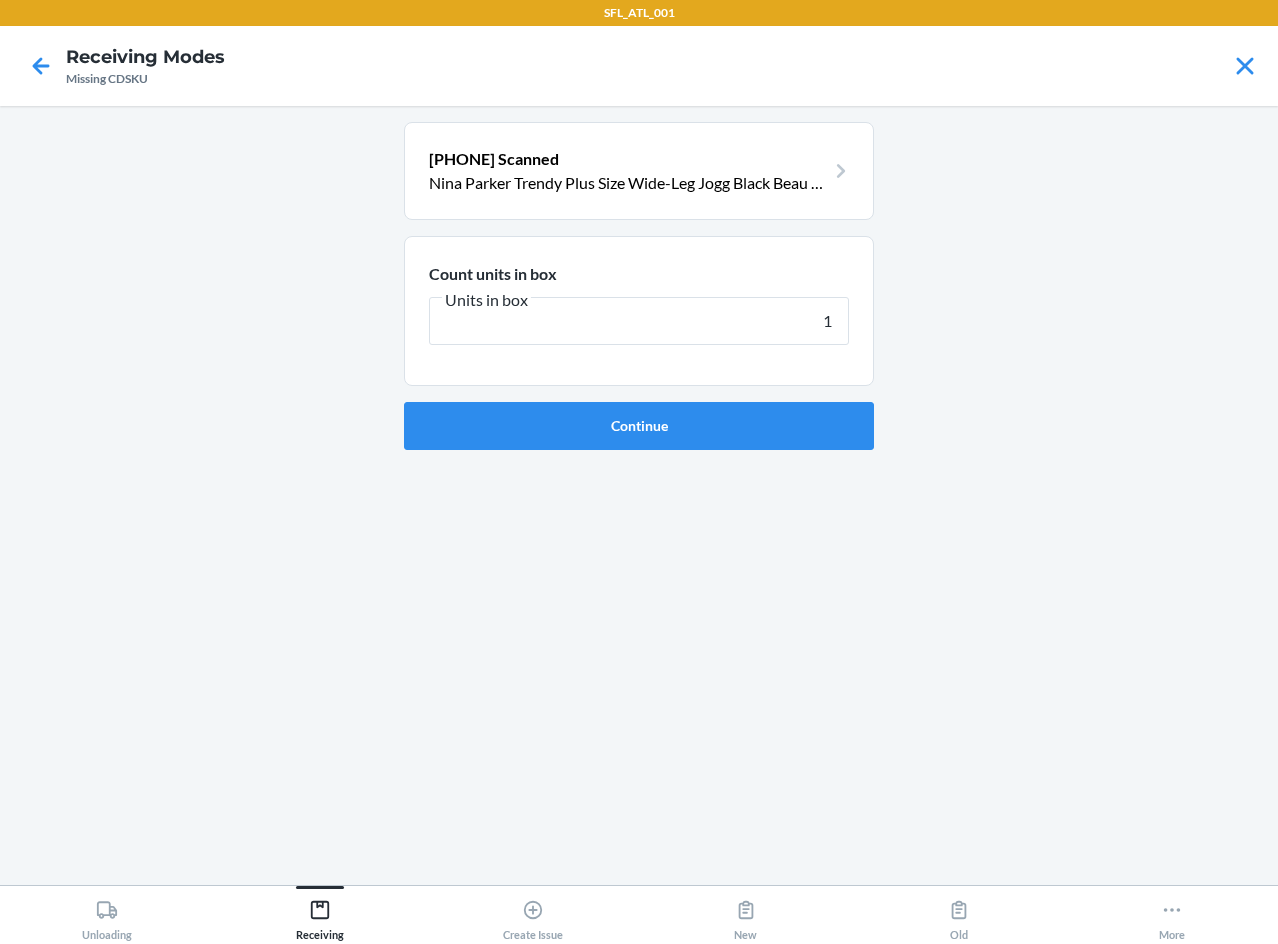 click on "Continue" at bounding box center [639, 426] 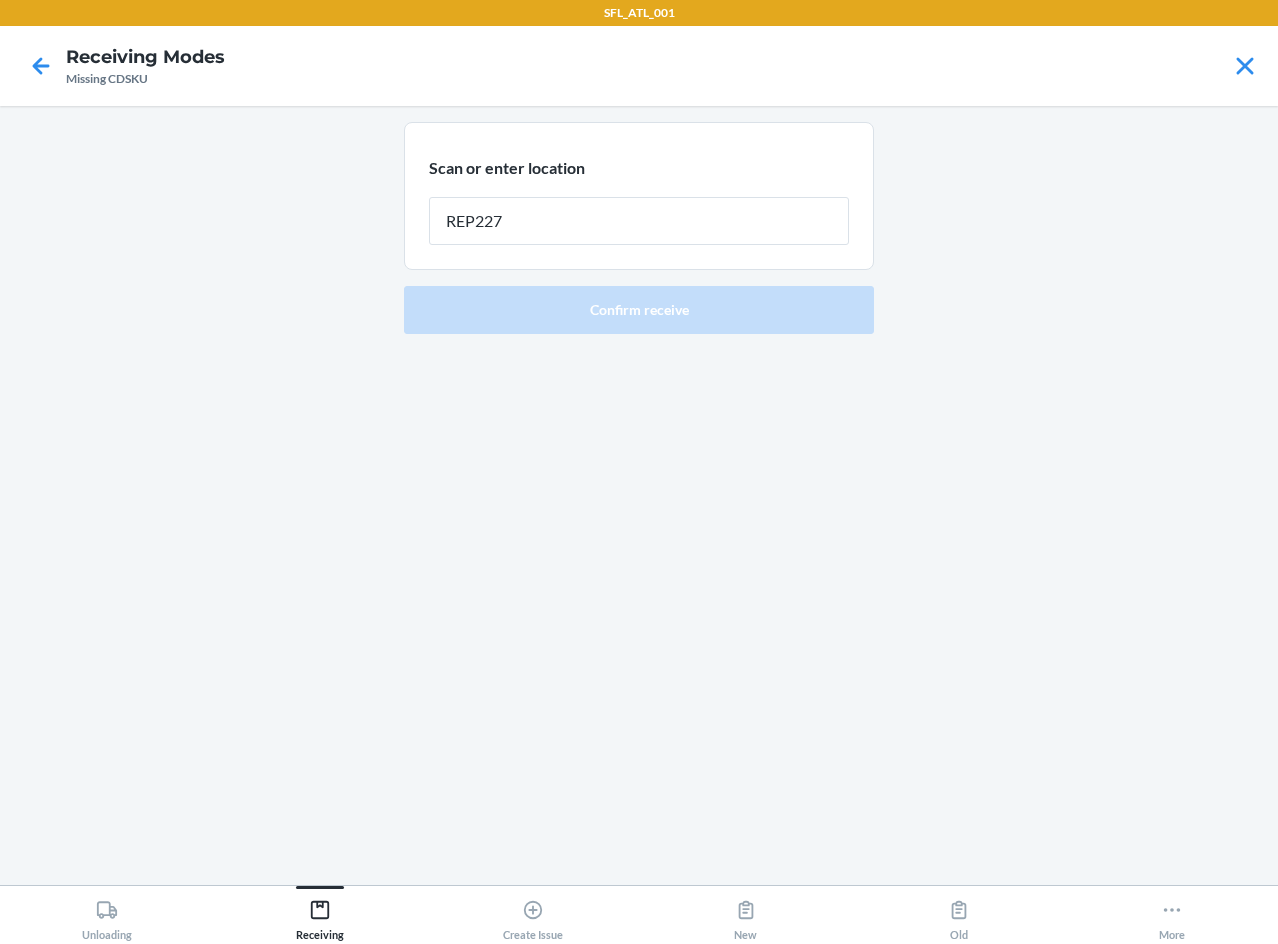 type on "REP227" 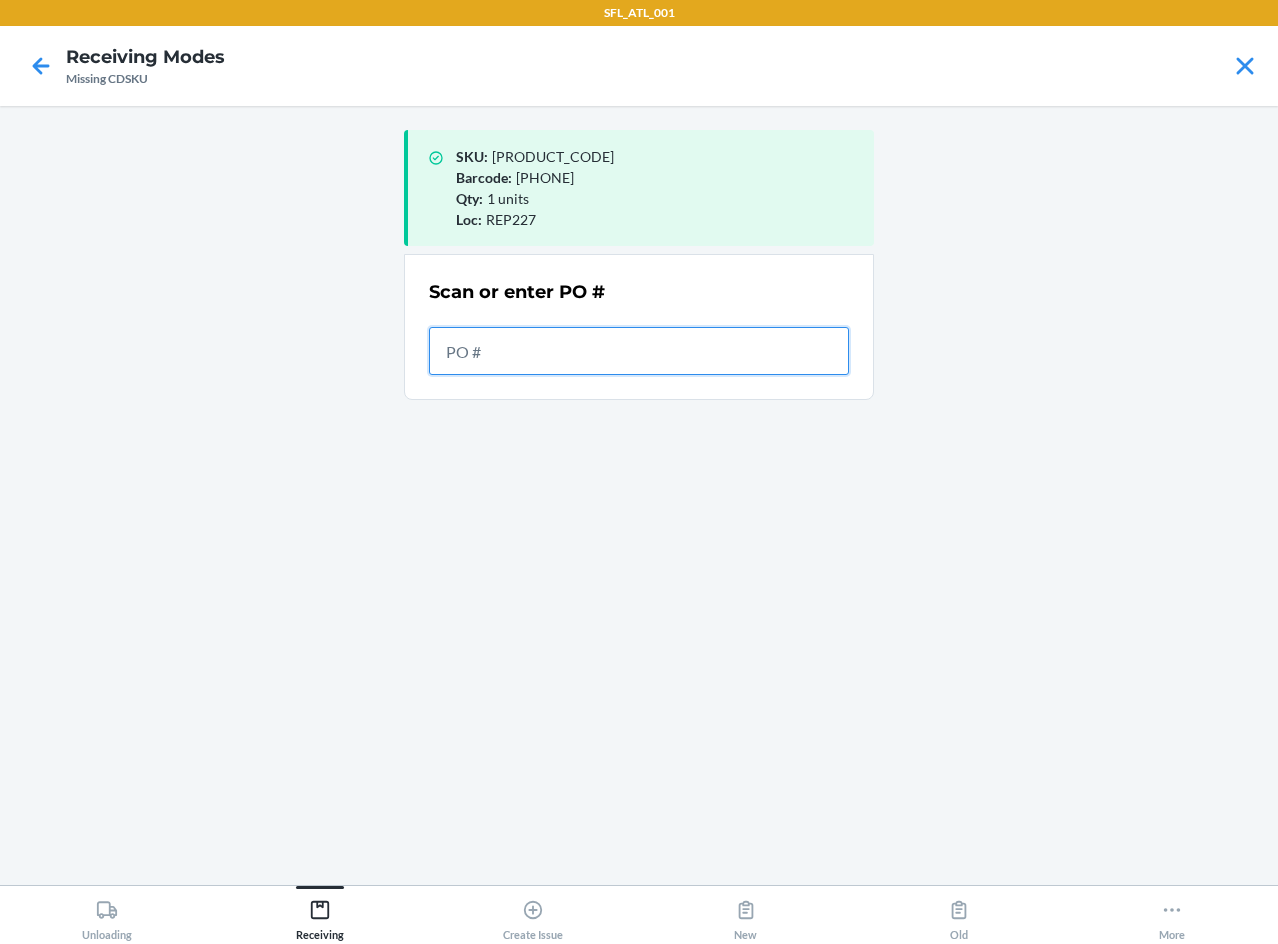 click at bounding box center (639, 351) 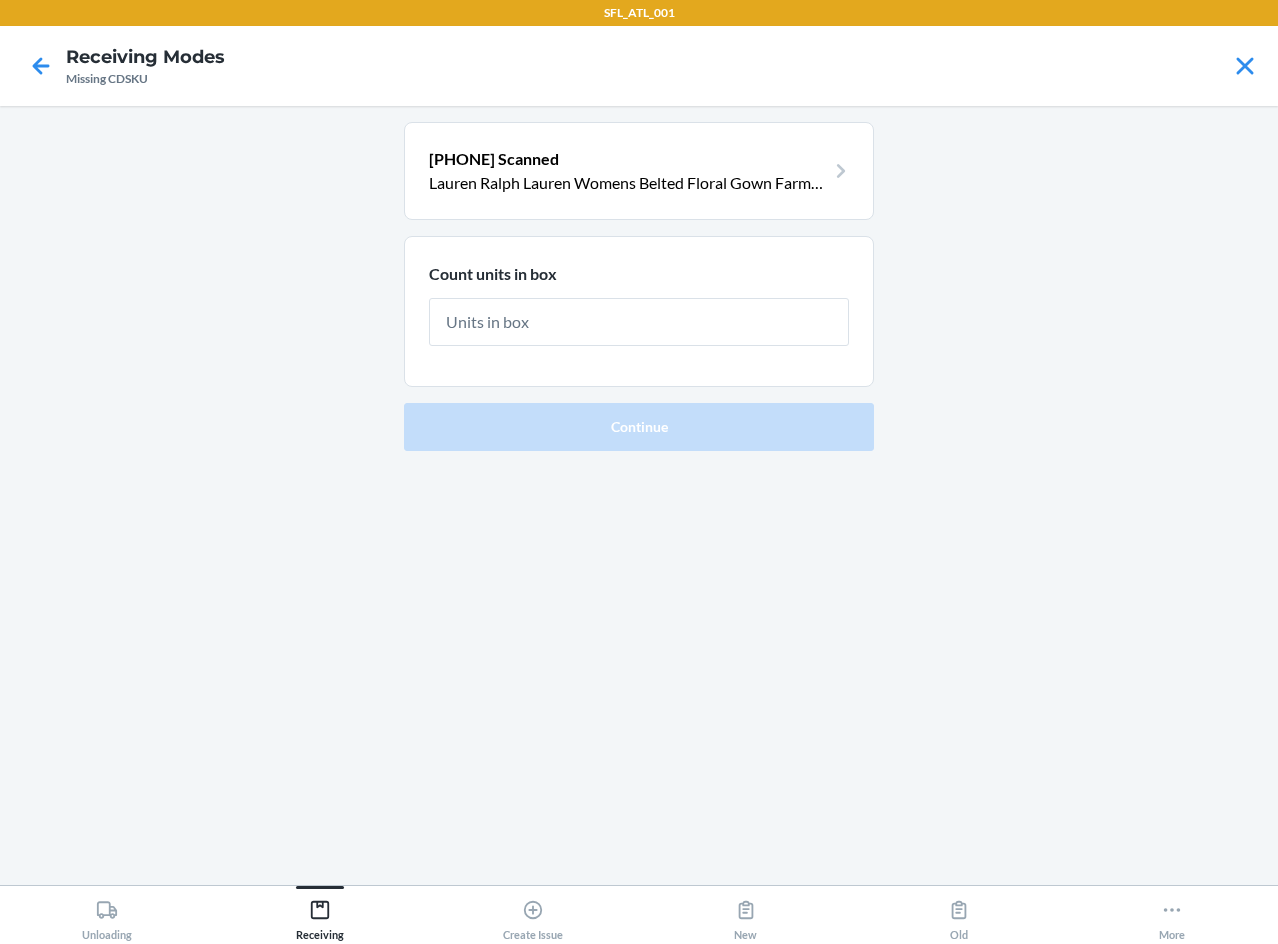 type on "1" 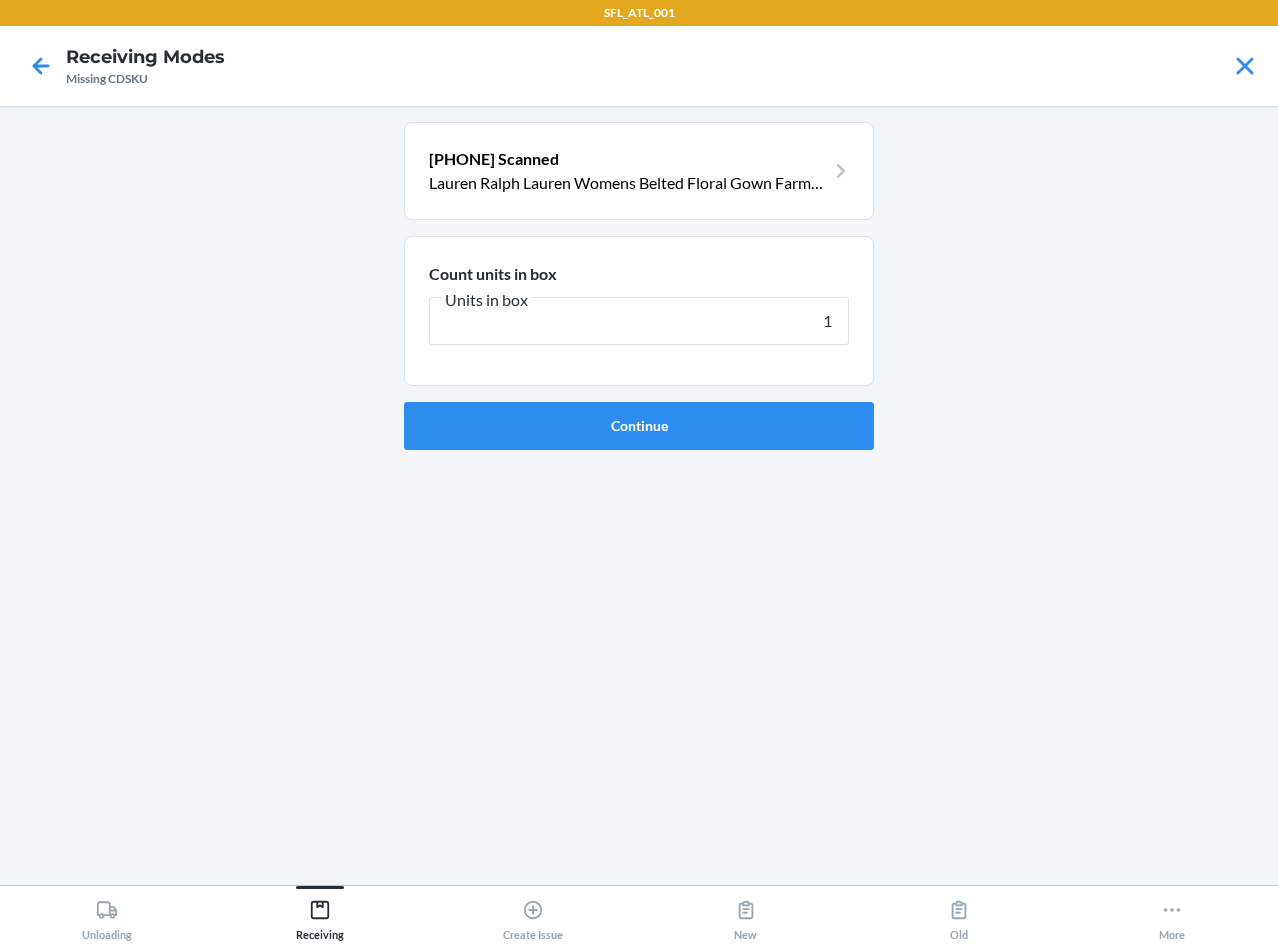 click on "Continue" at bounding box center (639, 426) 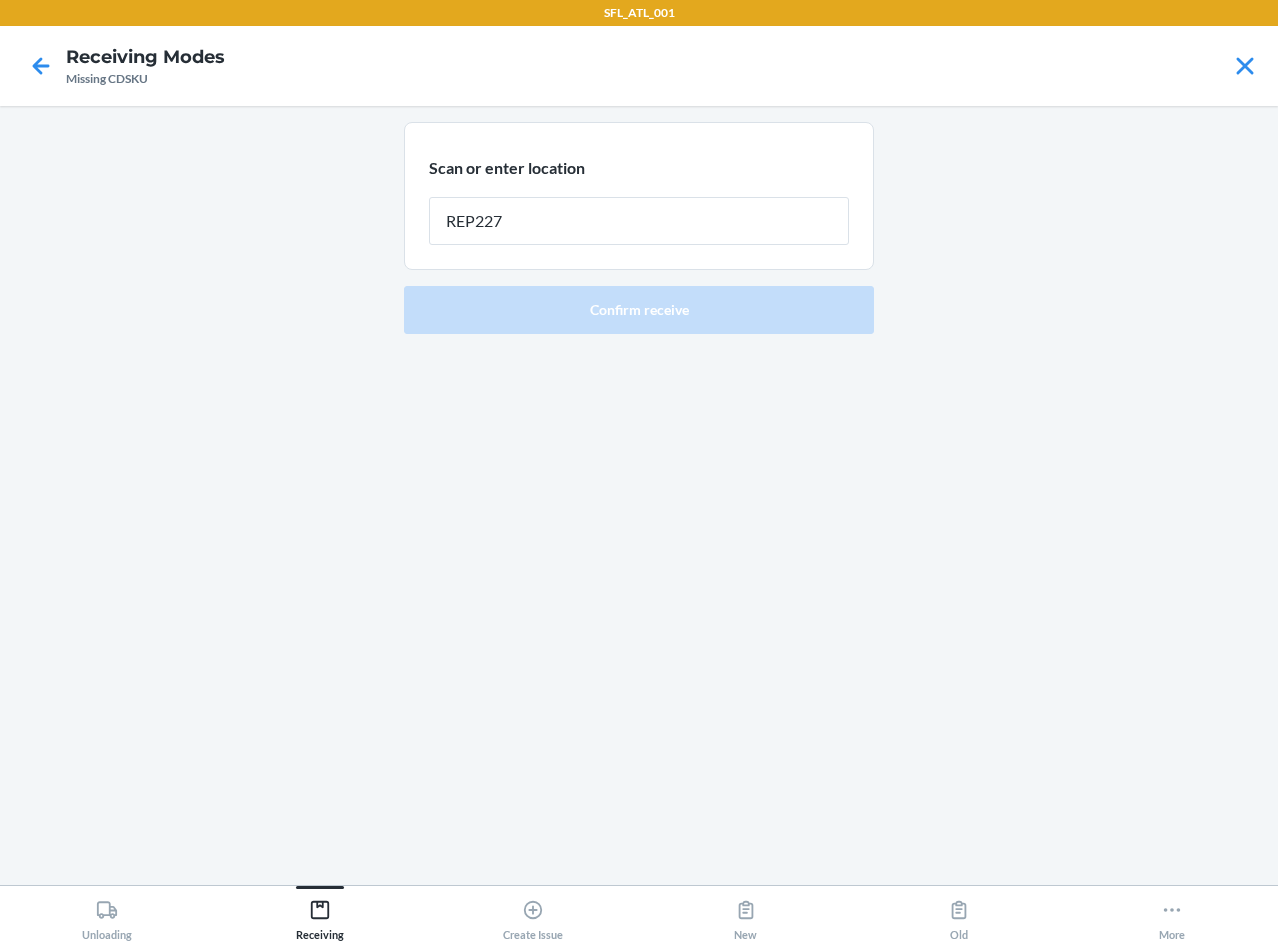 type on "REP227" 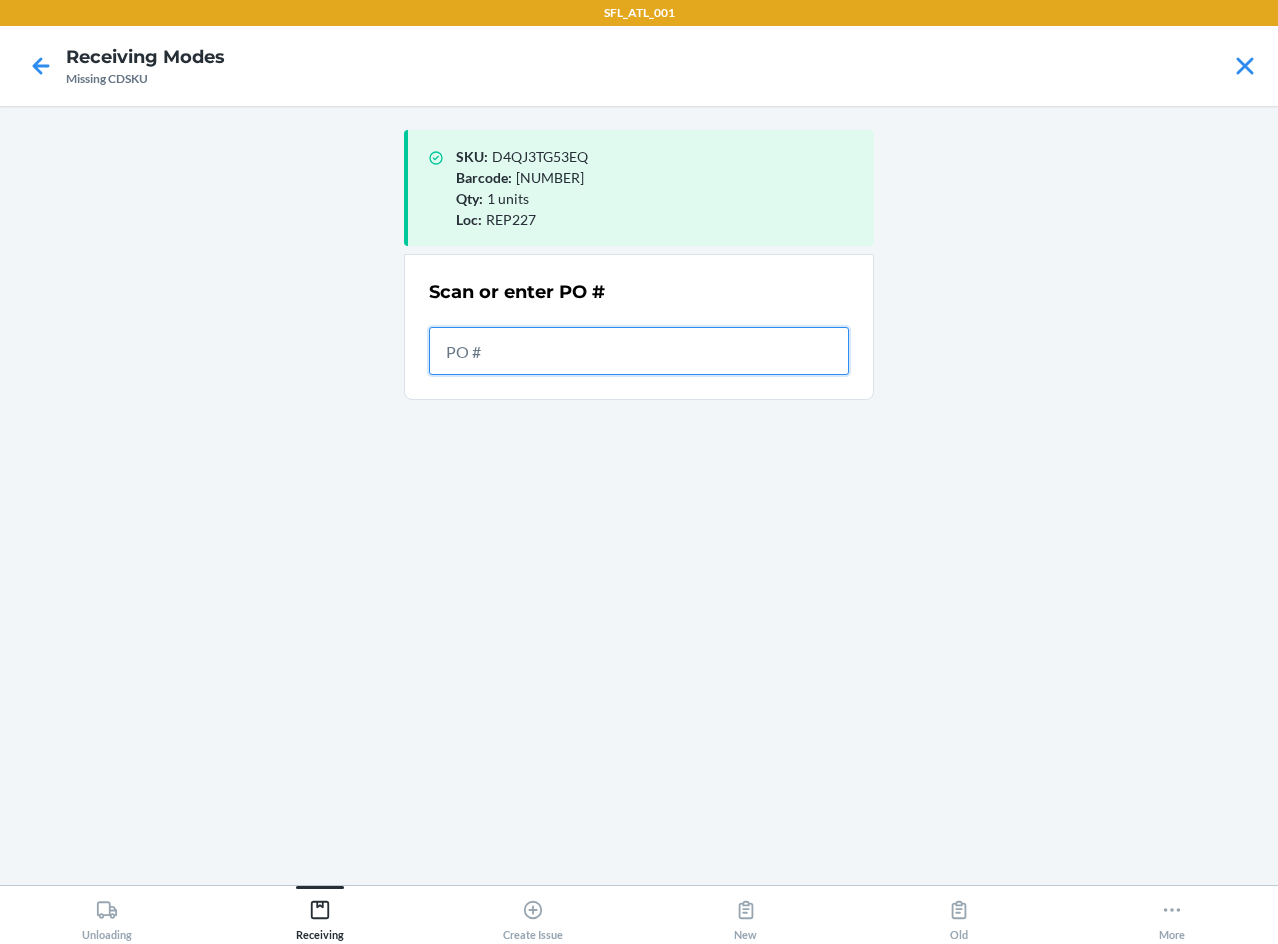 click at bounding box center (639, 351) 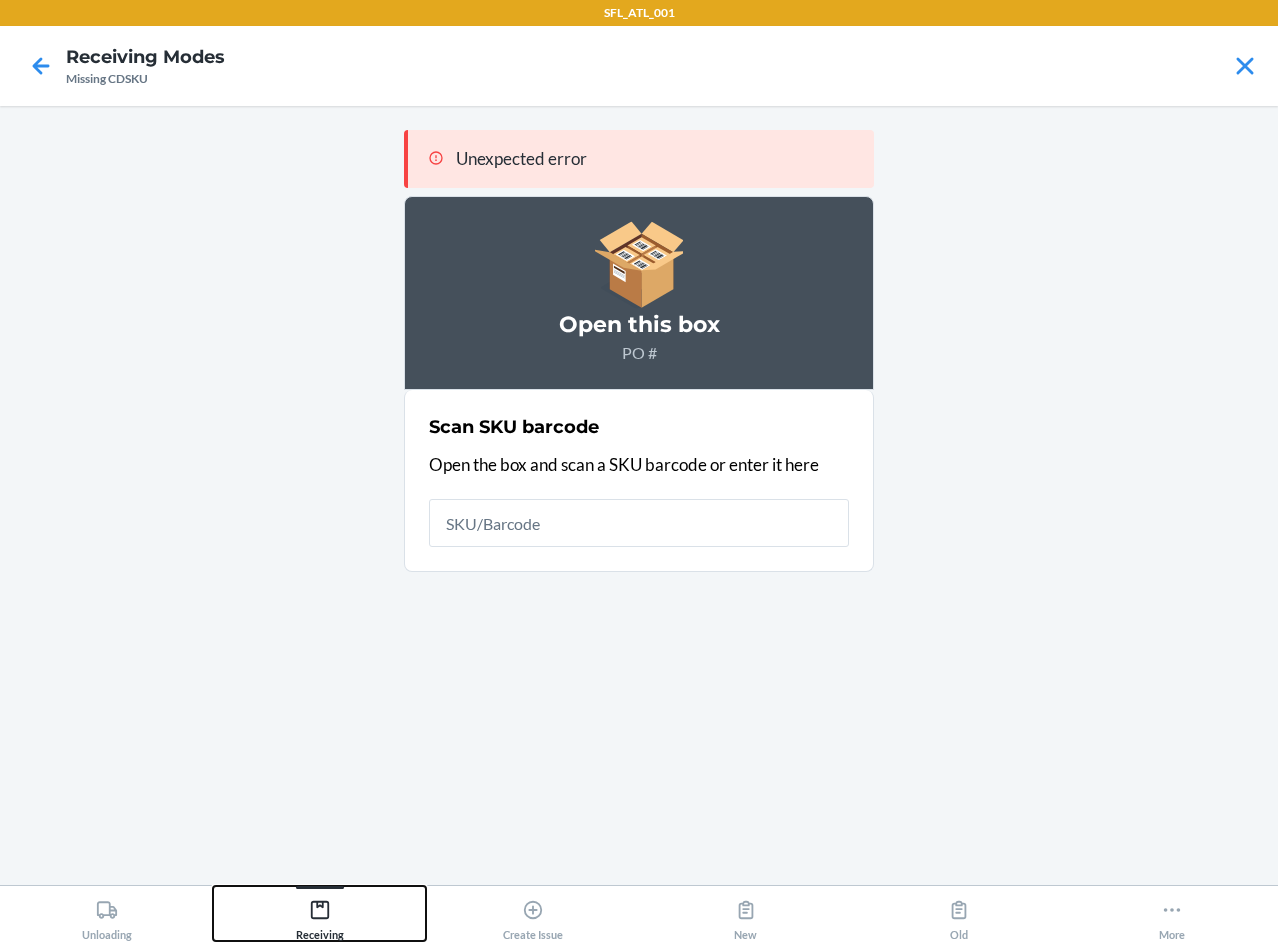 click on "Receiving" at bounding box center [319, 913] 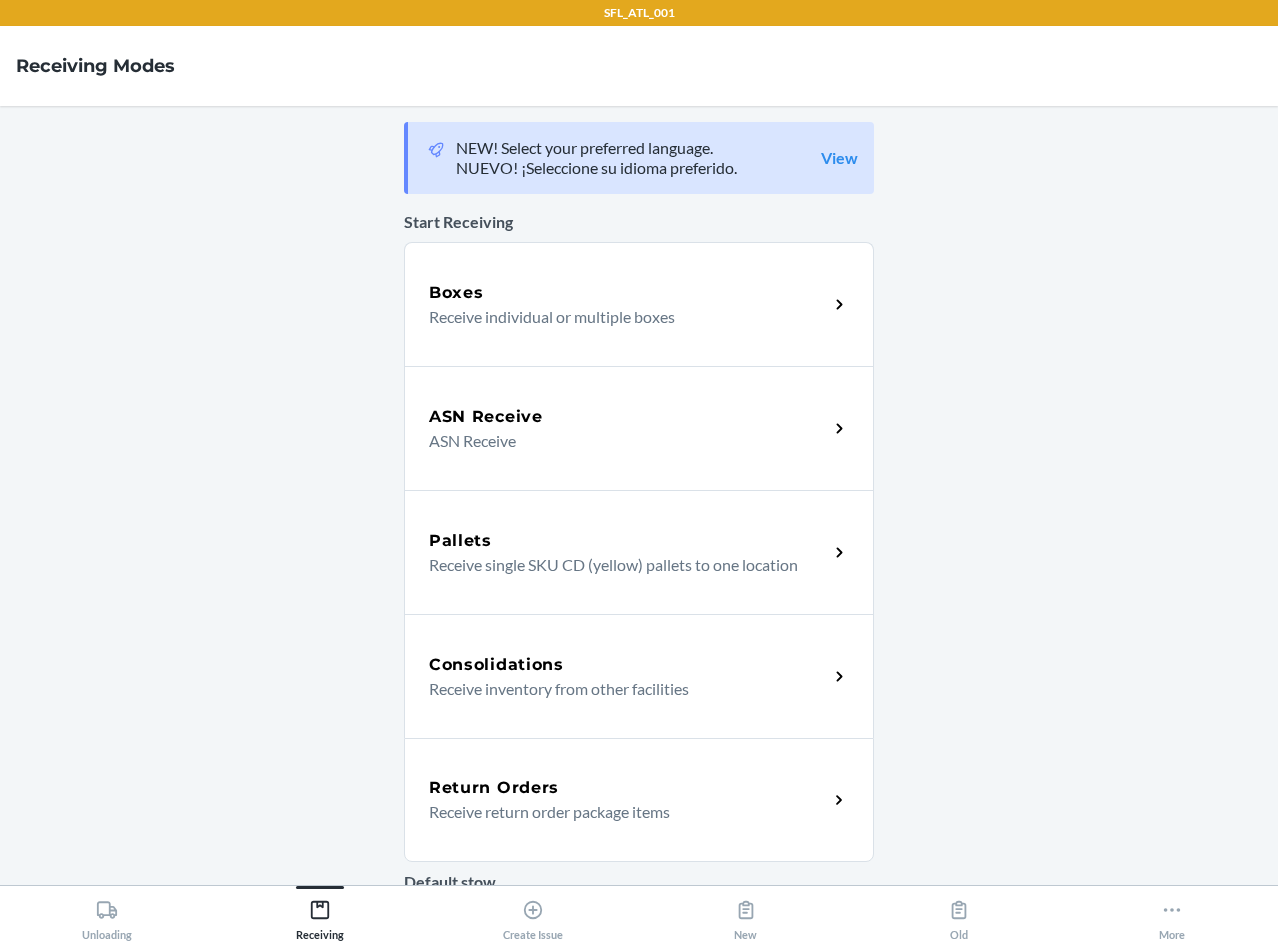 click on "ASN Receive" at bounding box center [620, 441] 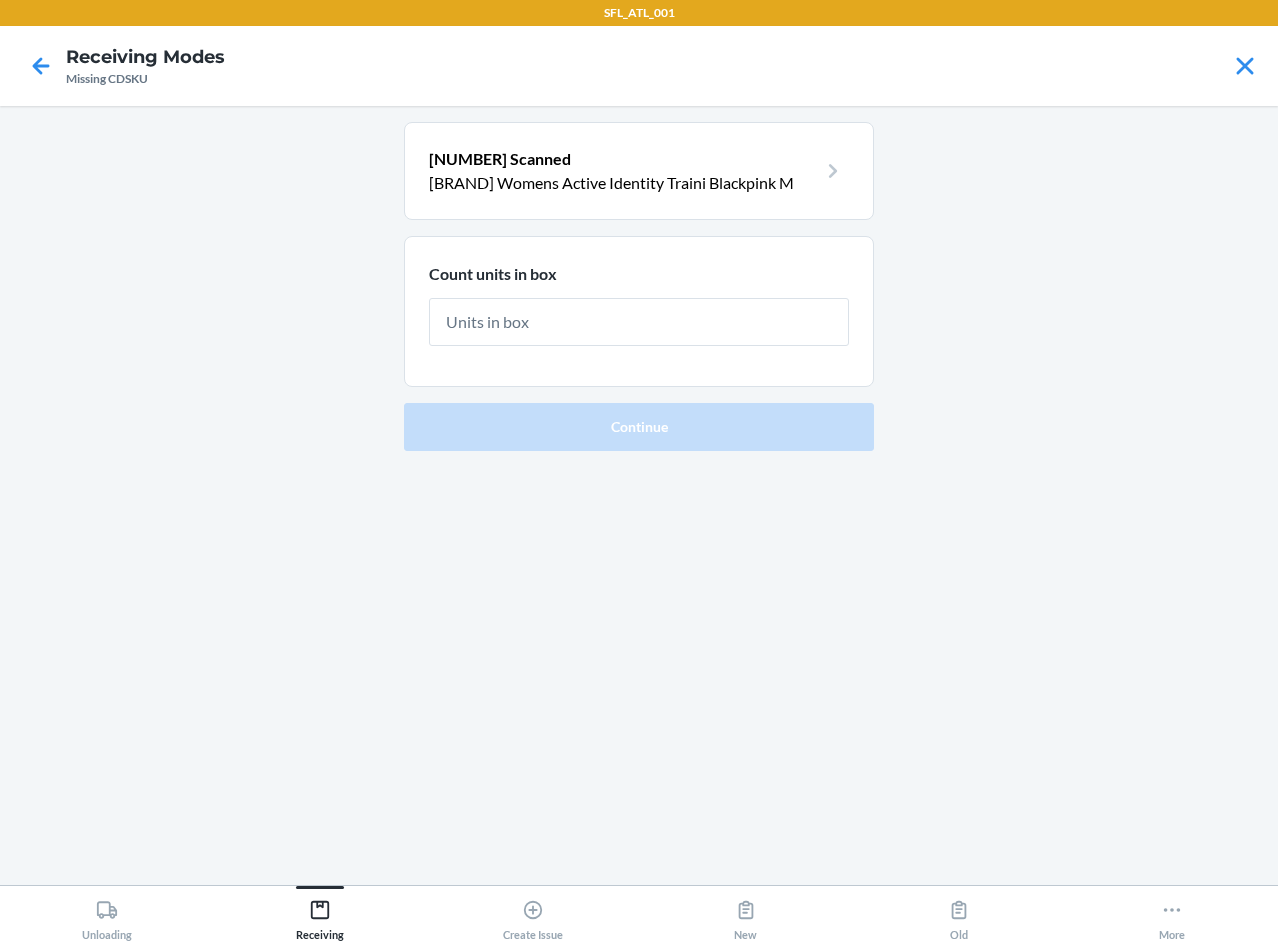 type on "1" 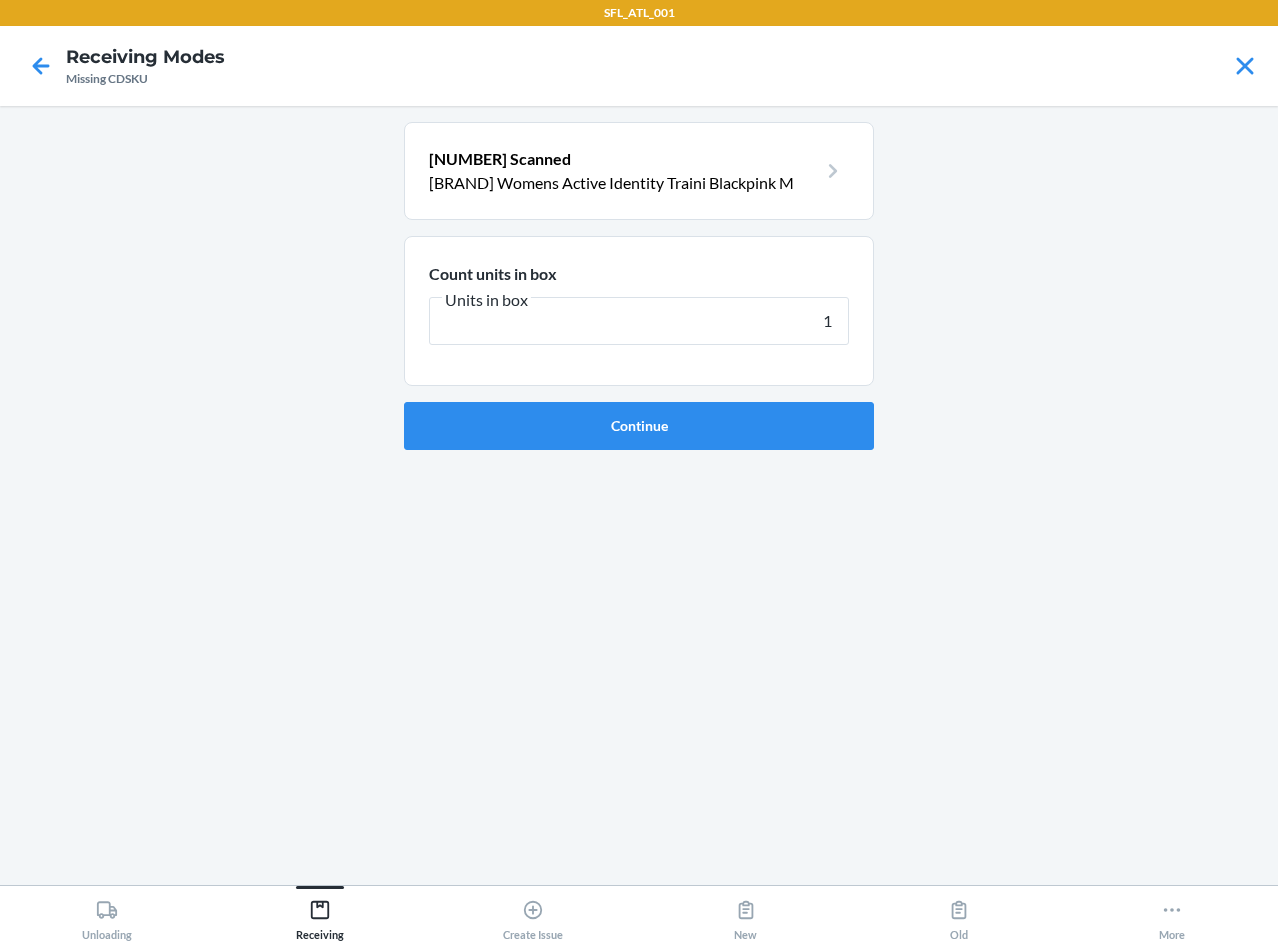 click on "Continue" at bounding box center [639, 426] 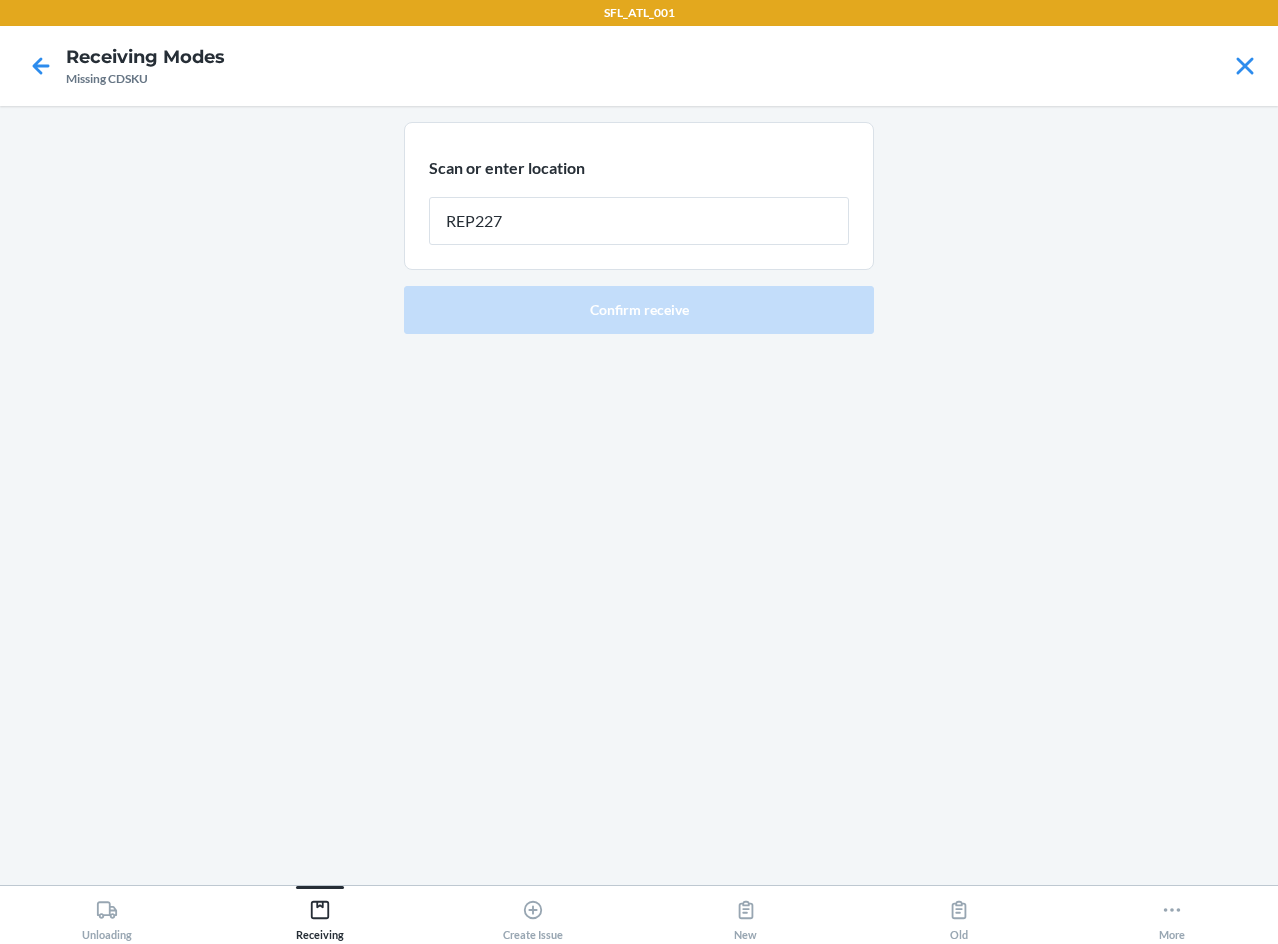 type on "REP227" 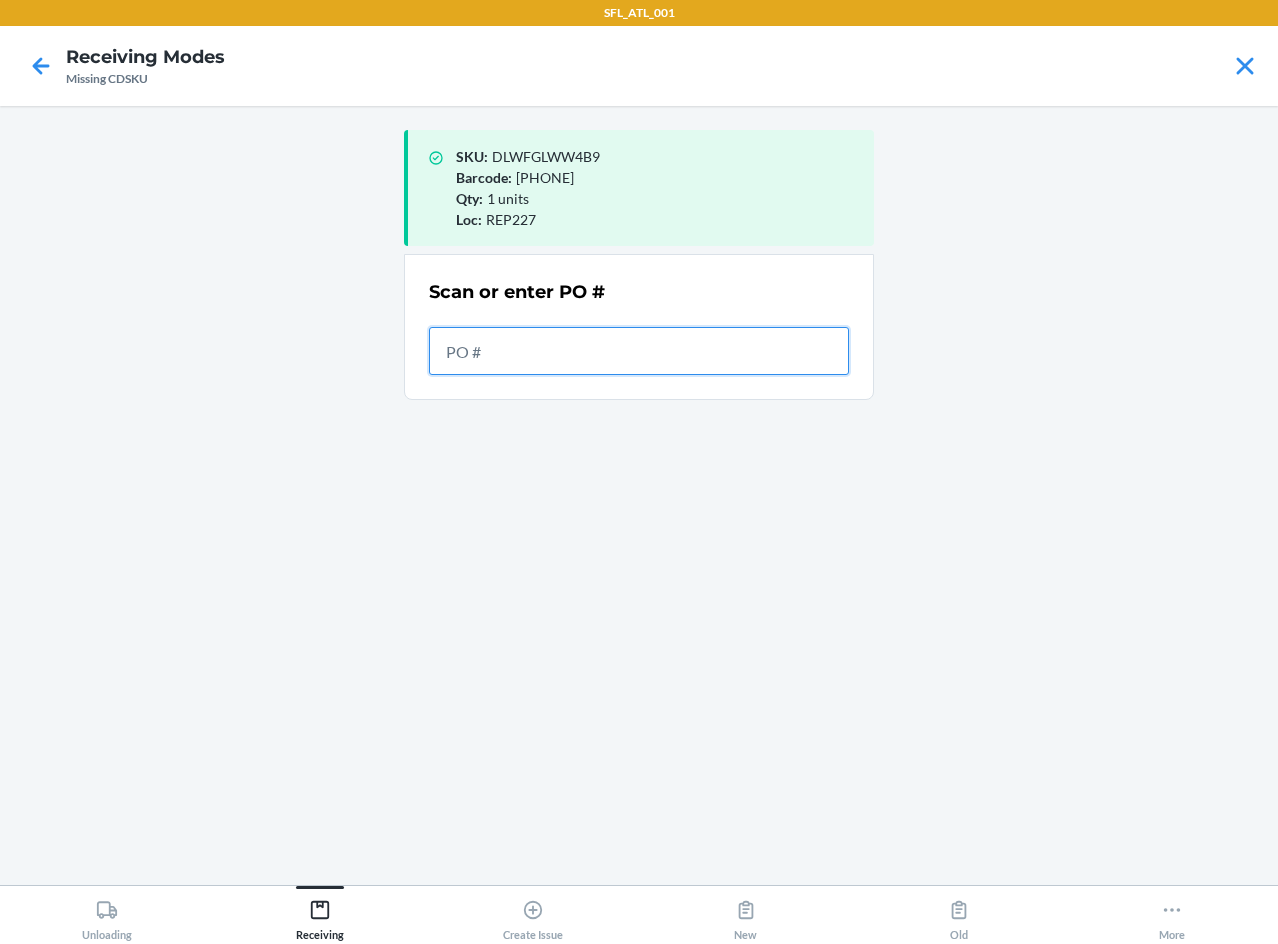 click at bounding box center (639, 351) 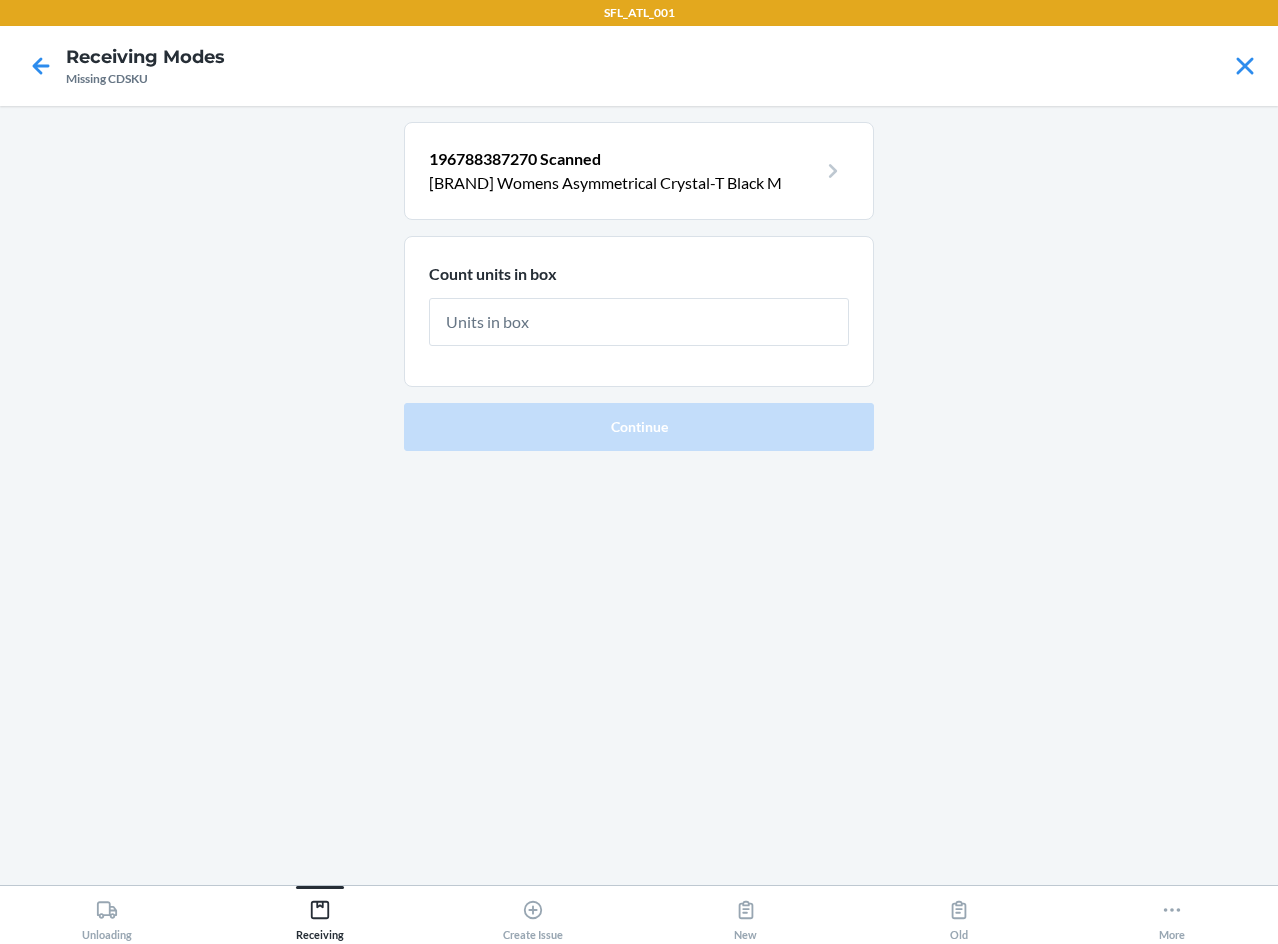 type on "1" 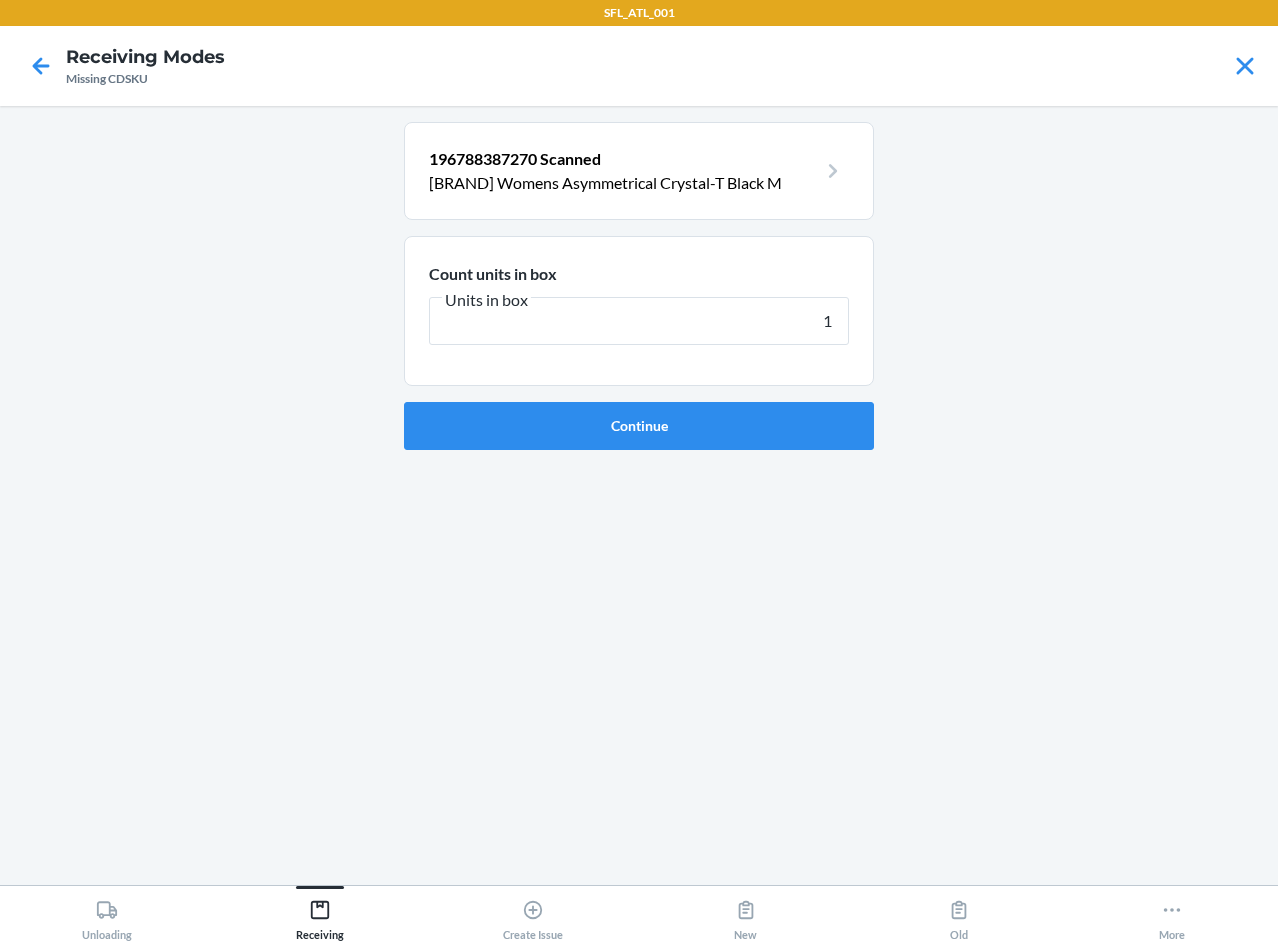 click on "Continue" at bounding box center [639, 426] 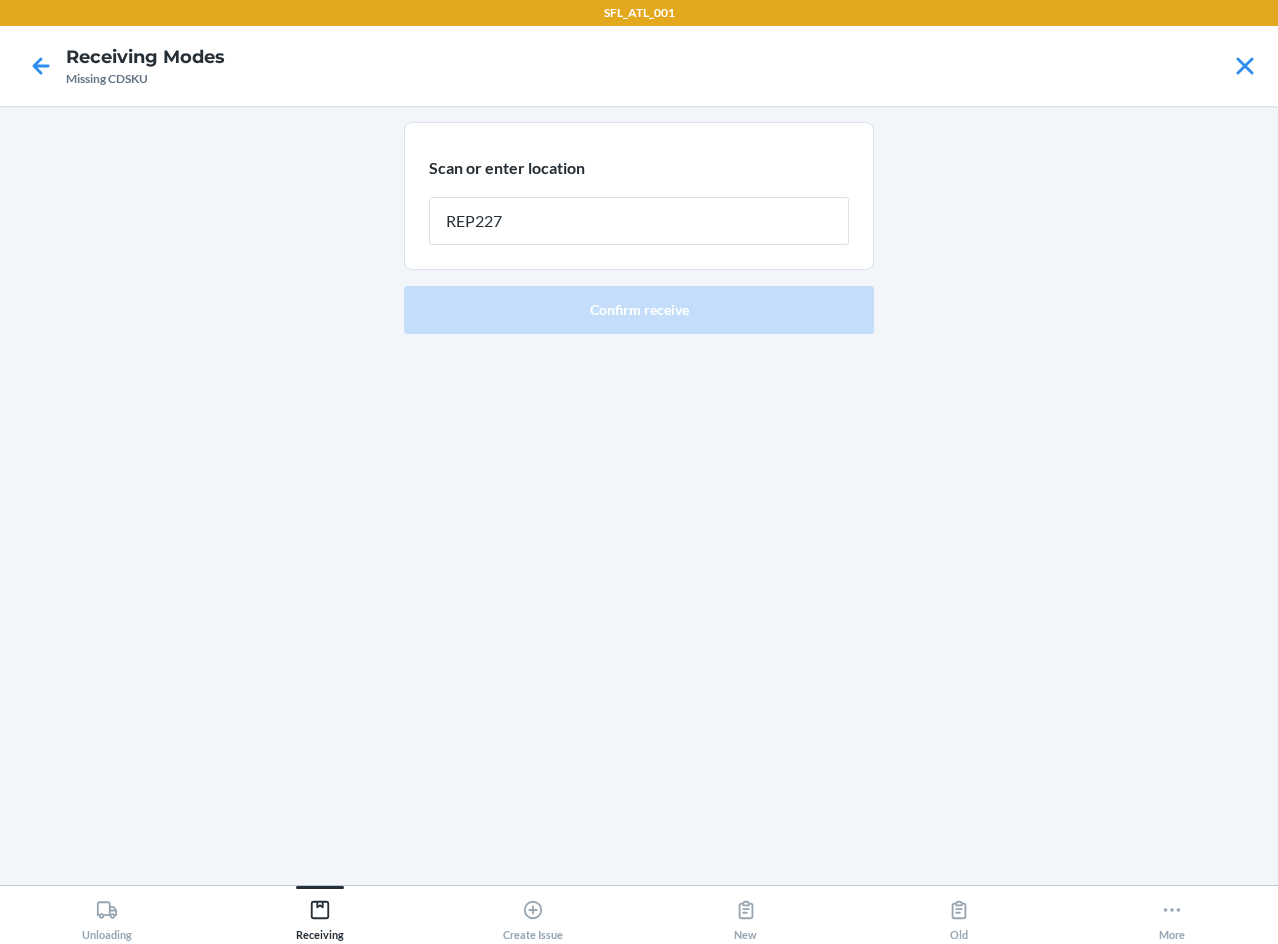 type on "REP227" 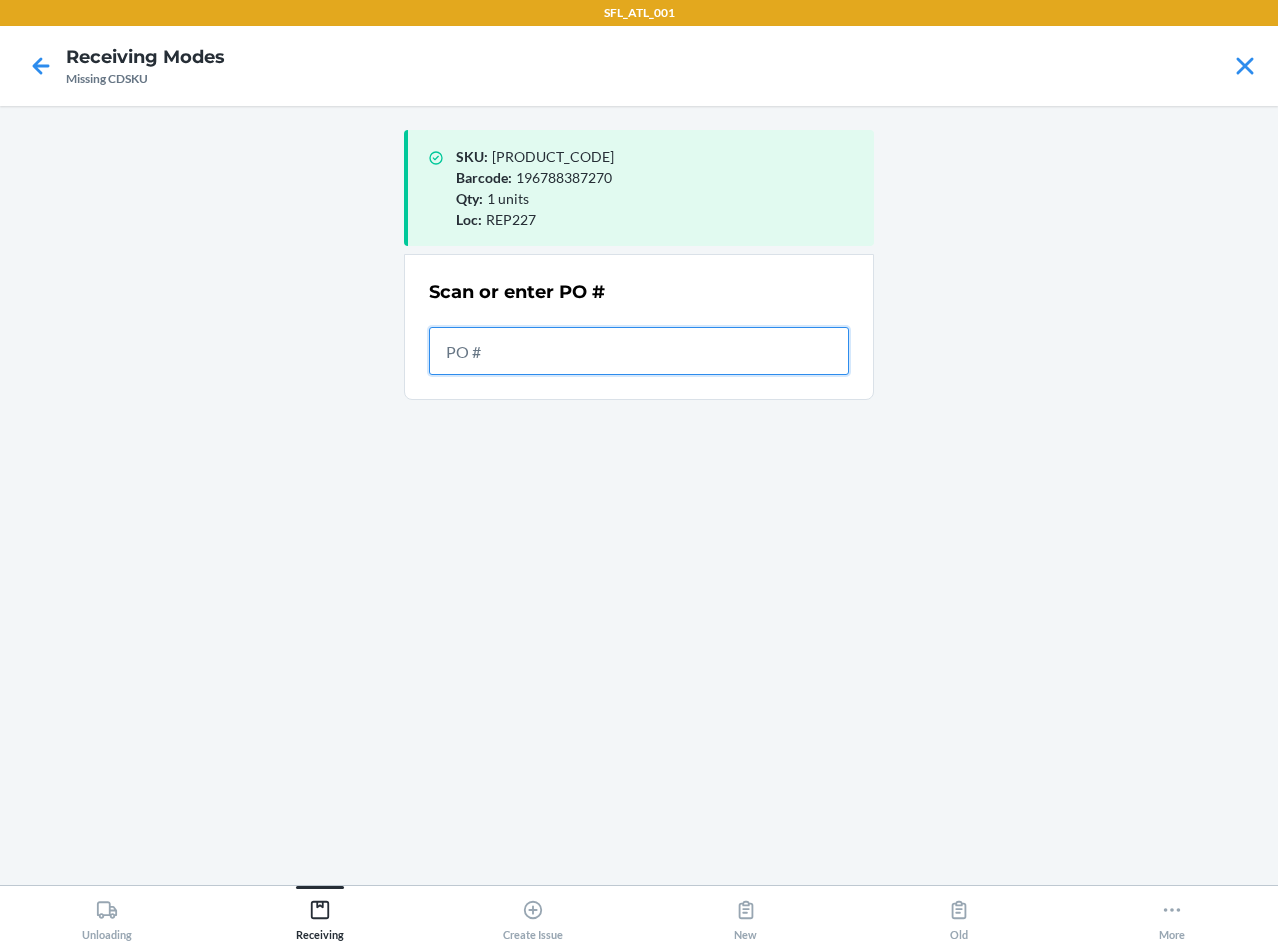 click at bounding box center (639, 351) 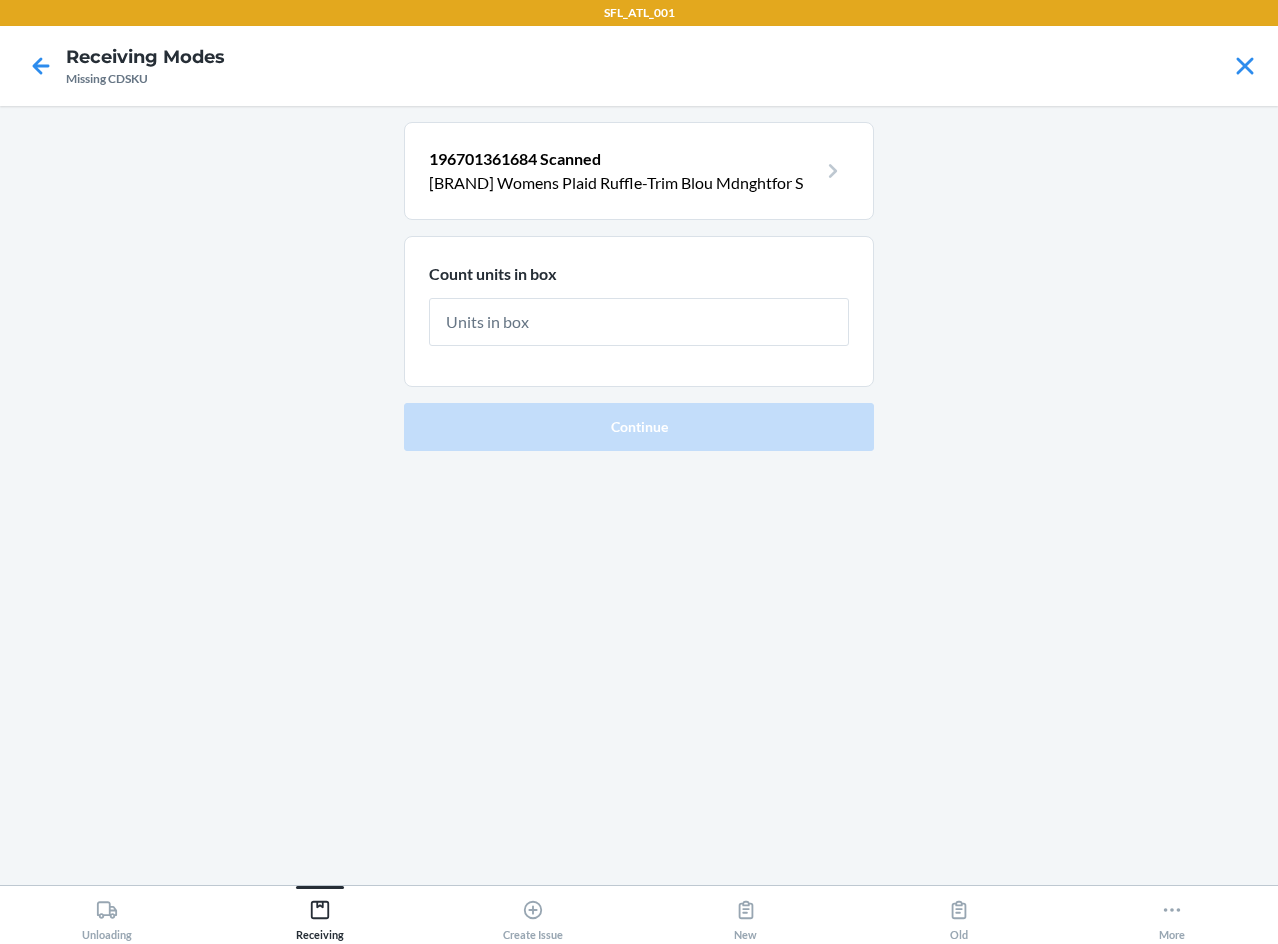 type on "1" 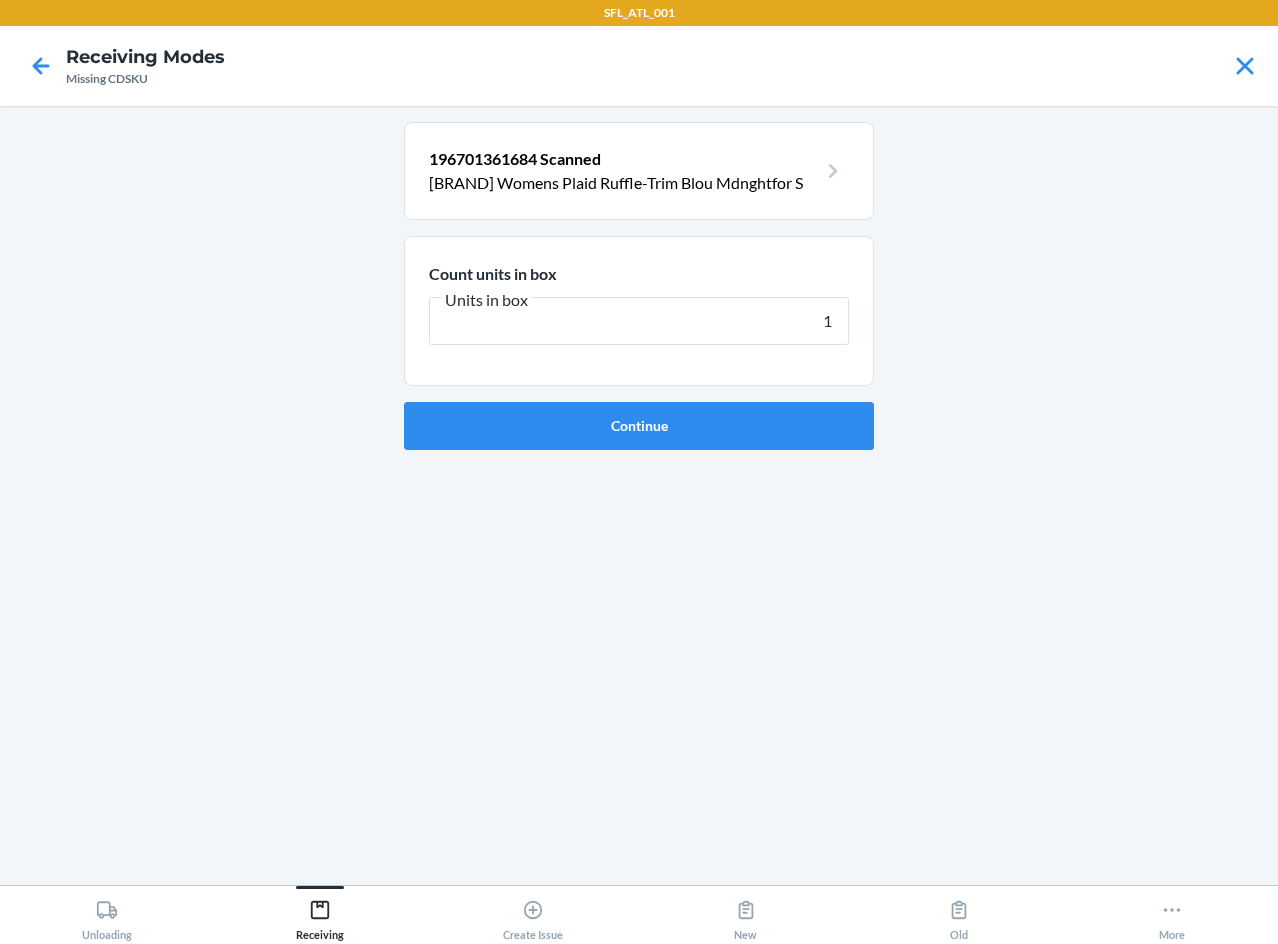 click on "Continue" at bounding box center [639, 426] 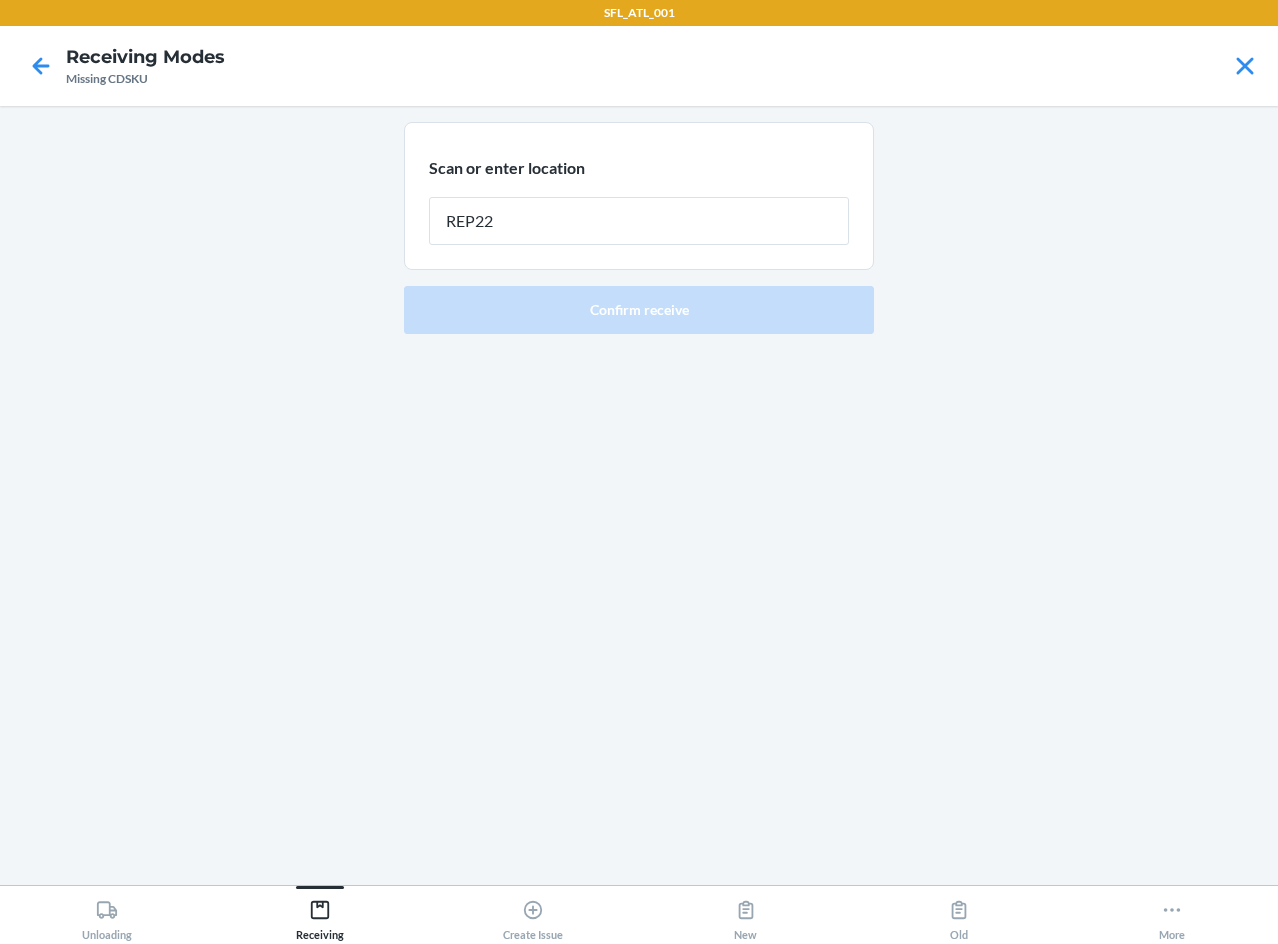 type on "REP227" 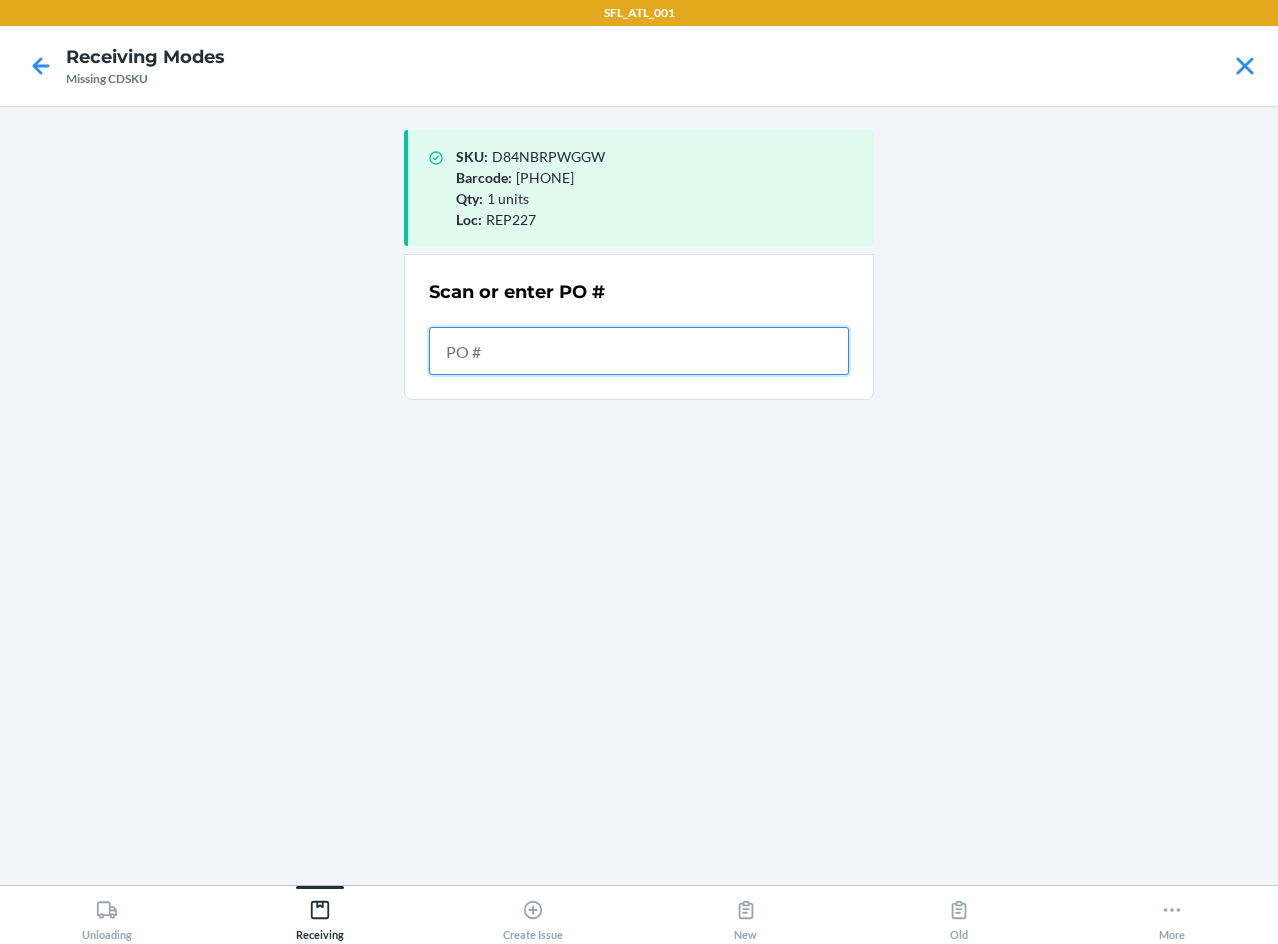 click at bounding box center (639, 351) 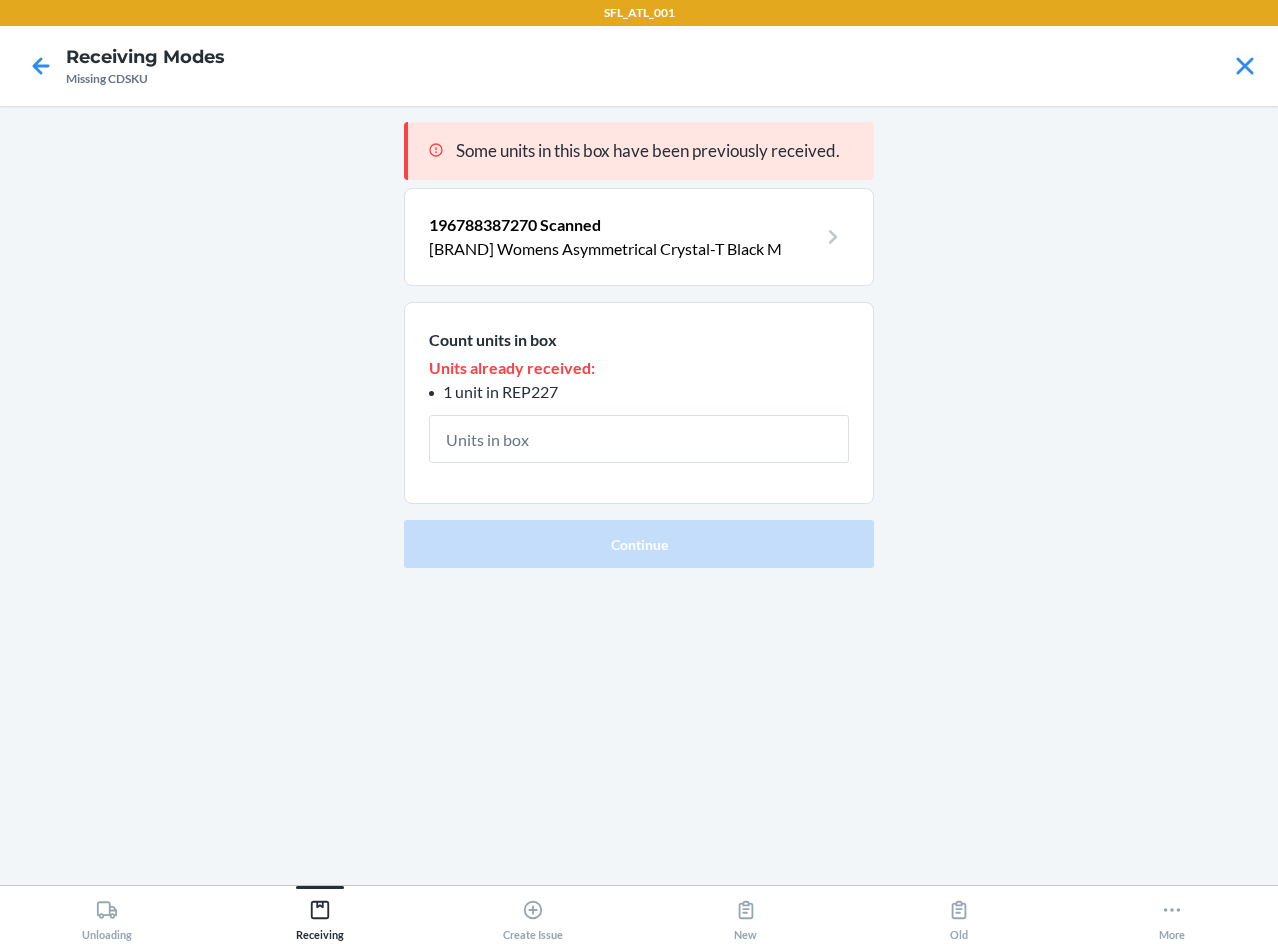 type on "1" 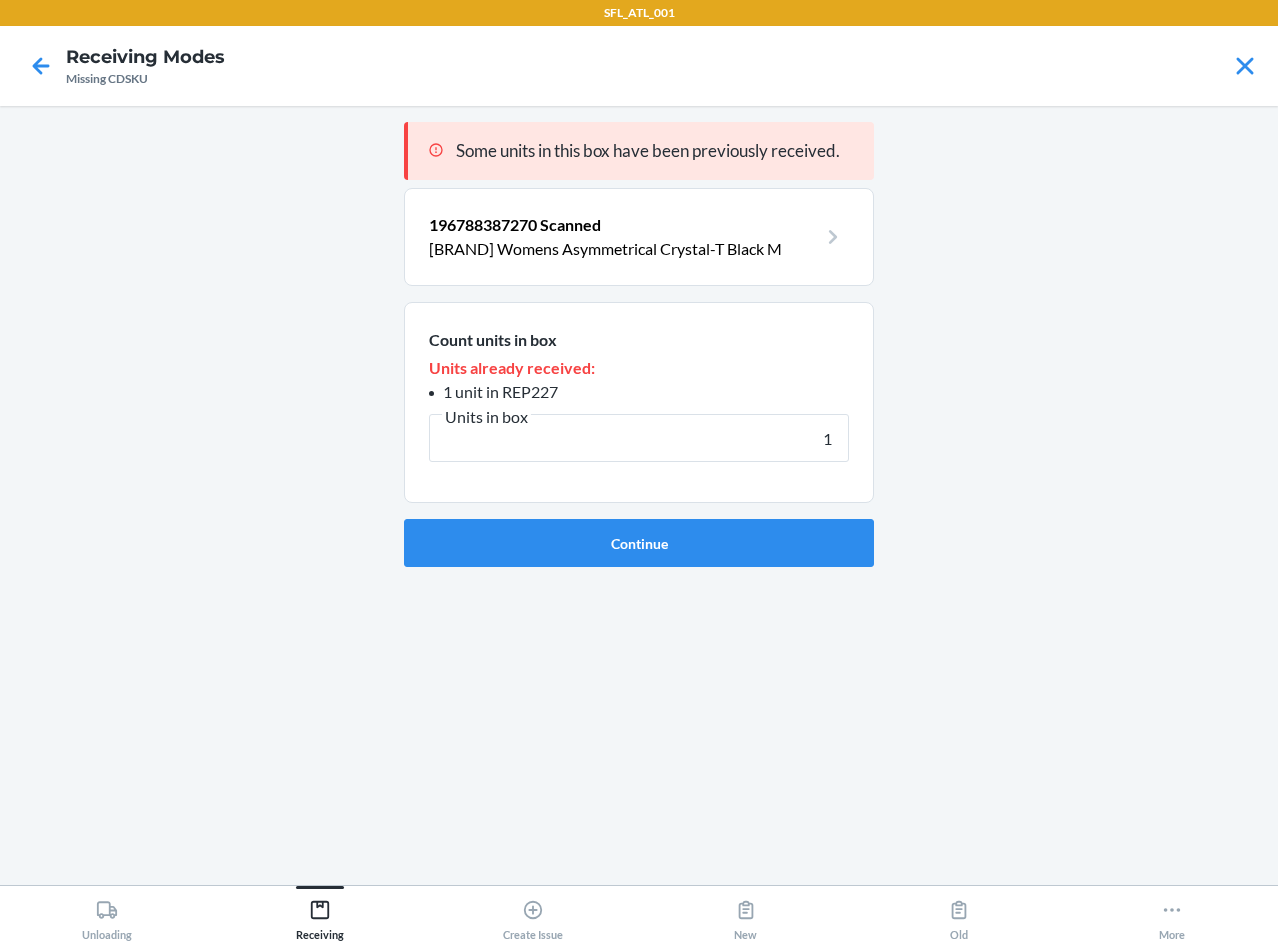 click on "Continue" at bounding box center [639, 543] 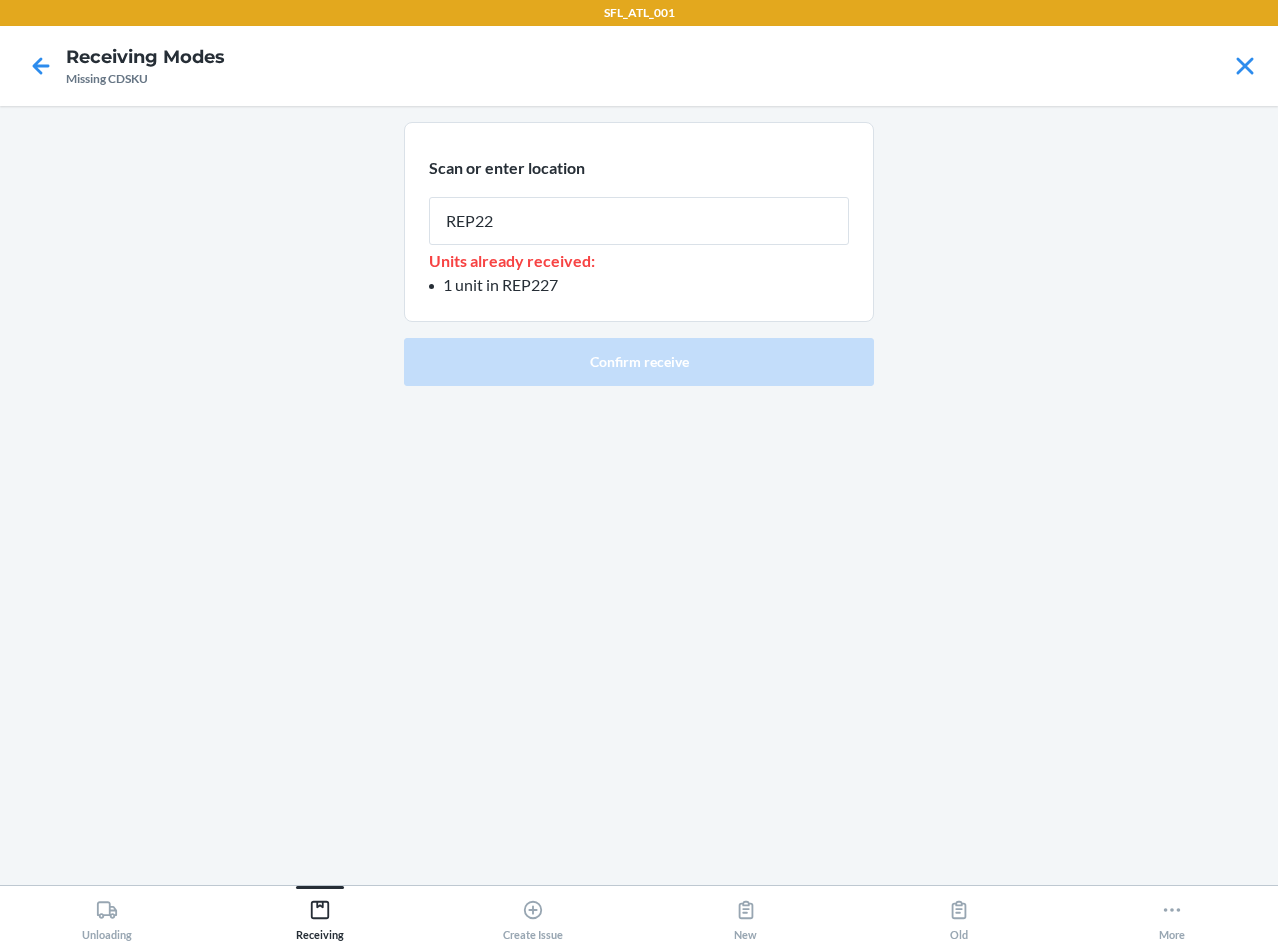 type on "REP227" 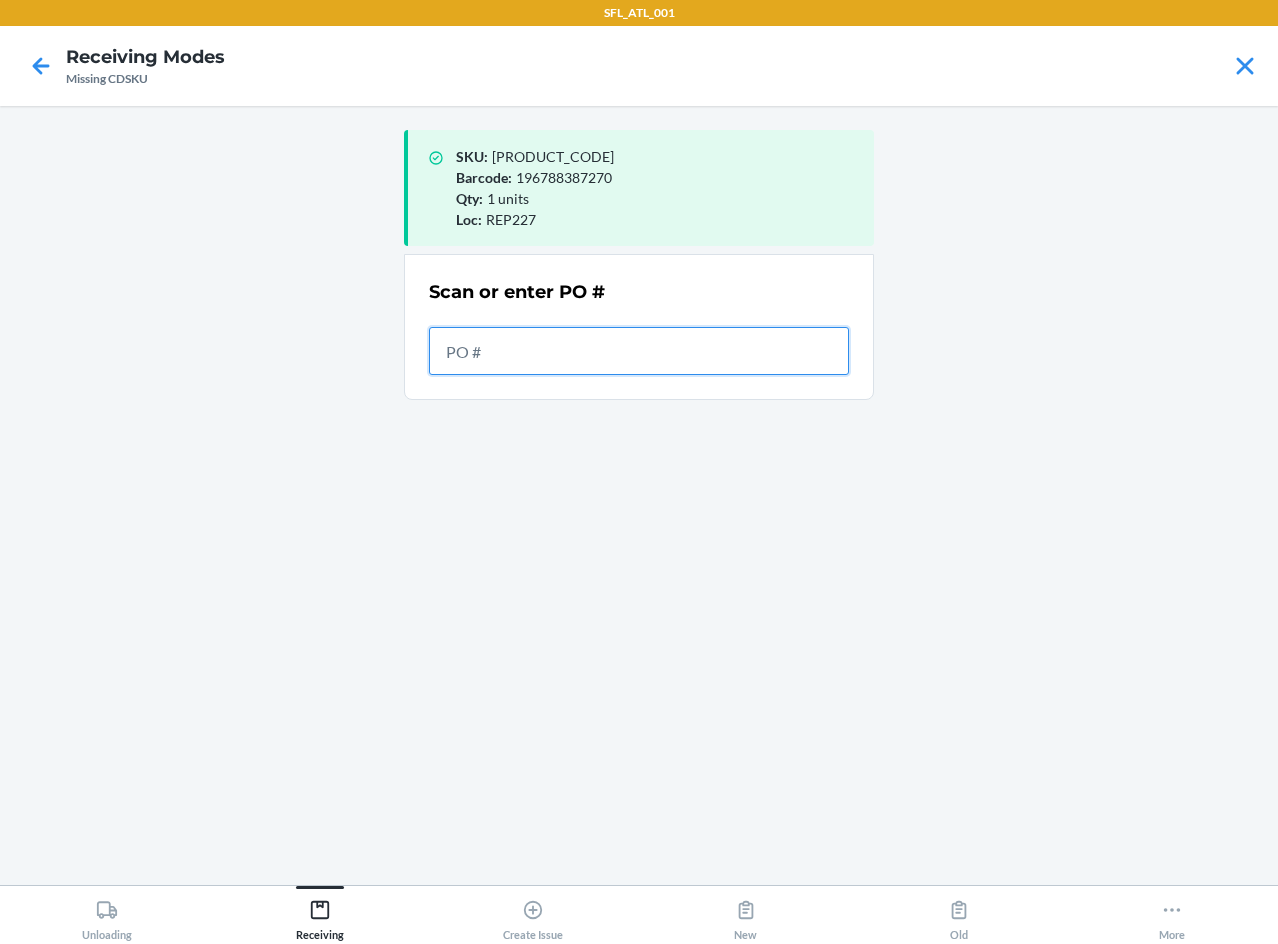 click at bounding box center (639, 351) 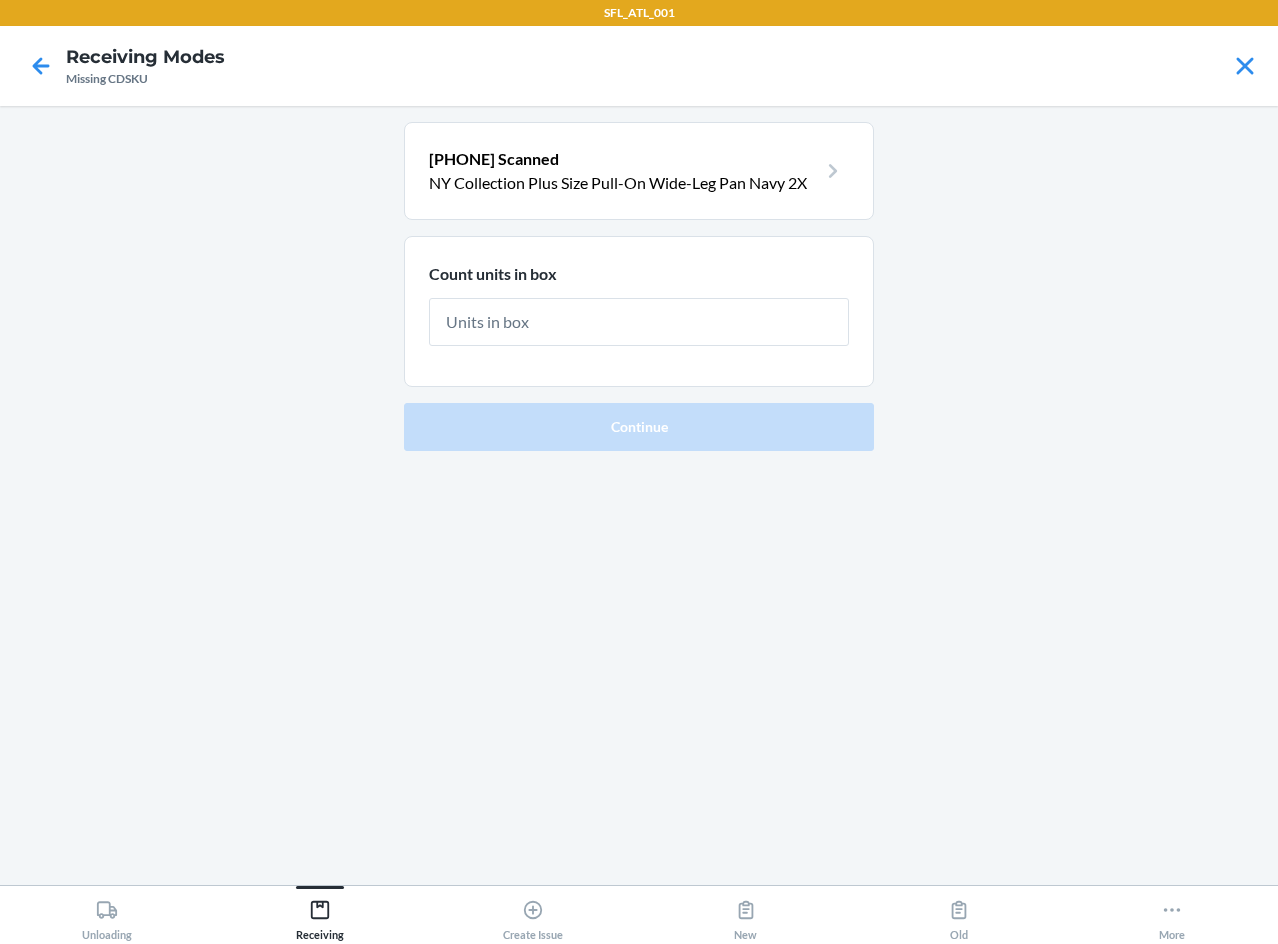 type on "1" 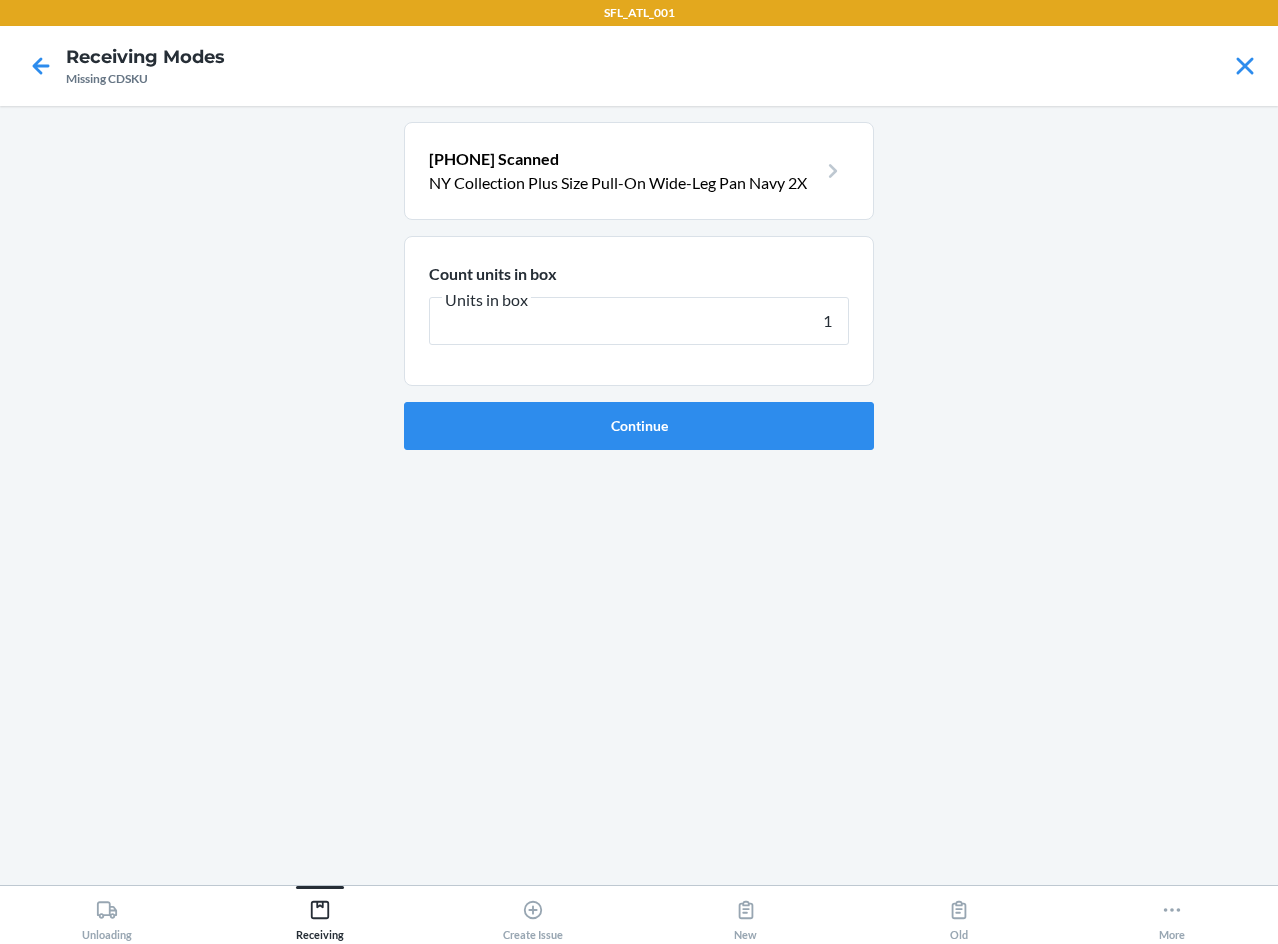 click on "Continue" at bounding box center [639, 426] 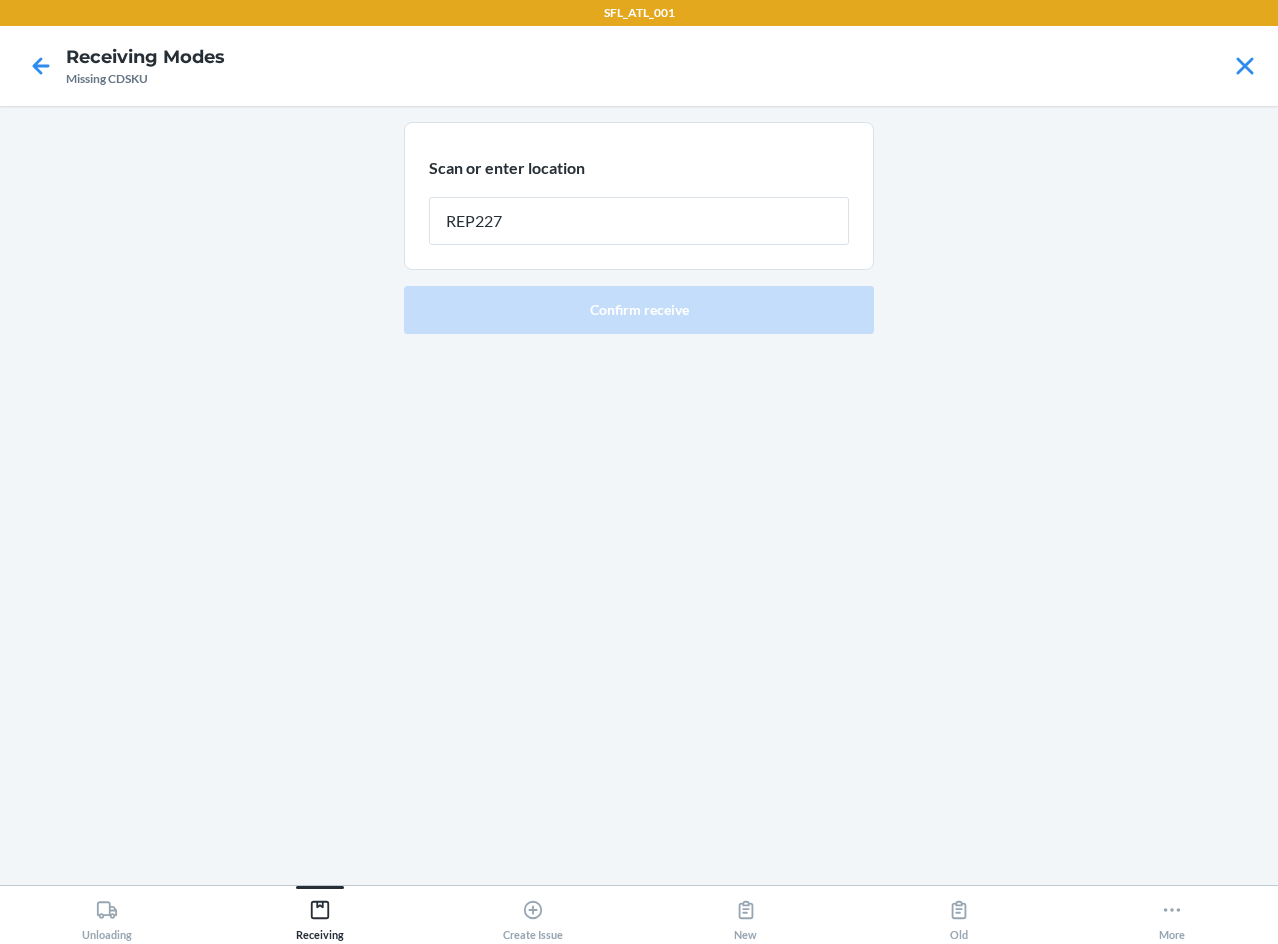 type on "REP227" 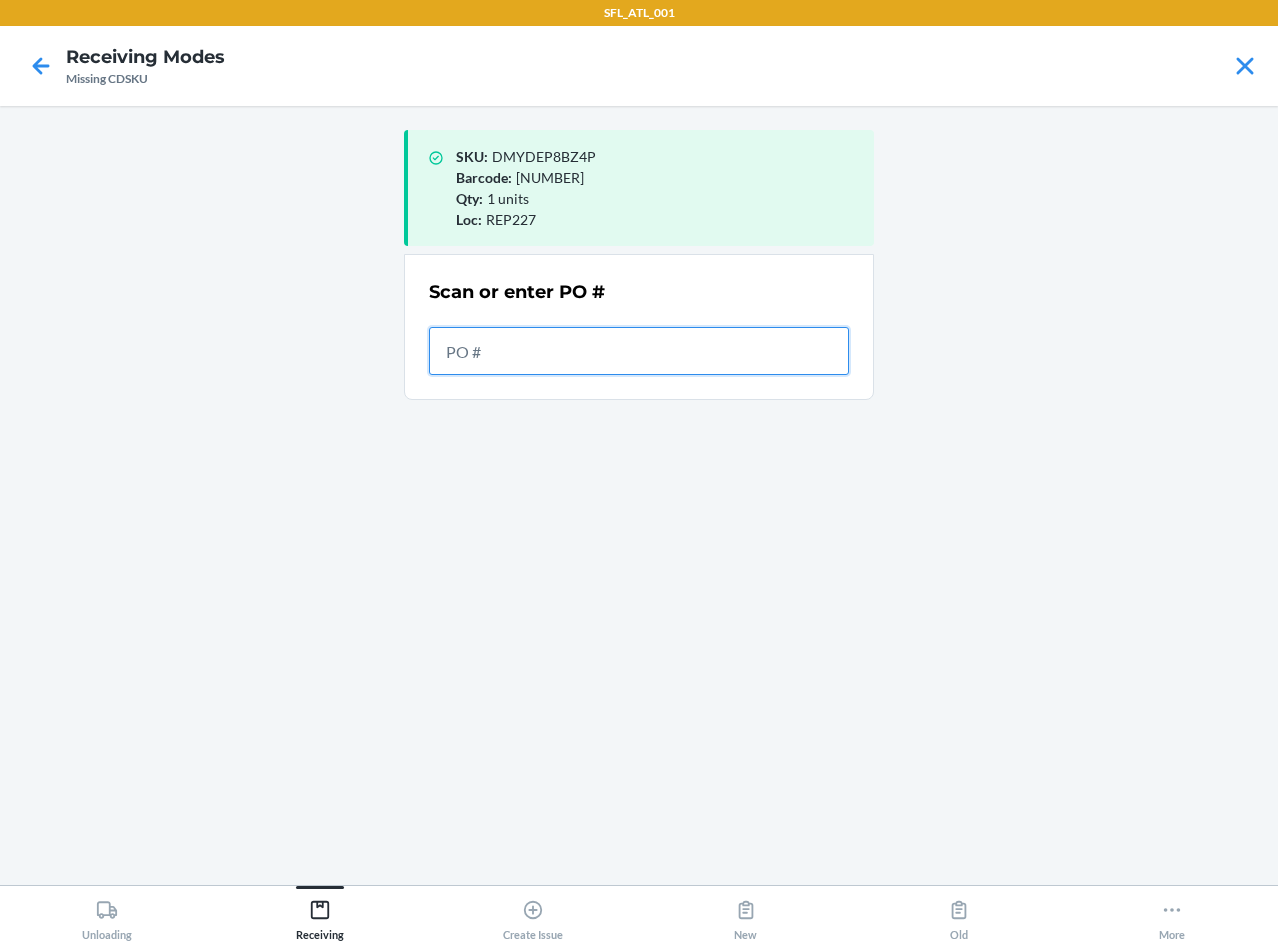 drag, startPoint x: 795, startPoint y: 363, endPoint x: 847, endPoint y: 365, distance: 52.03845 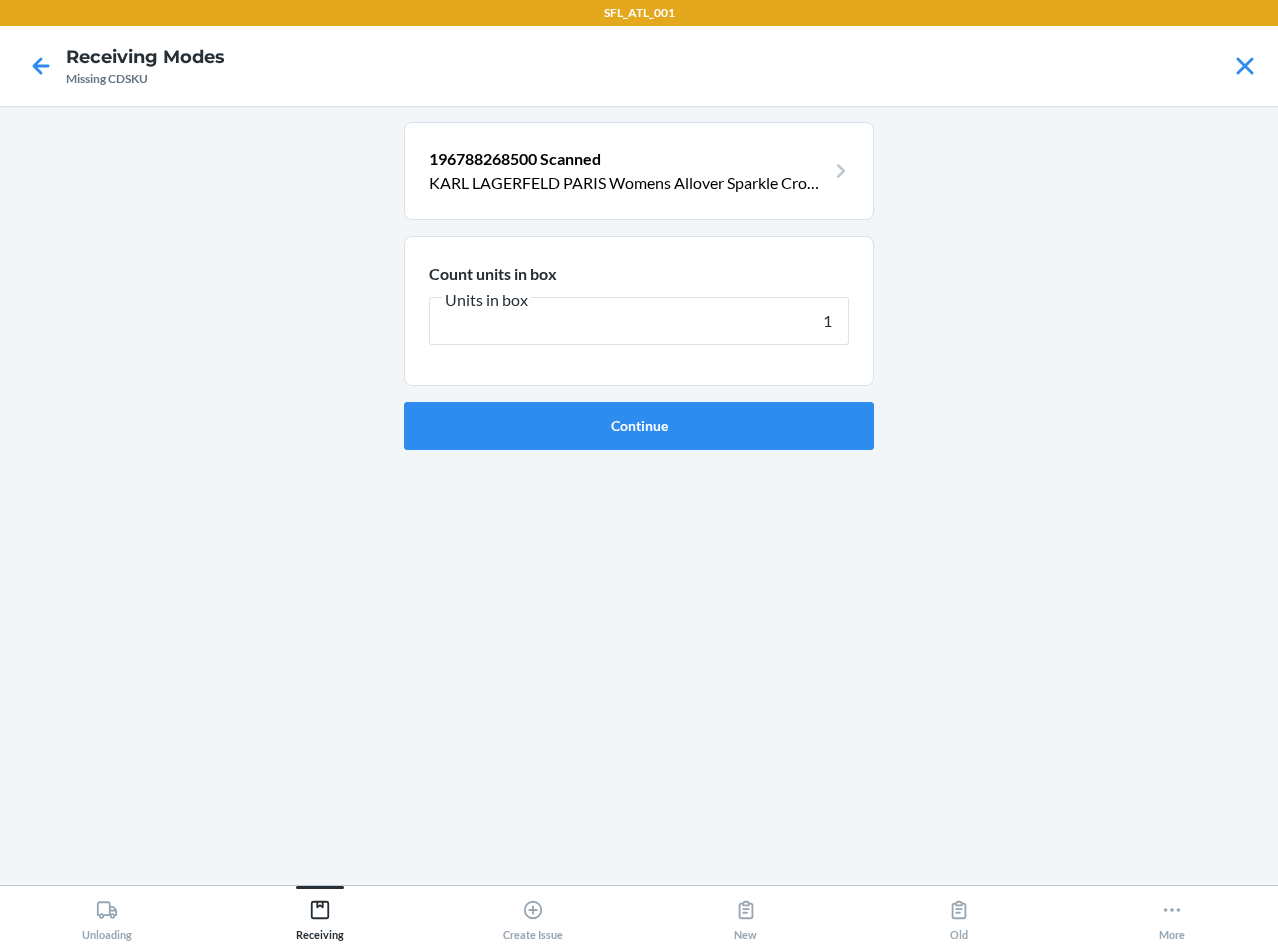 type on "1" 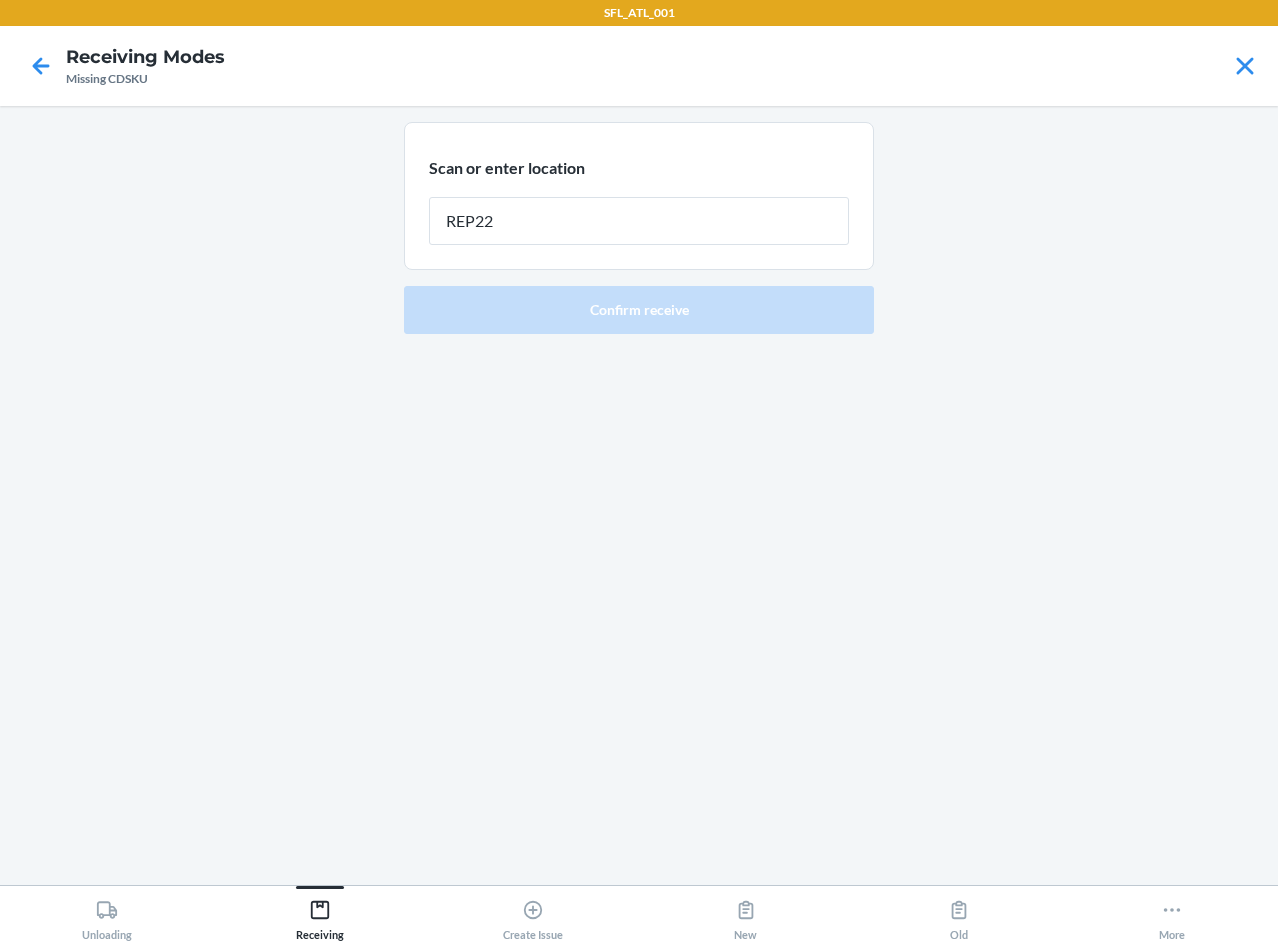 type on "REP227" 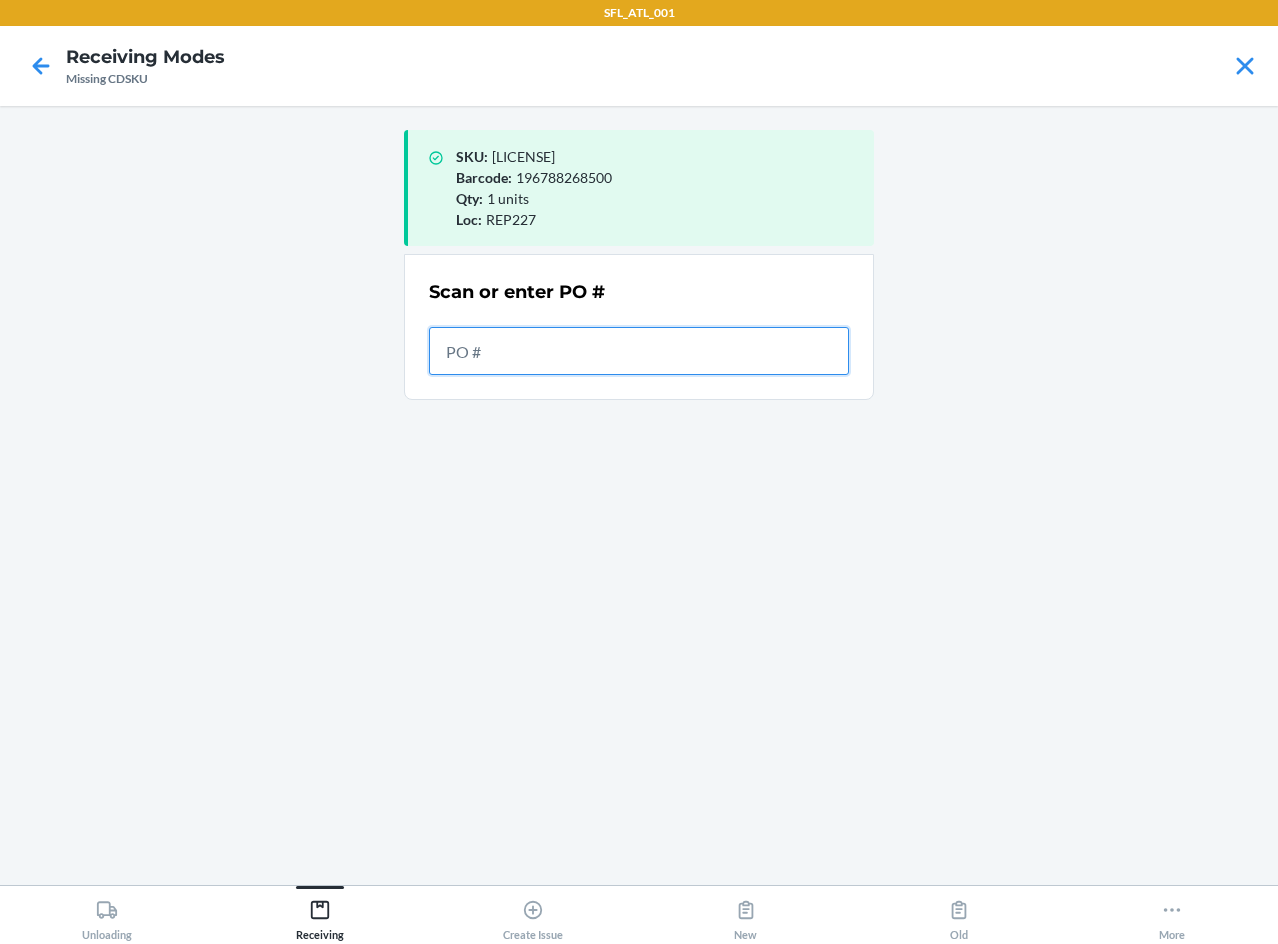 click at bounding box center [639, 351] 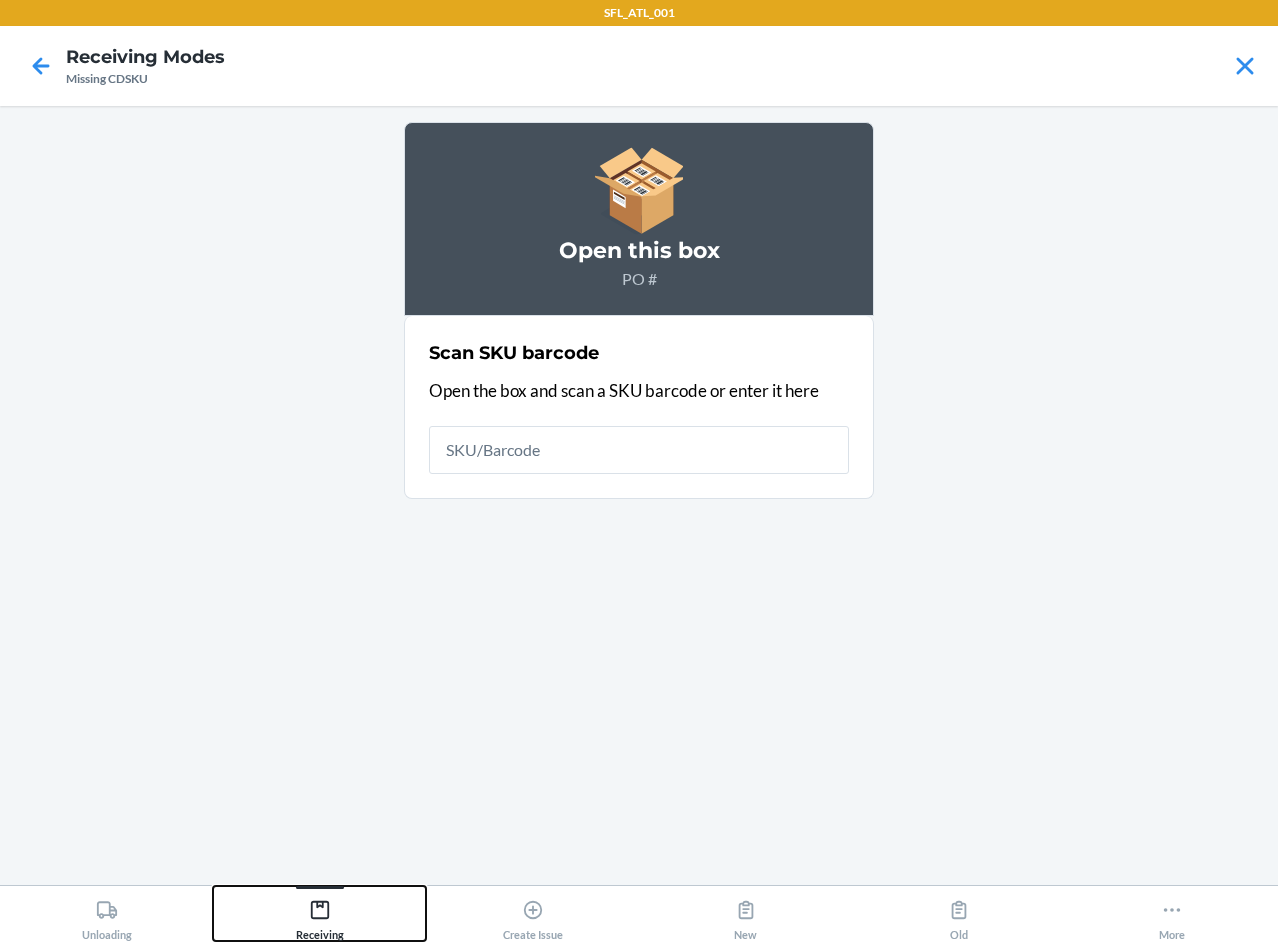 click on "Receiving" at bounding box center [320, 916] 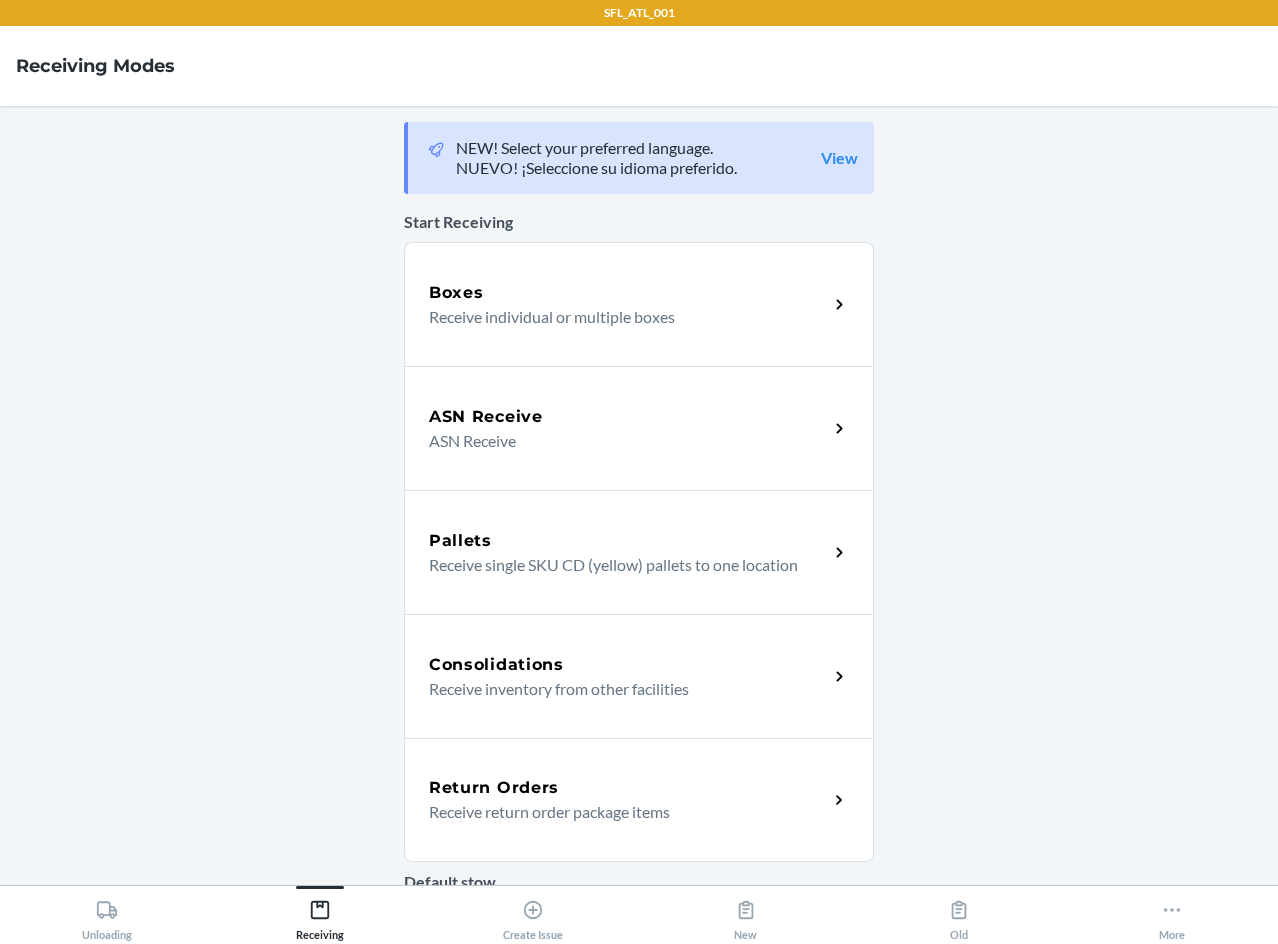 click on "ASN Receive ASN Receive" at bounding box center [639, 428] 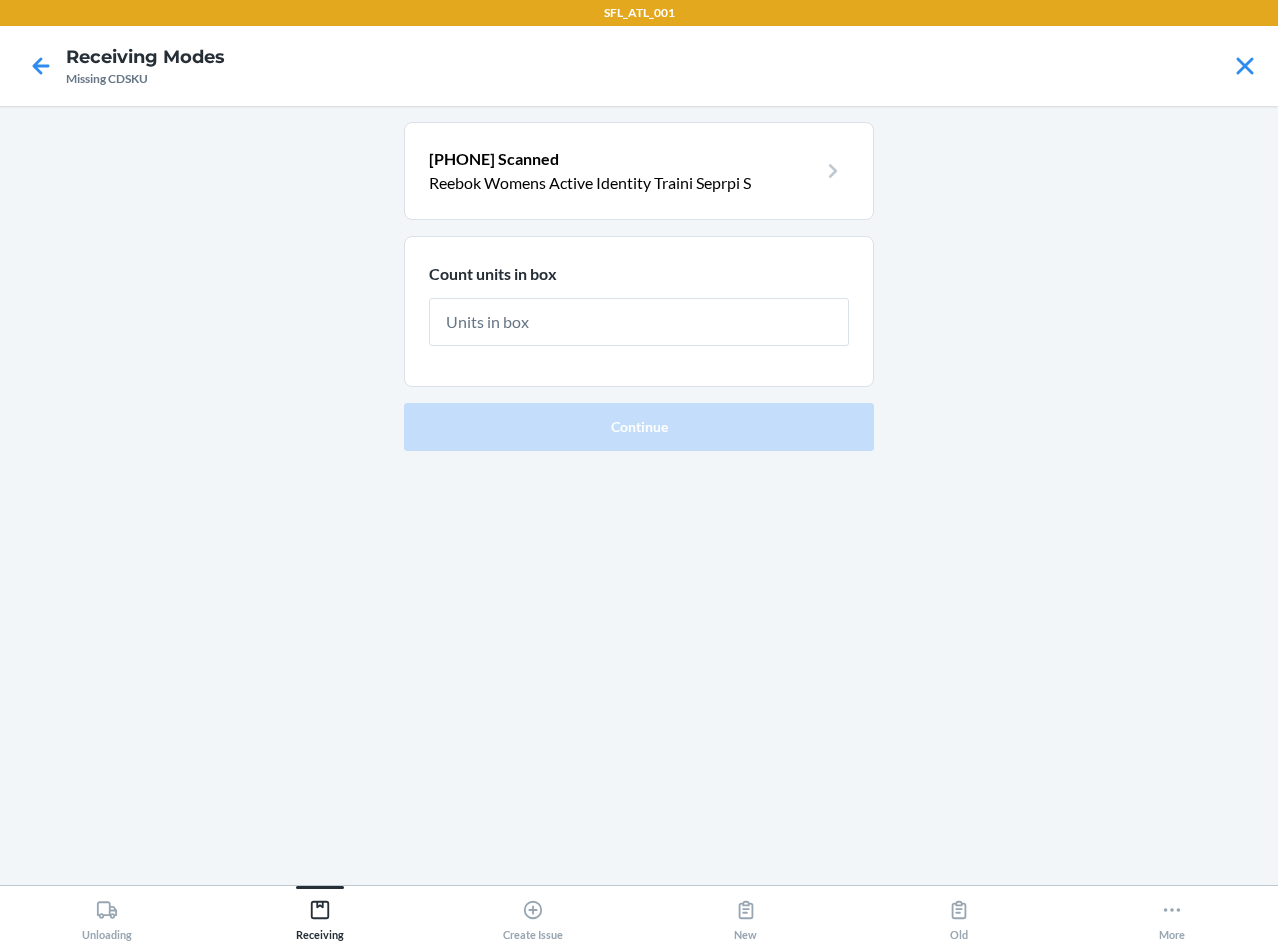 type on "1" 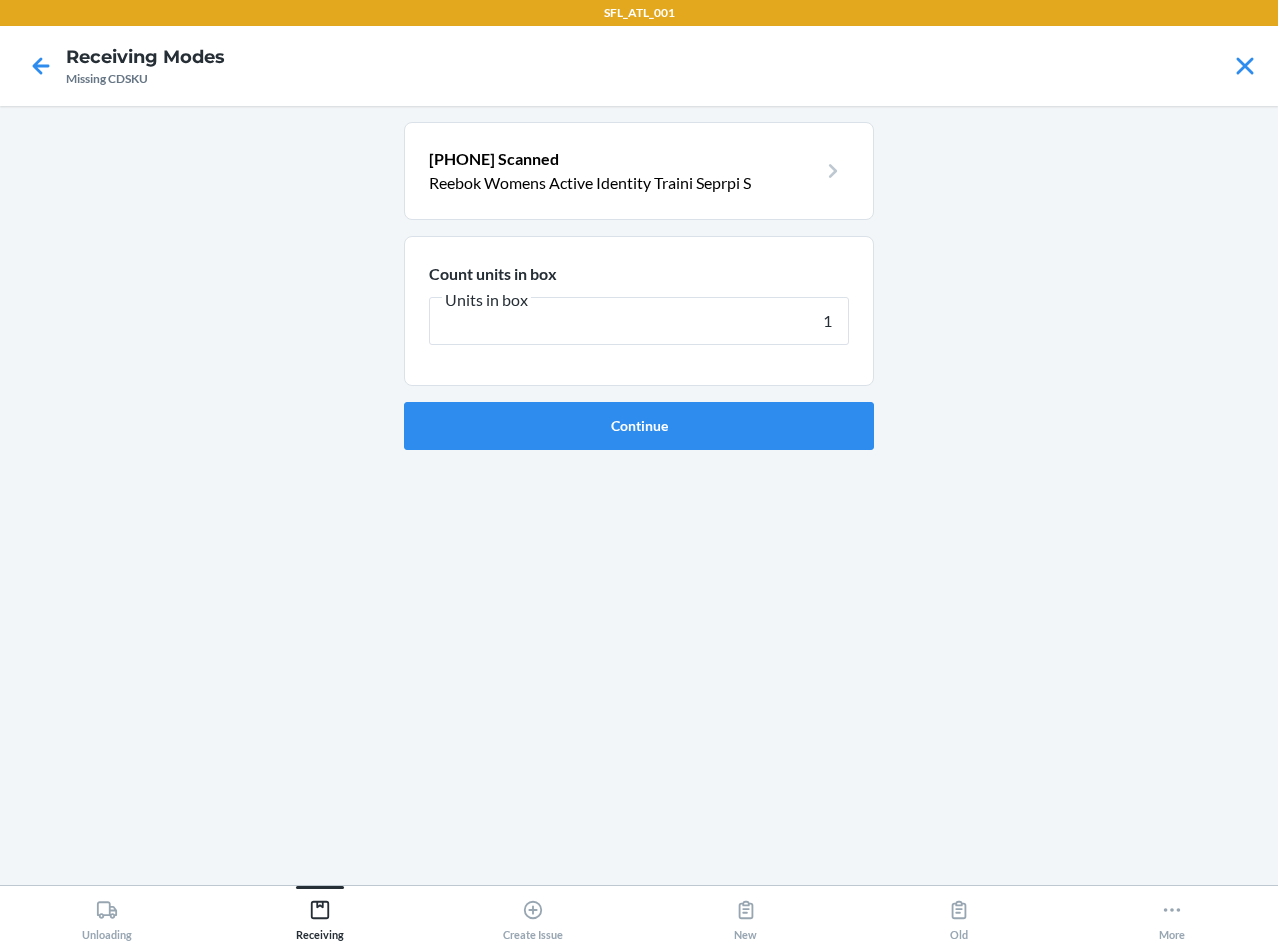 click on "Continue" at bounding box center (639, 426) 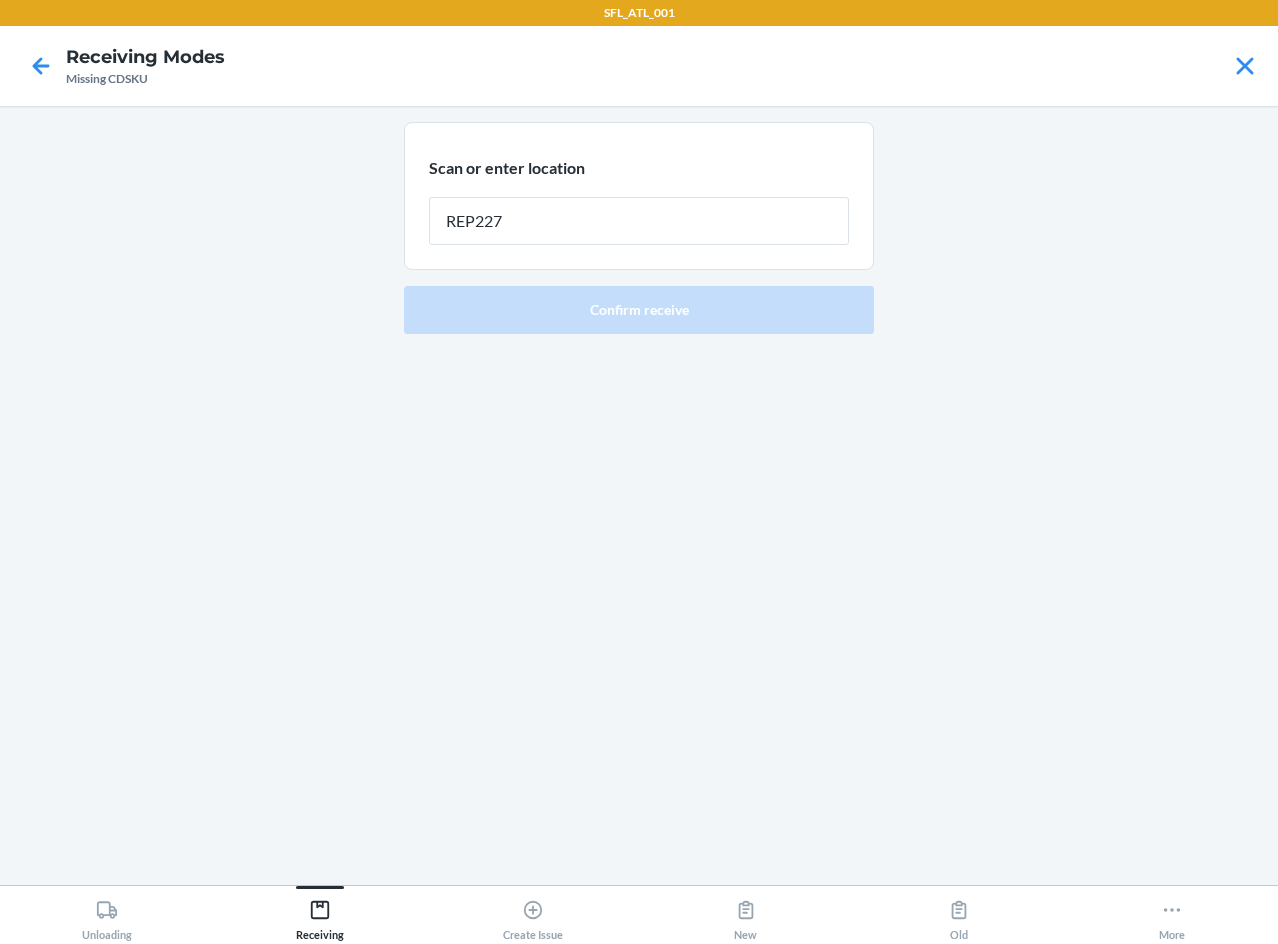 type on "REP227" 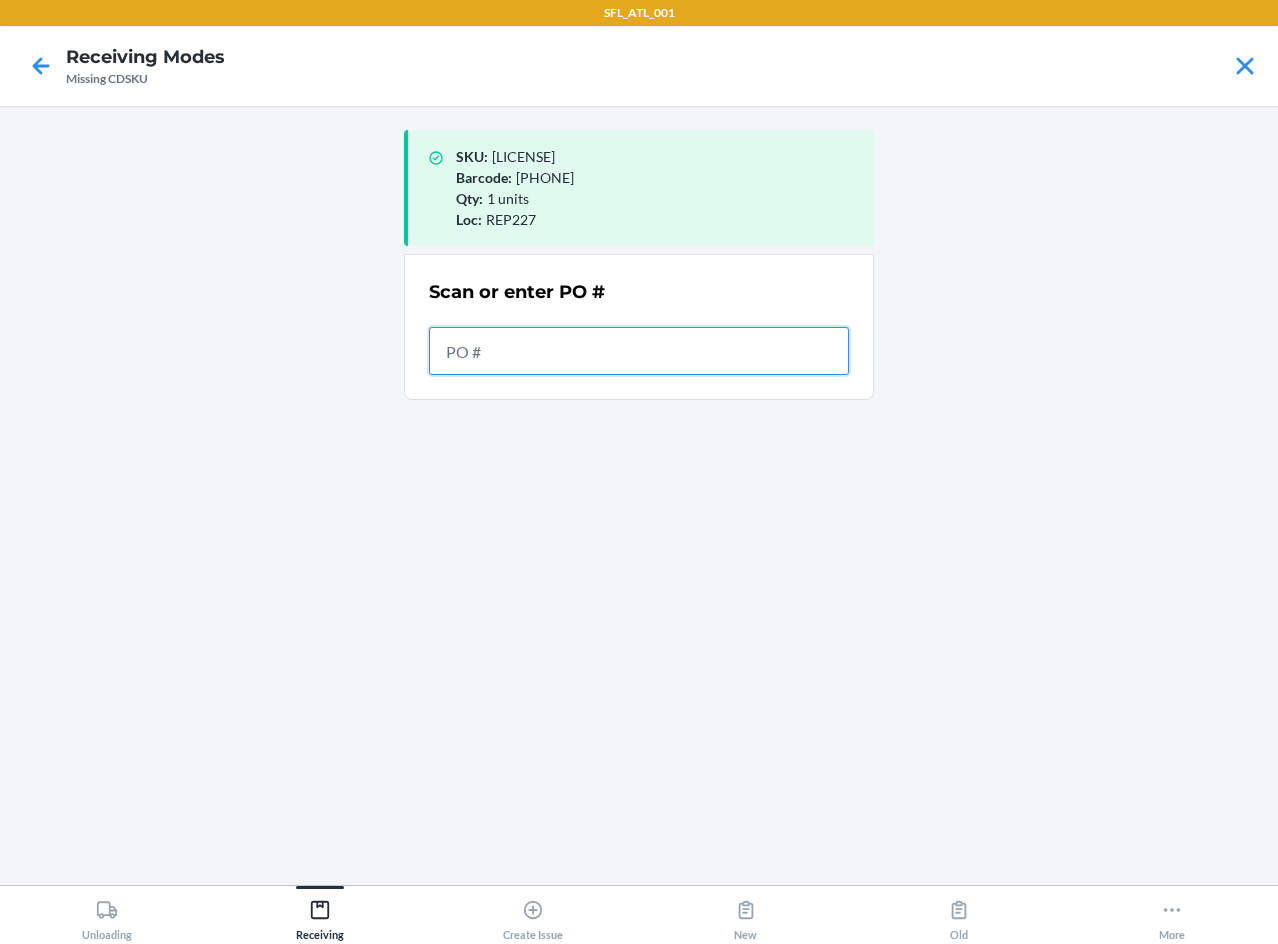 click at bounding box center (639, 351) 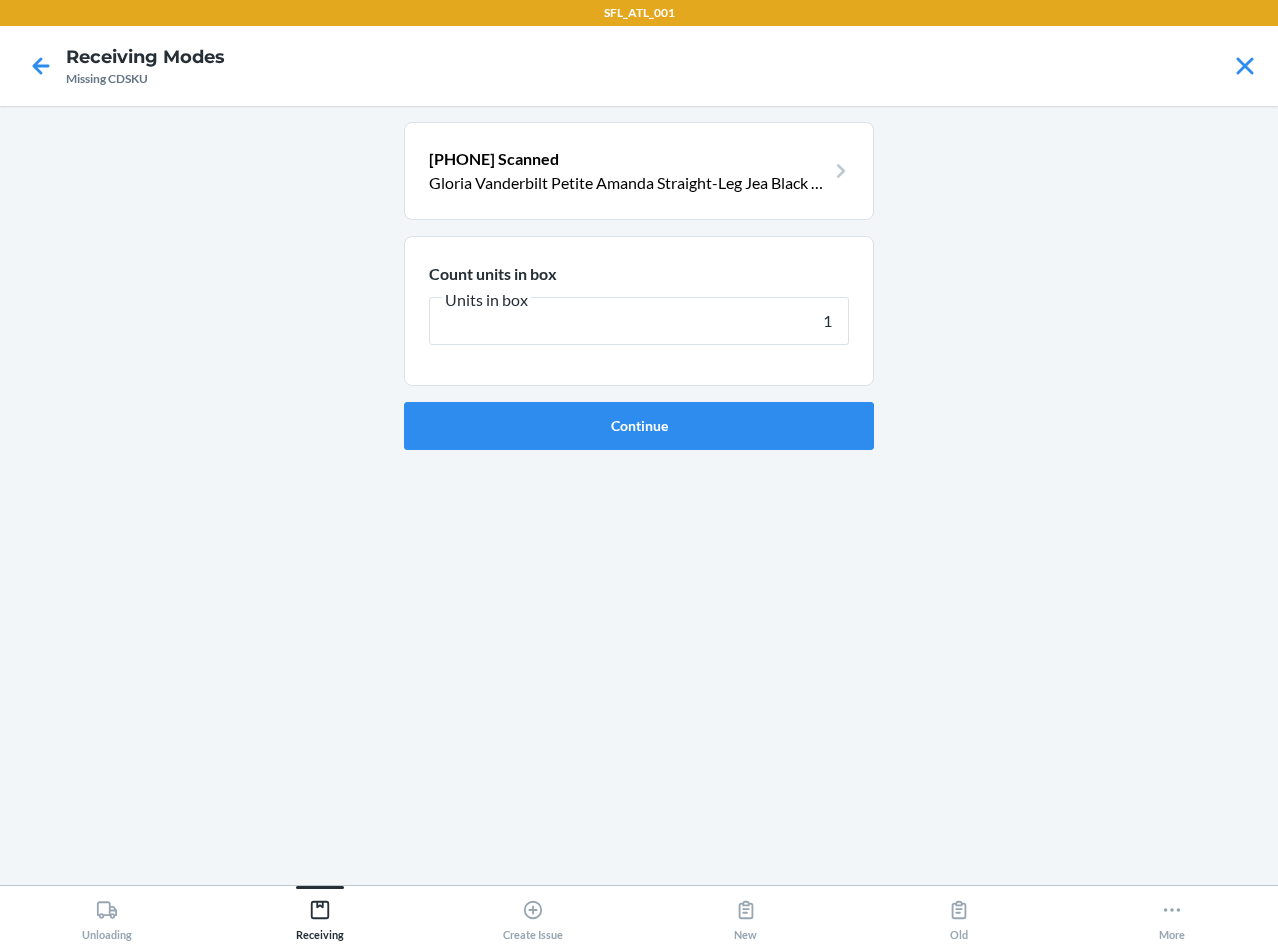 type on "1" 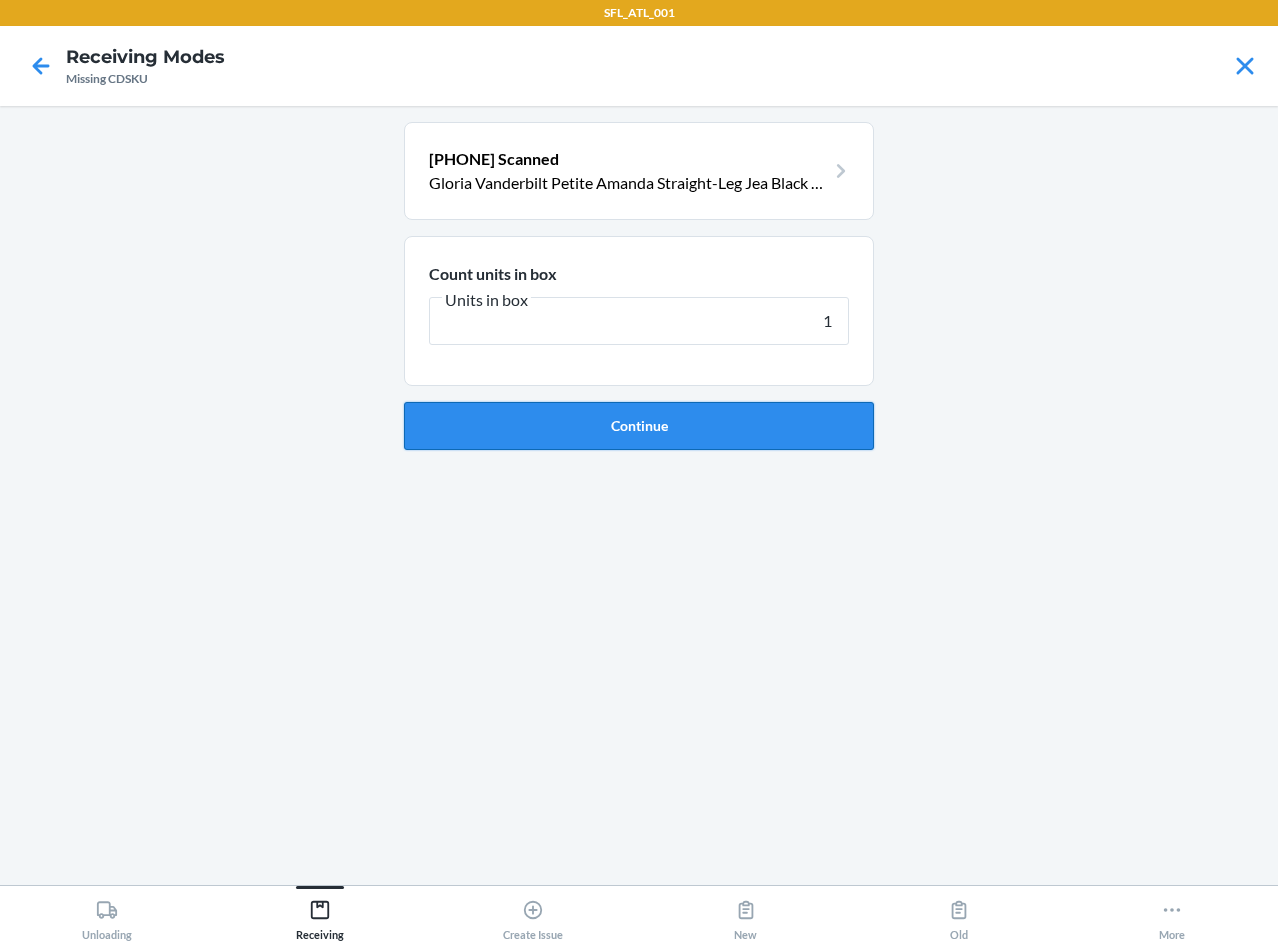 click on "Continue" at bounding box center (639, 426) 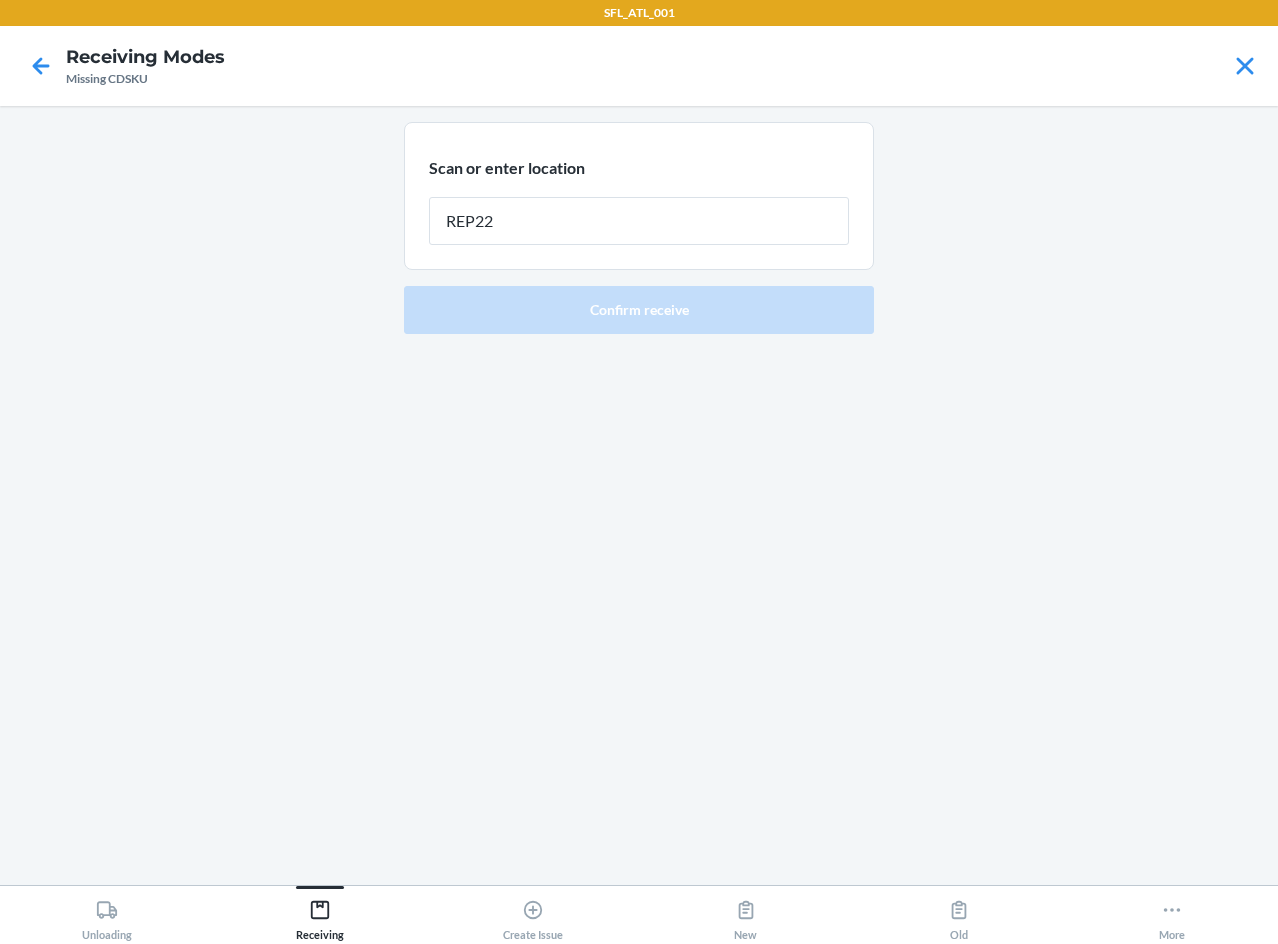 type on "REP227" 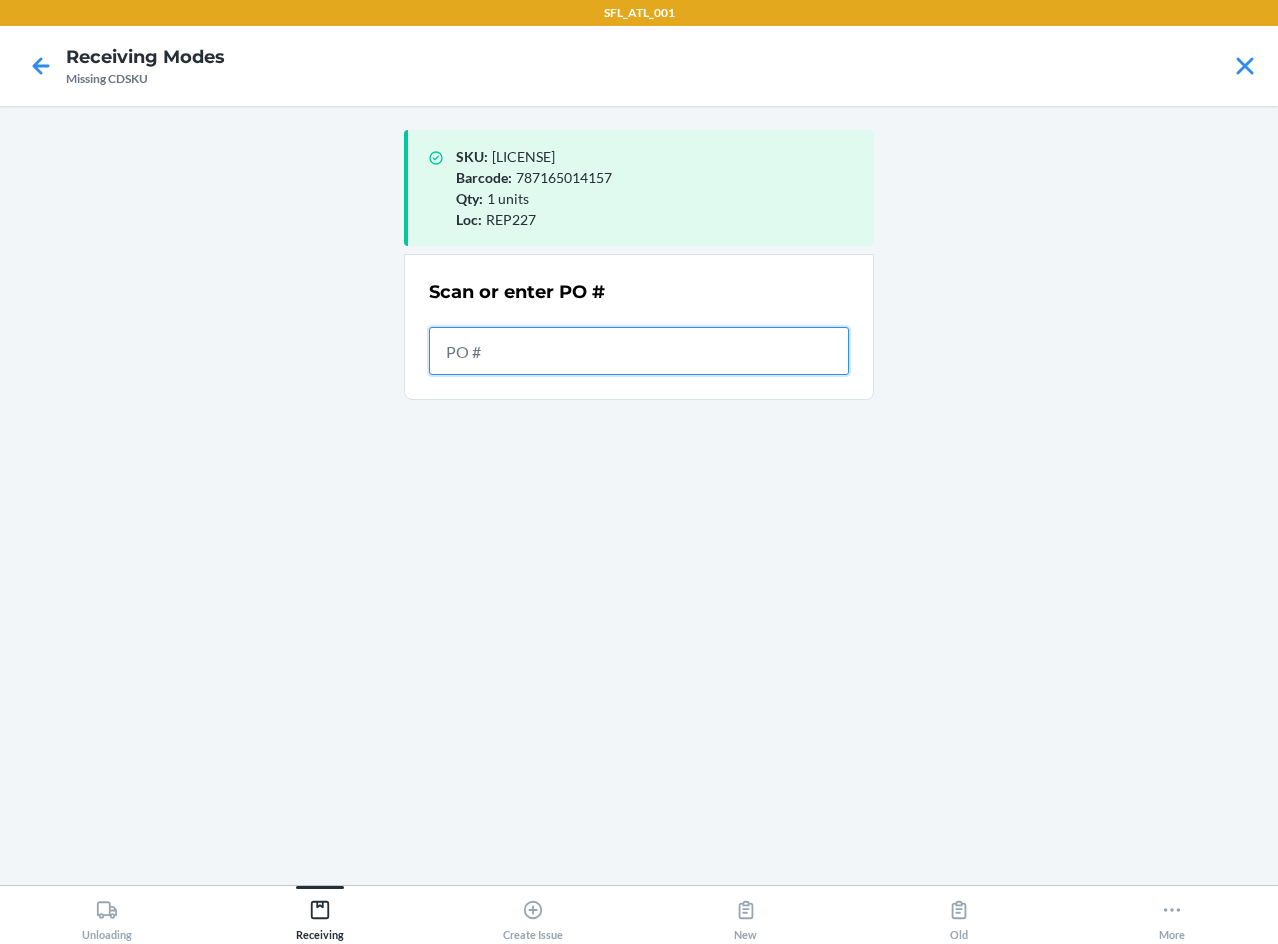click at bounding box center [639, 351] 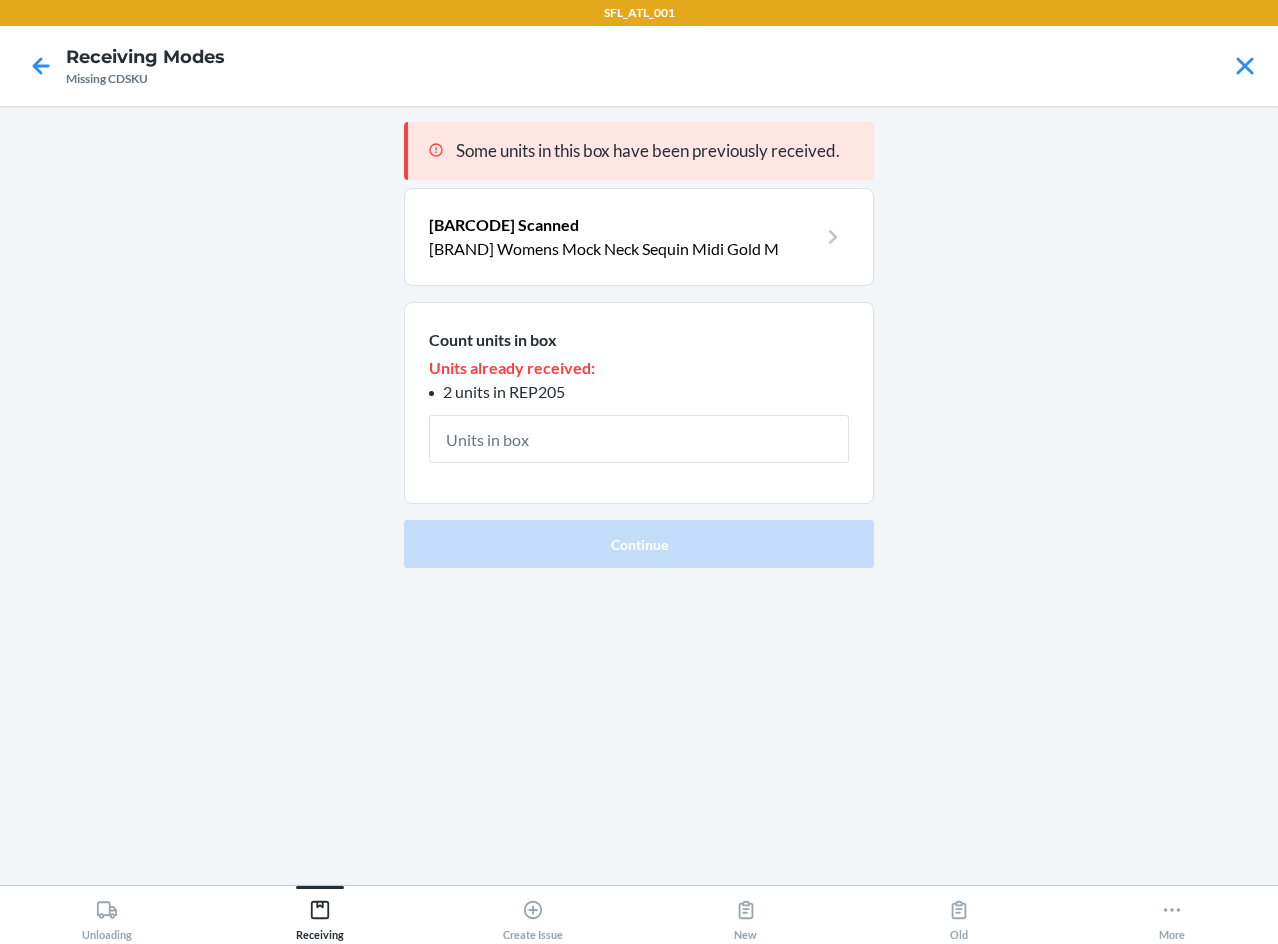 type on "1" 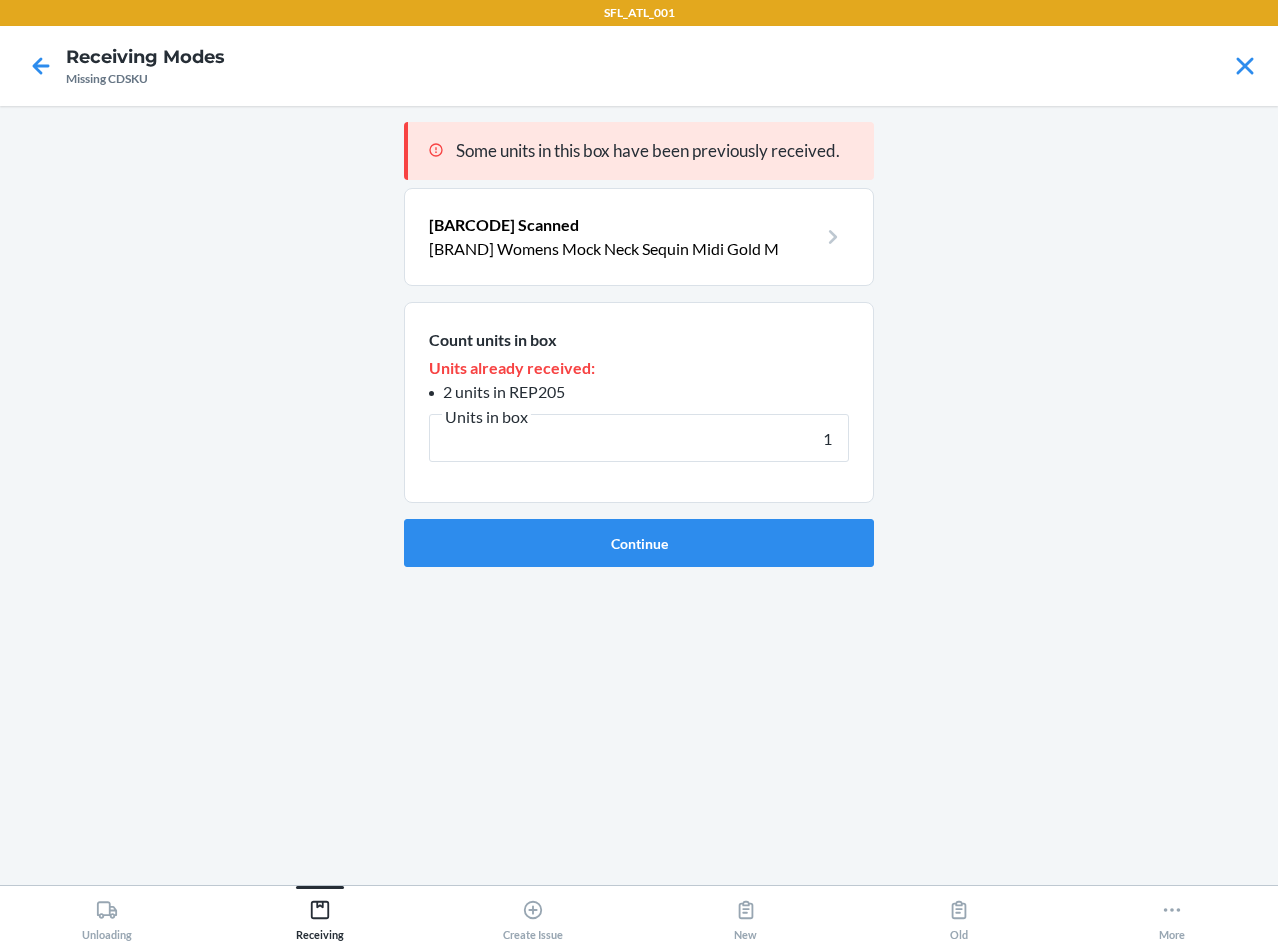 click on "Continue" at bounding box center (639, 543) 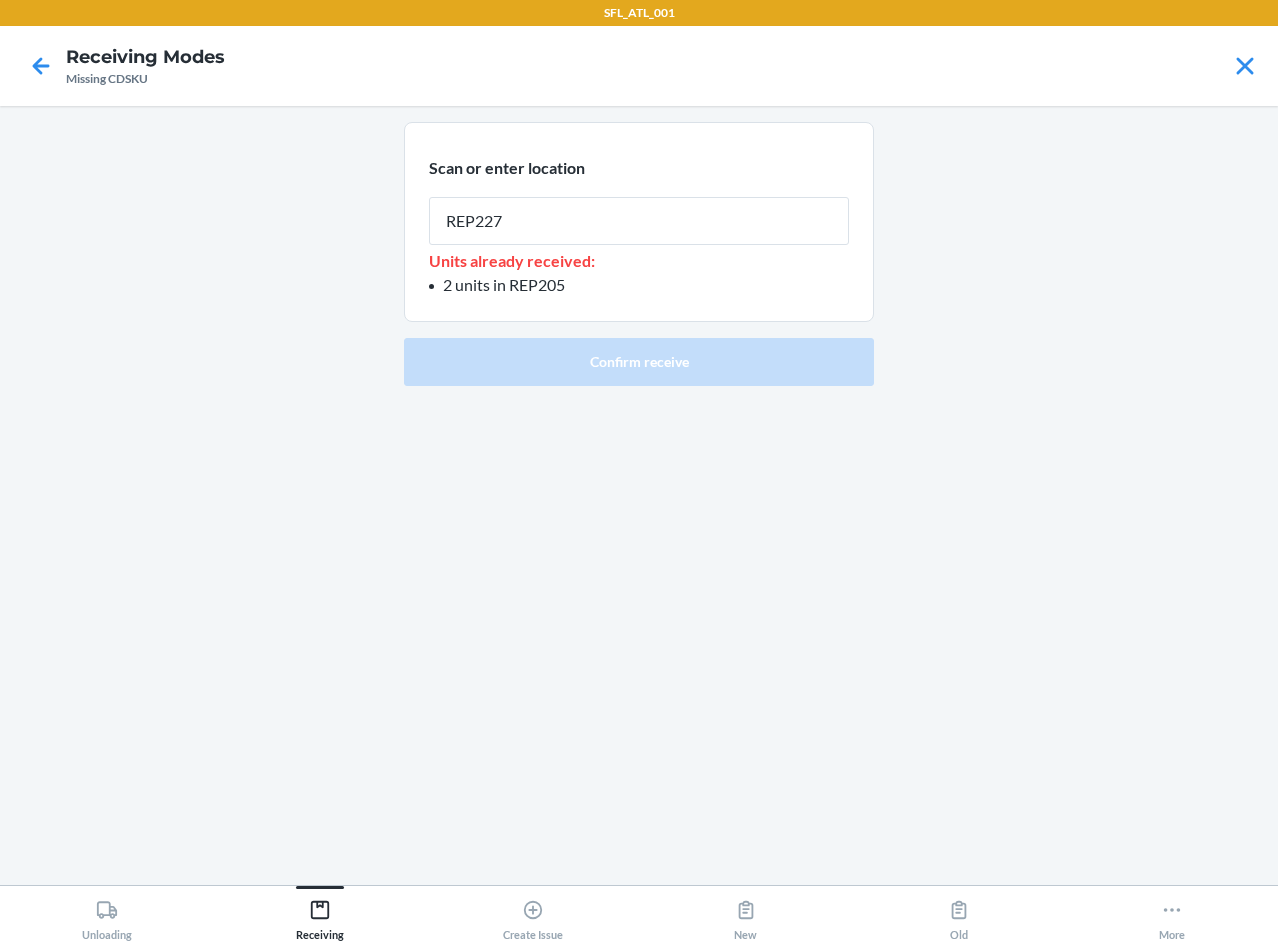 type on "REP227" 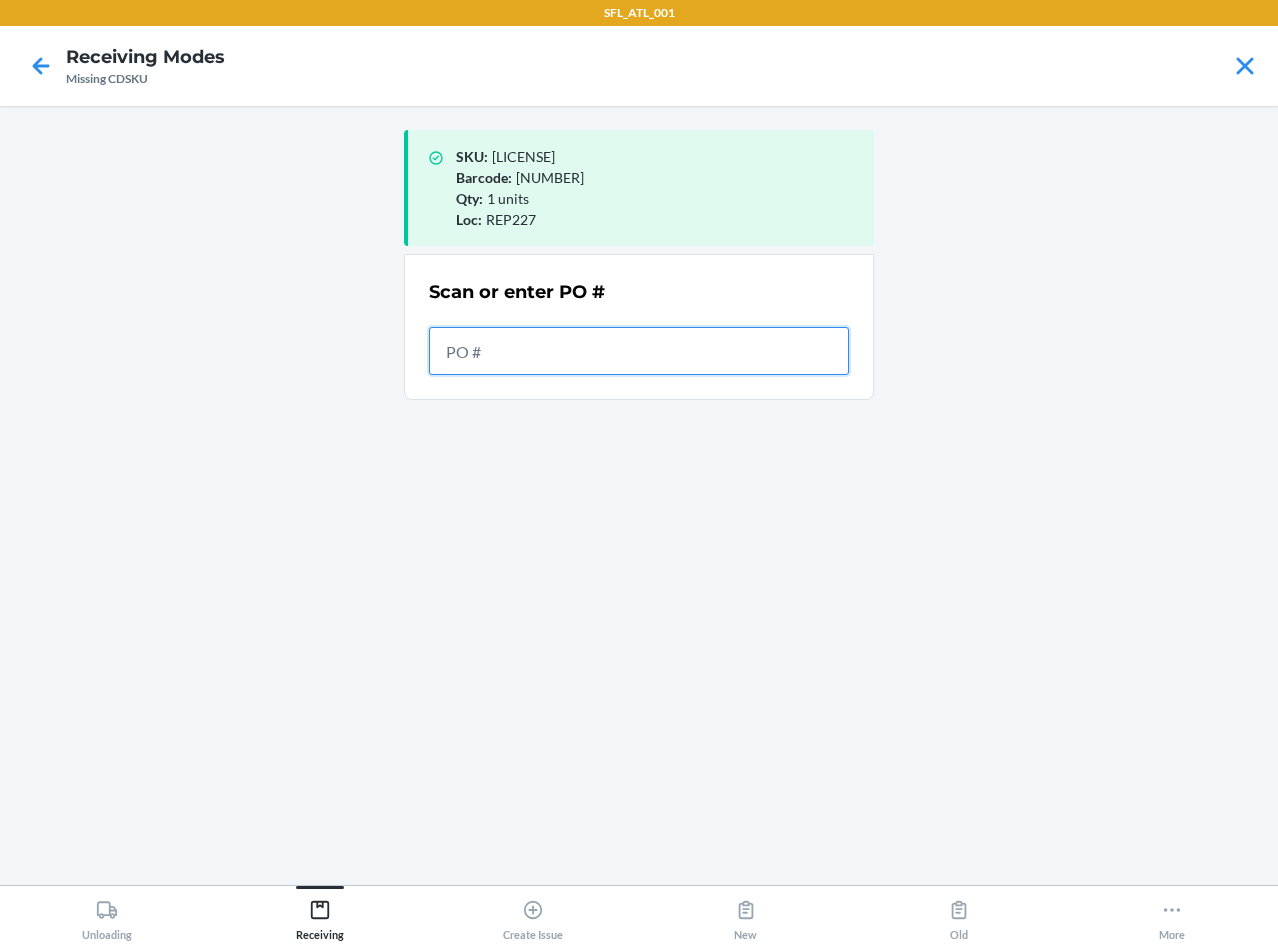 click at bounding box center [639, 351] 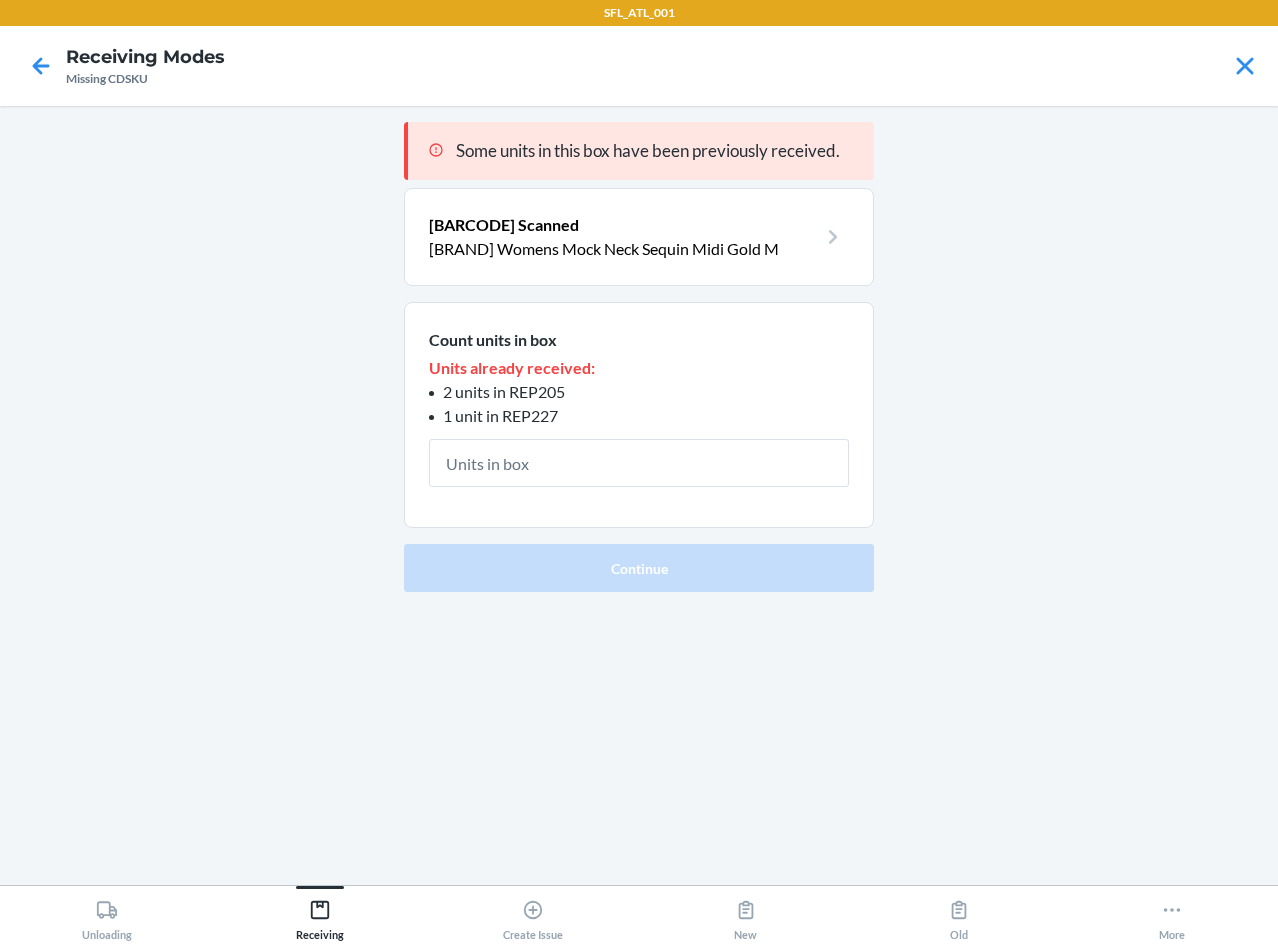 type on "1" 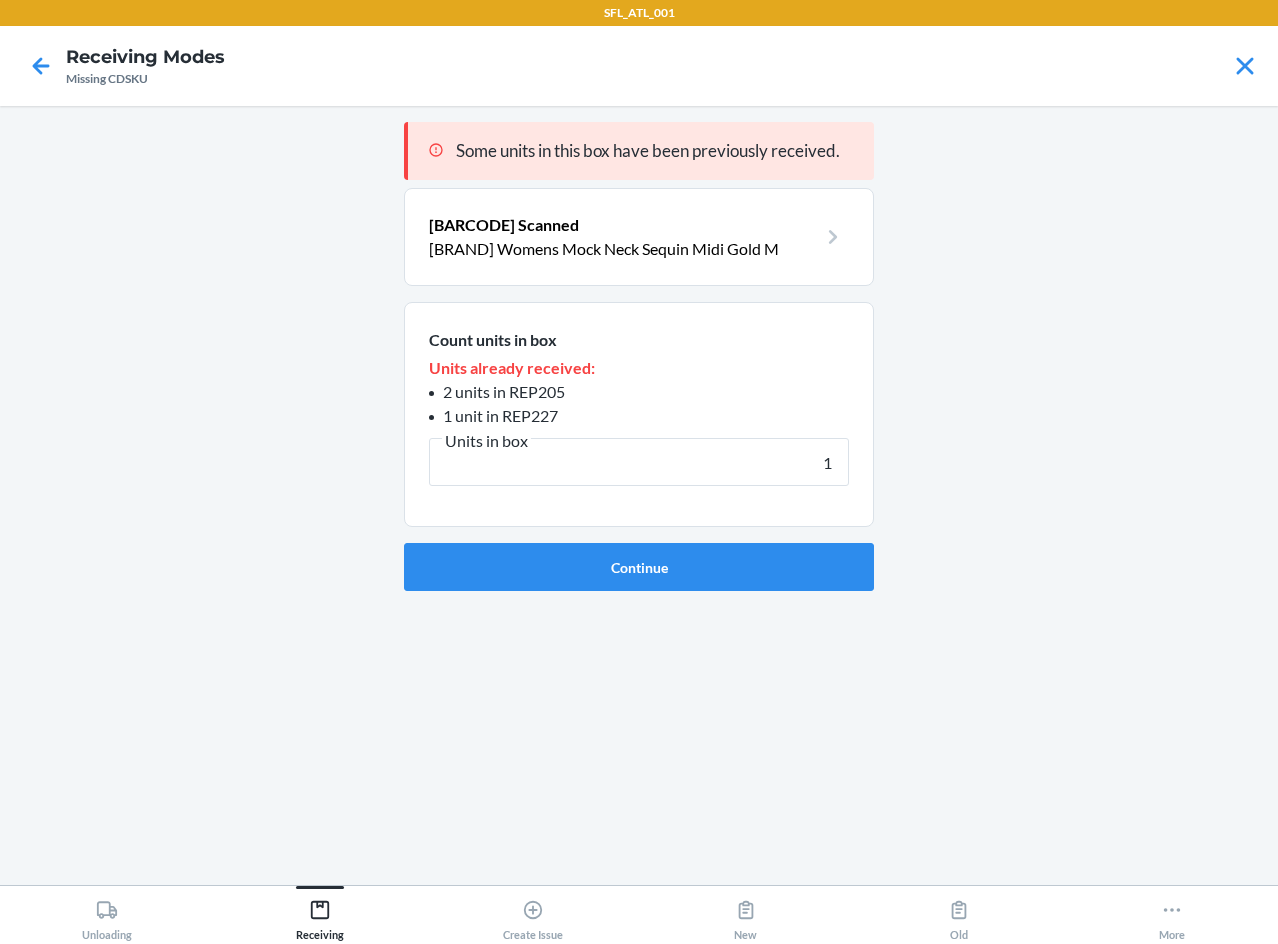 click on "Continue" at bounding box center (639, 567) 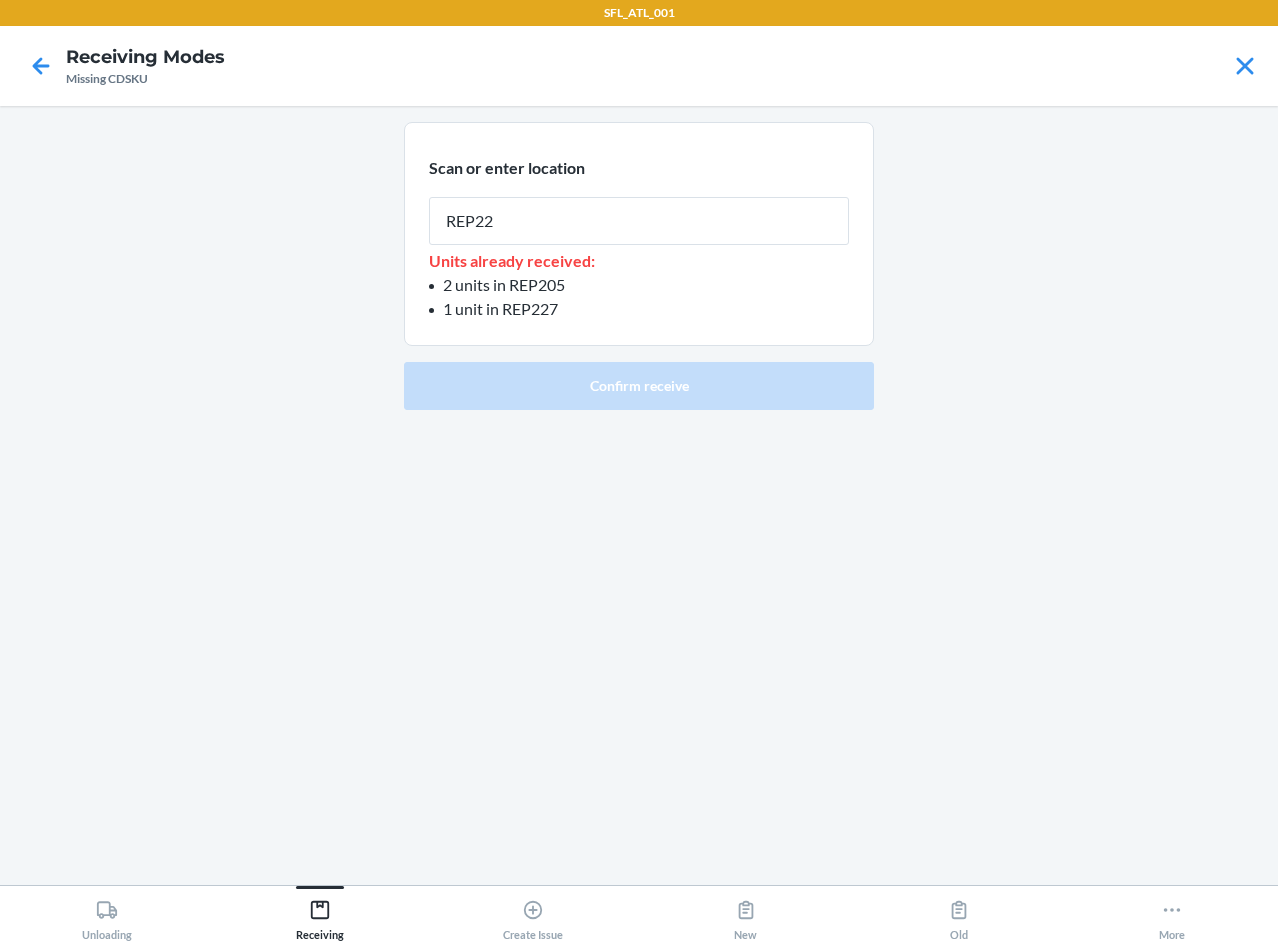 type on "REP227" 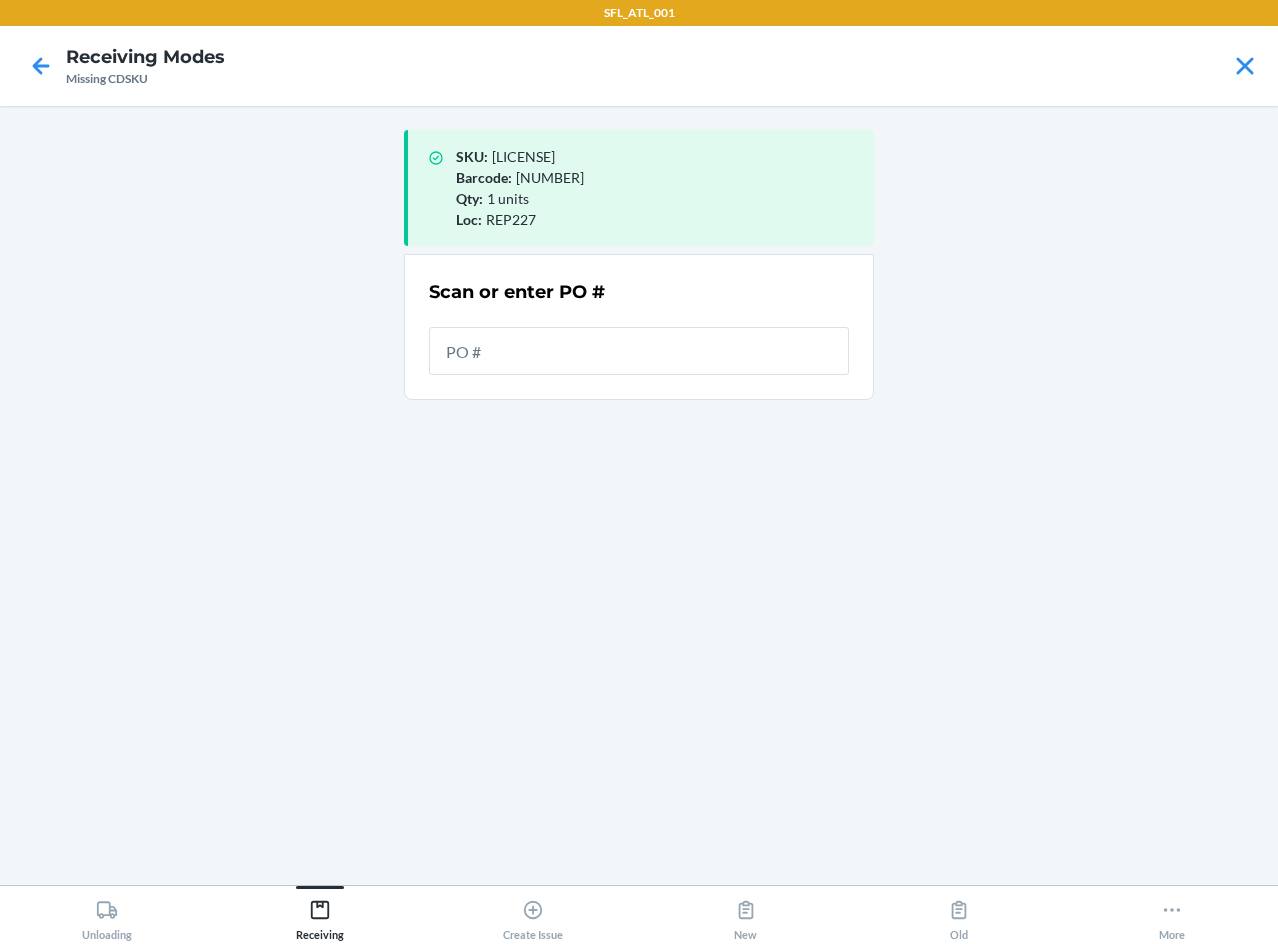 click on "Scan or enter PO #" at bounding box center [639, 327] 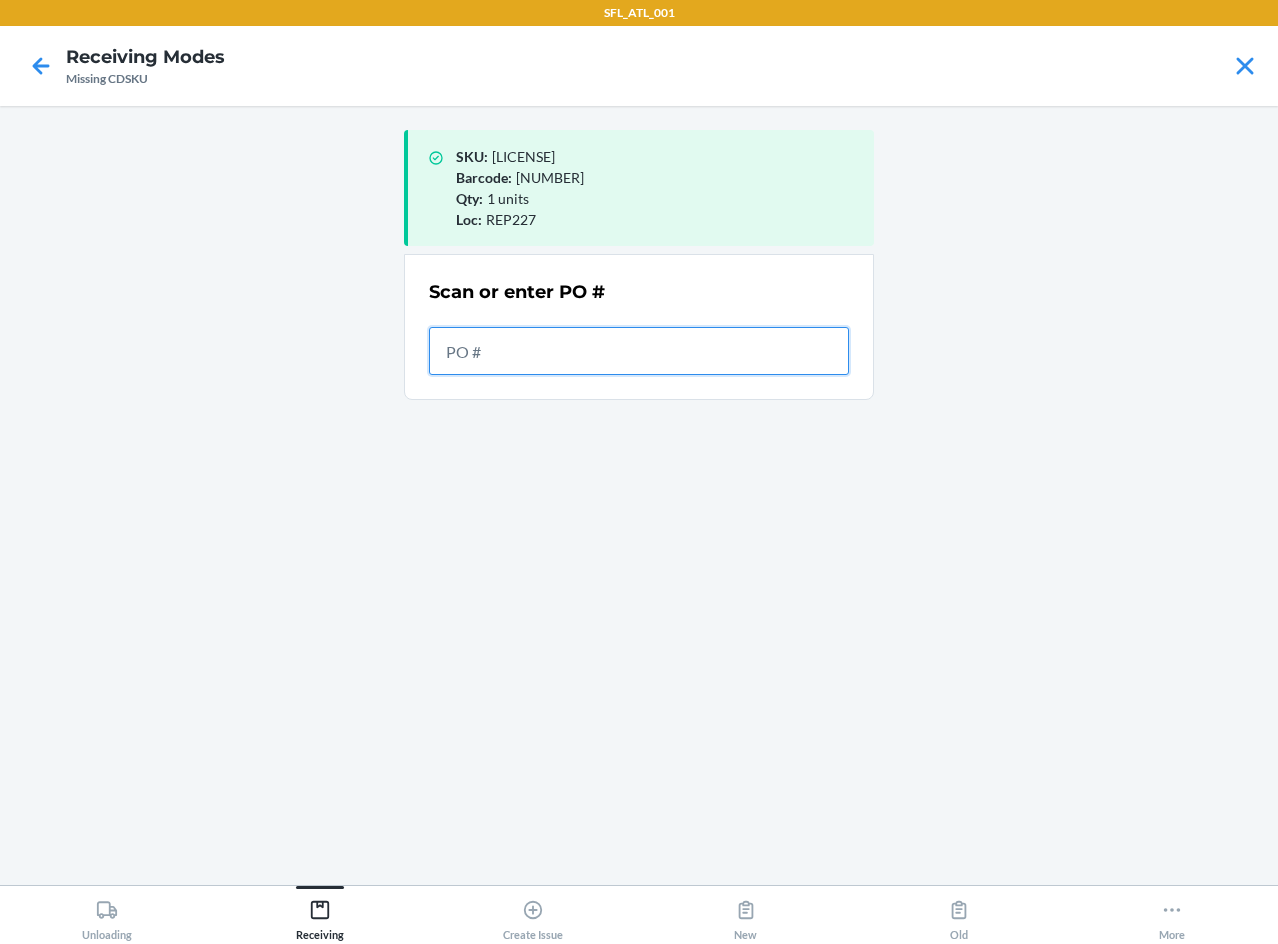 click at bounding box center [639, 351] 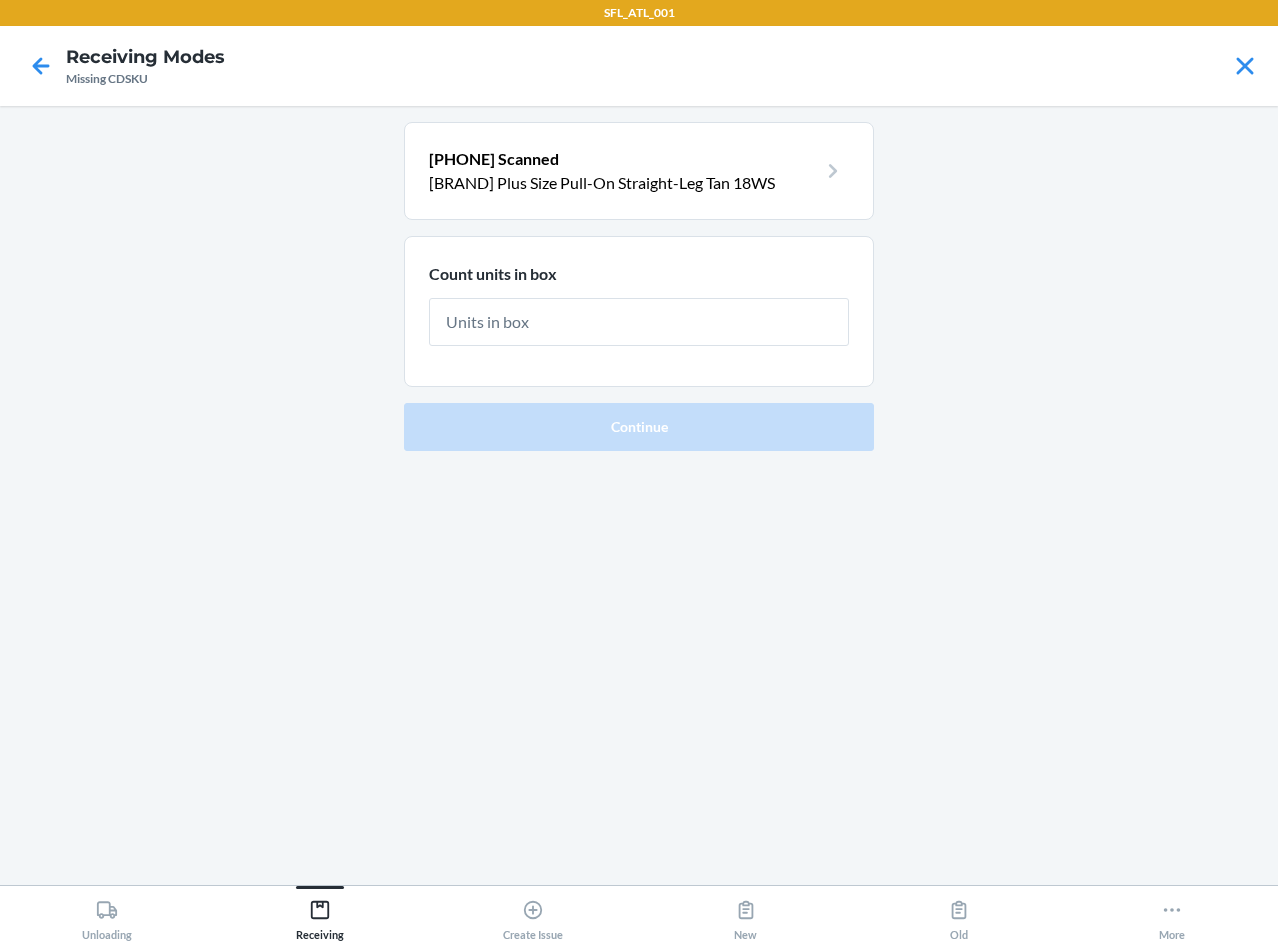 type on "1" 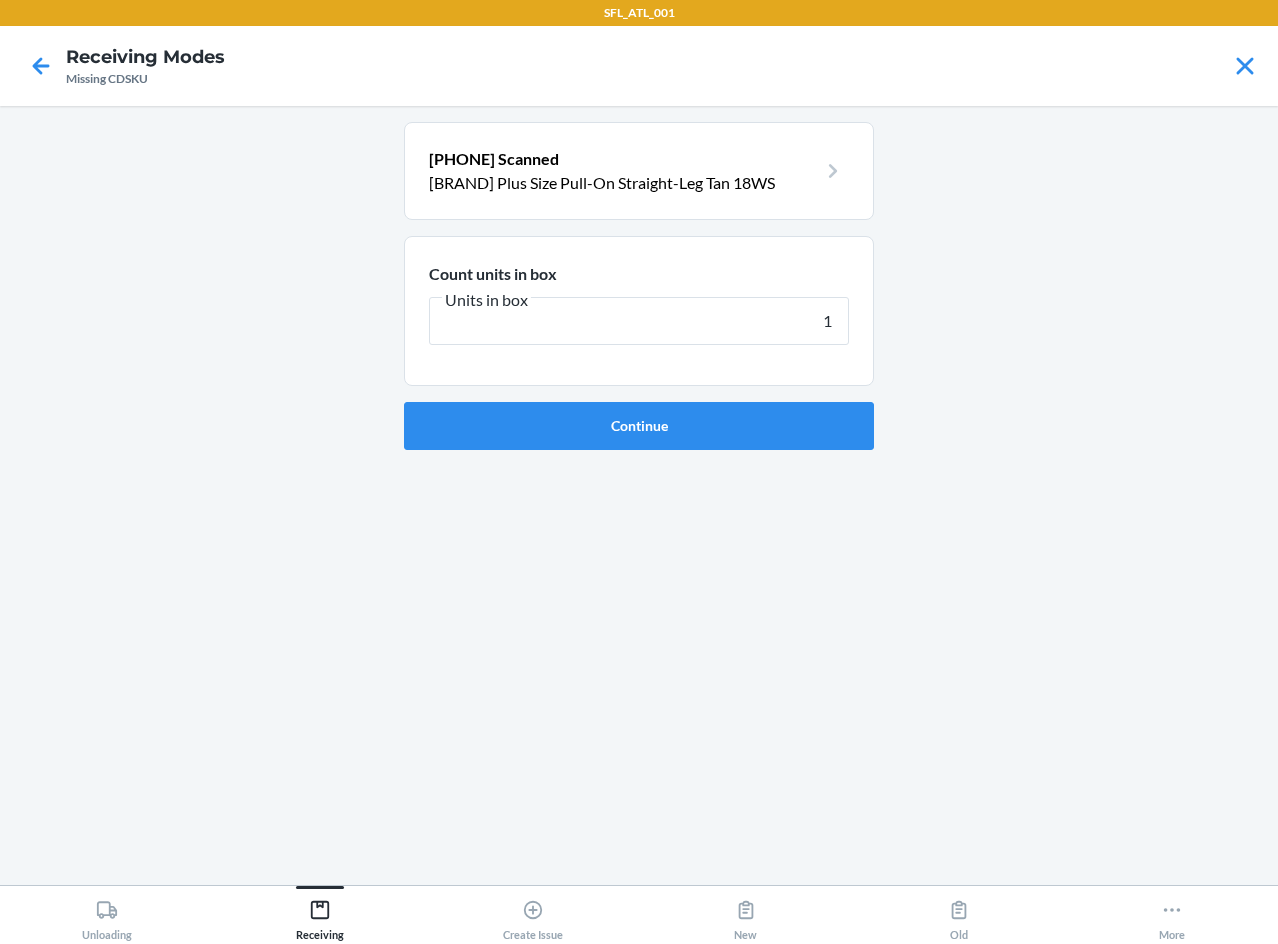 click on "Continue" at bounding box center (639, 426) 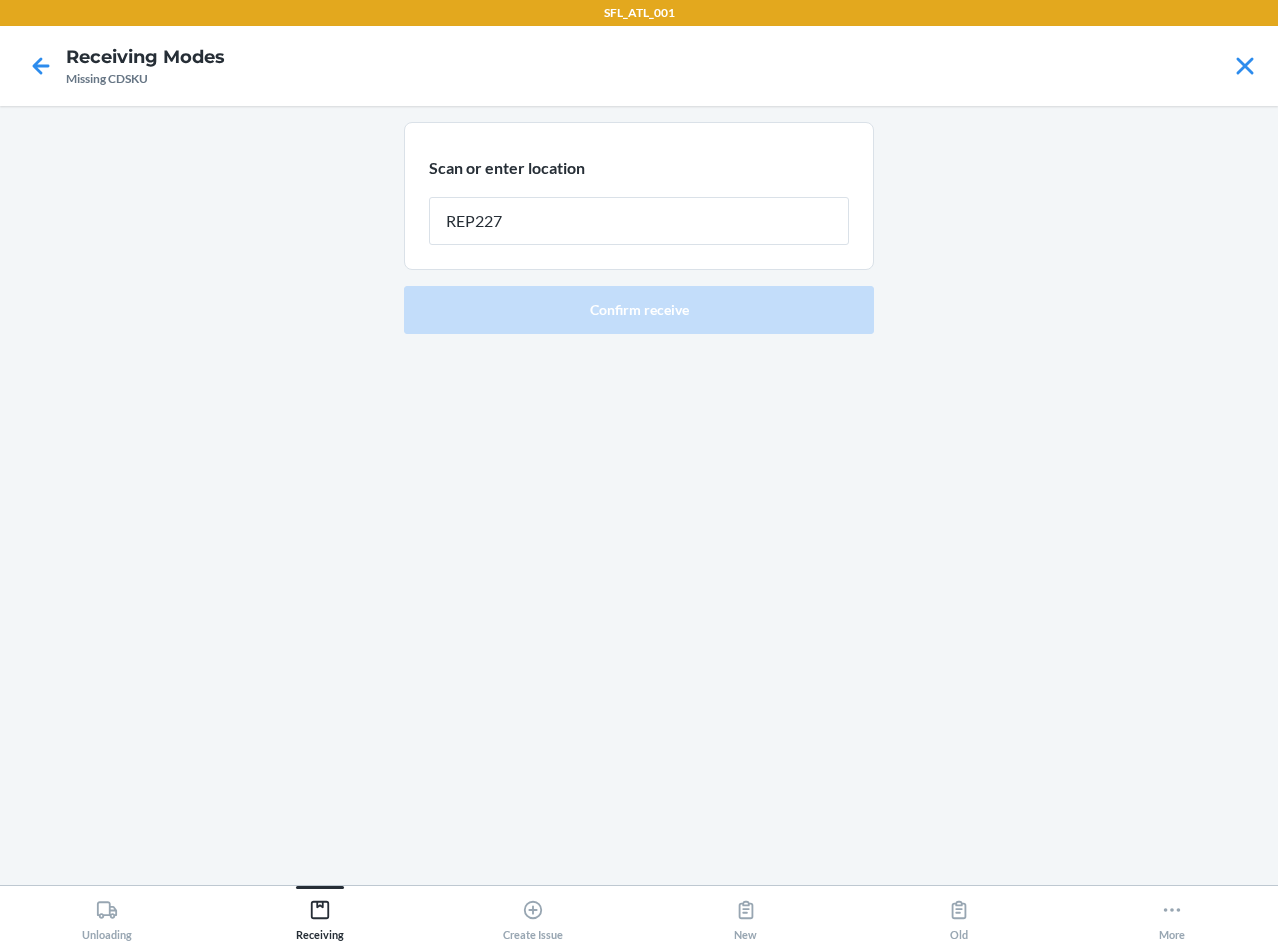 type on "REP227" 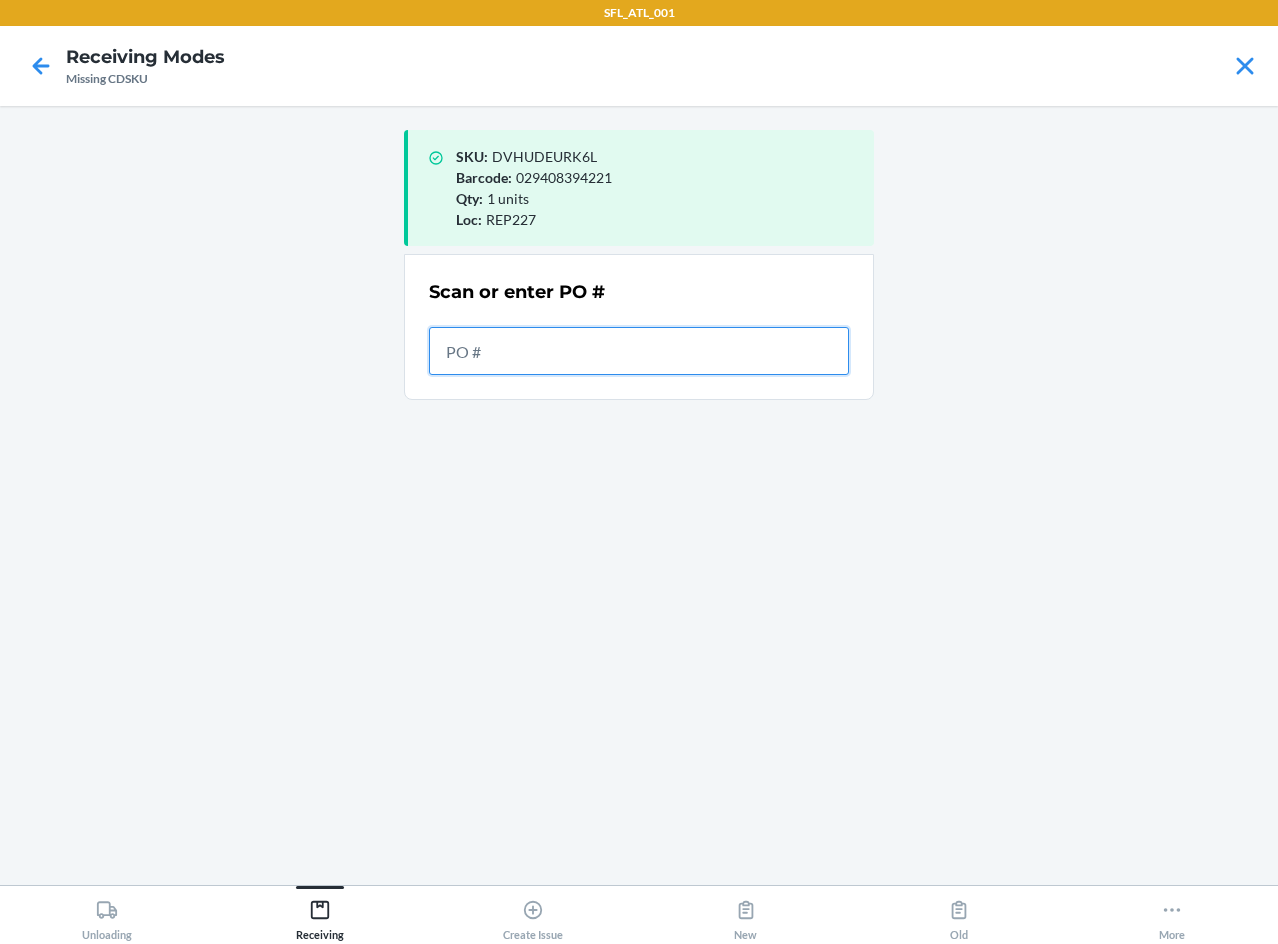 click at bounding box center (639, 351) 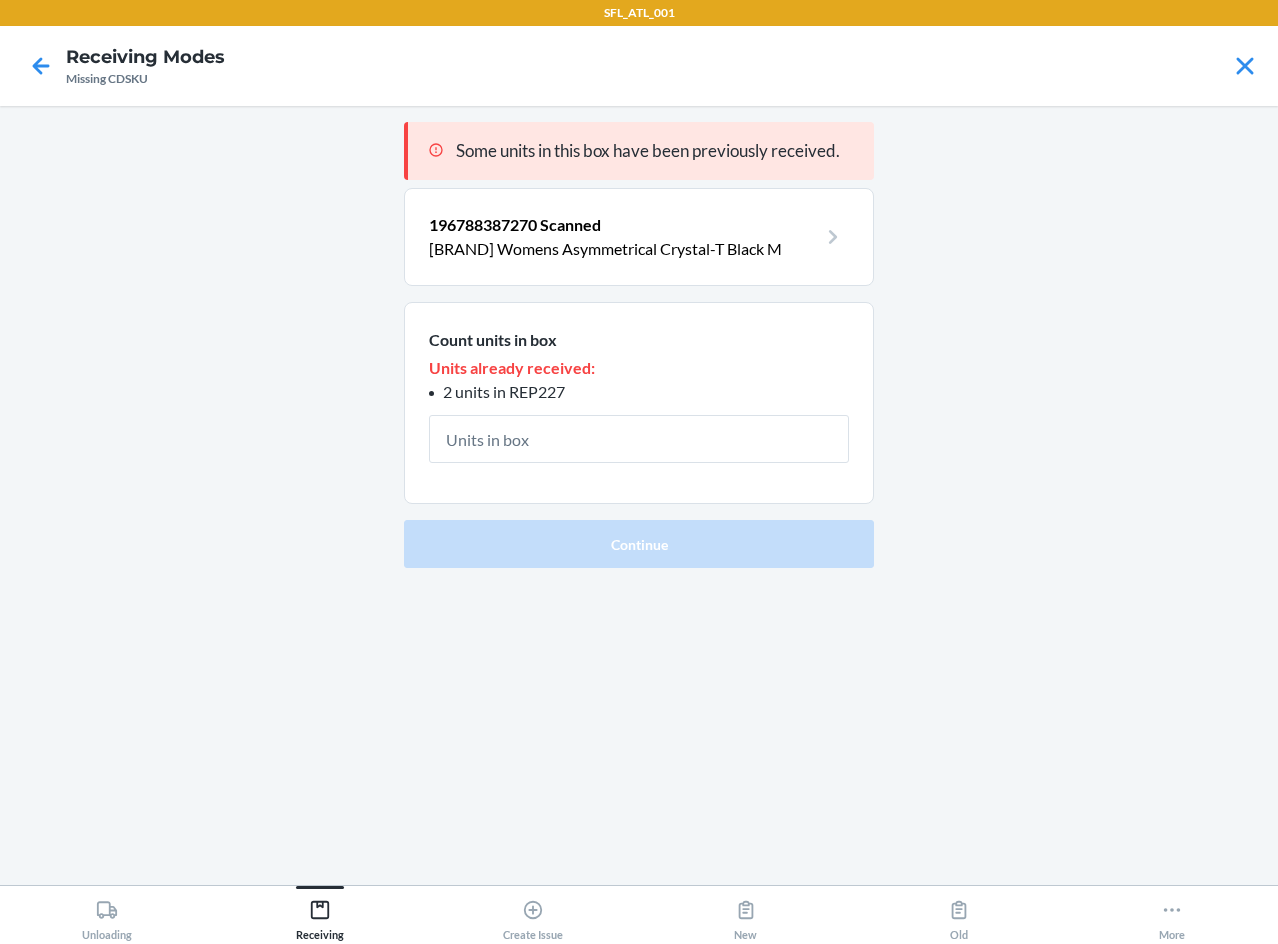 type on "1" 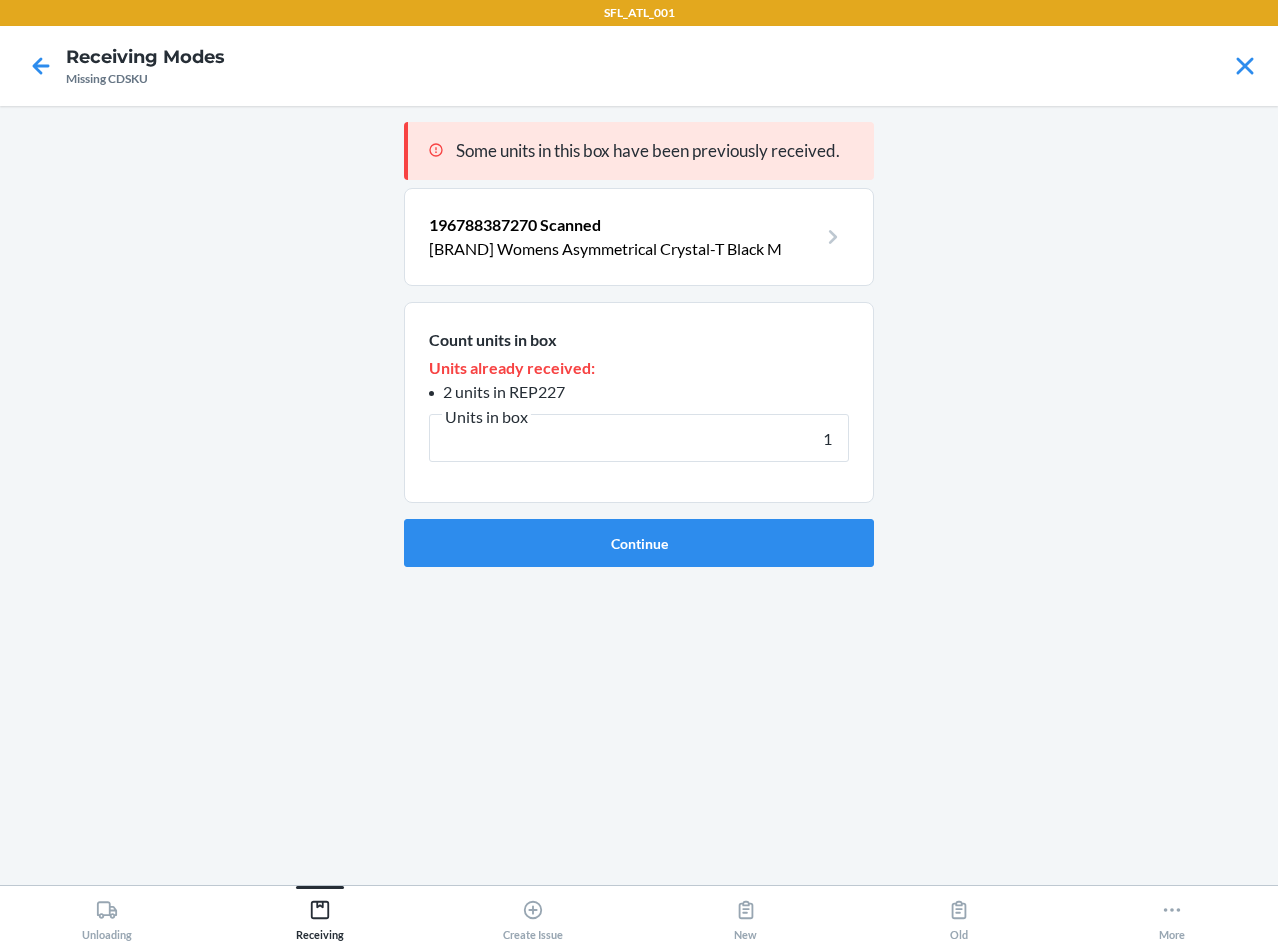 click on "Continue" at bounding box center [639, 543] 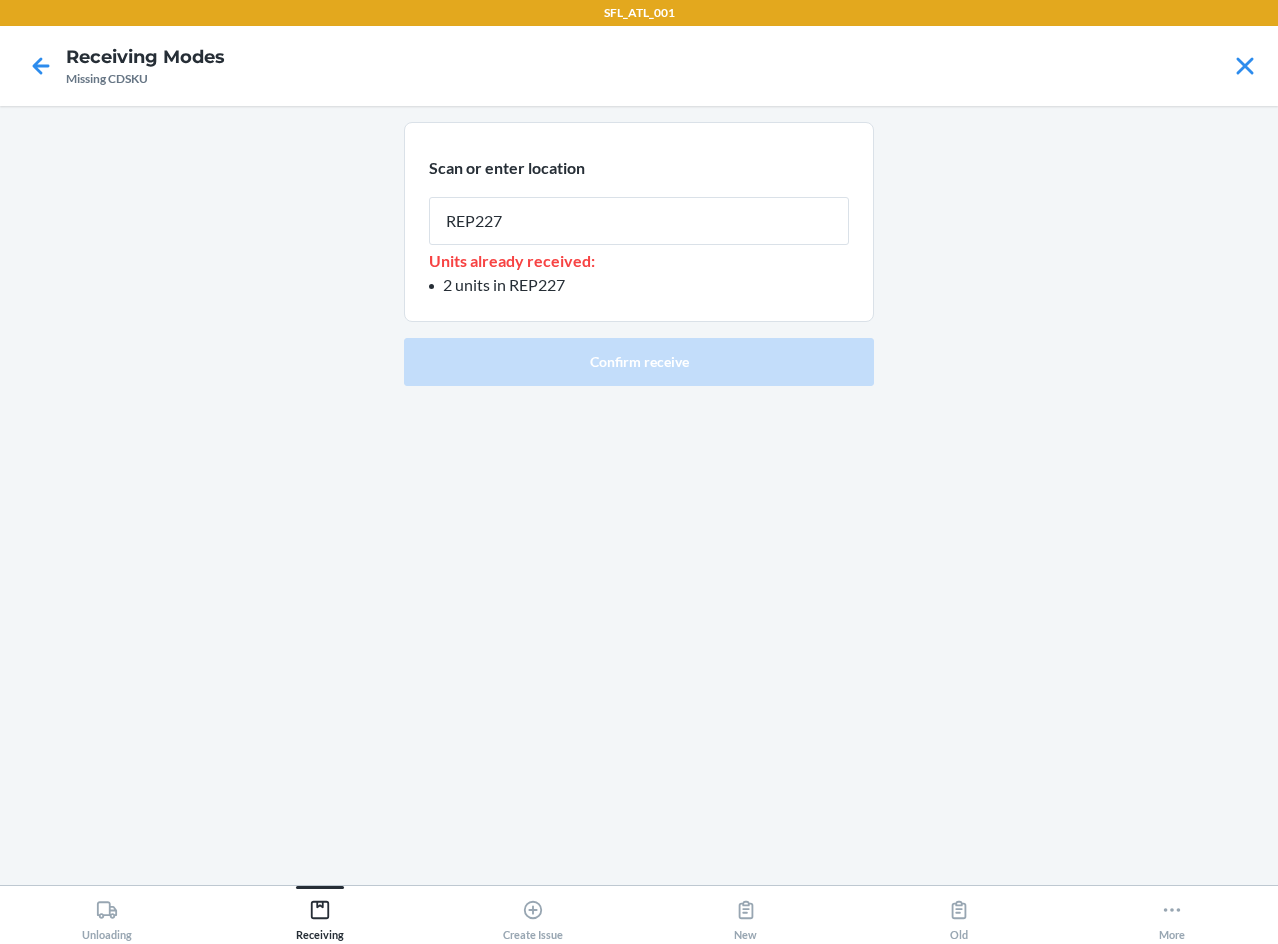 type on "REP227" 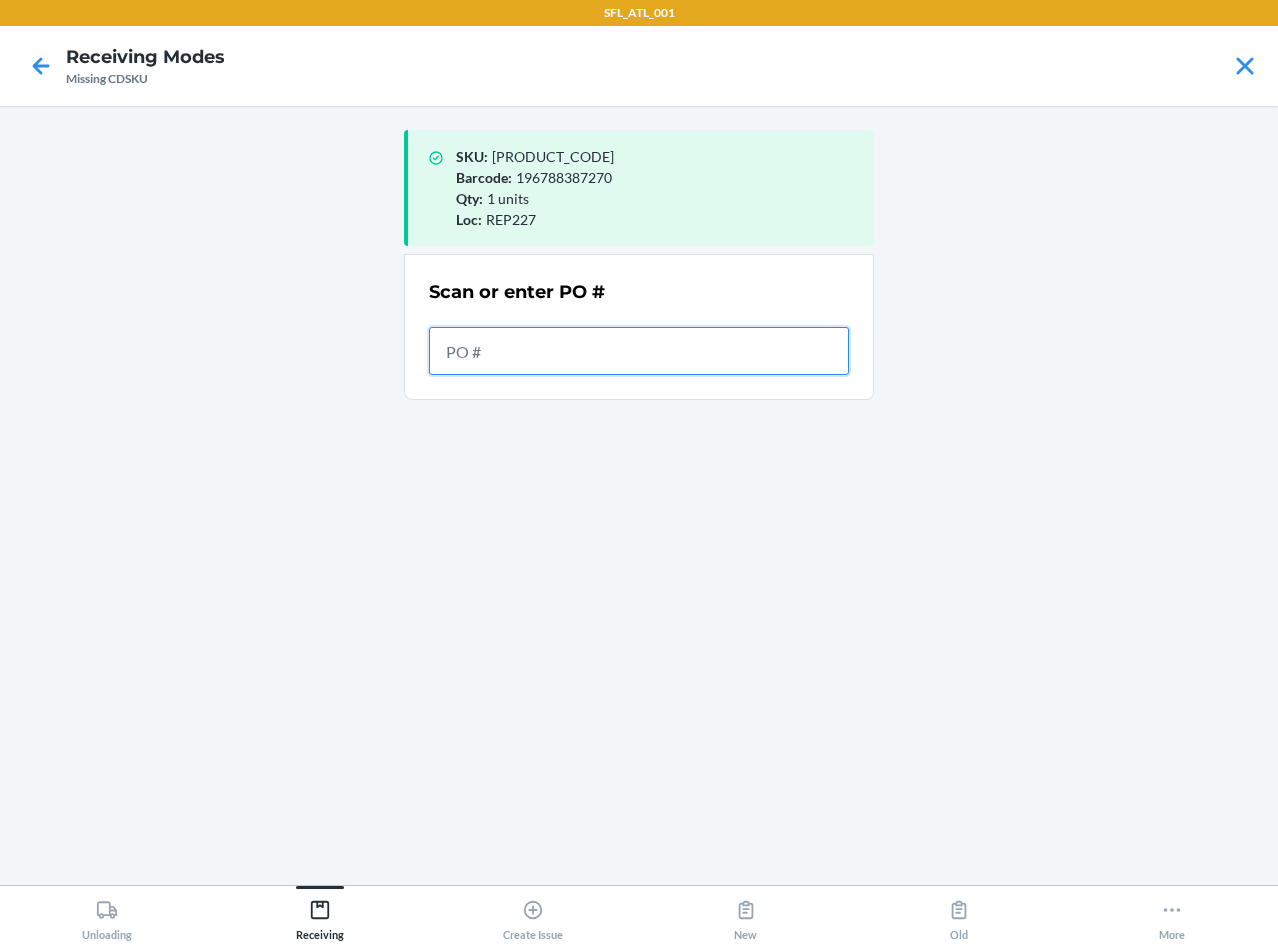 click at bounding box center [639, 351] 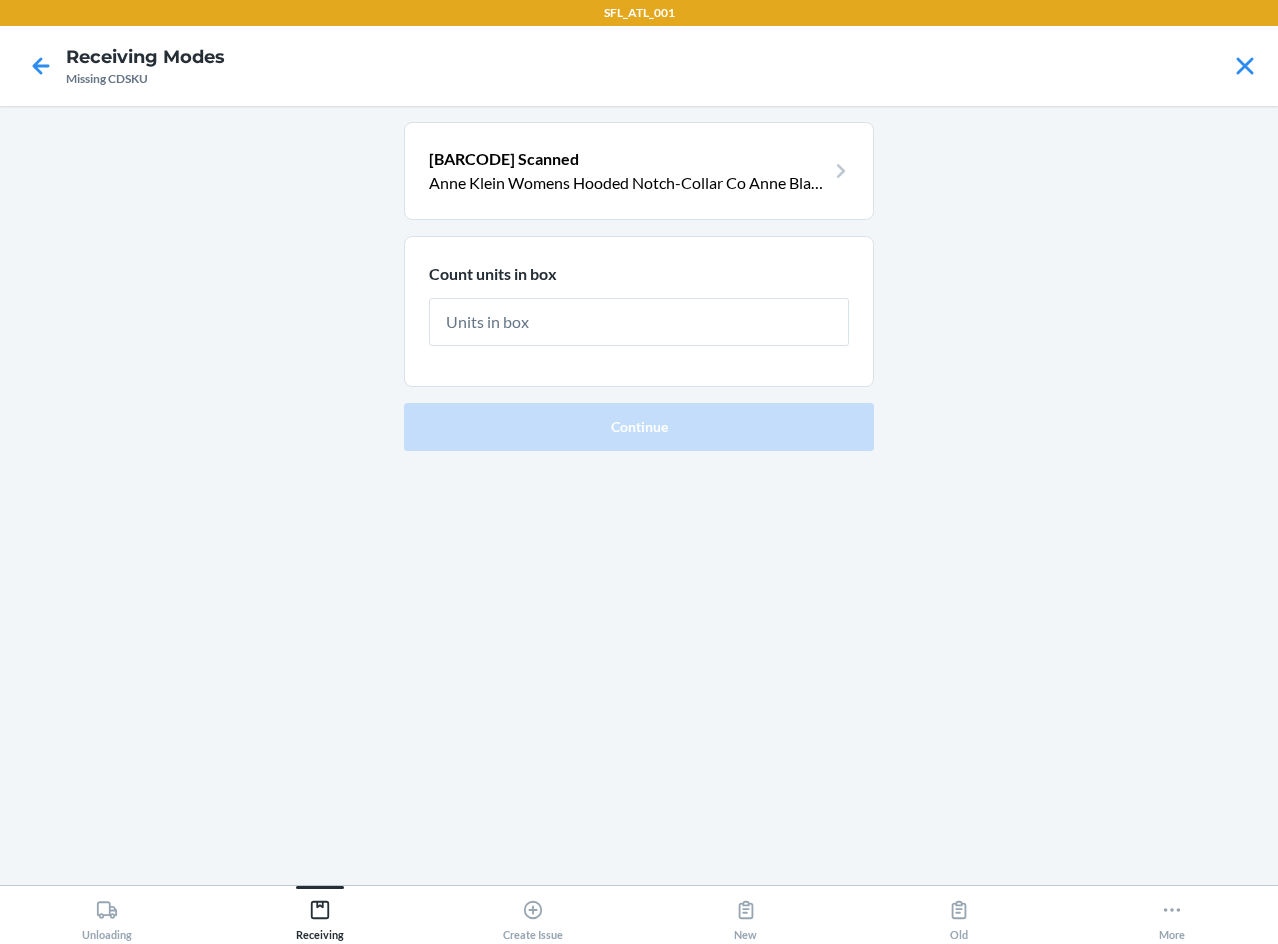 type on "1" 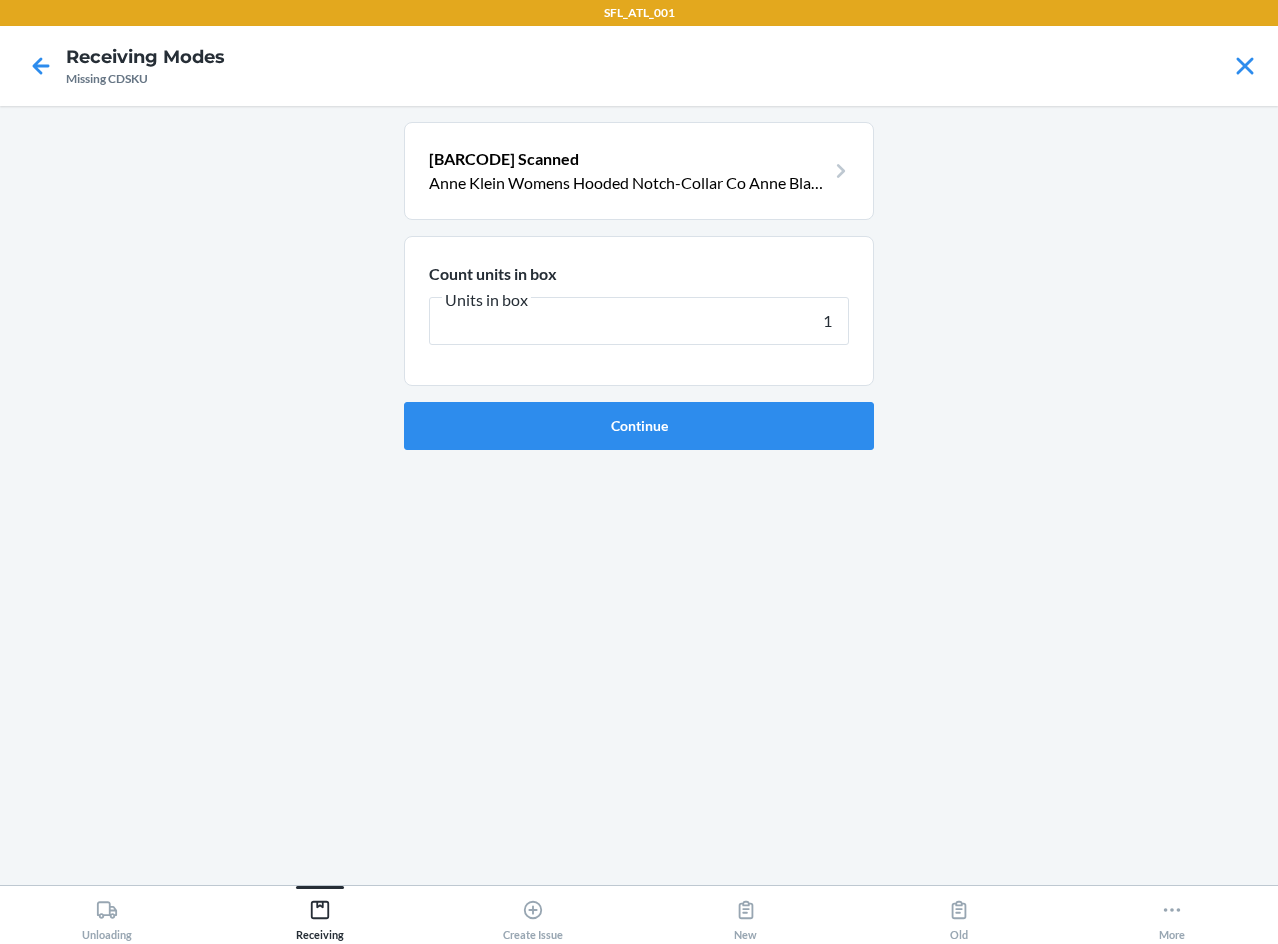 click on "Continue" at bounding box center [639, 426] 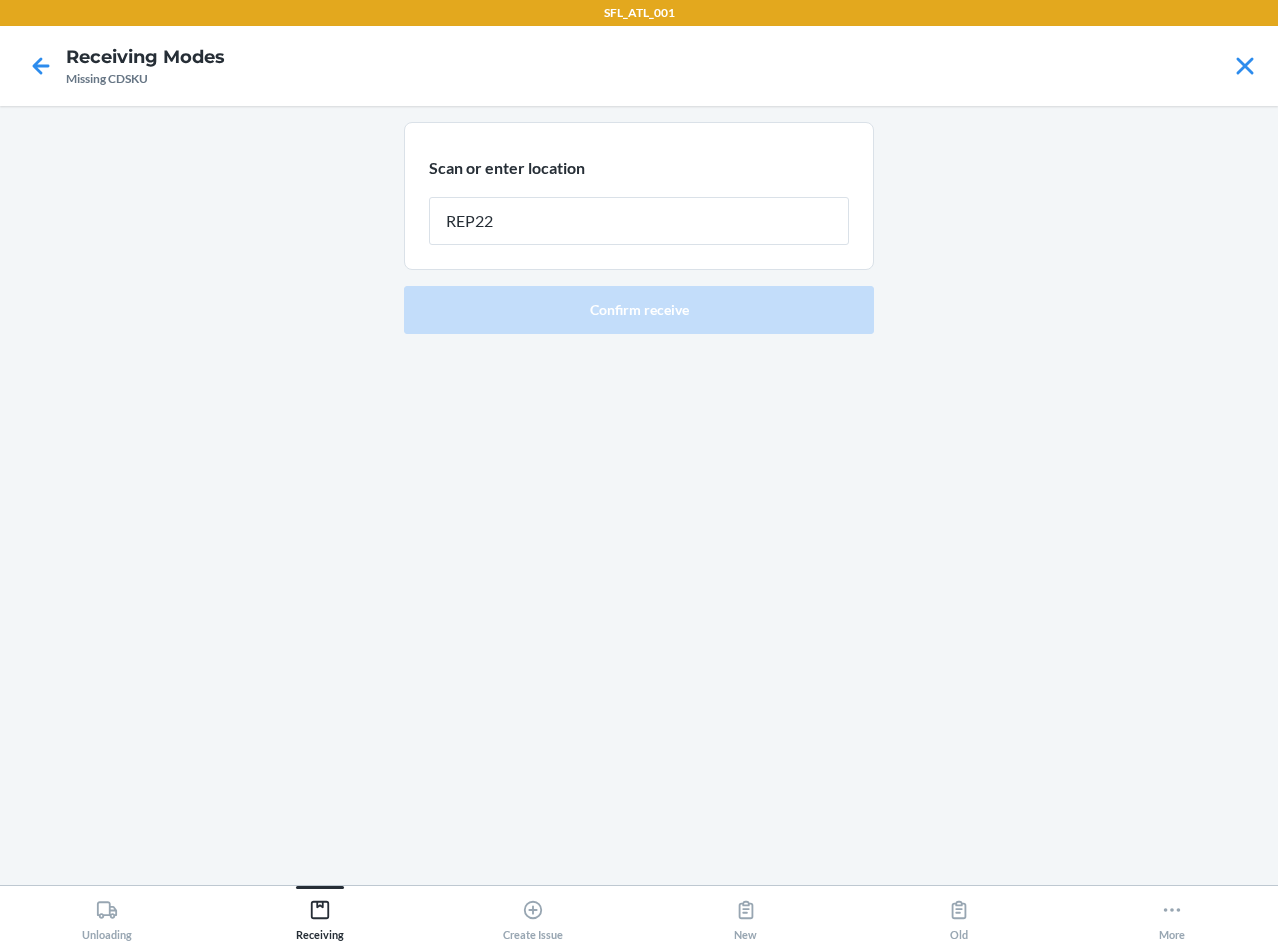 type on "REP227" 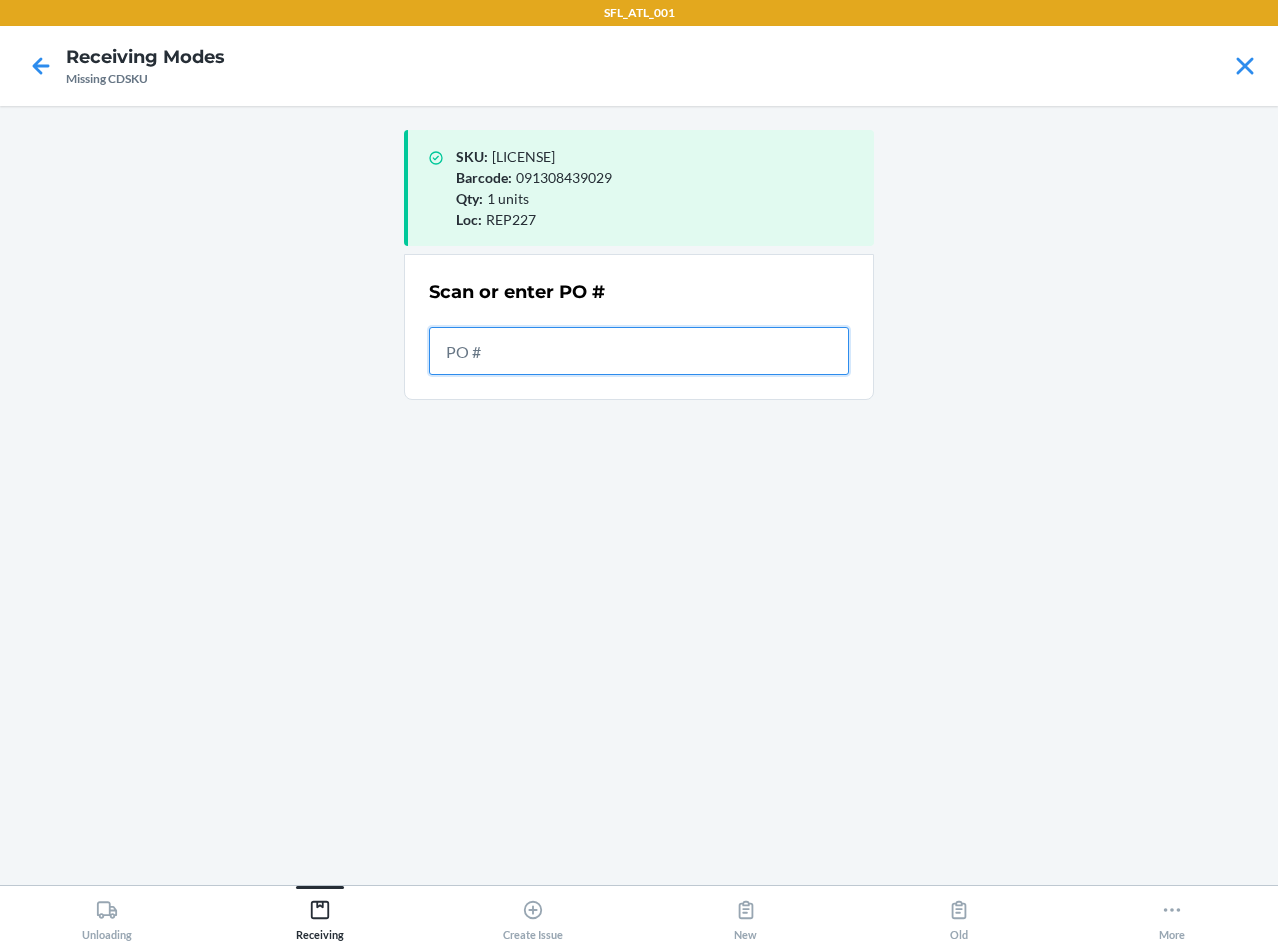 click at bounding box center (639, 351) 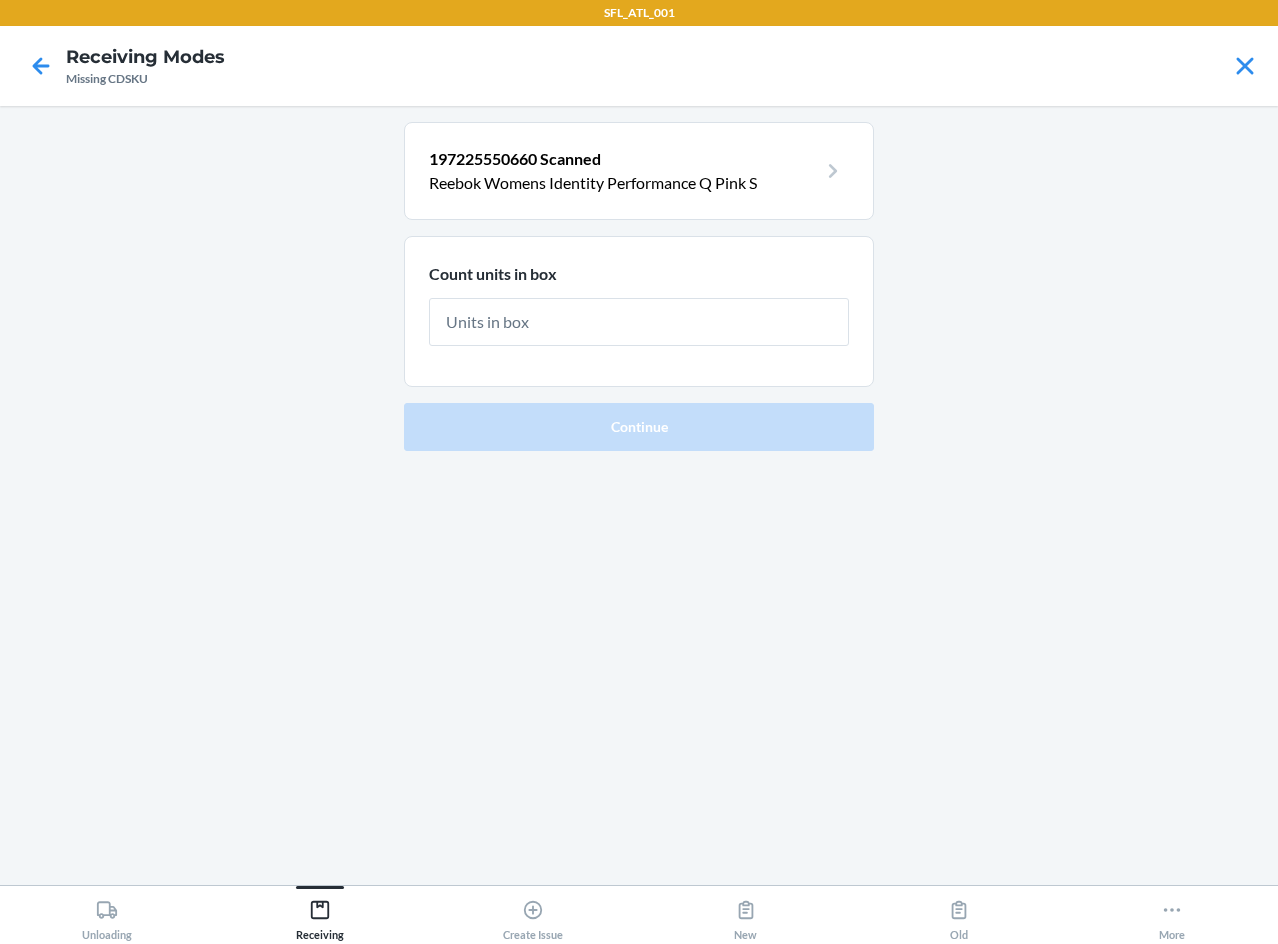 type on "1" 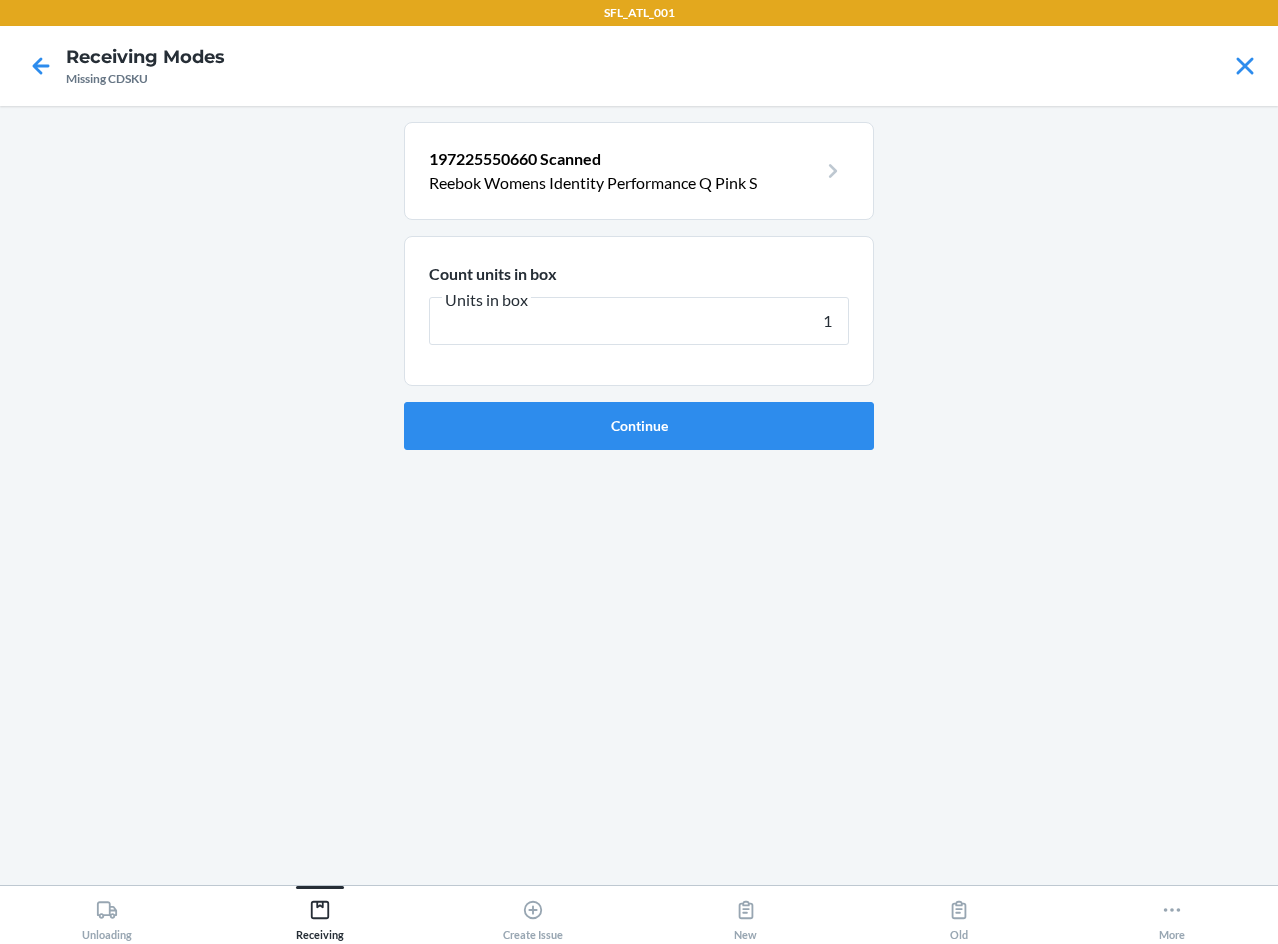 click on "Continue" at bounding box center [639, 426] 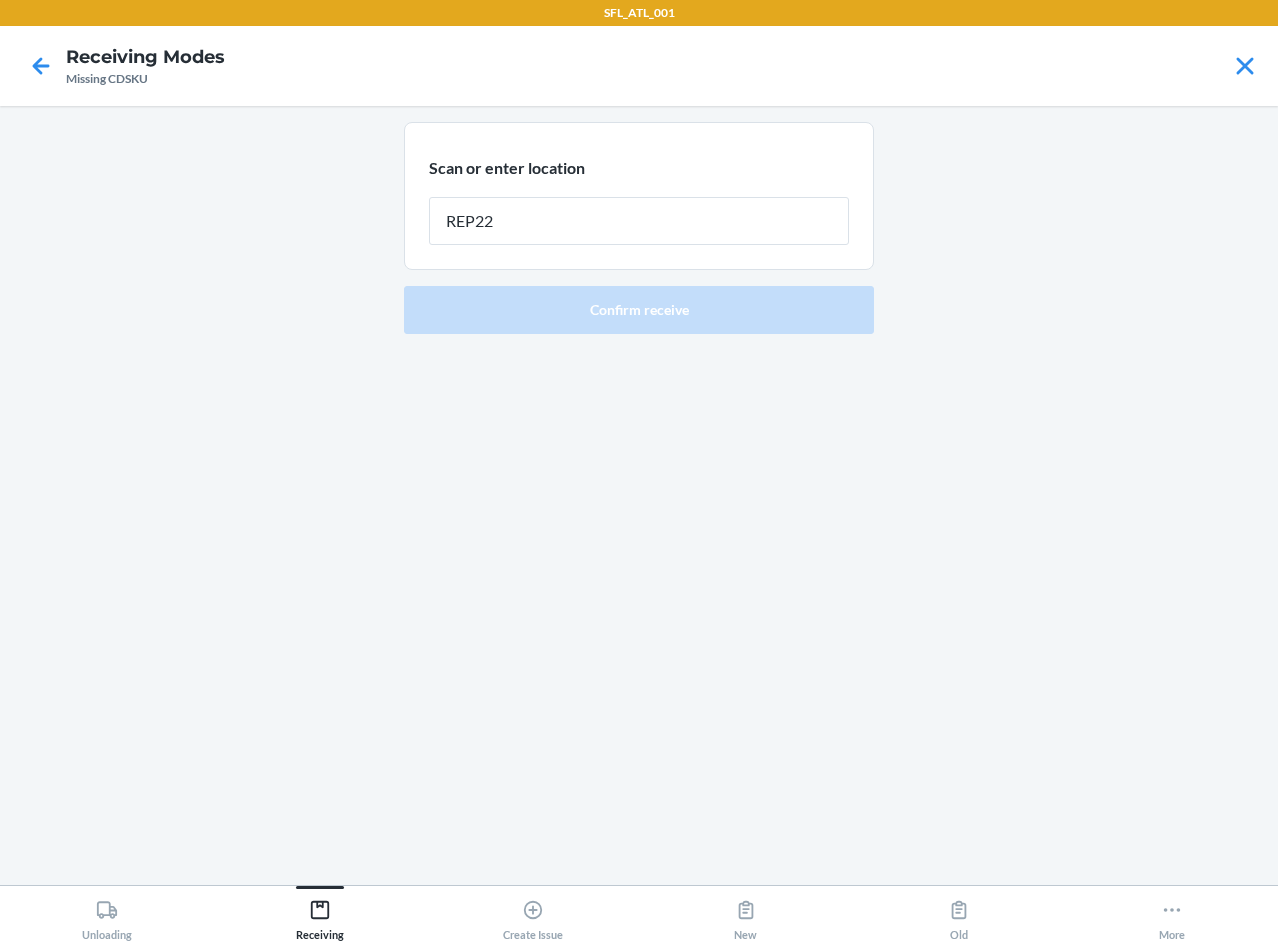 type on "REP227" 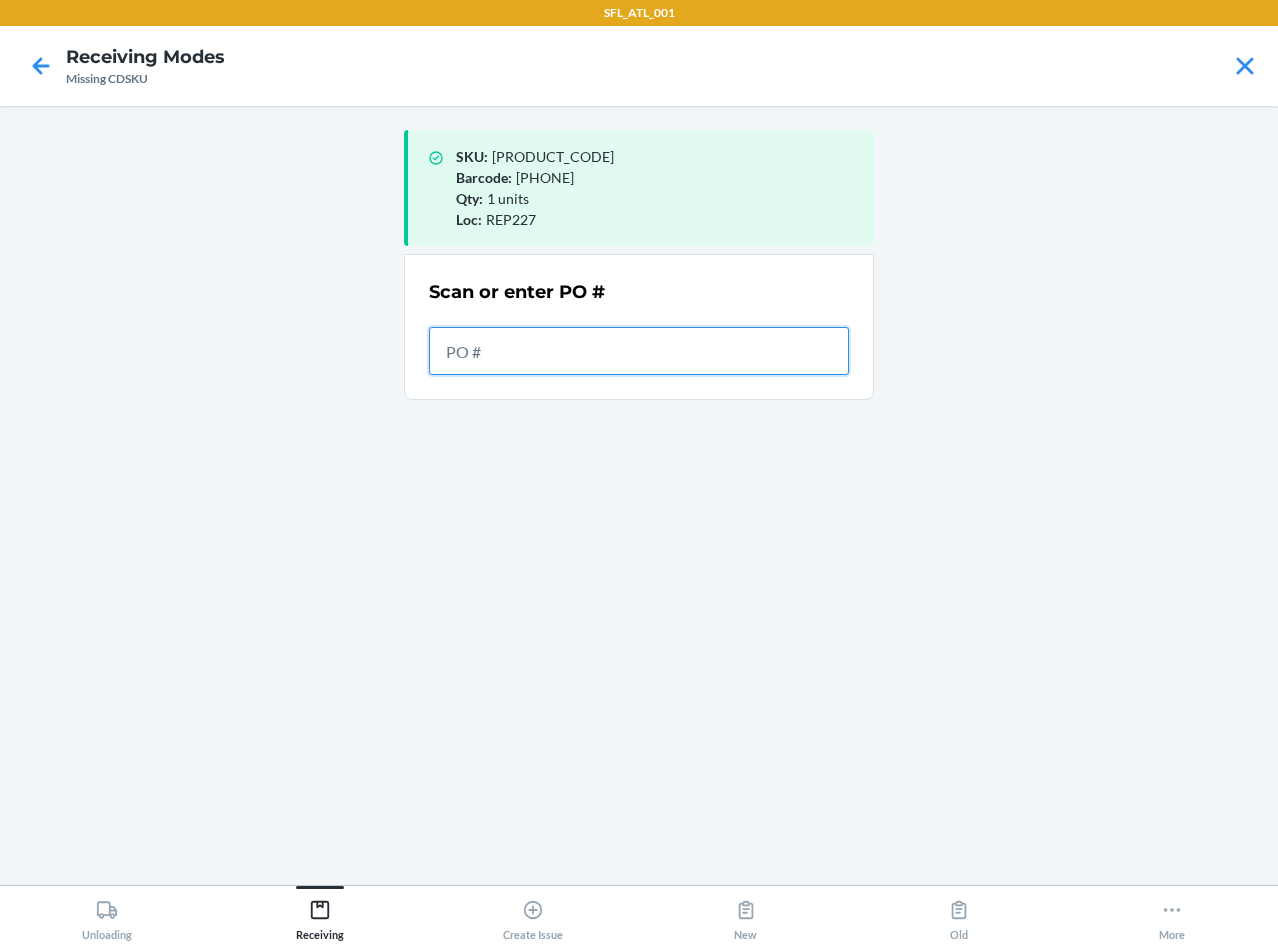 click at bounding box center (639, 351) 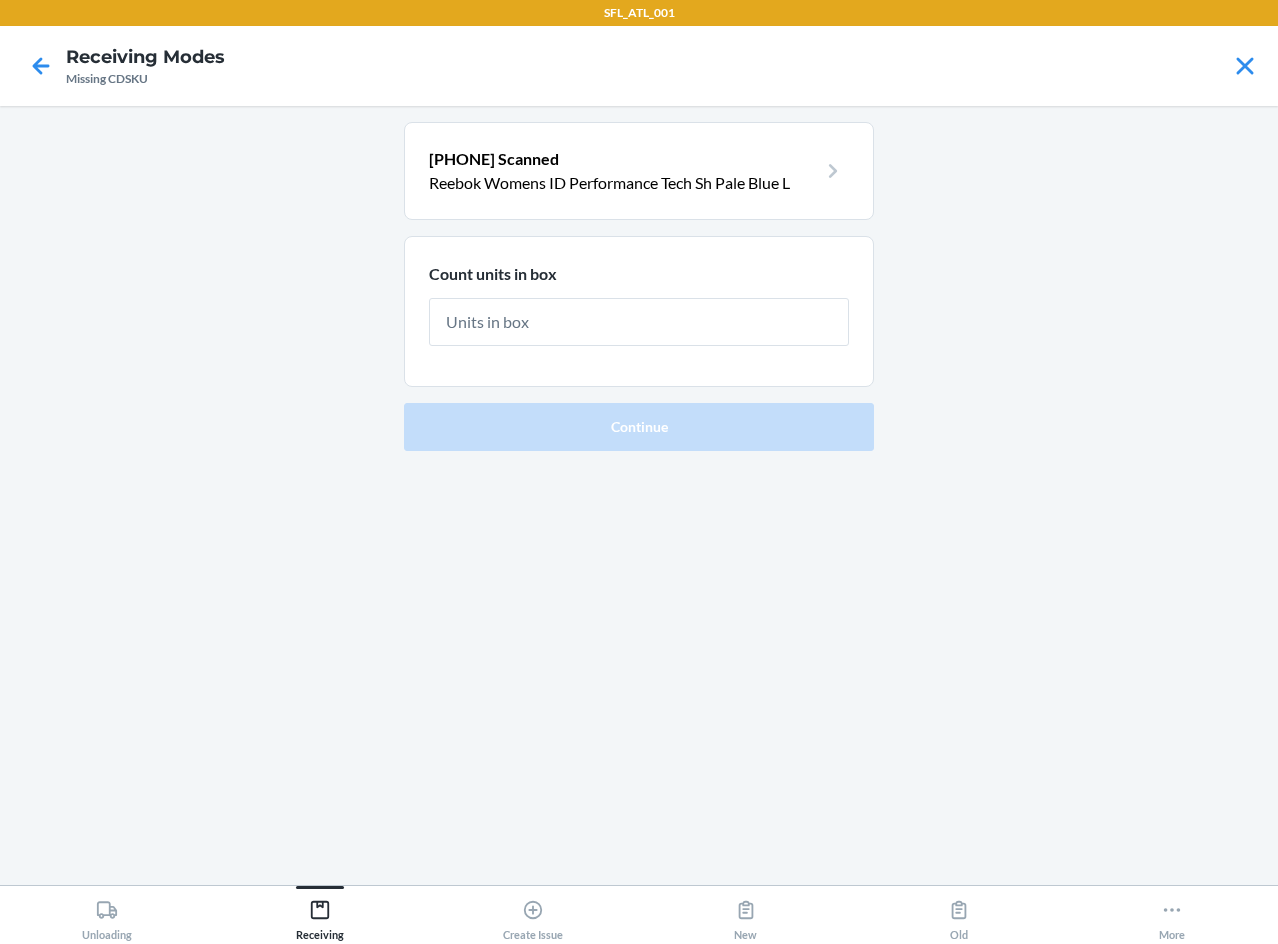 type on "1" 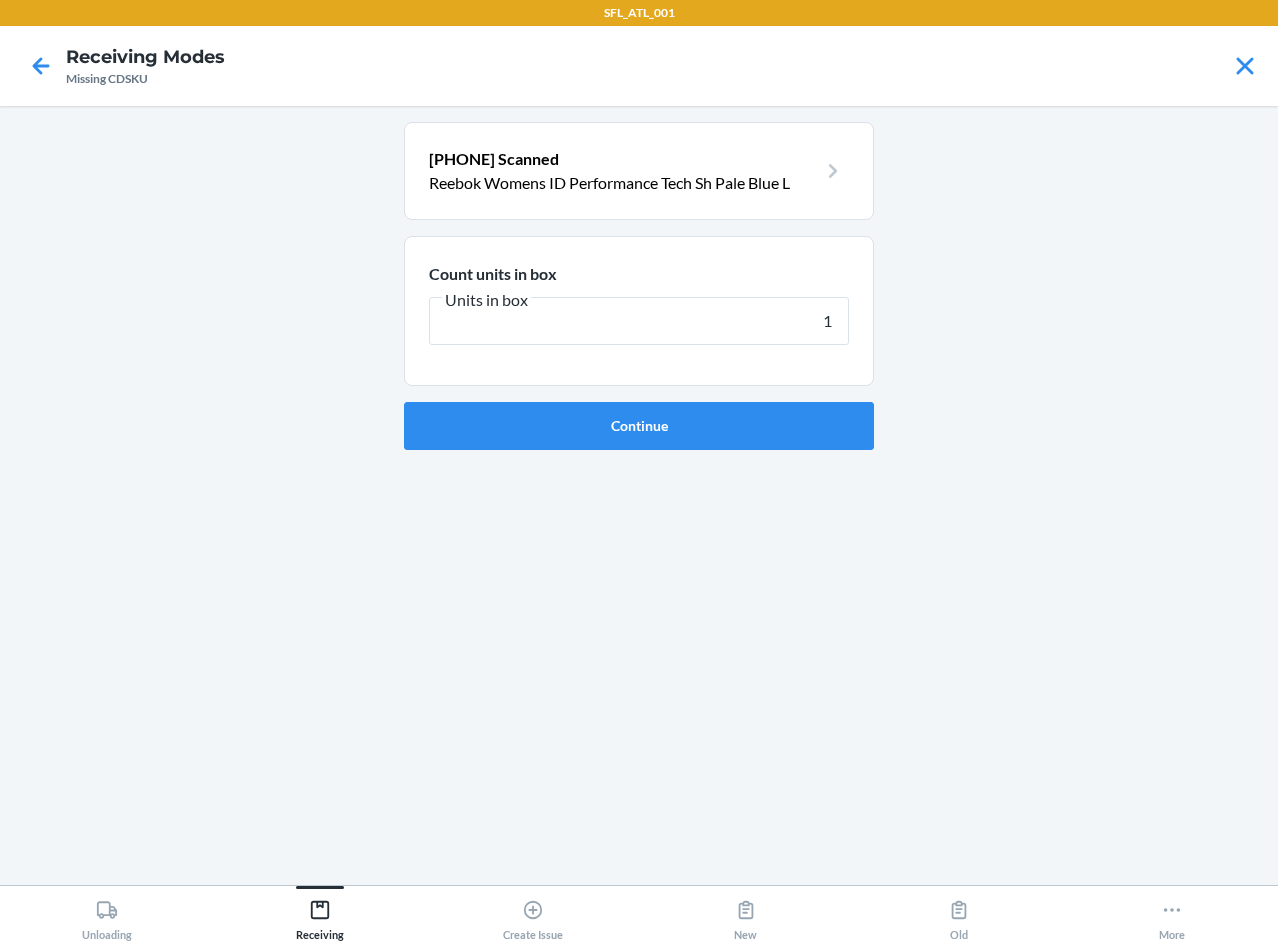 click on "Continue" at bounding box center [639, 426] 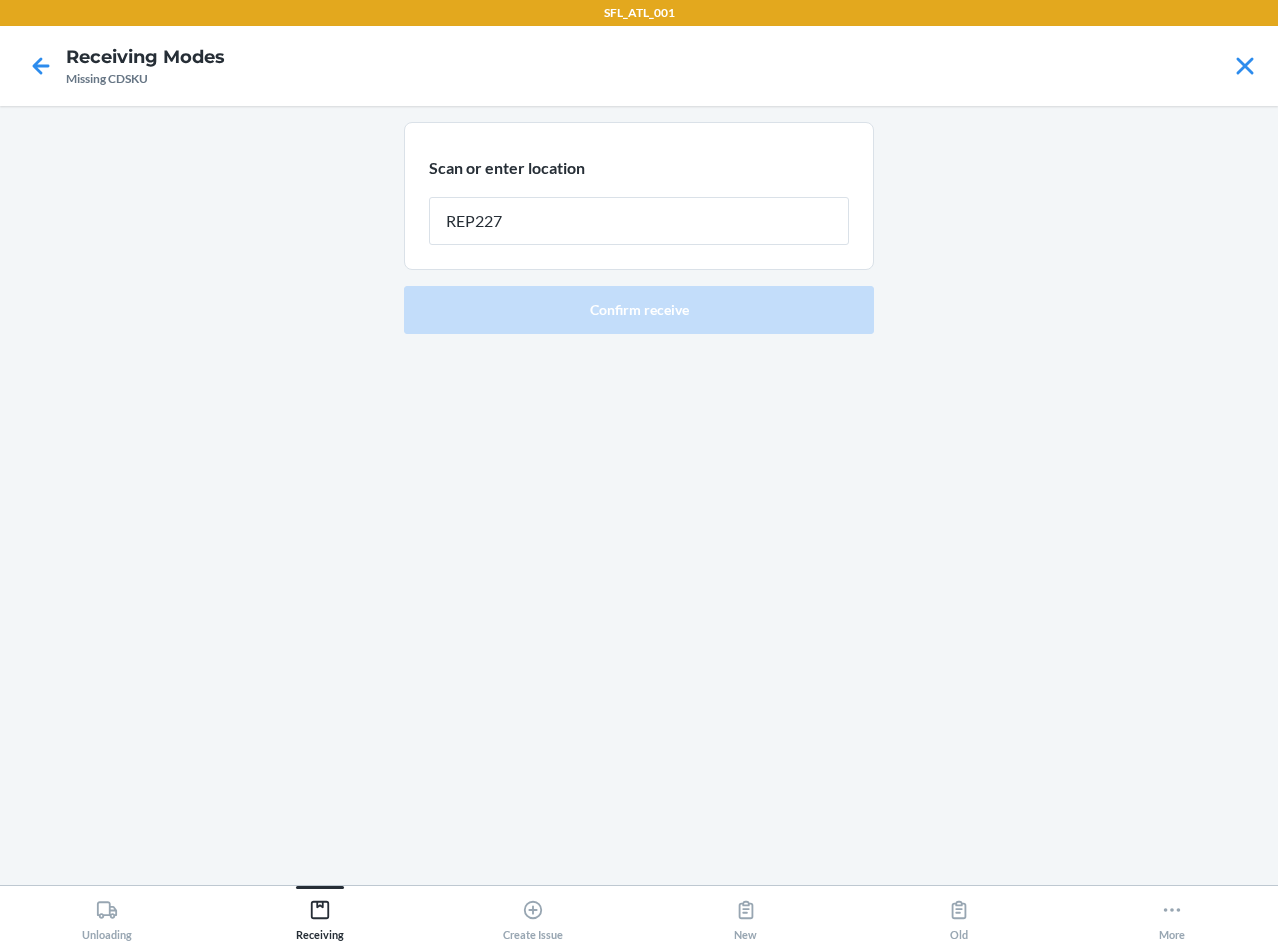 type on "REP227" 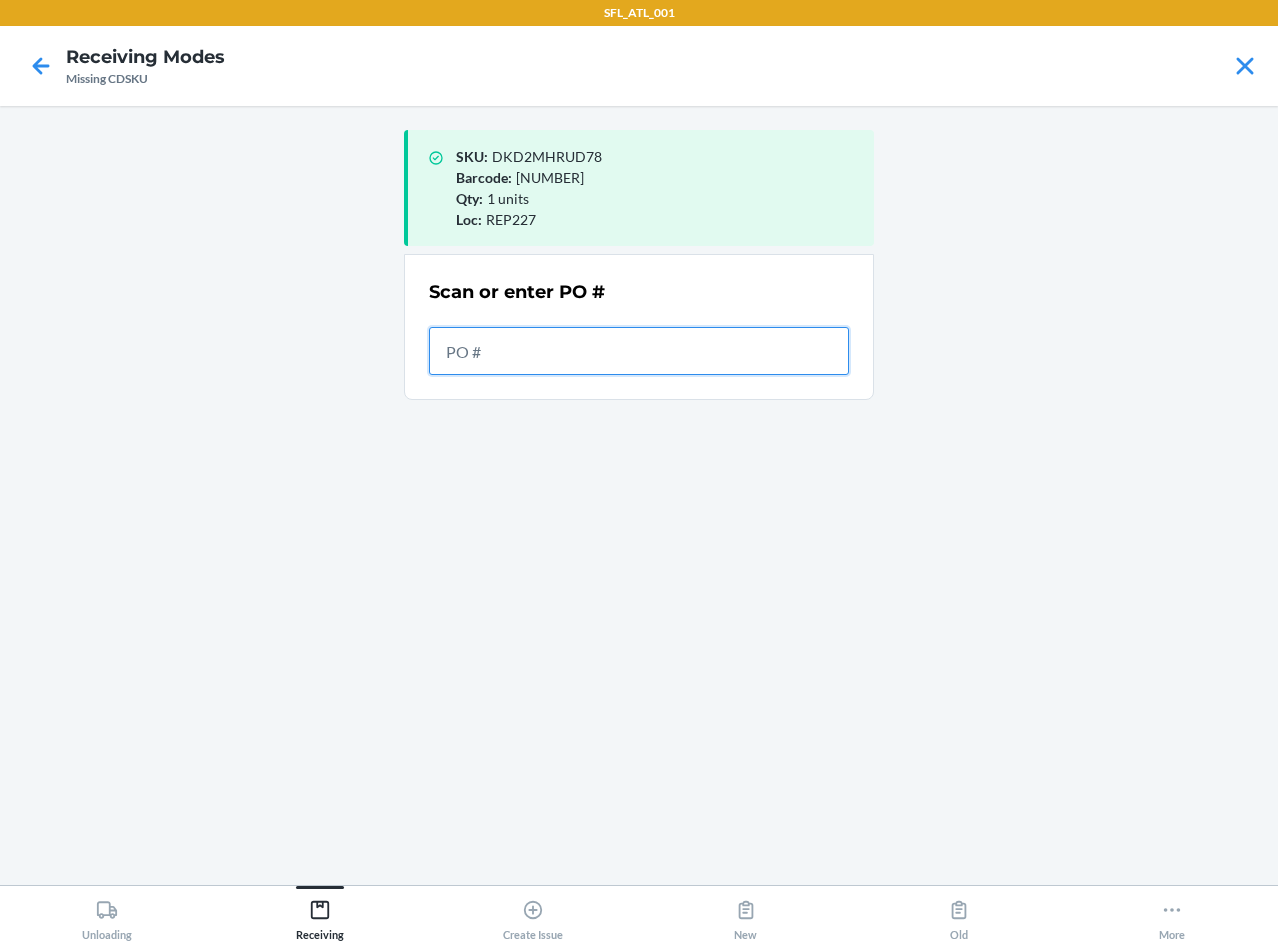 click at bounding box center (639, 351) 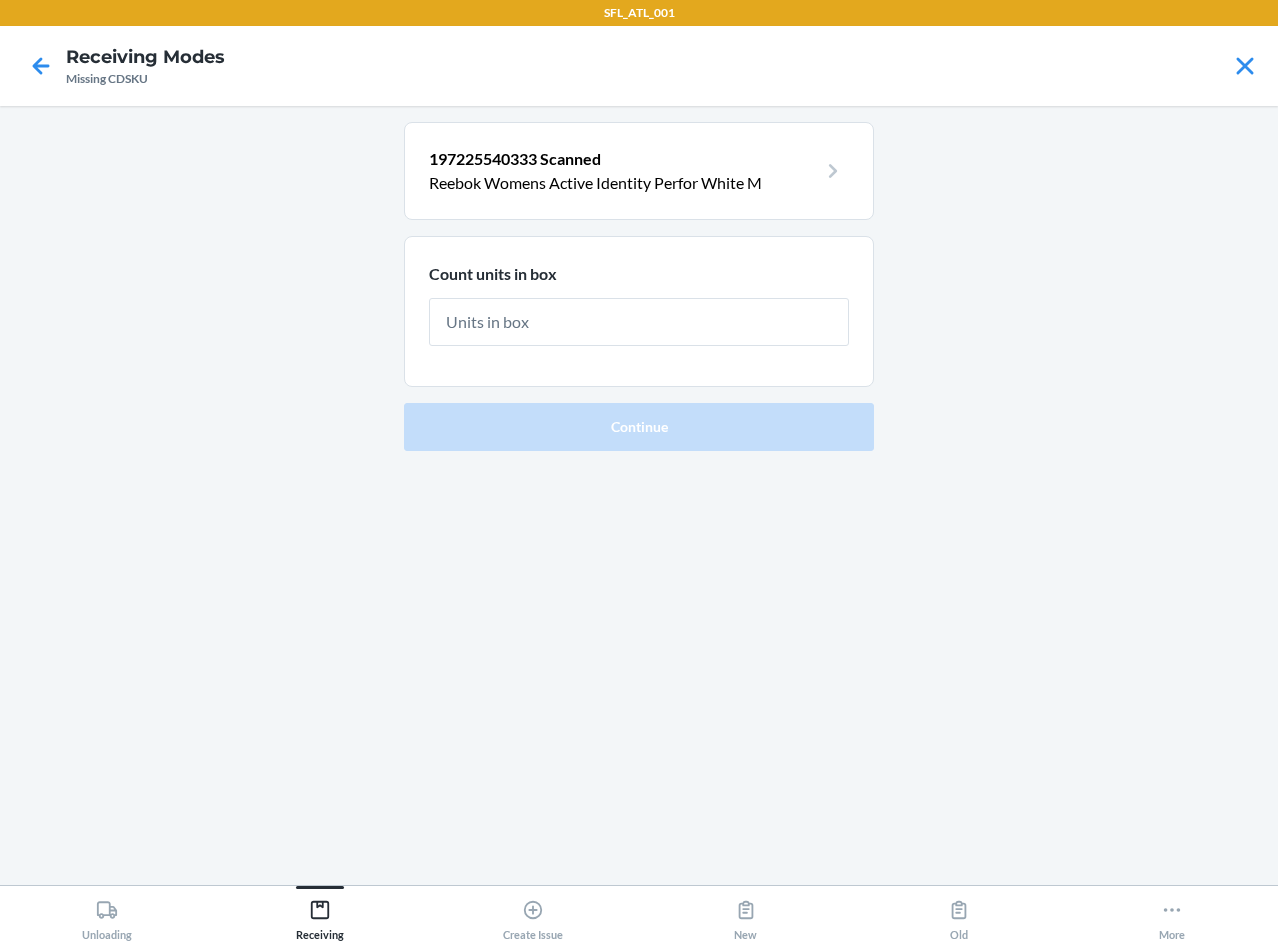 type on "1" 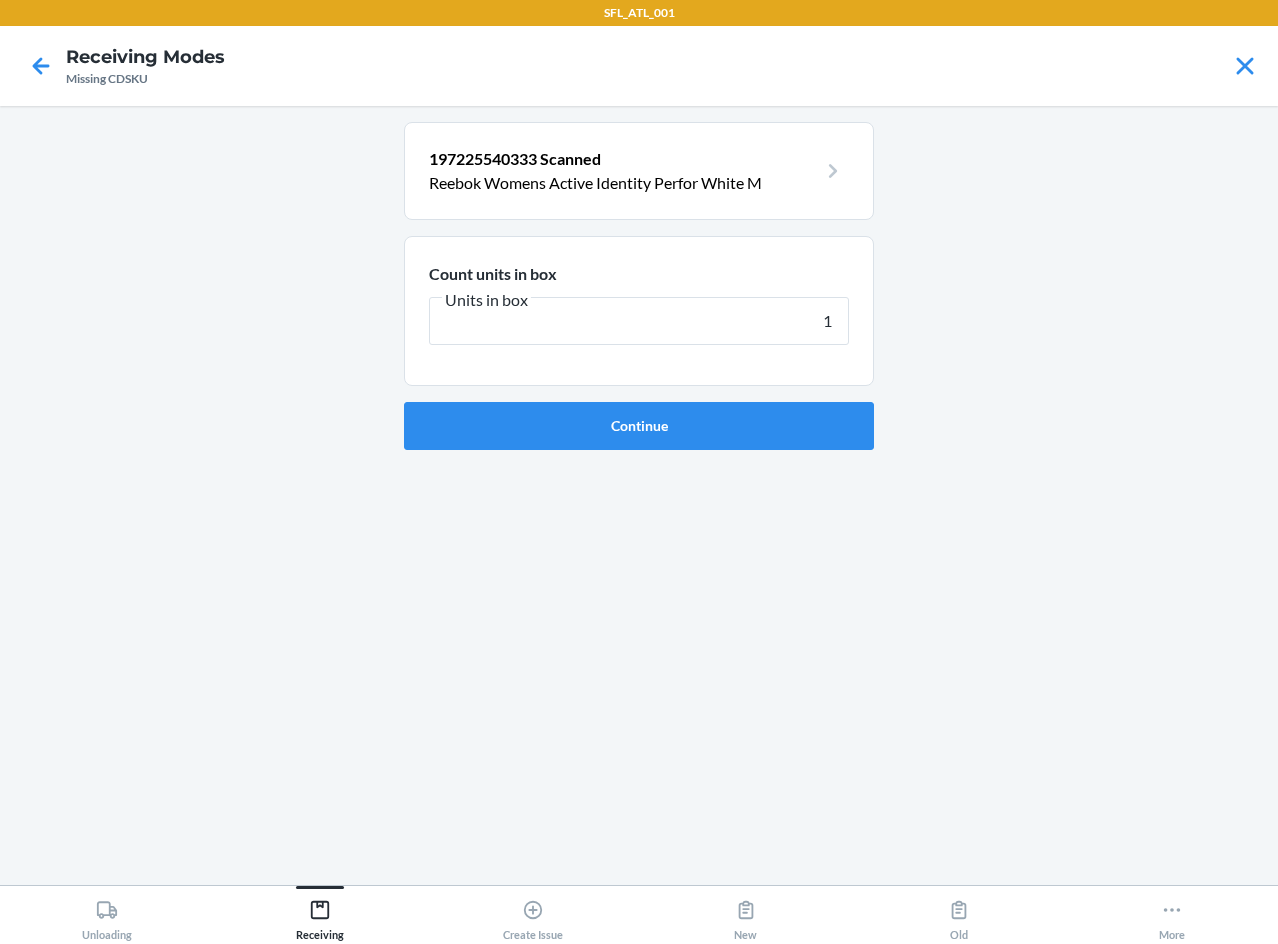 click on "Continue" at bounding box center (639, 426) 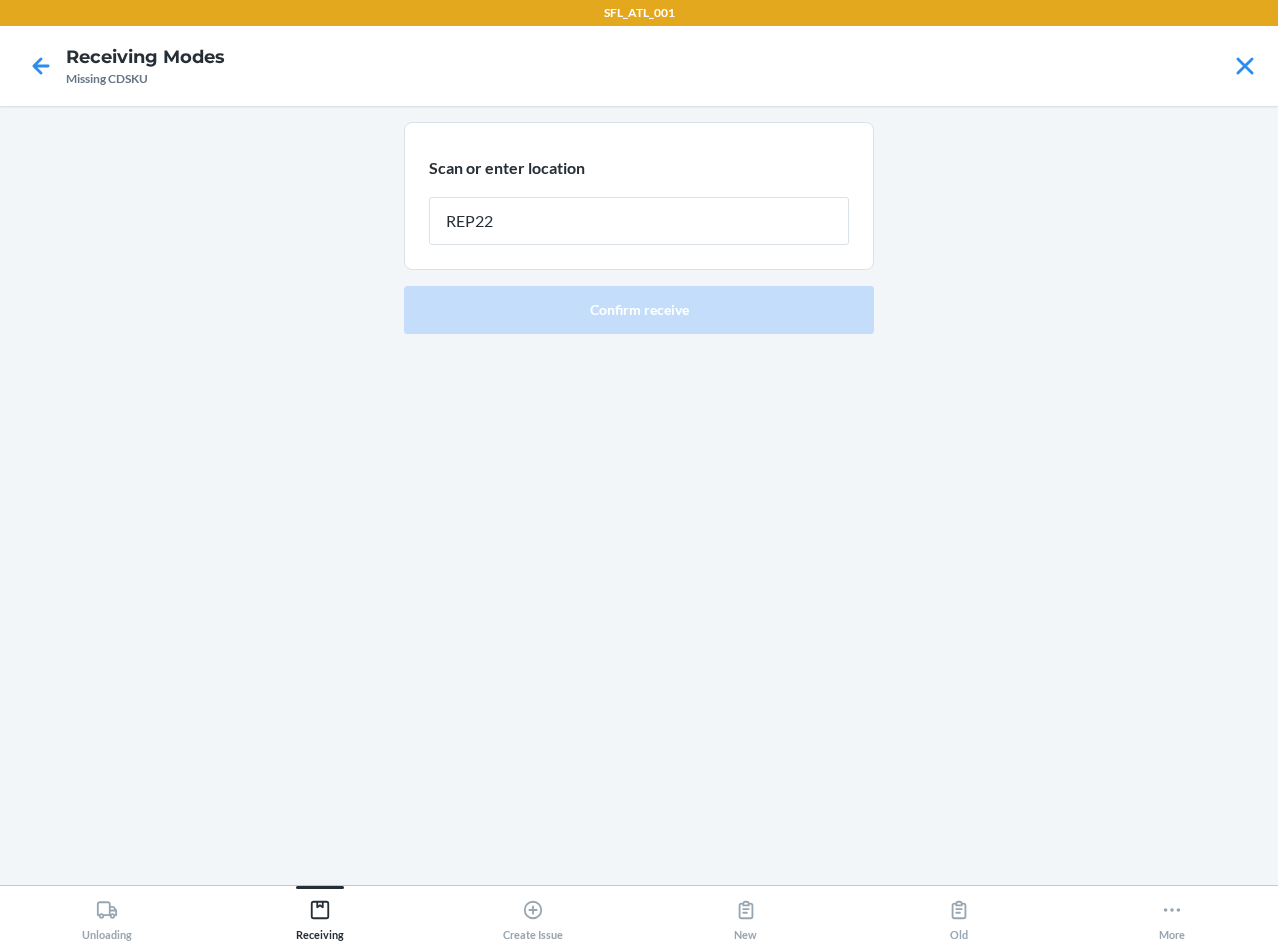type on "REP227" 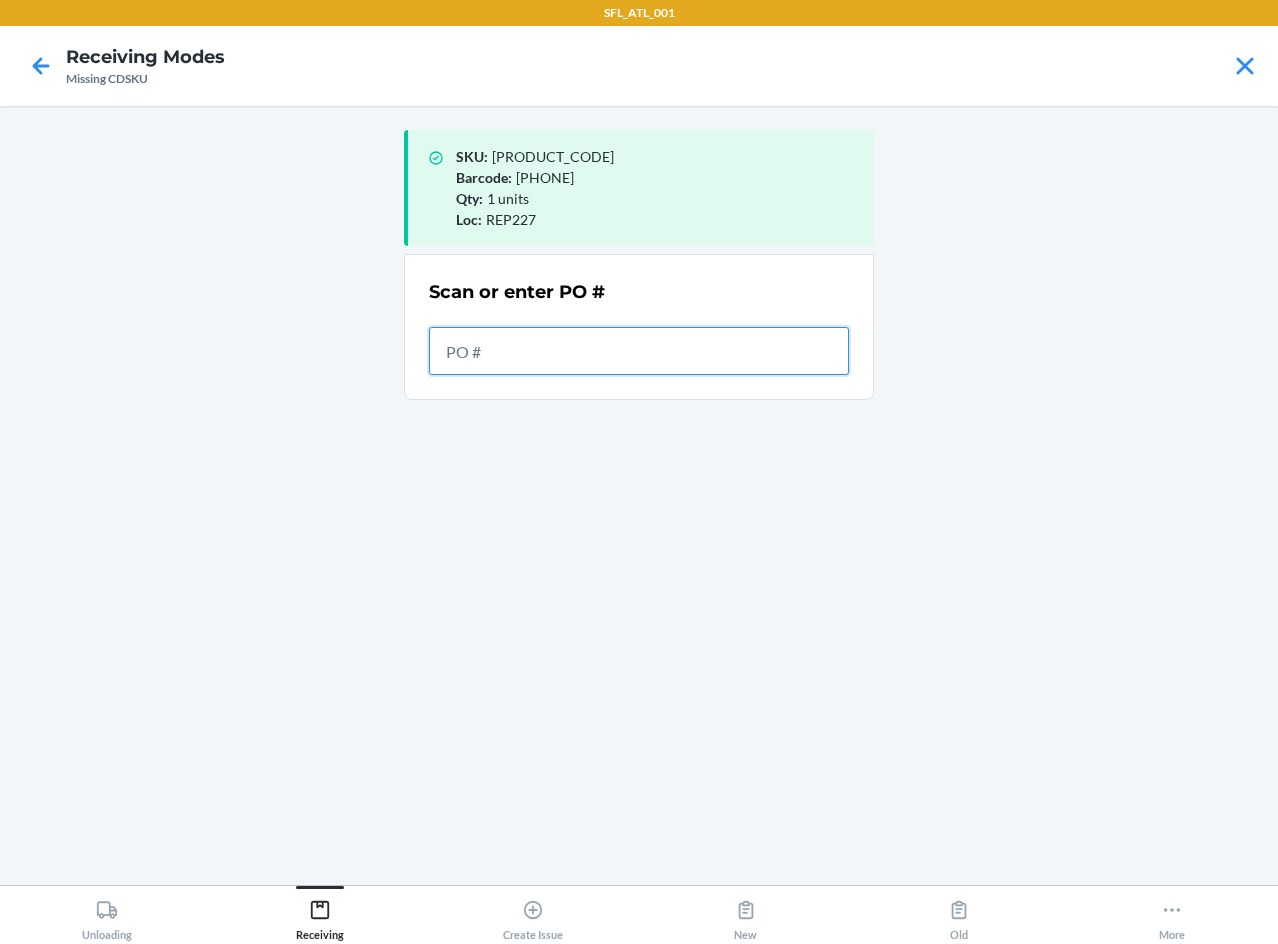 drag, startPoint x: 540, startPoint y: 351, endPoint x: 551, endPoint y: 328, distance: 25.495098 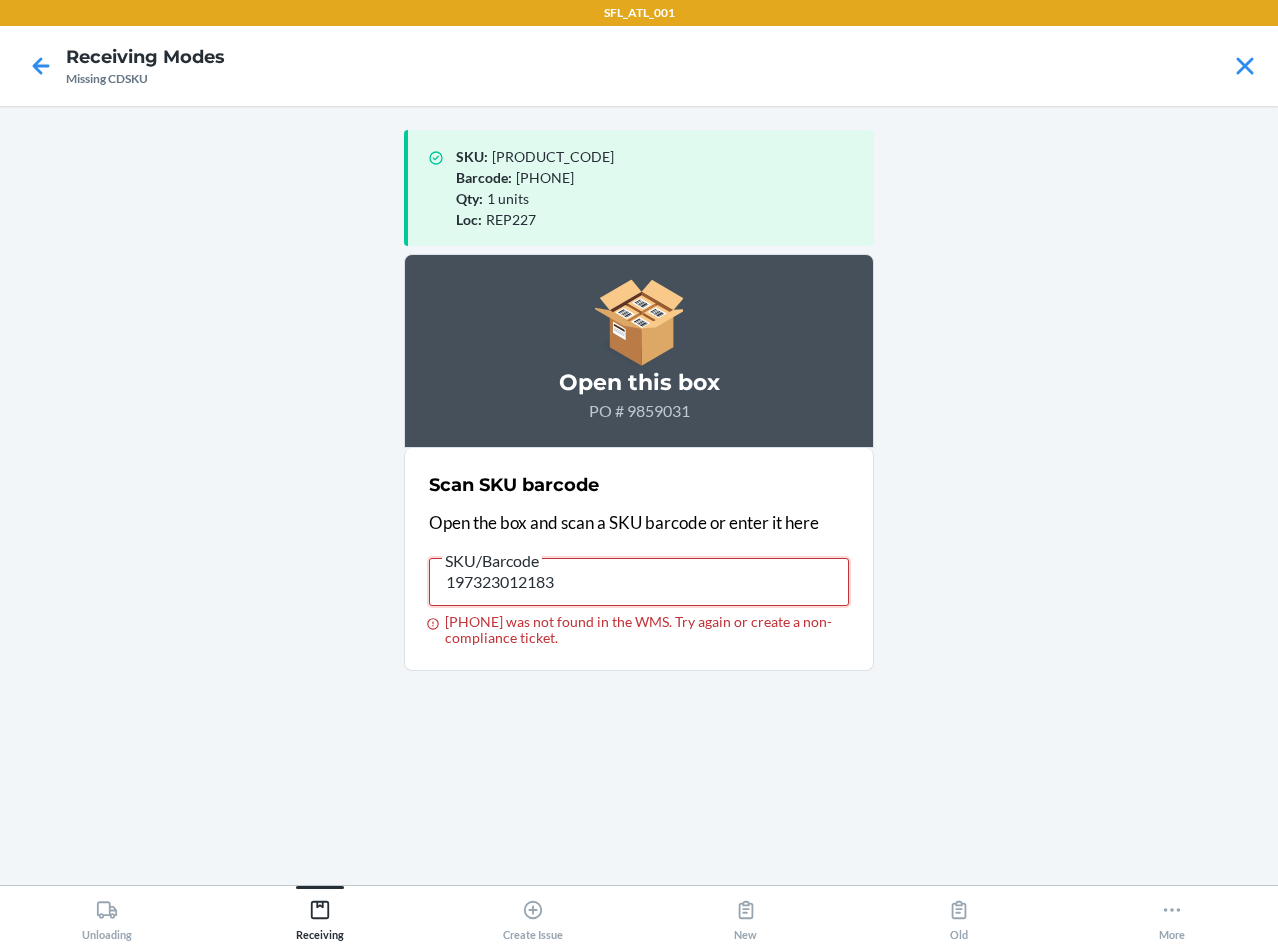 drag, startPoint x: 618, startPoint y: 584, endPoint x: -1, endPoint y: 606, distance: 619.3908 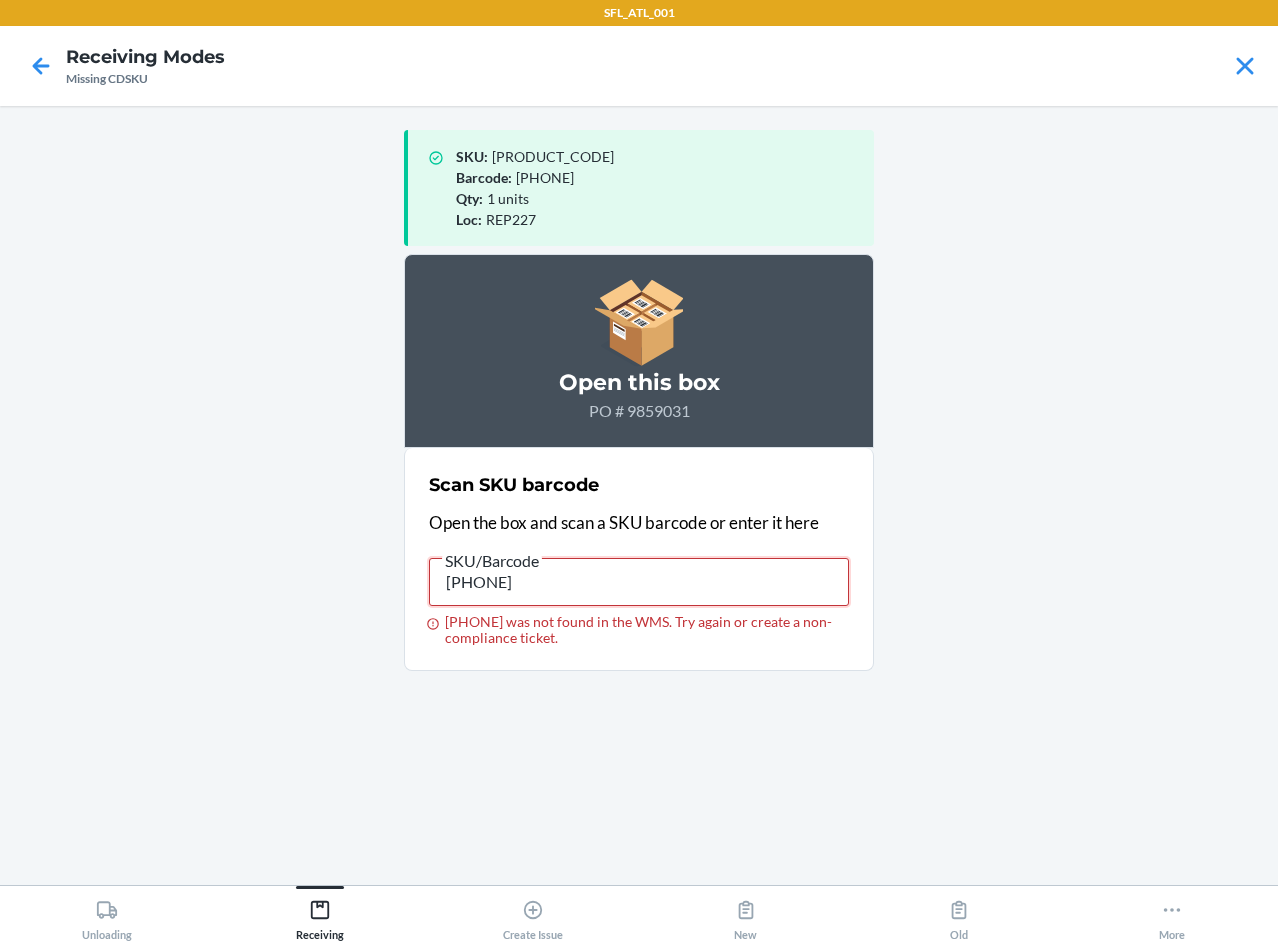 type on "197323012183" 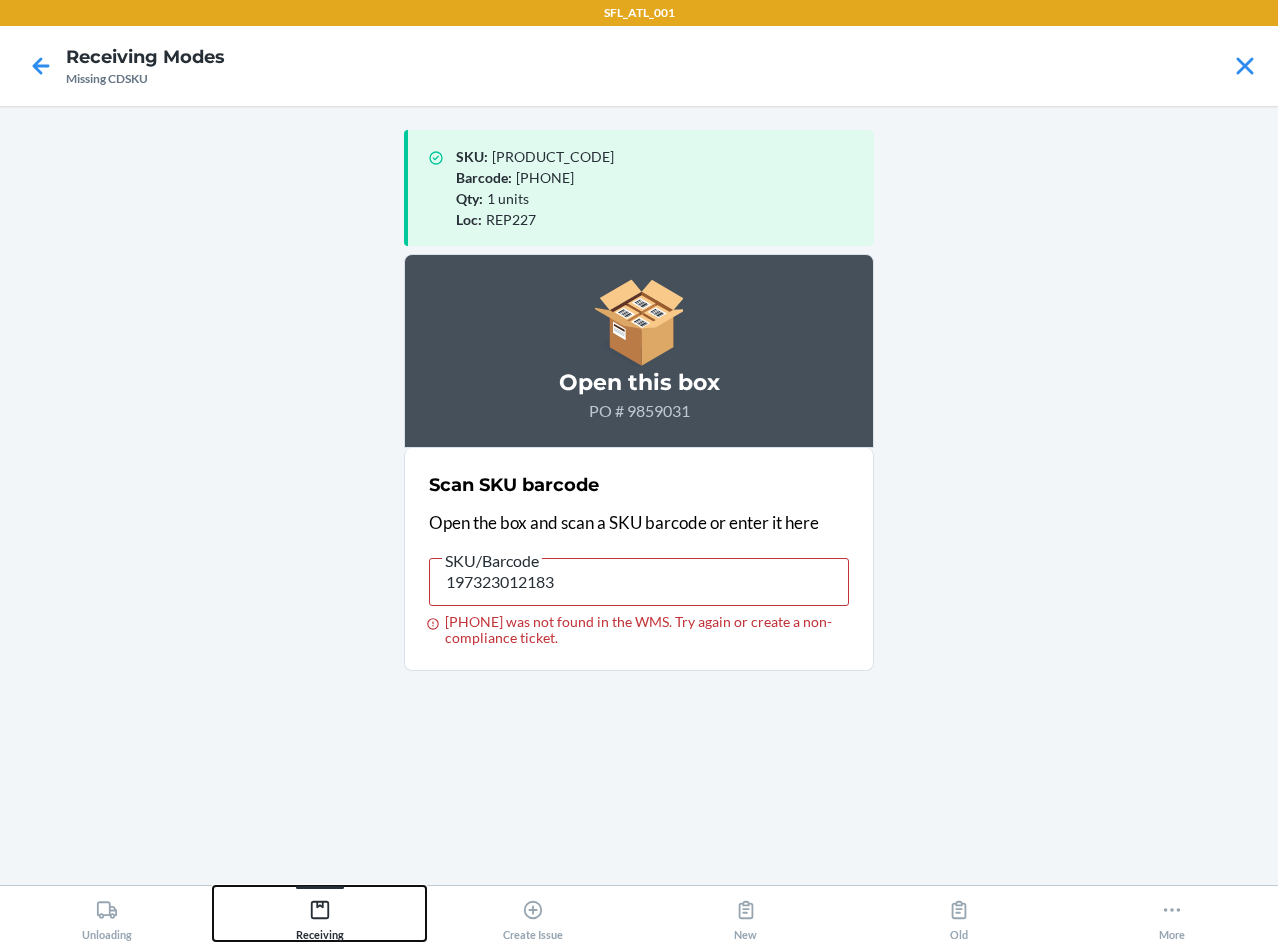 click 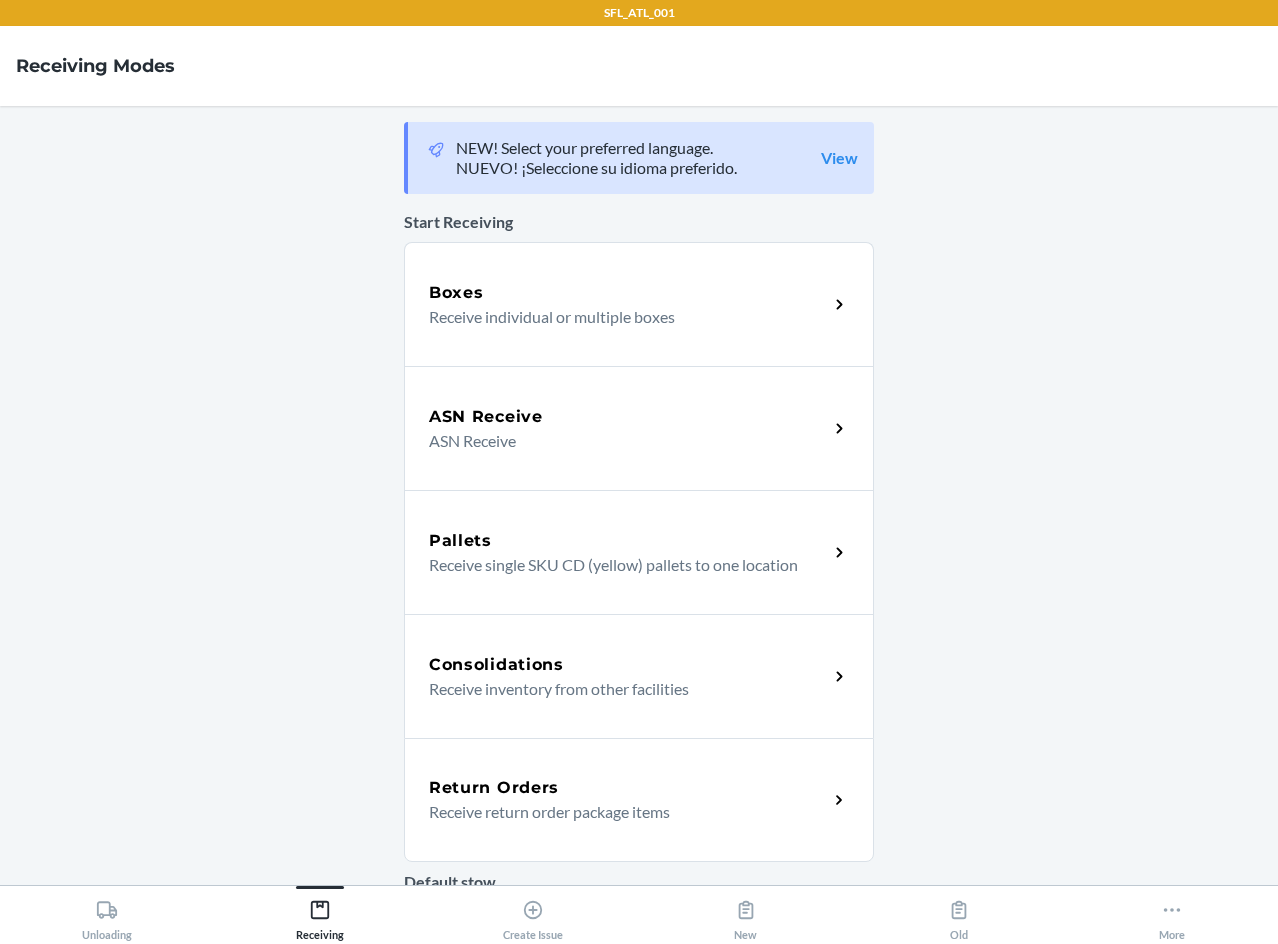 click on "ASN Receive" at bounding box center (628, 417) 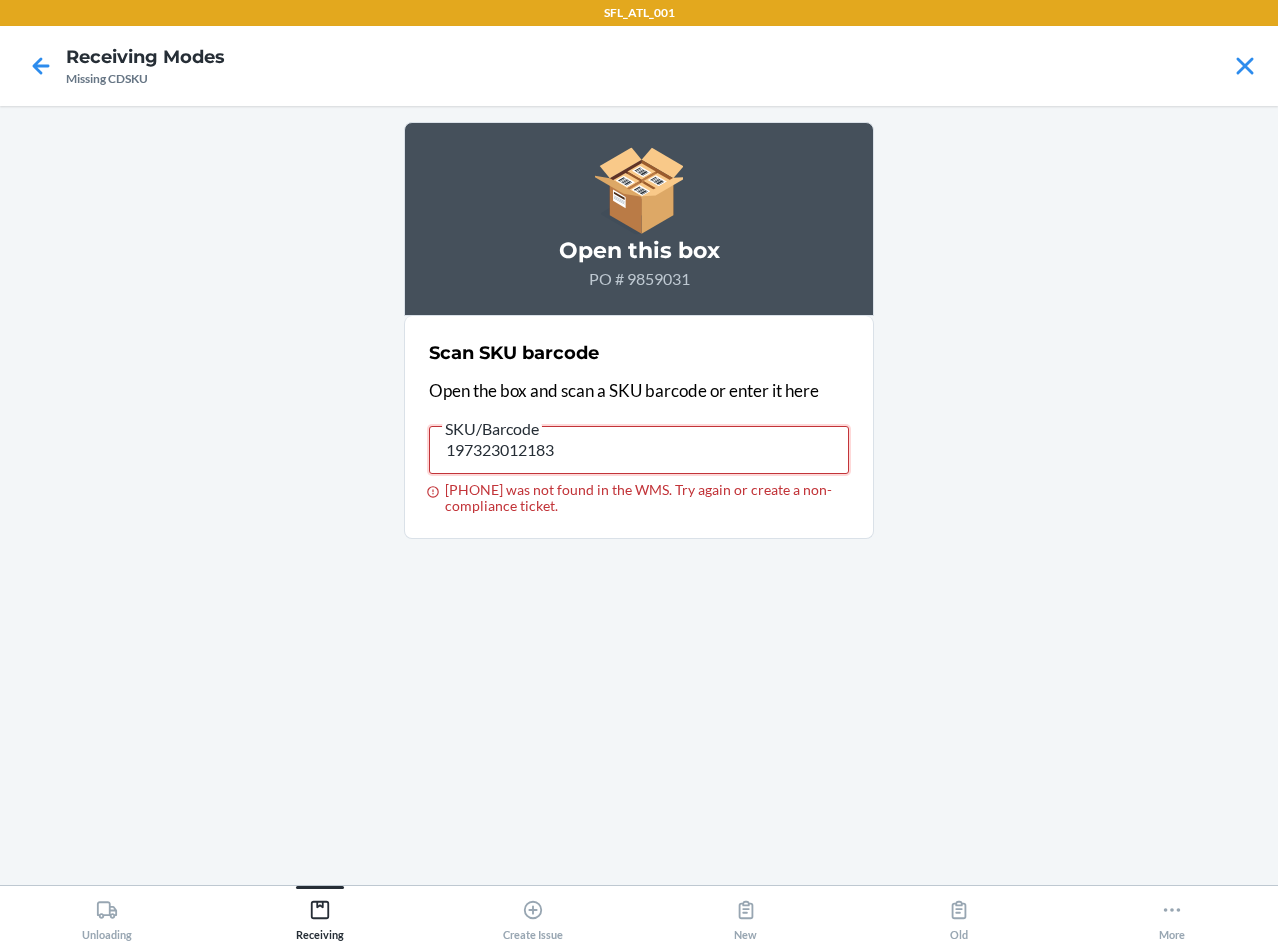drag, startPoint x: 620, startPoint y: 439, endPoint x: -1, endPoint y: 464, distance: 621.503 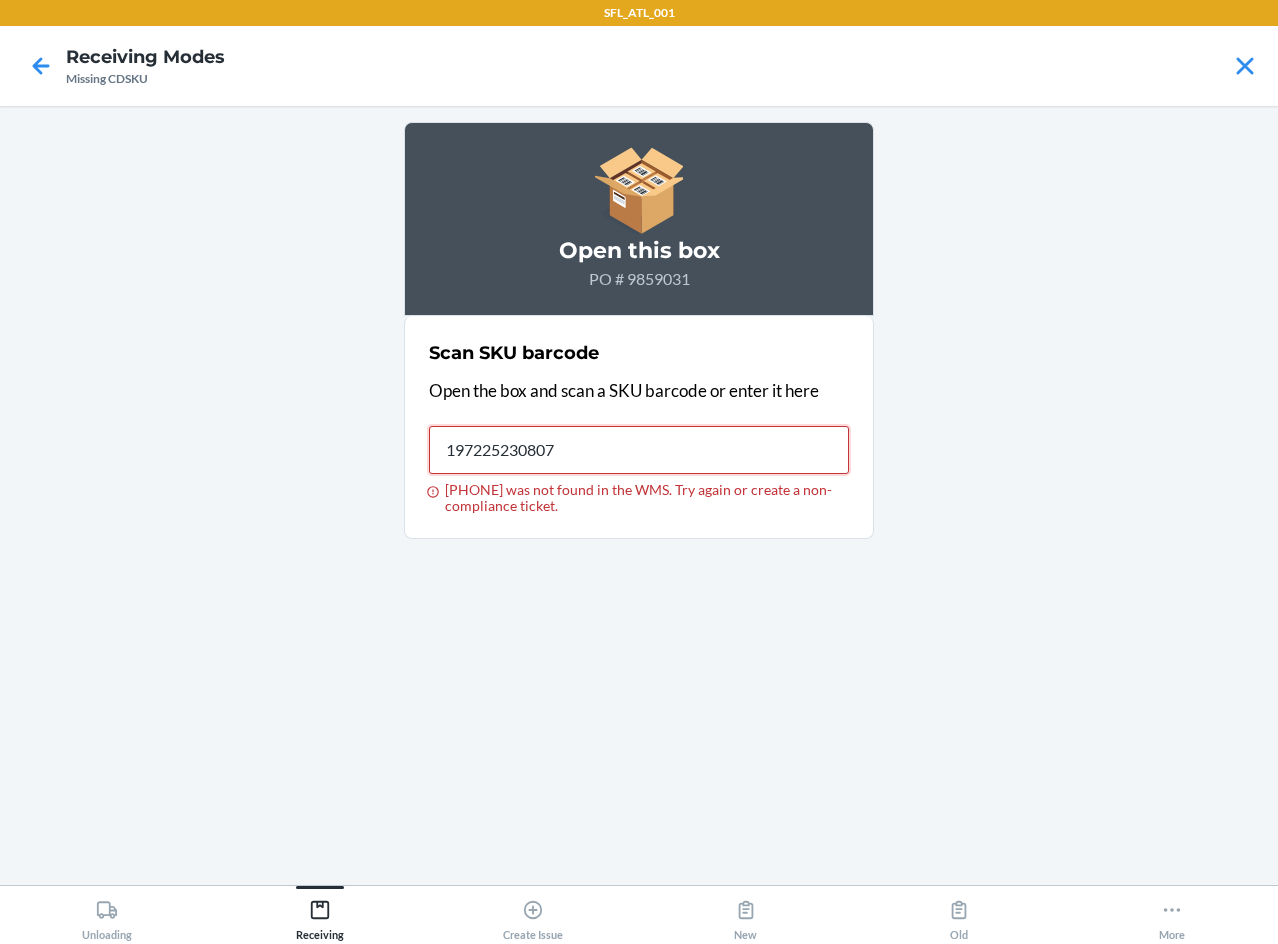type on "197225230807" 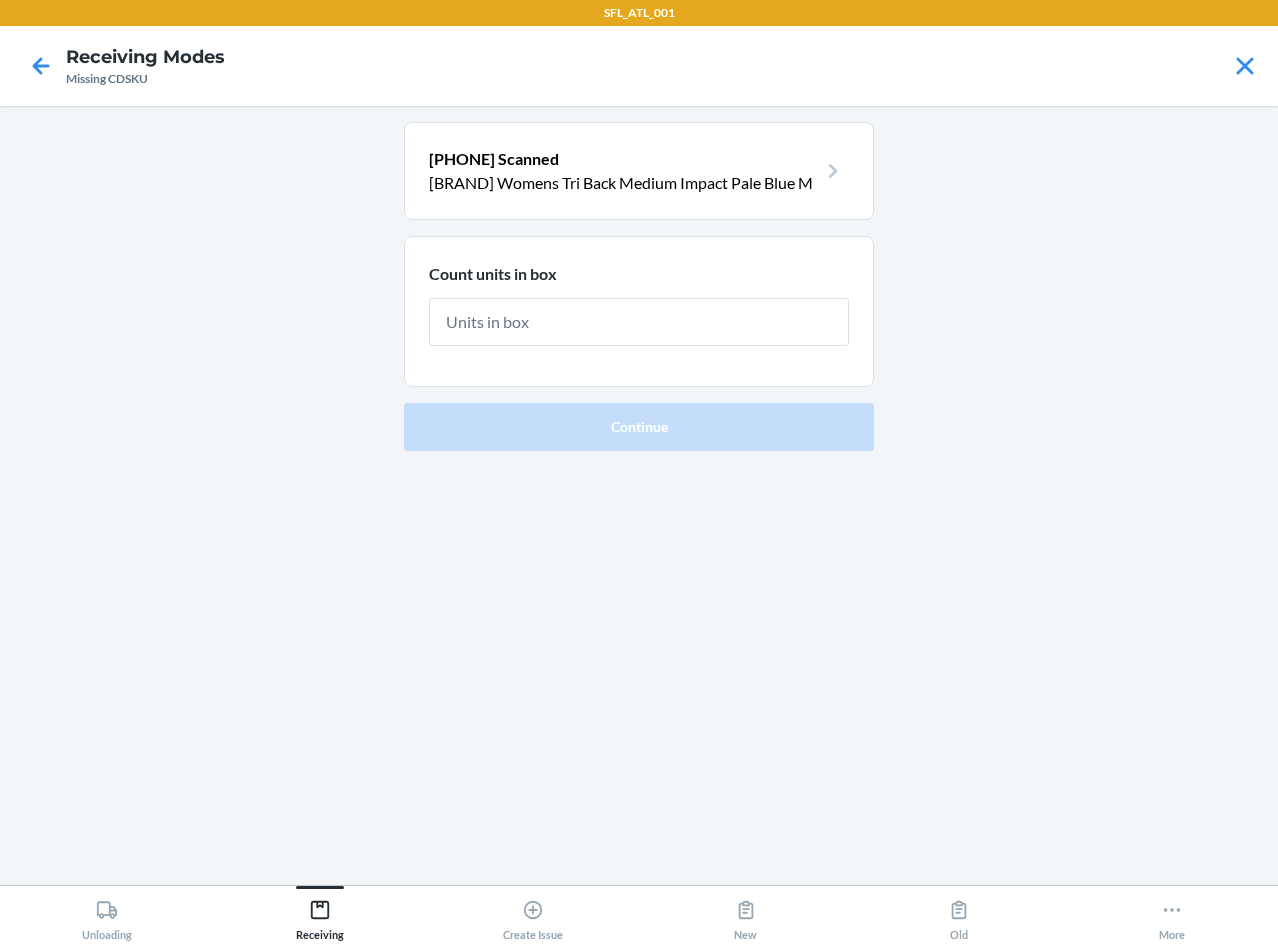 type on "1" 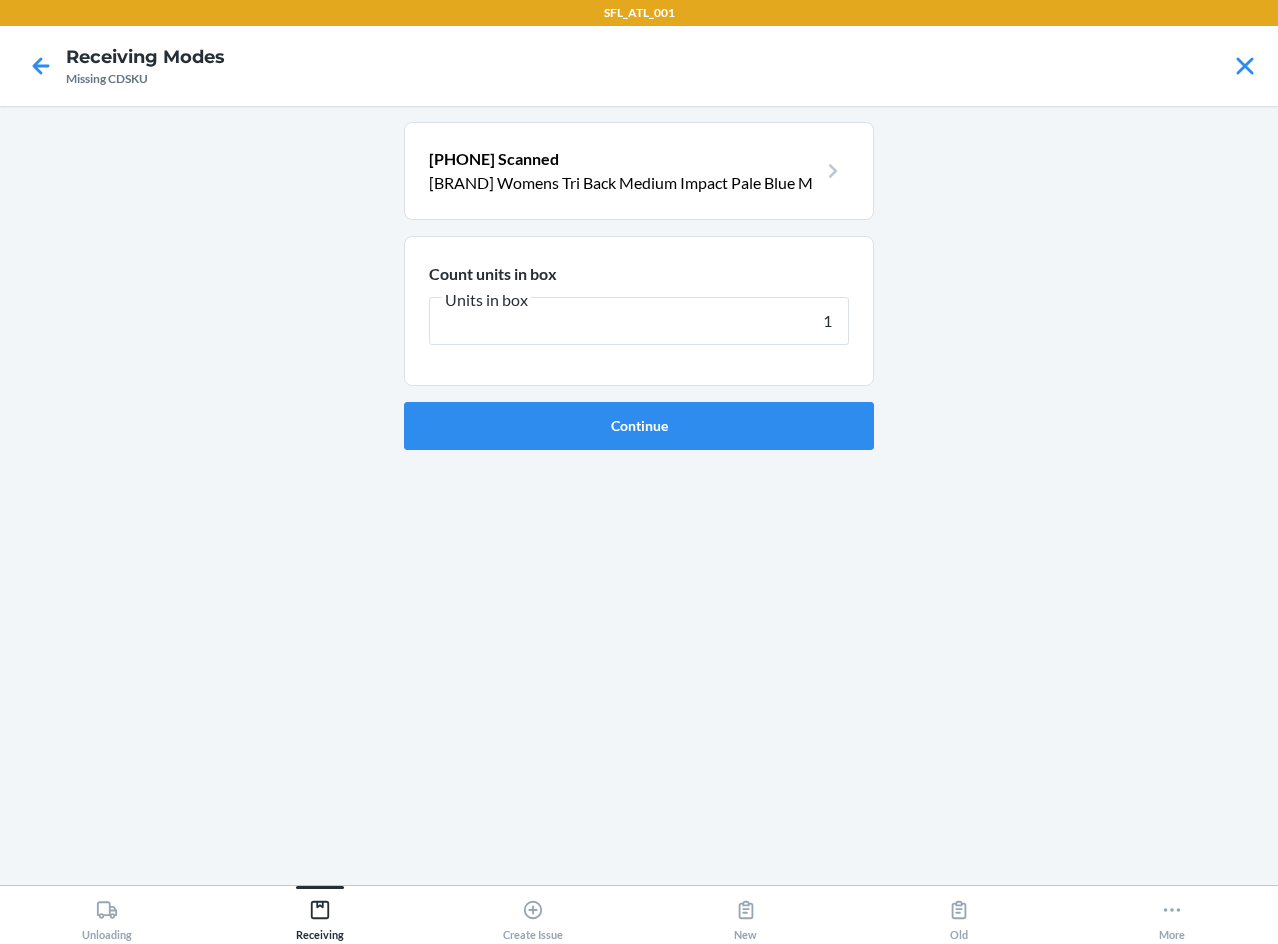 click on "Continue" at bounding box center [639, 426] 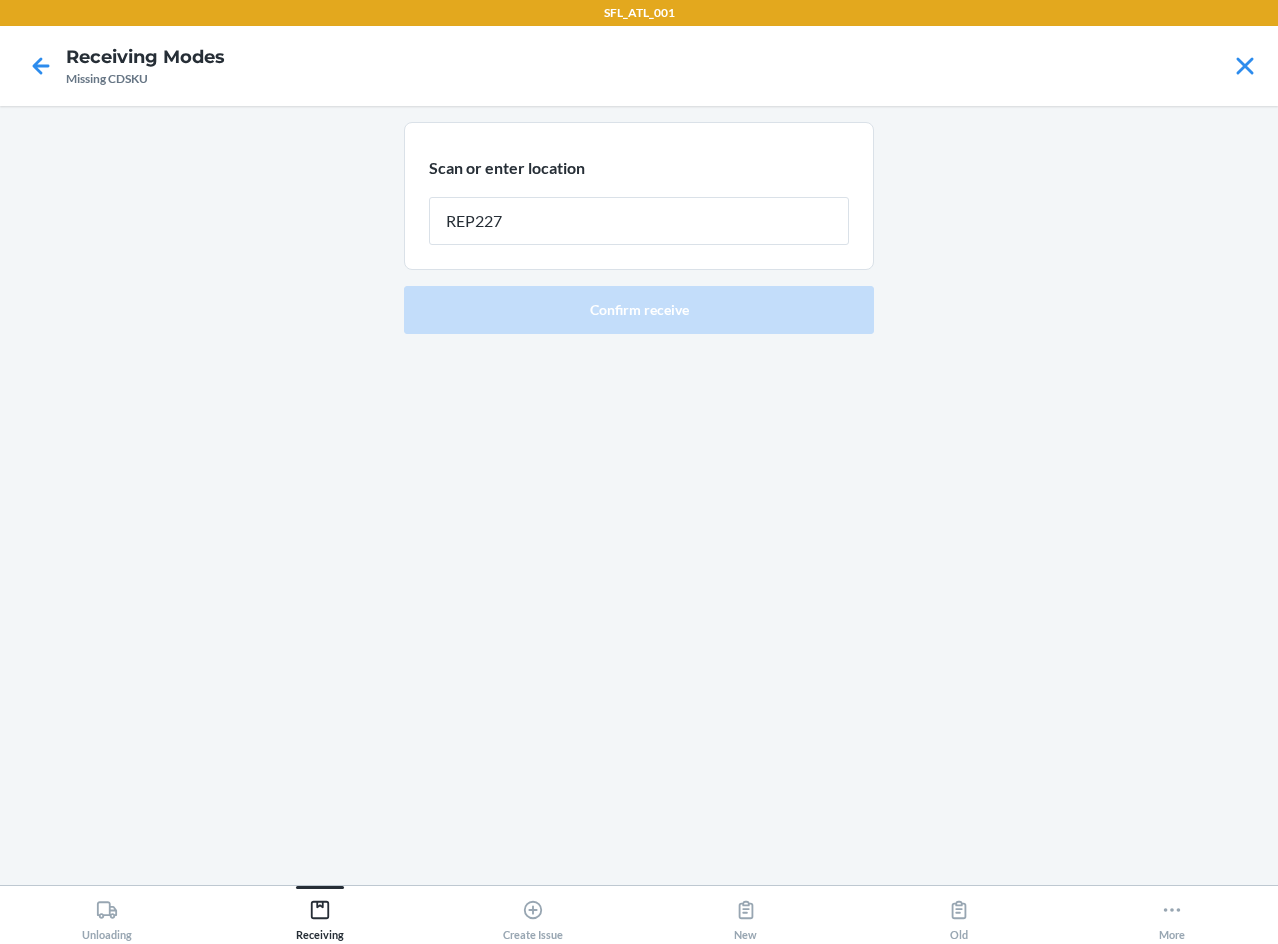 type on "REP227" 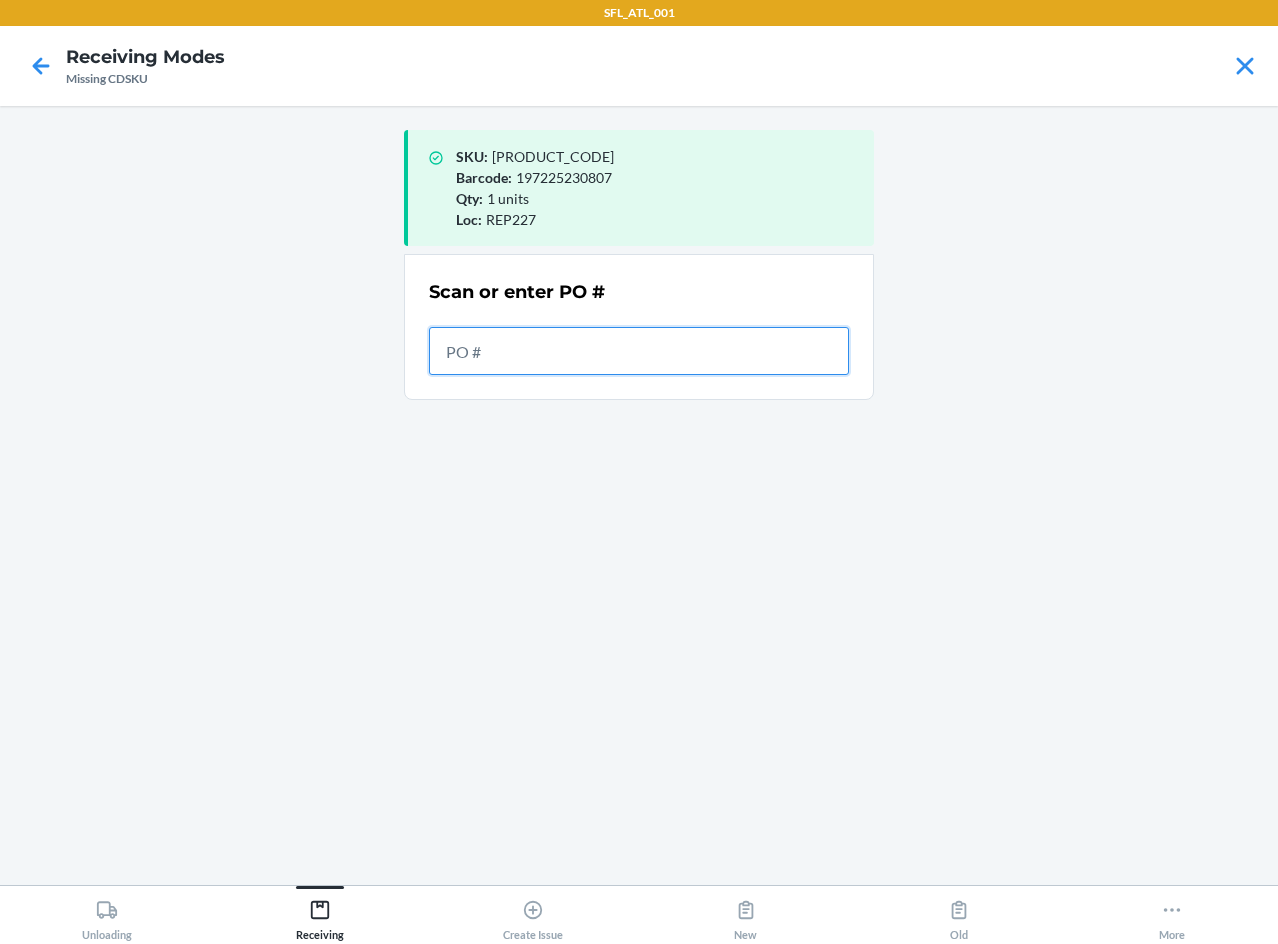 click at bounding box center [639, 351] 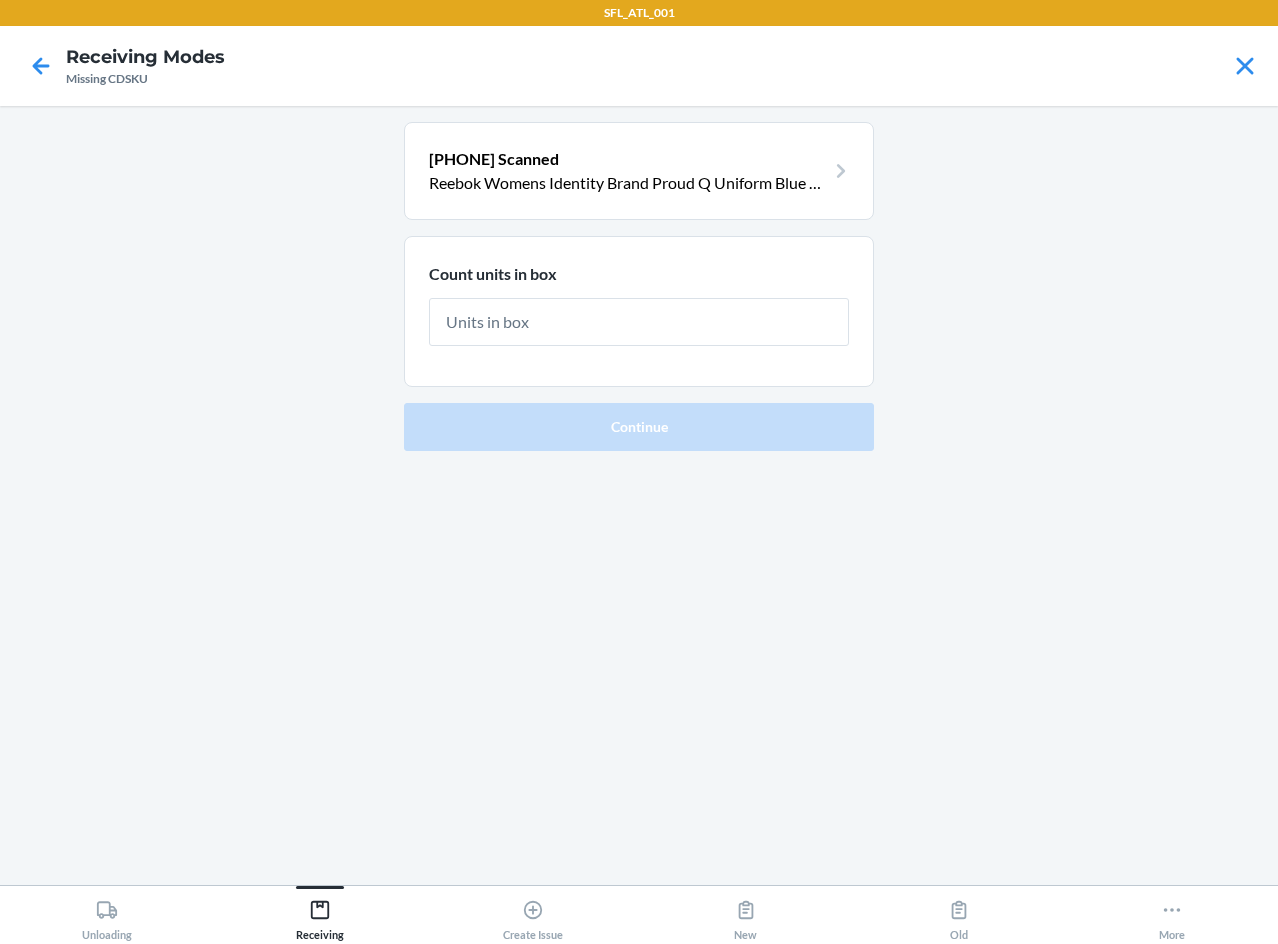type on "1" 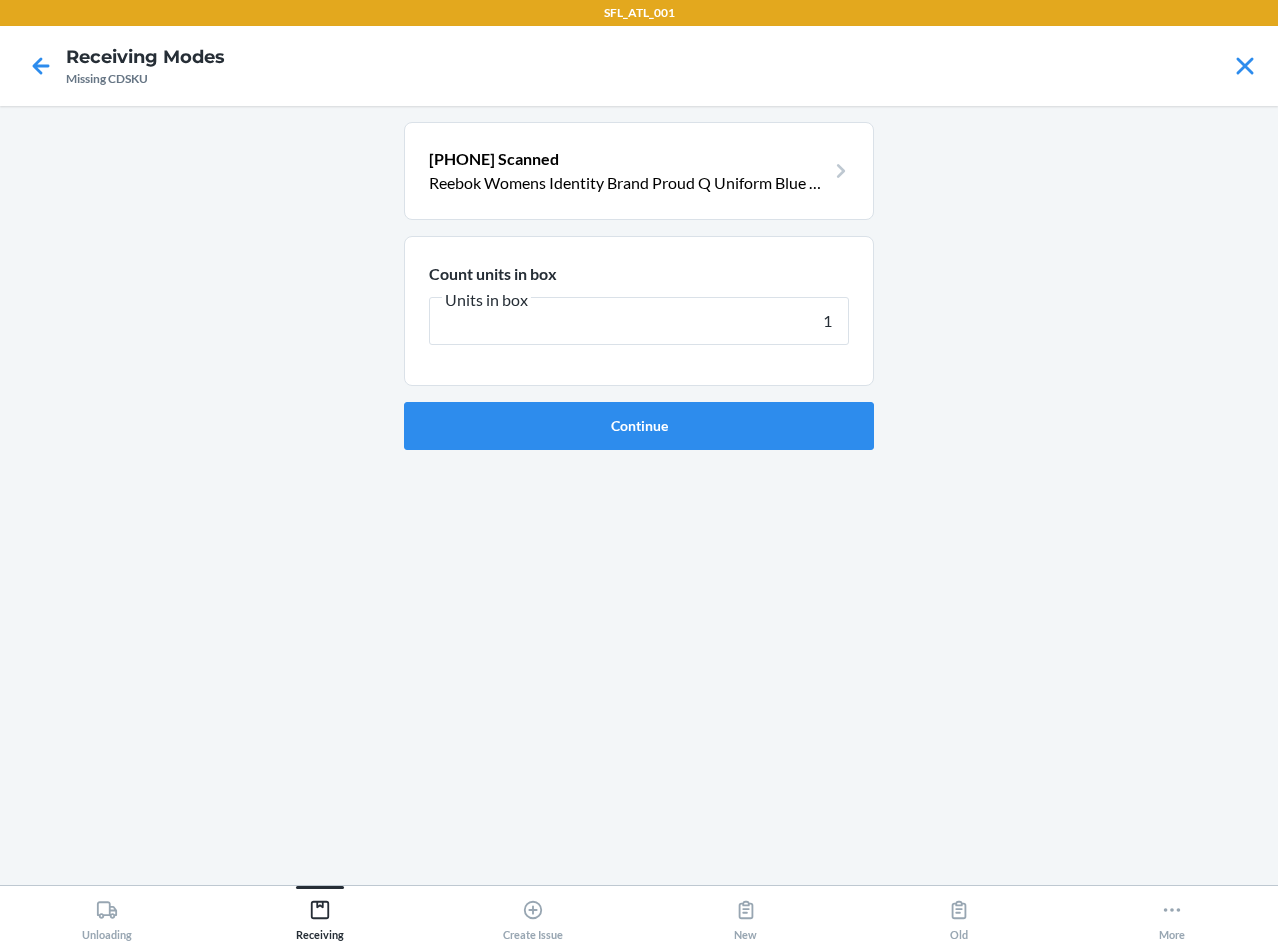 click on "Continue" at bounding box center [639, 426] 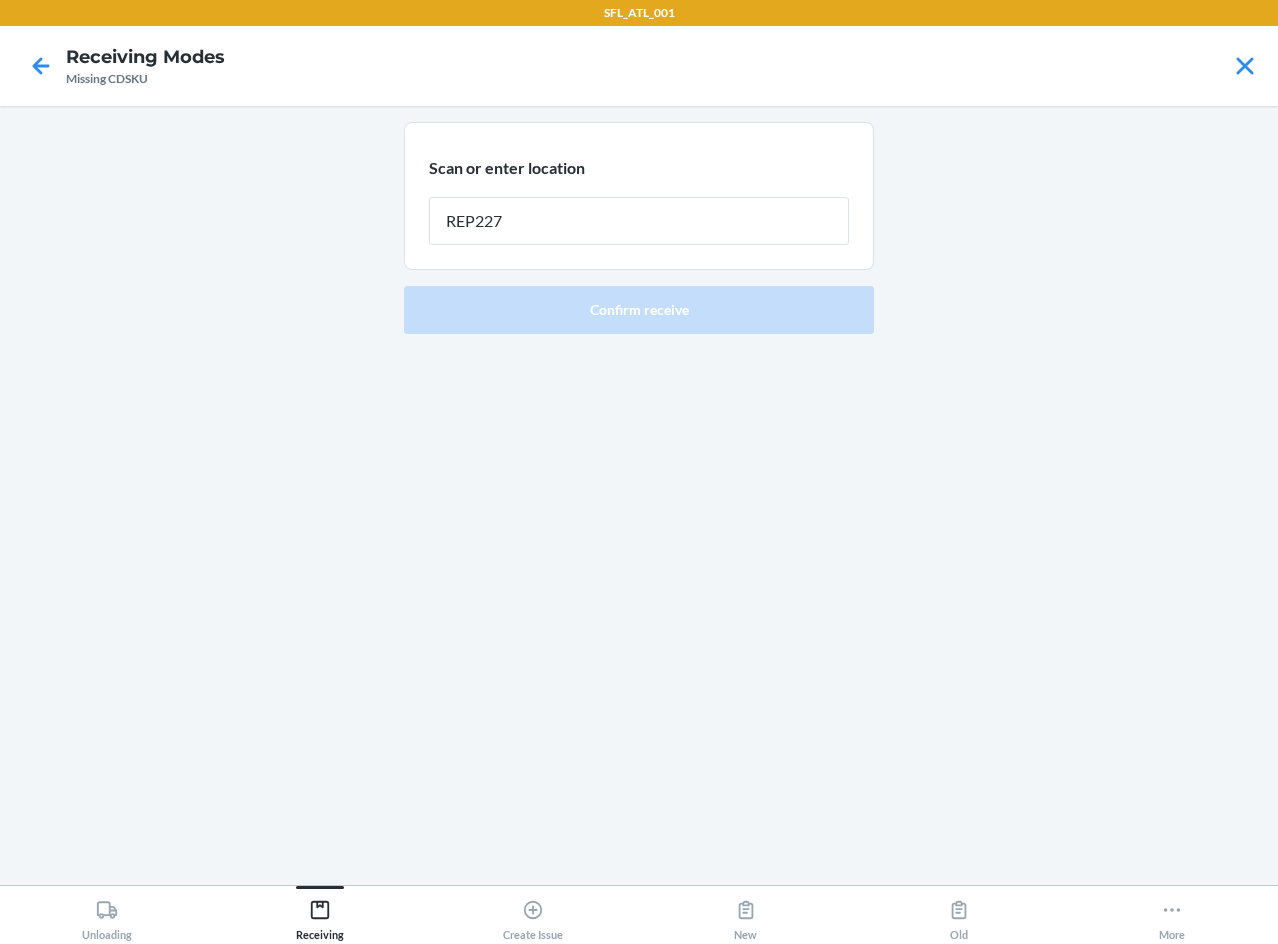 type on "REP227" 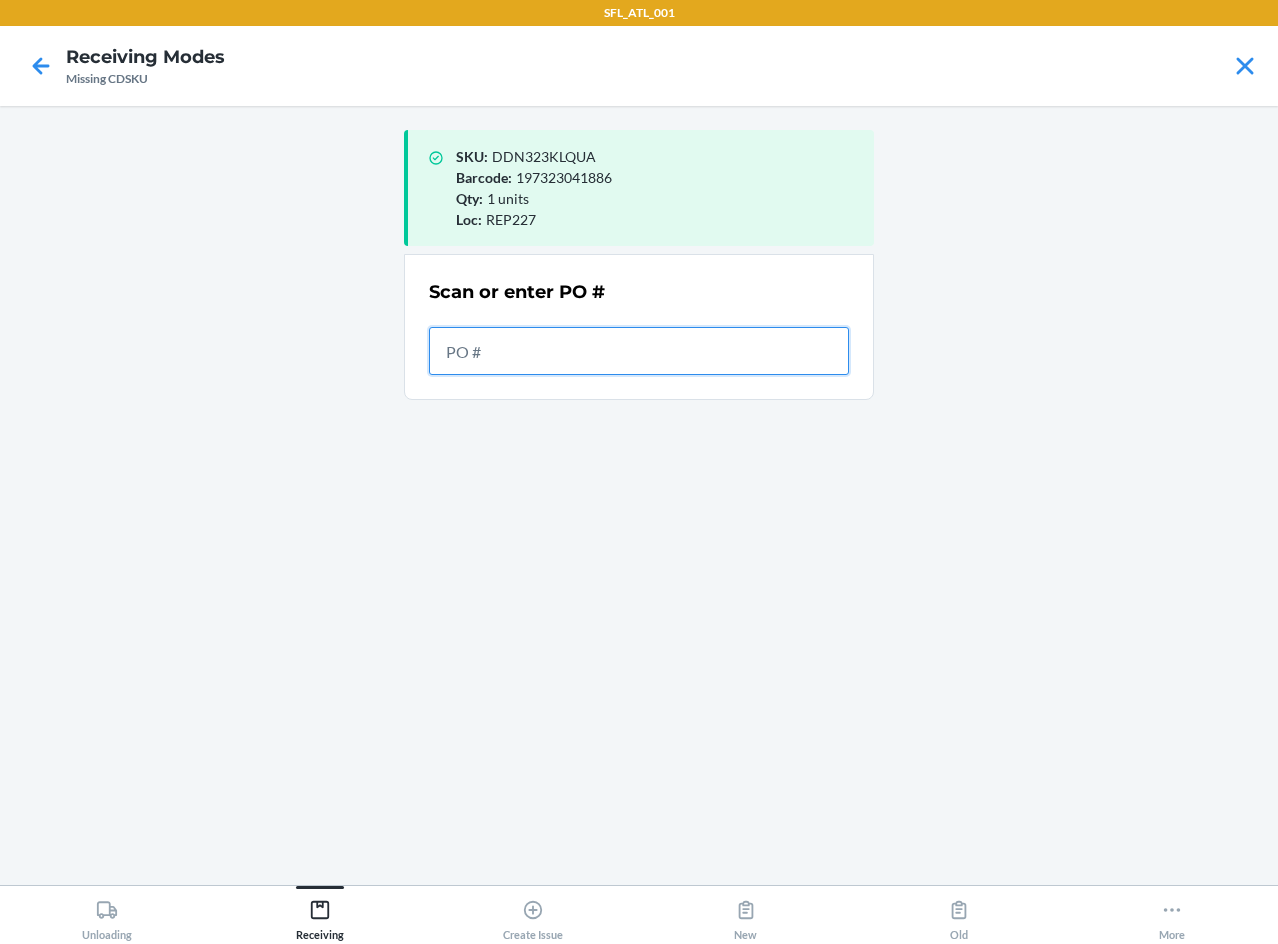 click at bounding box center (639, 351) 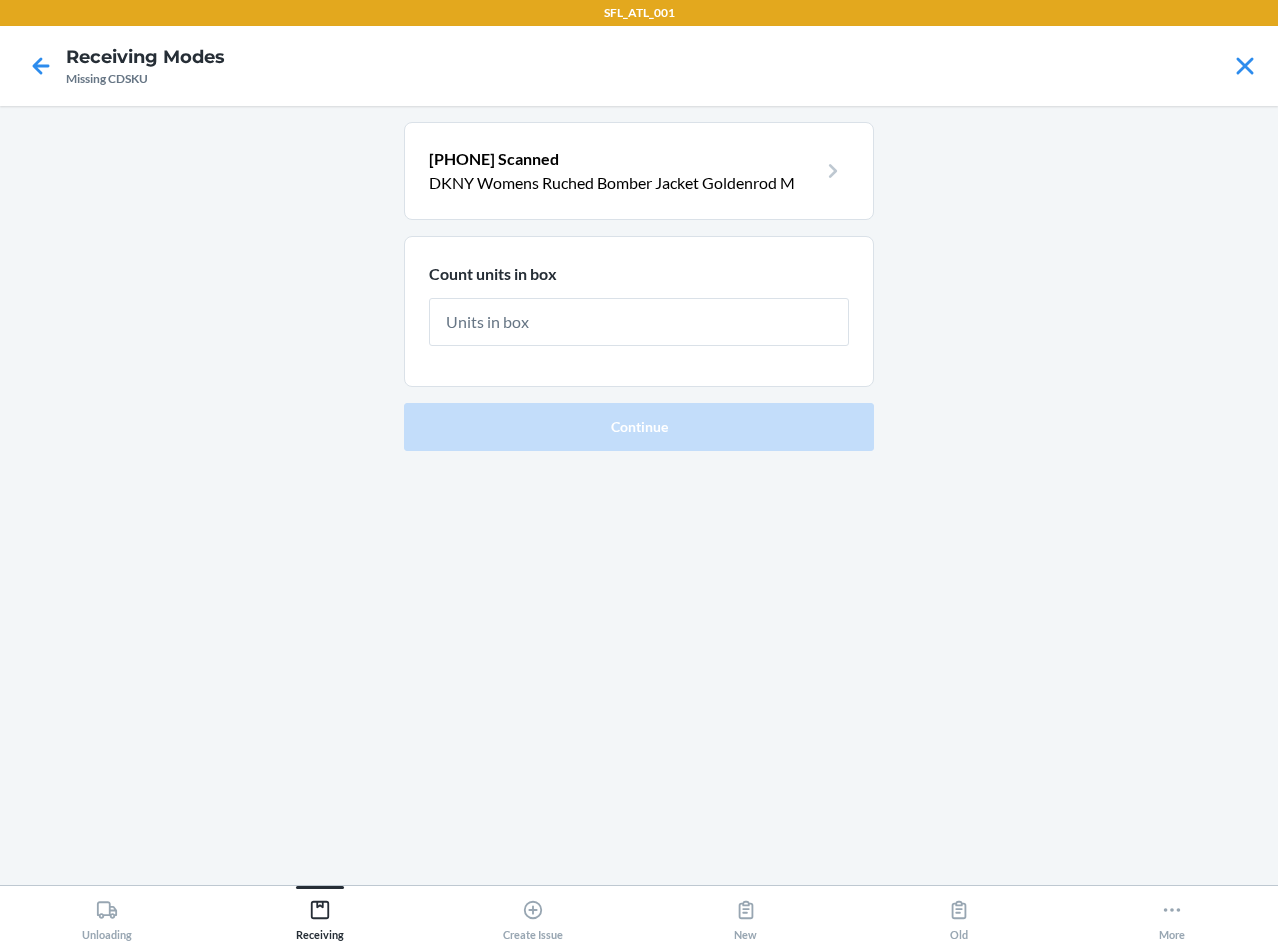 type on "1" 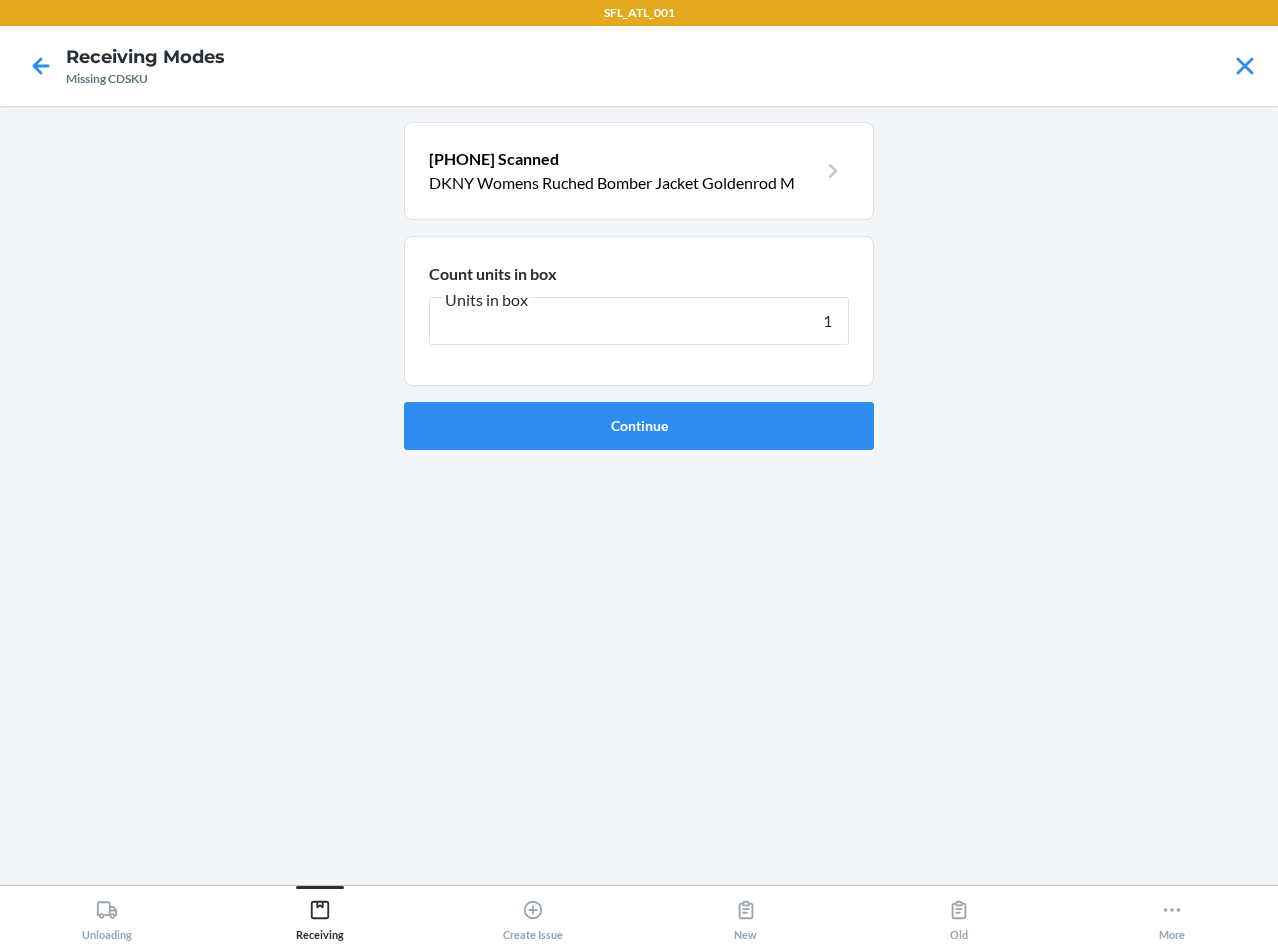 click on "Continue" at bounding box center (639, 426) 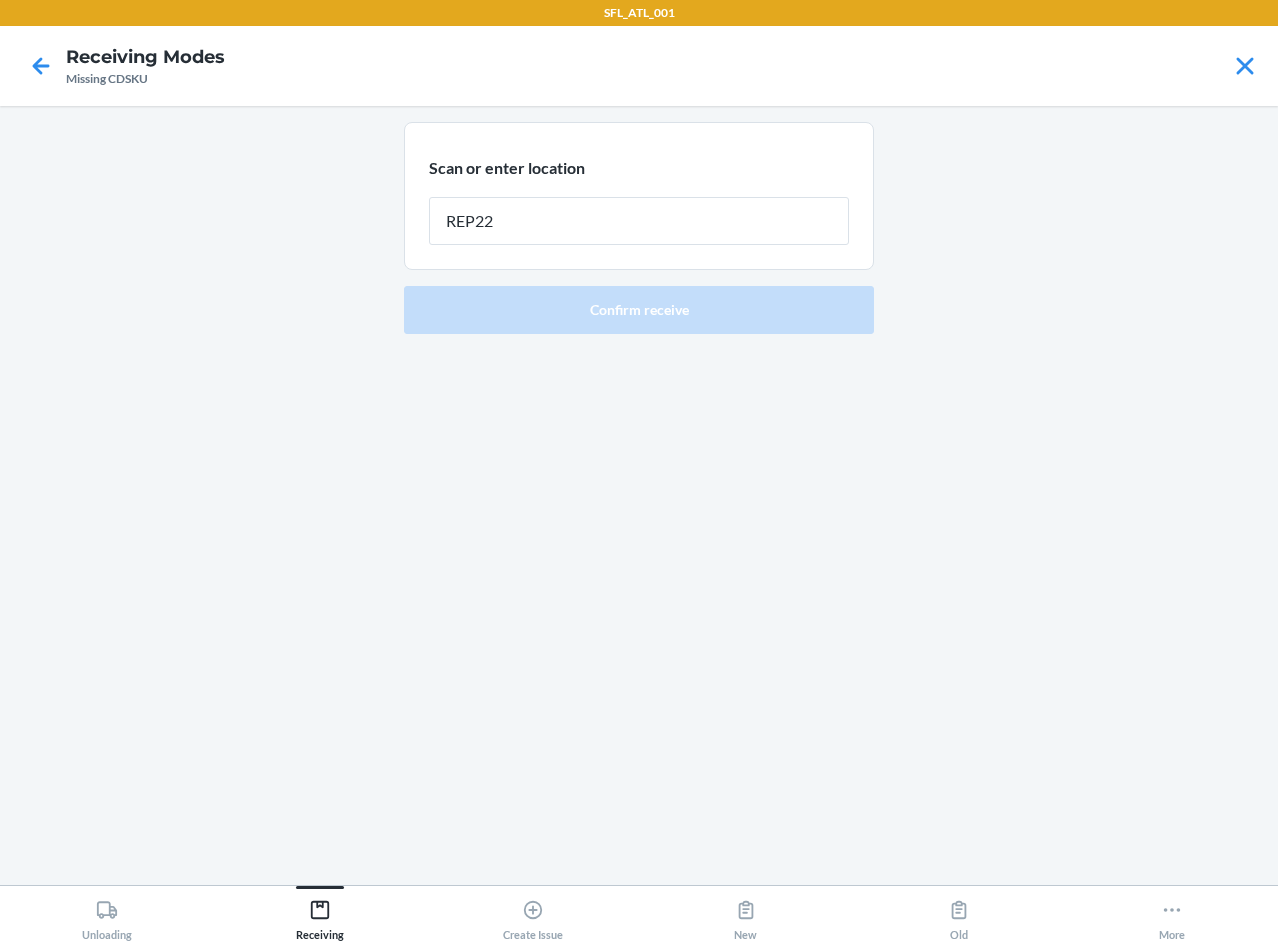 type on "REP227" 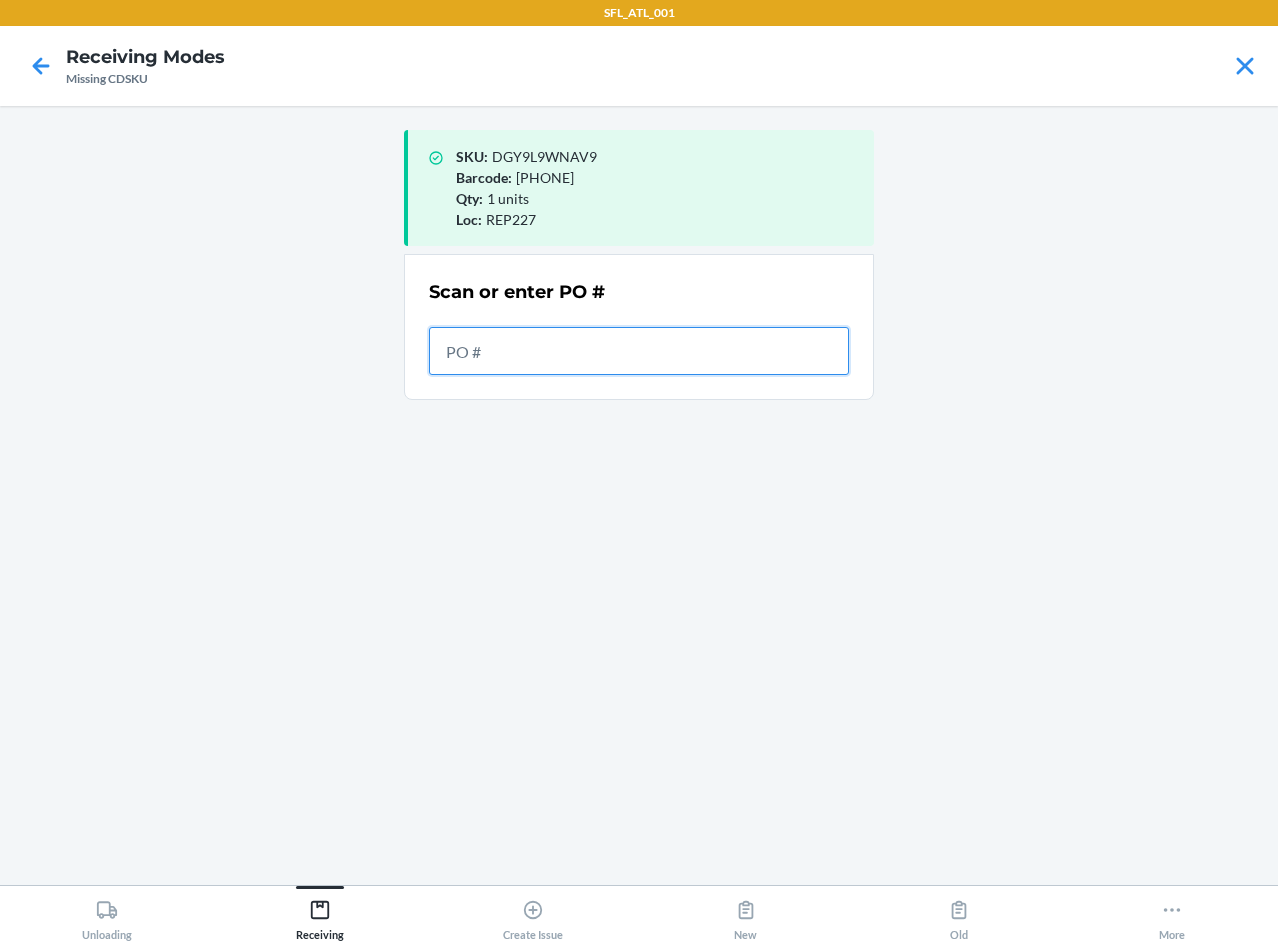 click at bounding box center (639, 351) 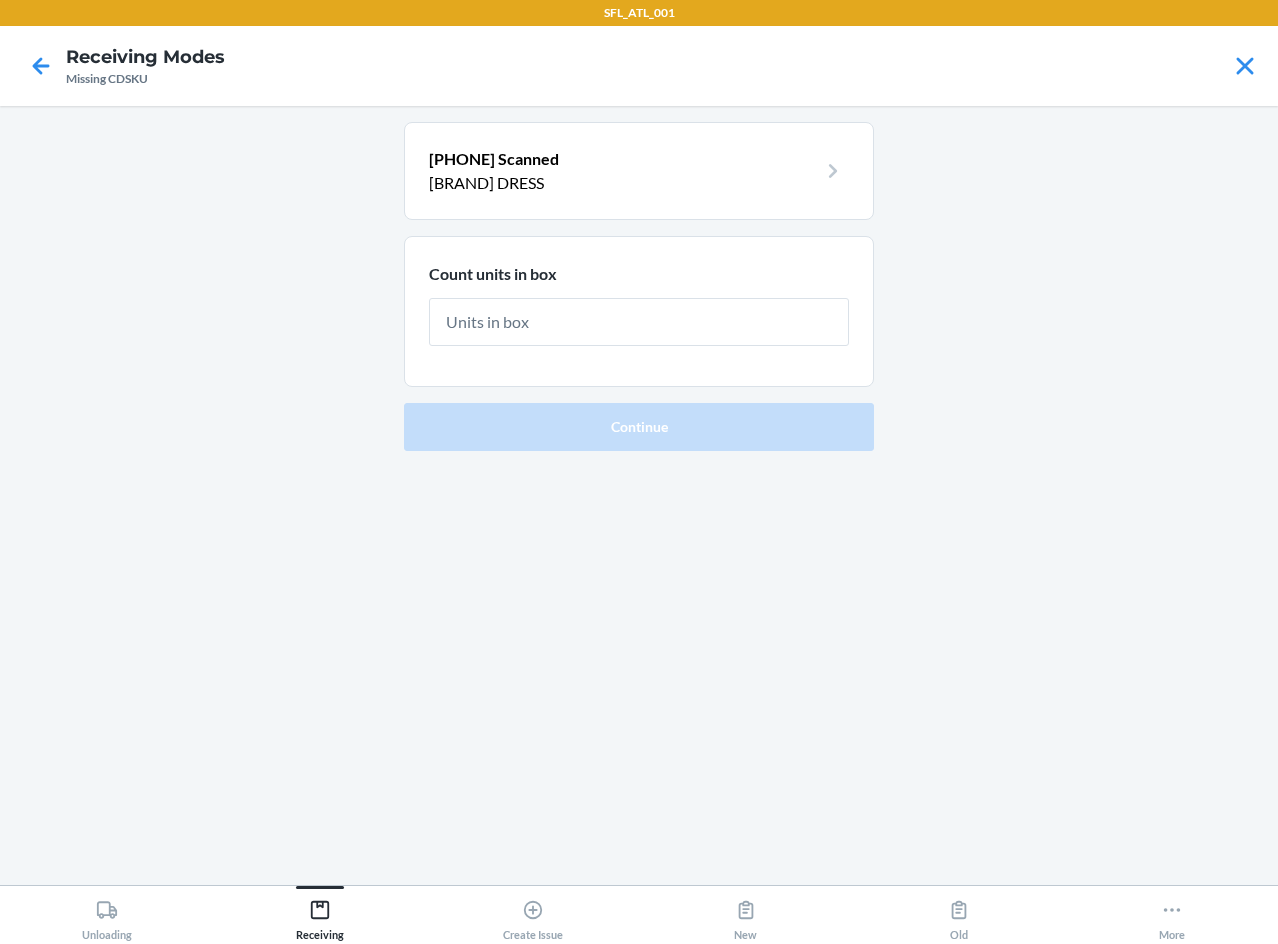 type on "1" 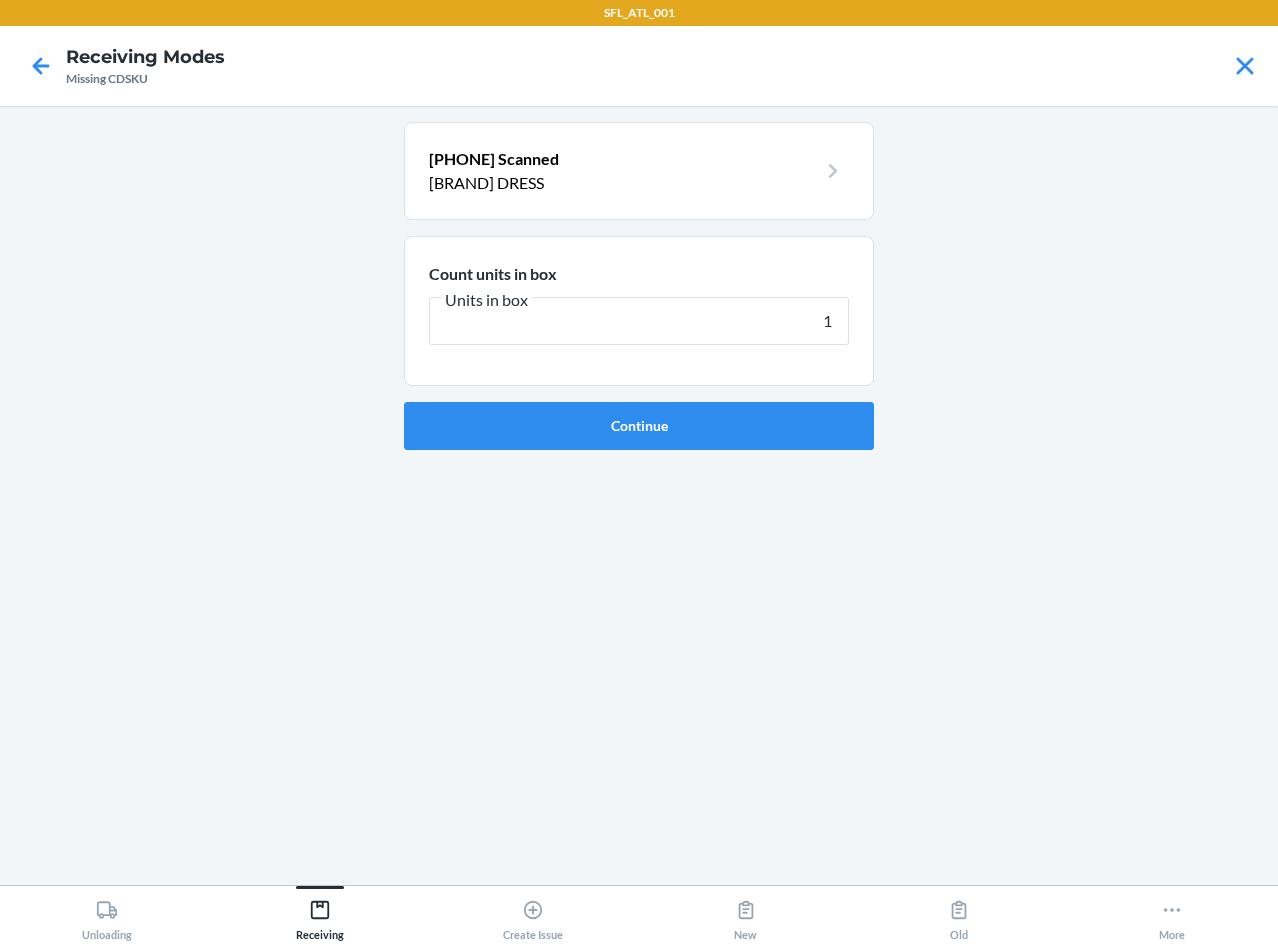 click on "Continue" at bounding box center (639, 426) 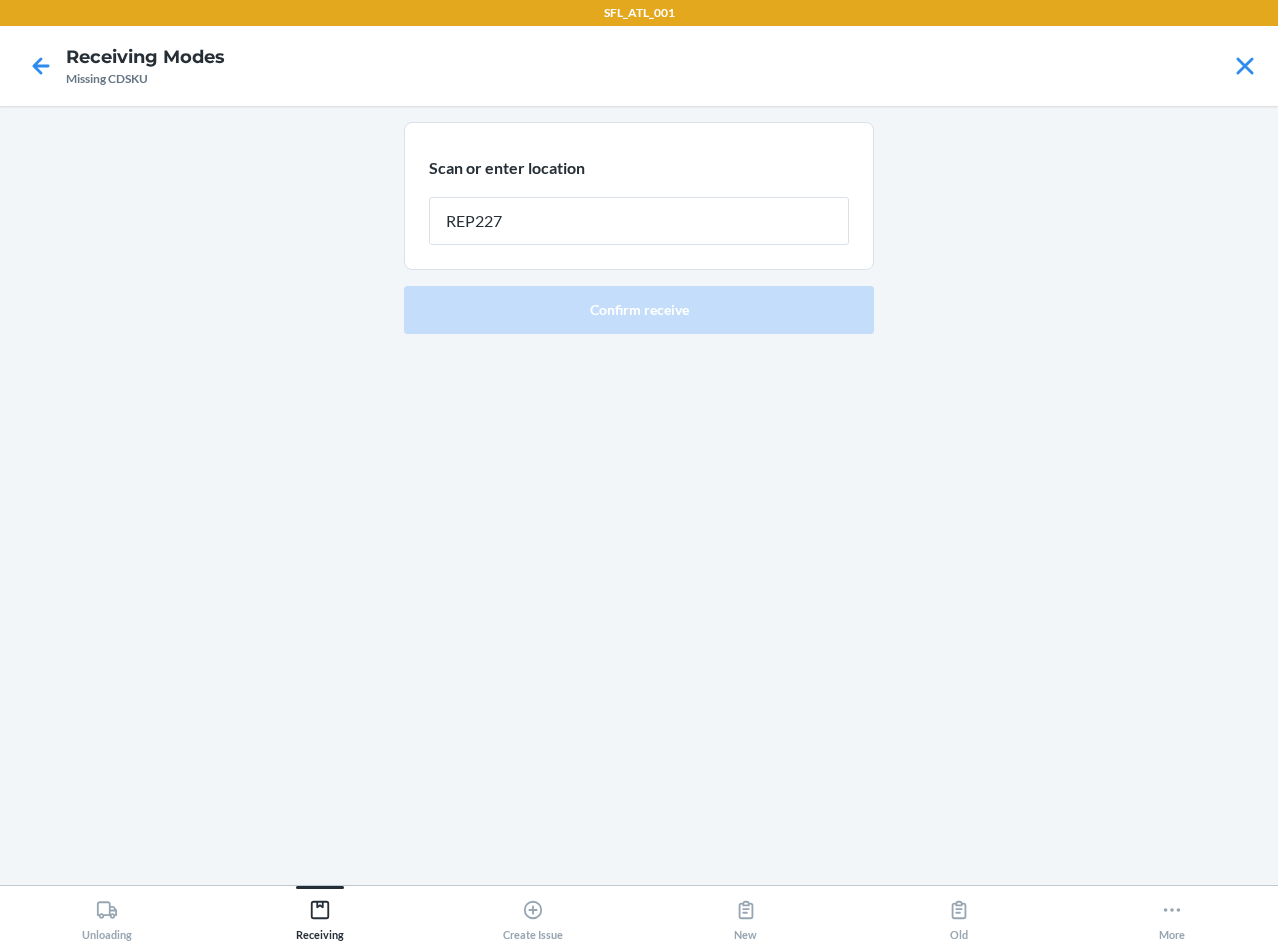type on "REP227" 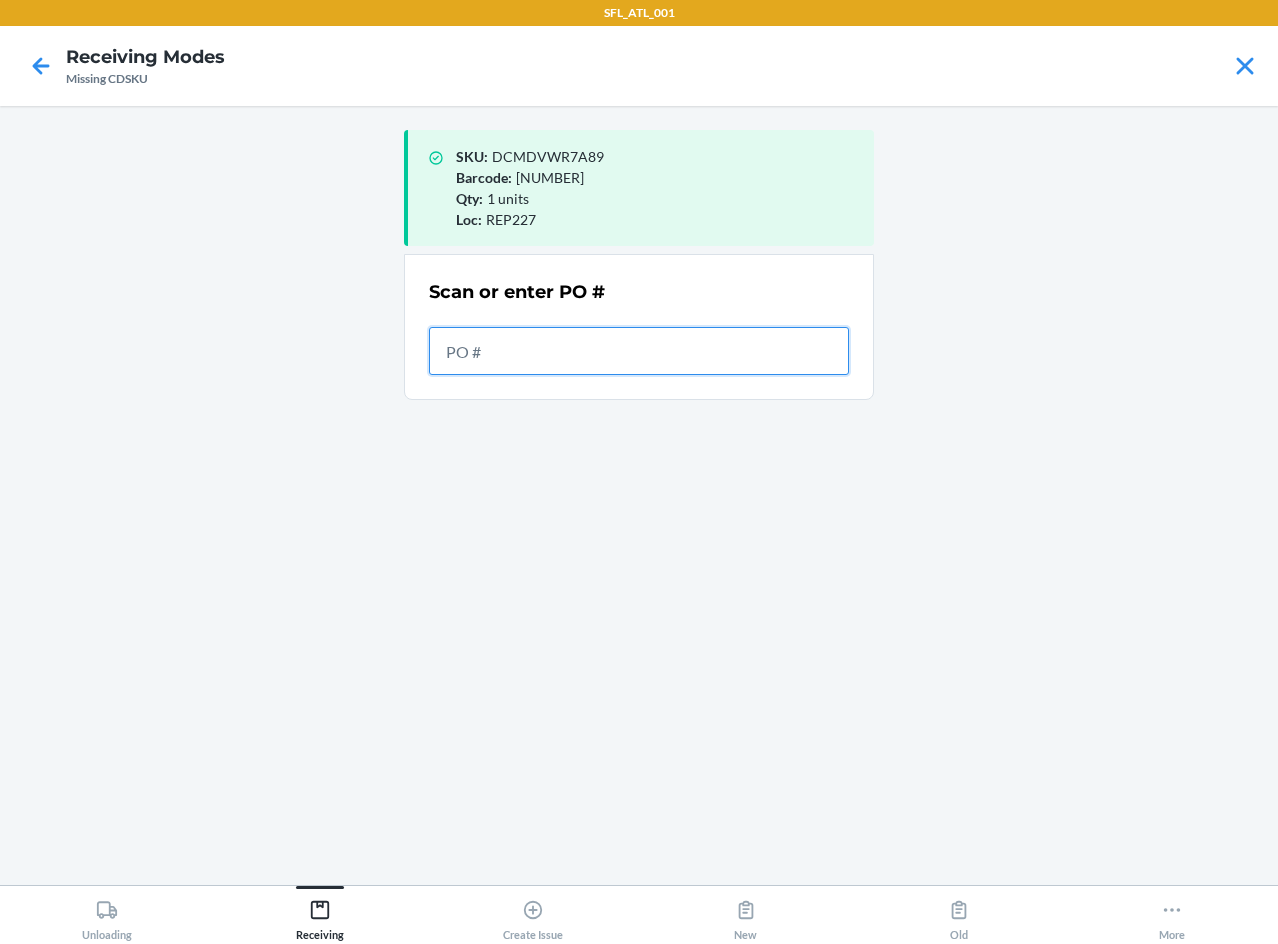 click at bounding box center [639, 351] 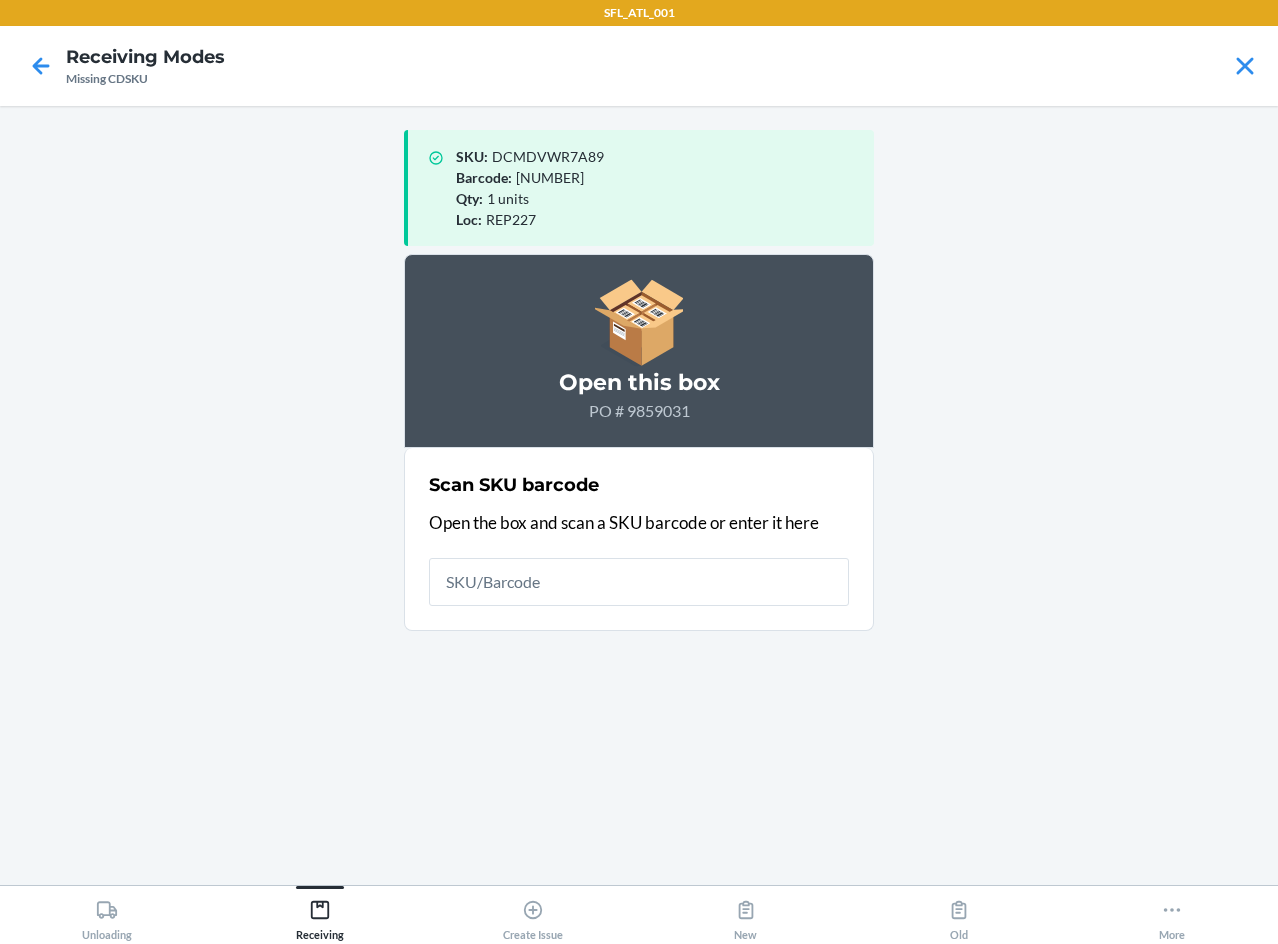 type on "/" 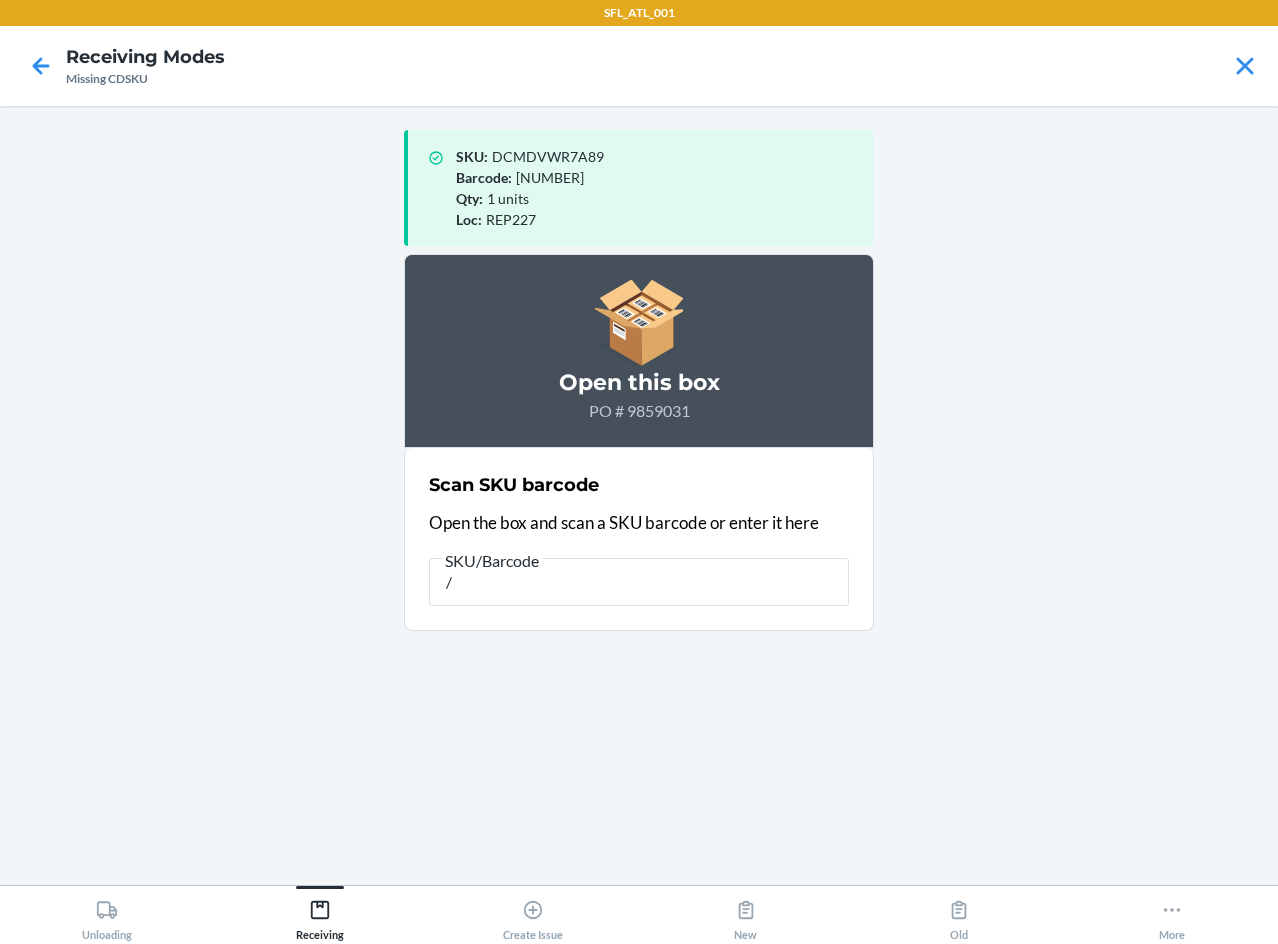 drag, startPoint x: 533, startPoint y: 603, endPoint x: 292, endPoint y: 617, distance: 241.4063 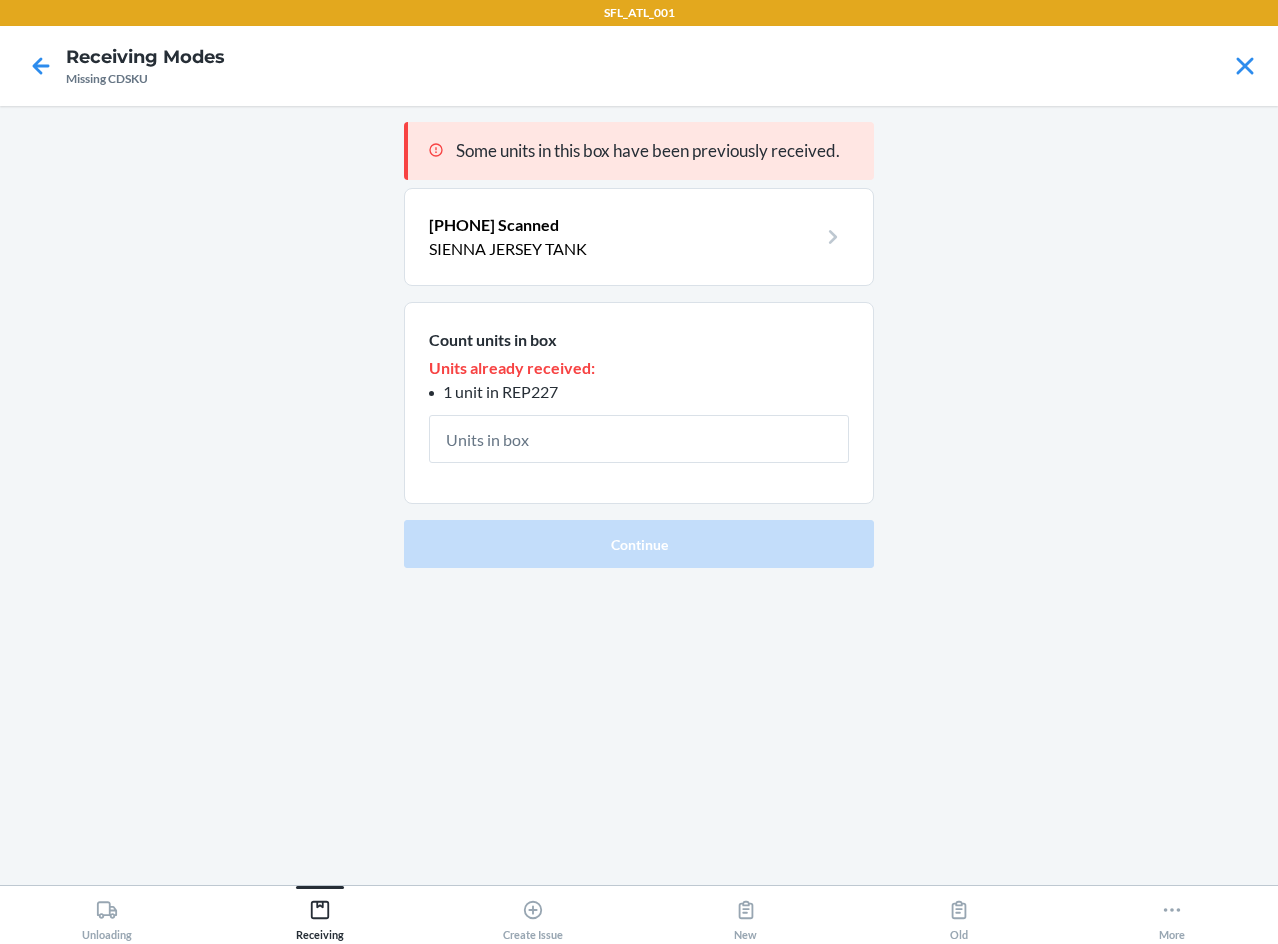 type on "1" 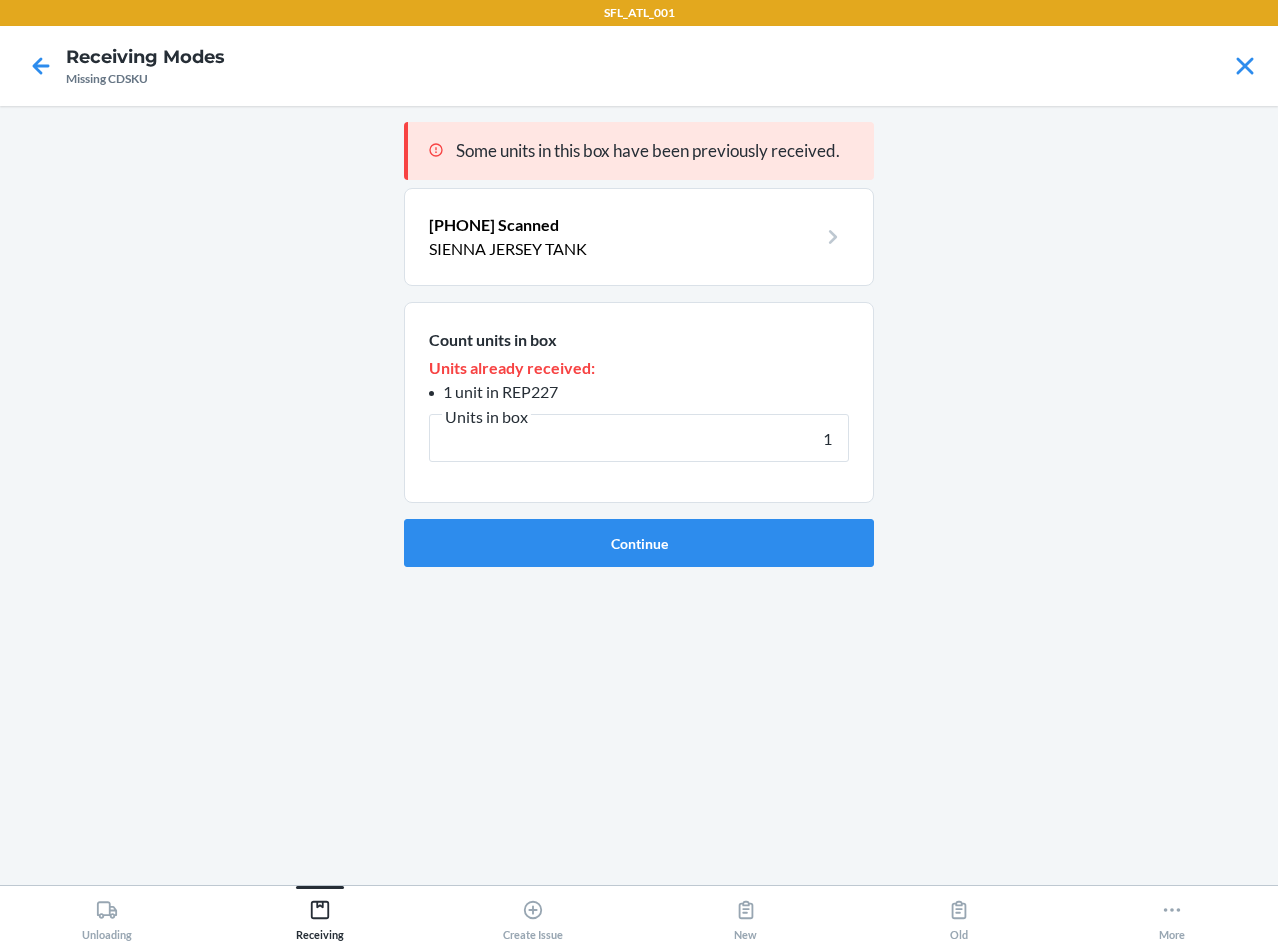 click on "Continue" at bounding box center (639, 543) 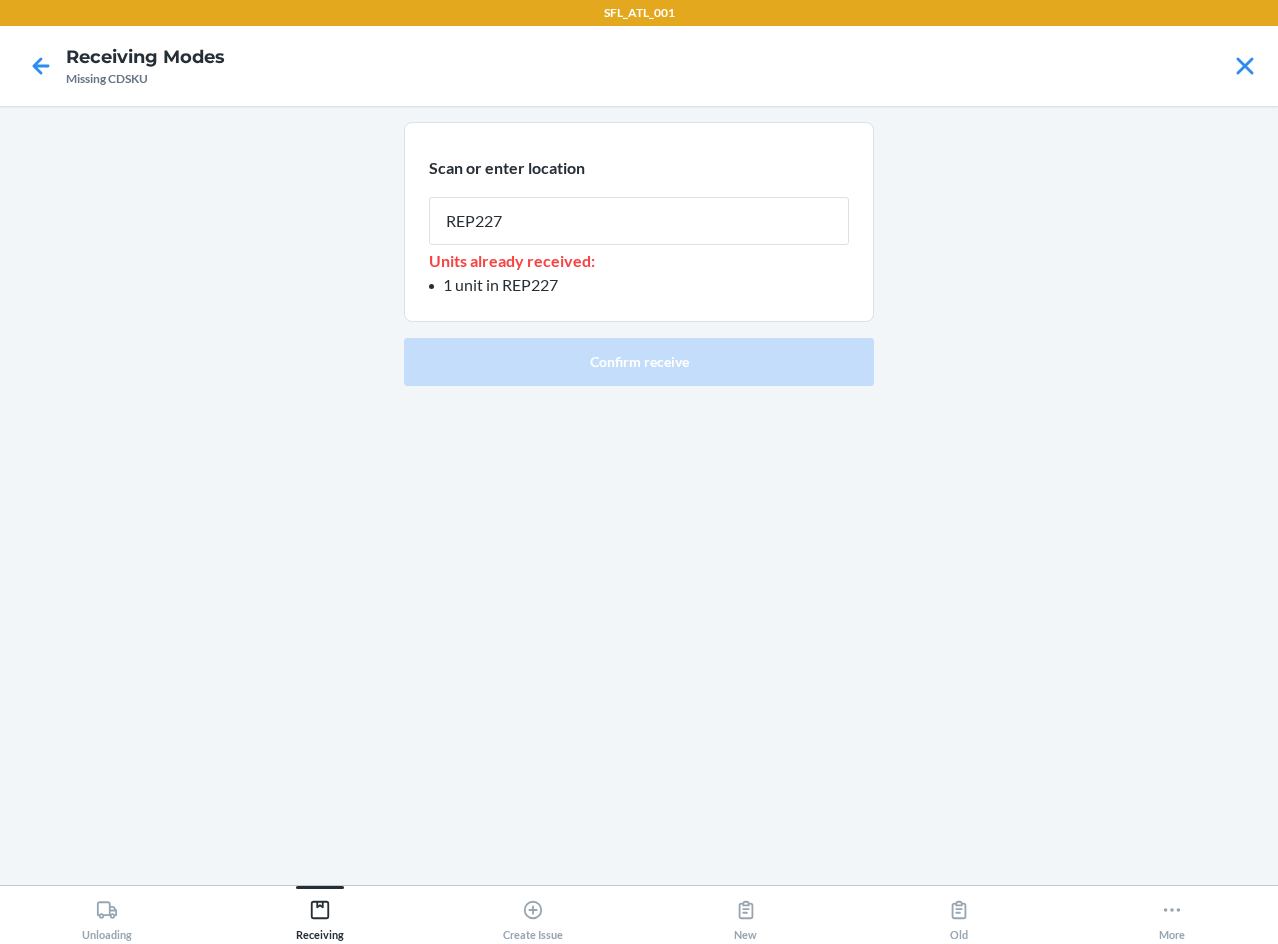 type on "REP227" 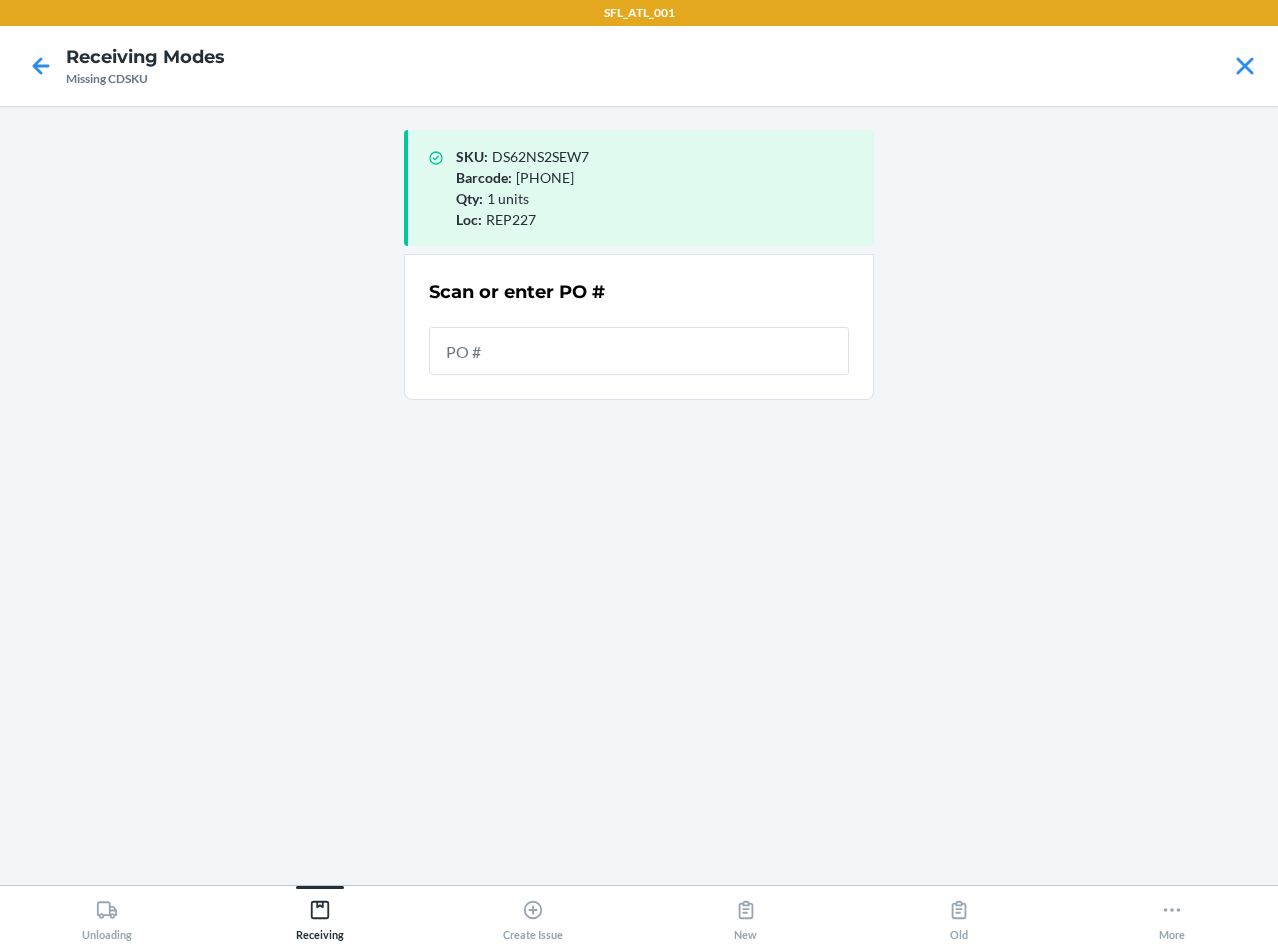 click at bounding box center (639, 351) 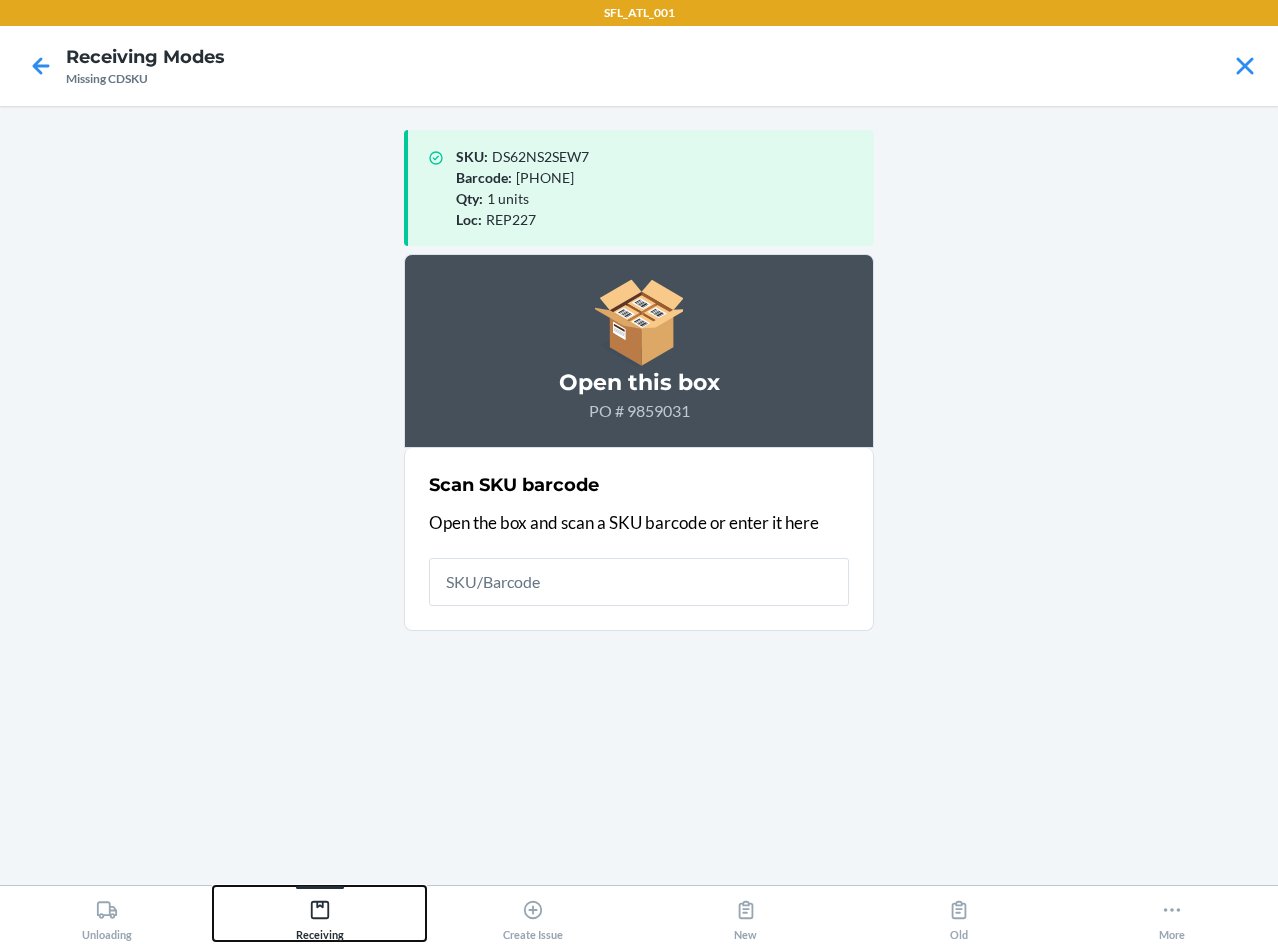 click 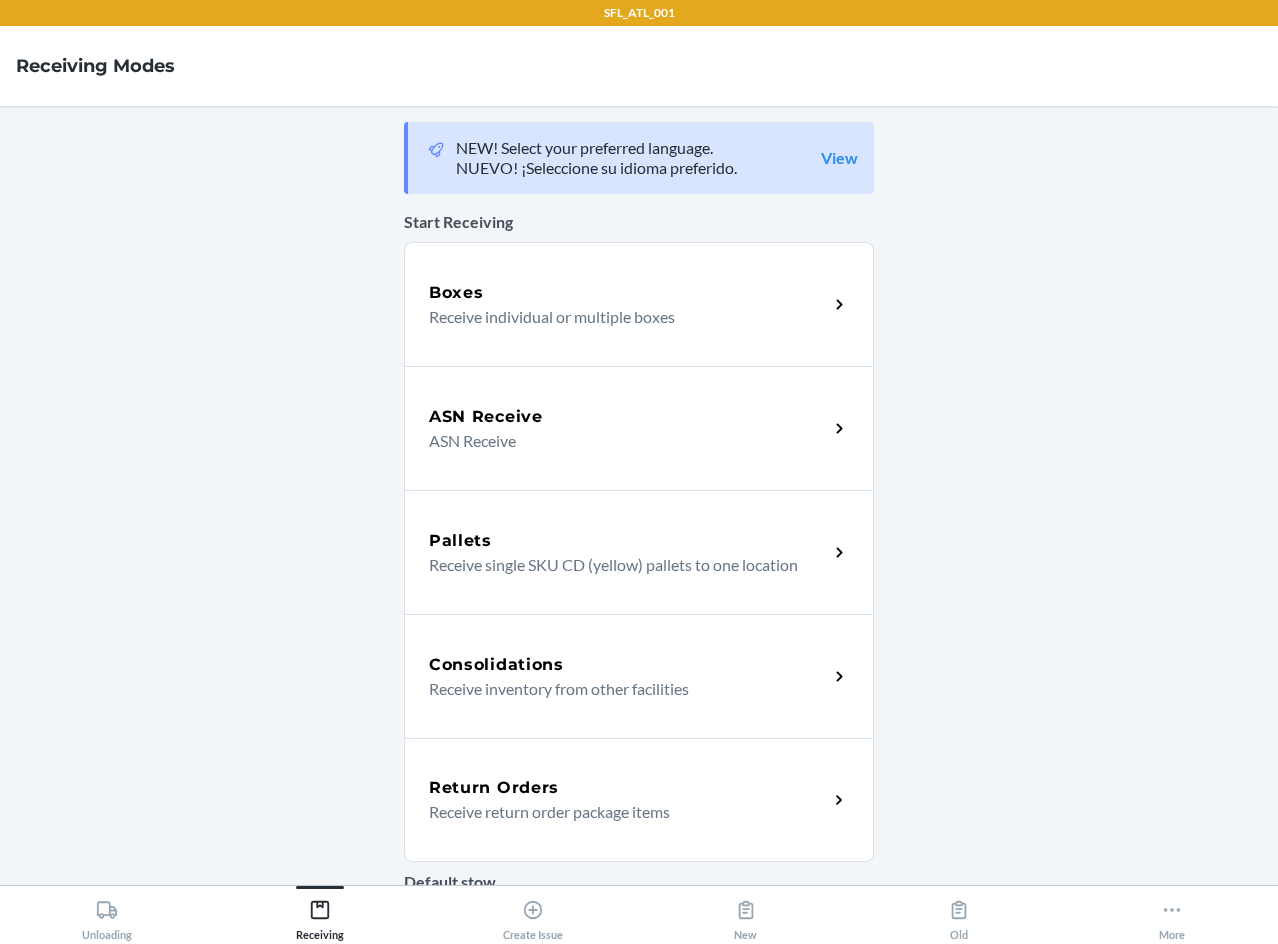 click on "ASN Receive" at bounding box center (620, 441) 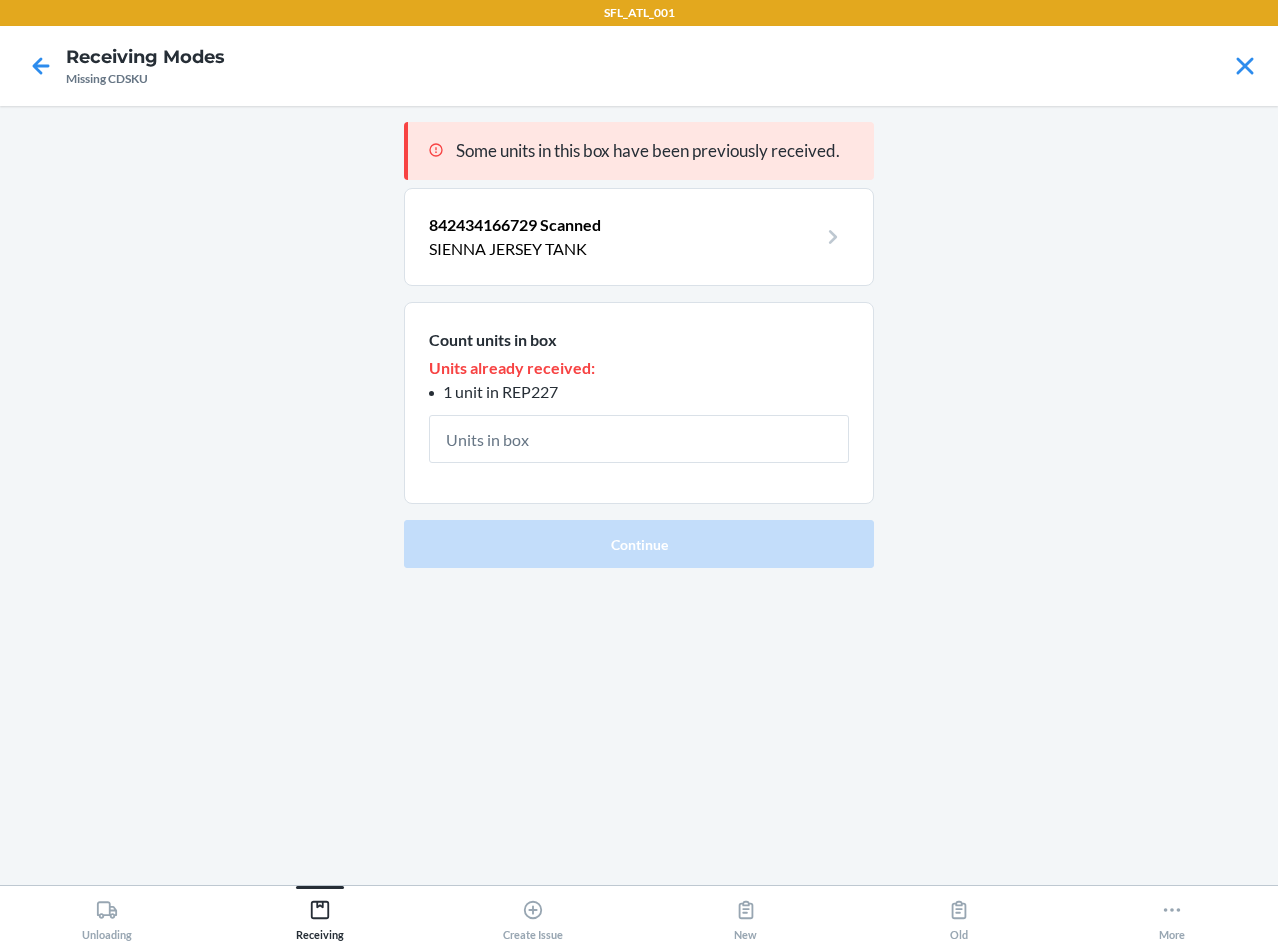 type on "1" 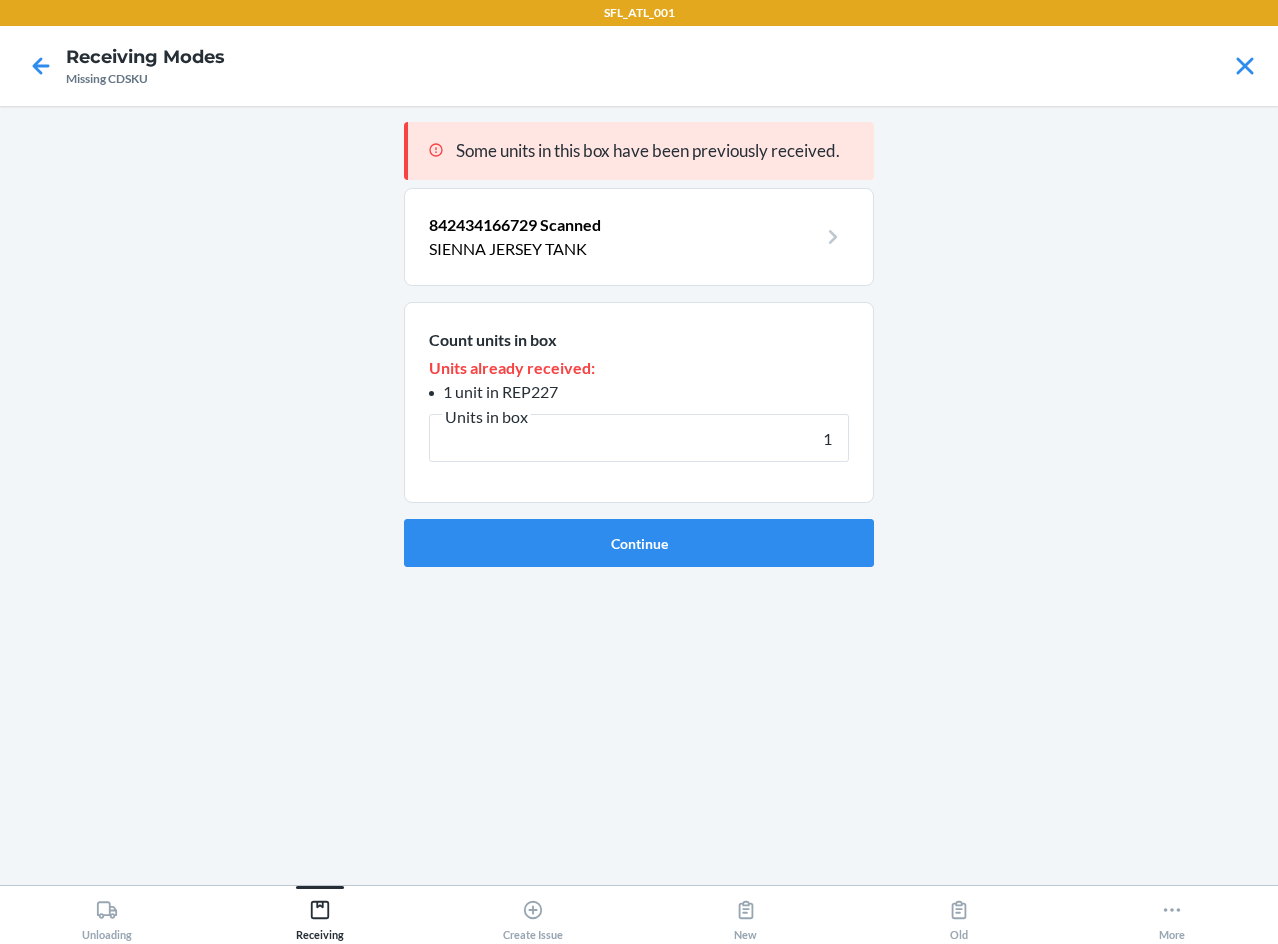 click on "Continue" at bounding box center [639, 543] 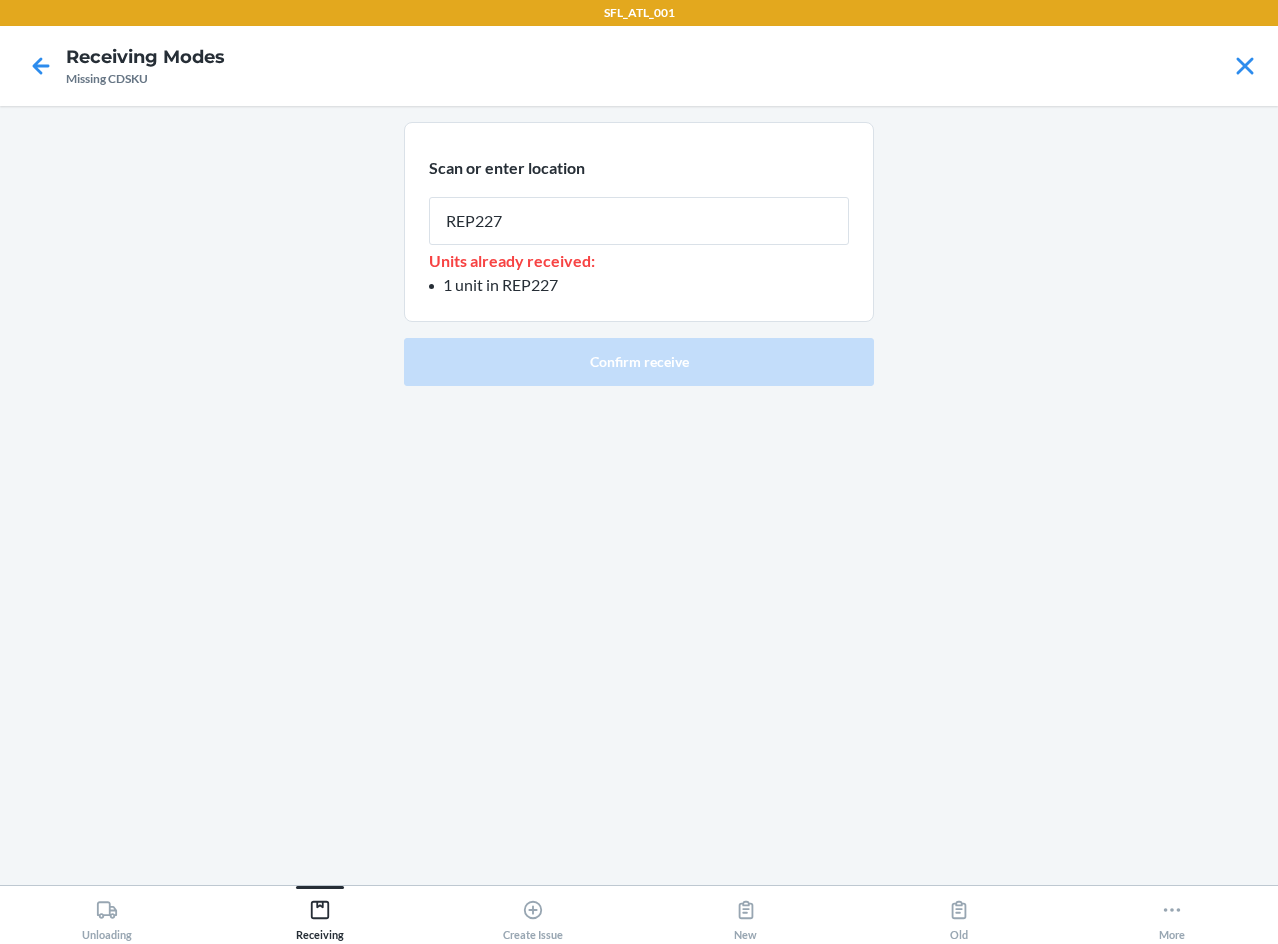 type on "REP227" 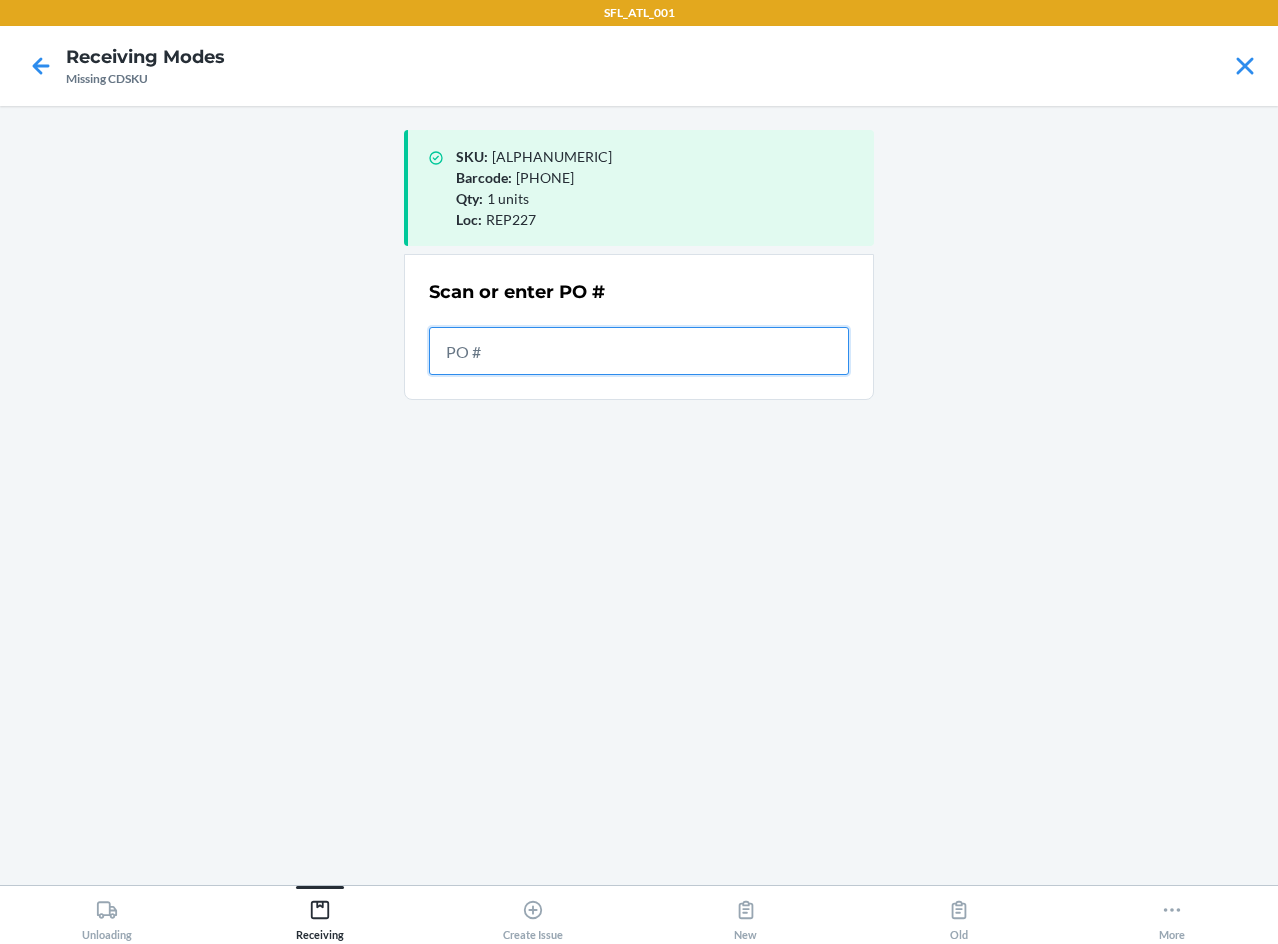 click at bounding box center (639, 351) 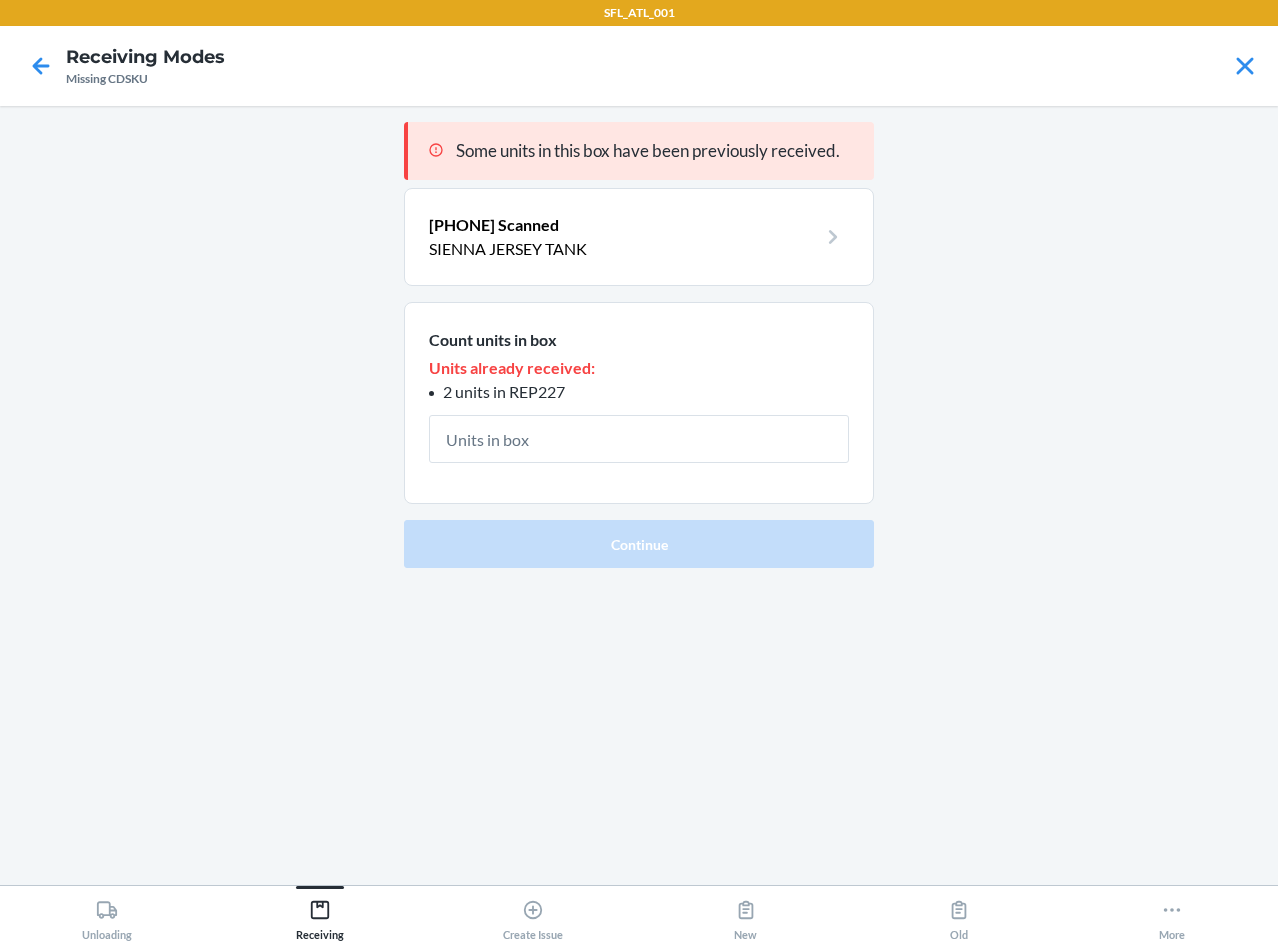 type on "1" 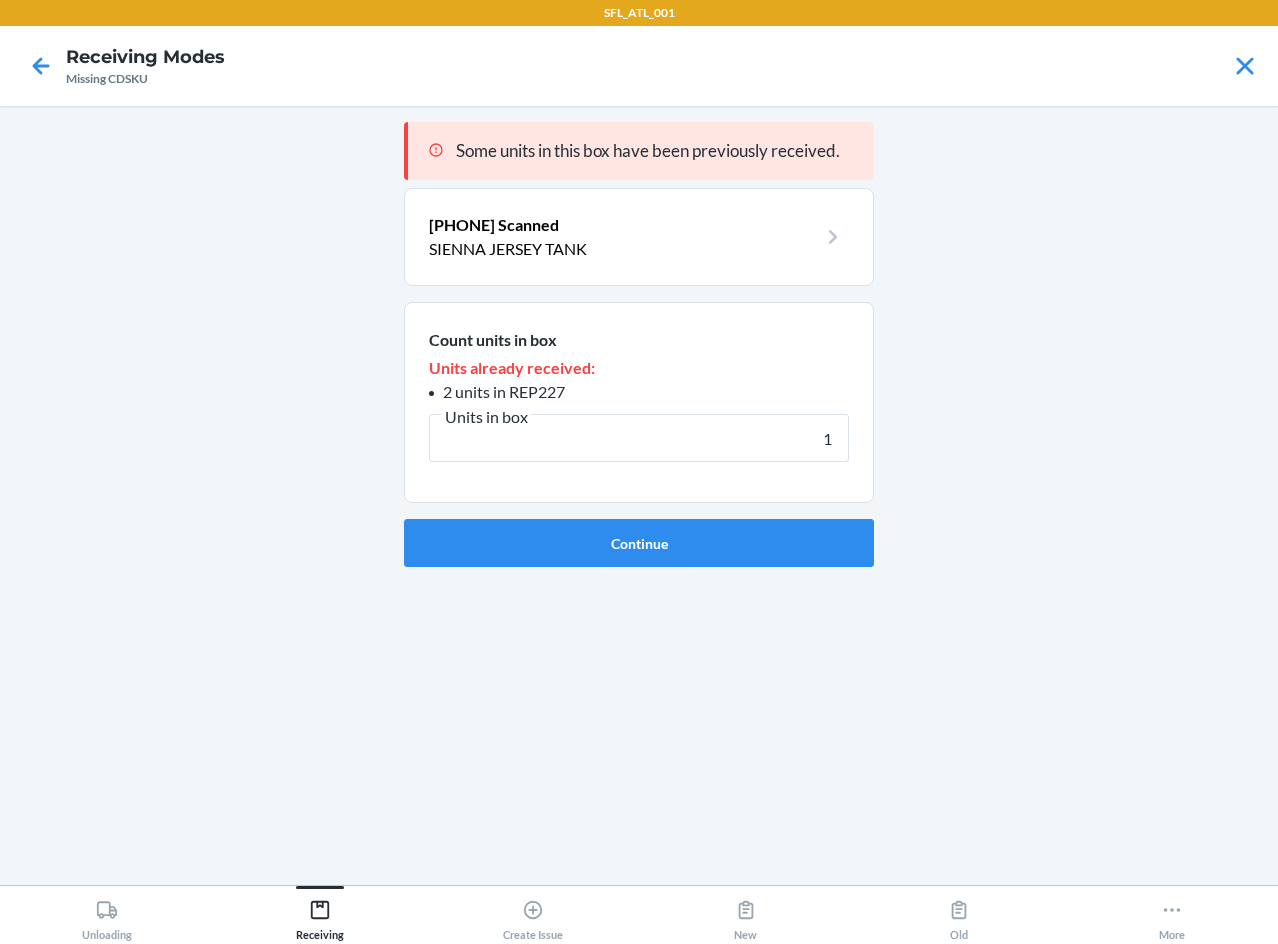 click on "Continue" at bounding box center [639, 543] 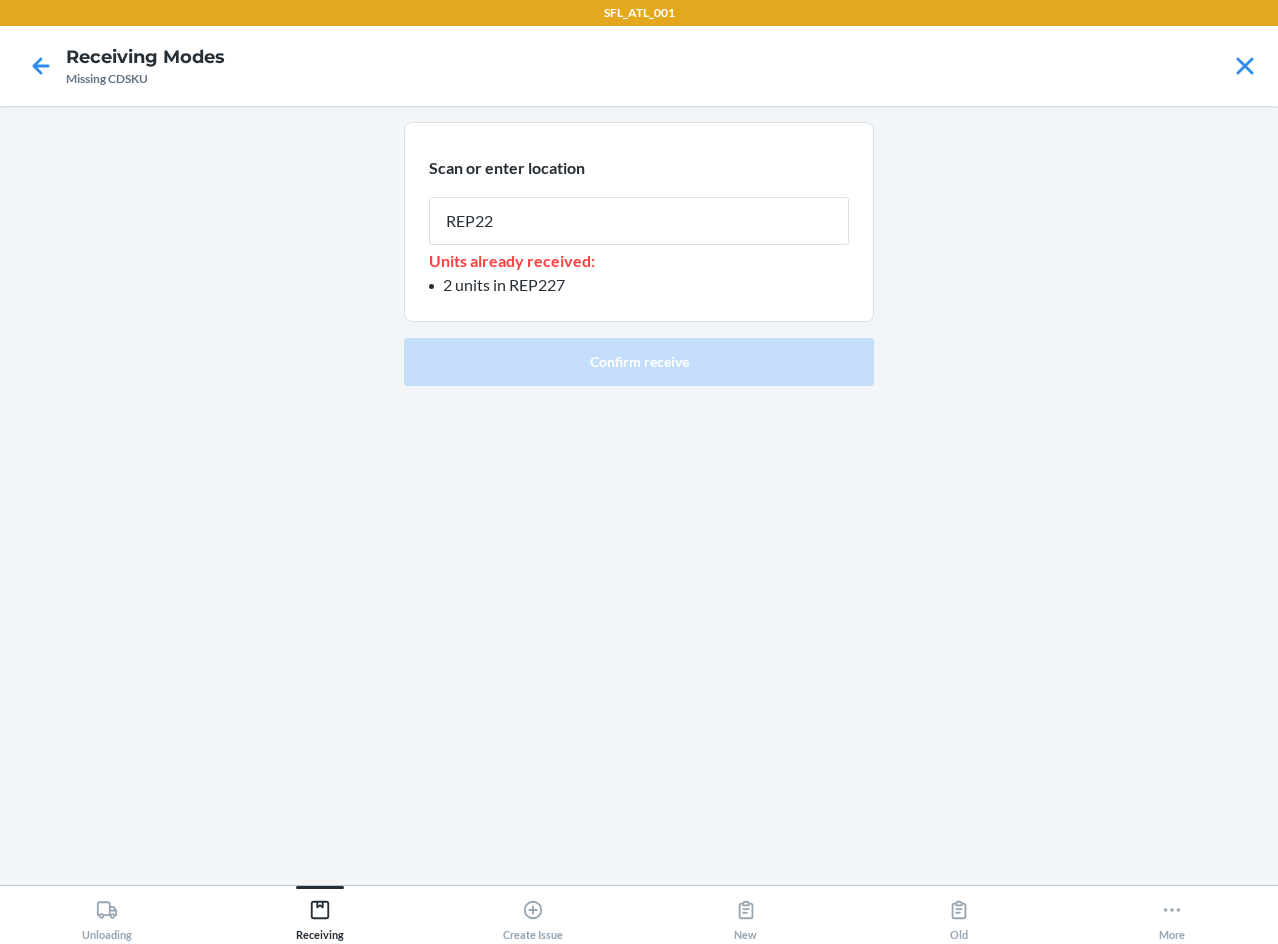 type on "REP227" 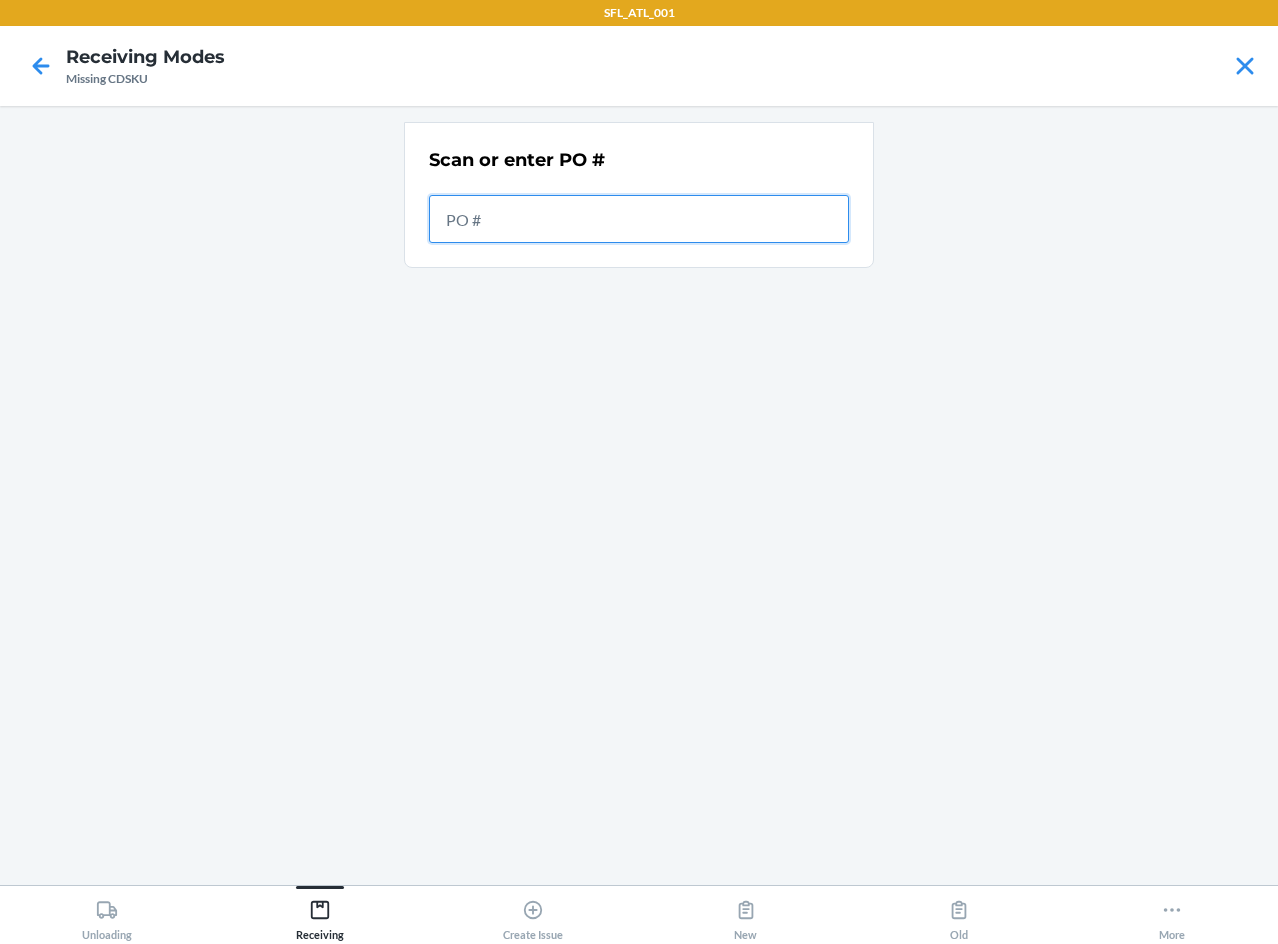 drag, startPoint x: 507, startPoint y: 223, endPoint x: 517, endPoint y: 212, distance: 14.866069 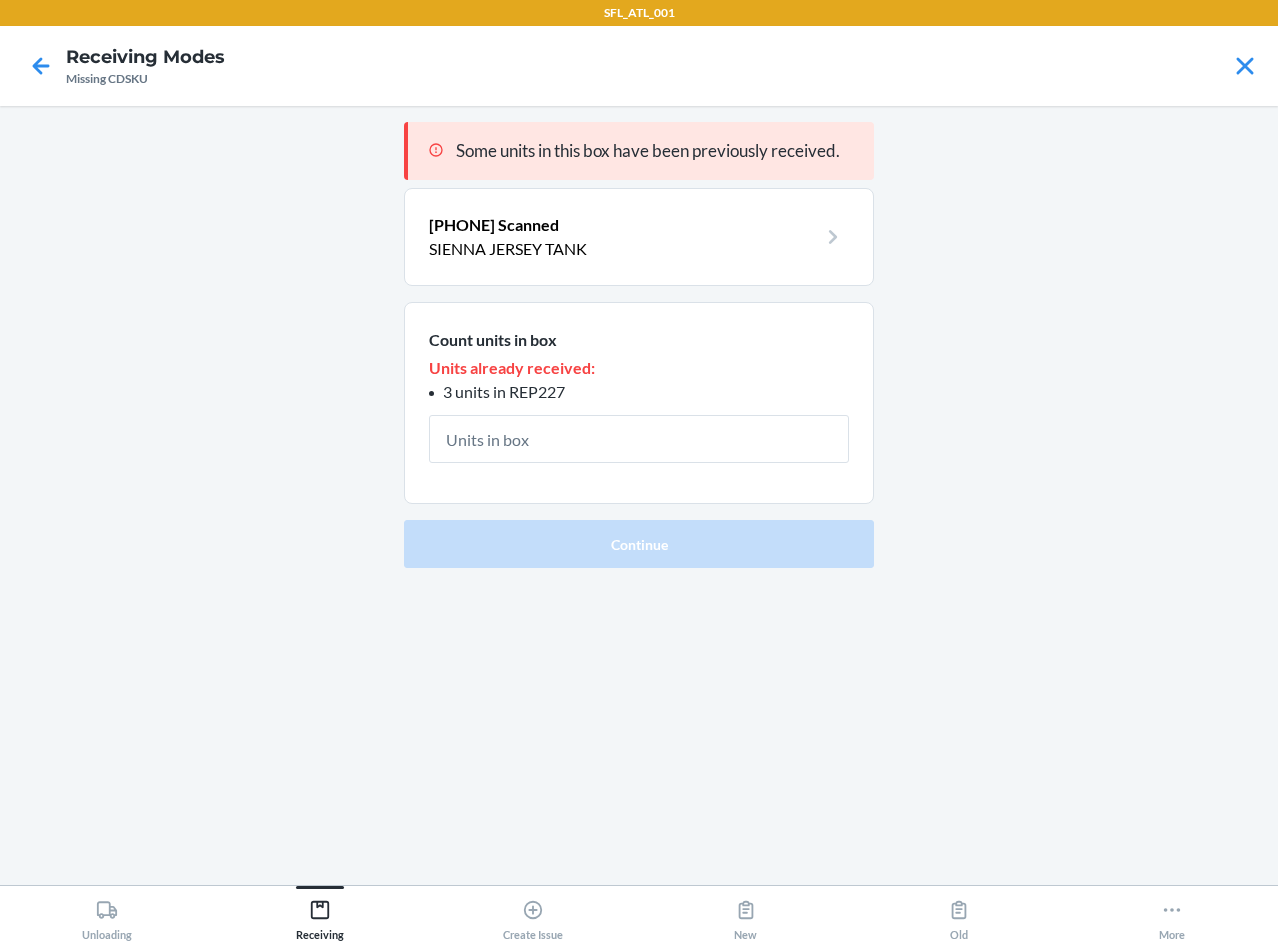 type on "1" 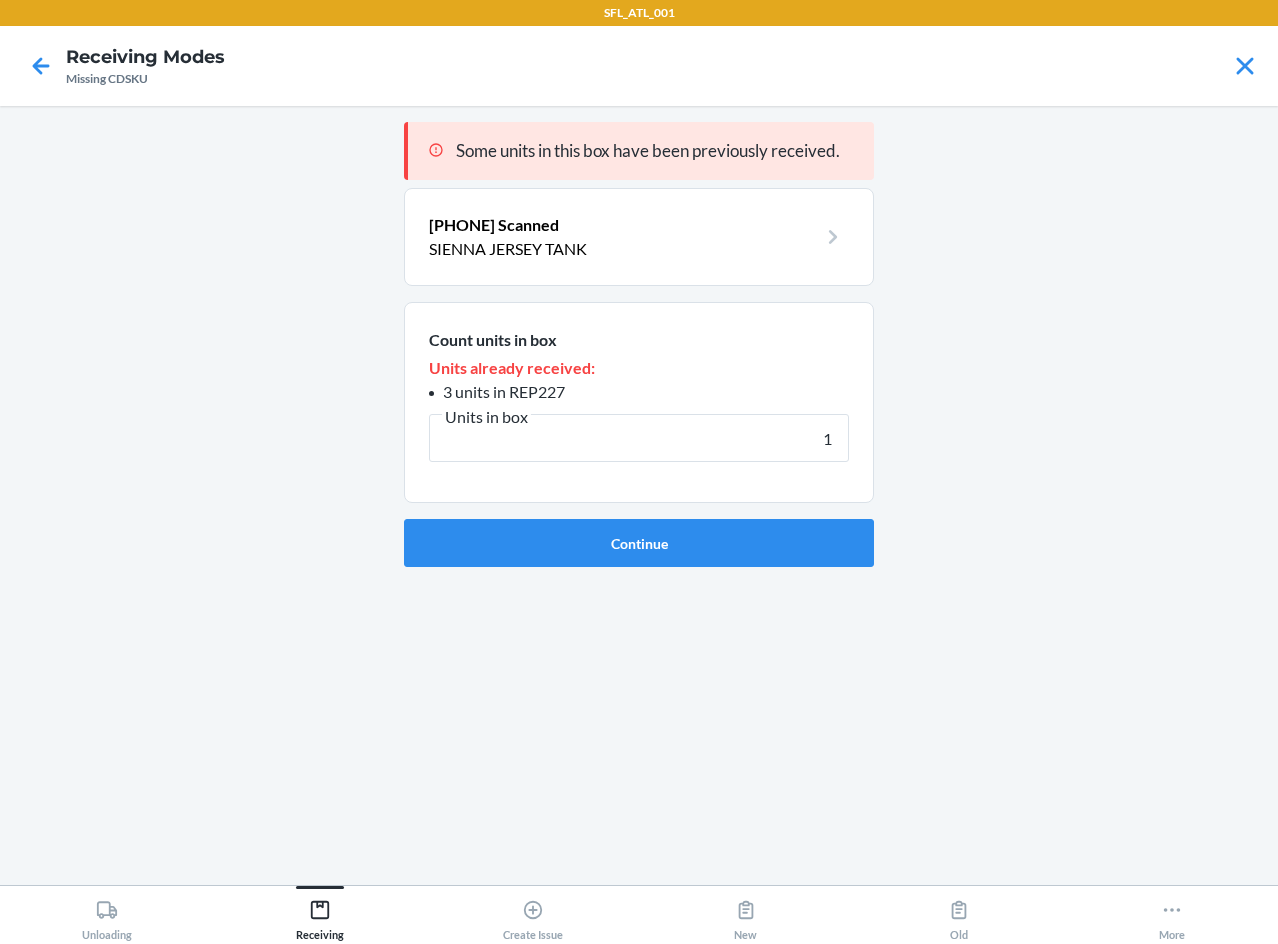 click on "Continue" at bounding box center (639, 543) 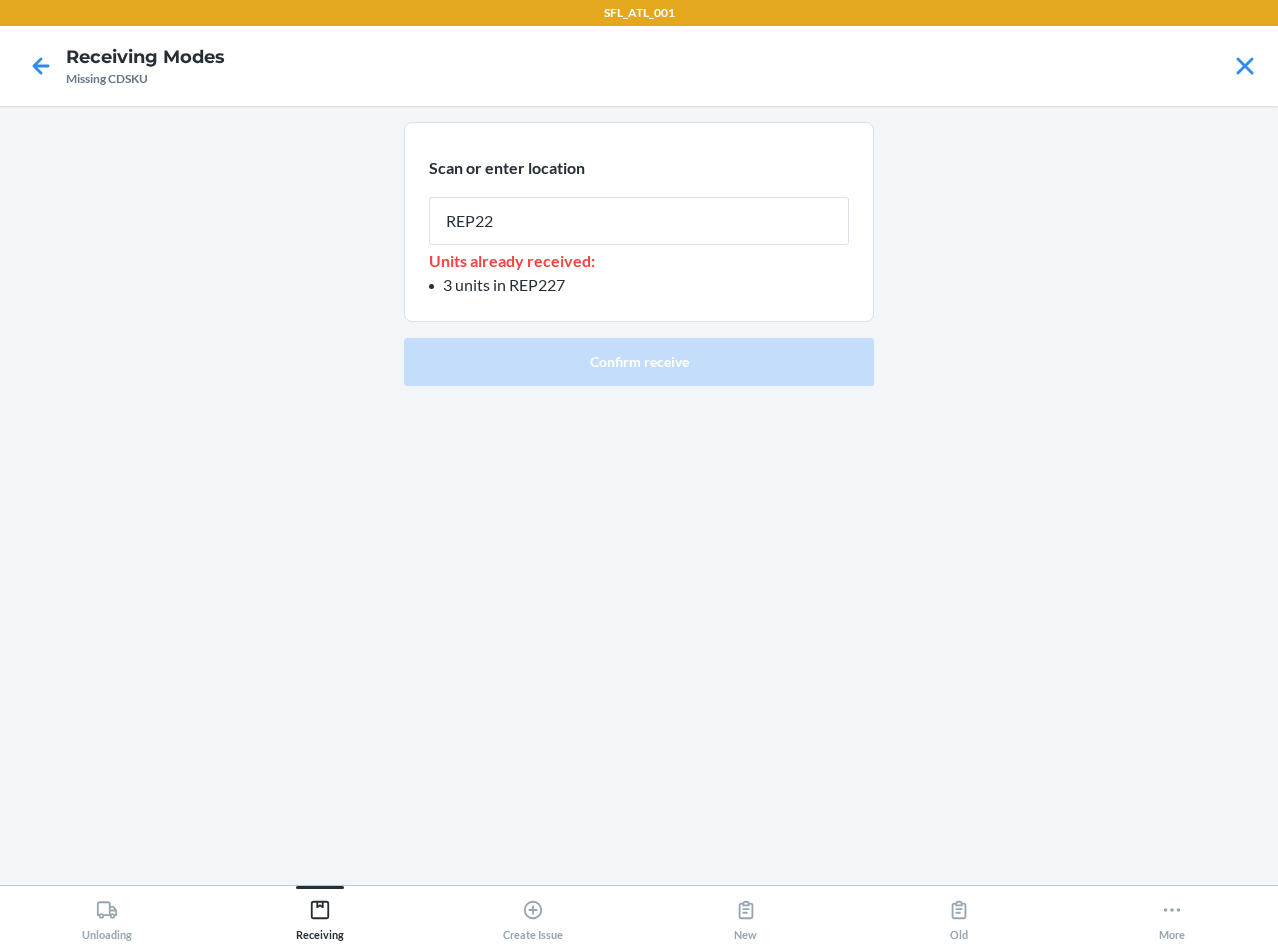 type on "REP227" 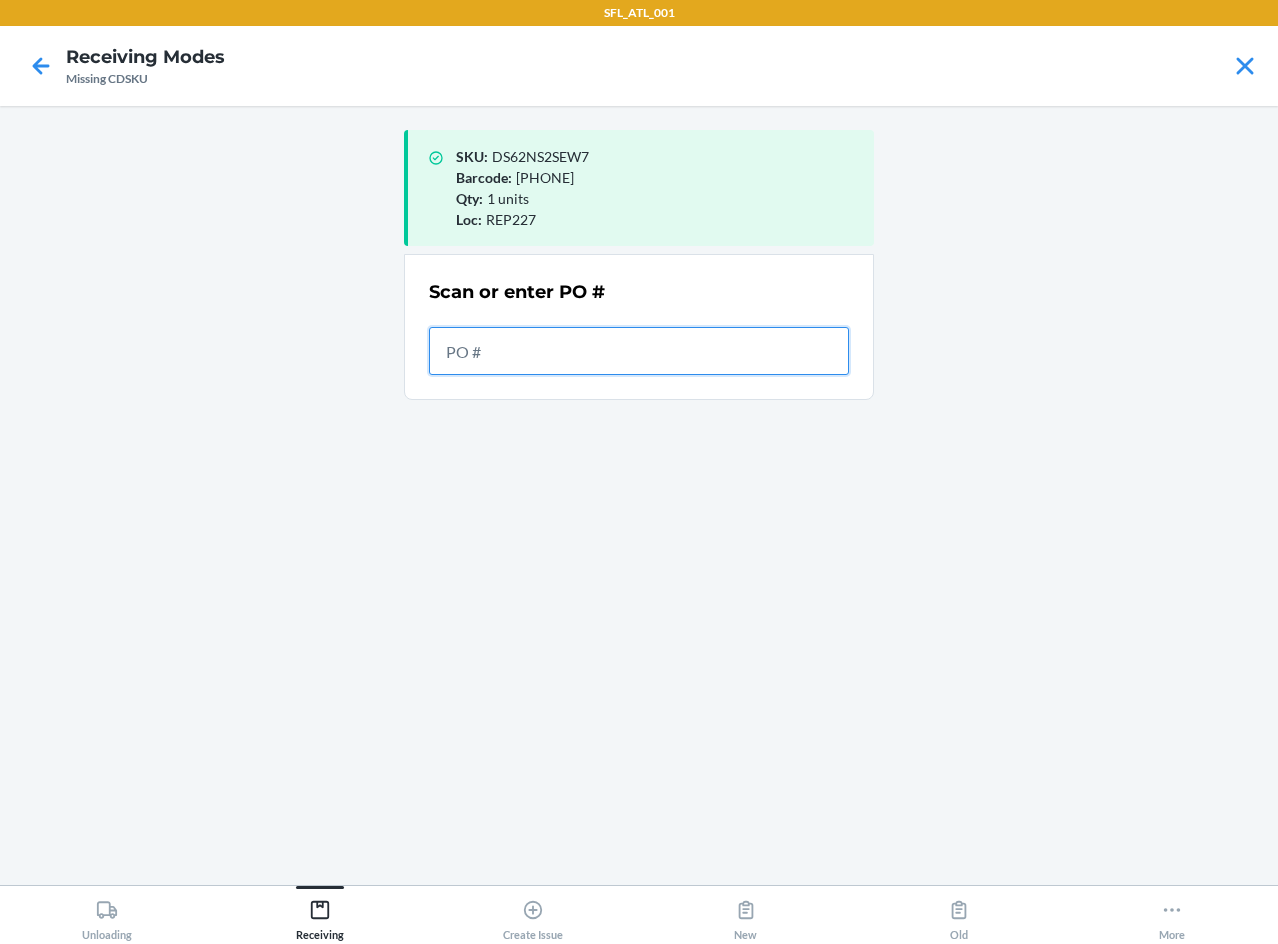 drag, startPoint x: 524, startPoint y: 360, endPoint x: 508, endPoint y: 321, distance: 42.154476 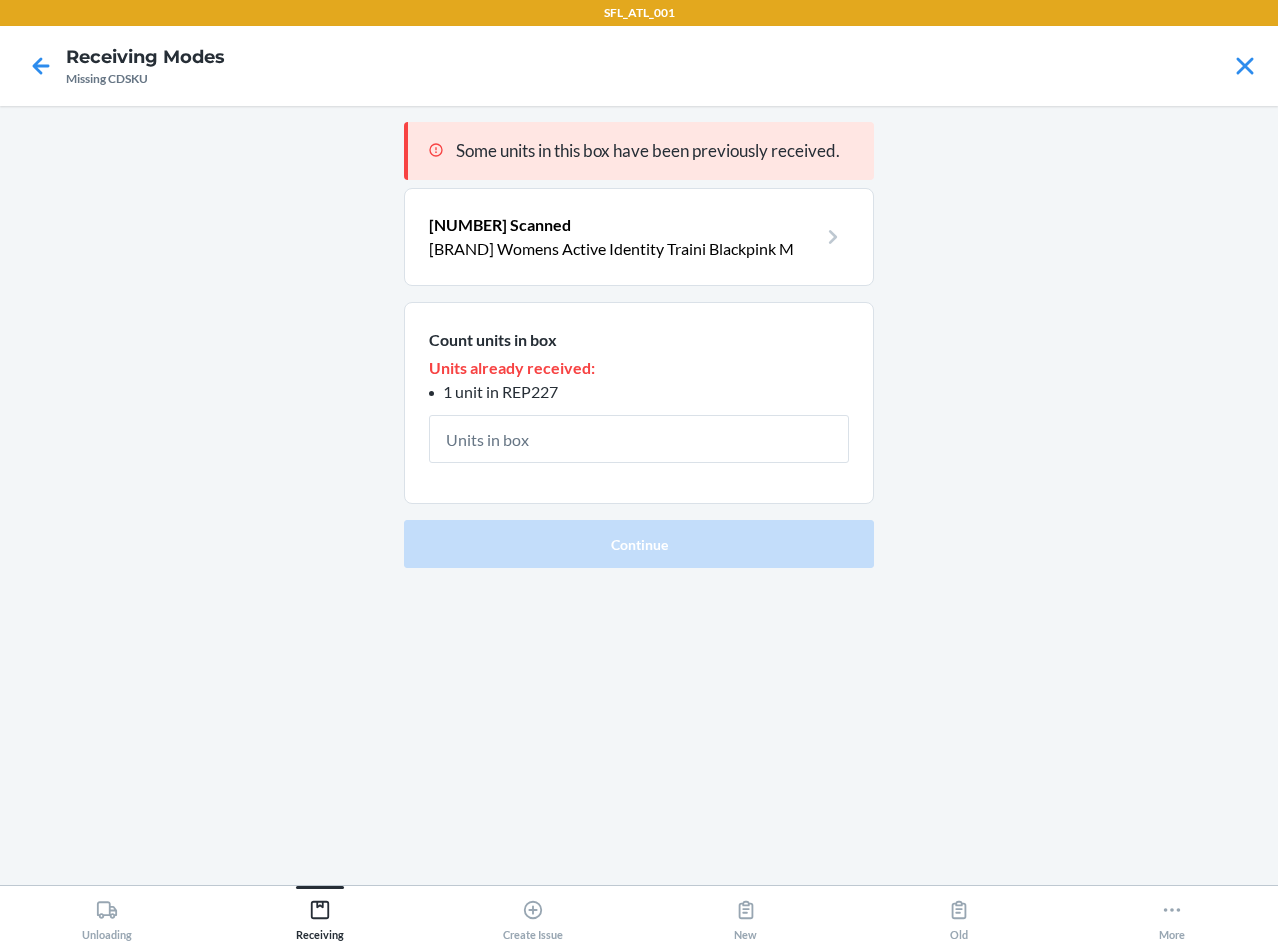 type on "1" 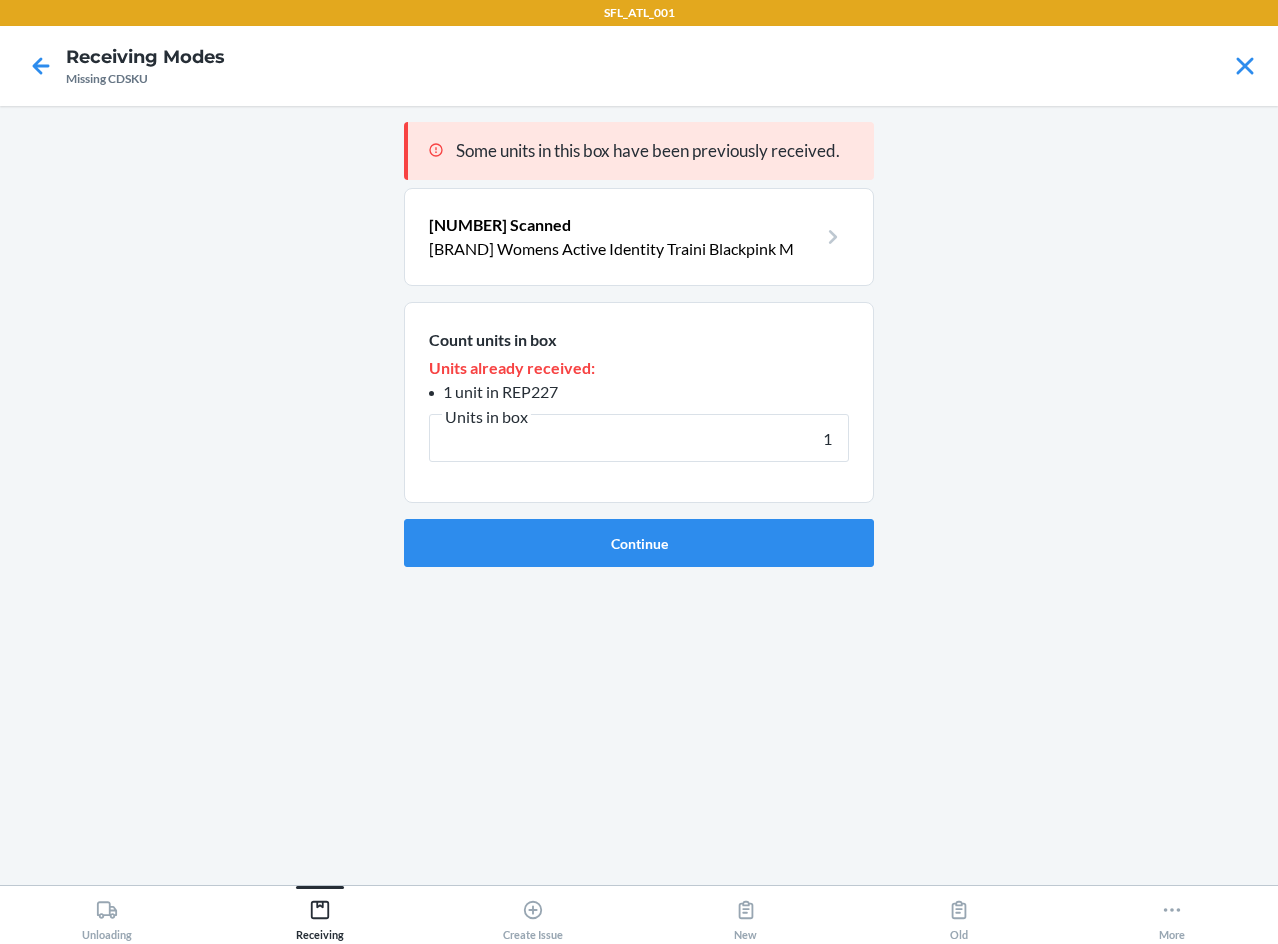 click on "Continue" at bounding box center [639, 543] 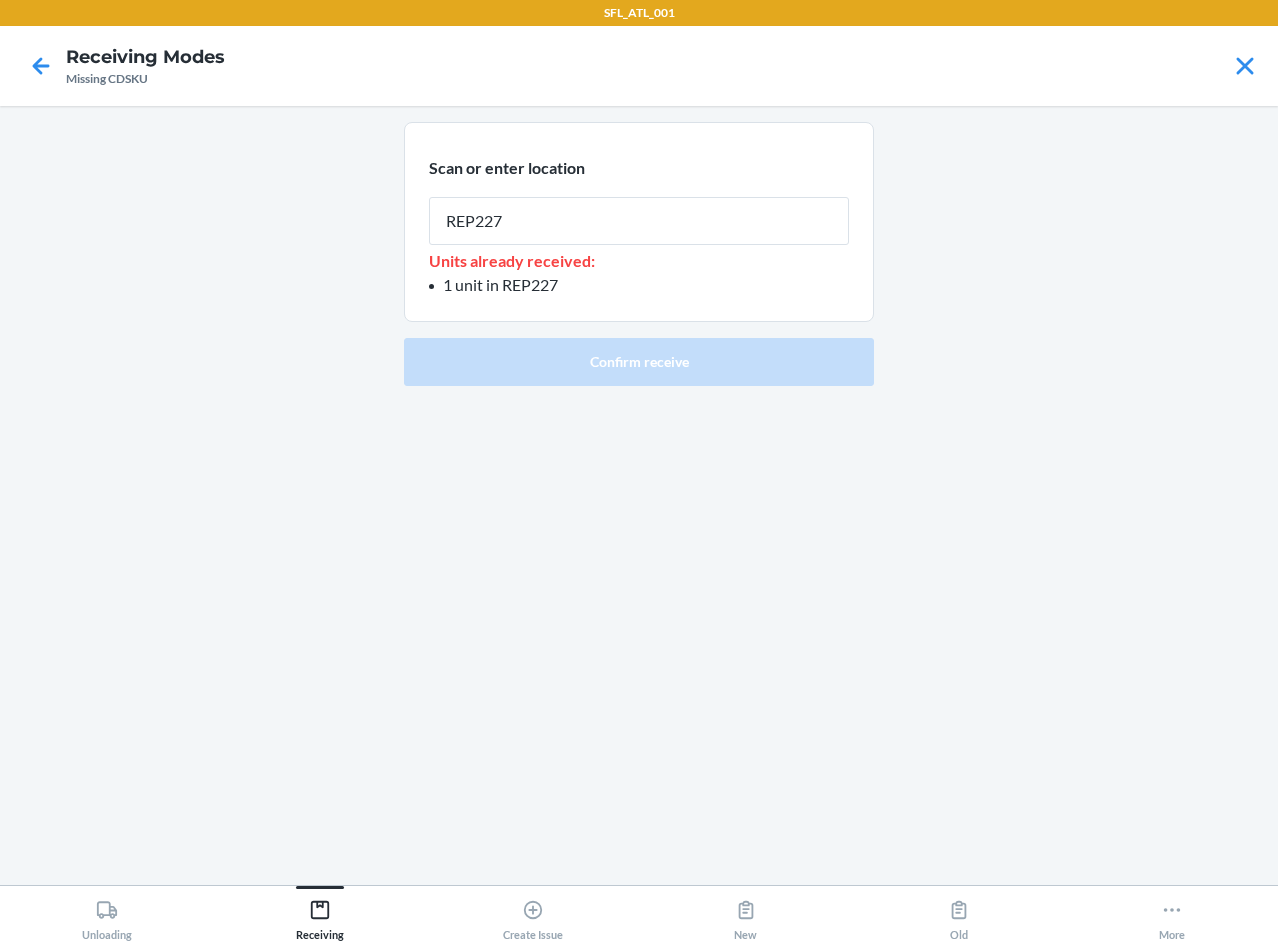 type on "REP227" 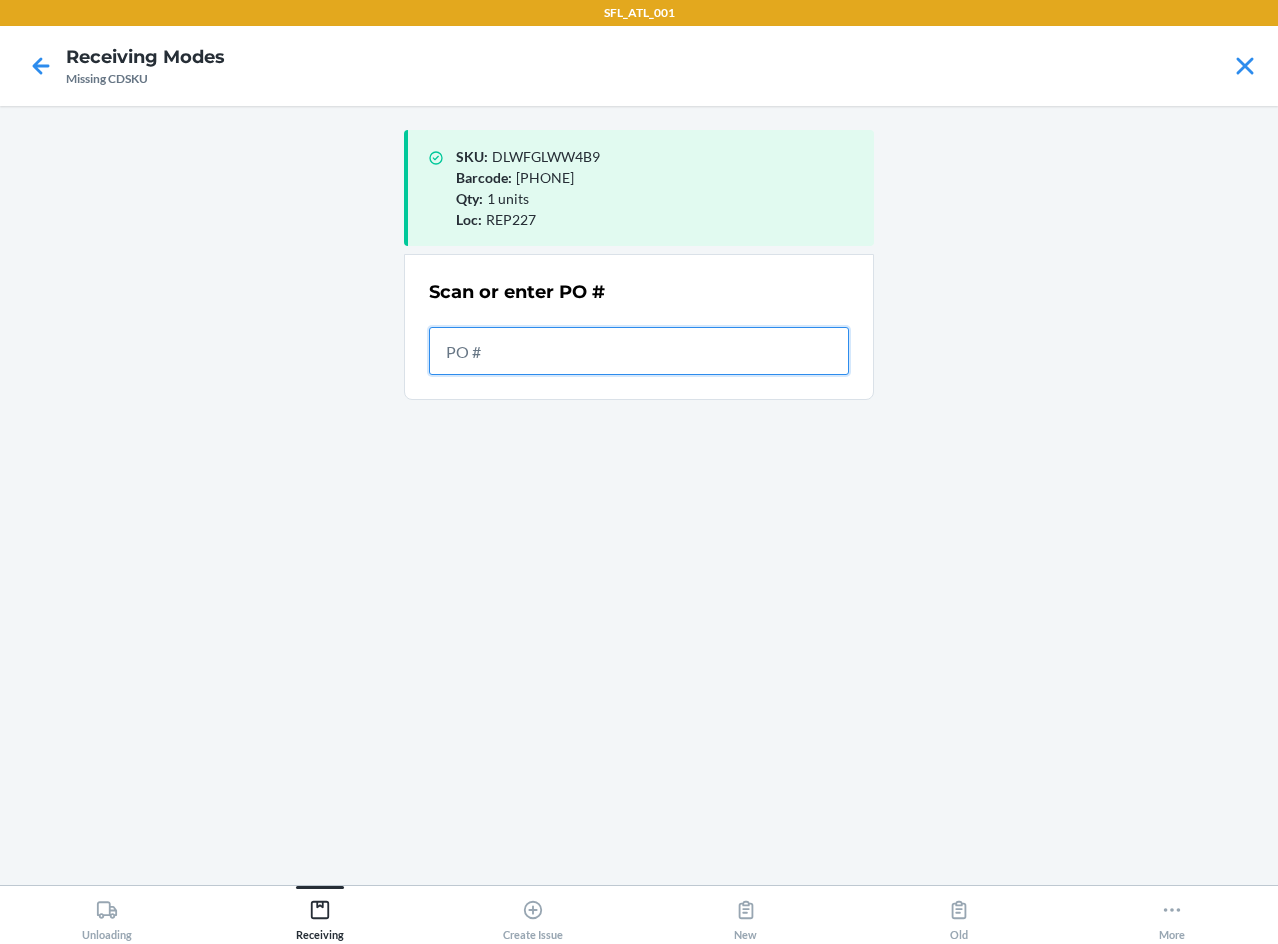 click at bounding box center [639, 351] 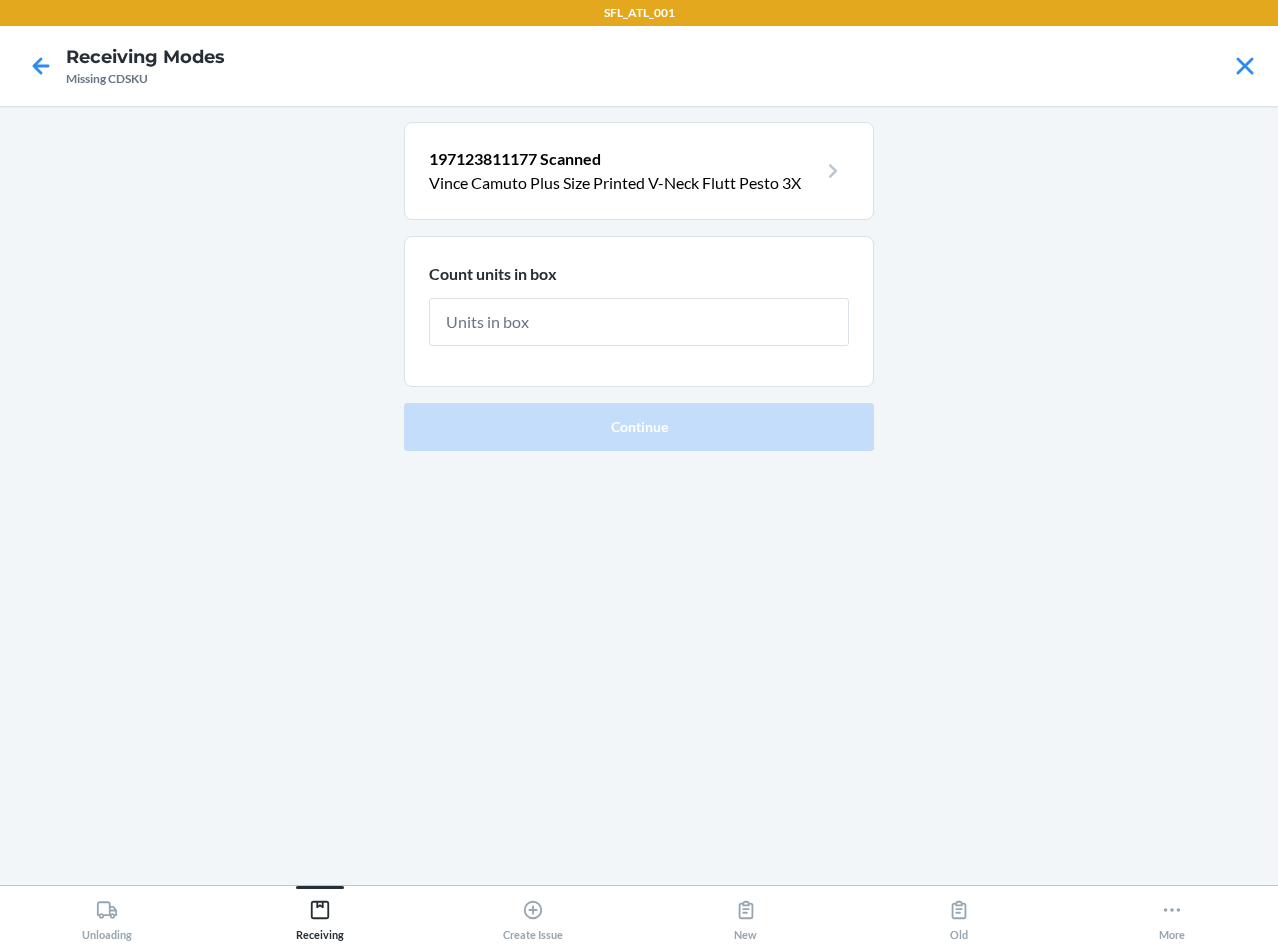 type on "1" 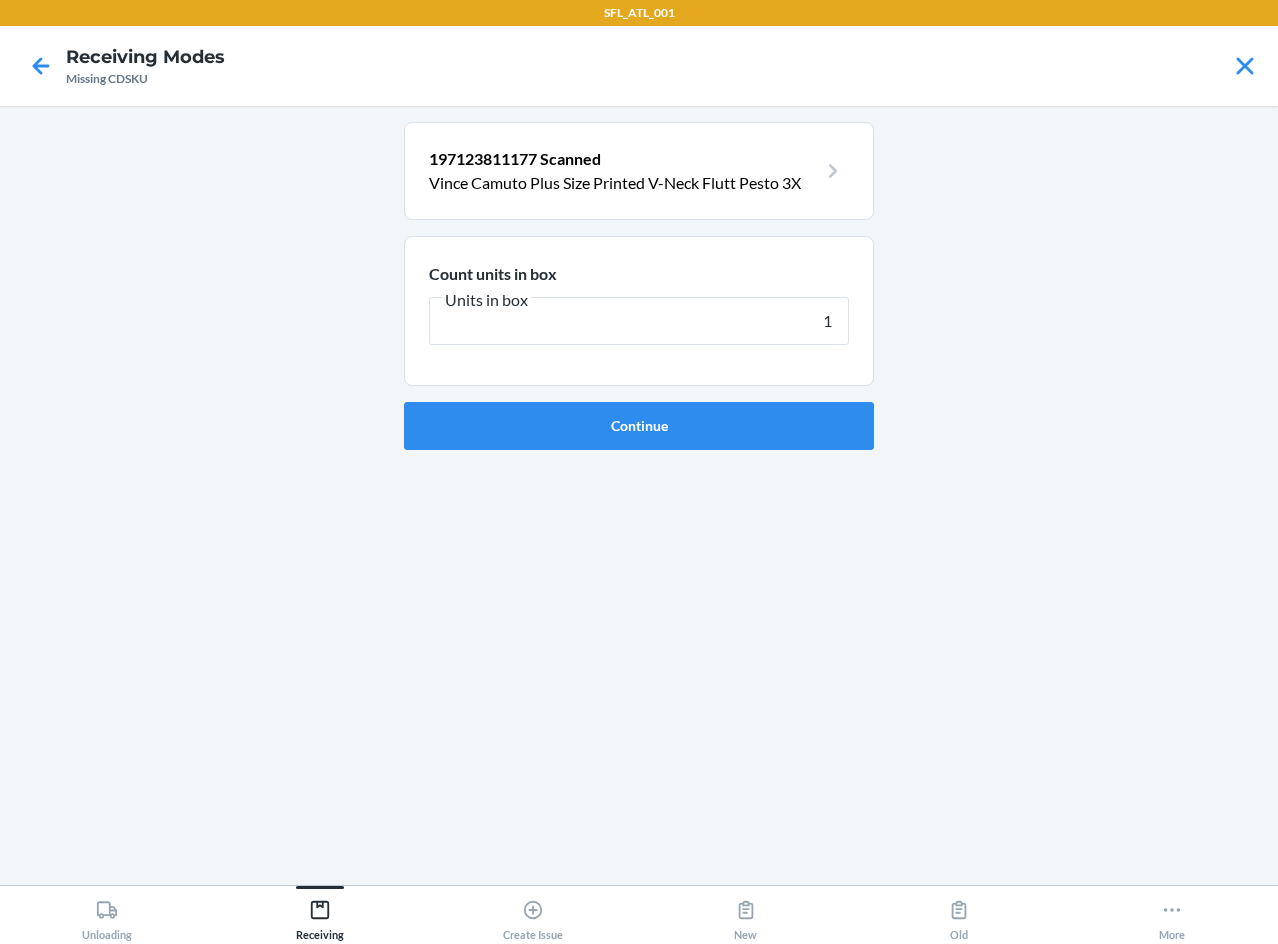 click on "Continue" at bounding box center [639, 426] 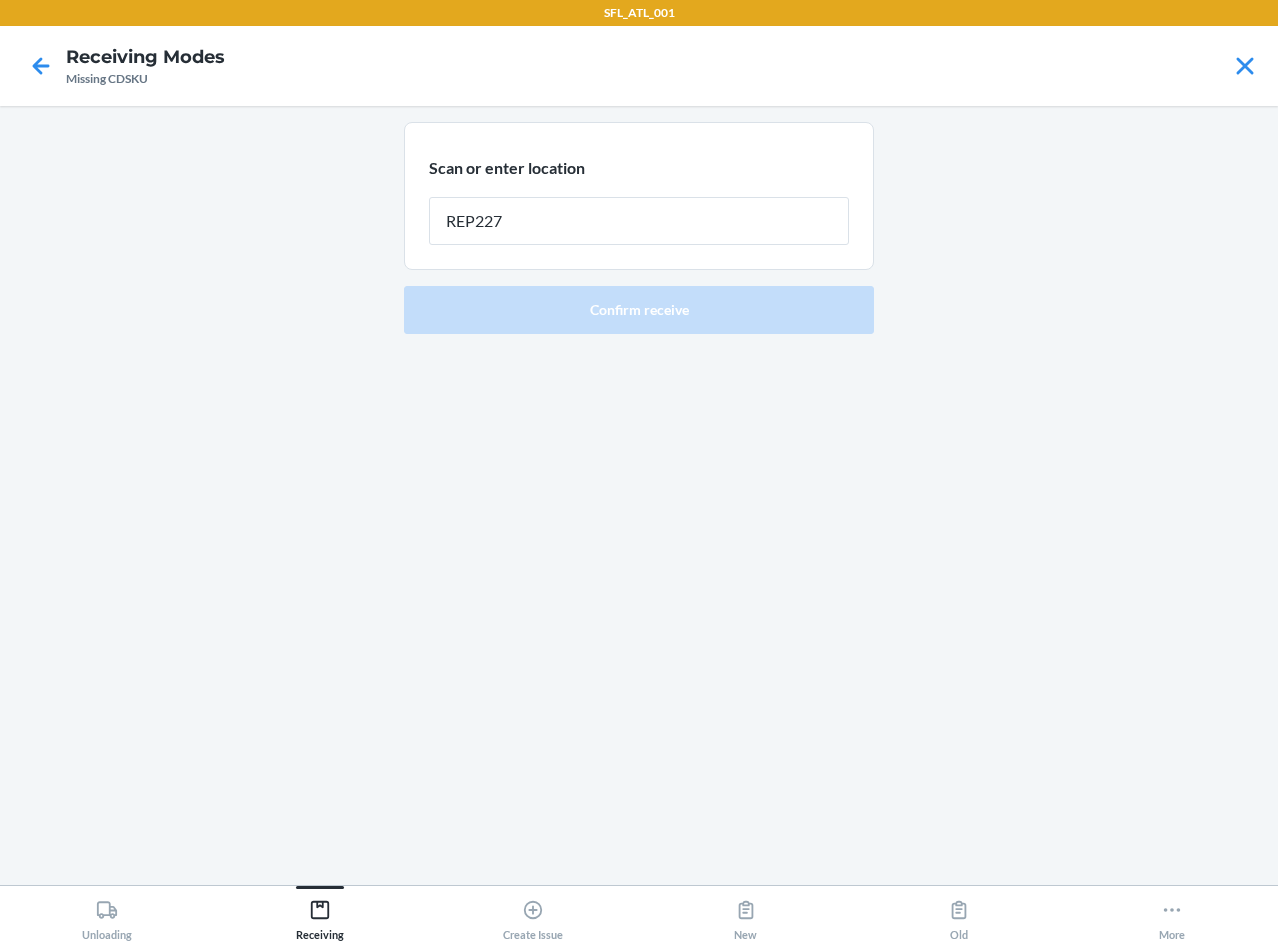type on "REP227" 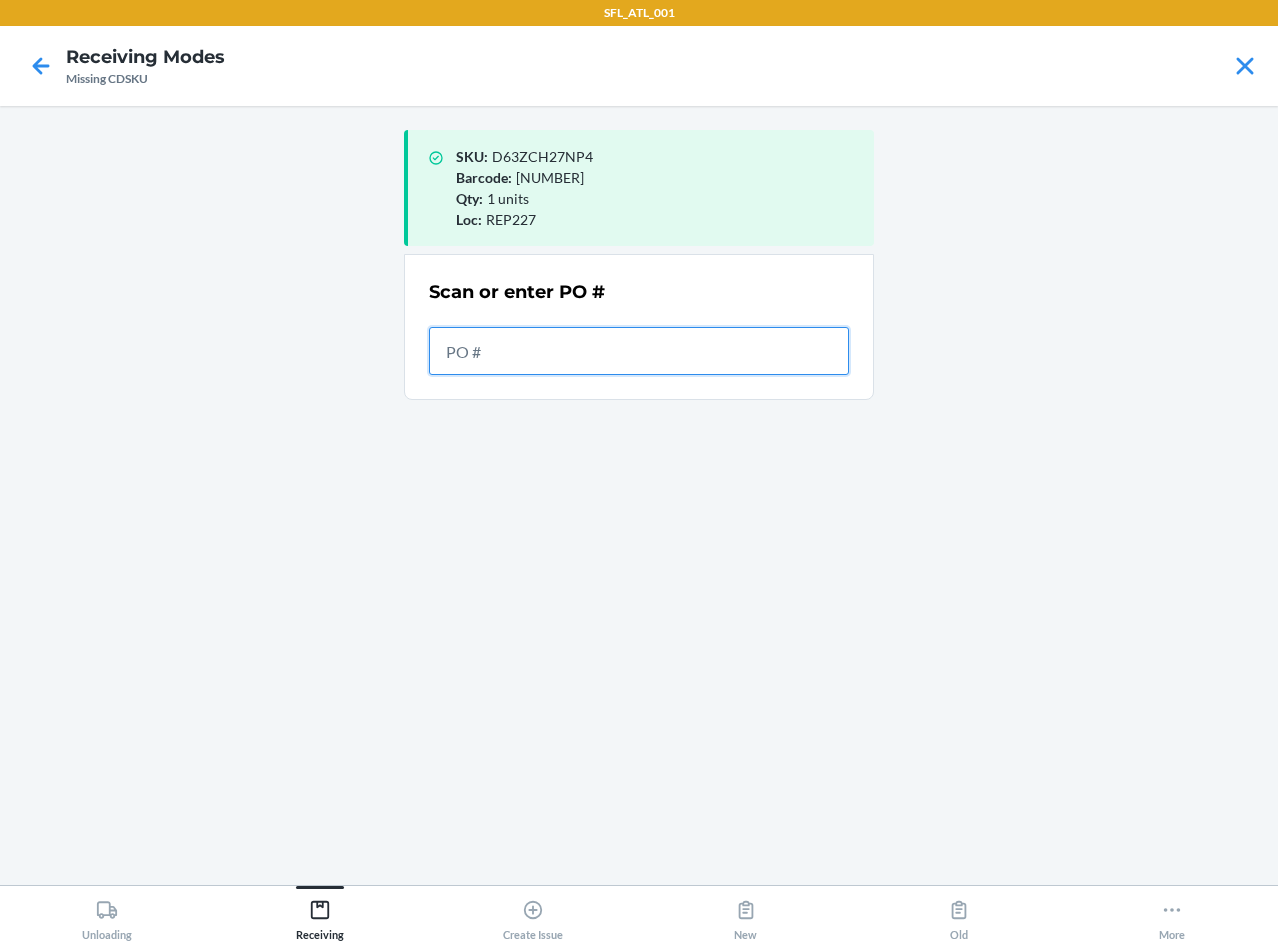 click at bounding box center [639, 351] 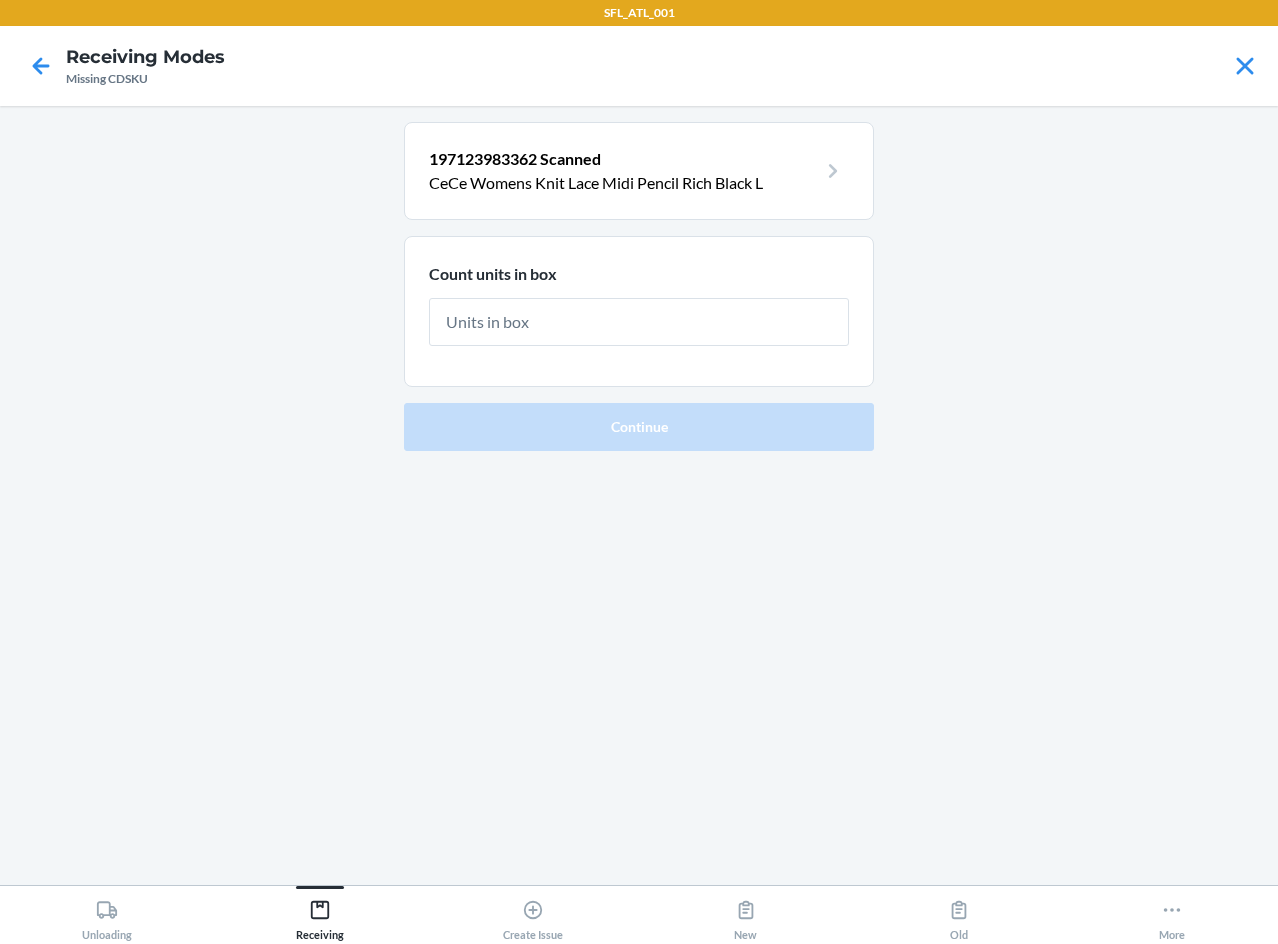 type on "1" 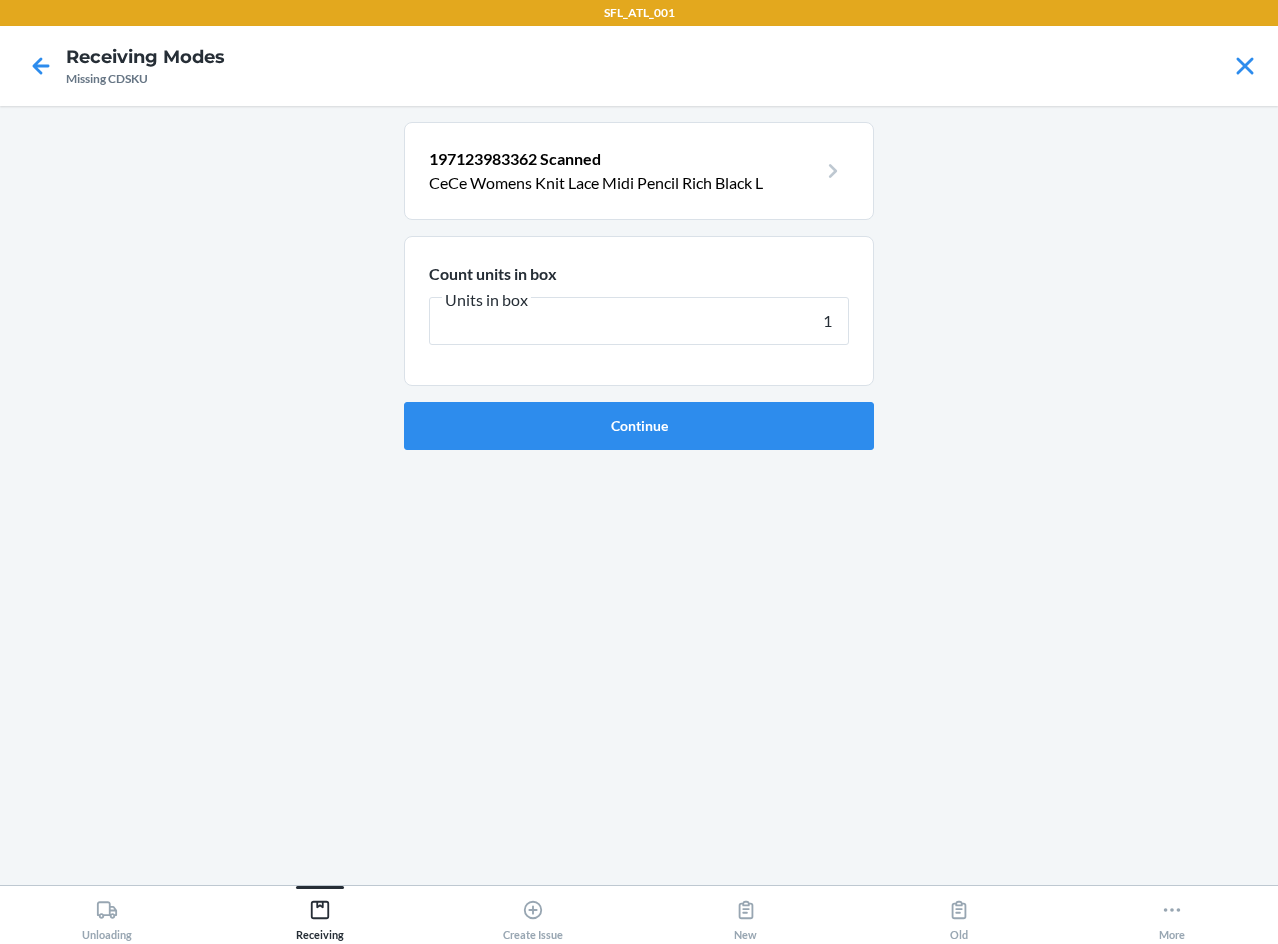 click on "Continue" at bounding box center (639, 426) 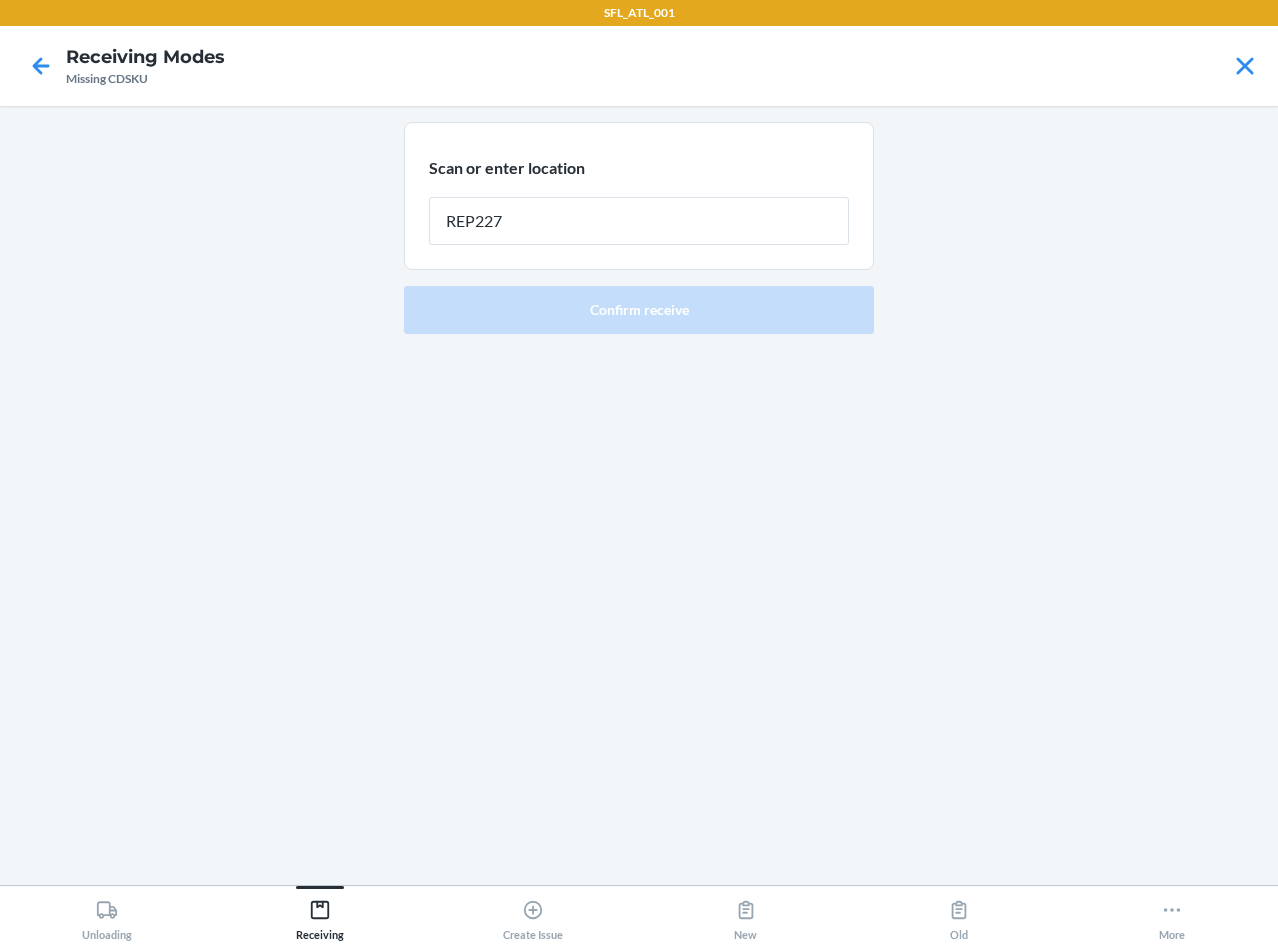 type on "REP227" 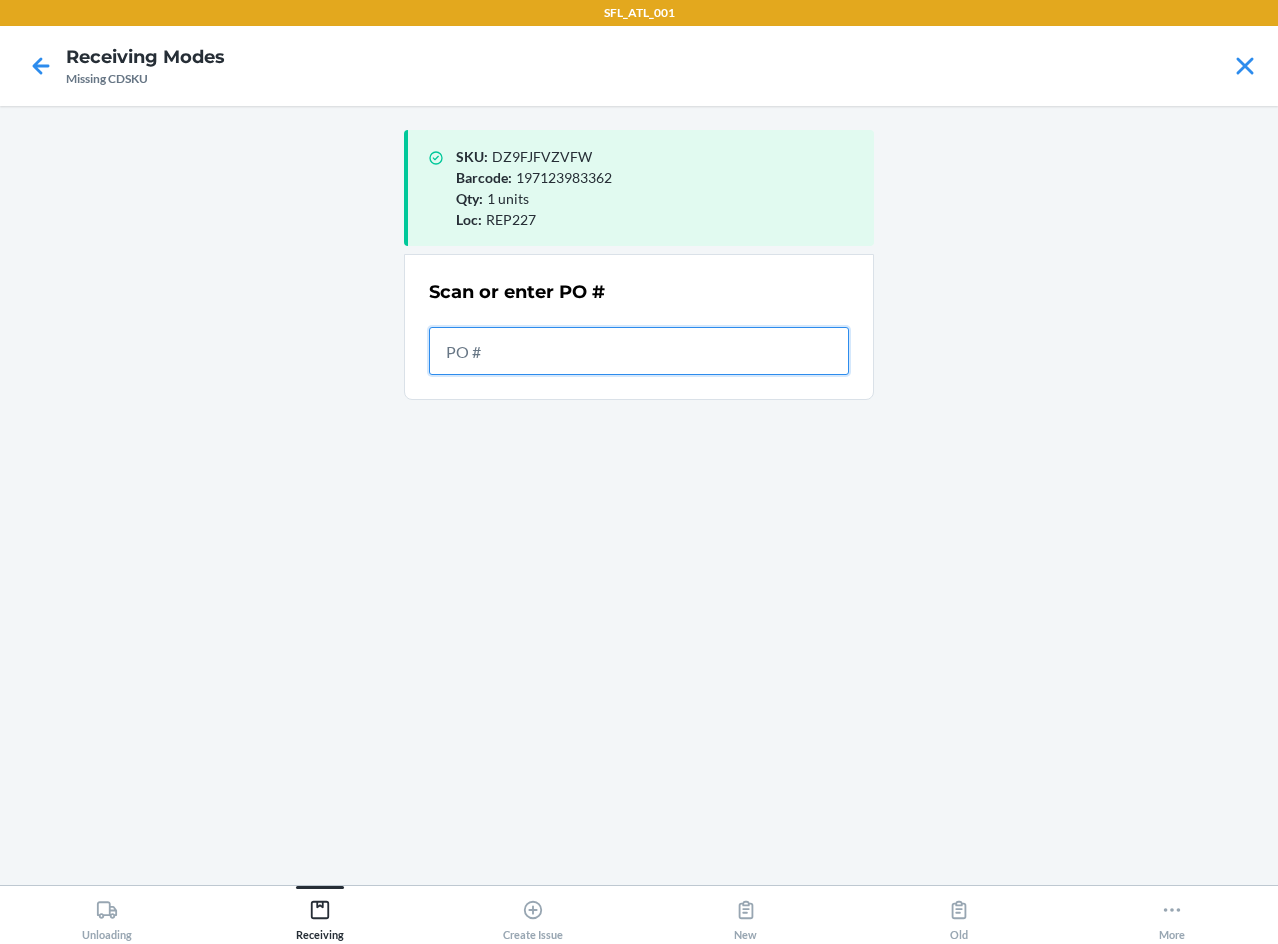 click at bounding box center [639, 351] 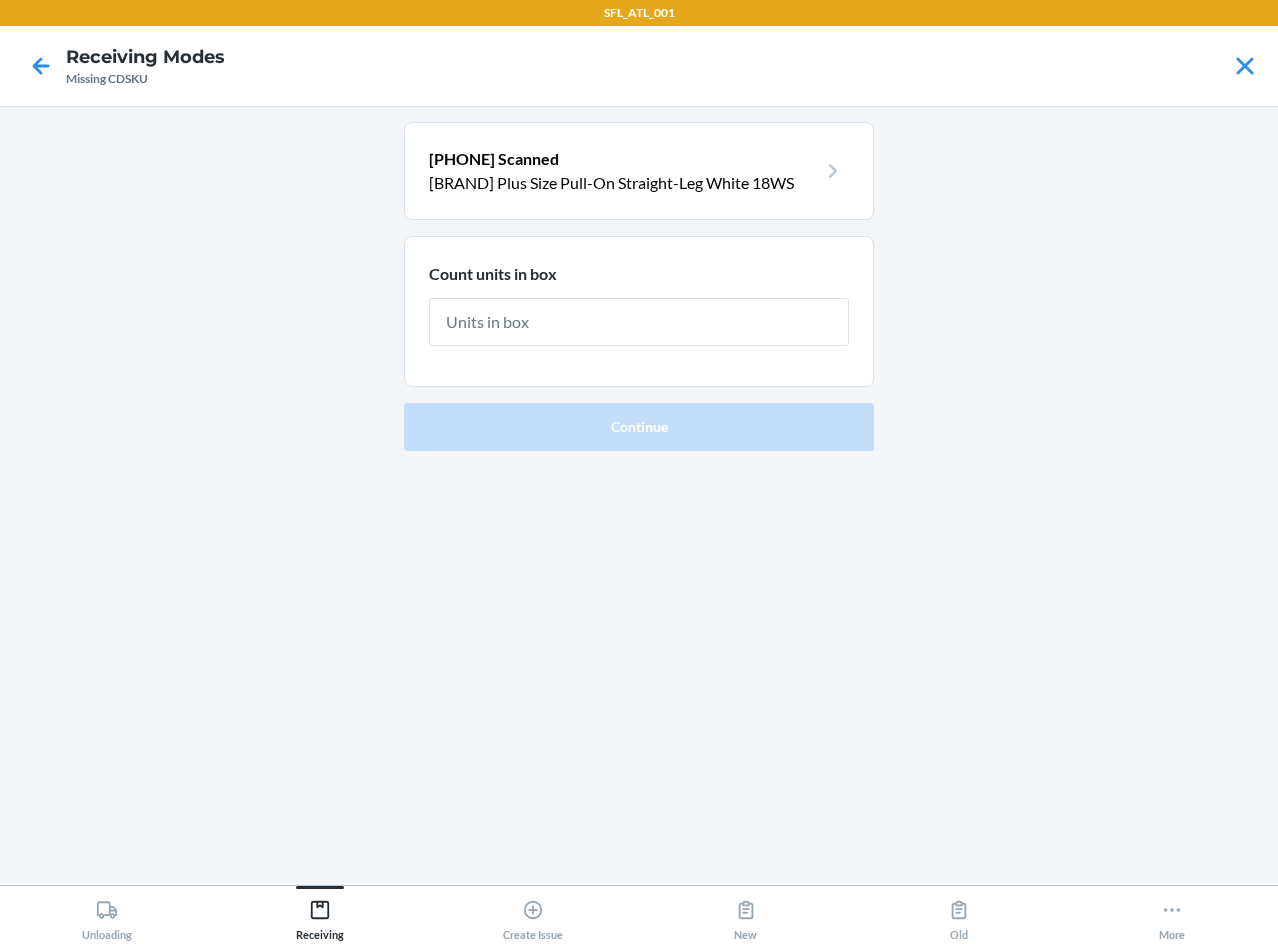 type on "1" 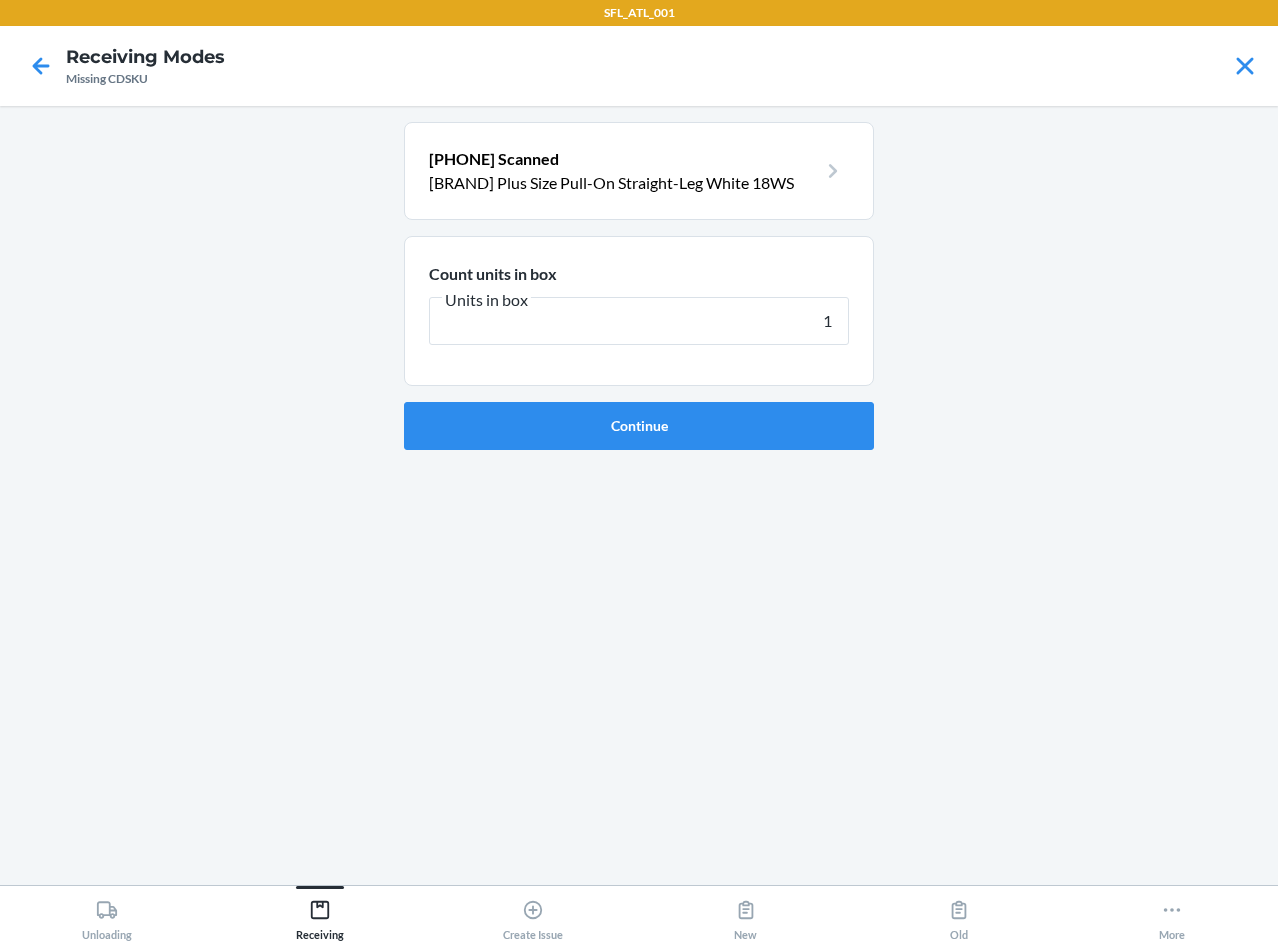 click on "Continue" at bounding box center (639, 426) 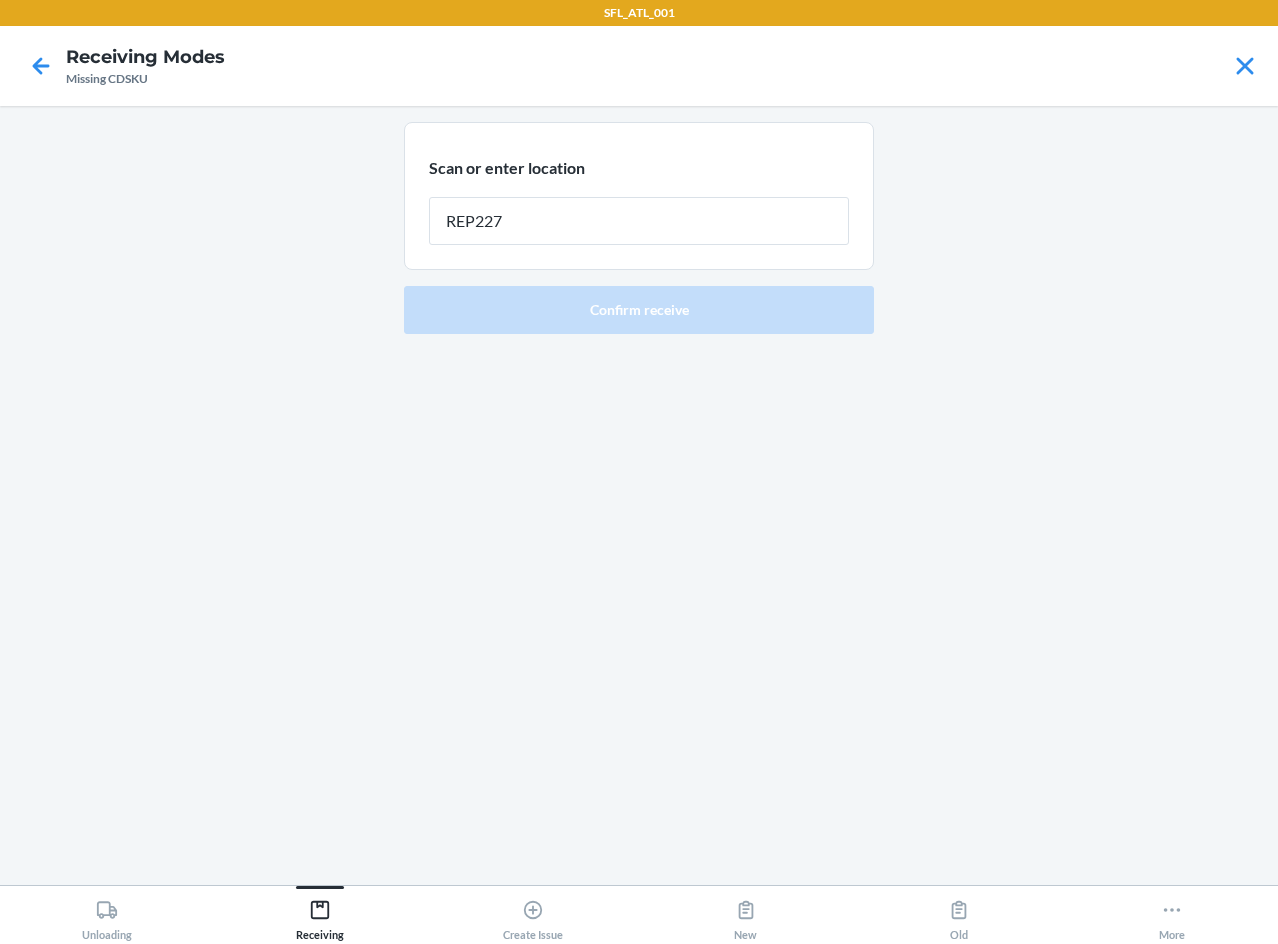 type on "REP227" 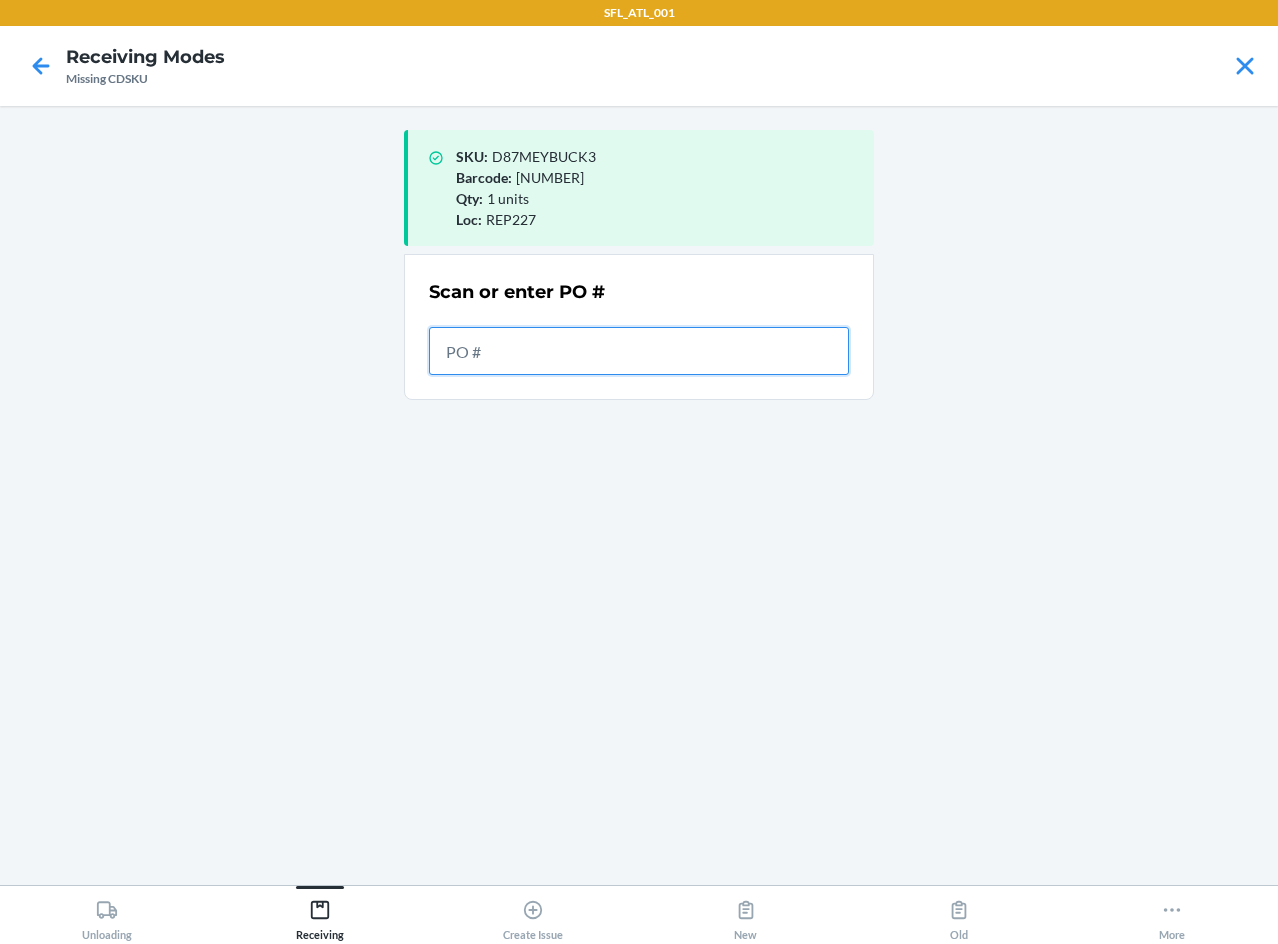 click at bounding box center [639, 351] 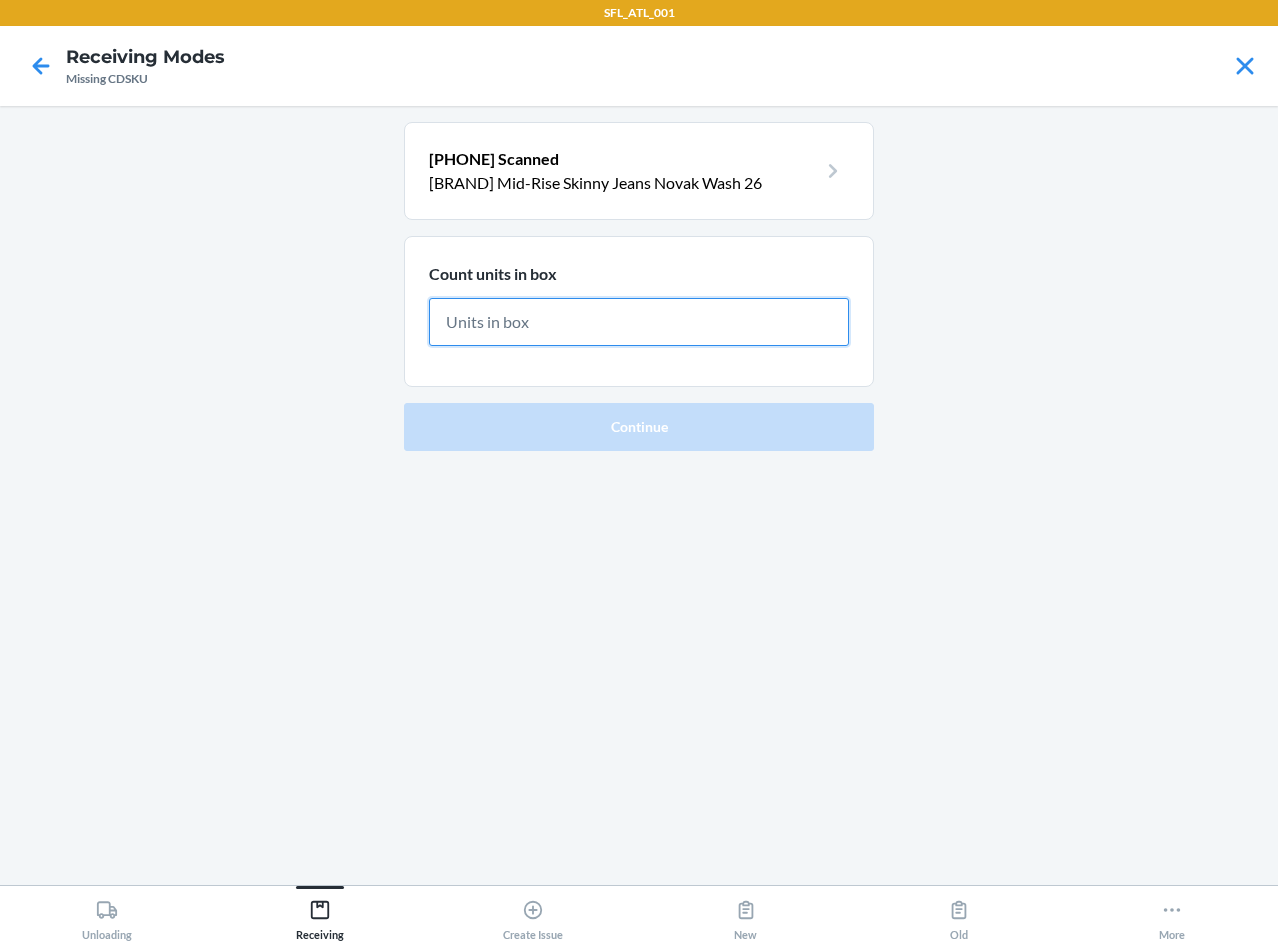 click at bounding box center [639, 322] 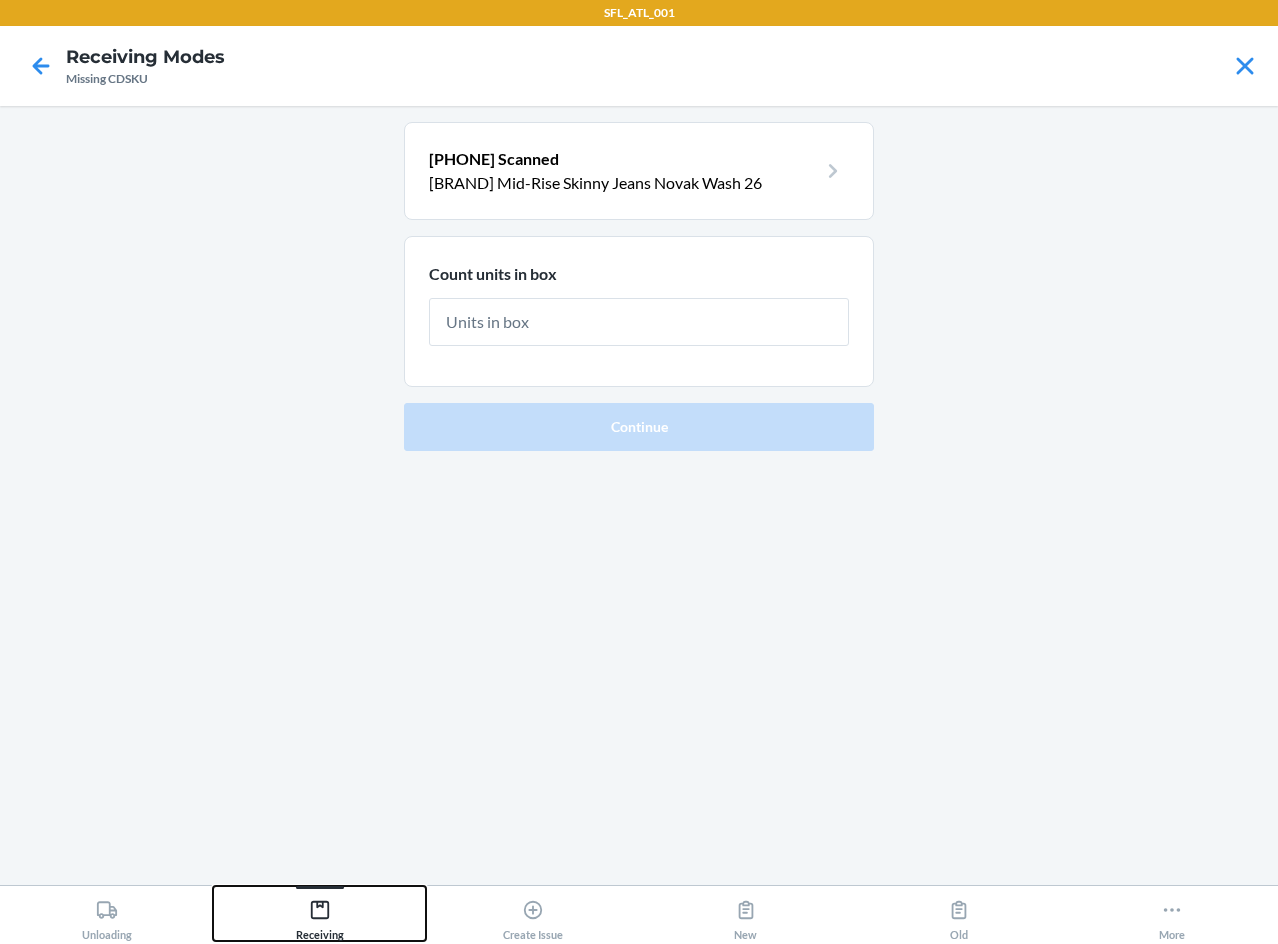 click on "Receiving" at bounding box center [320, 916] 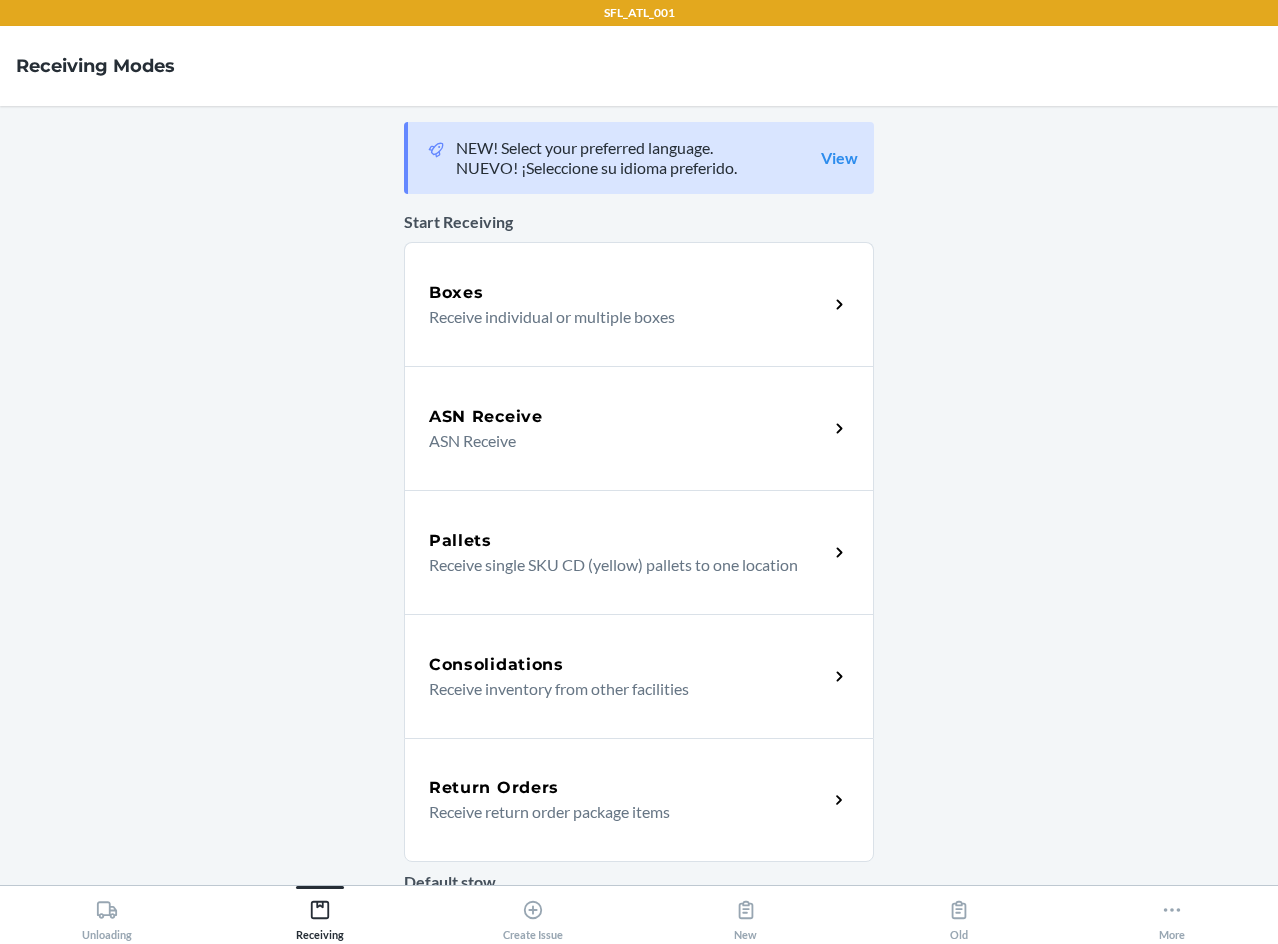 click on "ASN Receive" at bounding box center (486, 417) 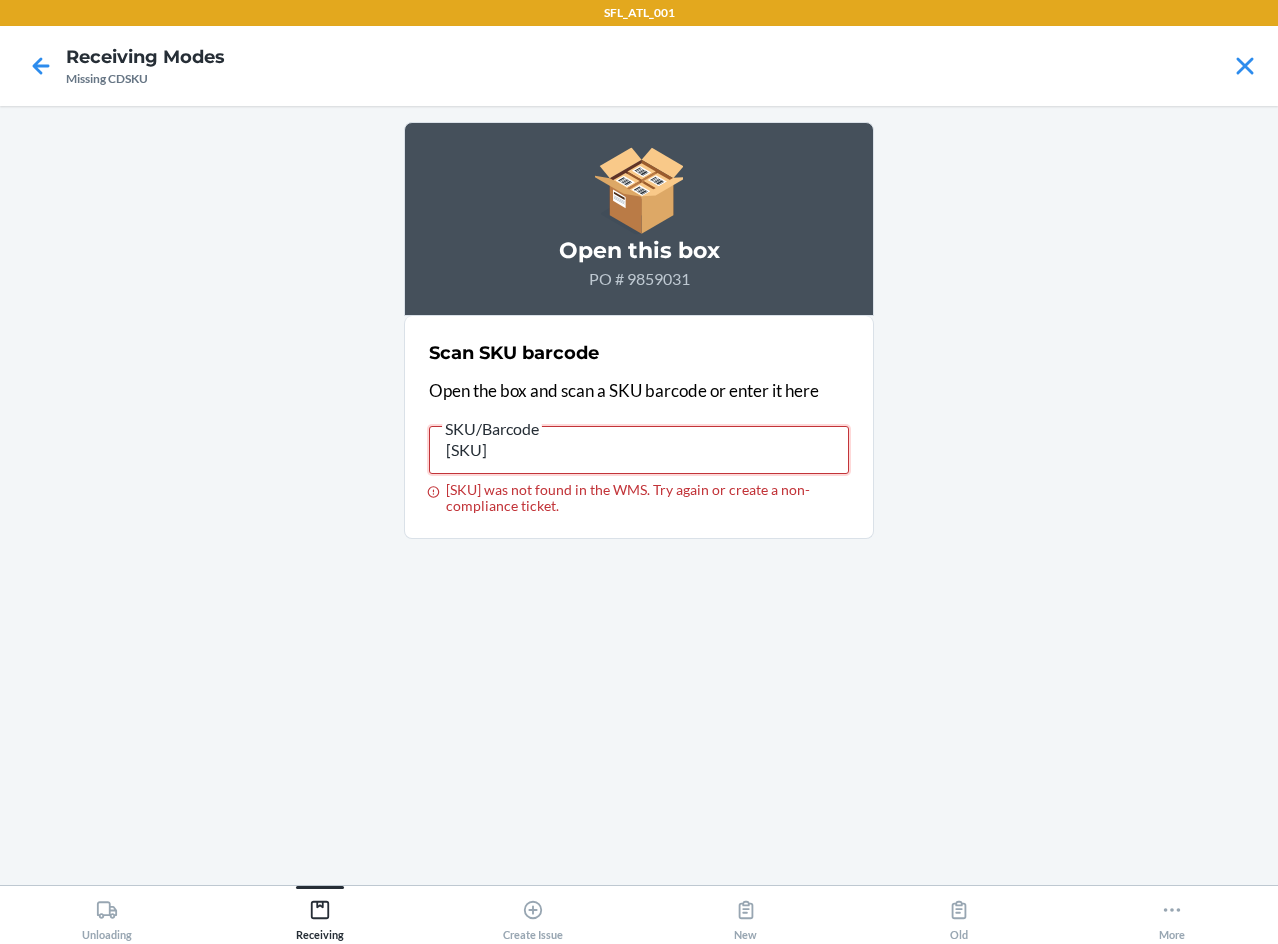 drag, startPoint x: 700, startPoint y: 452, endPoint x: -1, endPoint y: 451, distance: 701.00073 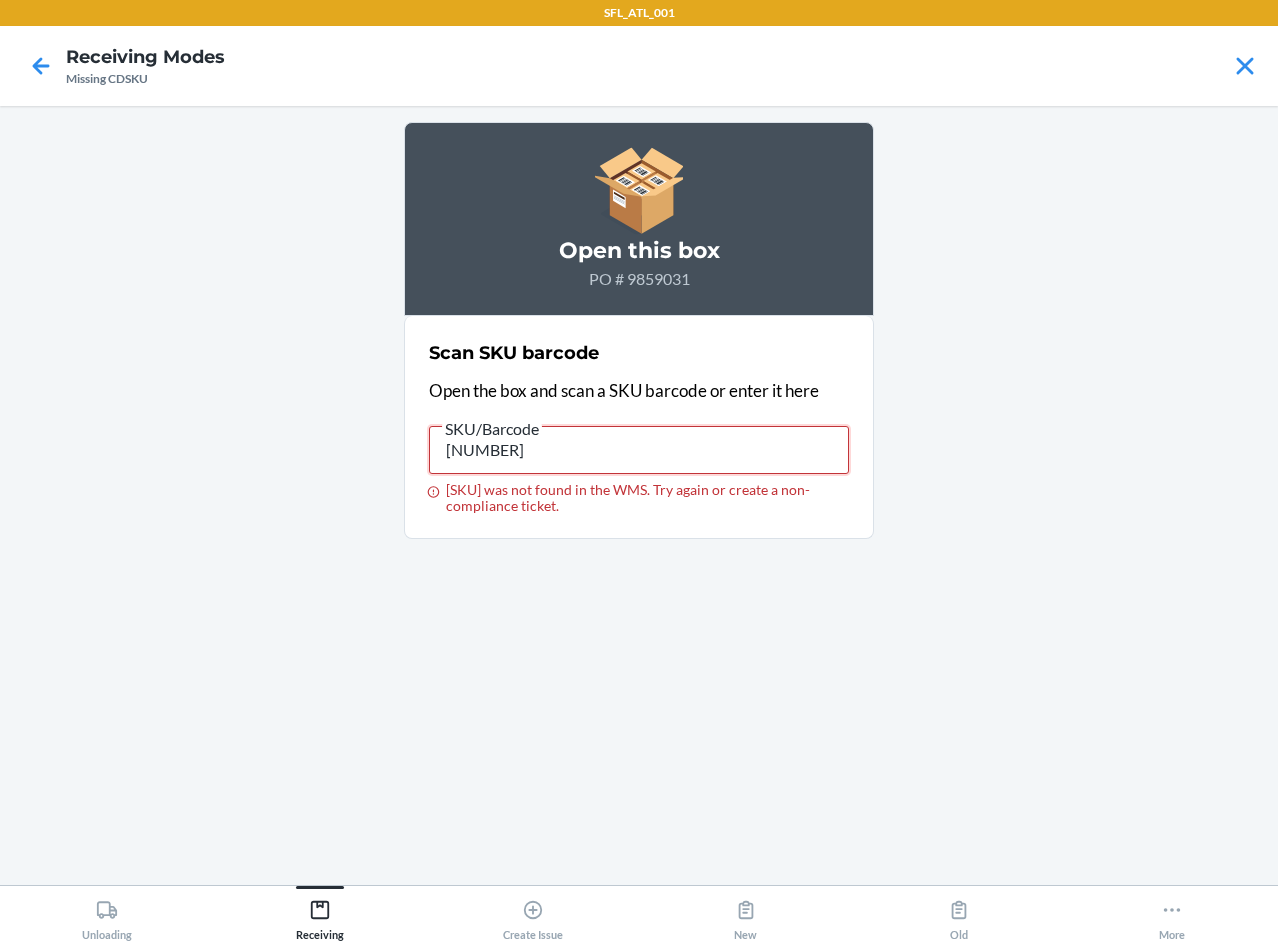 type 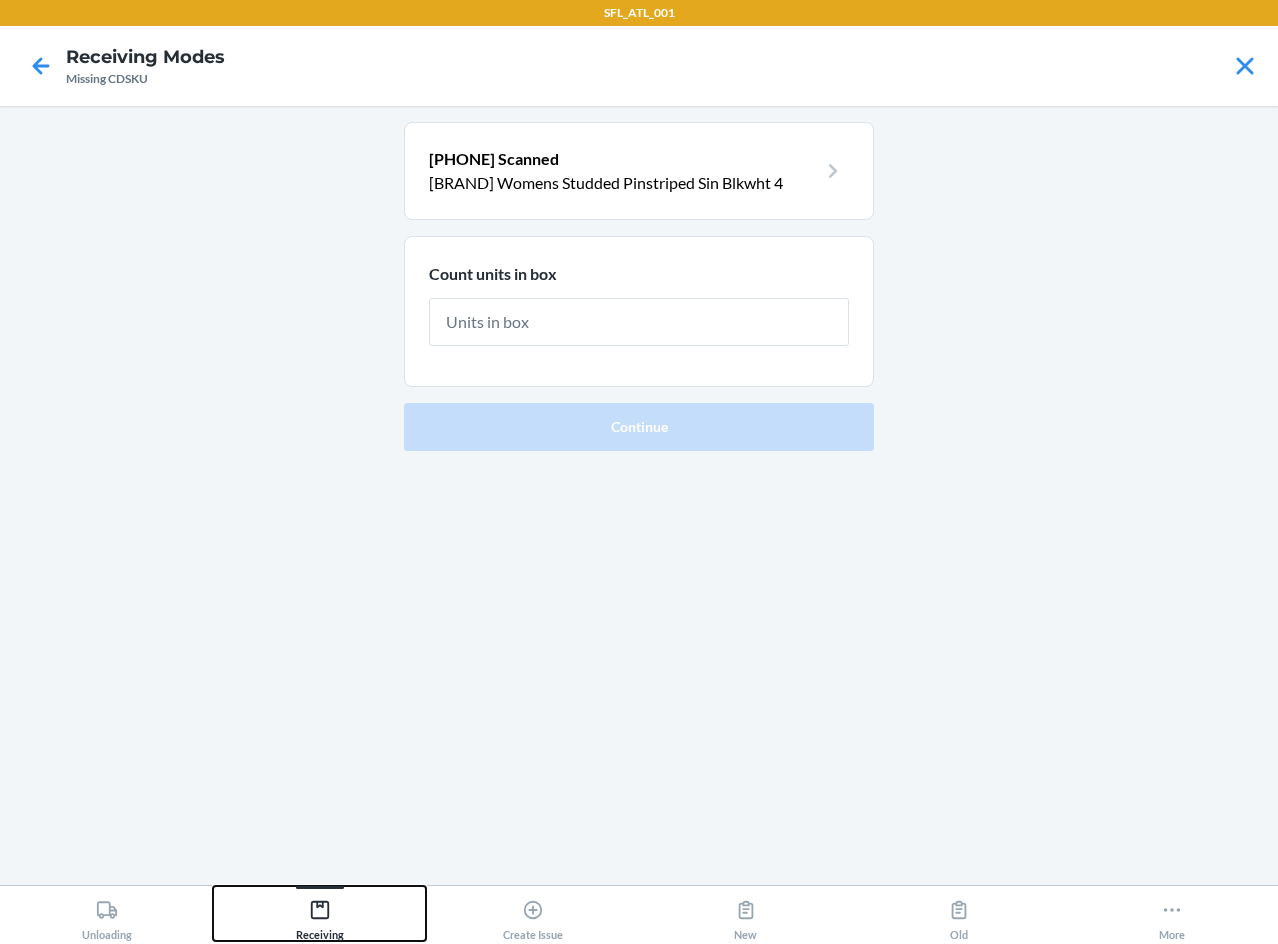 click 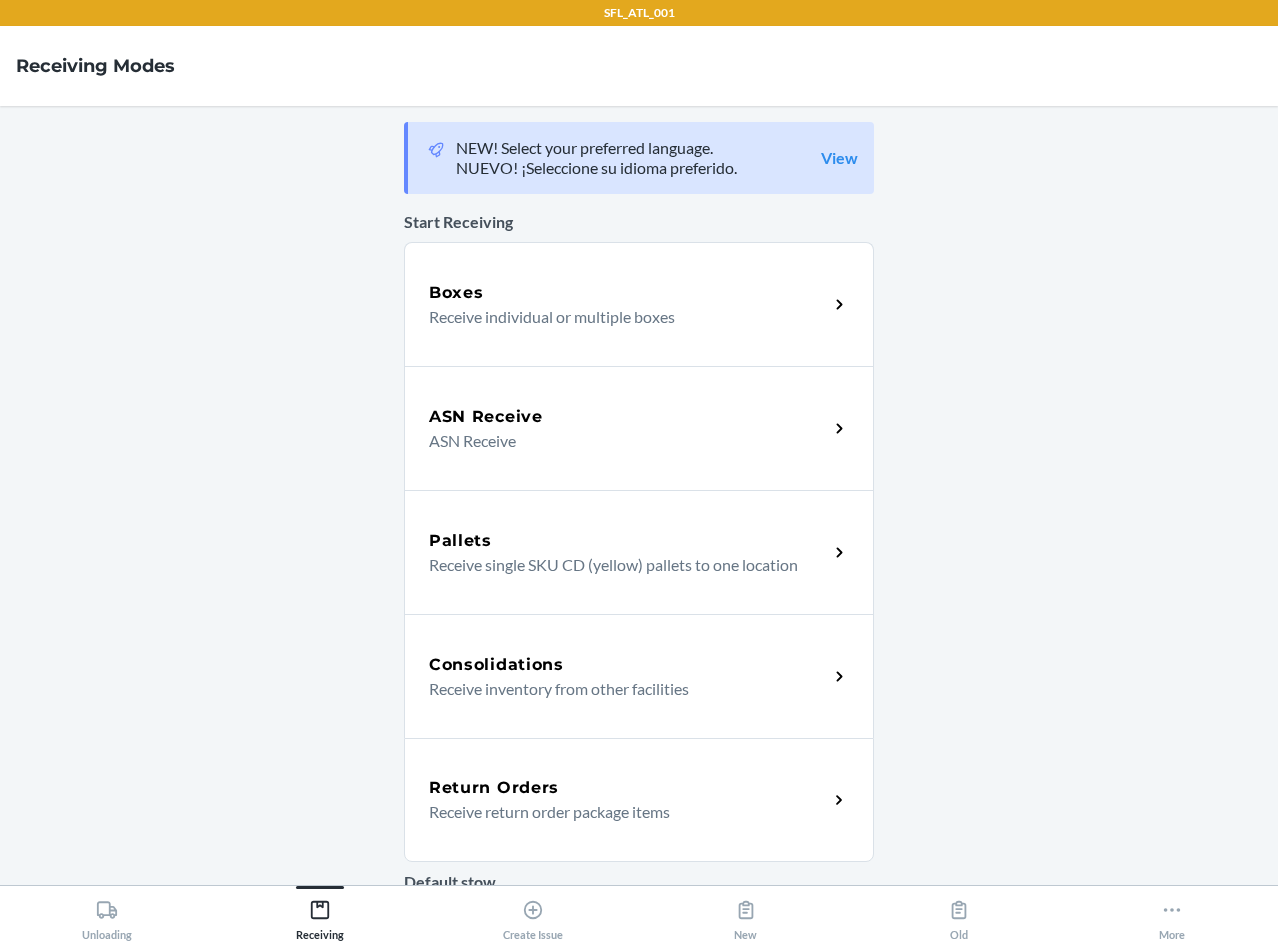 click on "ASN Receive" at bounding box center [628, 417] 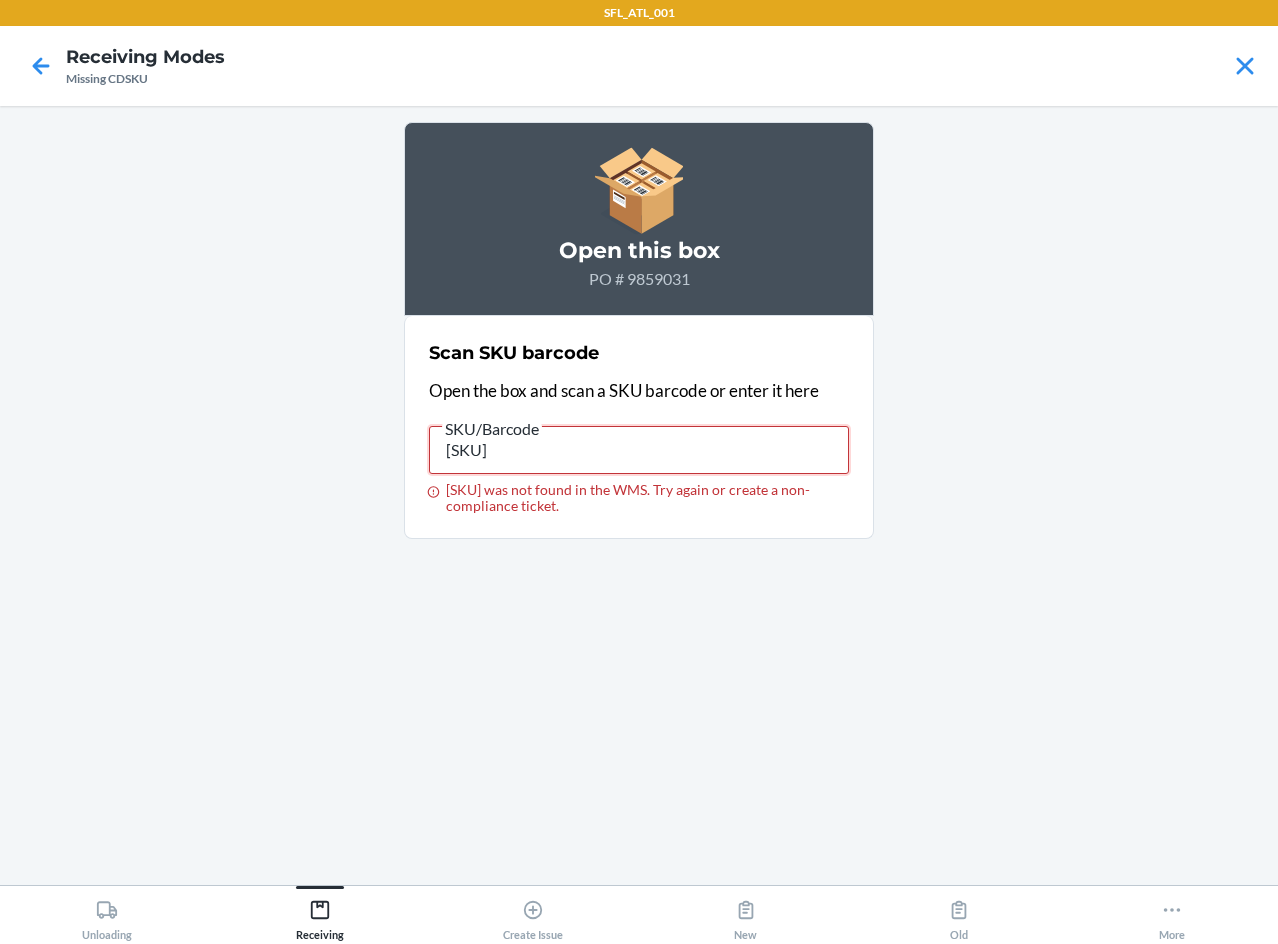 drag, startPoint x: 638, startPoint y: 453, endPoint x: 327, endPoint y: 494, distance: 313.69092 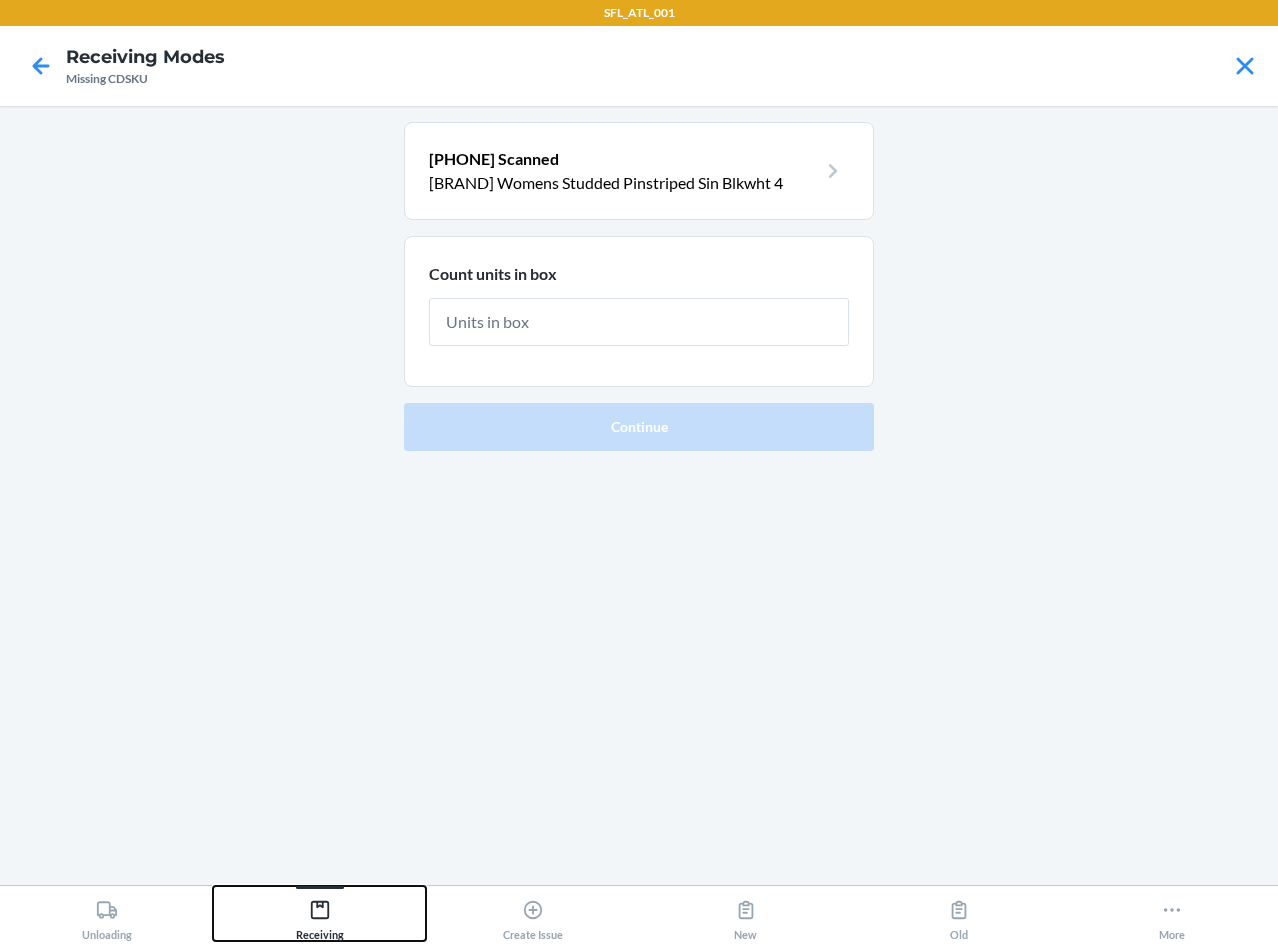 click on "Receiving" at bounding box center [320, 916] 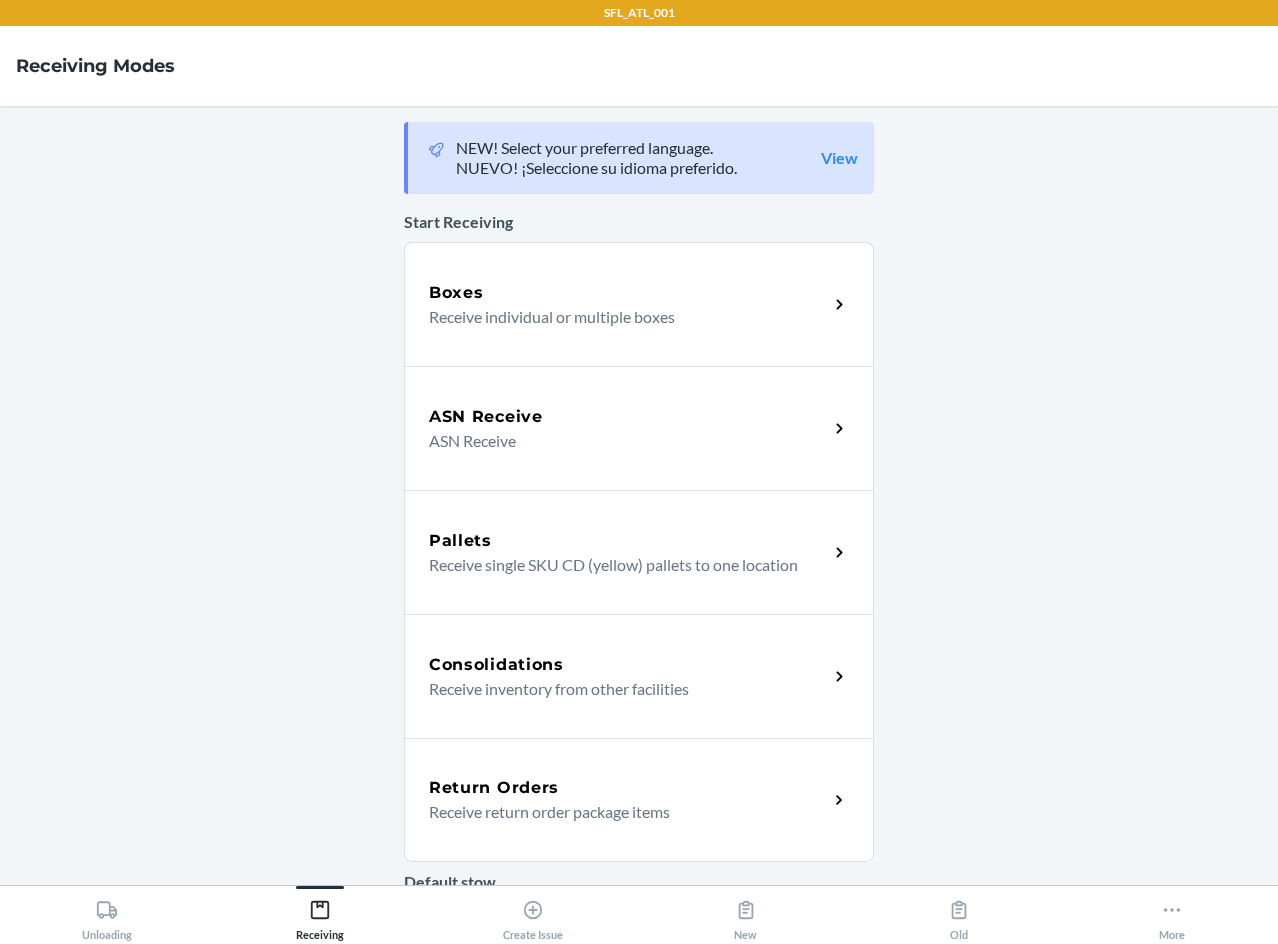 click on "ASN Receive" at bounding box center (620, 441) 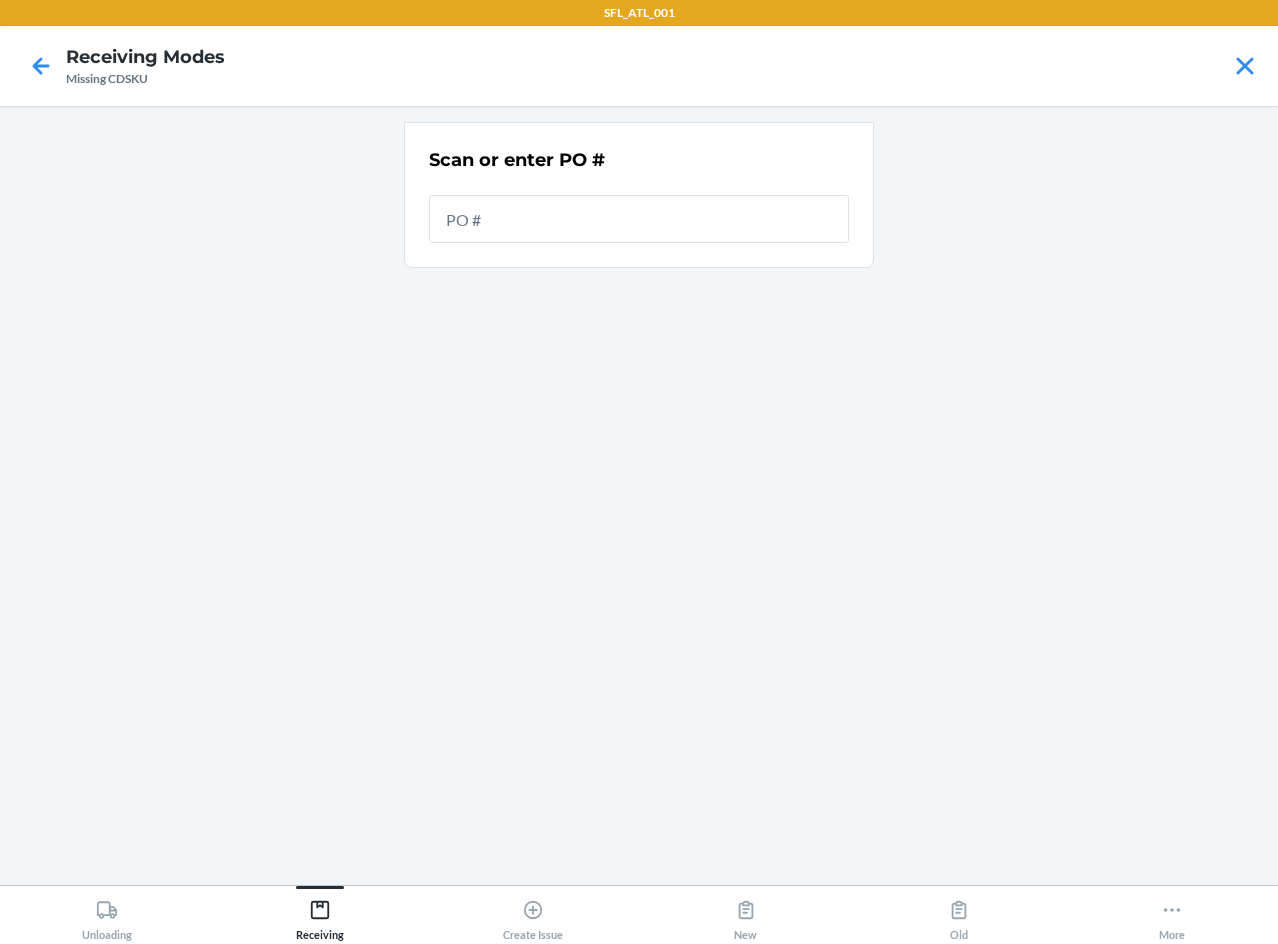 drag, startPoint x: 613, startPoint y: 233, endPoint x: 625, endPoint y: 225, distance: 14.422205 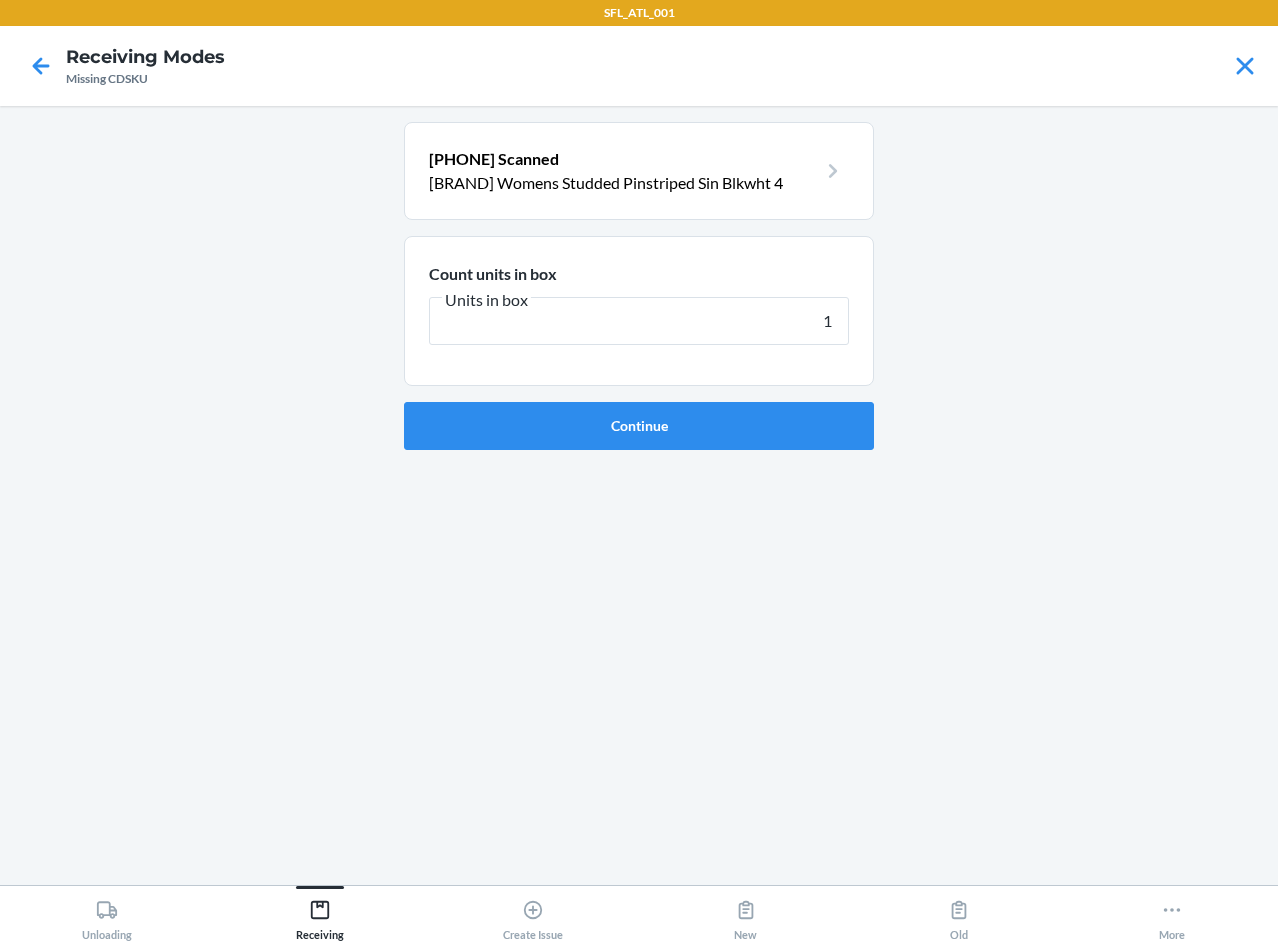 click on "Continue" at bounding box center [639, 426] 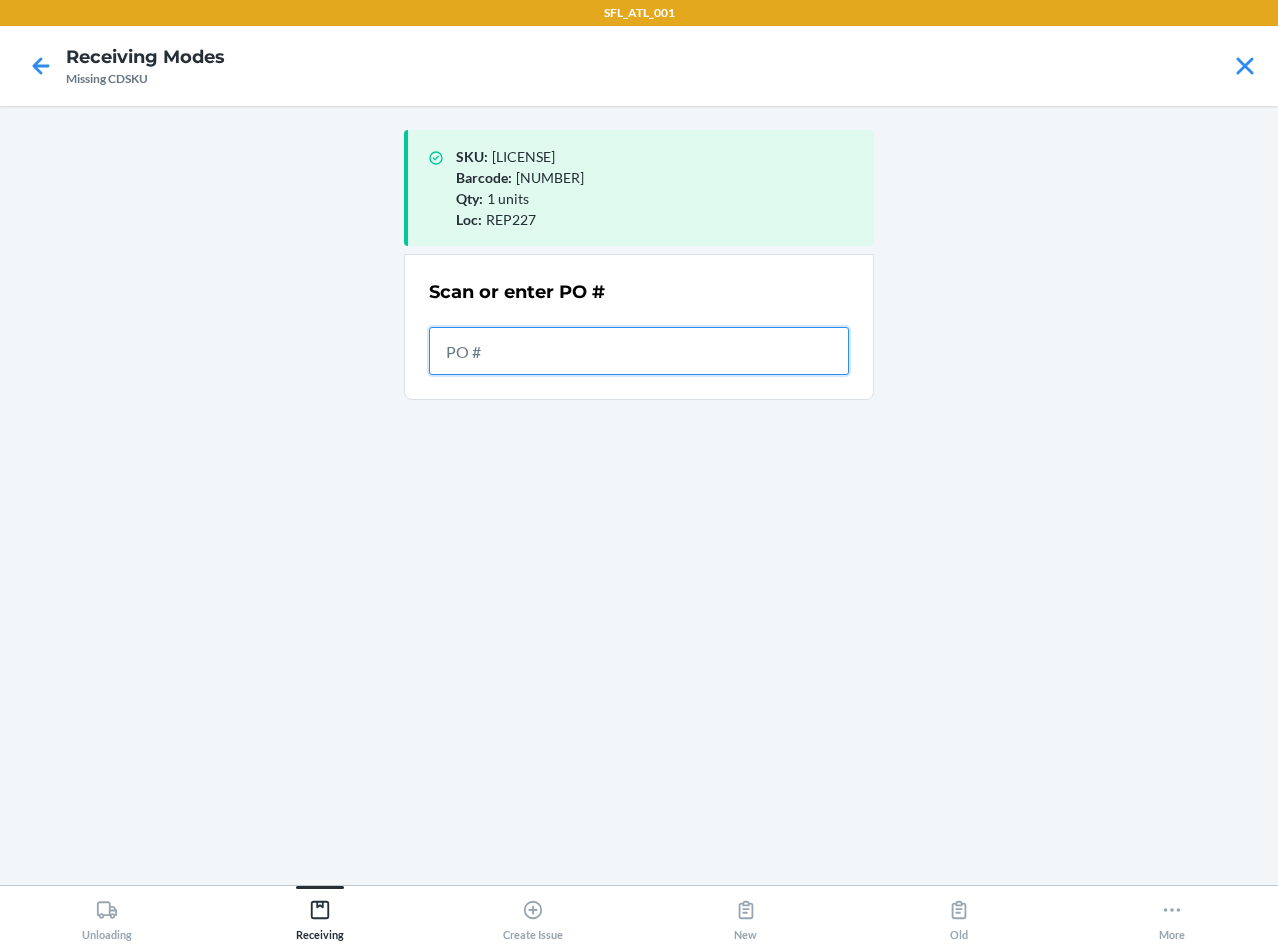 click at bounding box center [639, 351] 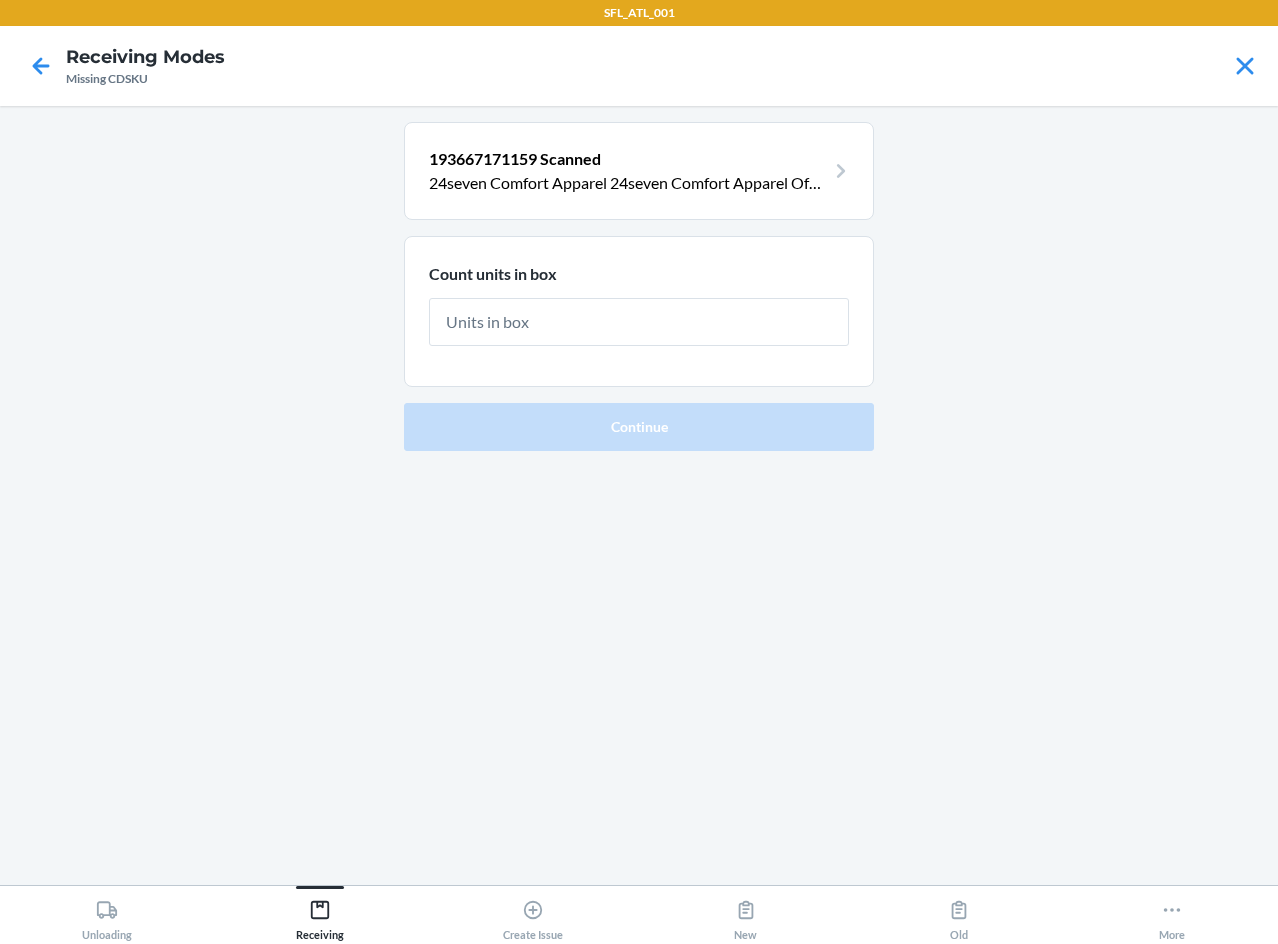 click at bounding box center [639, 322] 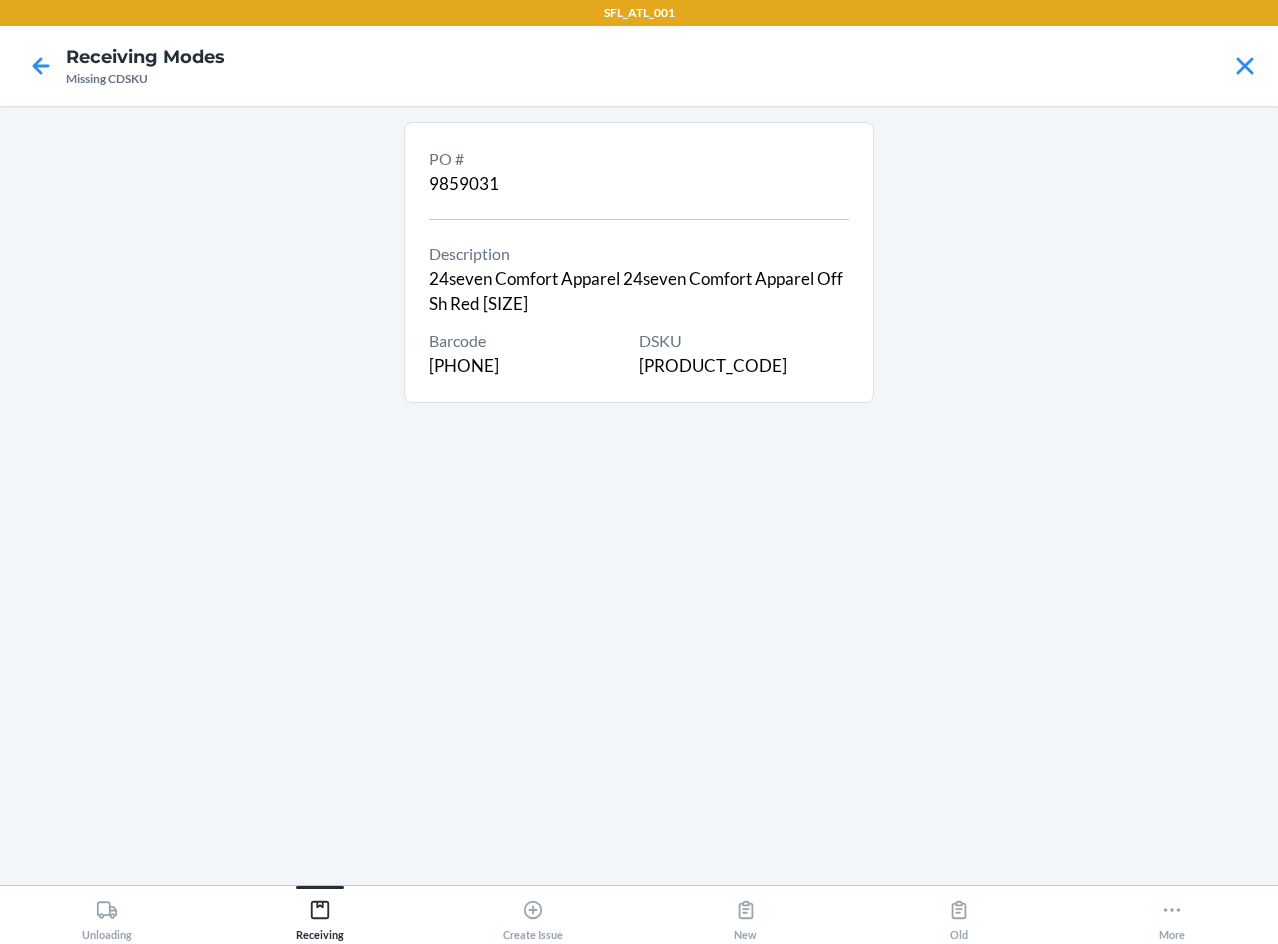 click on "PO # 9859031" at bounding box center (639, 172) 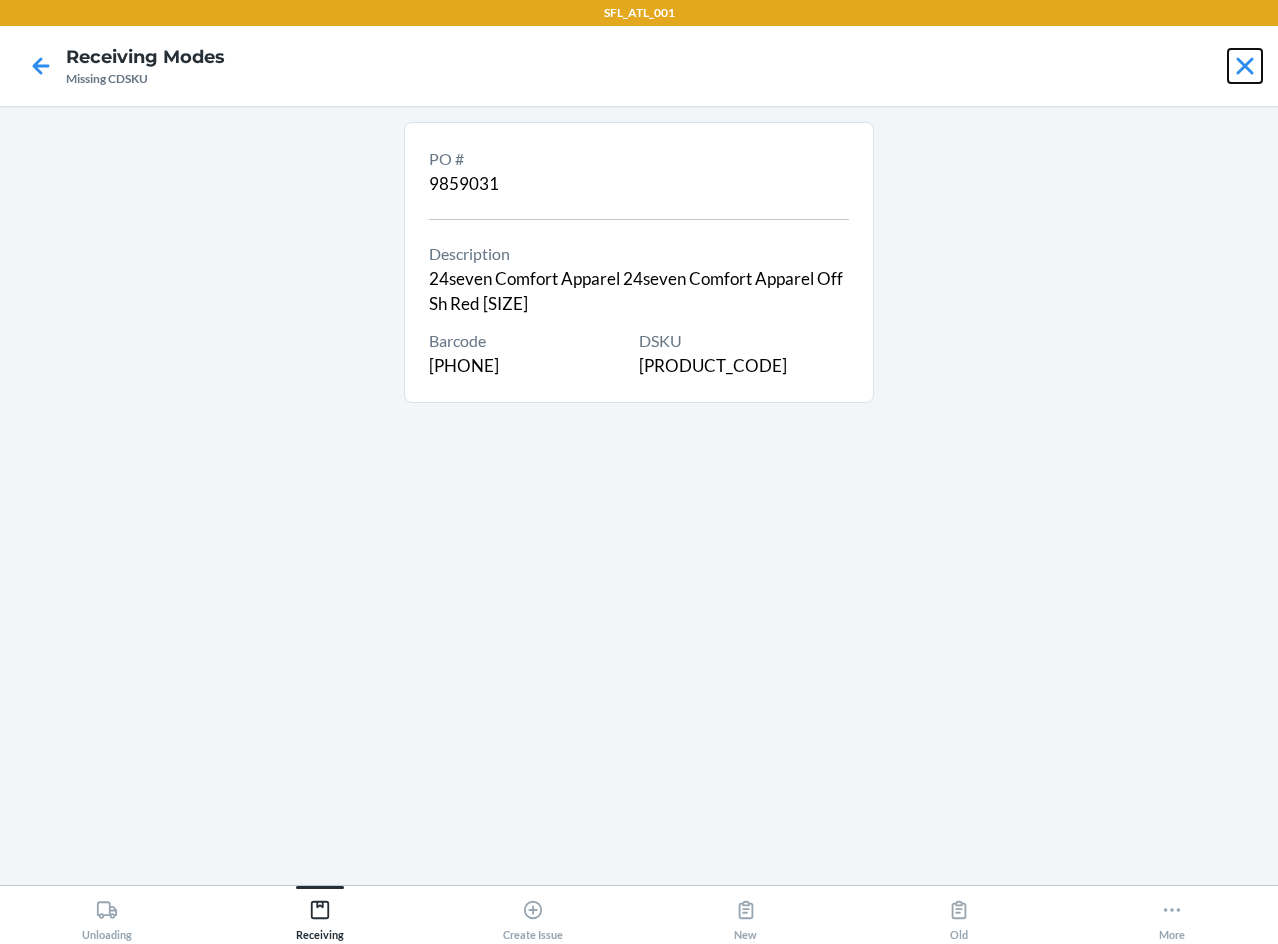 click 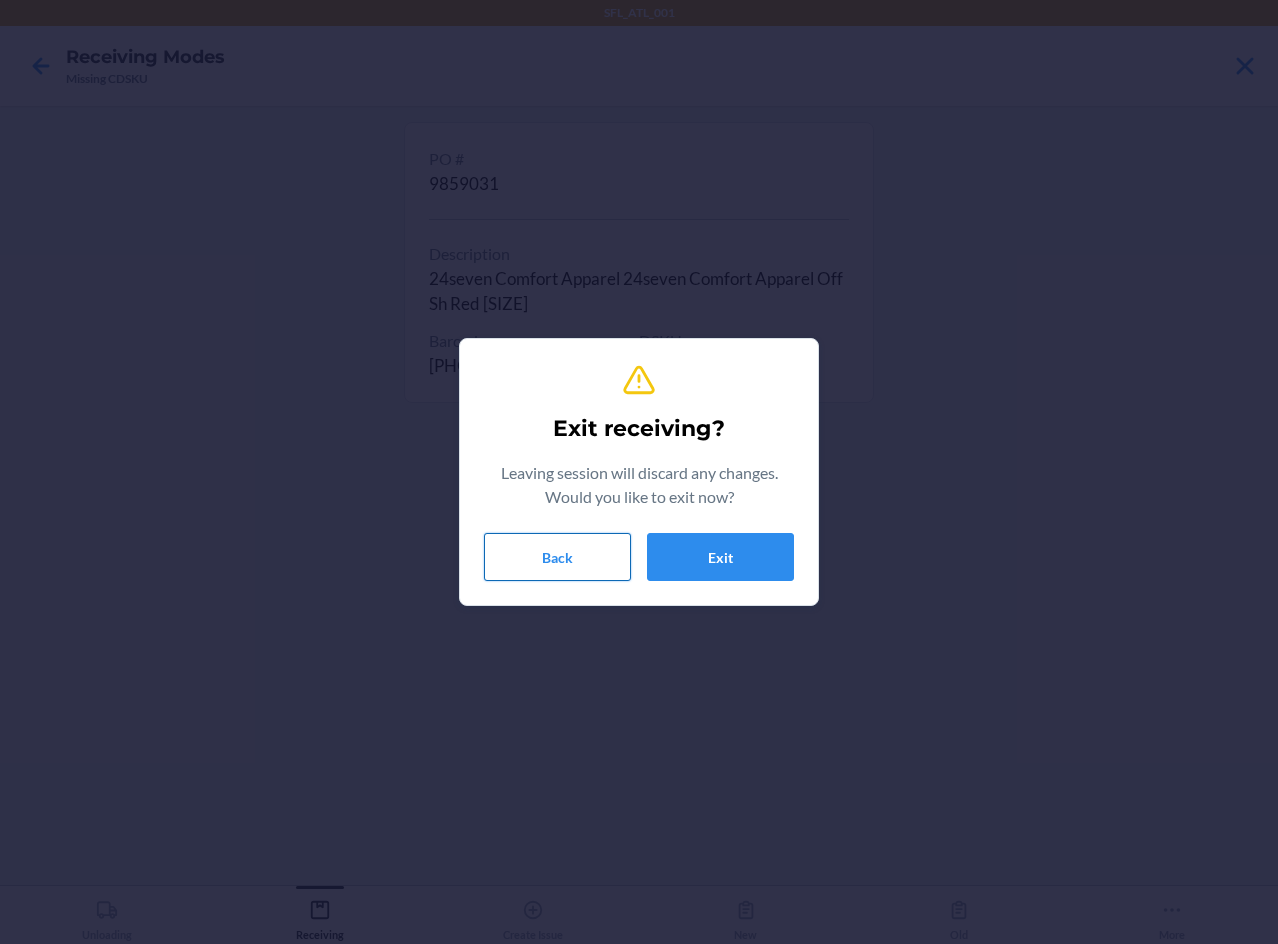 click on "Back" at bounding box center [557, 557] 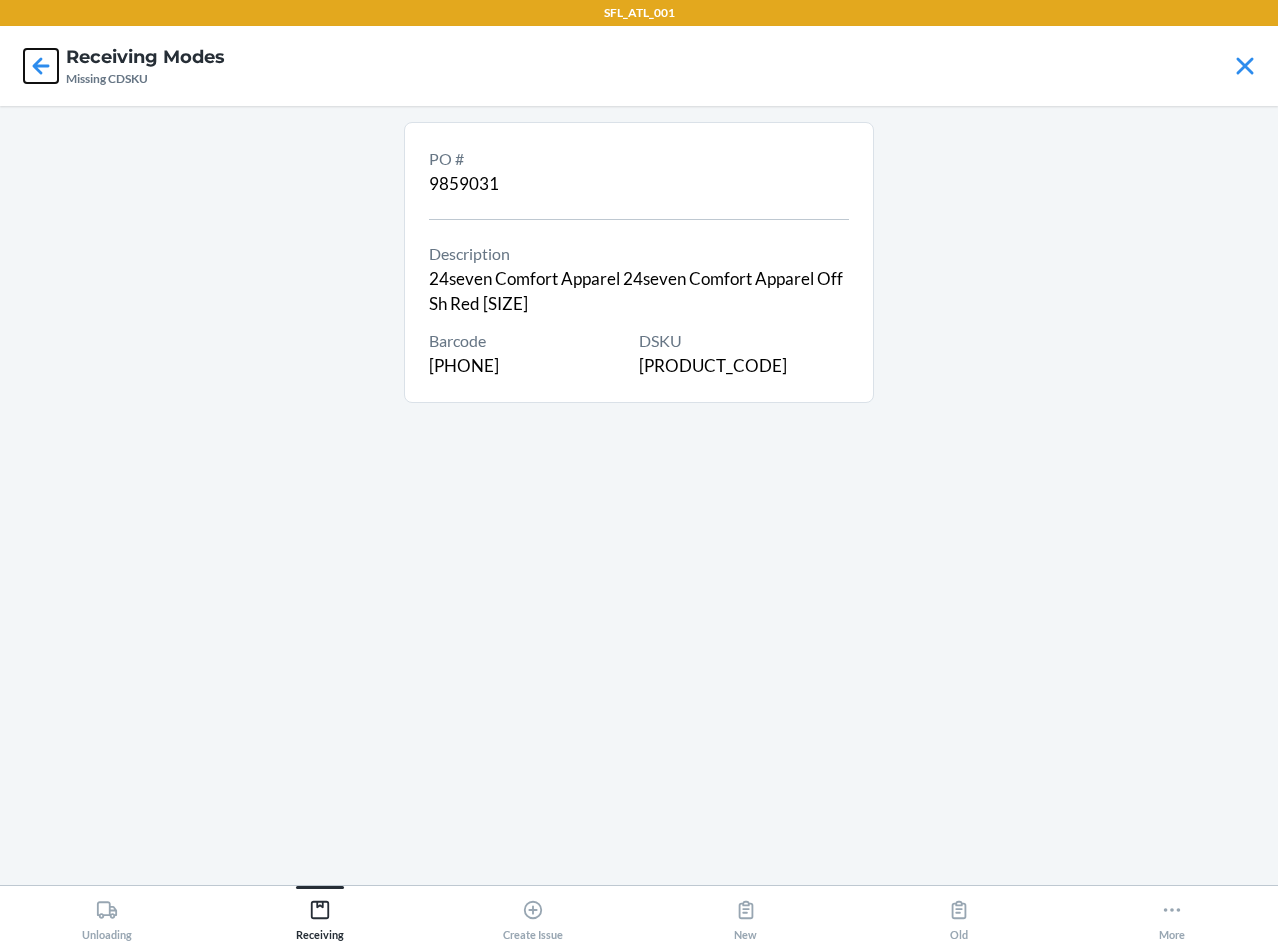 click 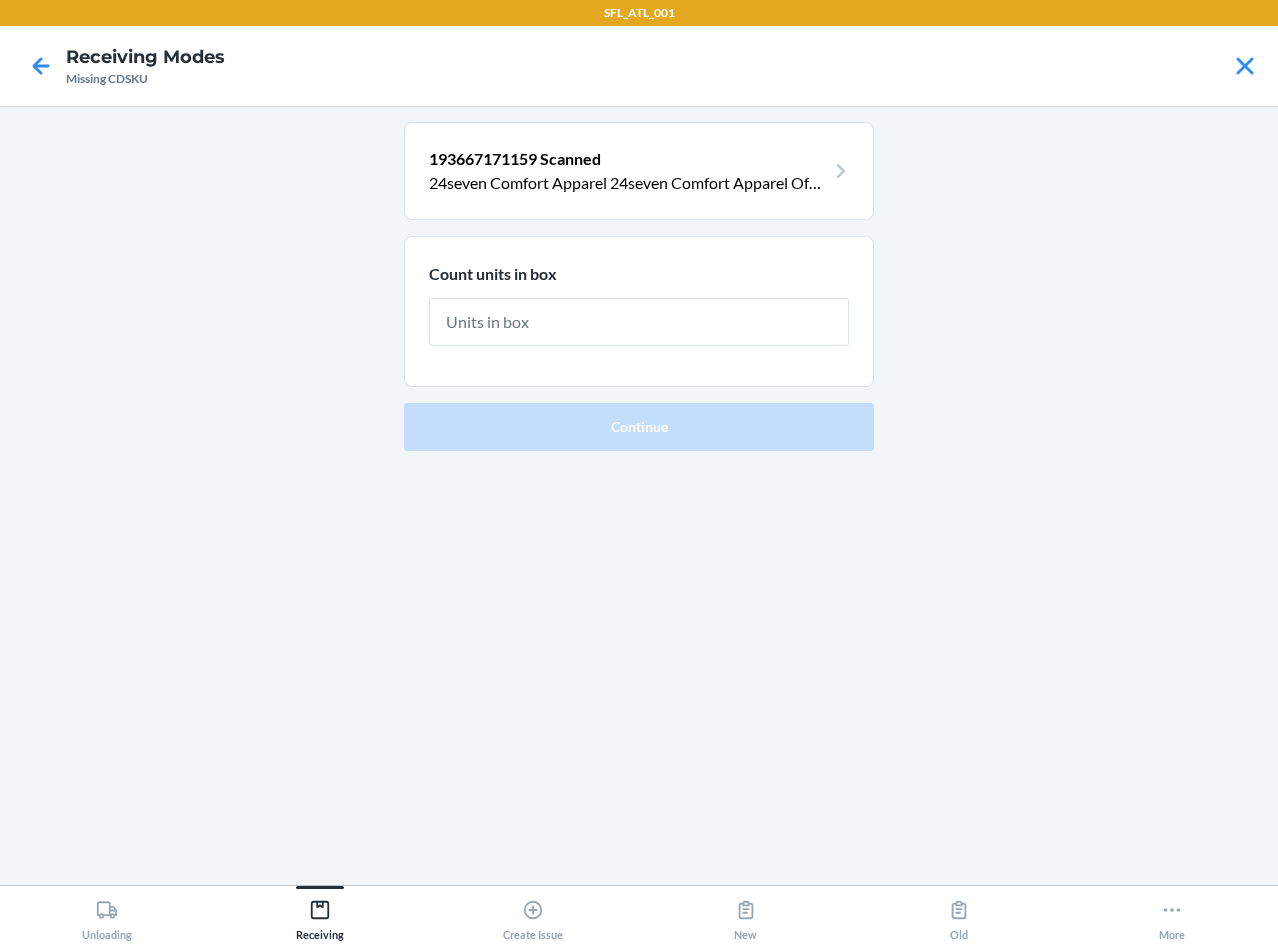 click at bounding box center [639, 322] 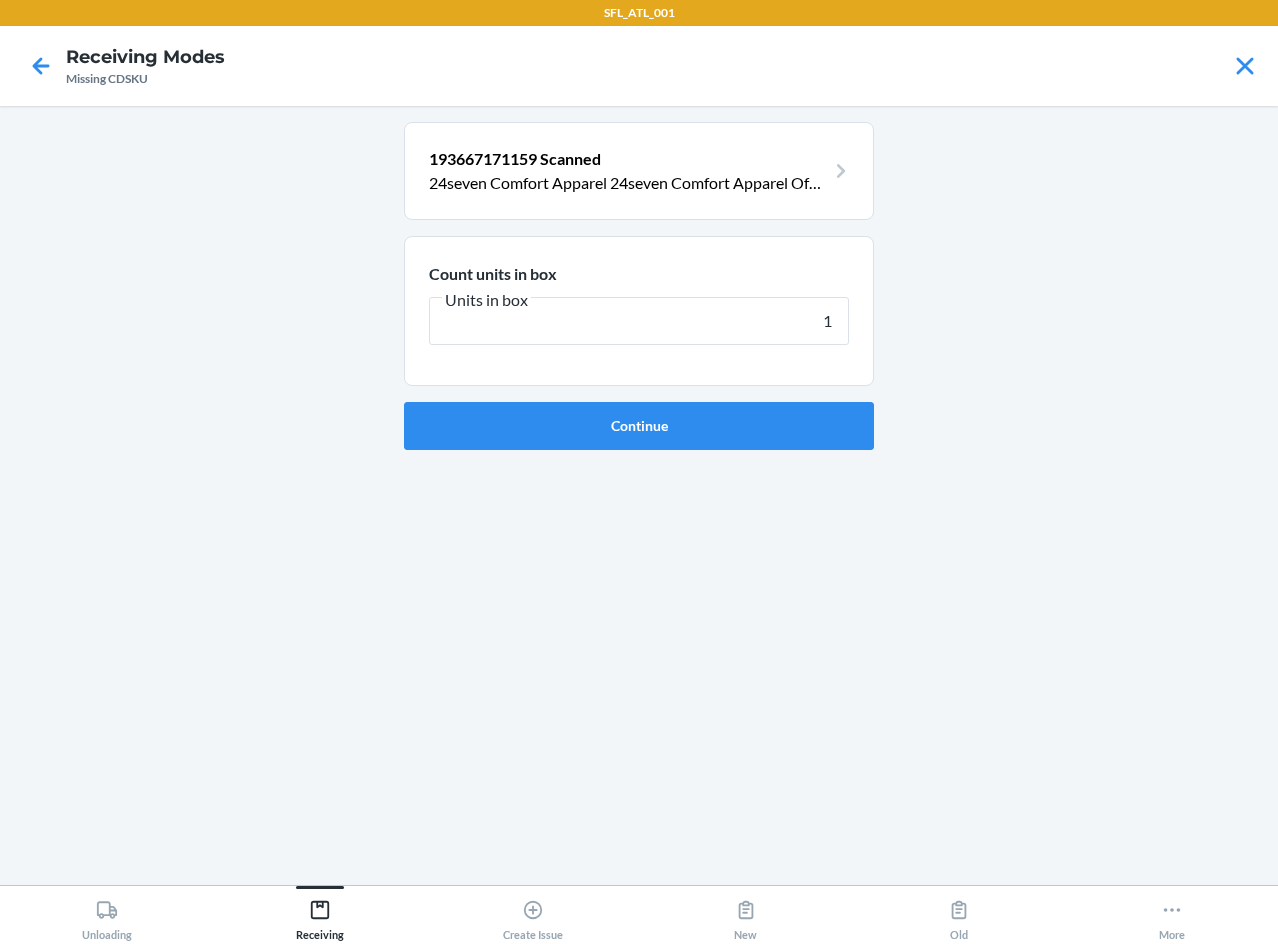 click on "Continue" at bounding box center (639, 426) 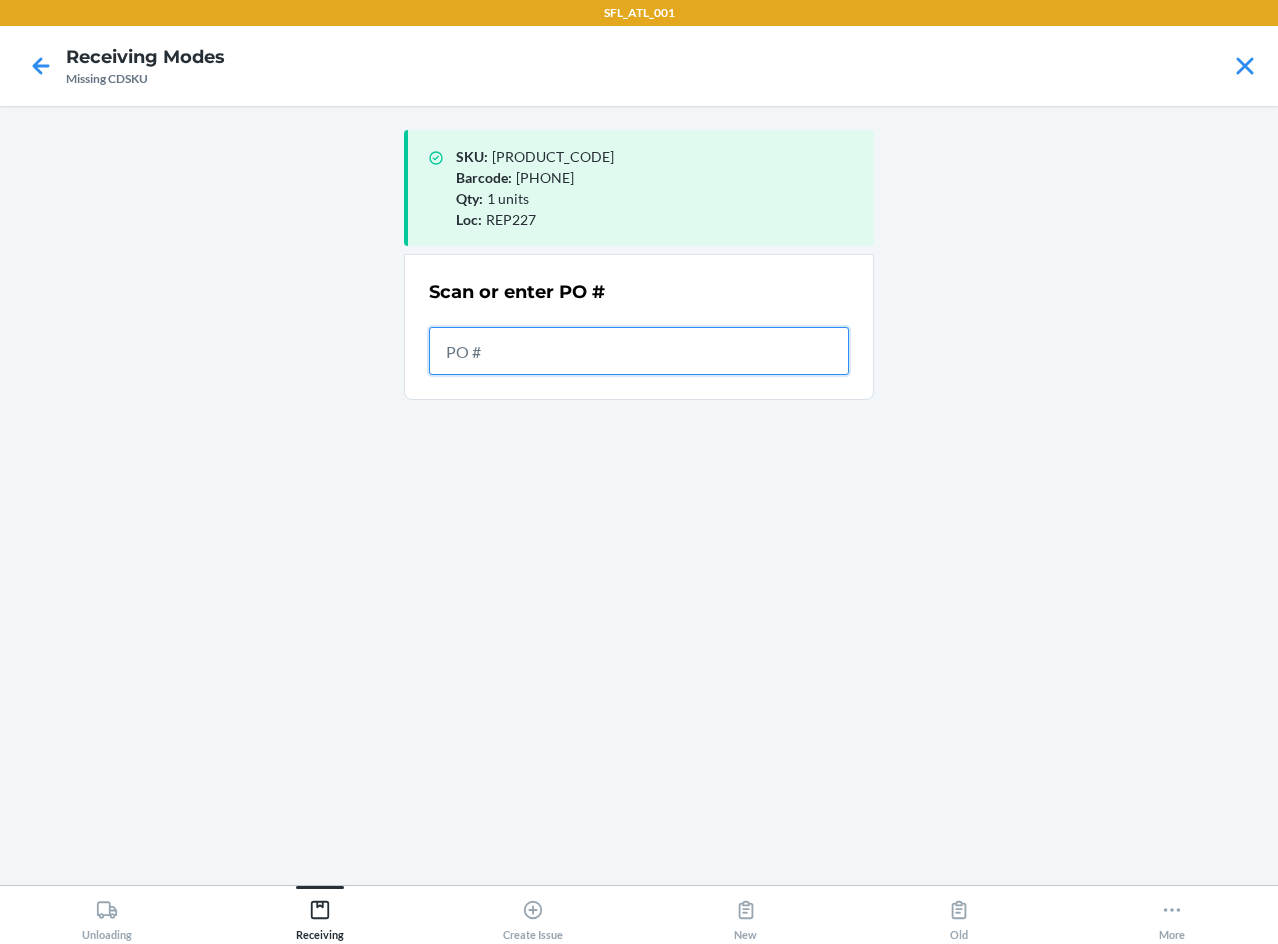 click at bounding box center (639, 351) 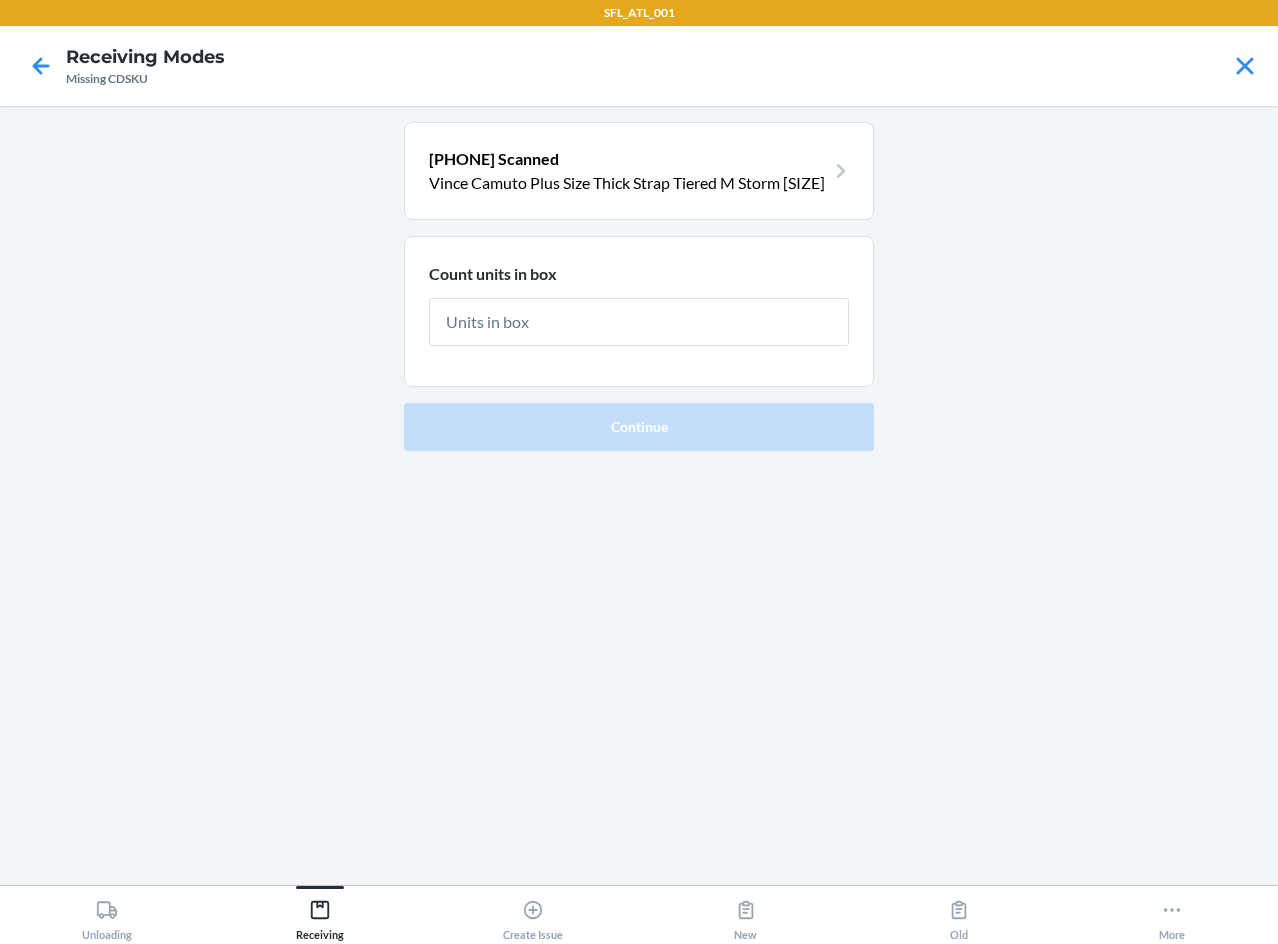 click at bounding box center (639, 322) 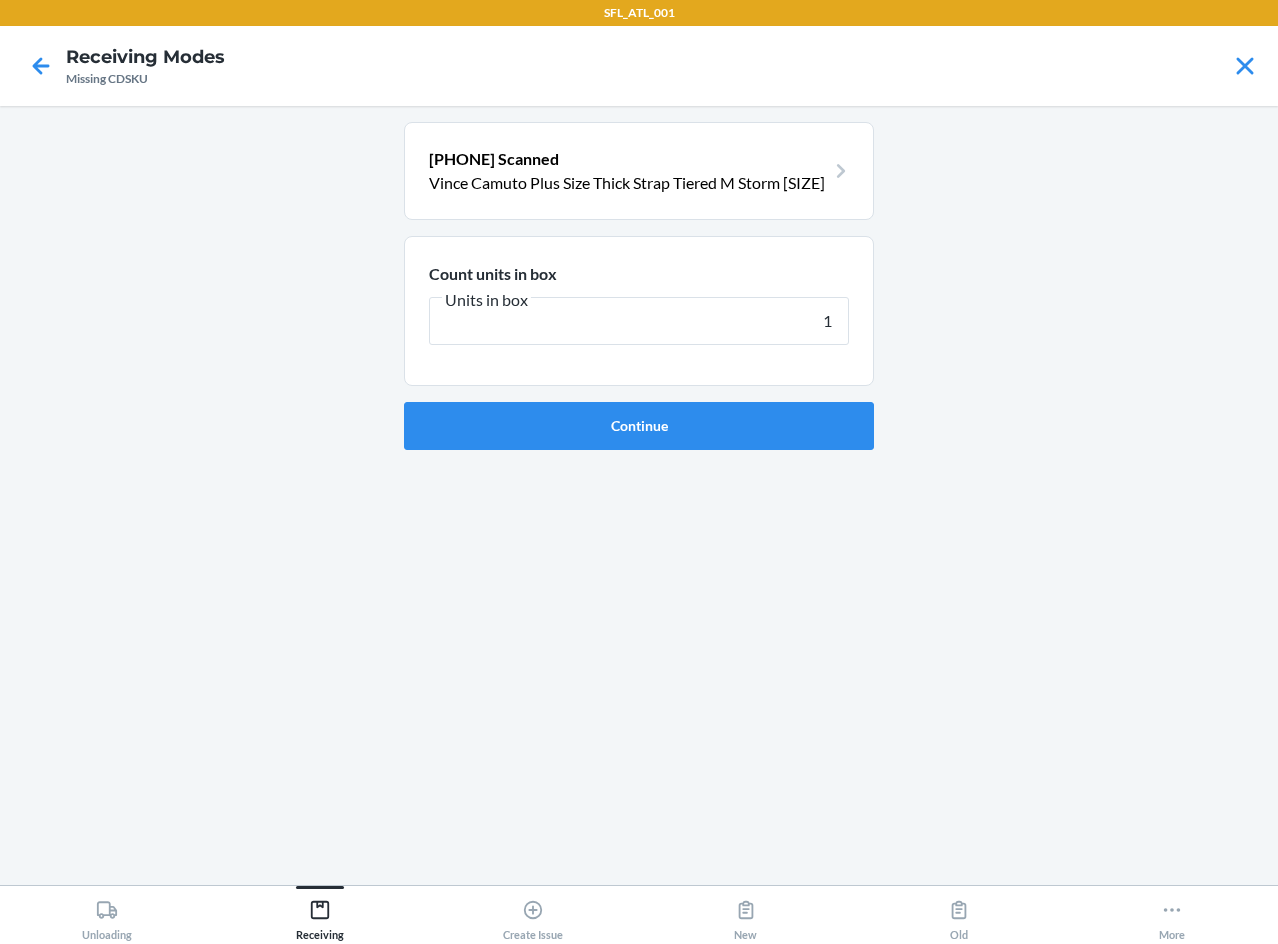 click on "Continue" at bounding box center (639, 426) 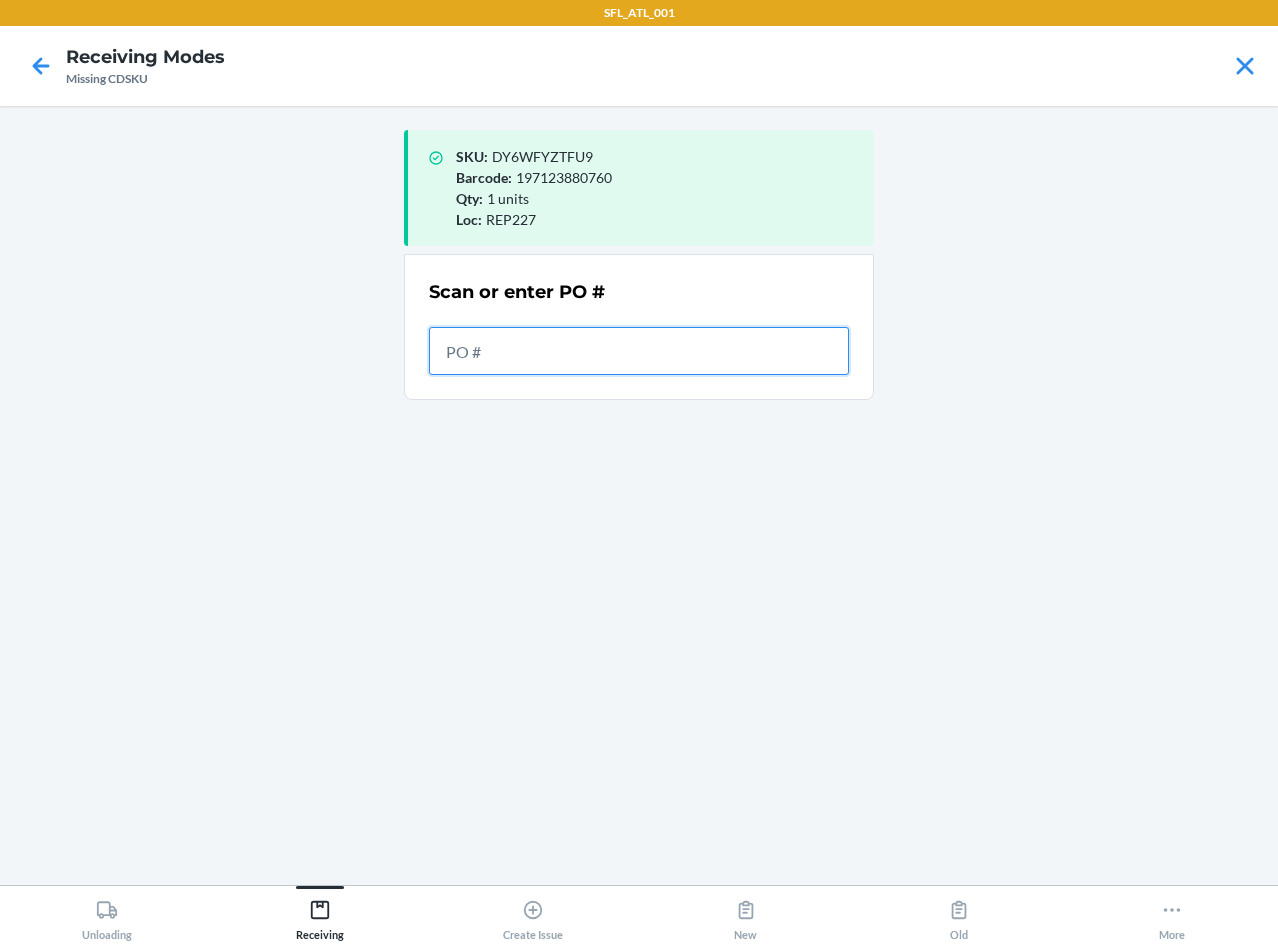 click at bounding box center [639, 351] 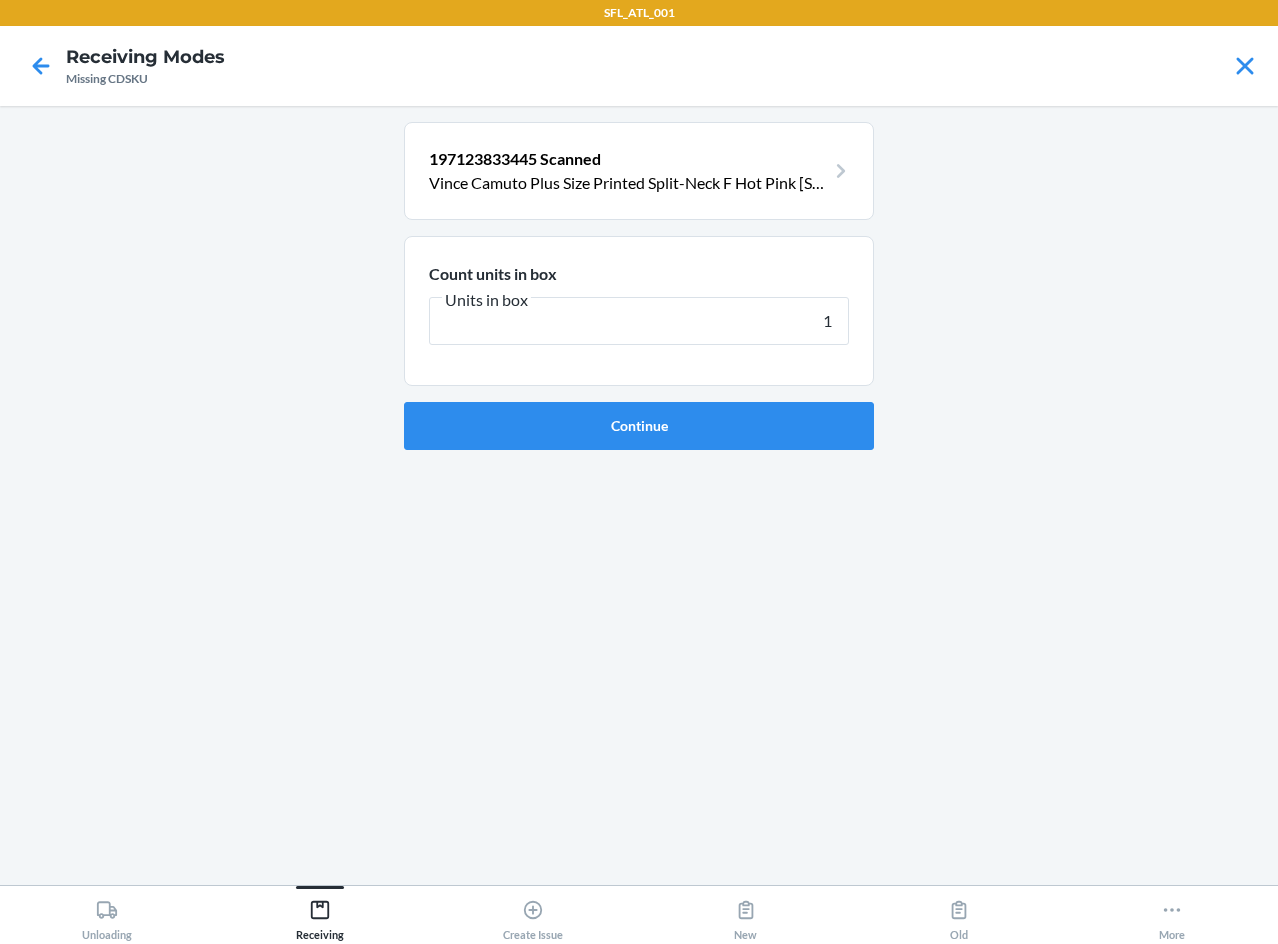click on "Continue" at bounding box center [639, 426] 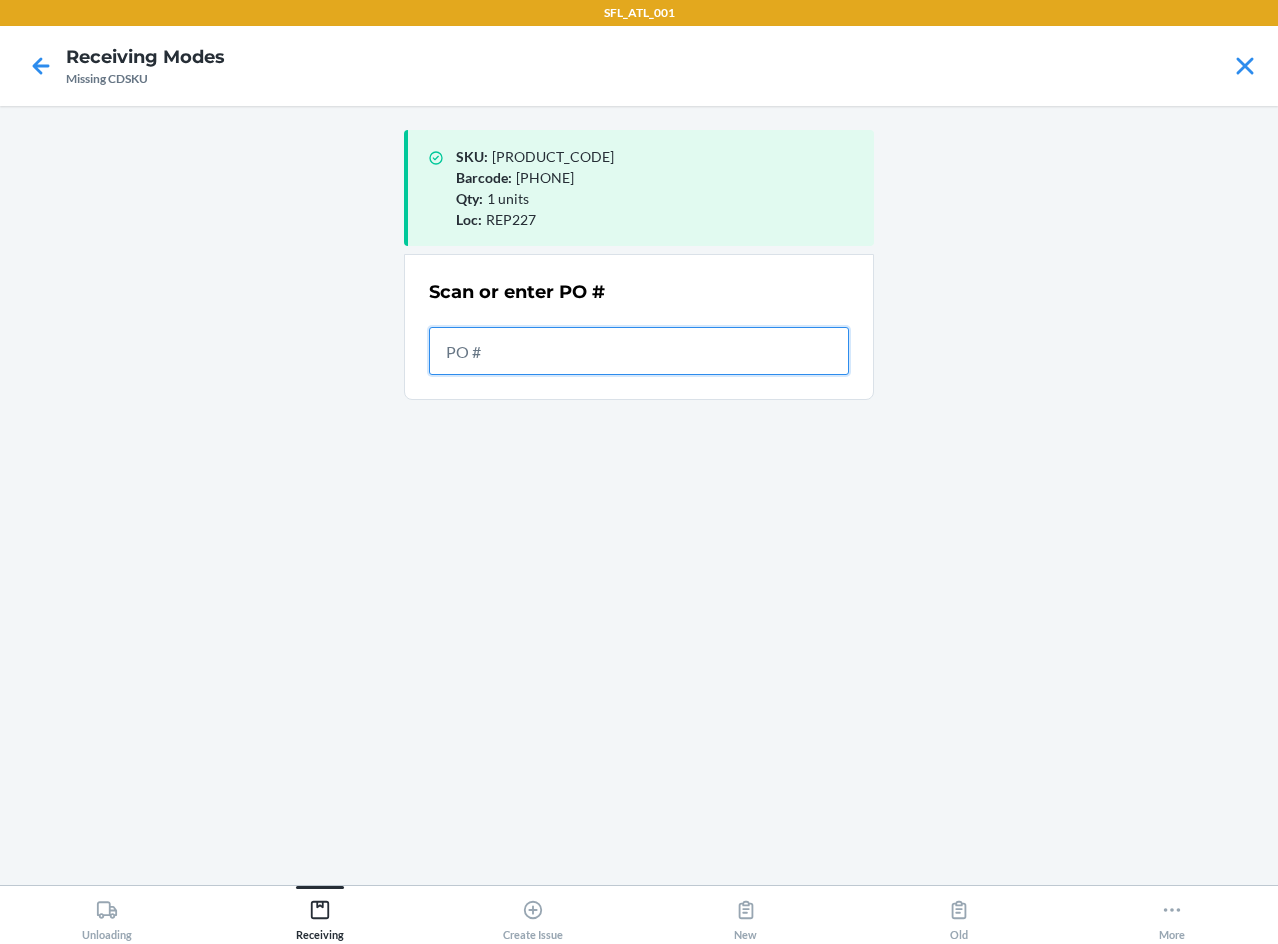 click at bounding box center (639, 351) 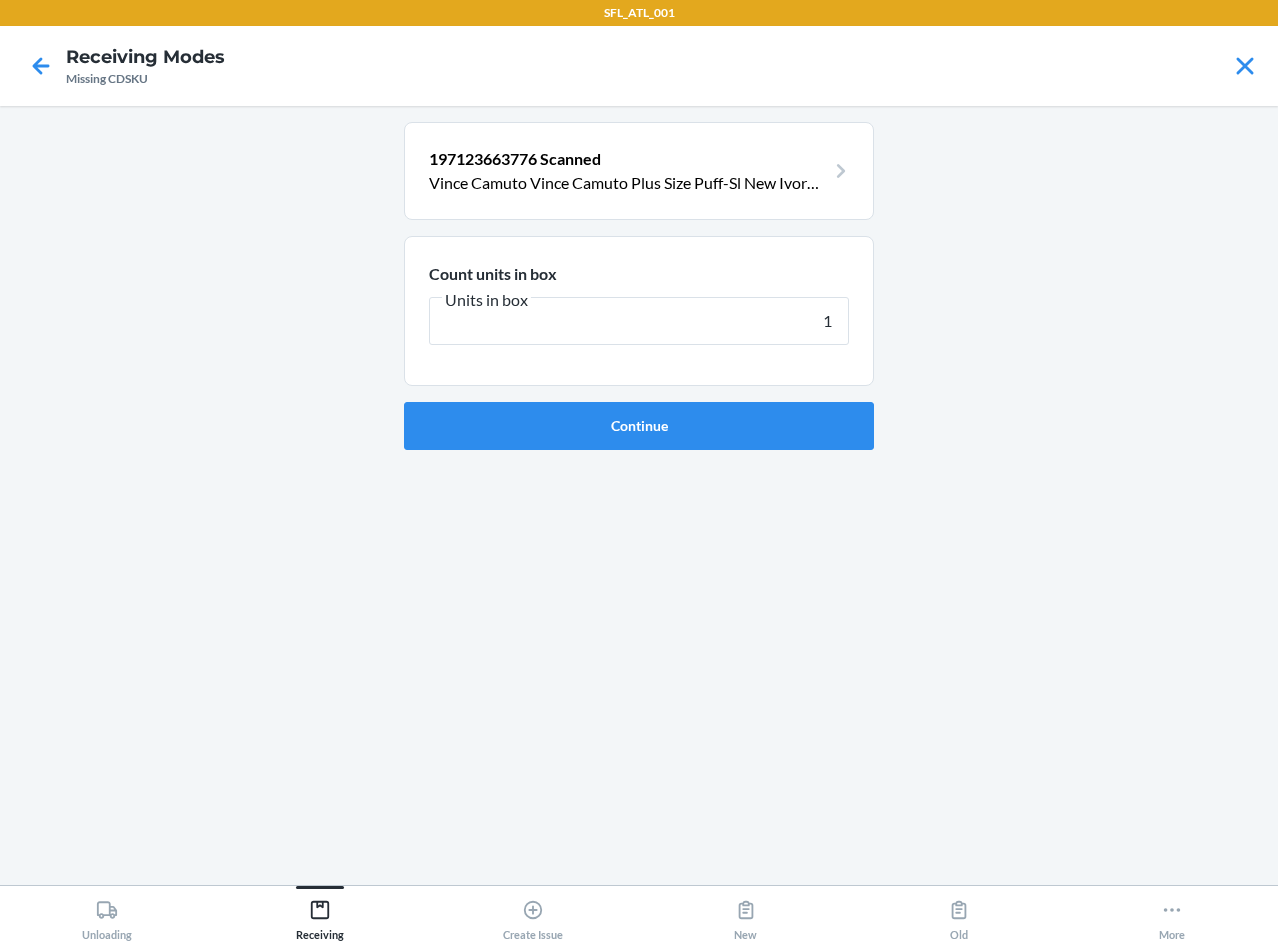 click on "Continue" at bounding box center (639, 426) 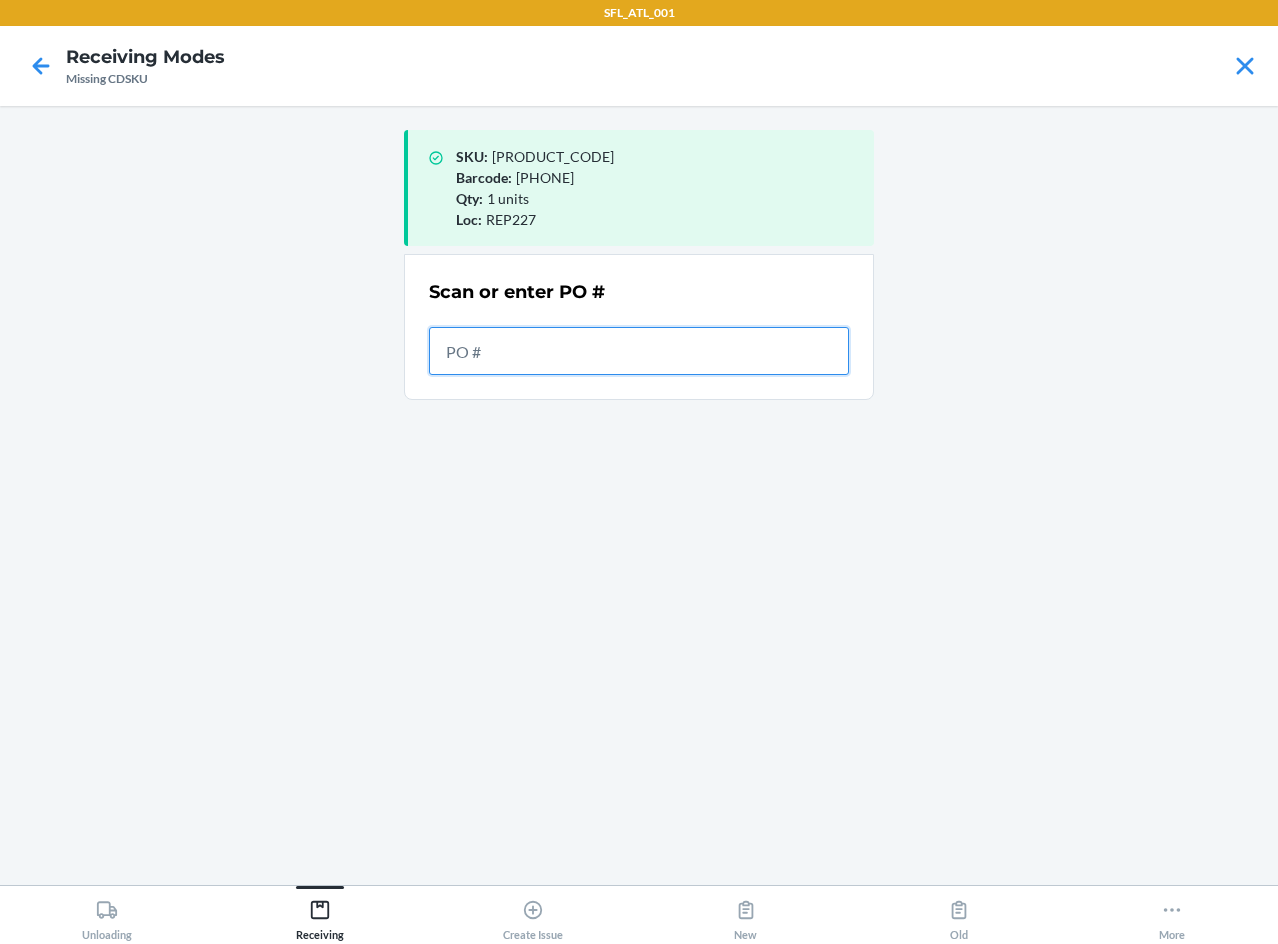 click at bounding box center (639, 351) 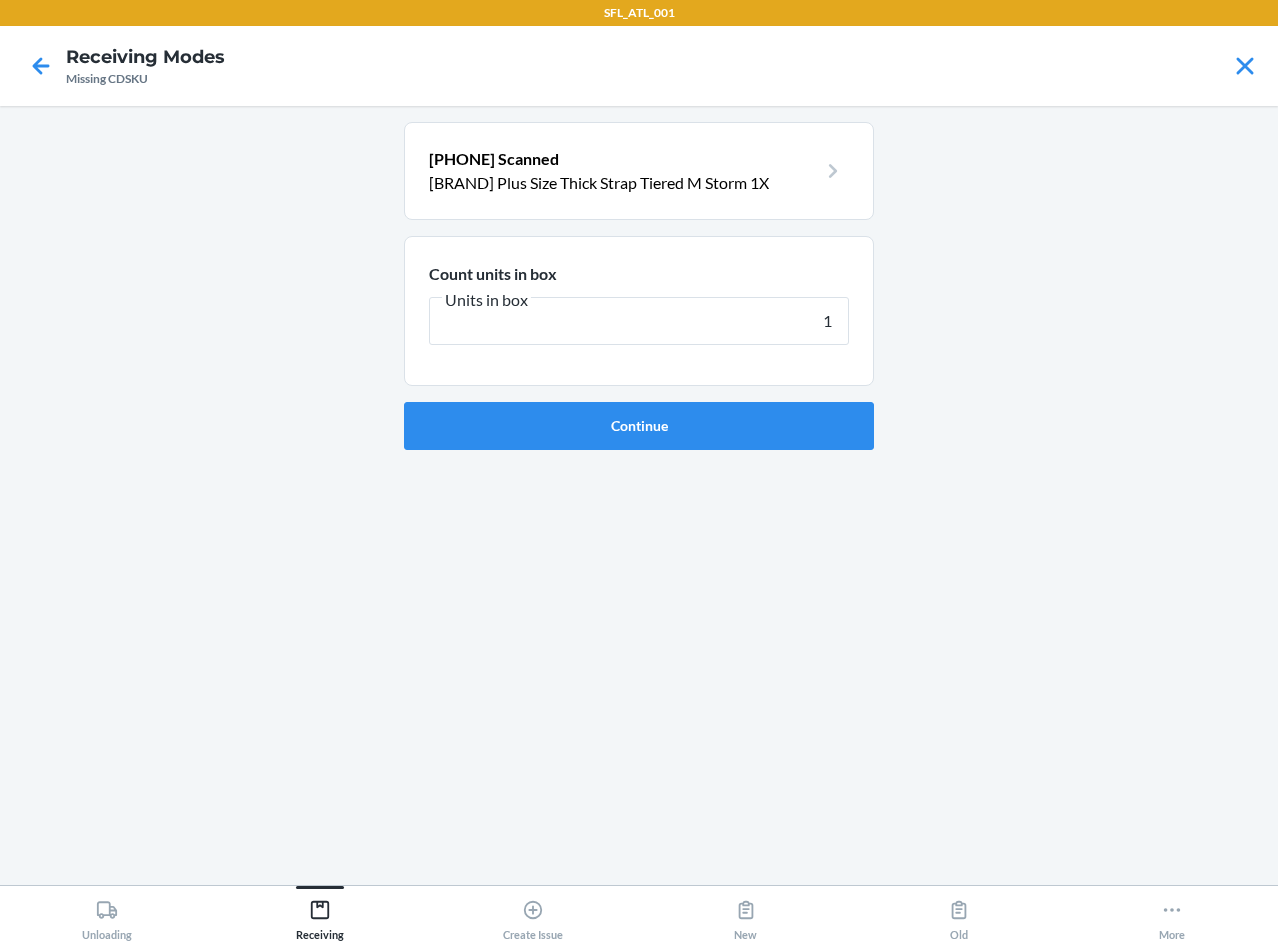click on "Continue" at bounding box center (639, 426) 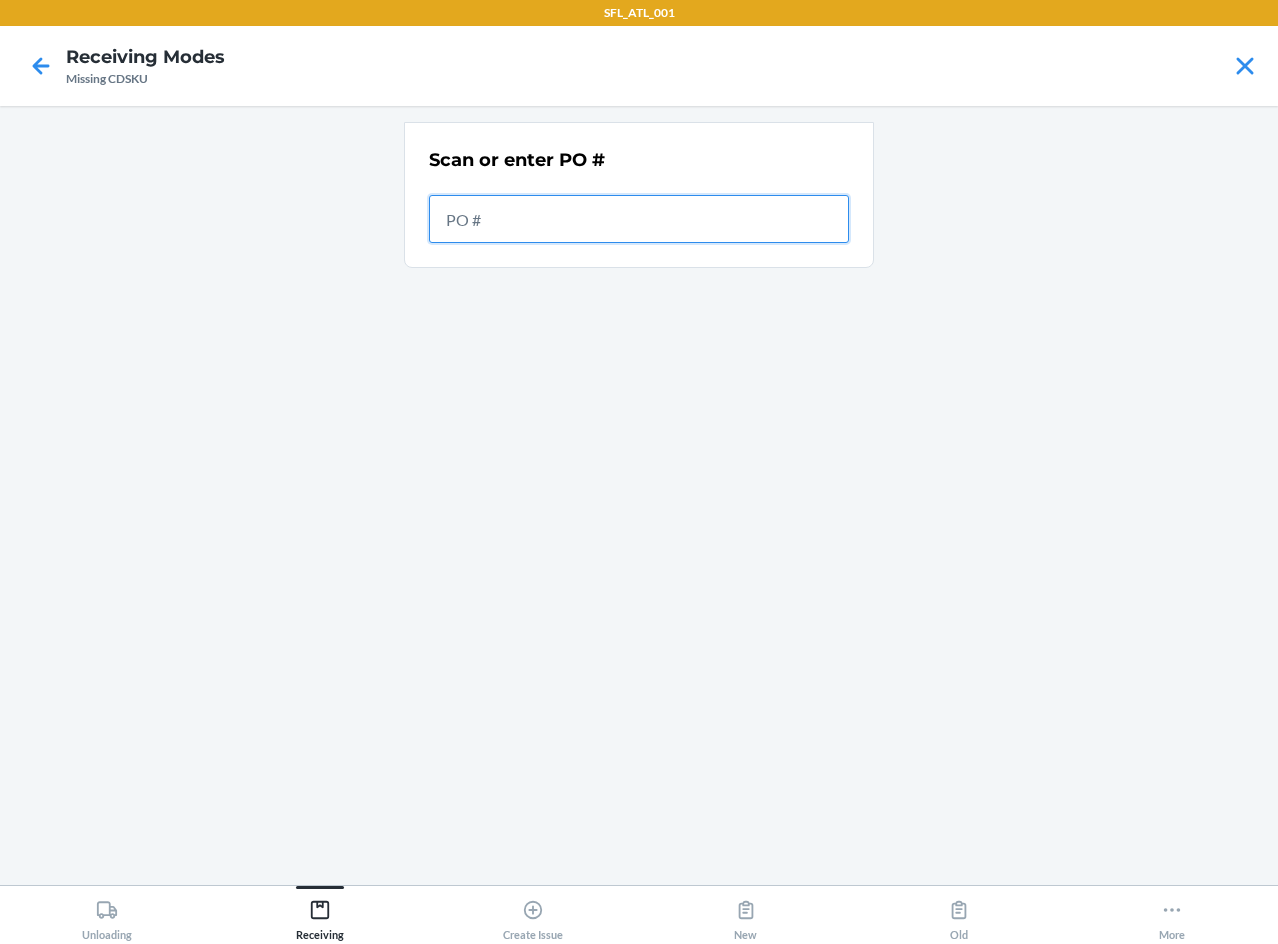 click at bounding box center [639, 219] 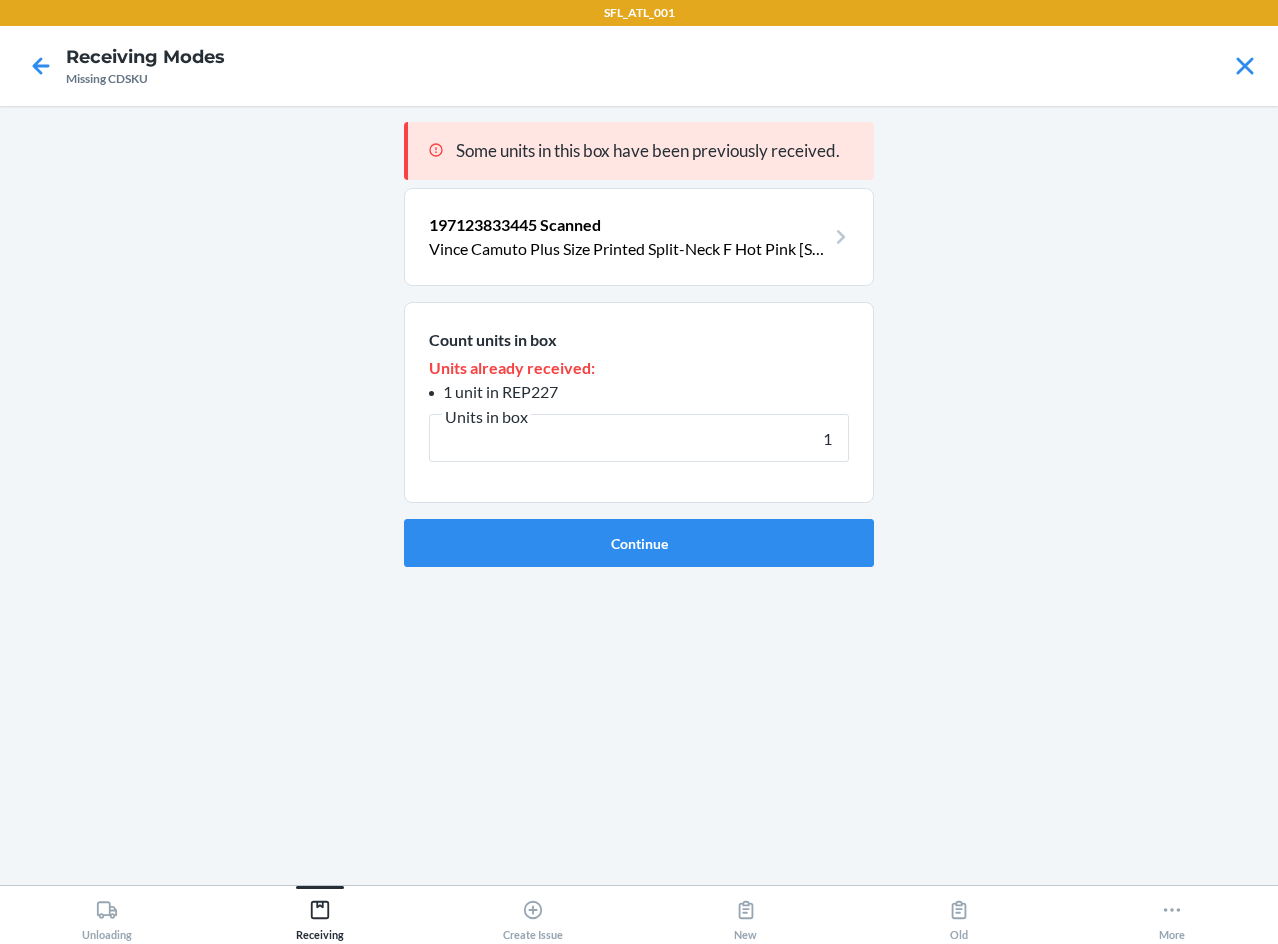 click on "Continue" at bounding box center (639, 543) 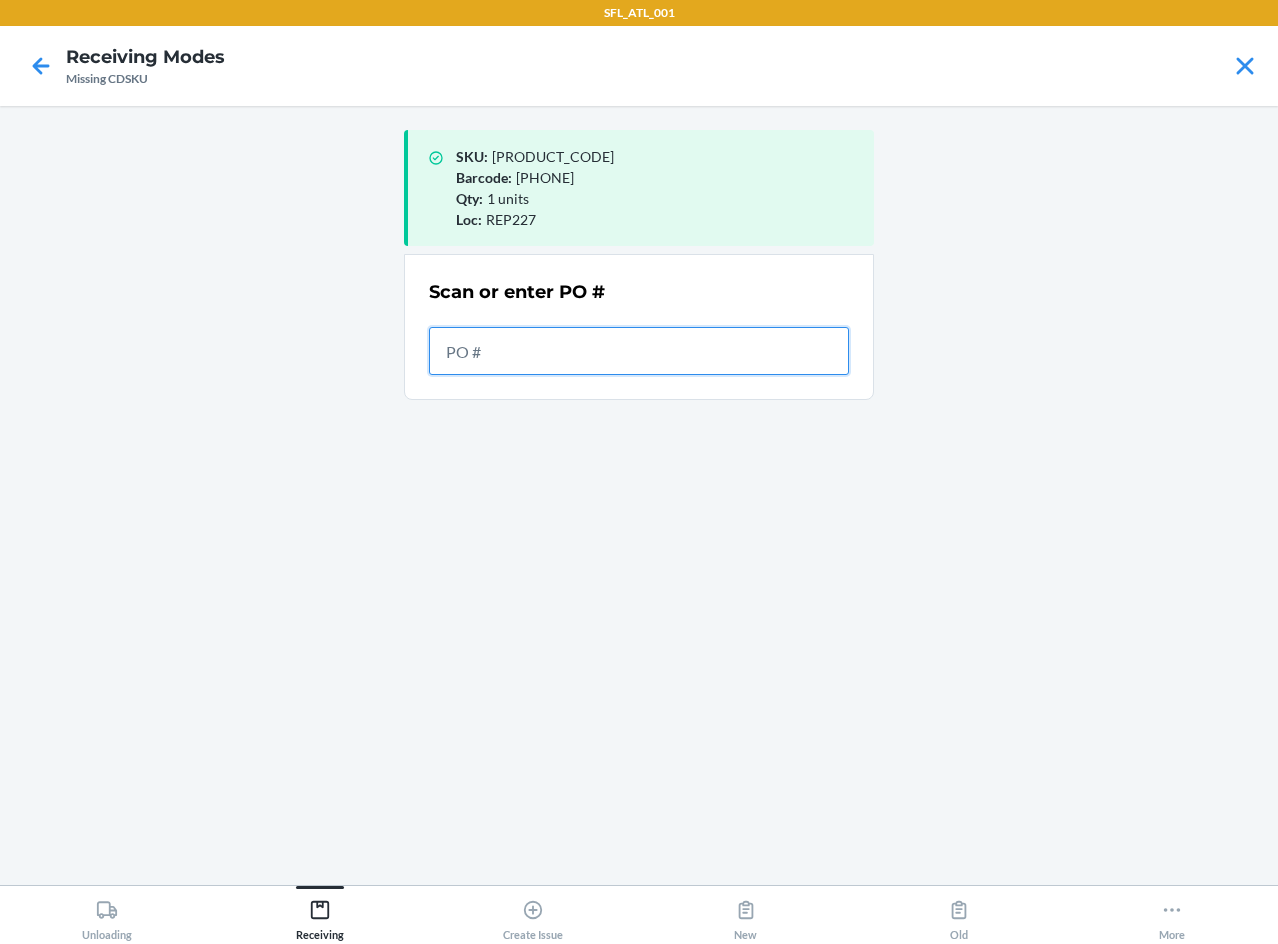 click at bounding box center [639, 351] 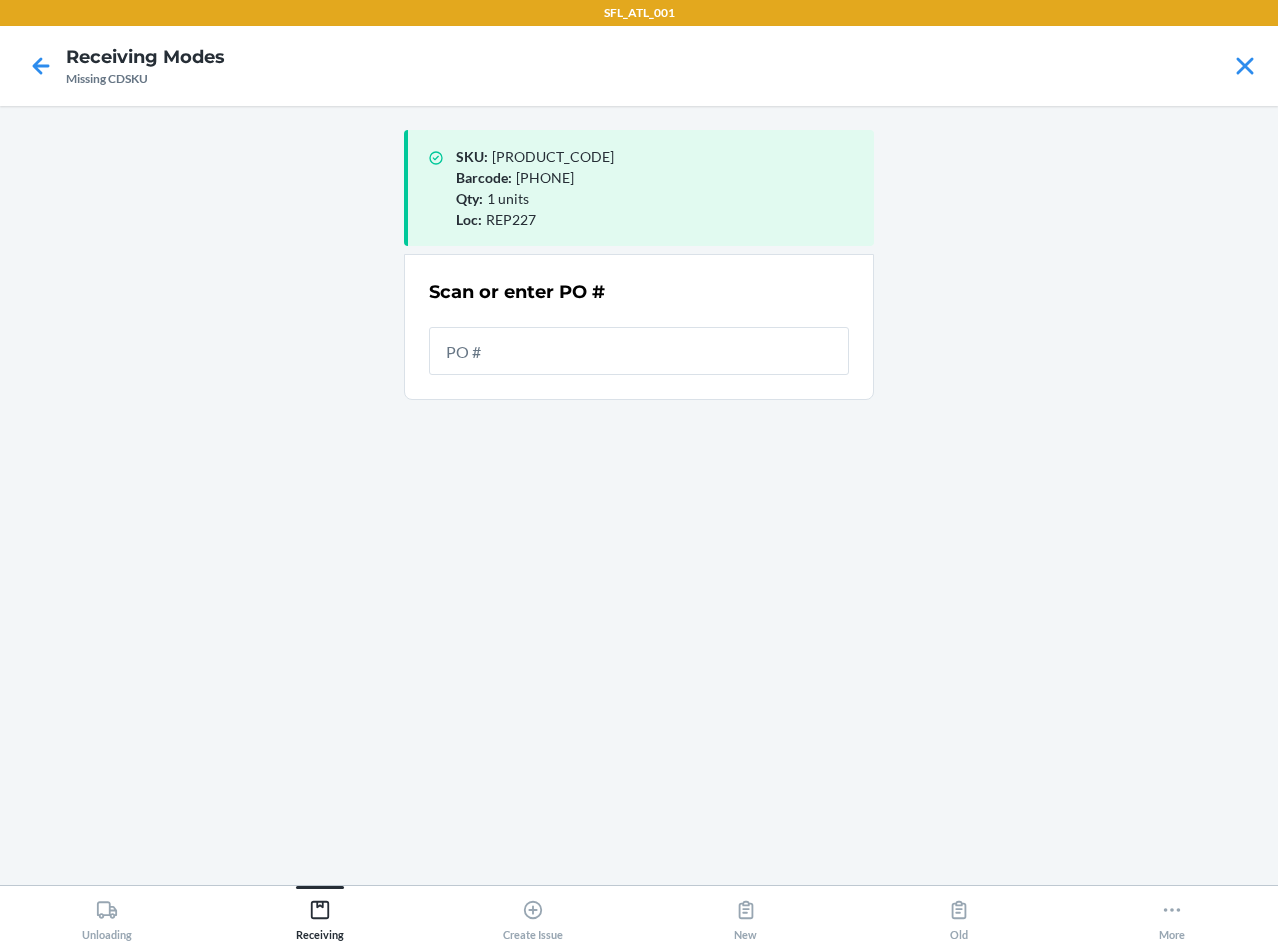 click on "SKU : [SKU] Barcode : [PHONE] Qty : 1 units Loc : REP227 Scan or enter PO #" at bounding box center (639, 495) 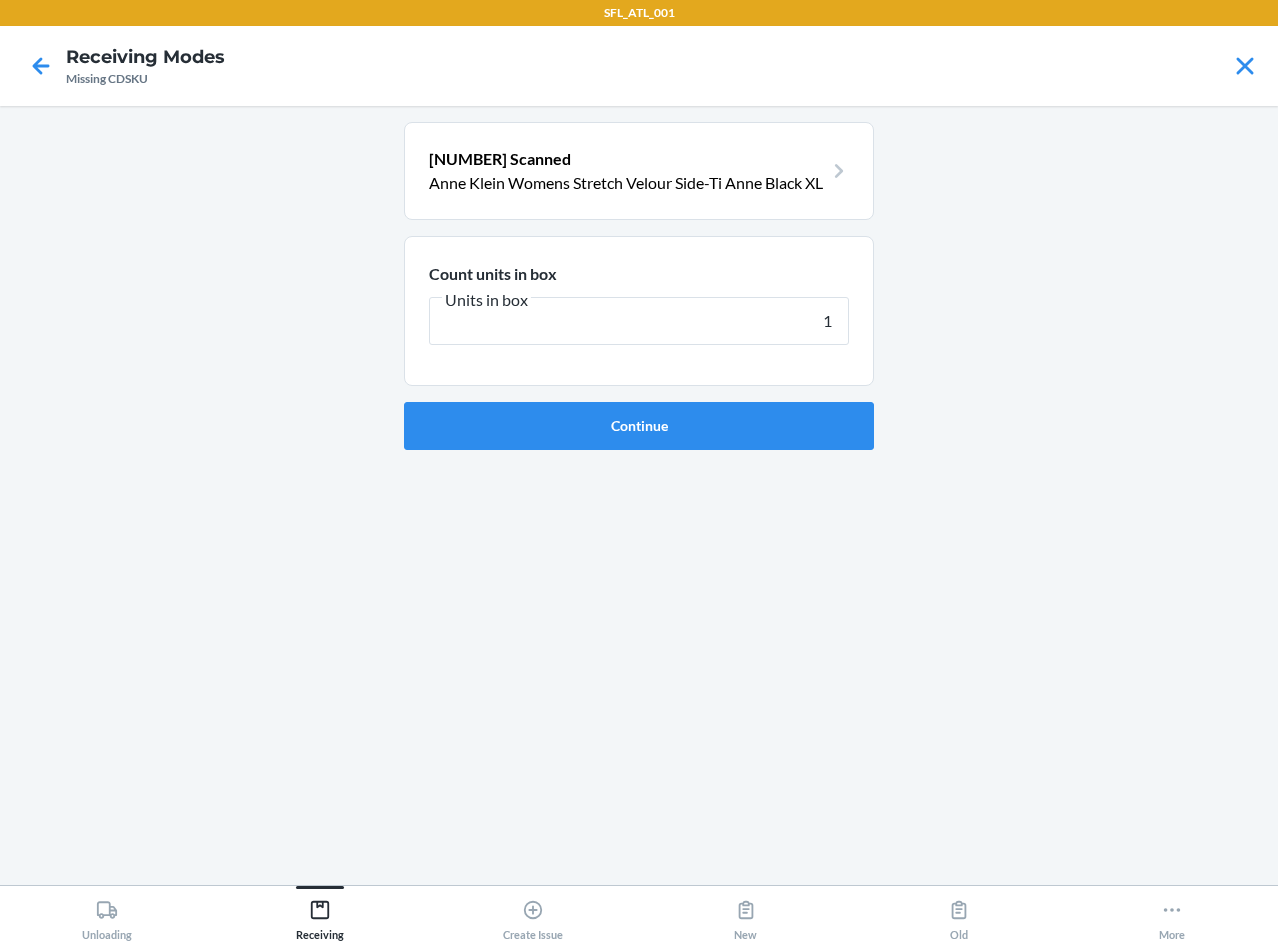 click on "Continue" at bounding box center (639, 426) 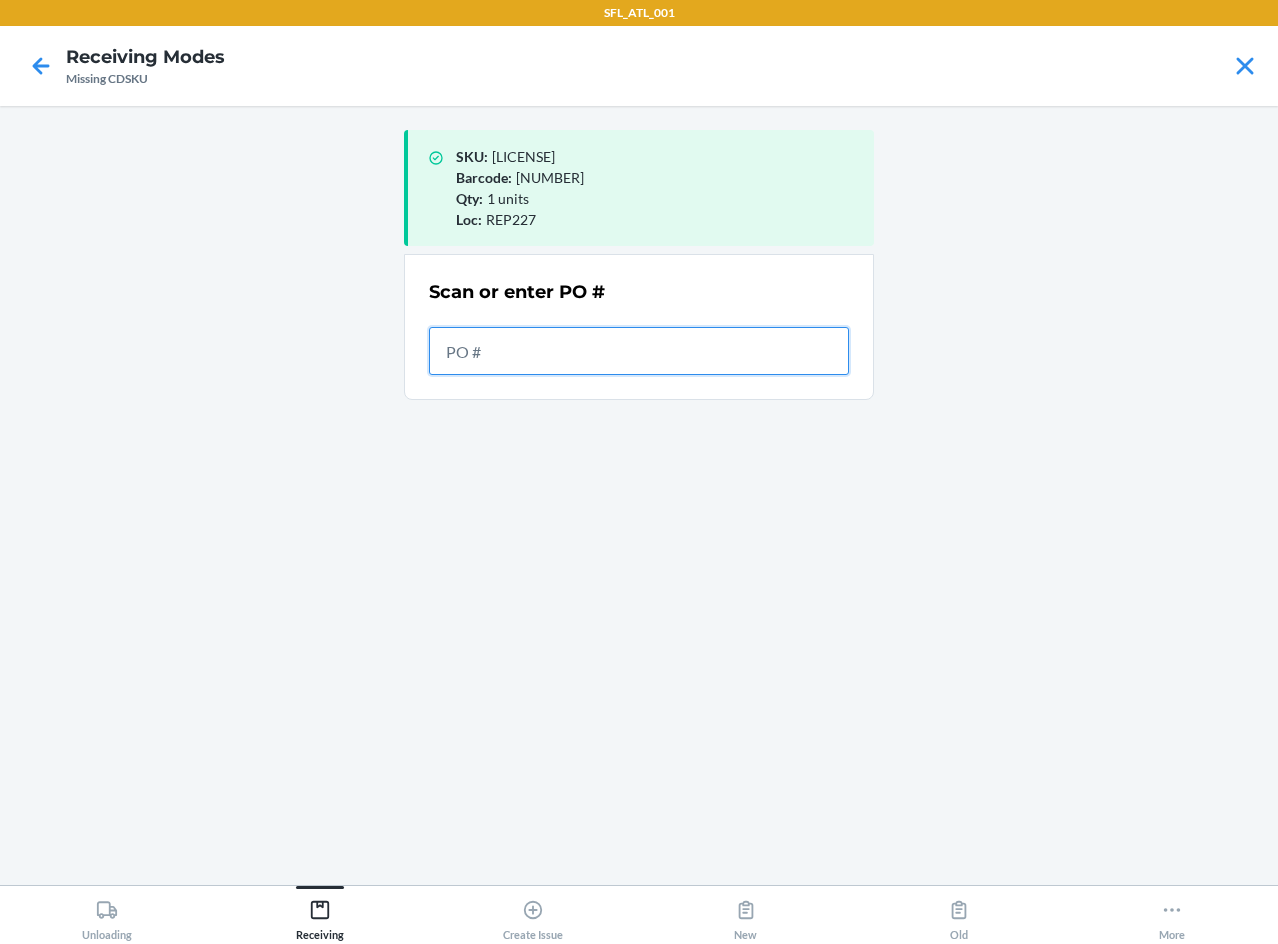 click at bounding box center (639, 351) 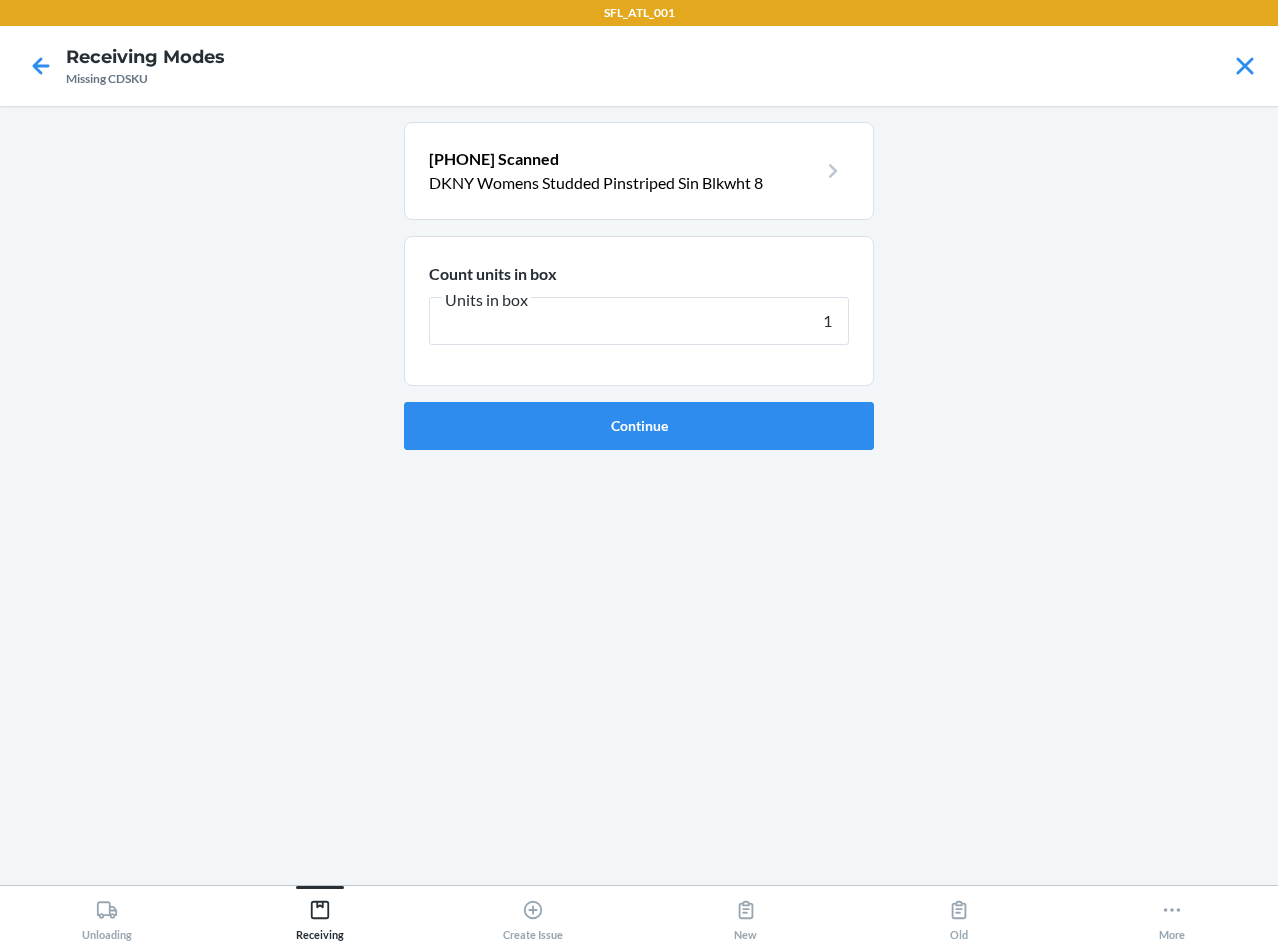 click on "Continue" at bounding box center (639, 426) 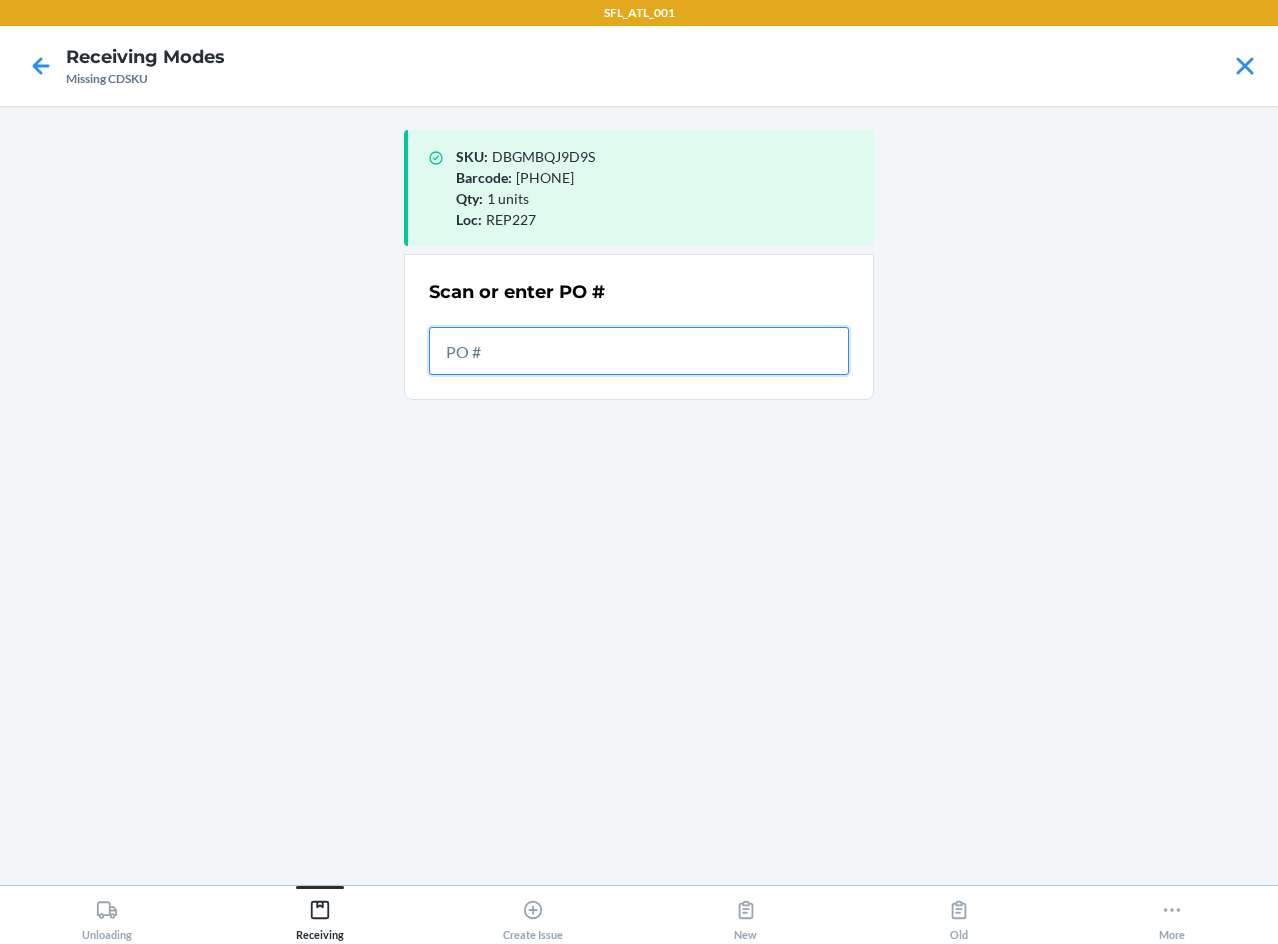 click at bounding box center (639, 351) 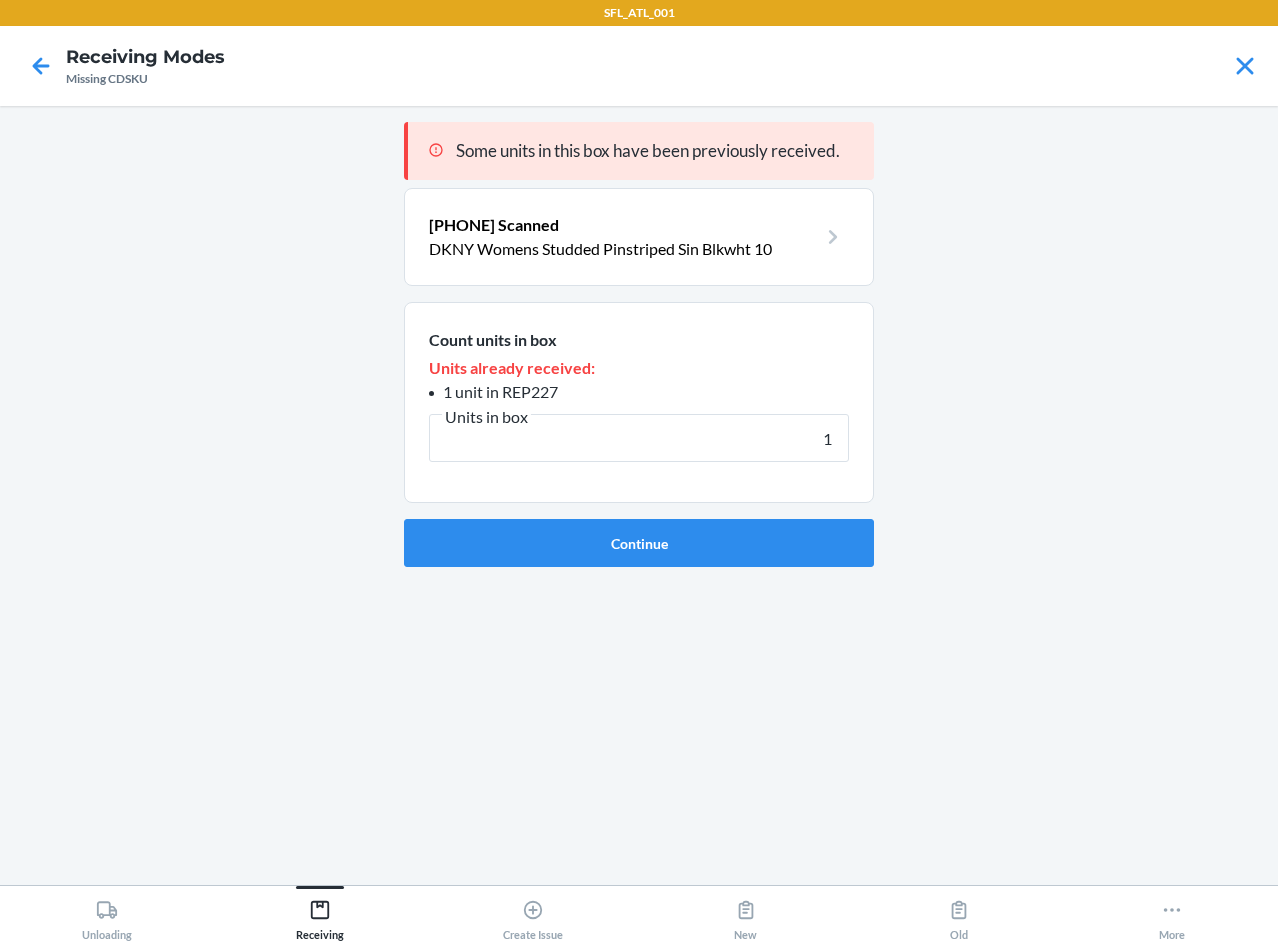 click on "Continue" at bounding box center (639, 543) 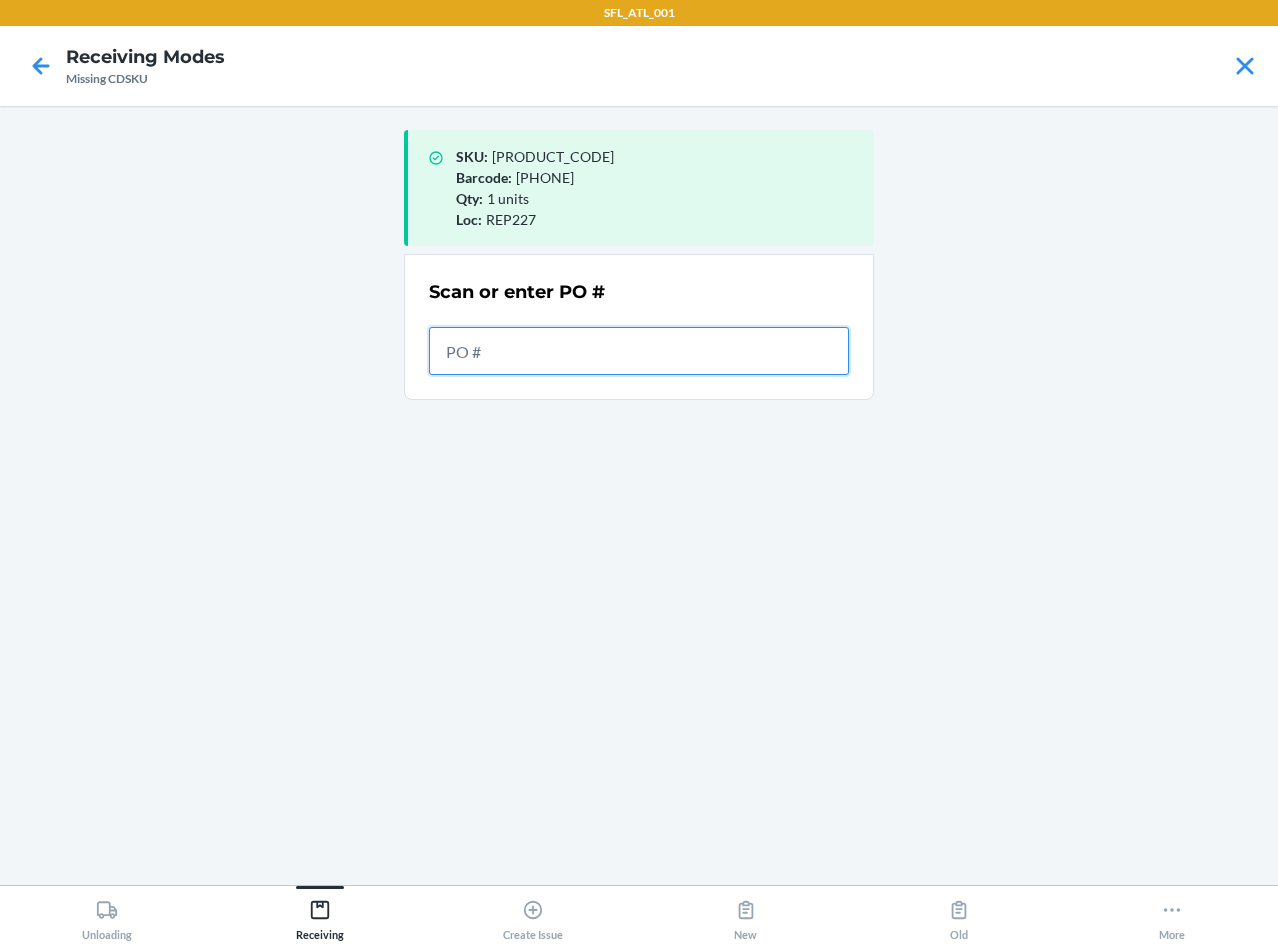 click at bounding box center [639, 351] 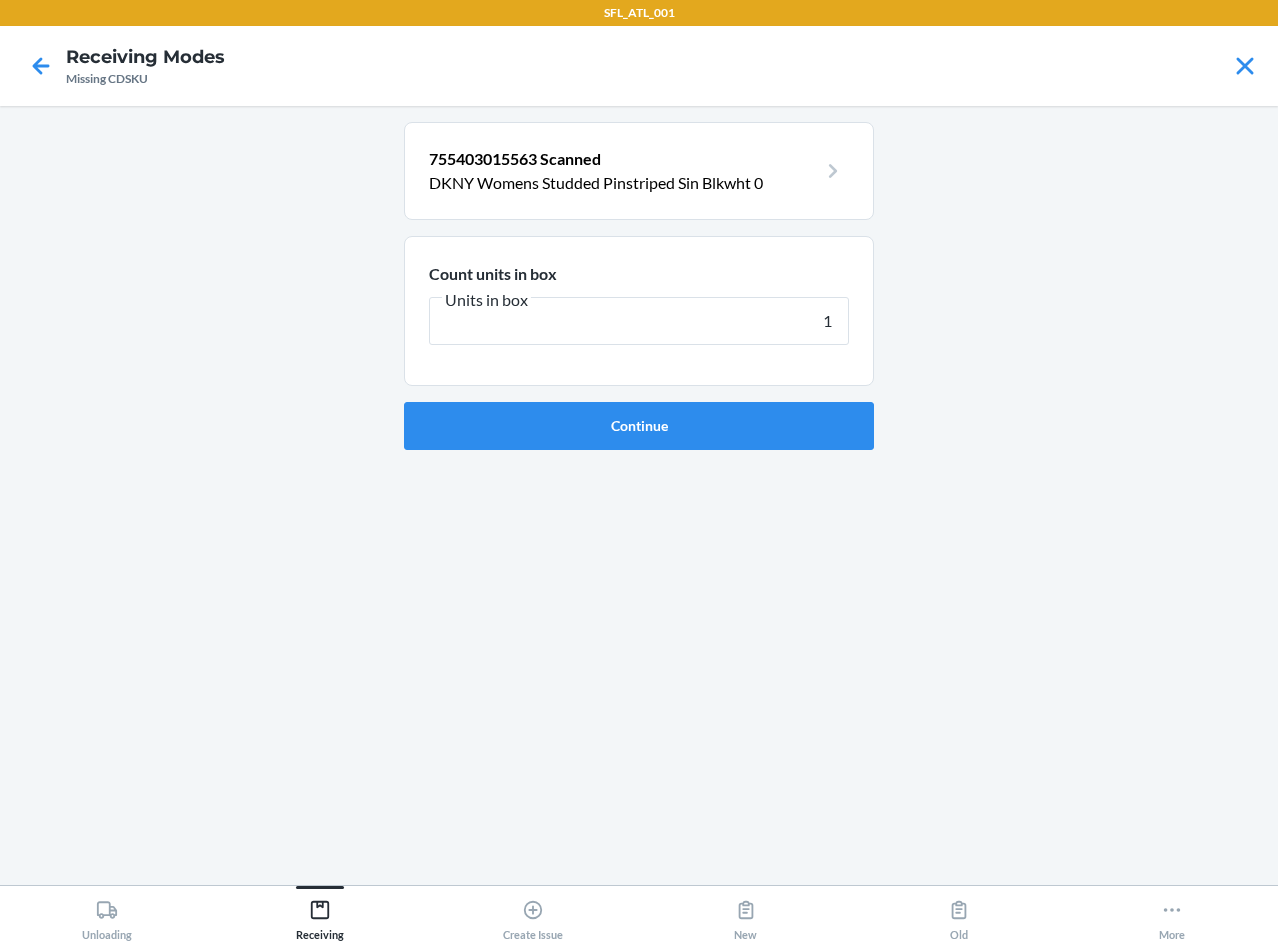 click on "Continue" at bounding box center [639, 426] 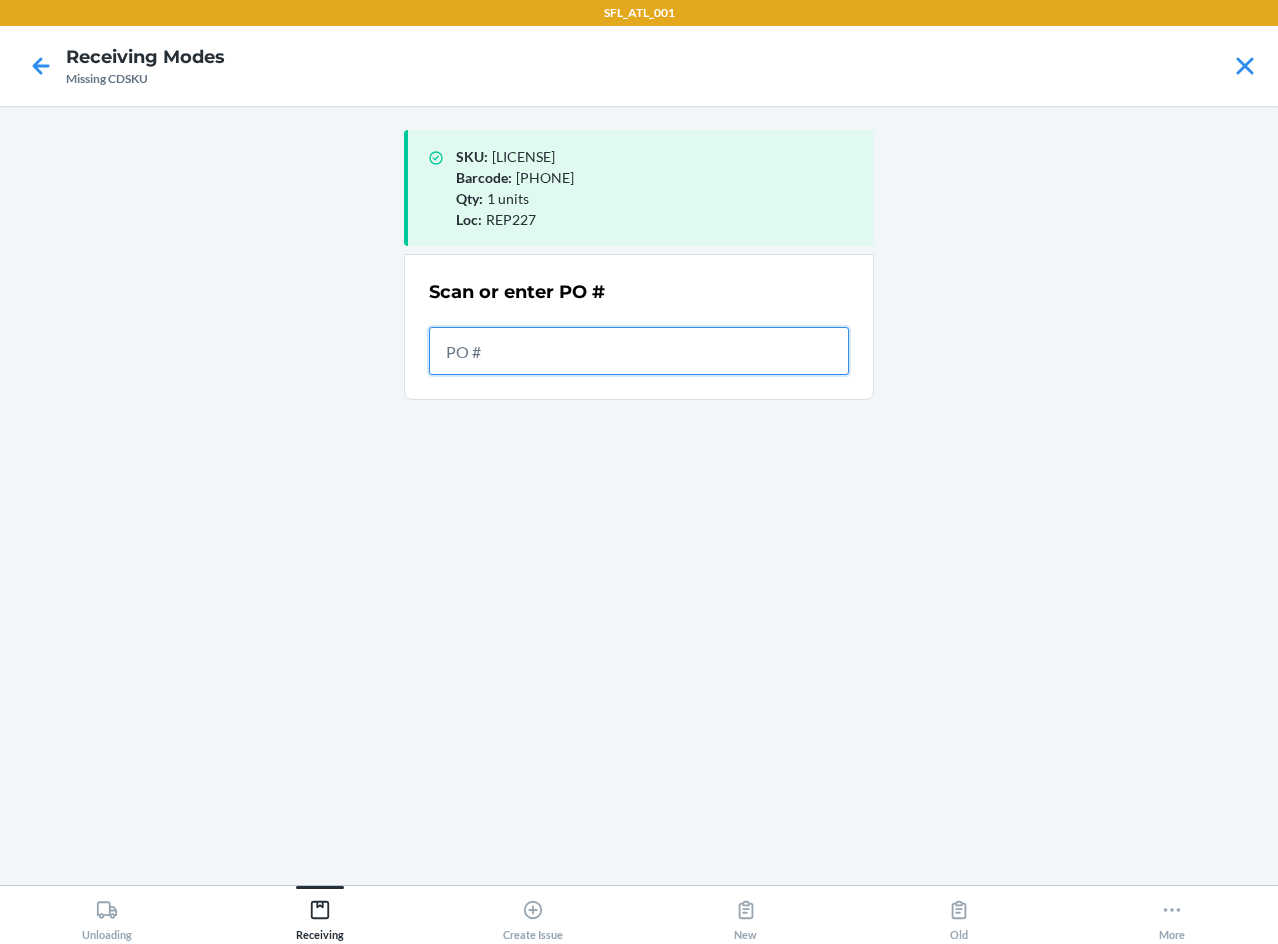 click at bounding box center [639, 351] 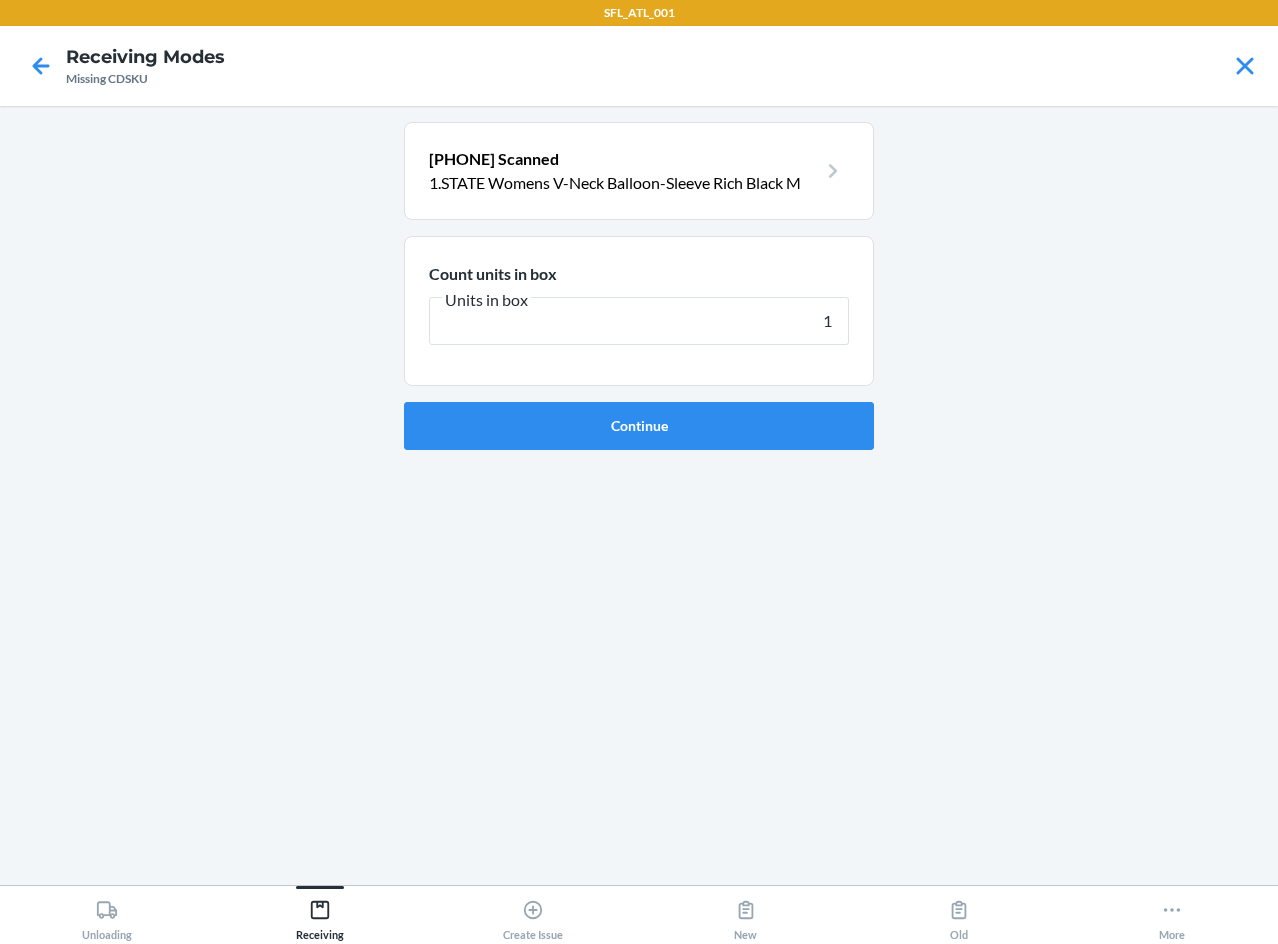 click on "Continue" at bounding box center [639, 426] 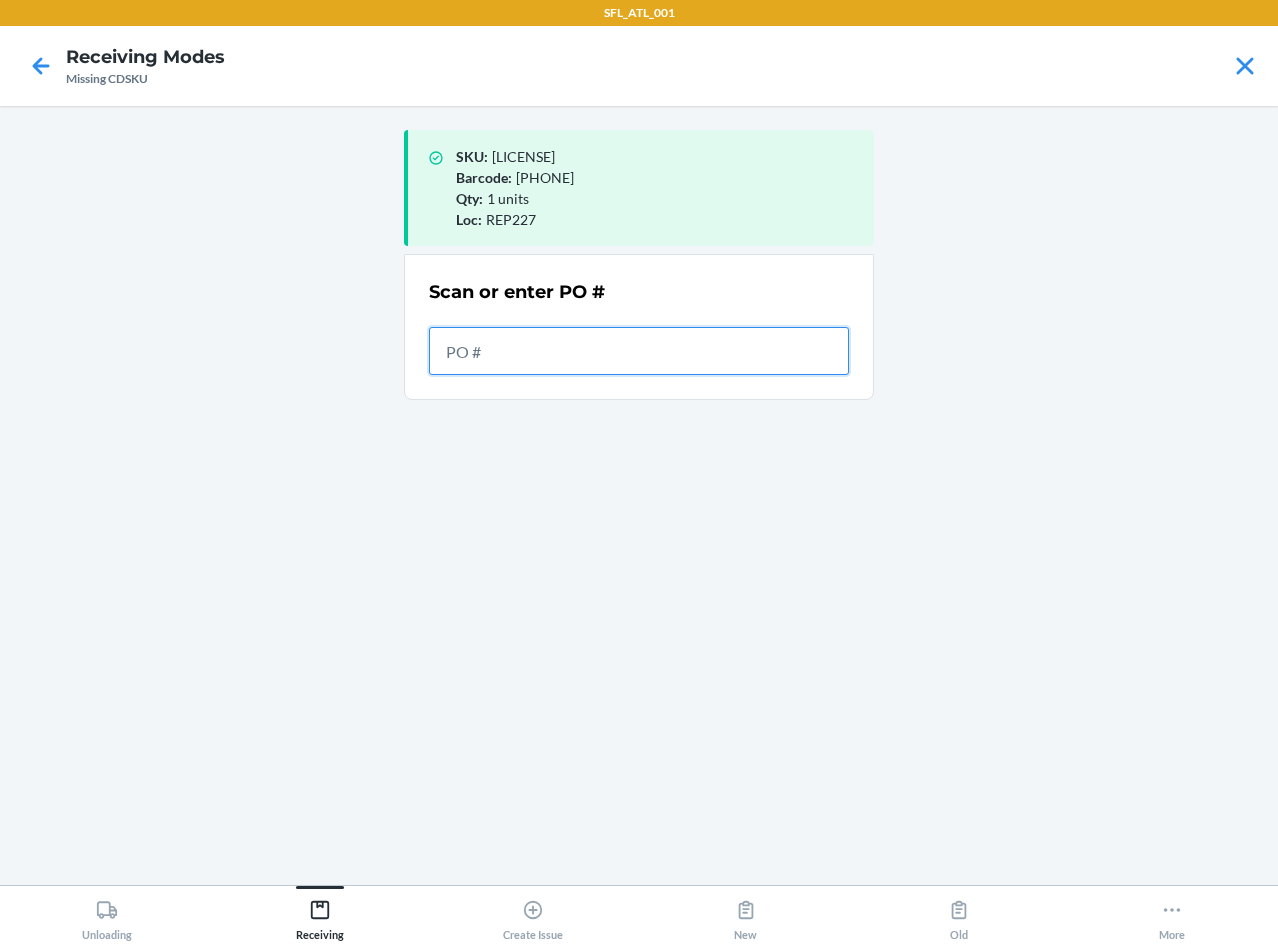 click at bounding box center (639, 351) 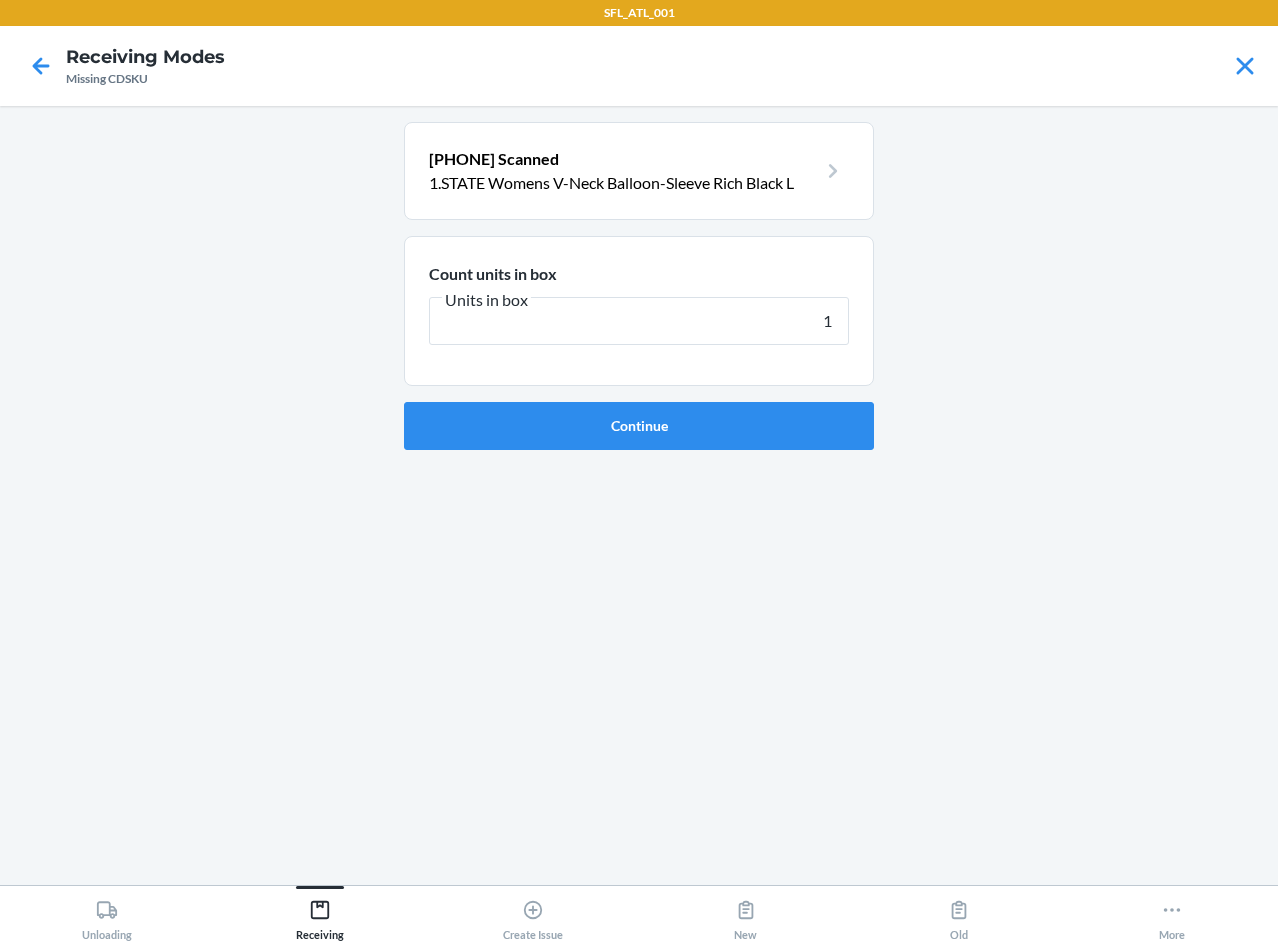 click on "Continue" at bounding box center [639, 426] 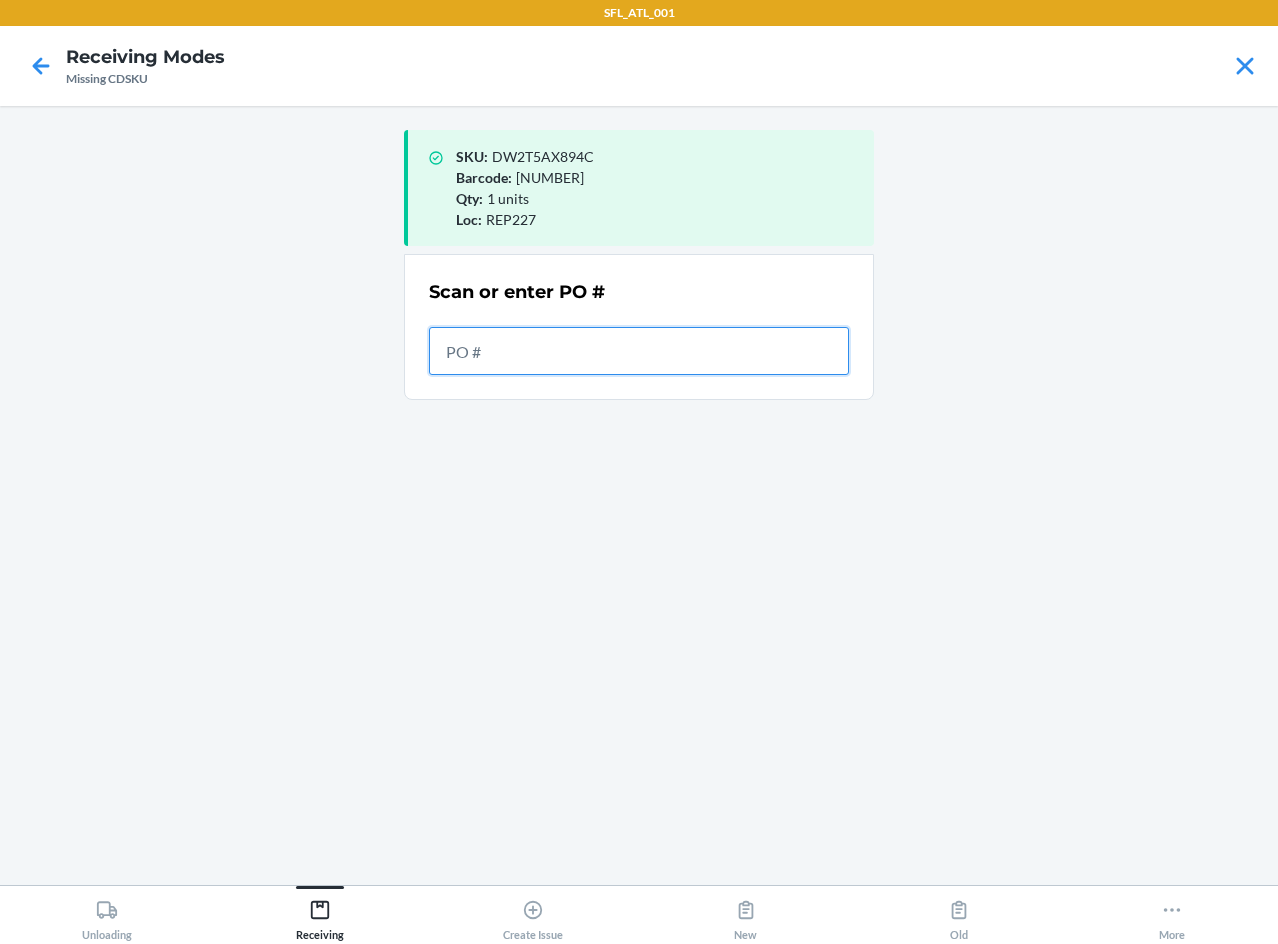 click at bounding box center (639, 351) 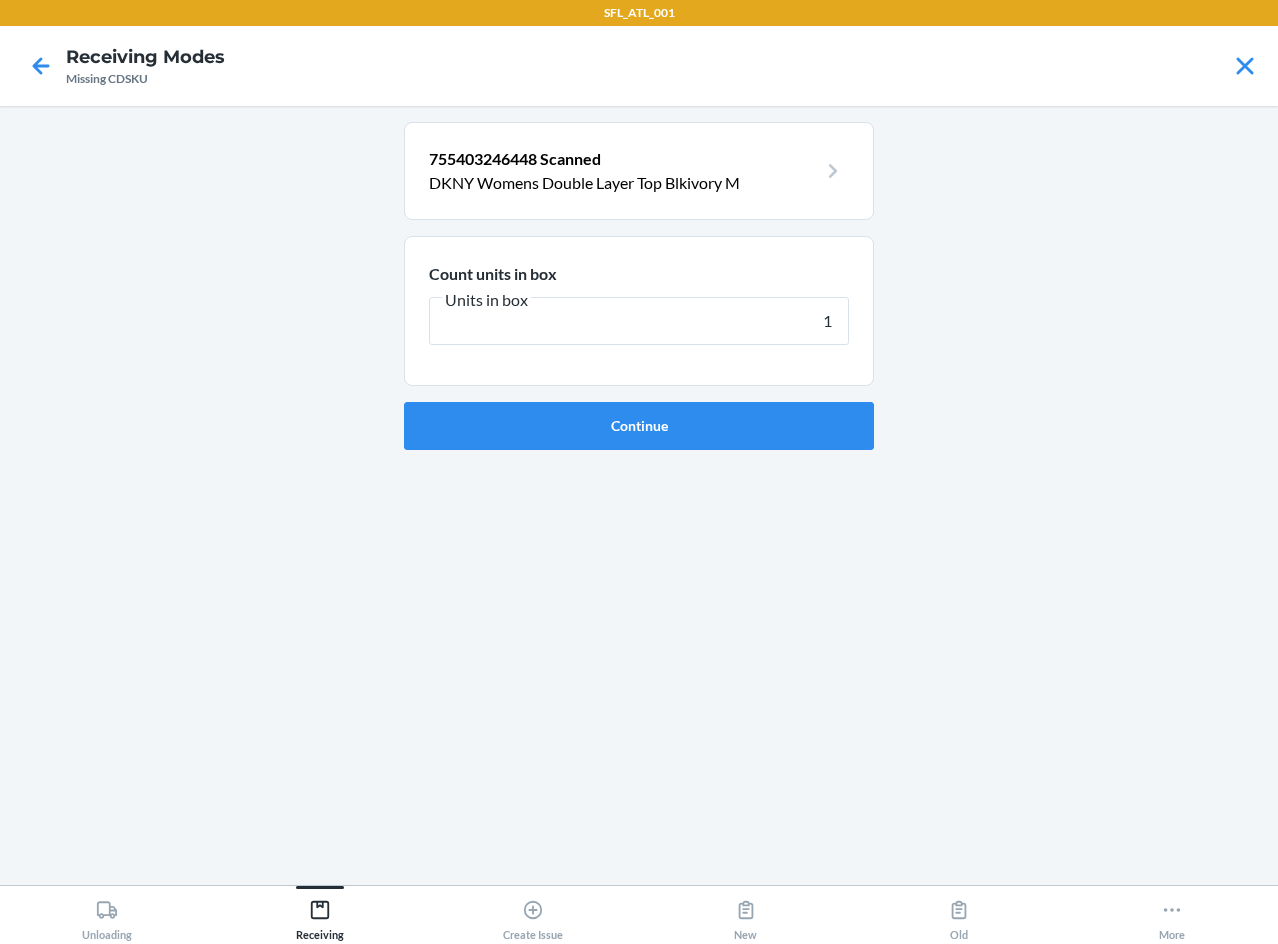 click on "Continue" at bounding box center [639, 426] 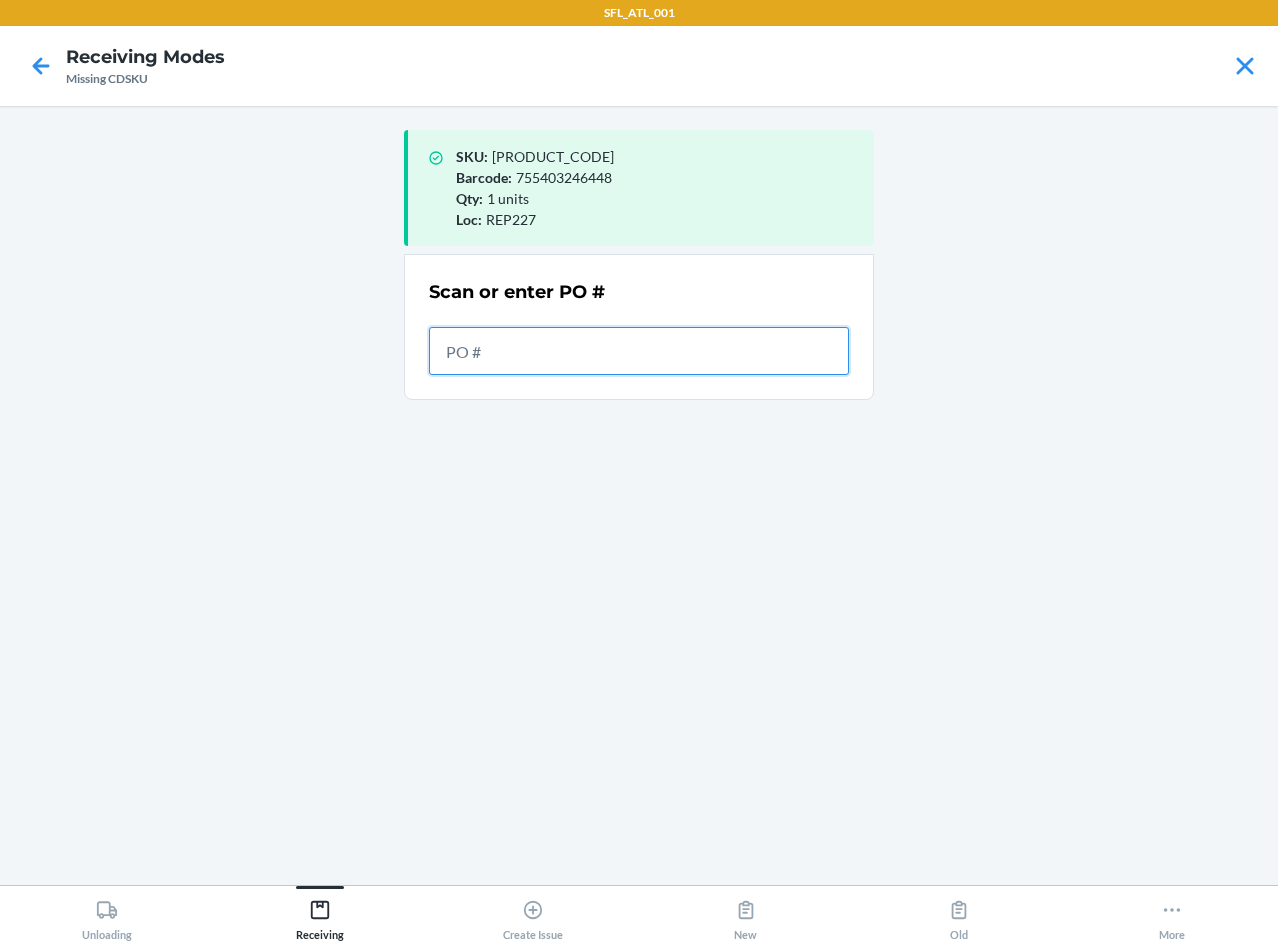 click at bounding box center [639, 351] 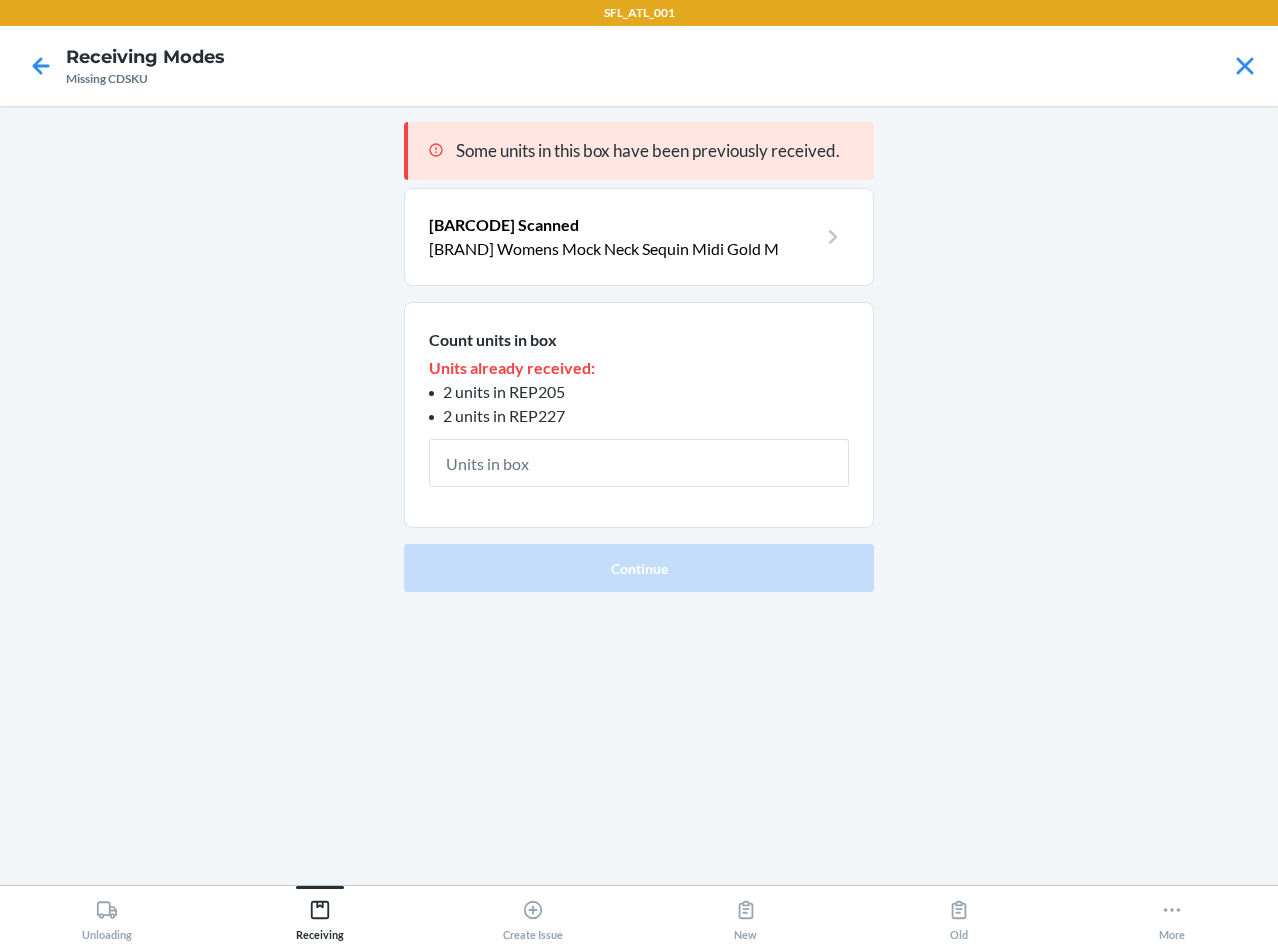 click at bounding box center (639, 463) 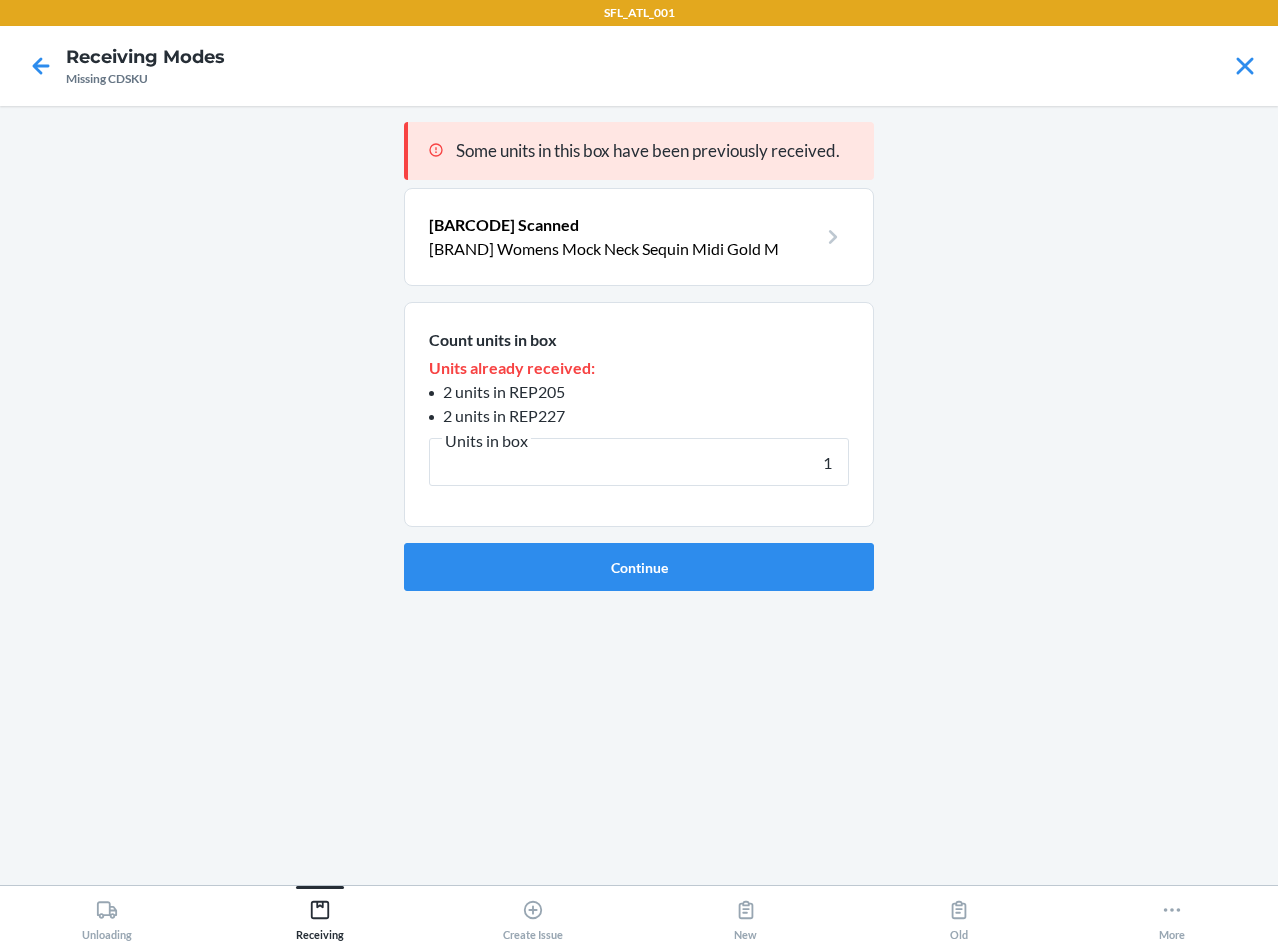 click on "Continue" at bounding box center (639, 567) 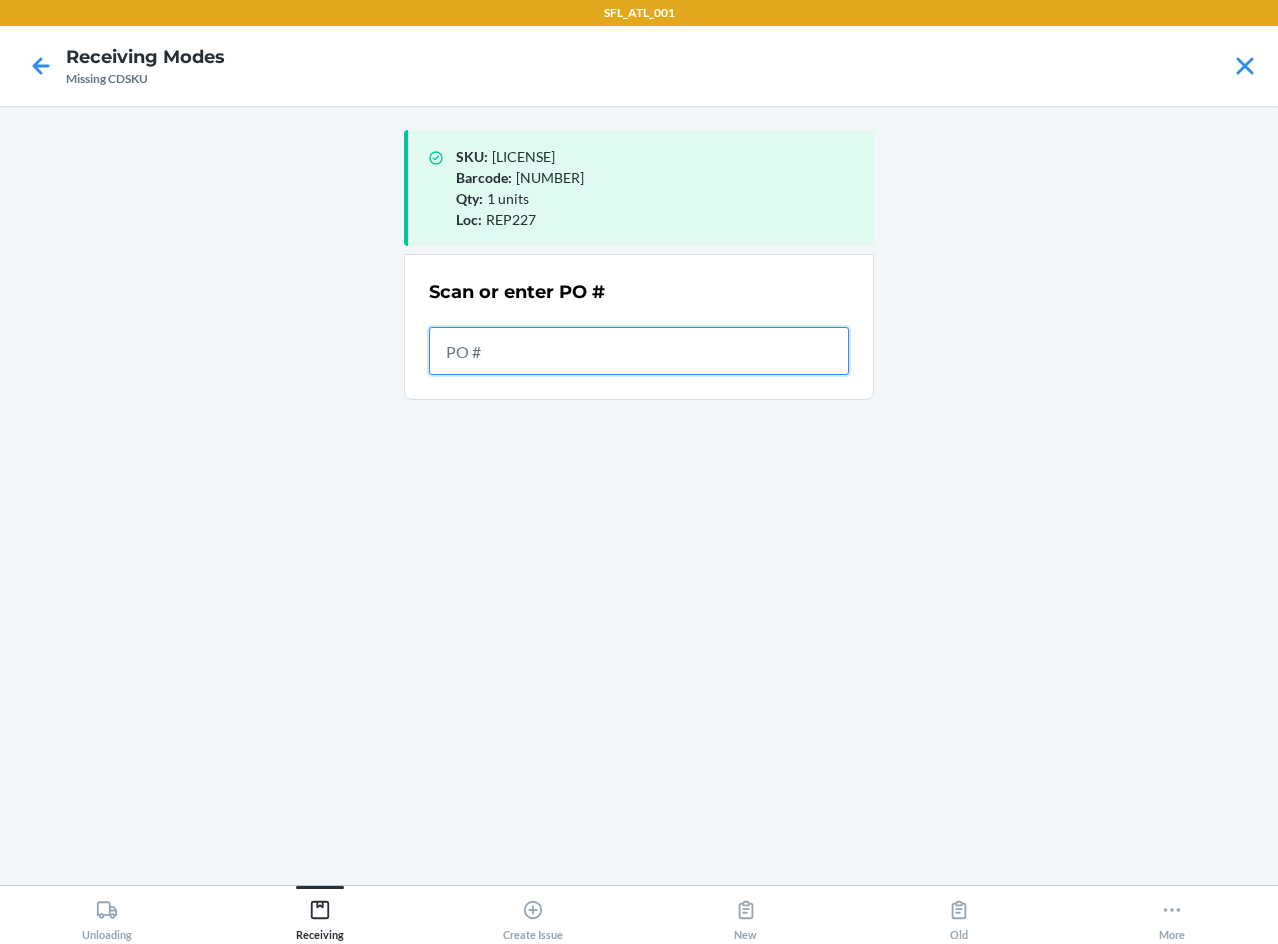 click at bounding box center [639, 351] 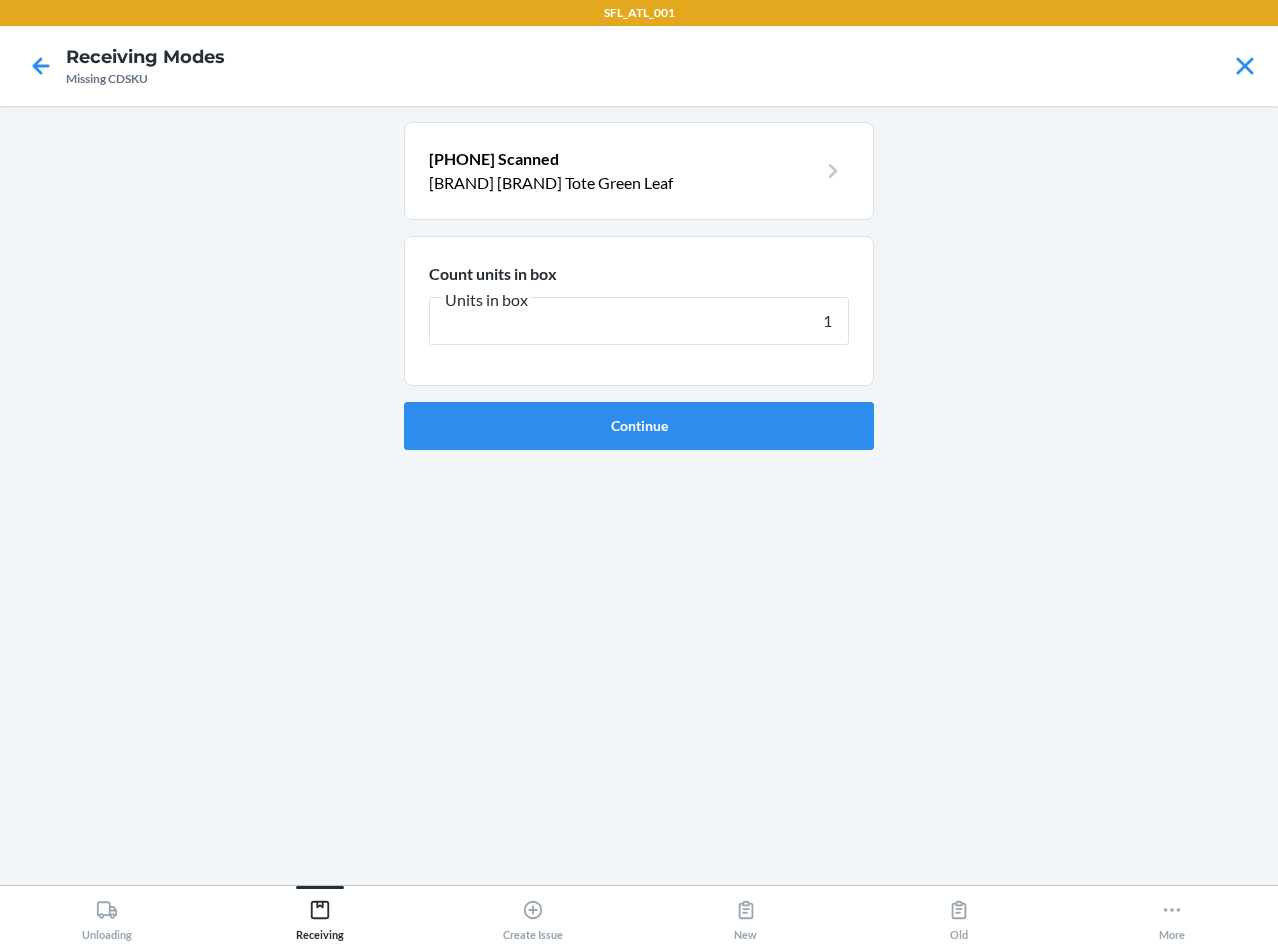 click on "Continue" at bounding box center [639, 426] 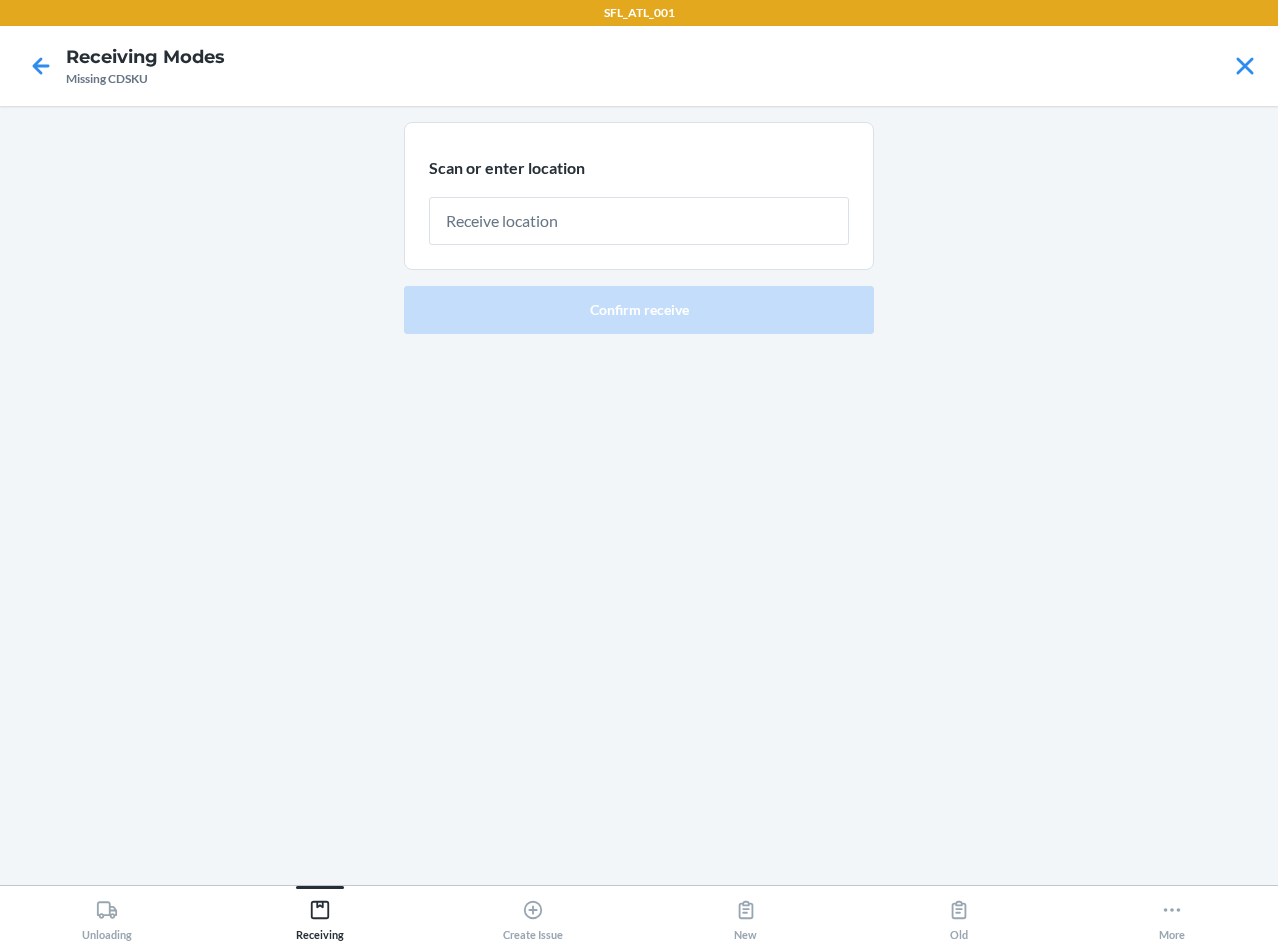 click at bounding box center [639, 221] 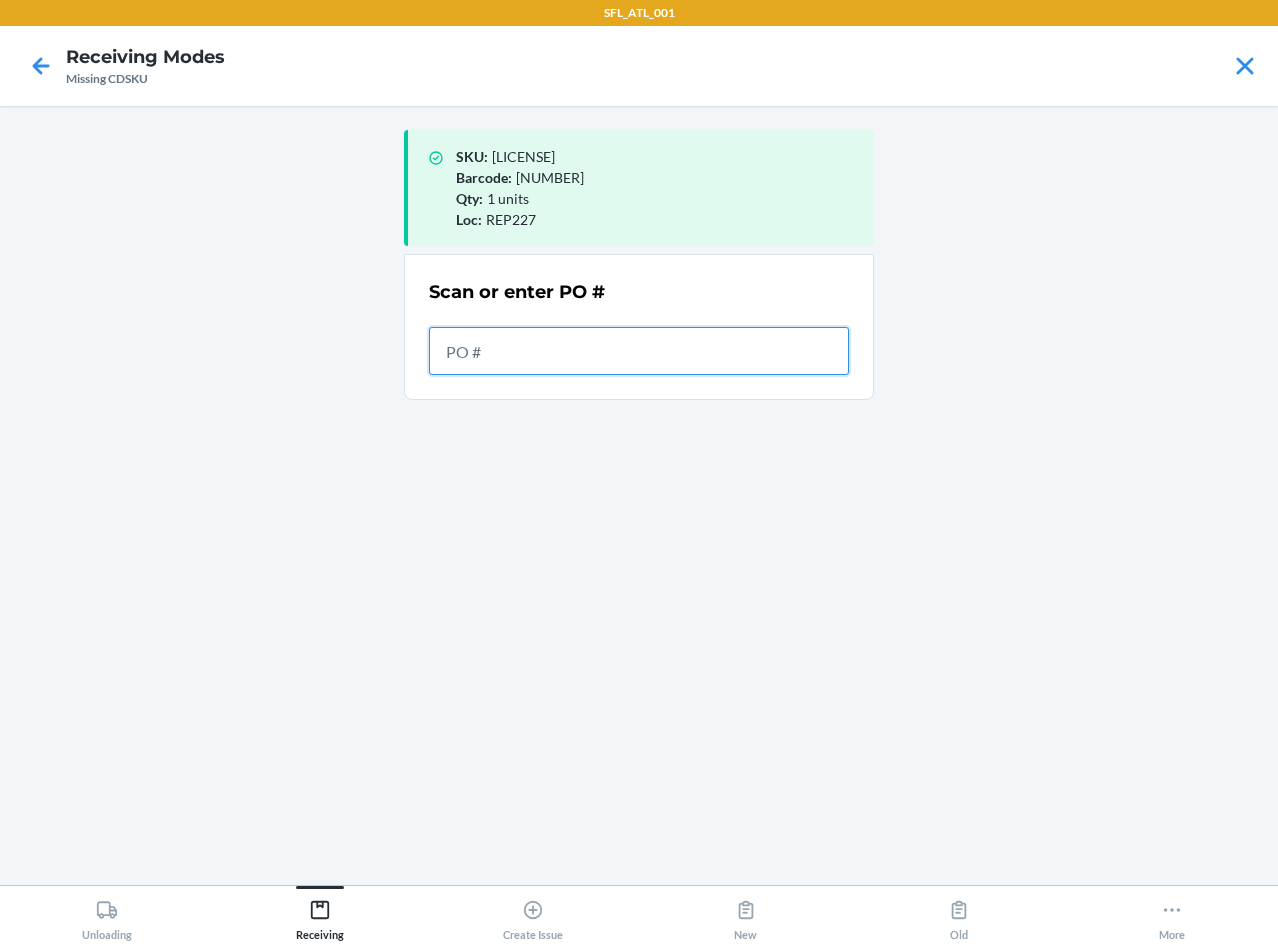 click at bounding box center (639, 351) 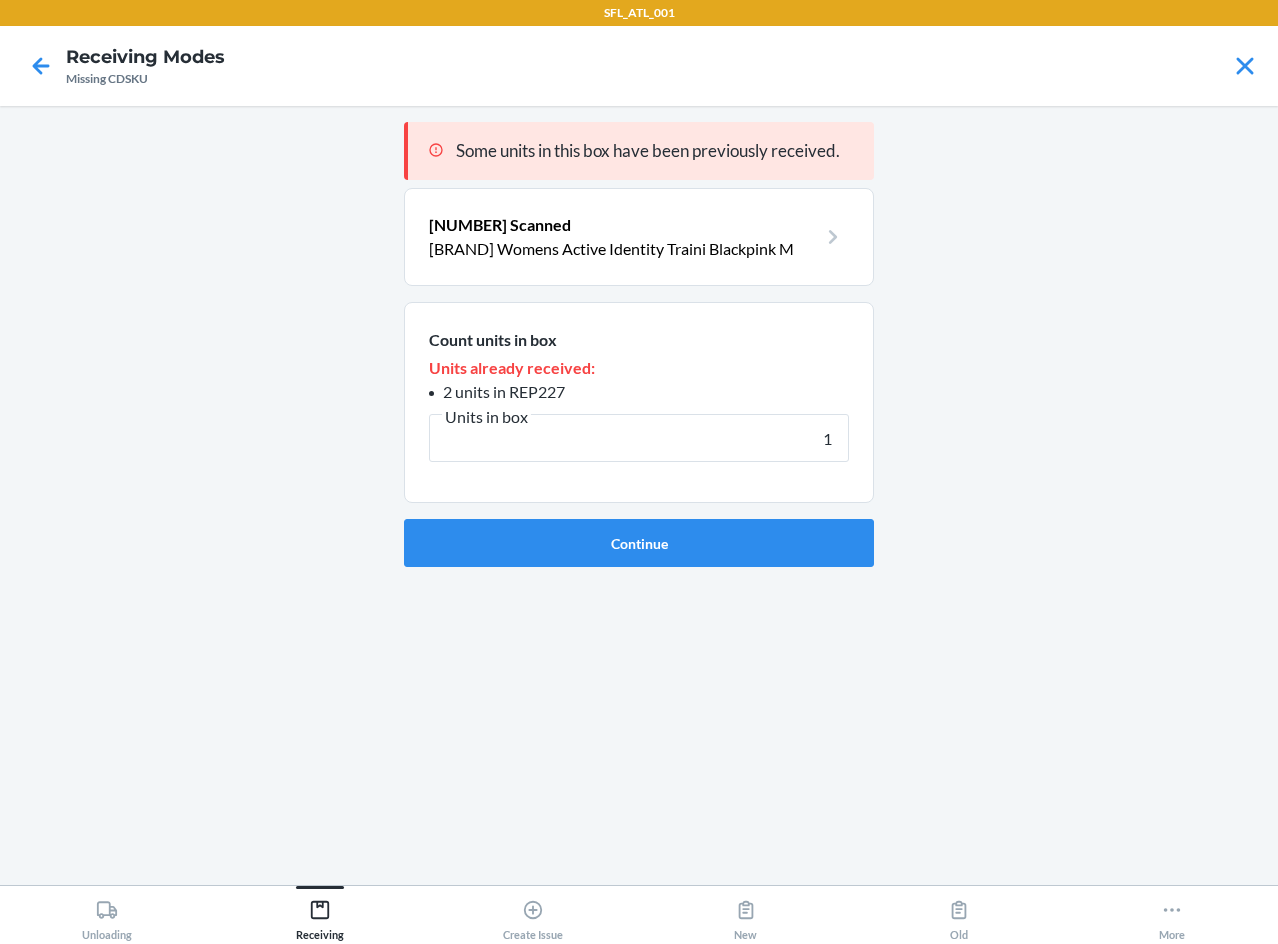 click on "Continue" at bounding box center [639, 543] 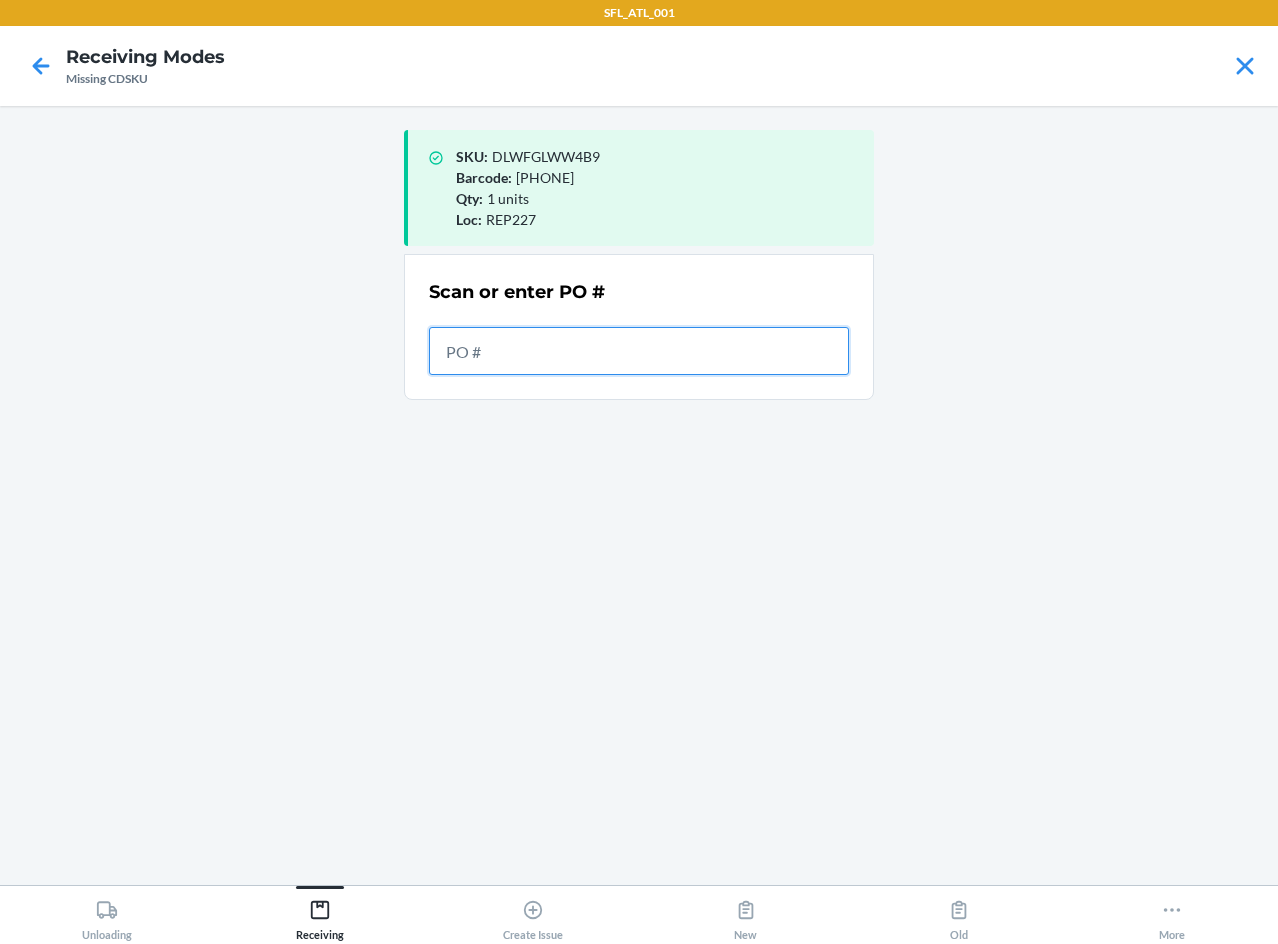 click at bounding box center [639, 351] 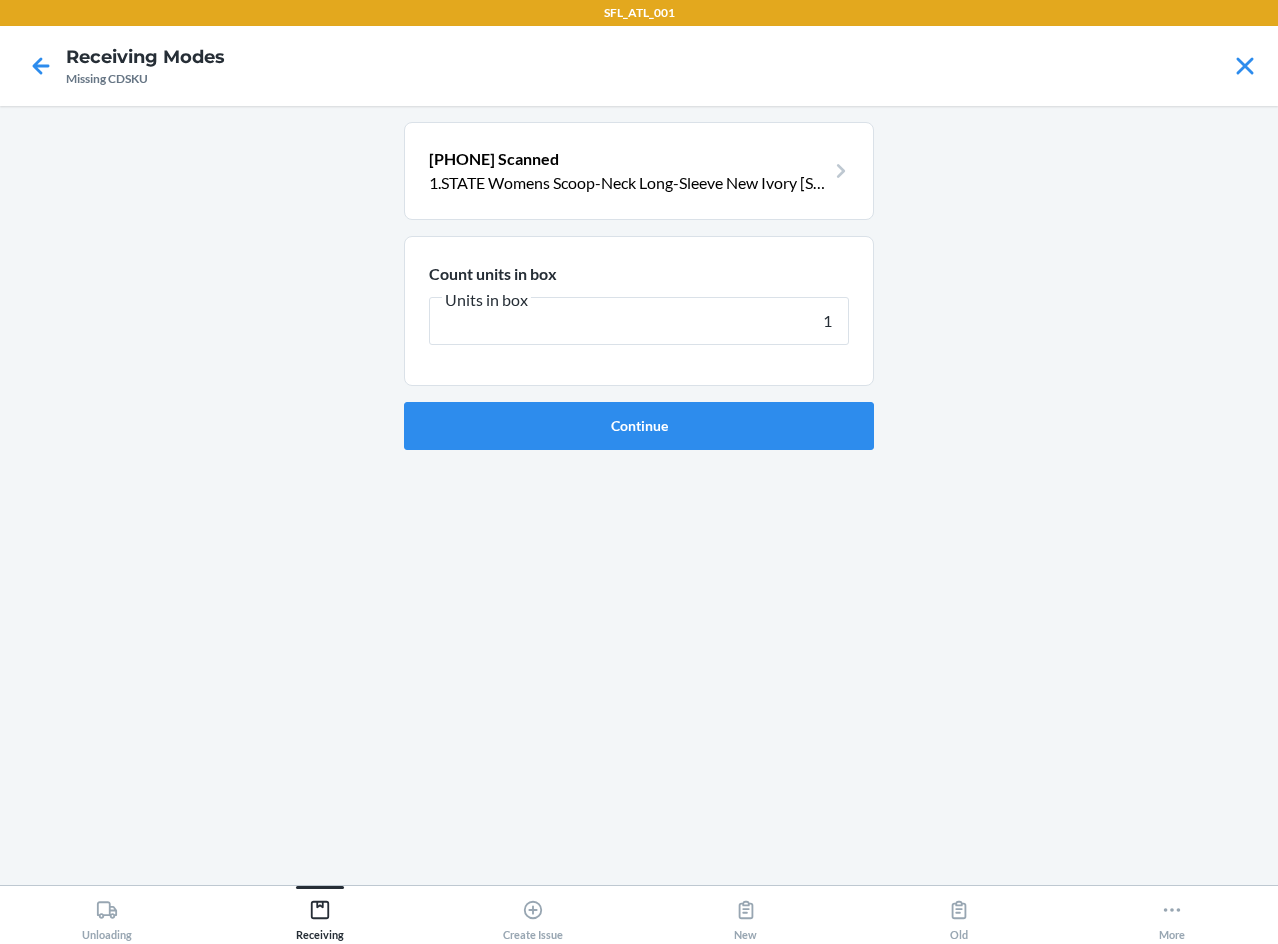 click on "Continue" at bounding box center [639, 426] 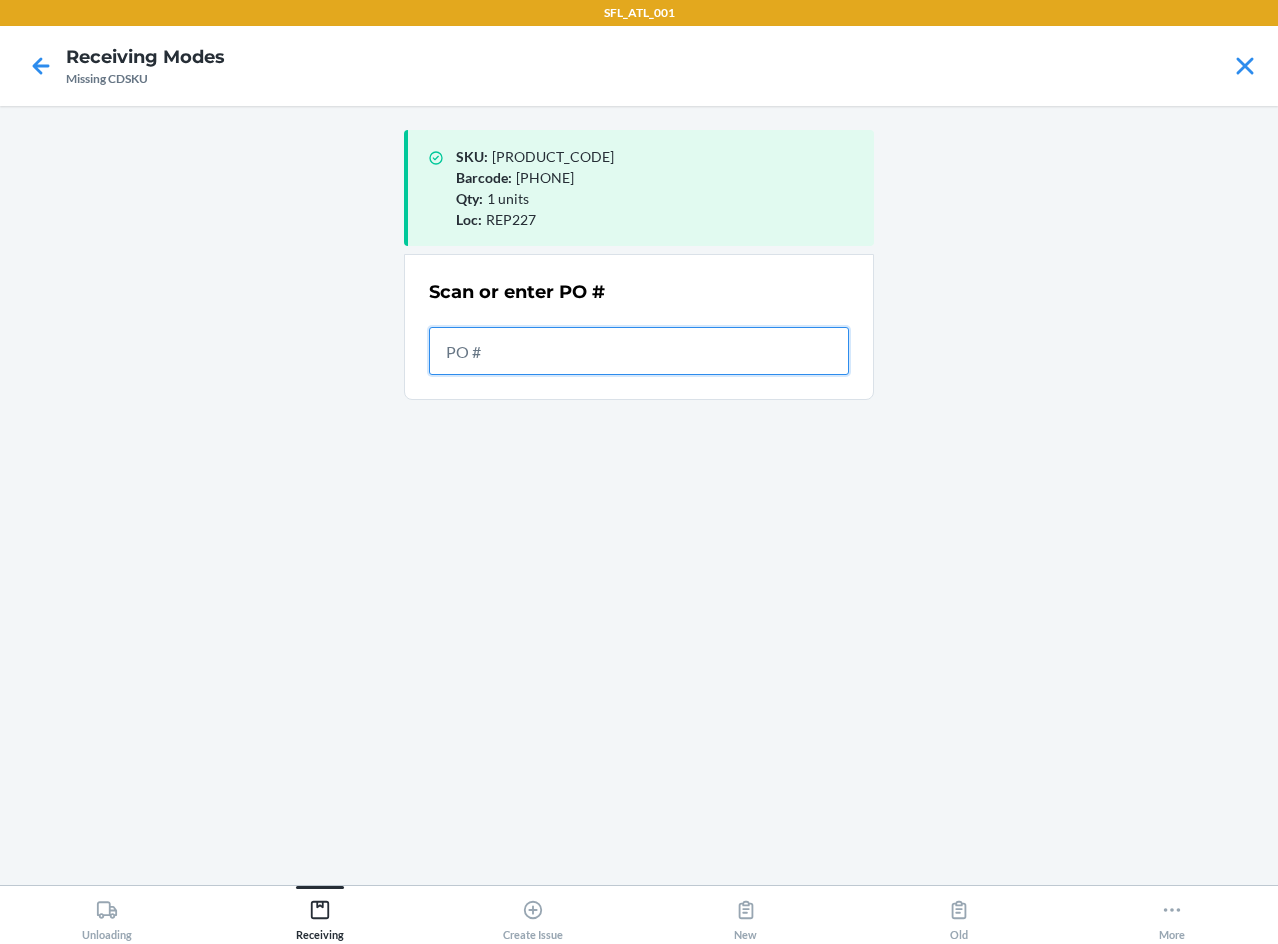 click at bounding box center [639, 351] 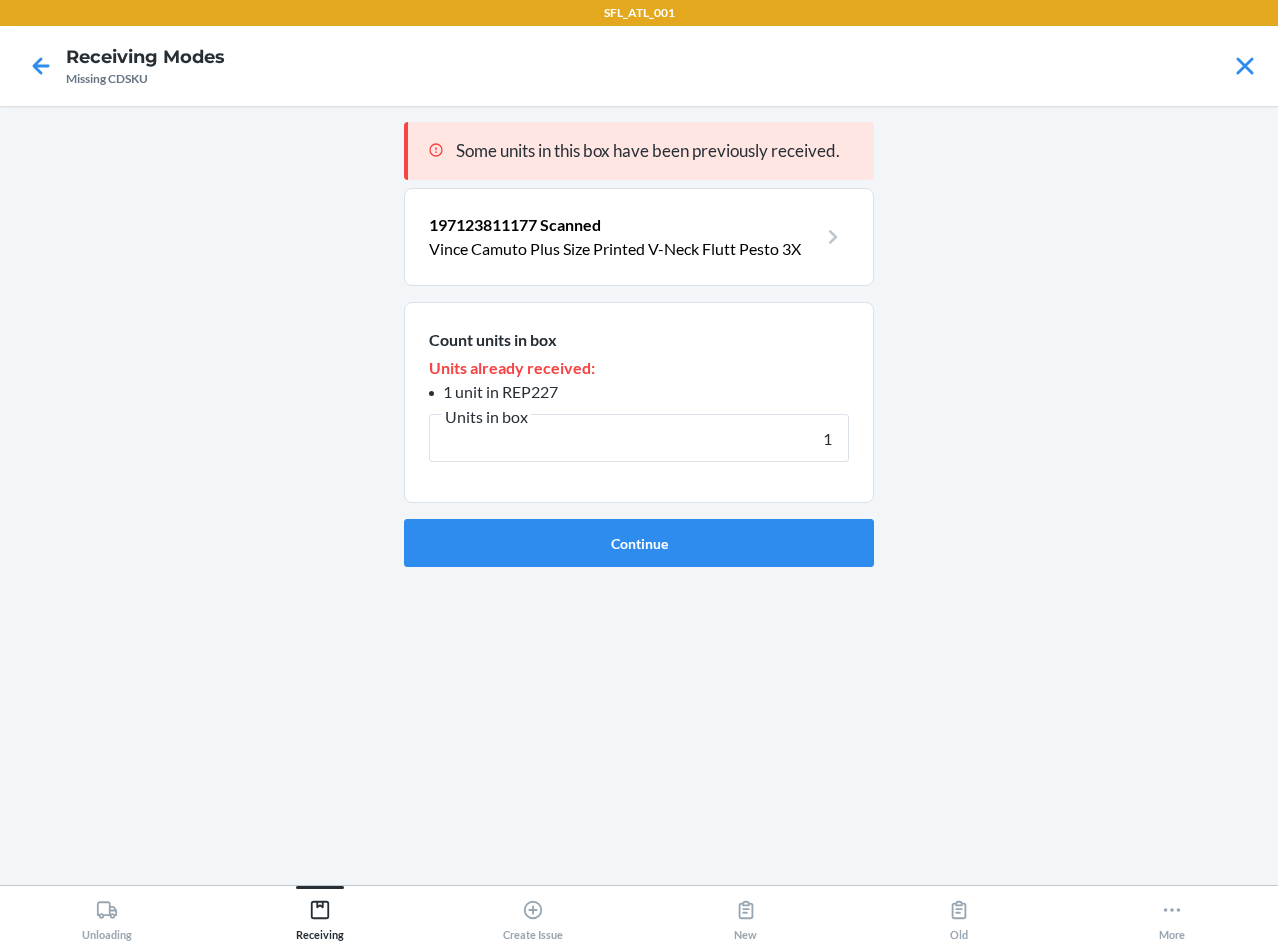 click on "Continue" at bounding box center [639, 543] 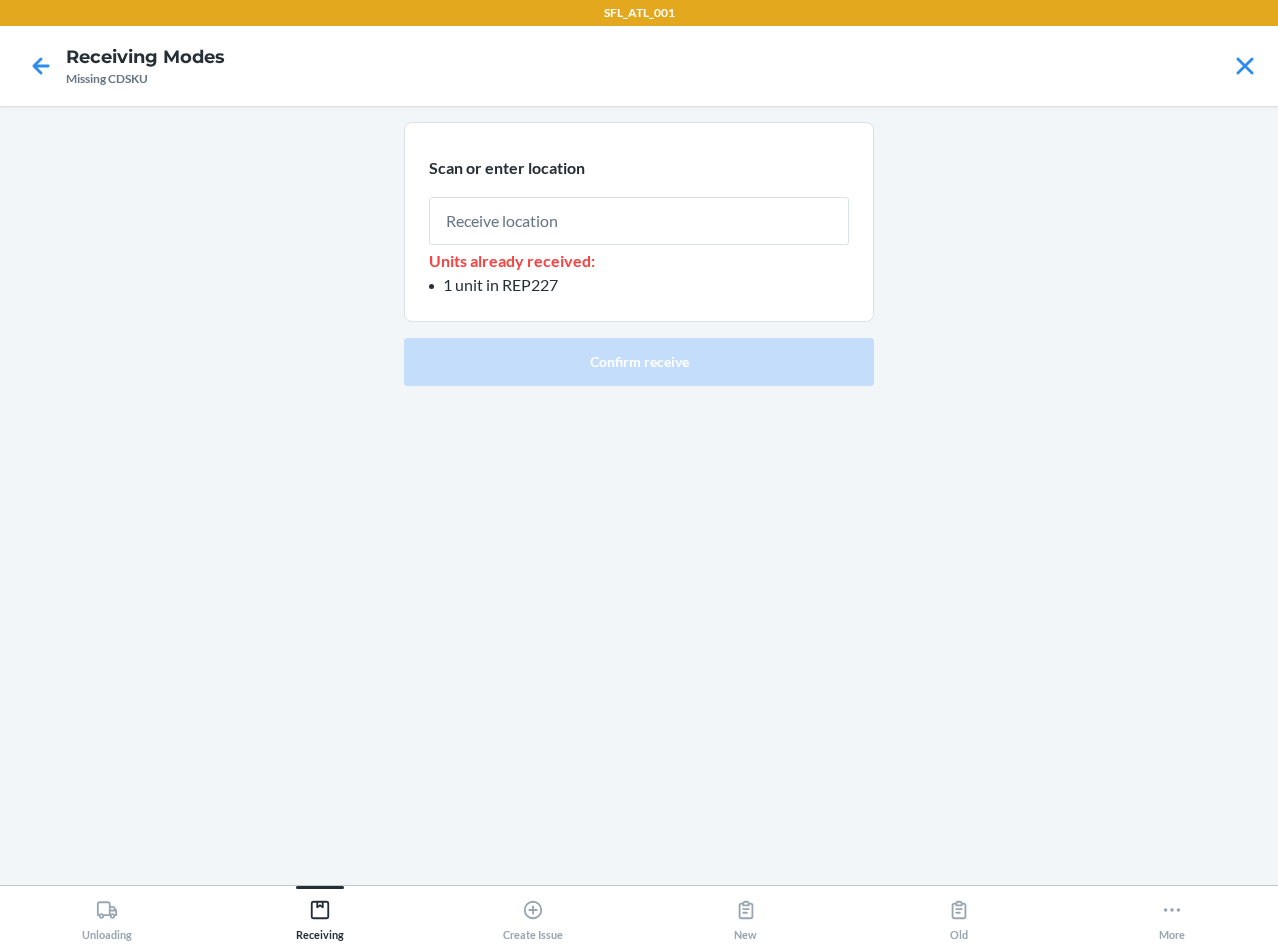 click on "Units already received:" at bounding box center (639, 261) 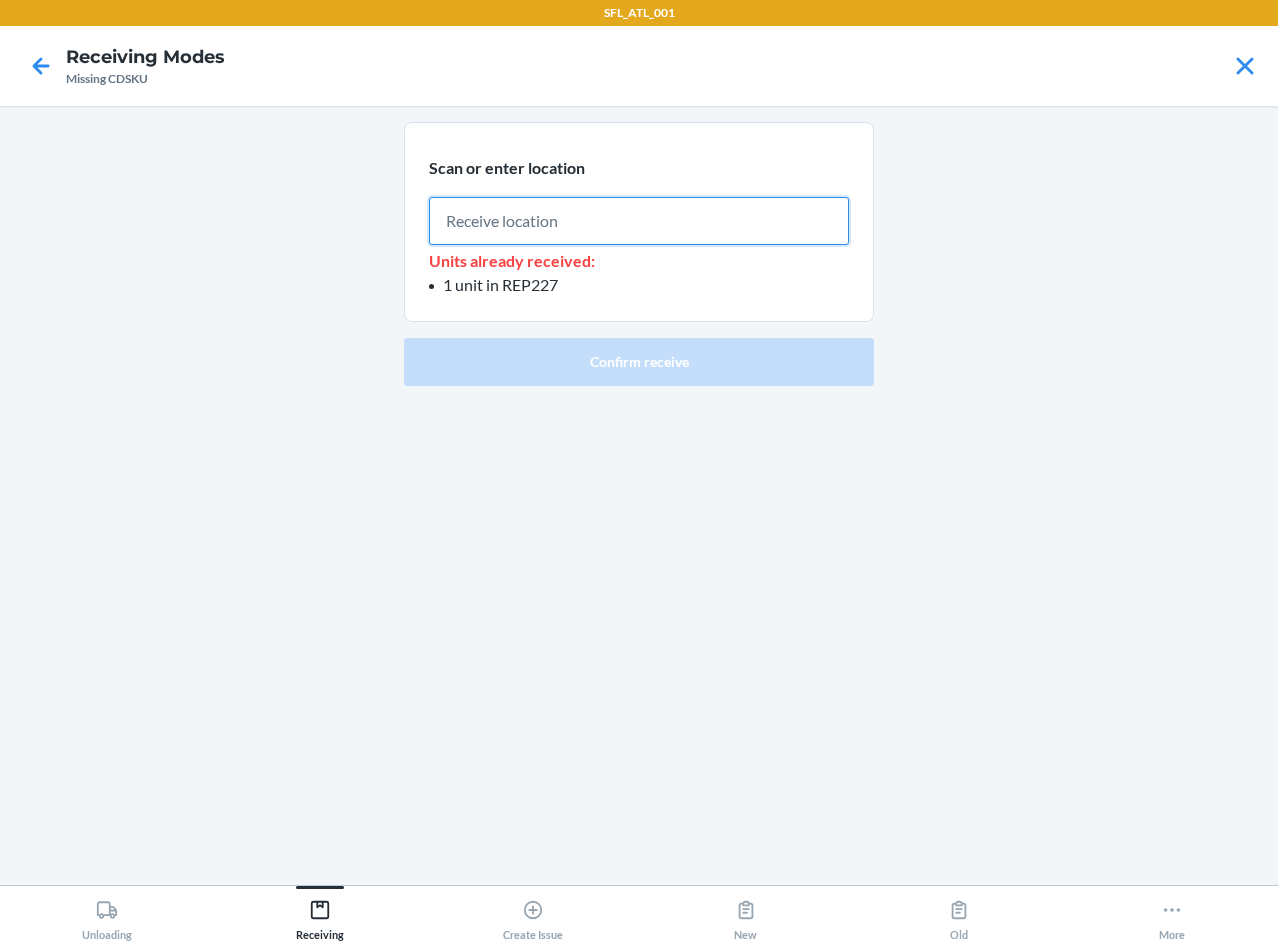 click at bounding box center [639, 221] 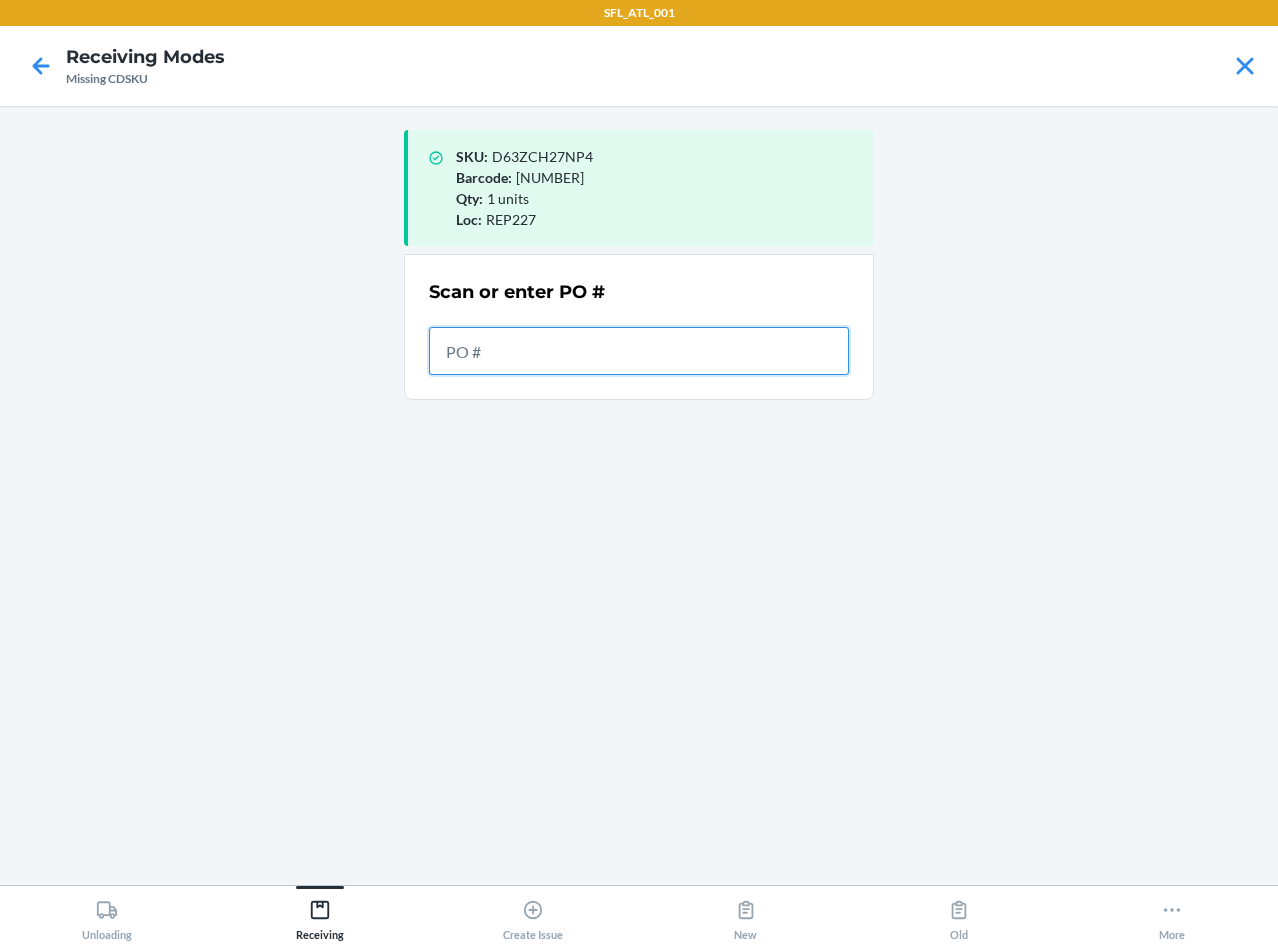 click at bounding box center (639, 351) 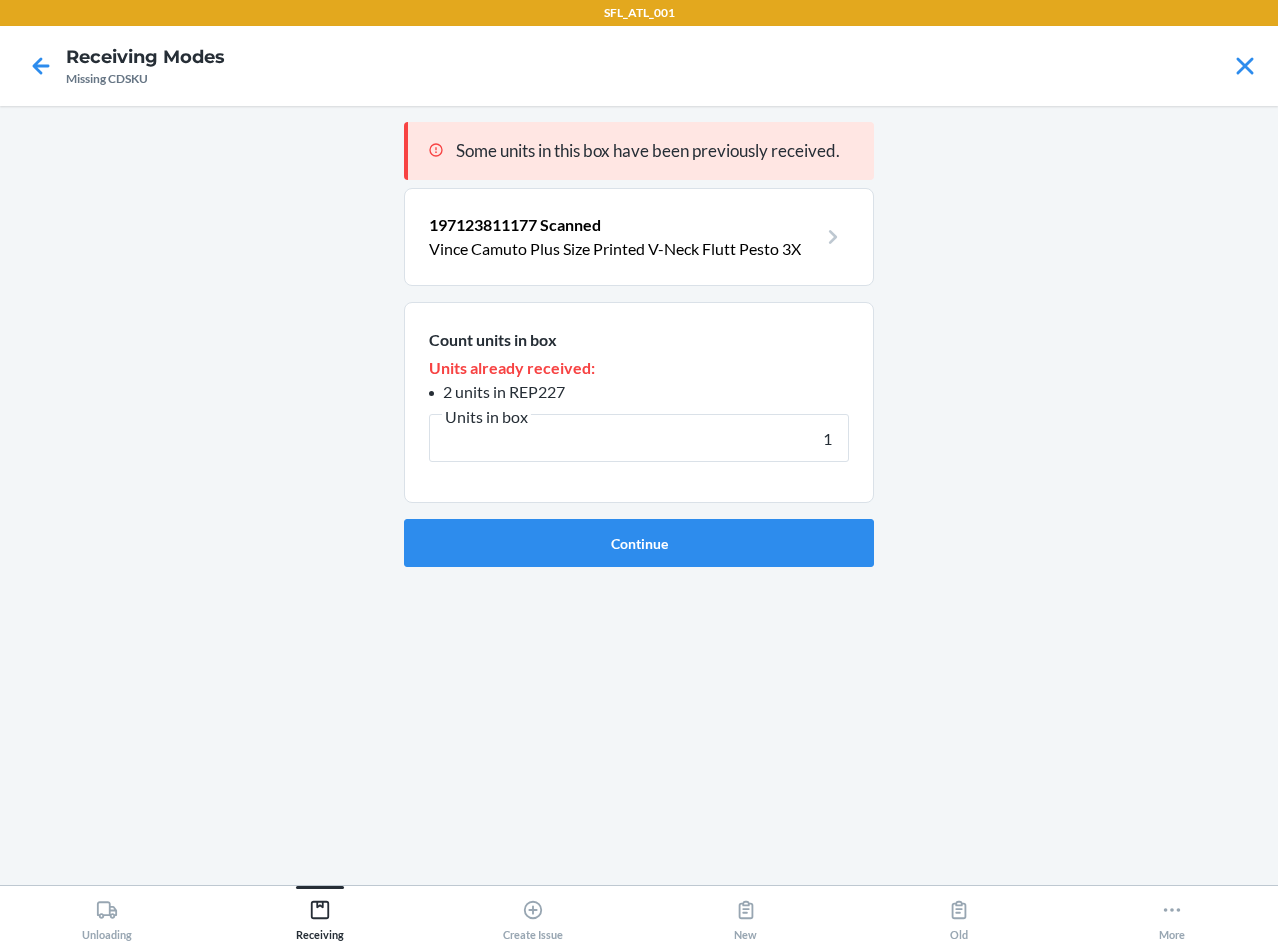 click on "Continue" at bounding box center (639, 543) 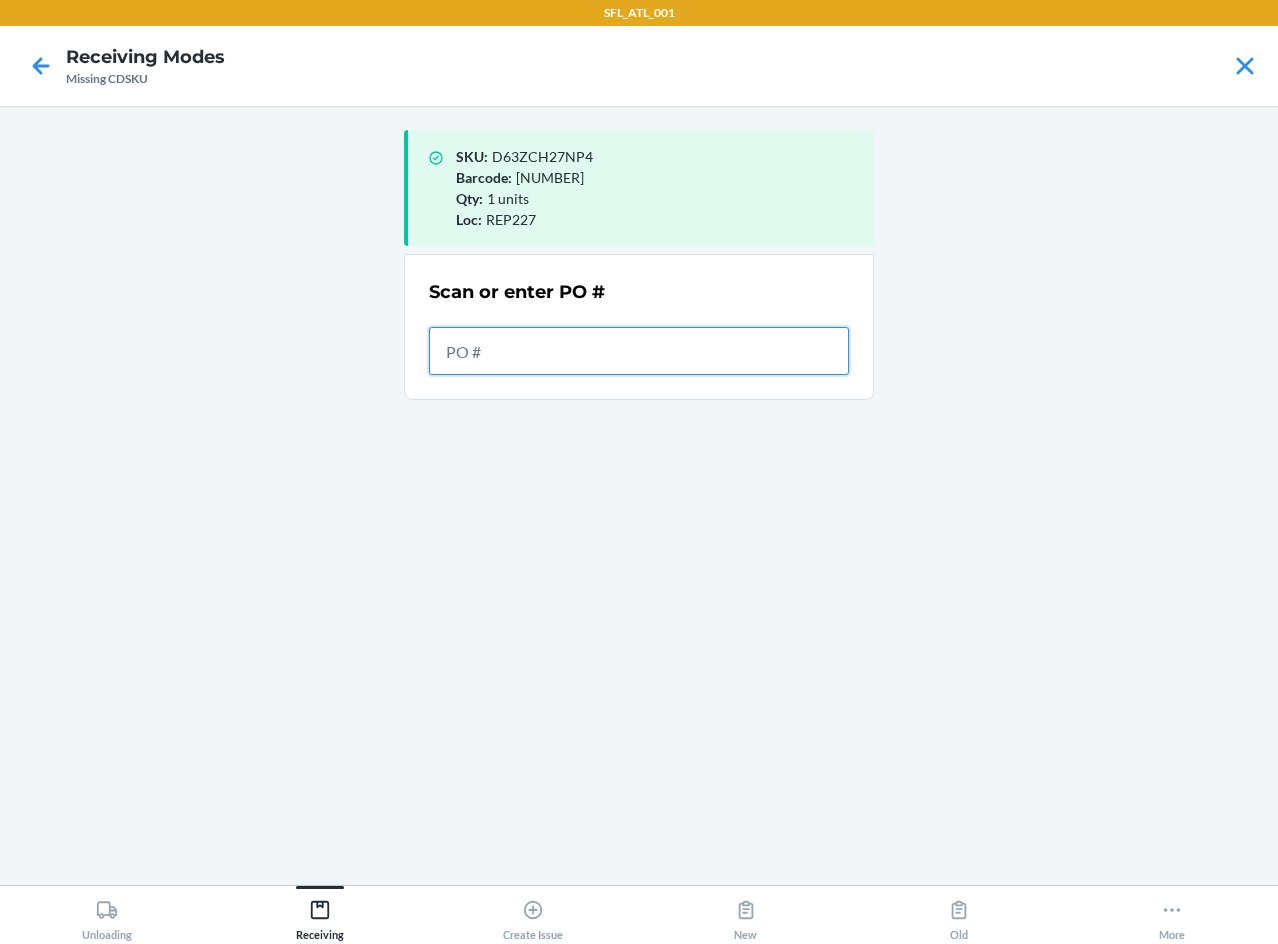 click at bounding box center (639, 351) 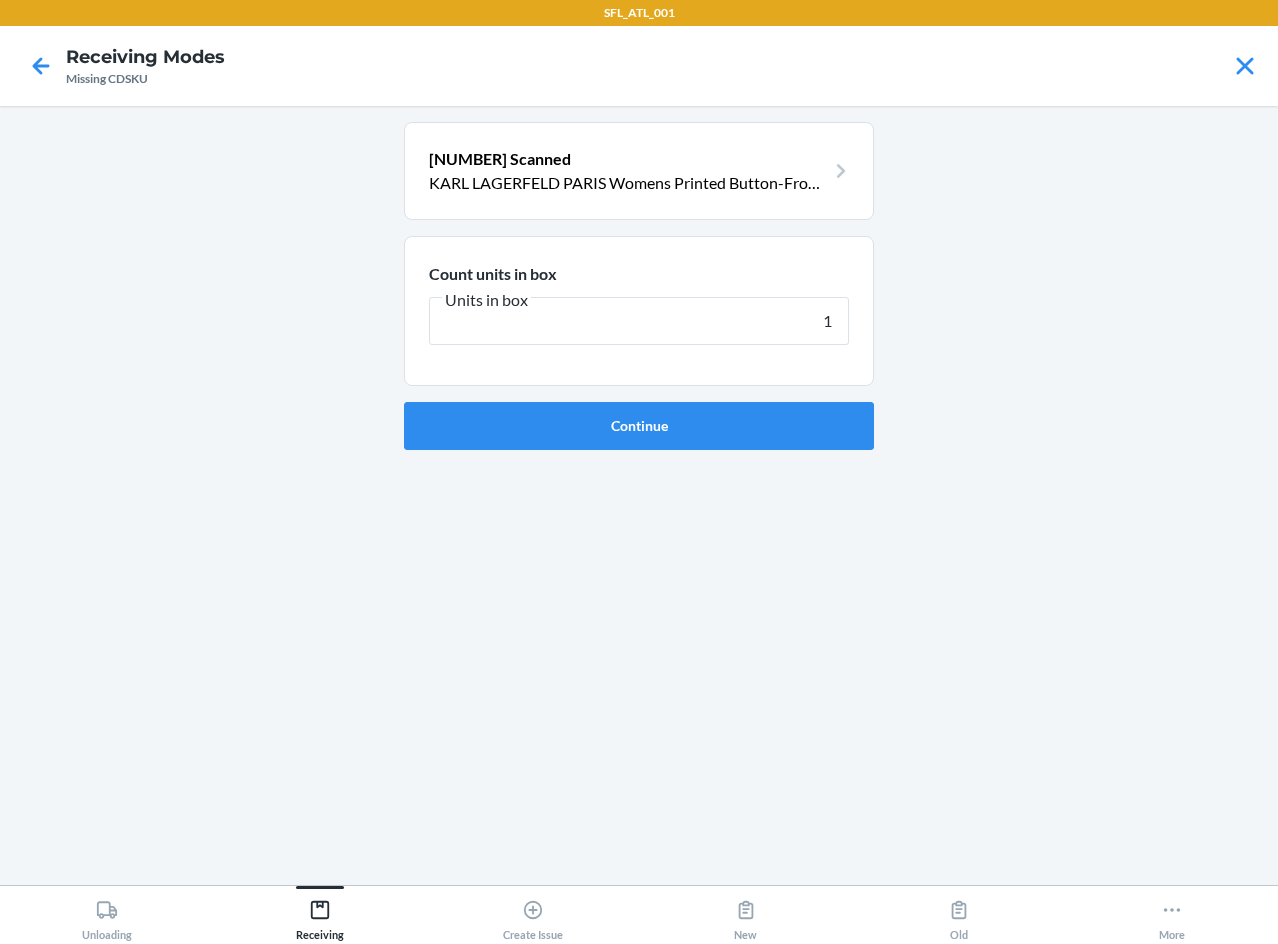 click on "Continue" at bounding box center (639, 426) 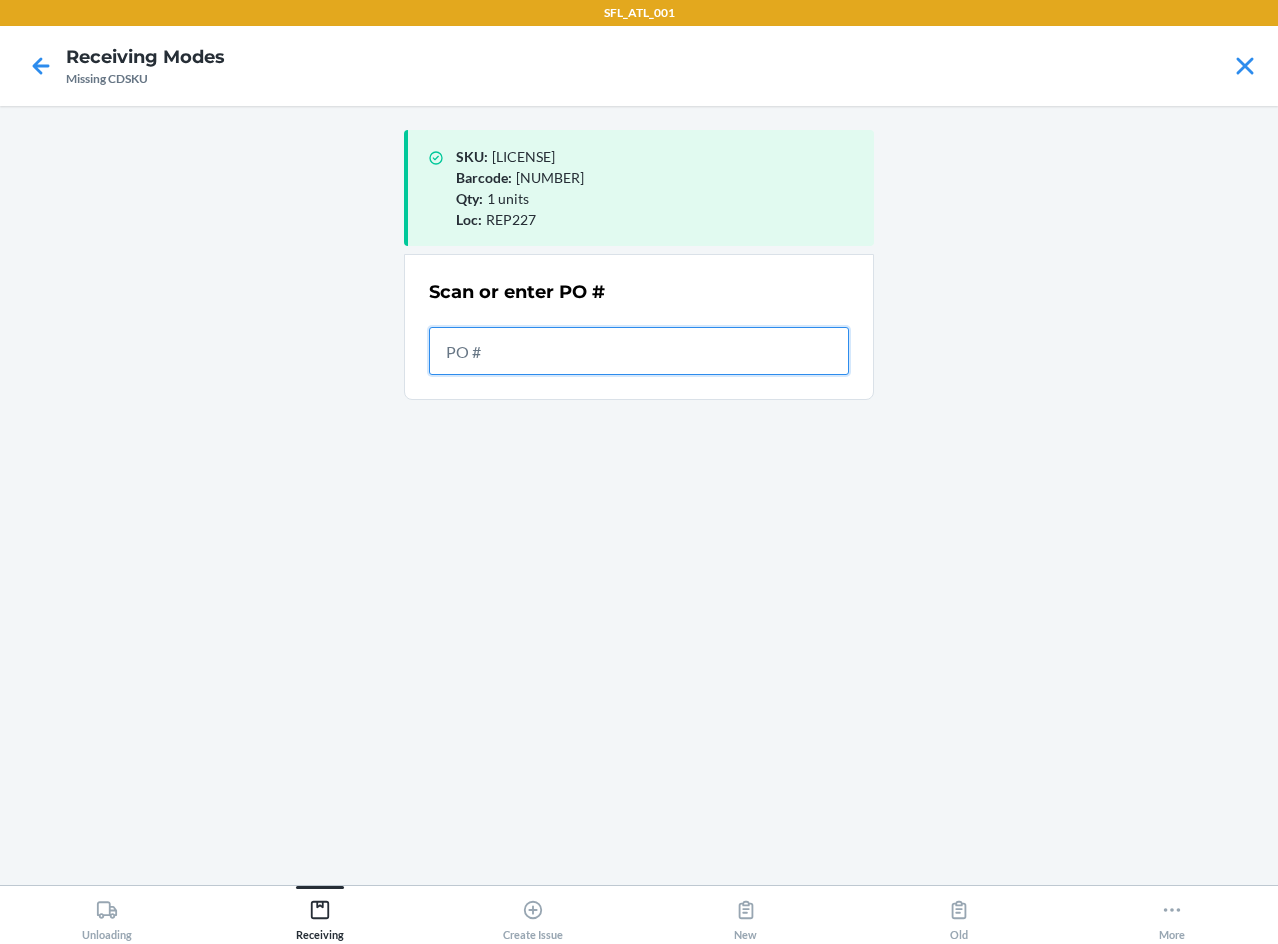 click at bounding box center [639, 351] 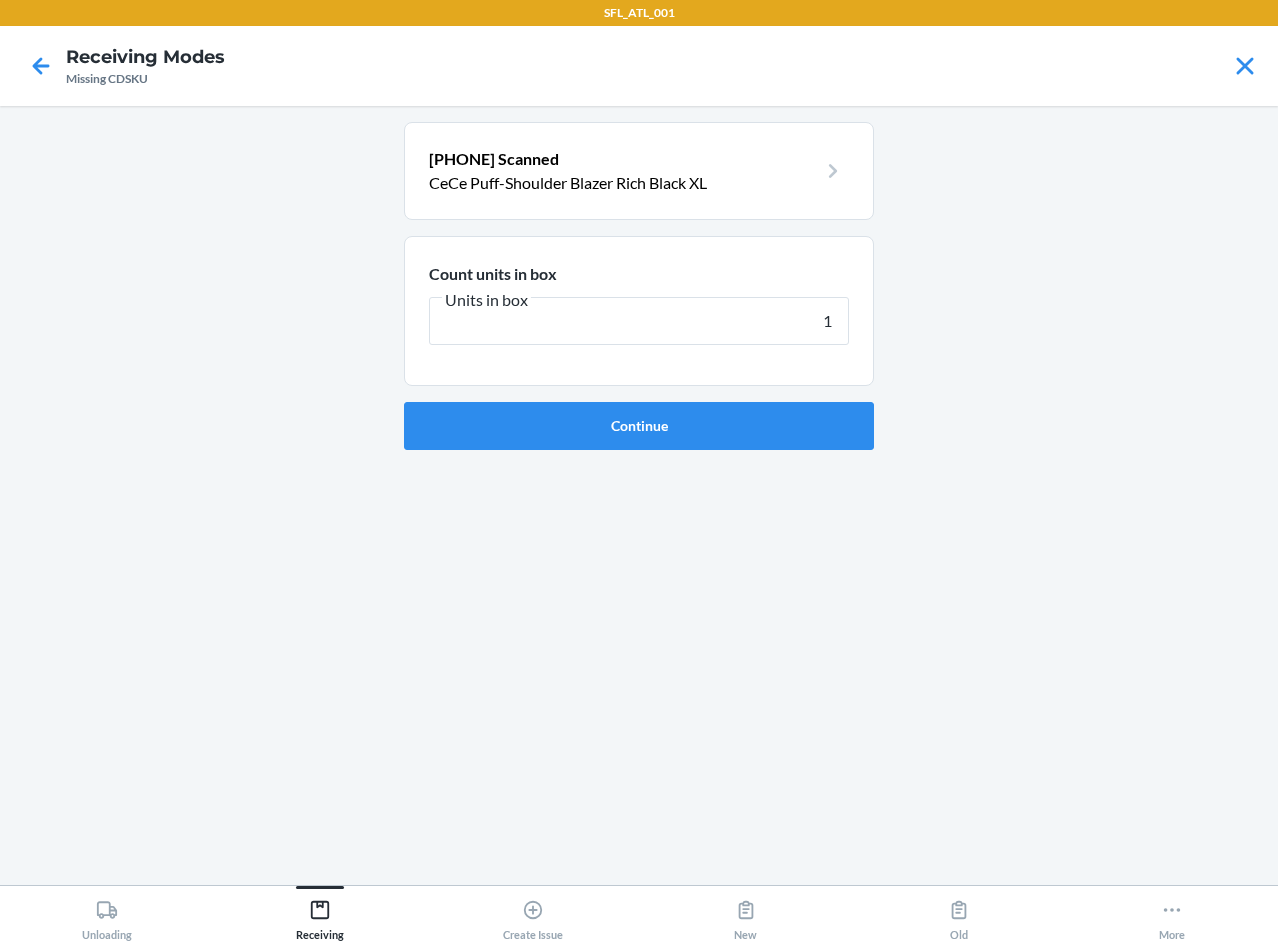 click on "Continue" at bounding box center (639, 426) 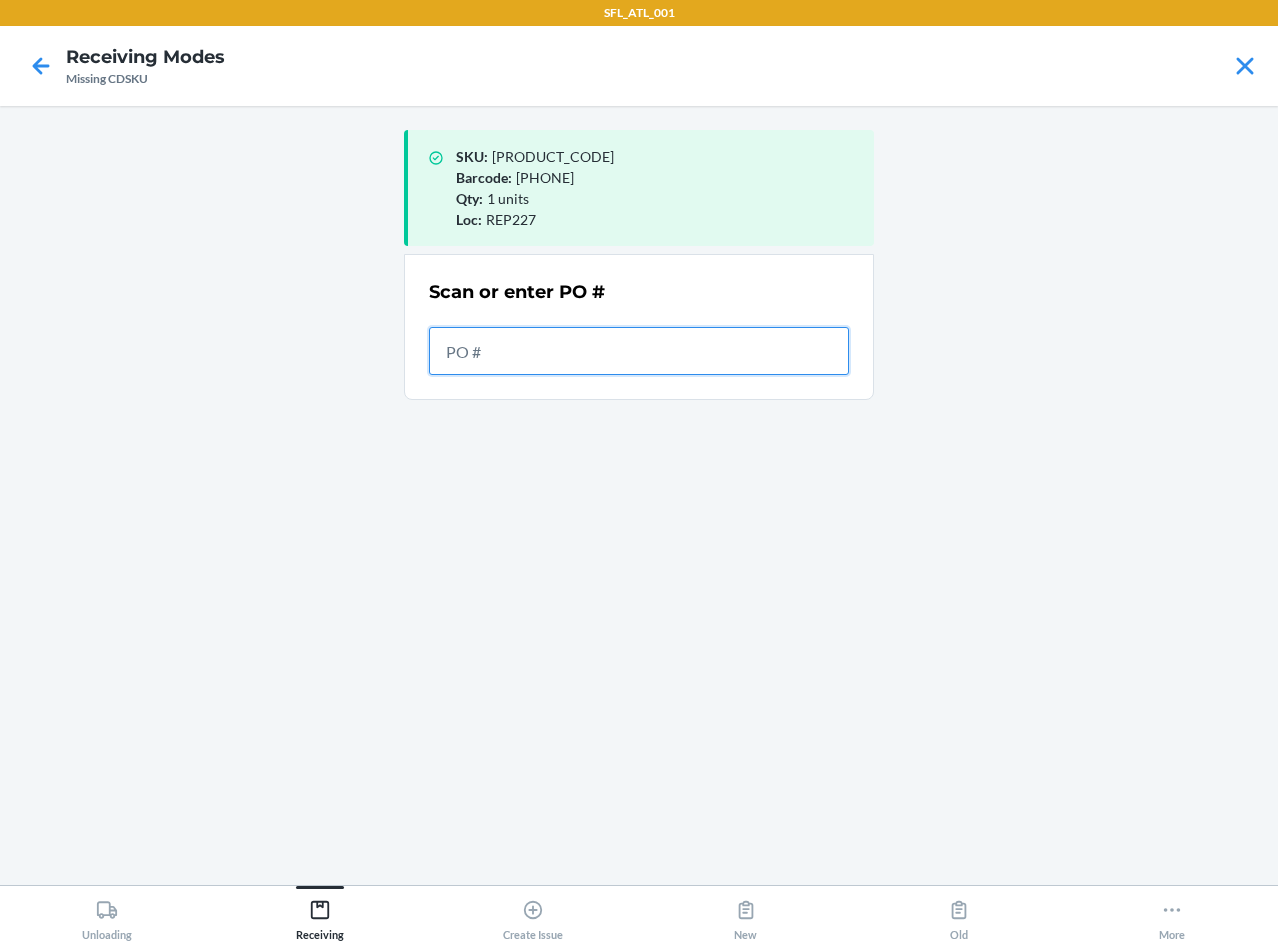 click at bounding box center [639, 351] 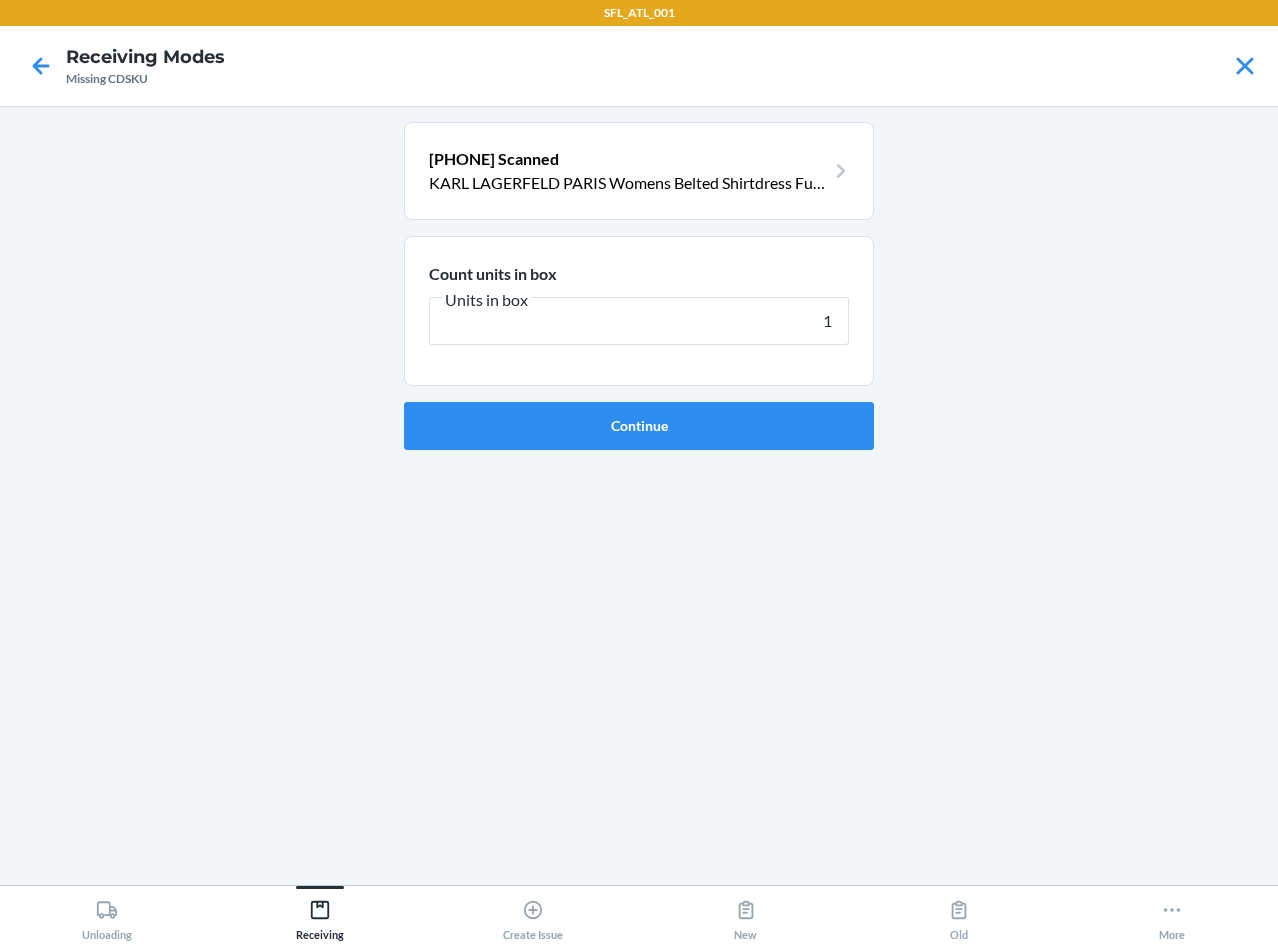 click on "Continue" at bounding box center (639, 426) 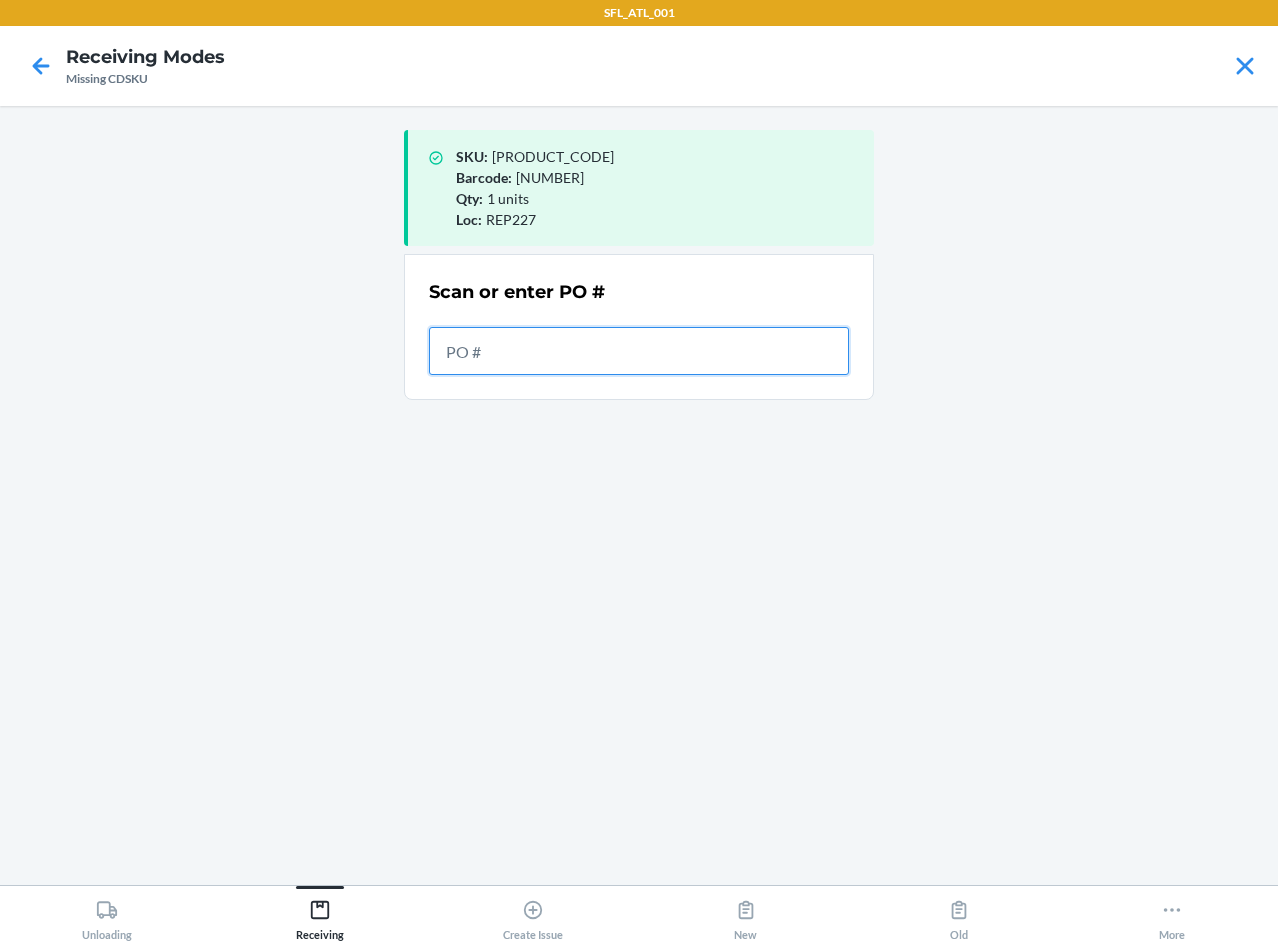 click at bounding box center [639, 351] 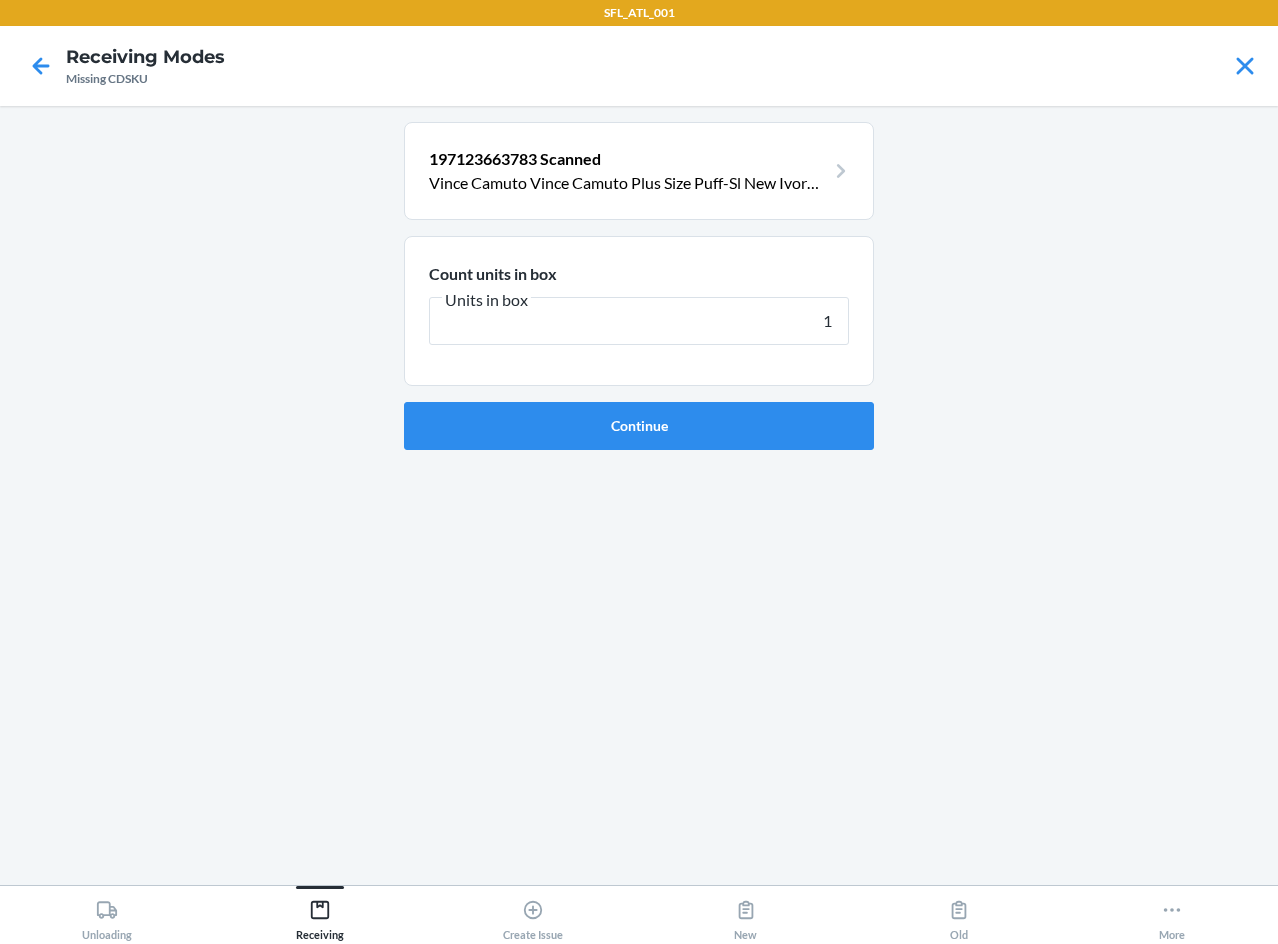 click on "Continue" at bounding box center (639, 426) 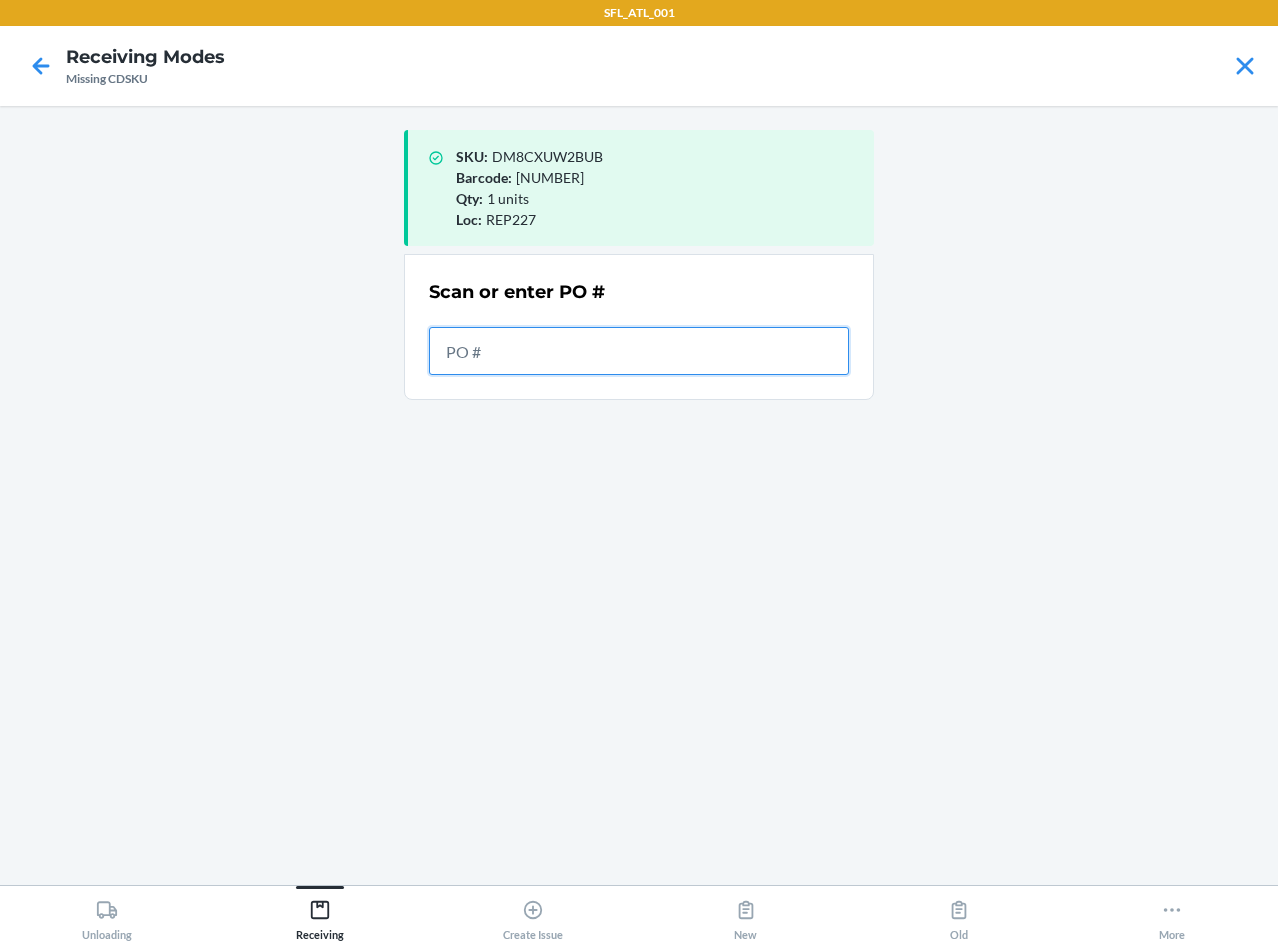 click at bounding box center [639, 351] 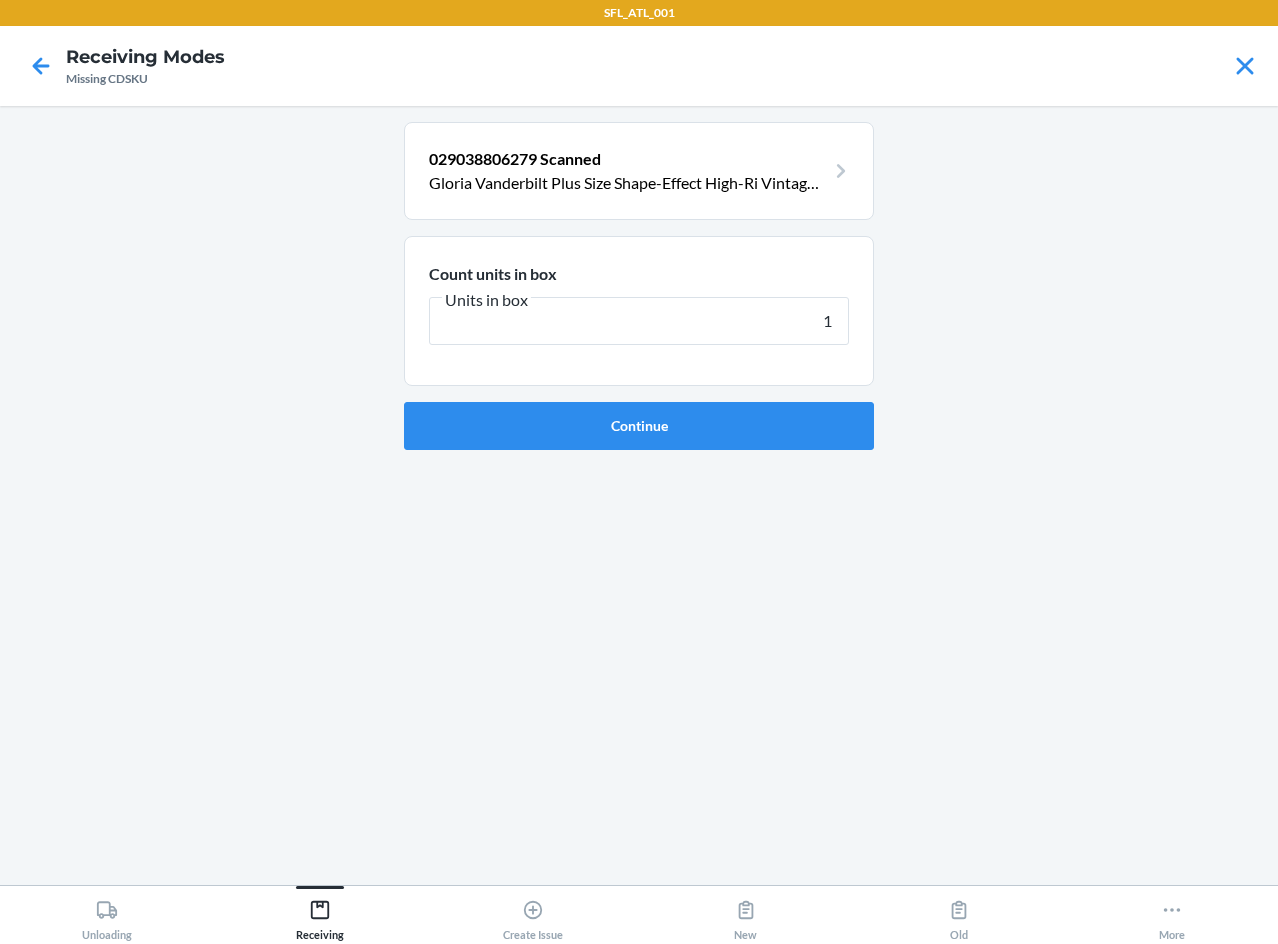 click on "Continue" at bounding box center (639, 426) 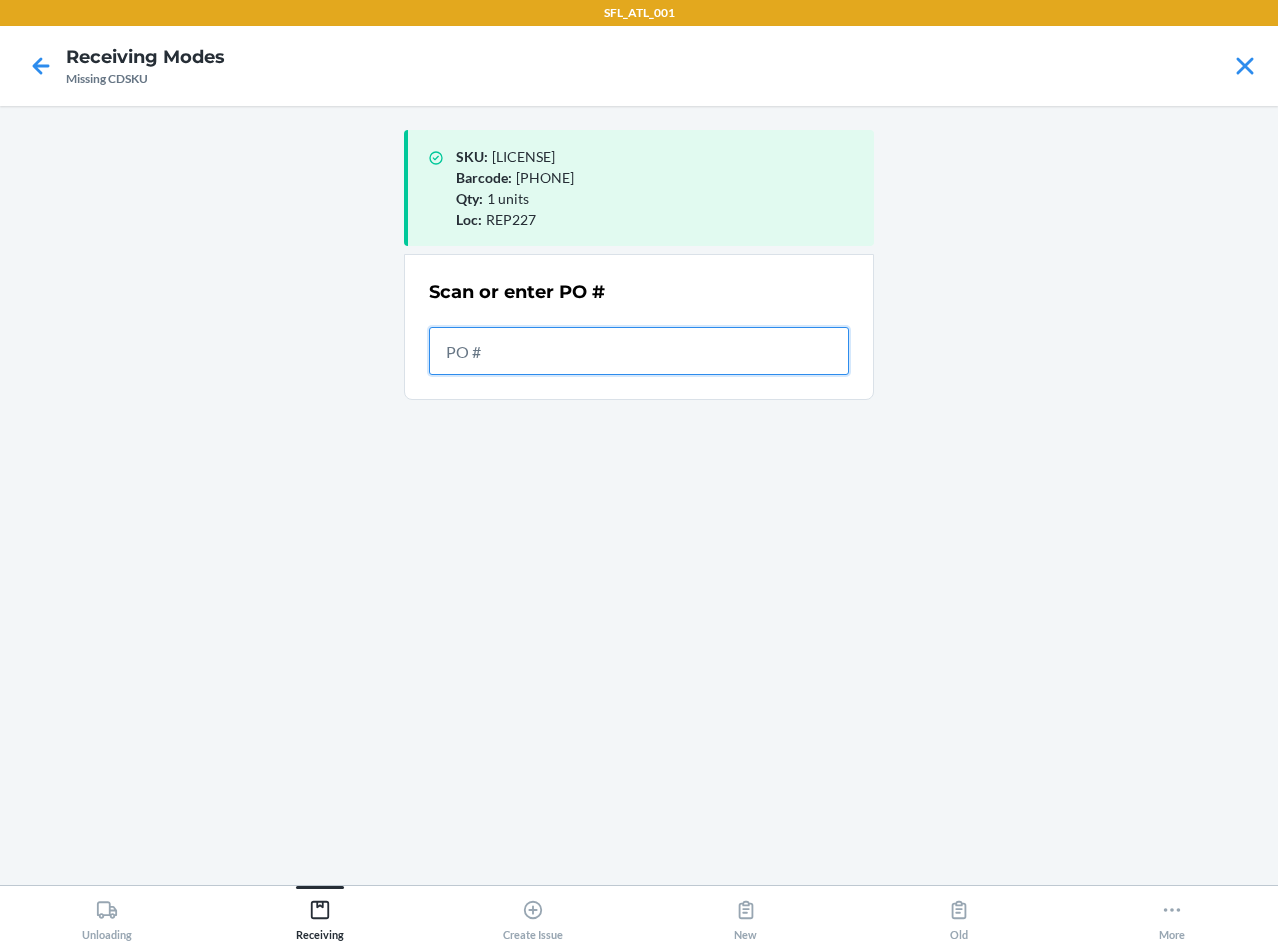 click at bounding box center (639, 351) 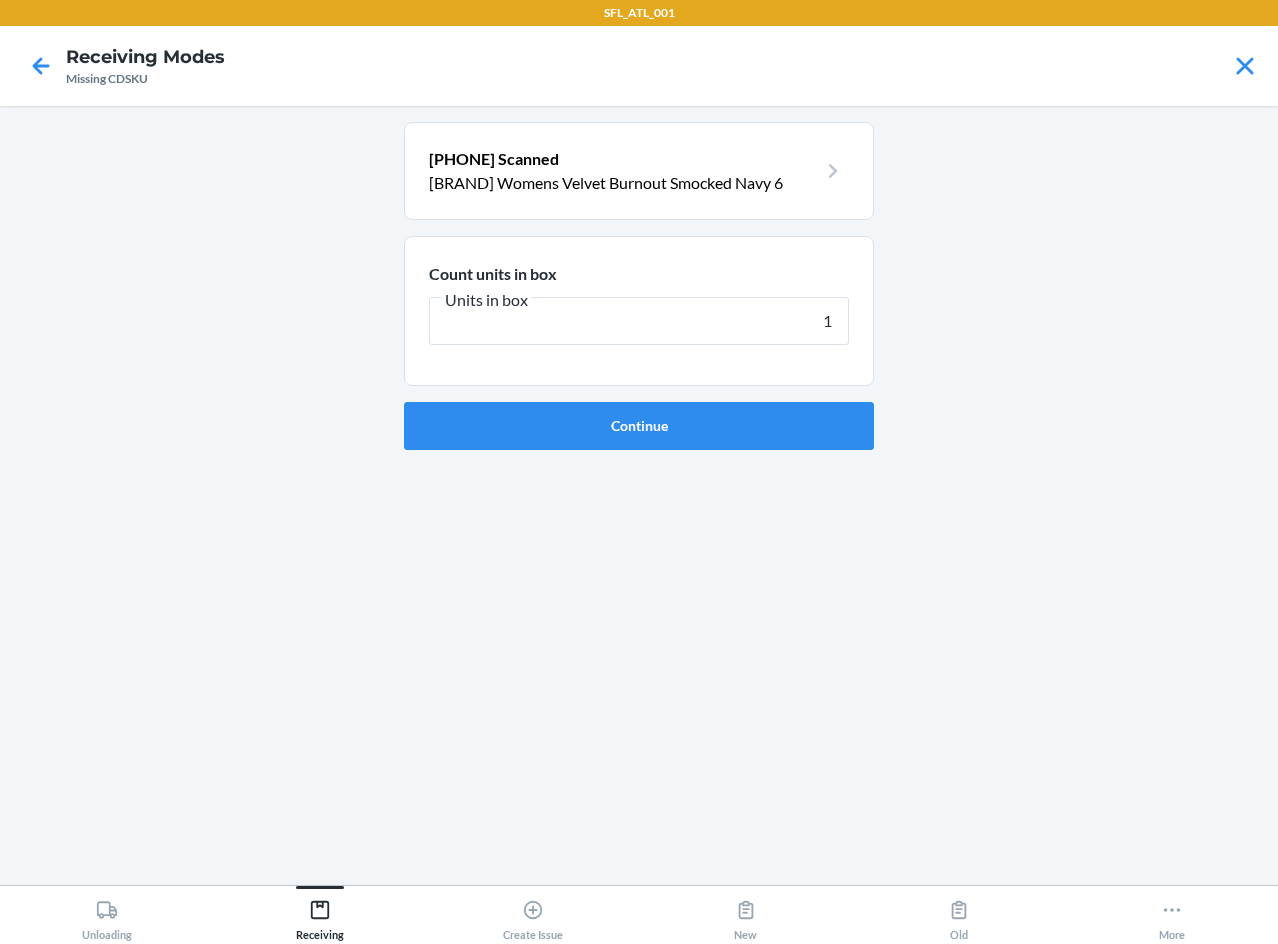 click on "Continue" at bounding box center [639, 426] 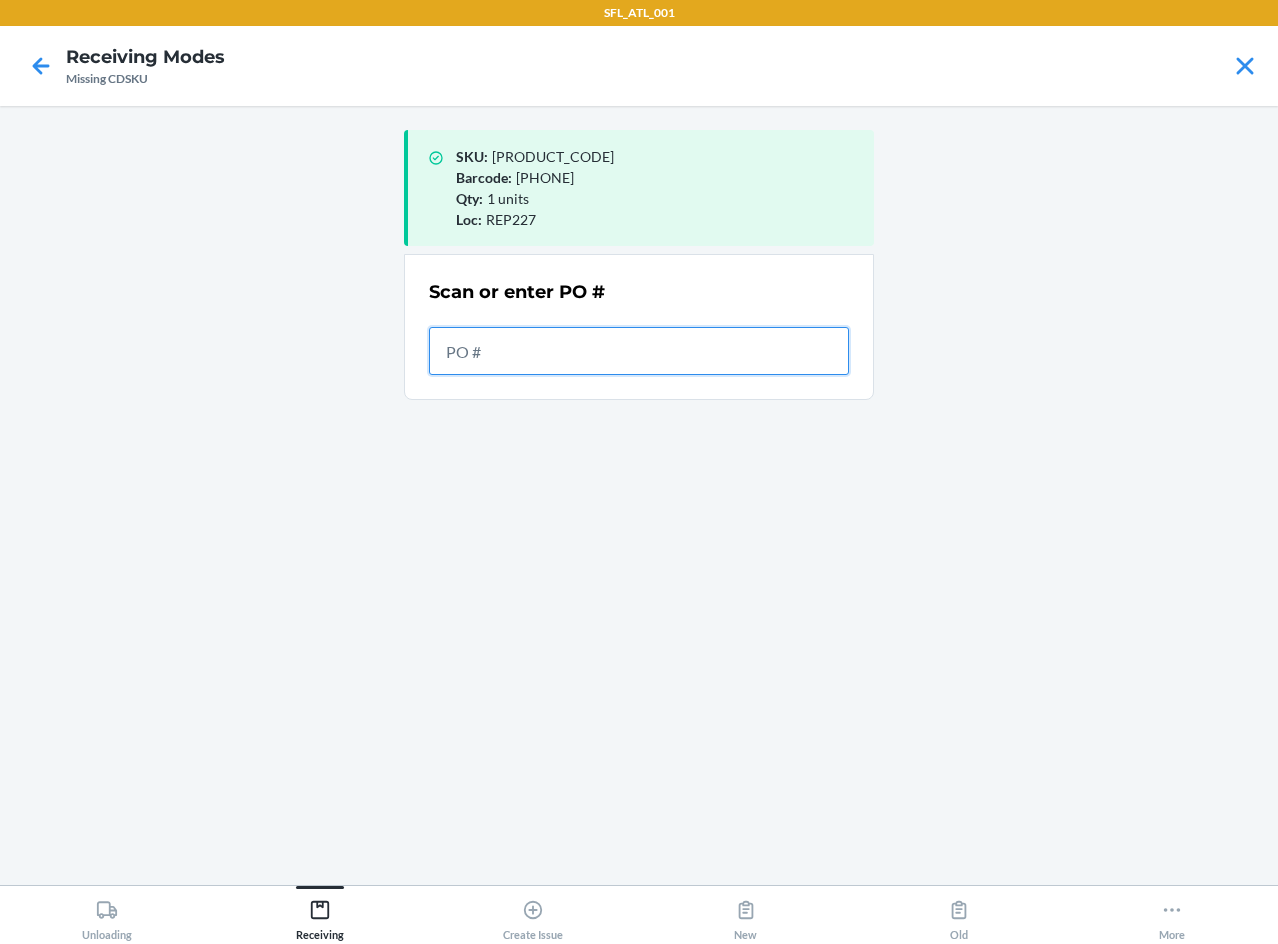 click at bounding box center (639, 351) 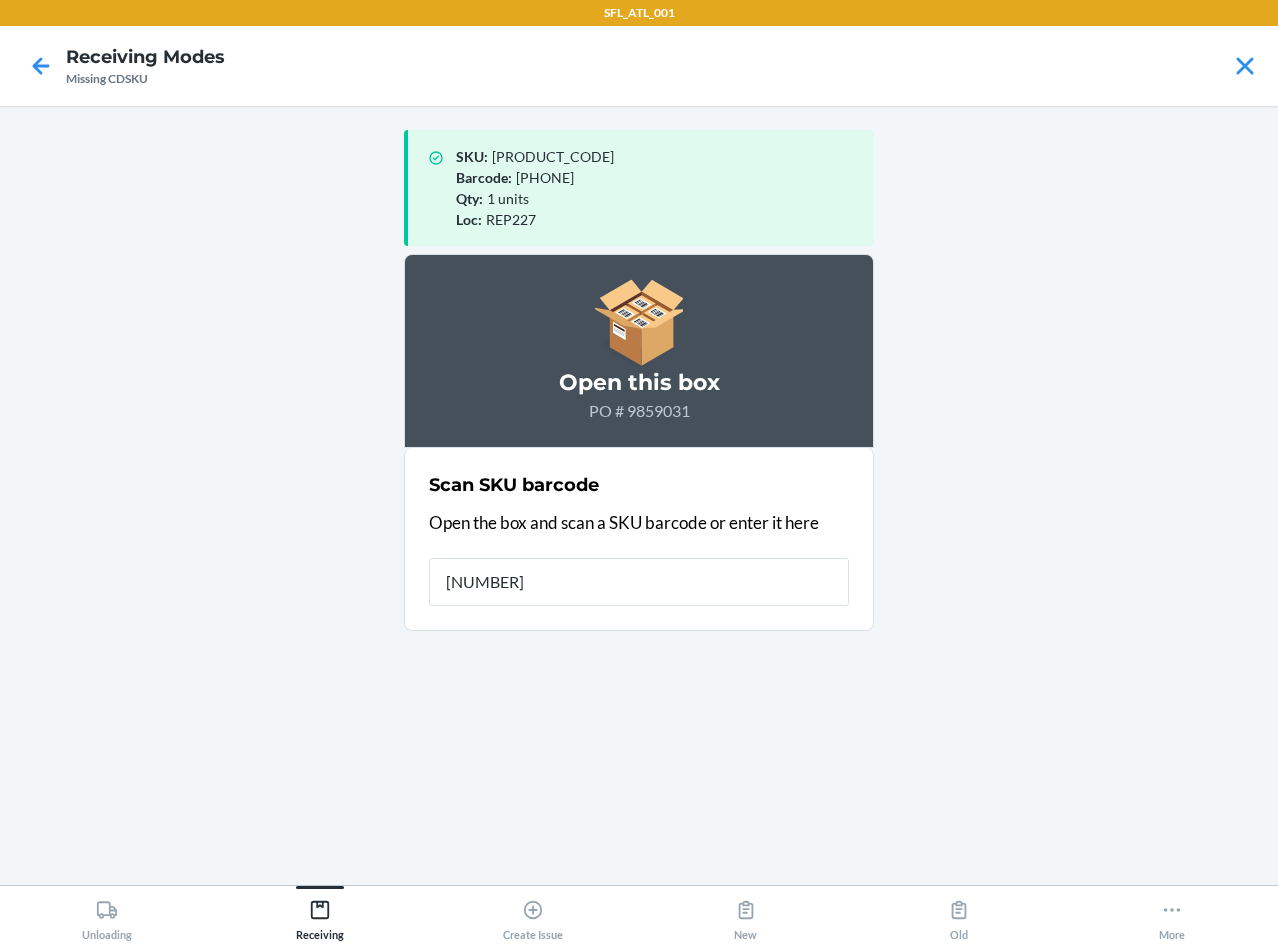 click on "Scan SKU barcode Open the box and scan a SKU barcode or enter it here 197123811160" at bounding box center [639, 539] 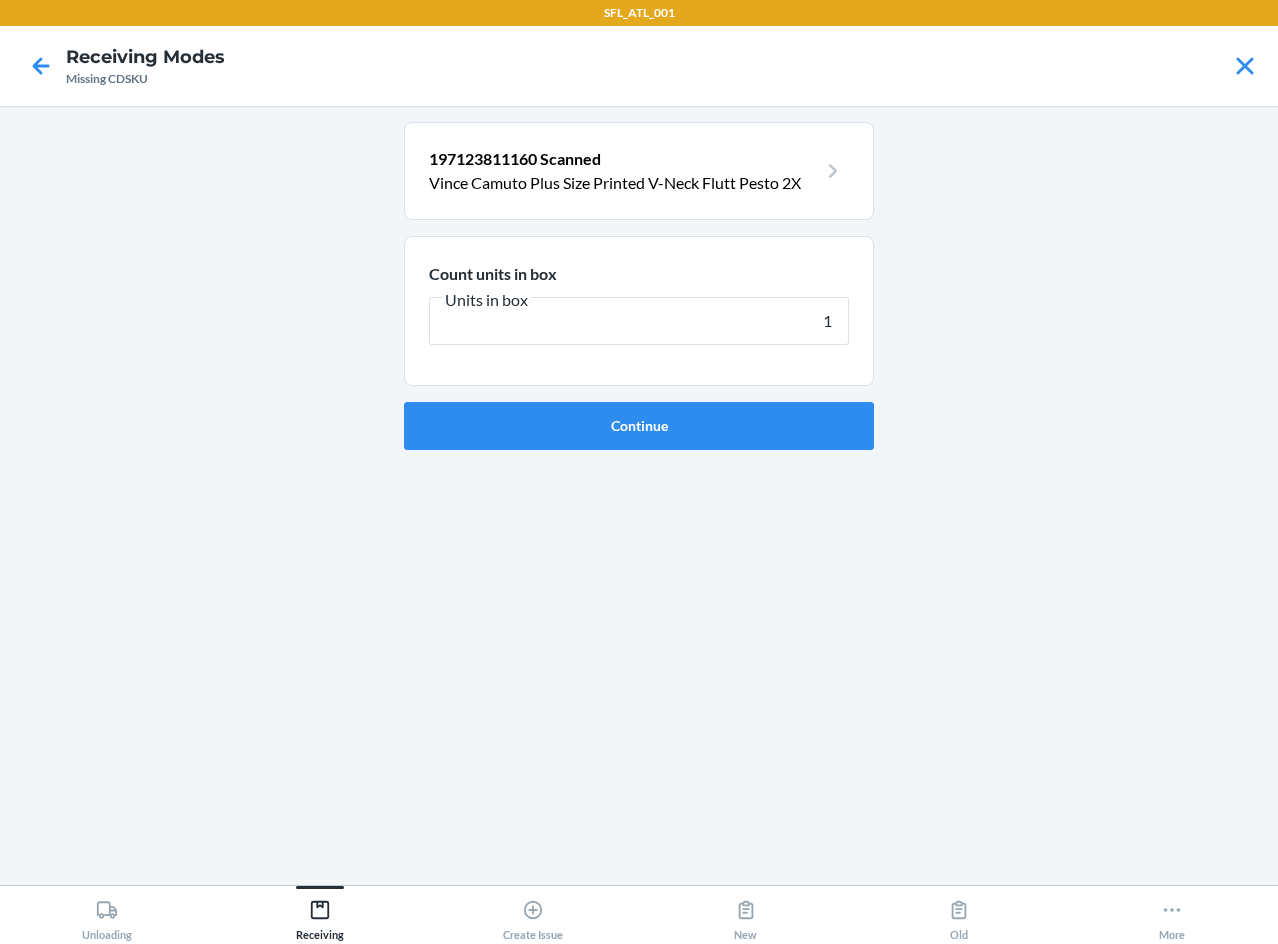 click on "Continue" at bounding box center [639, 426] 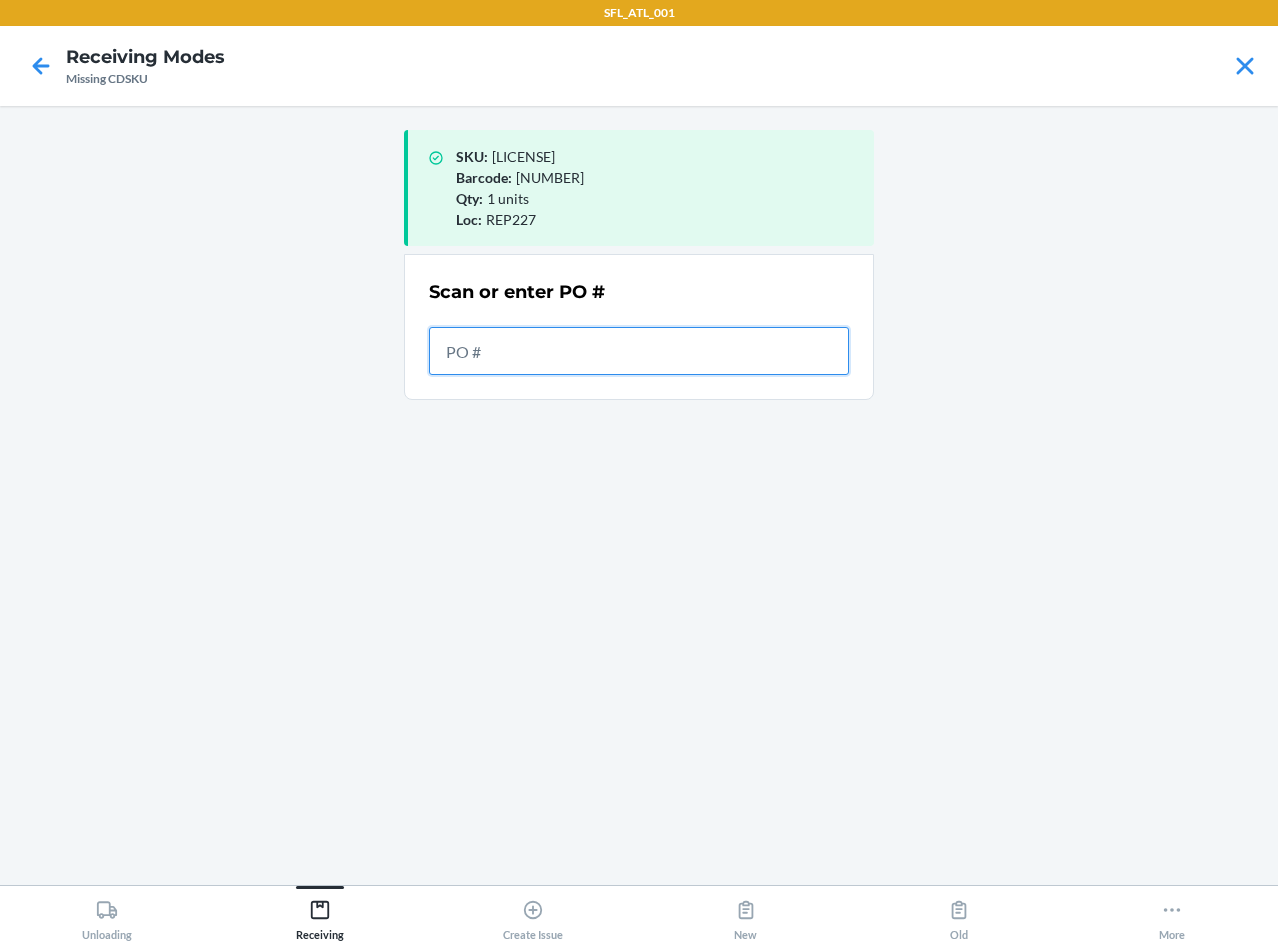 click at bounding box center (639, 351) 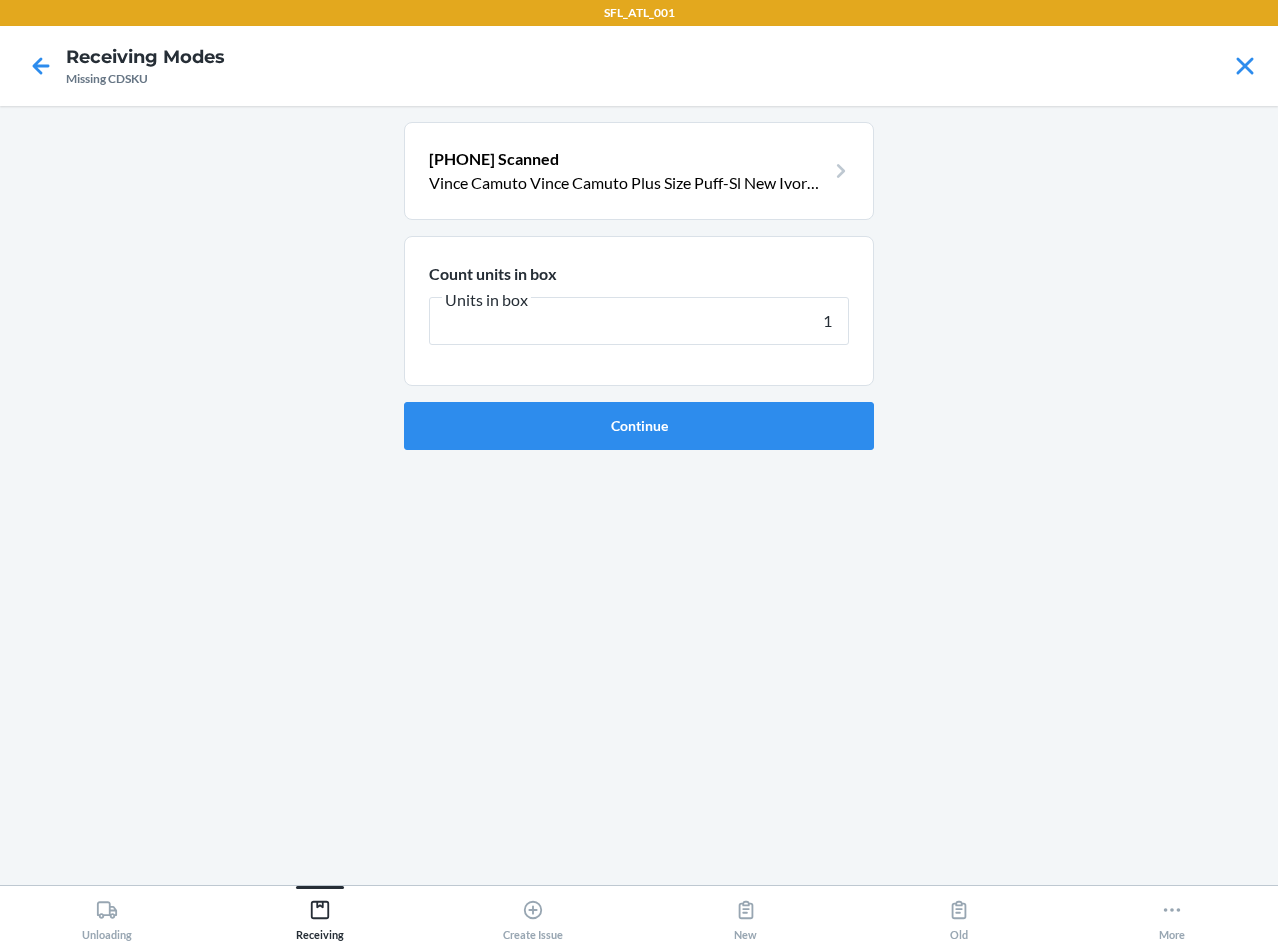 click on "Continue" at bounding box center [639, 426] 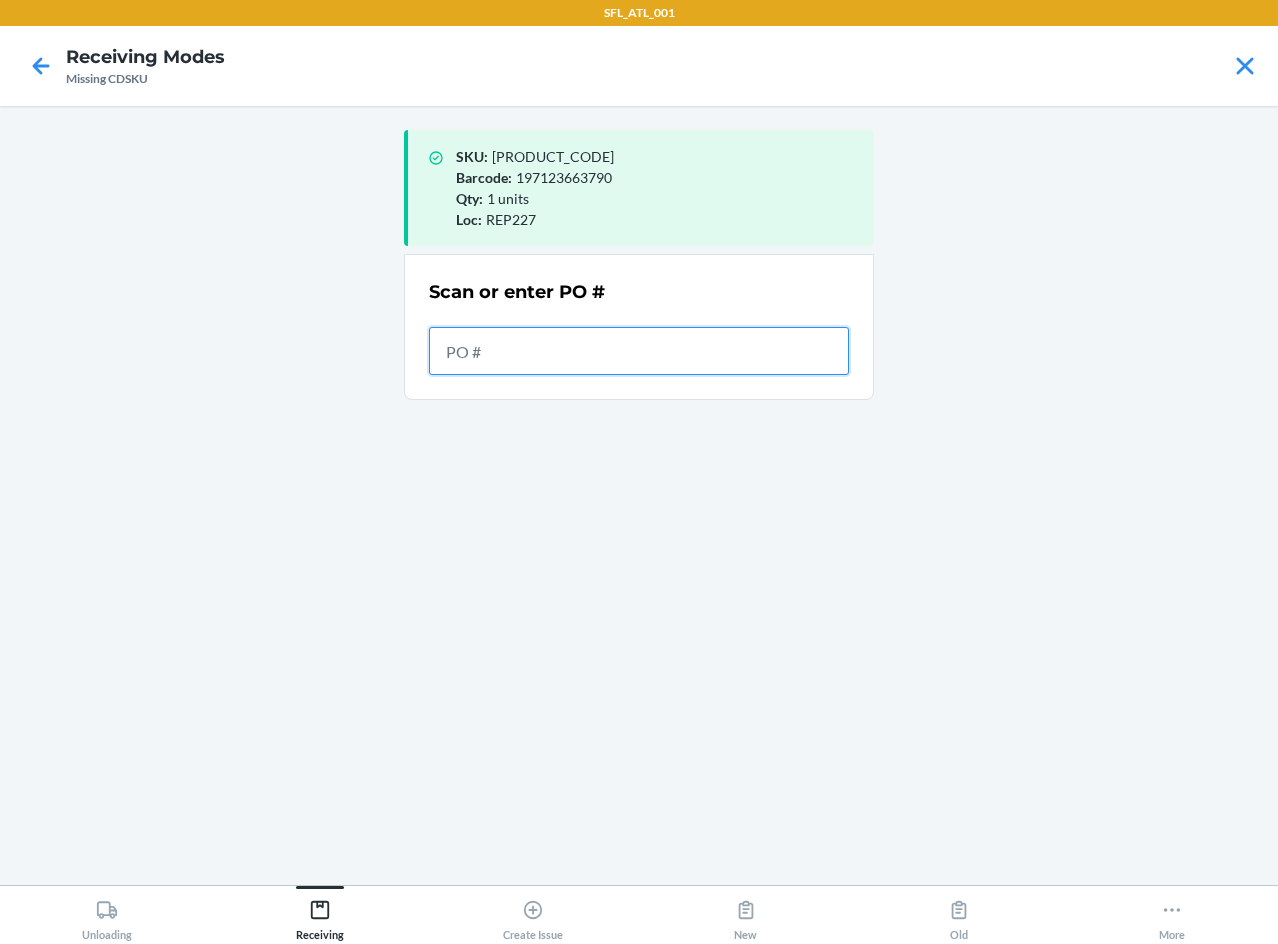 click at bounding box center [639, 351] 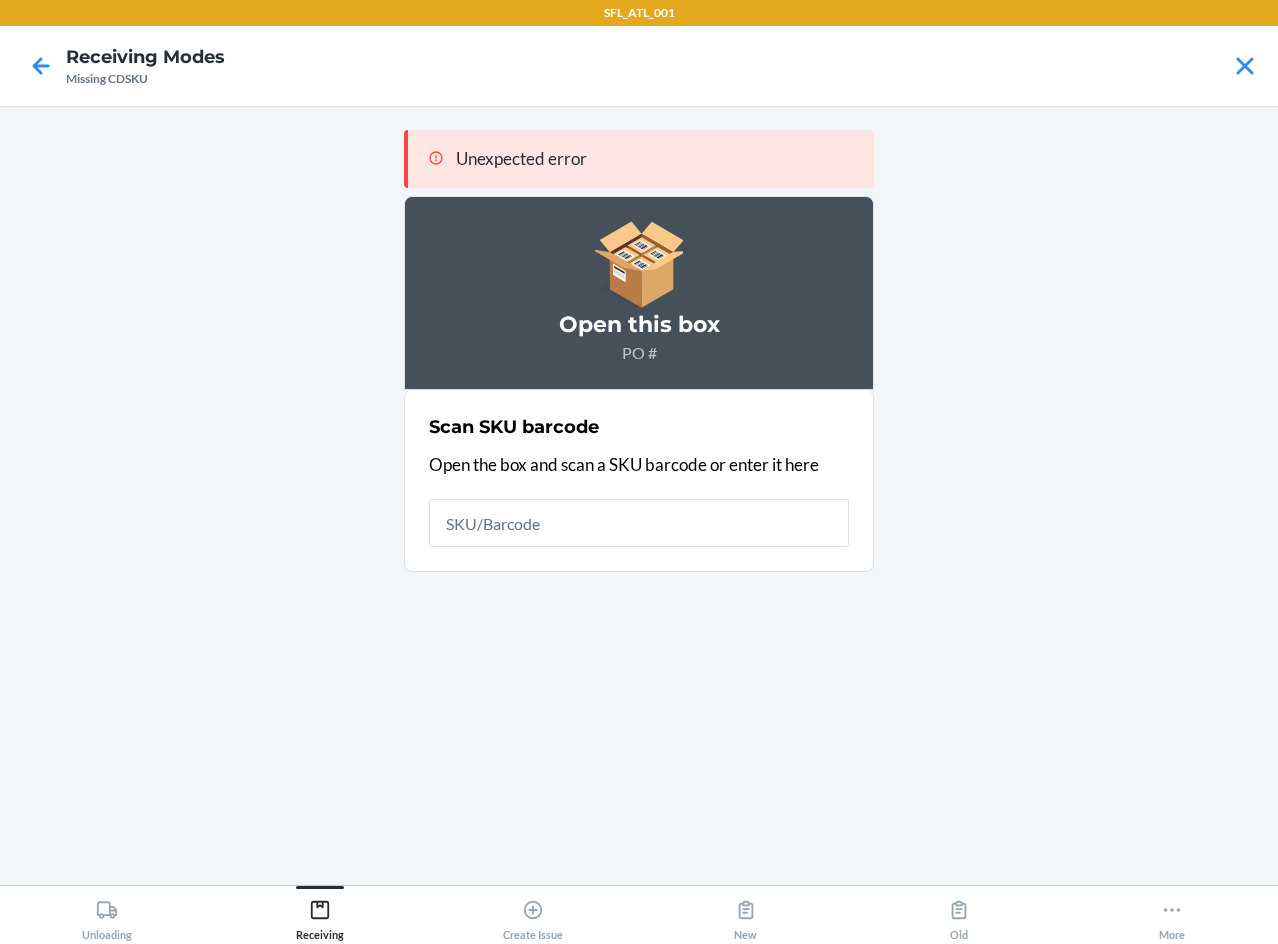 click at bounding box center (639, 523) 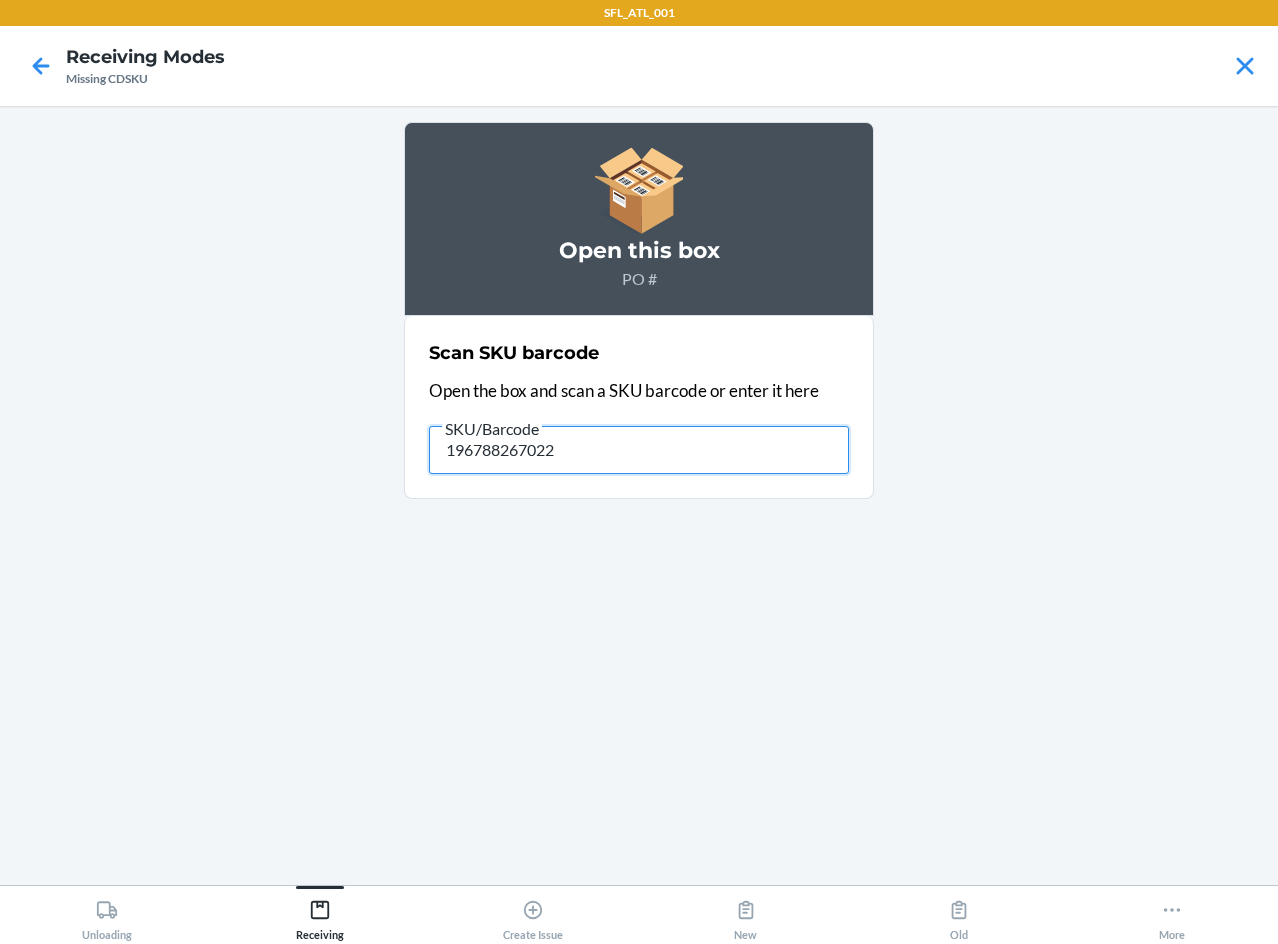 click on "196788267022" at bounding box center (639, 450) 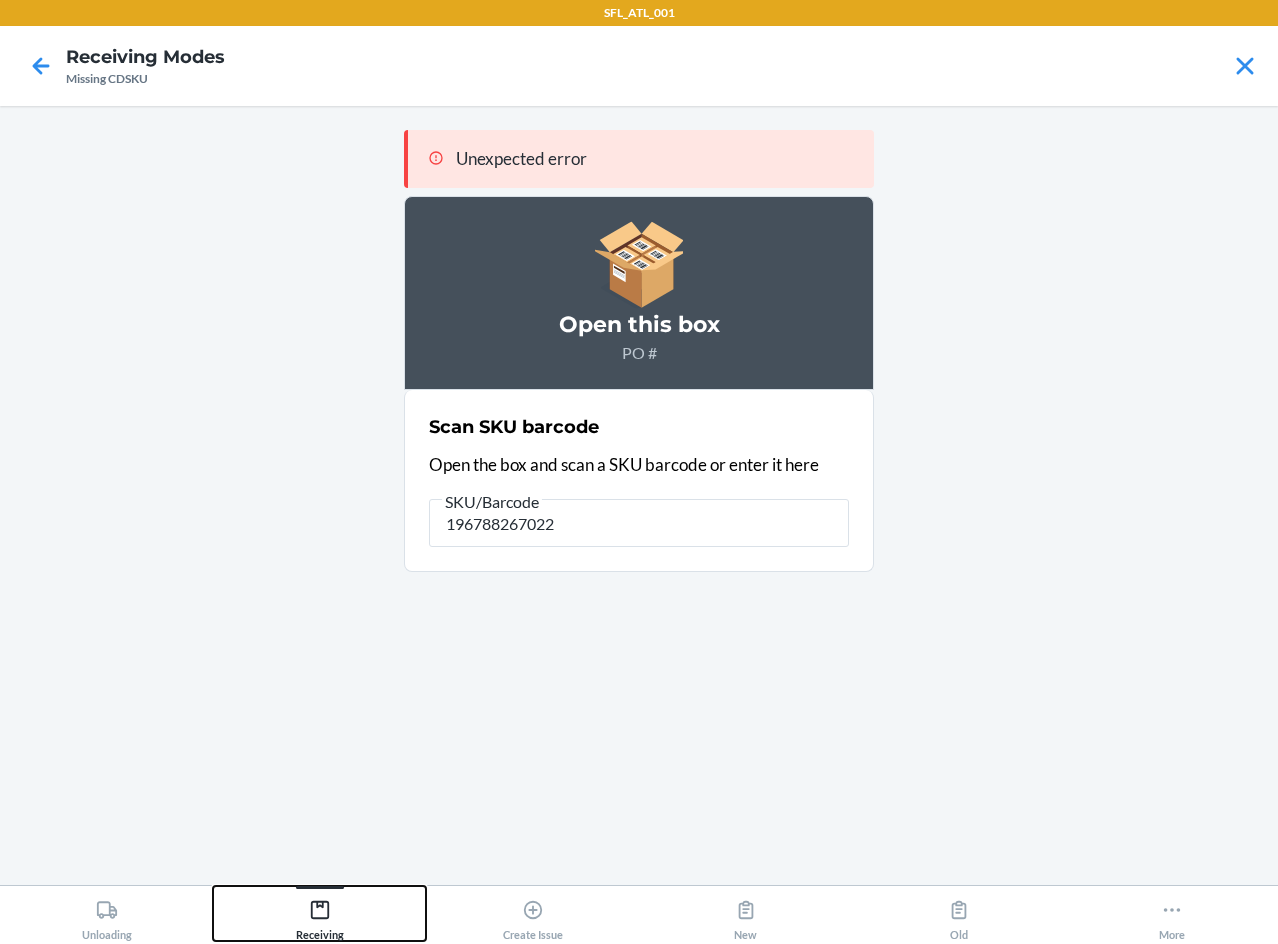 drag, startPoint x: 303, startPoint y: 920, endPoint x: 323, endPoint y: 893, distance: 33.600594 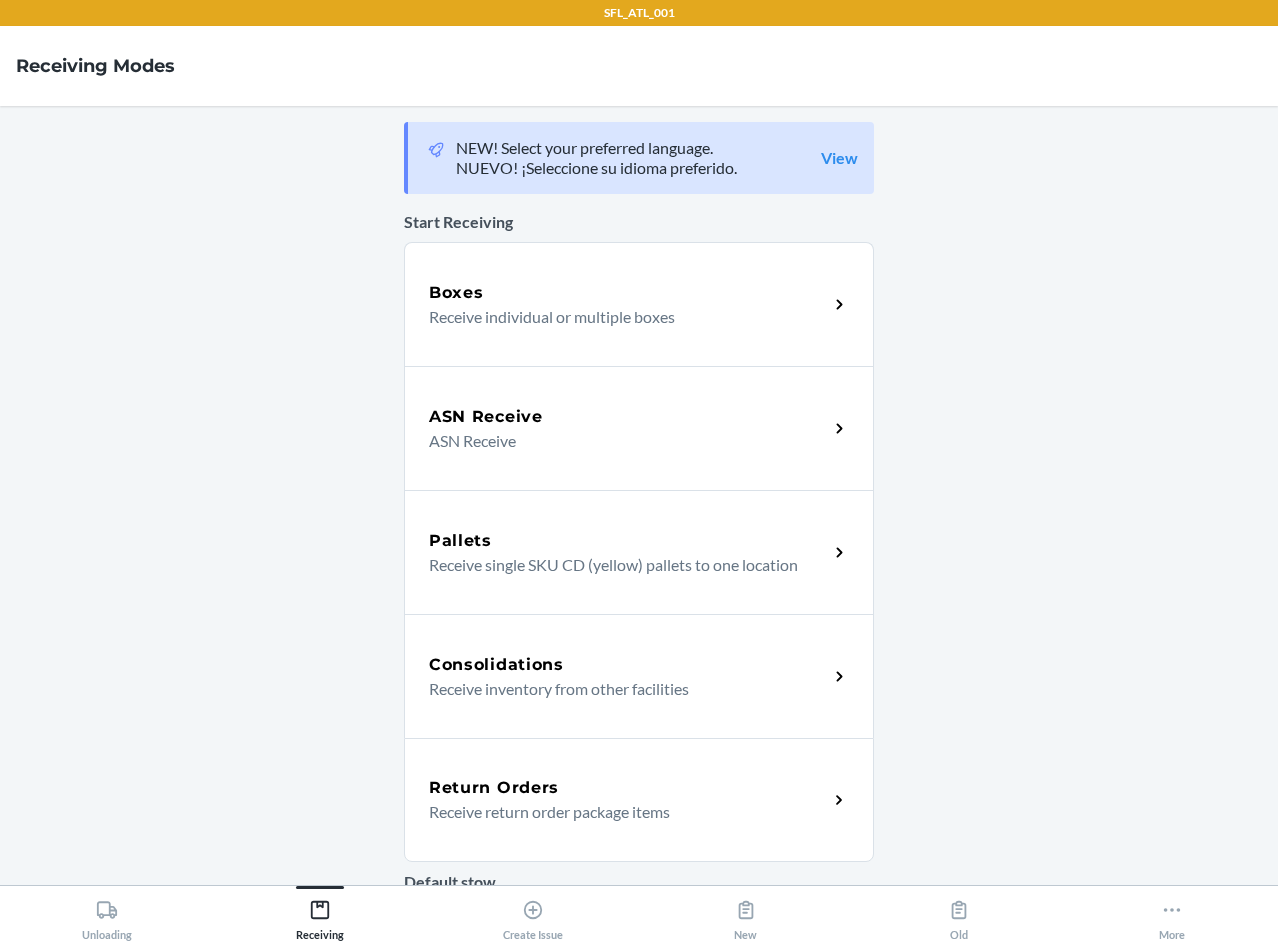 click on "ASN Receive" at bounding box center (620, 441) 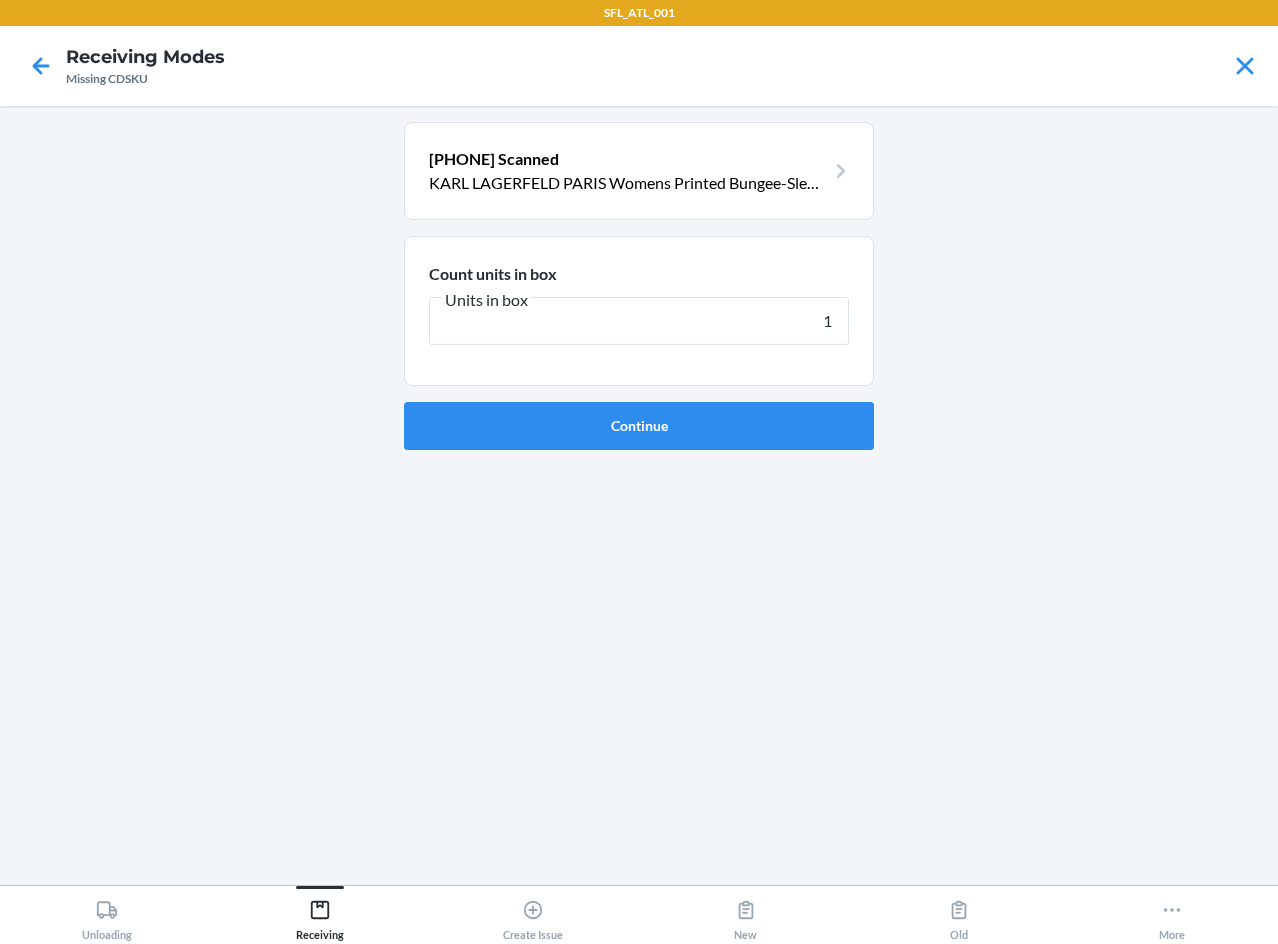 click on "Continue" at bounding box center [639, 426] 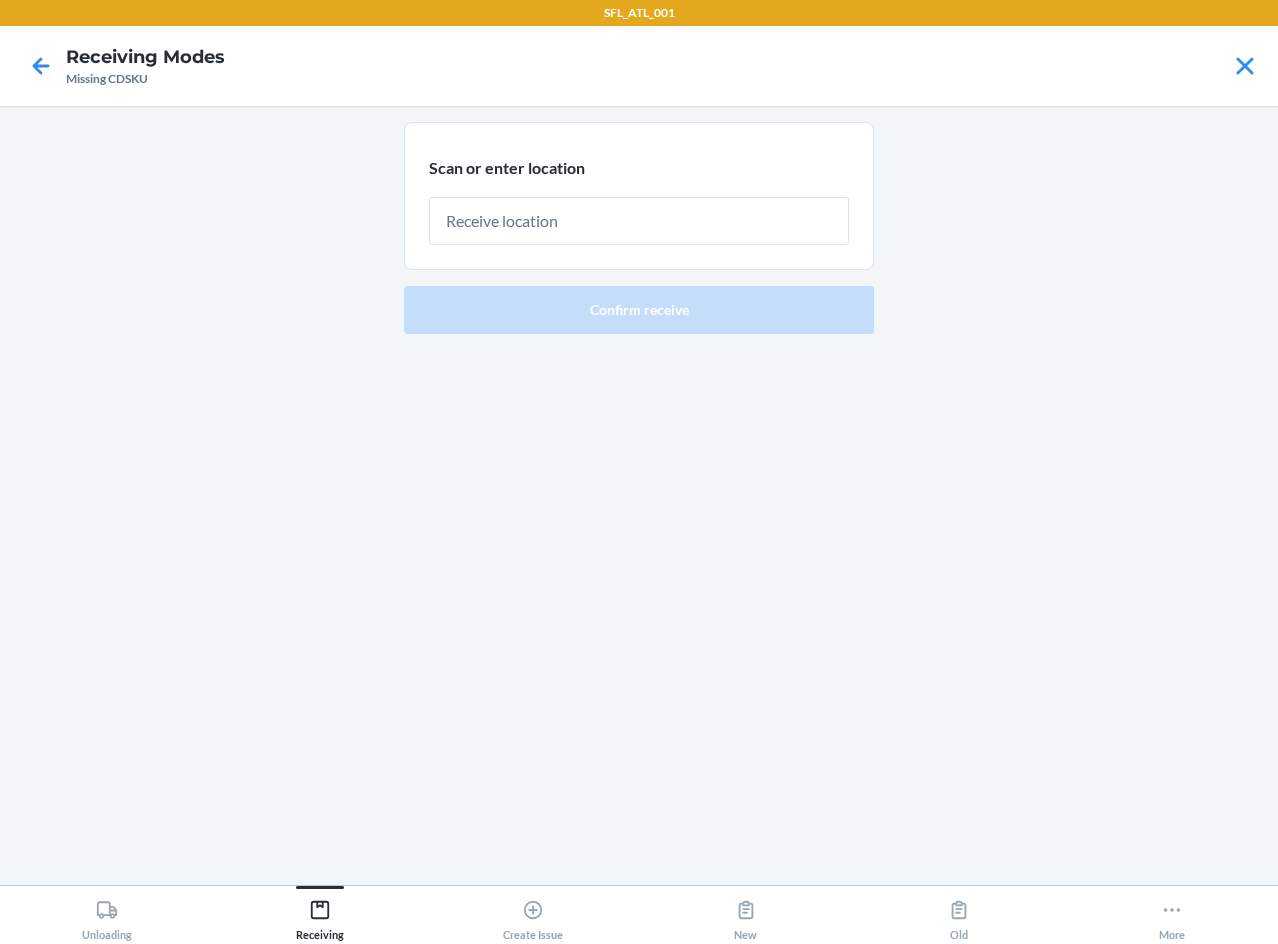click at bounding box center (639, 221) 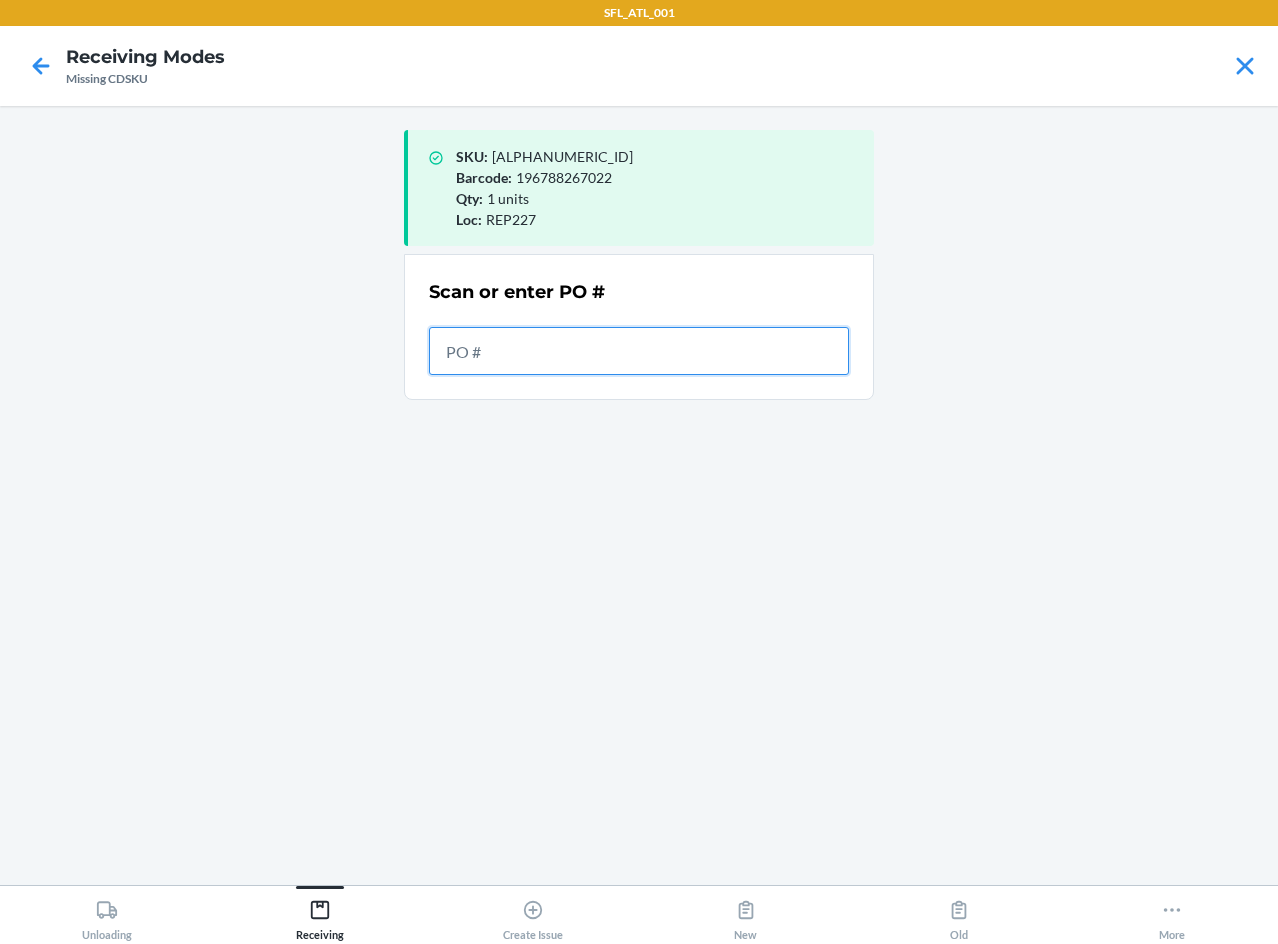 click at bounding box center [639, 351] 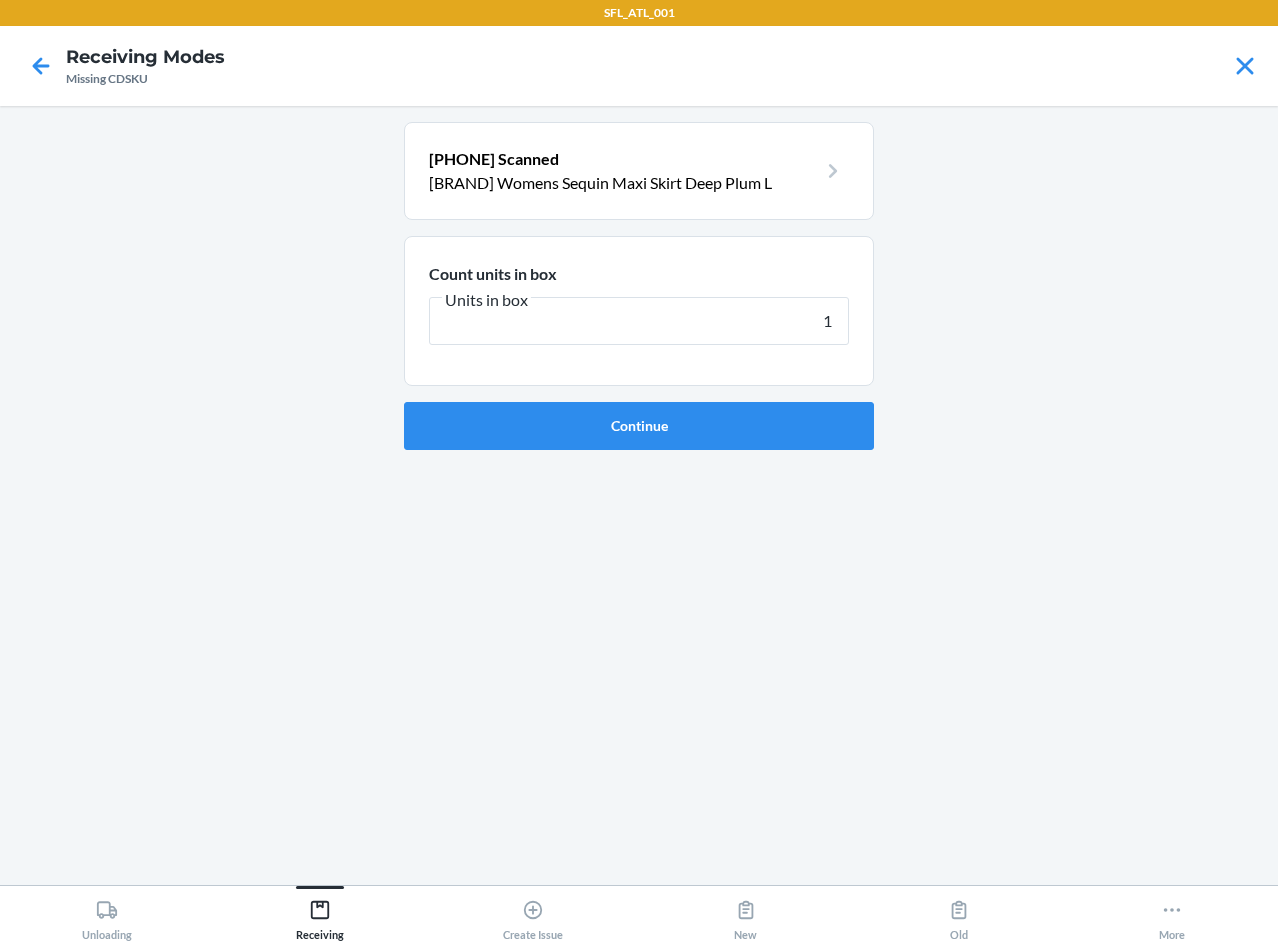 click on "Continue" at bounding box center [639, 426] 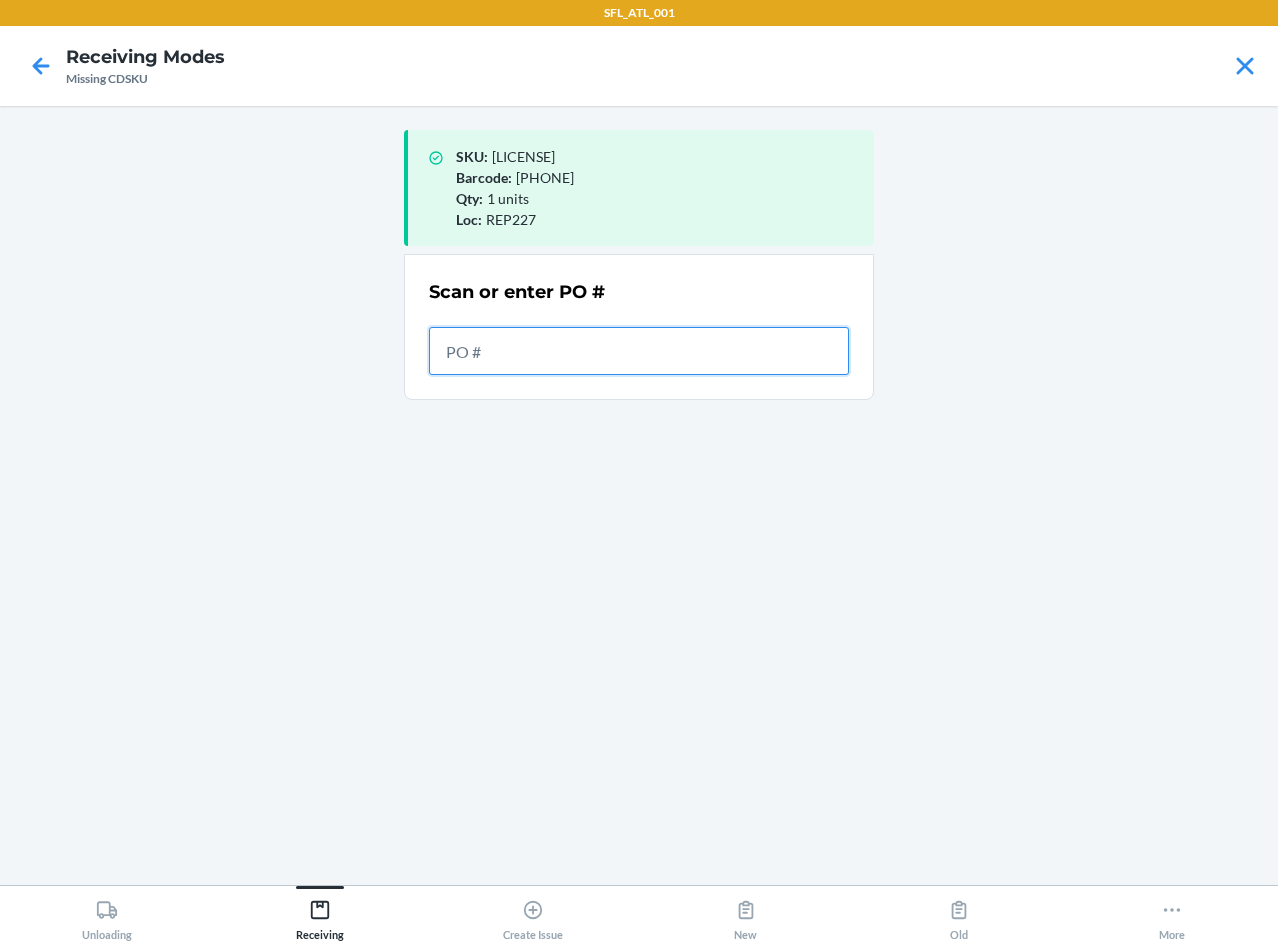 click at bounding box center (639, 351) 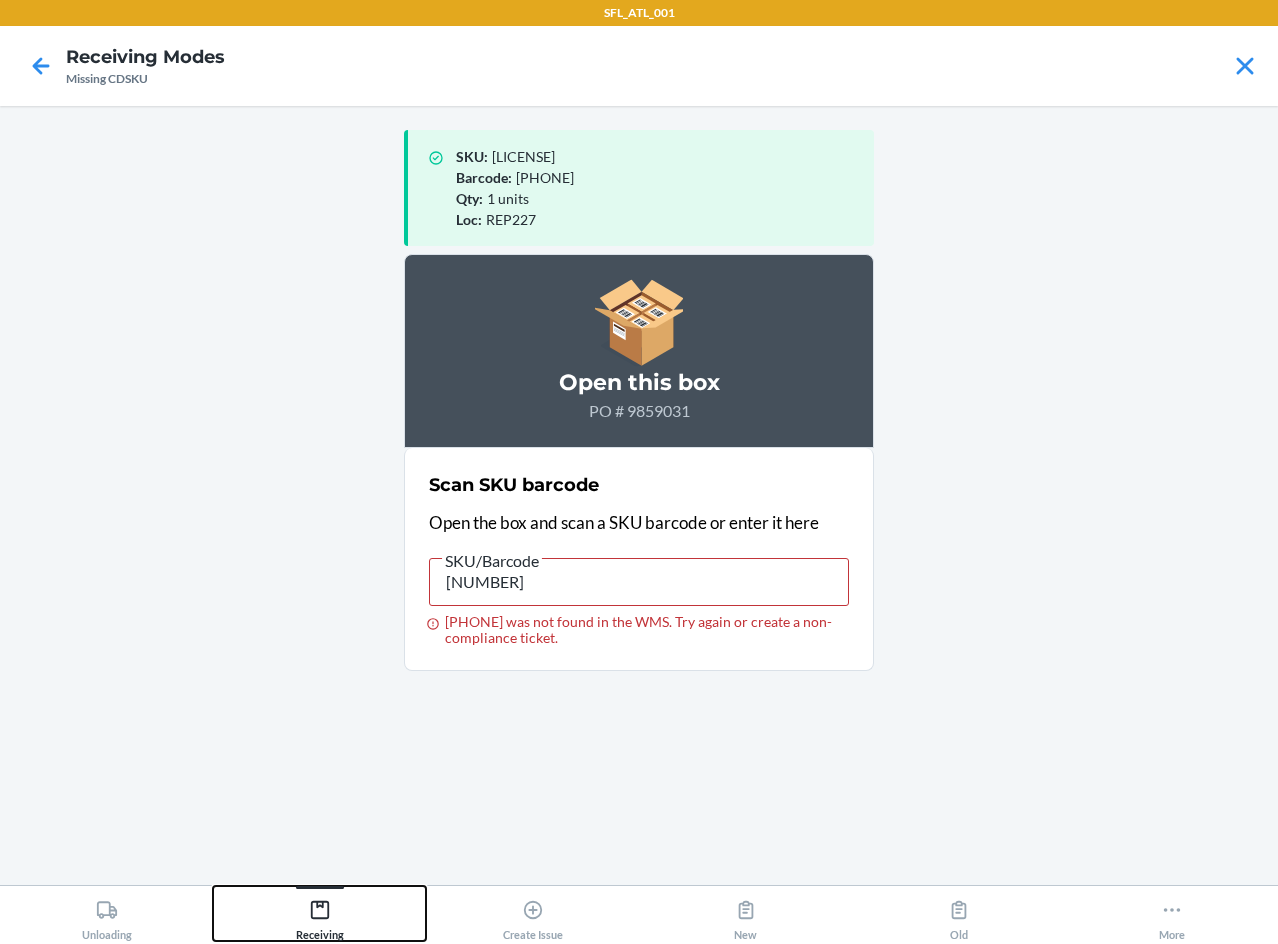click on "Receiving" at bounding box center [320, 916] 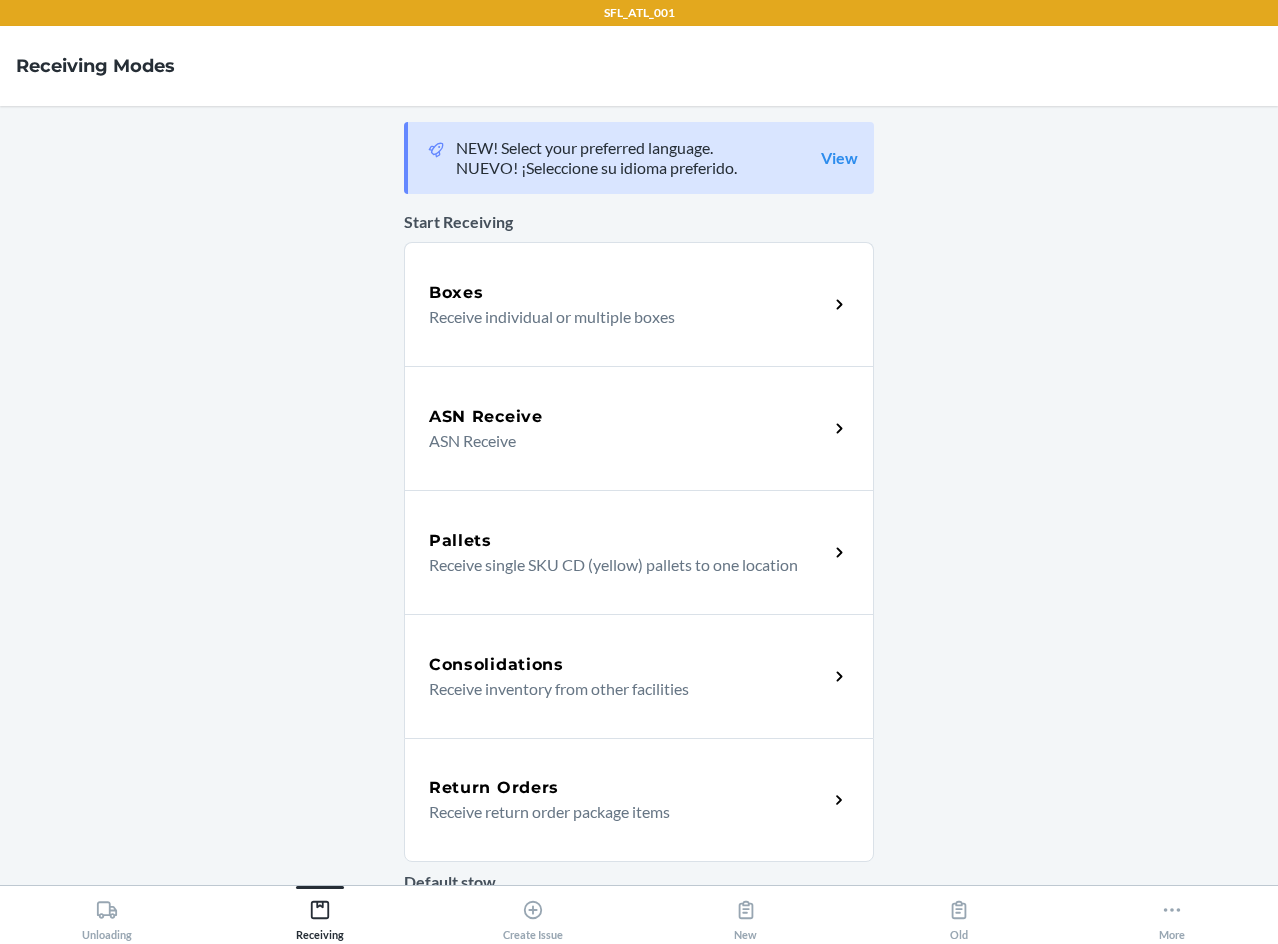 click on "ASN Receive" at bounding box center (620, 441) 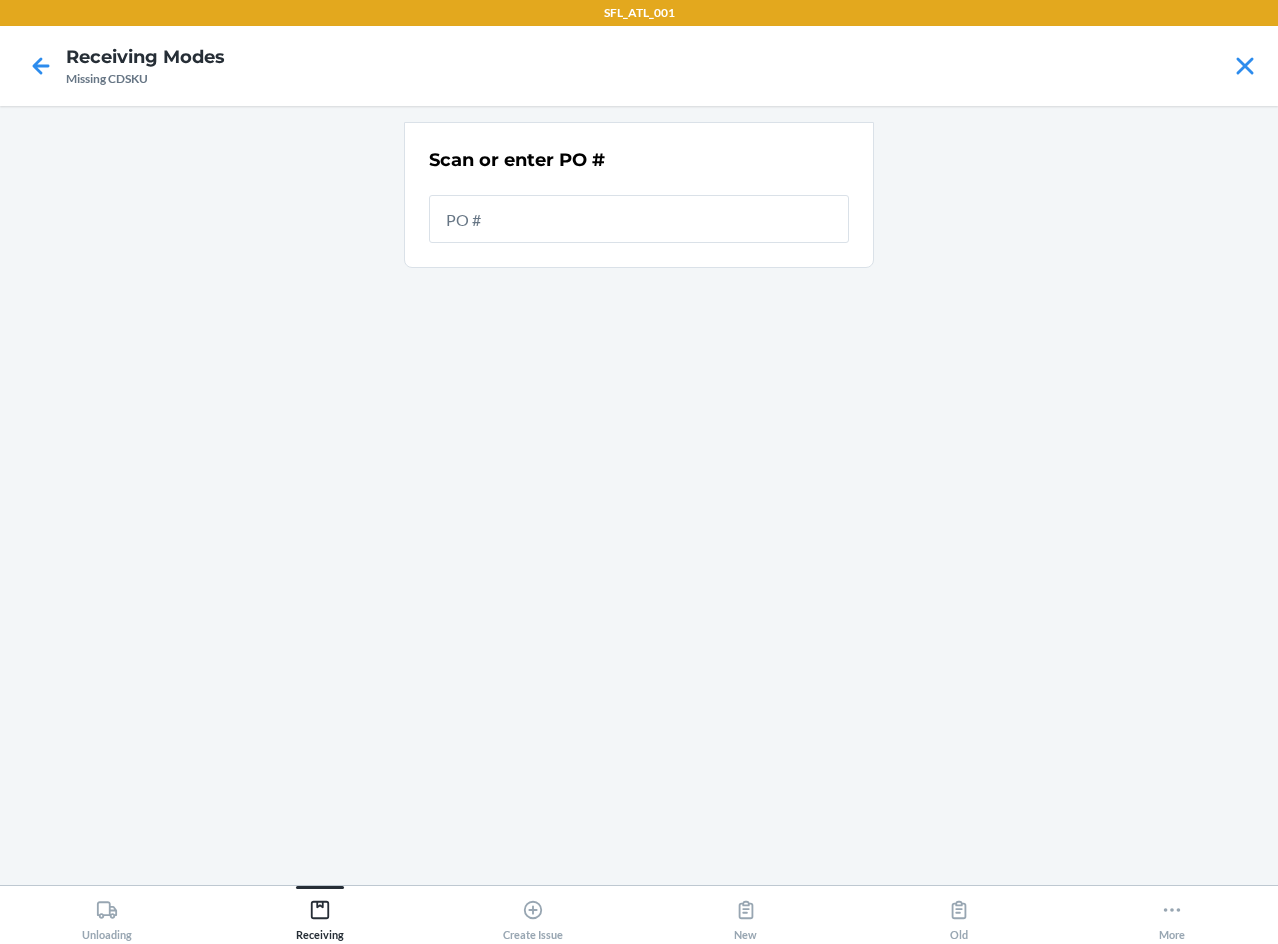 drag, startPoint x: 582, startPoint y: 226, endPoint x: 603, endPoint y: 215, distance: 23.70654 